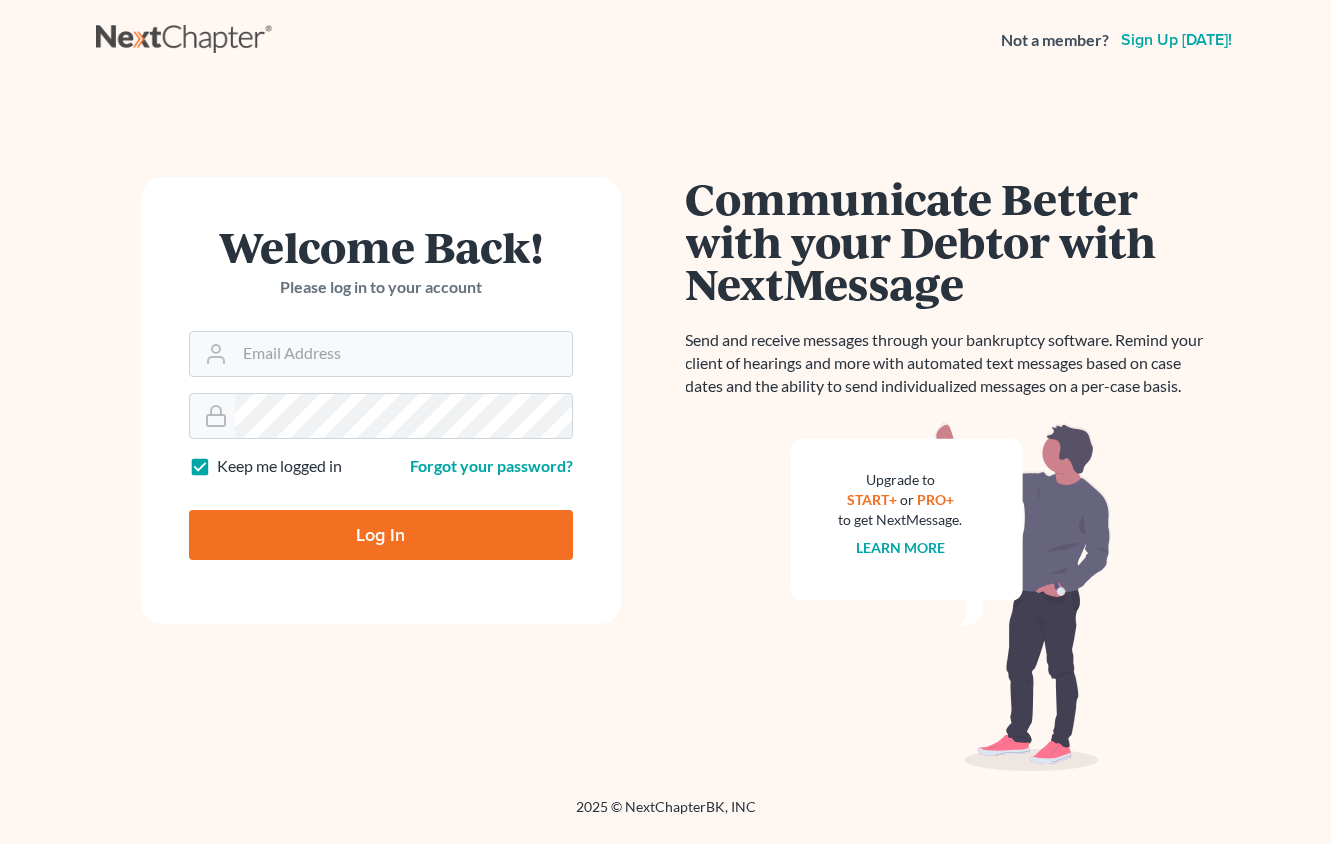 scroll, scrollTop: 0, scrollLeft: 0, axis: both 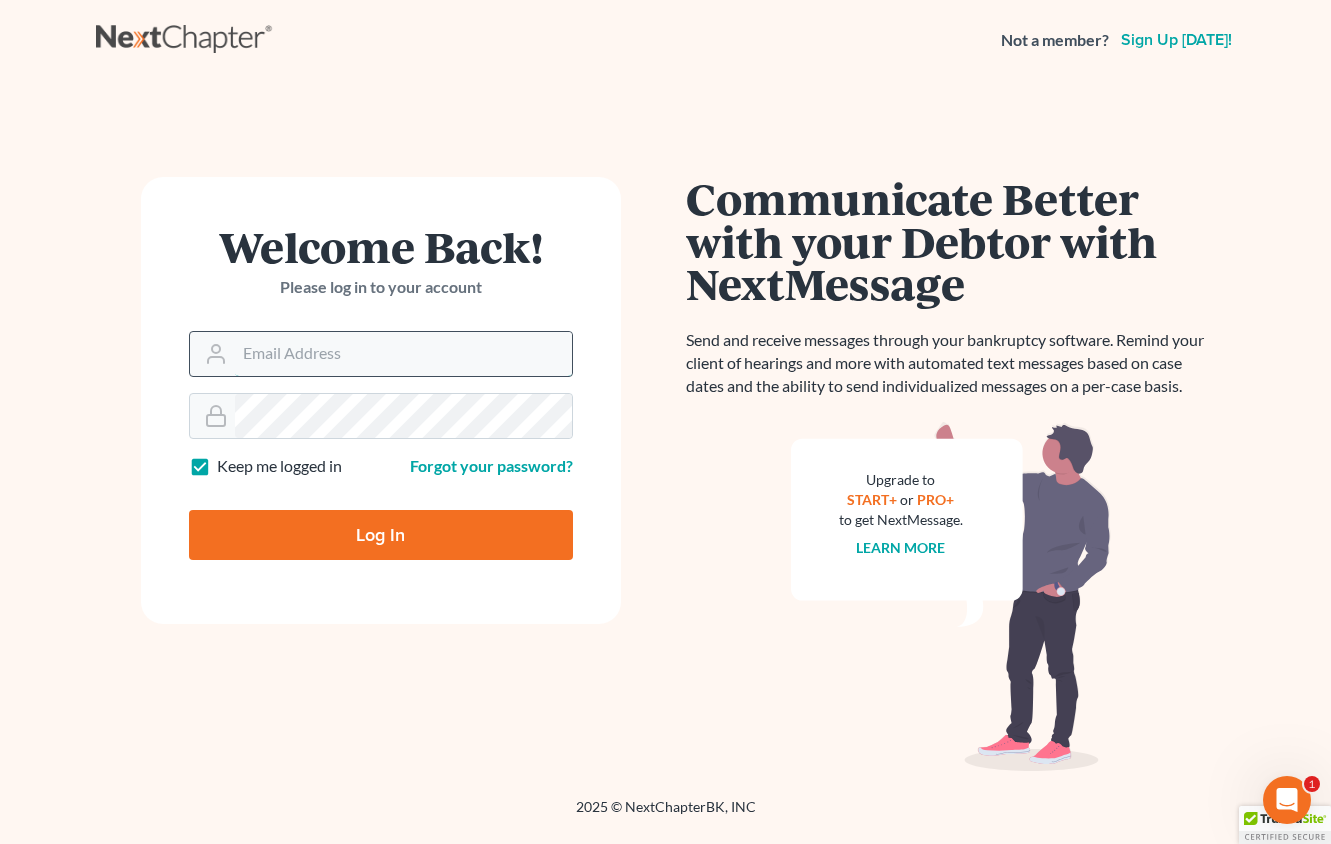 click on "Email Address" at bounding box center [403, 354] 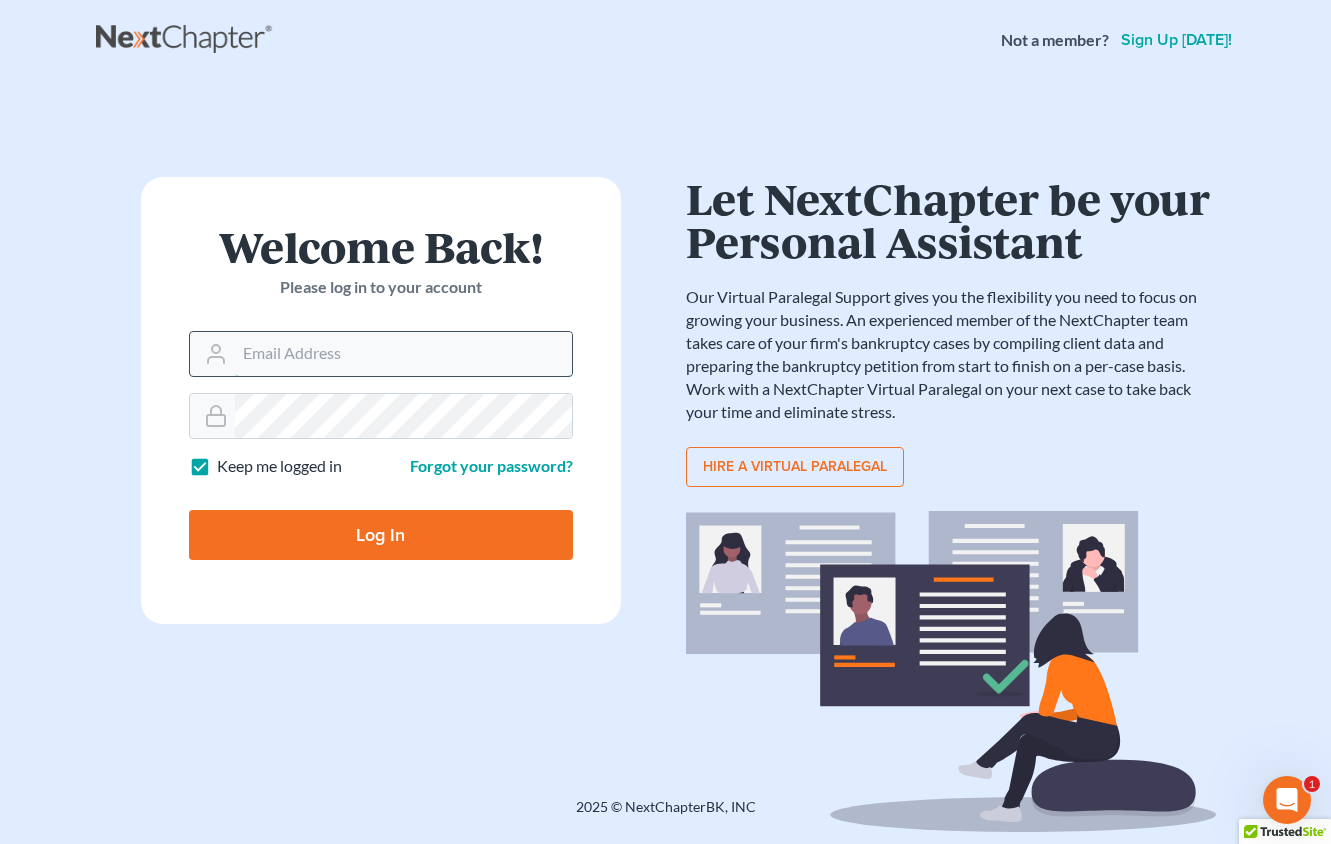 type on "[EMAIL_ADDRESS][DOMAIN_NAME]" 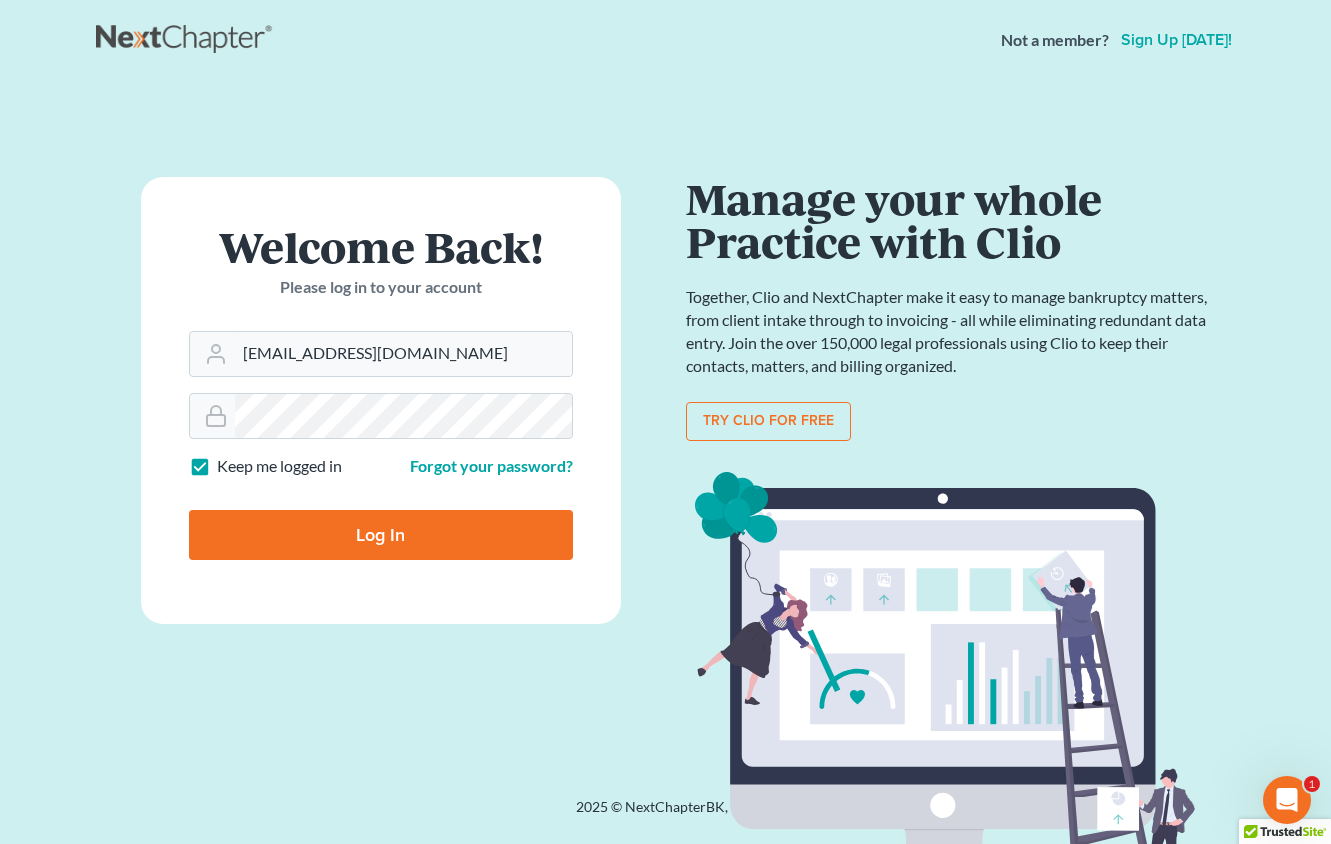 click on "Log In" at bounding box center (381, 535) 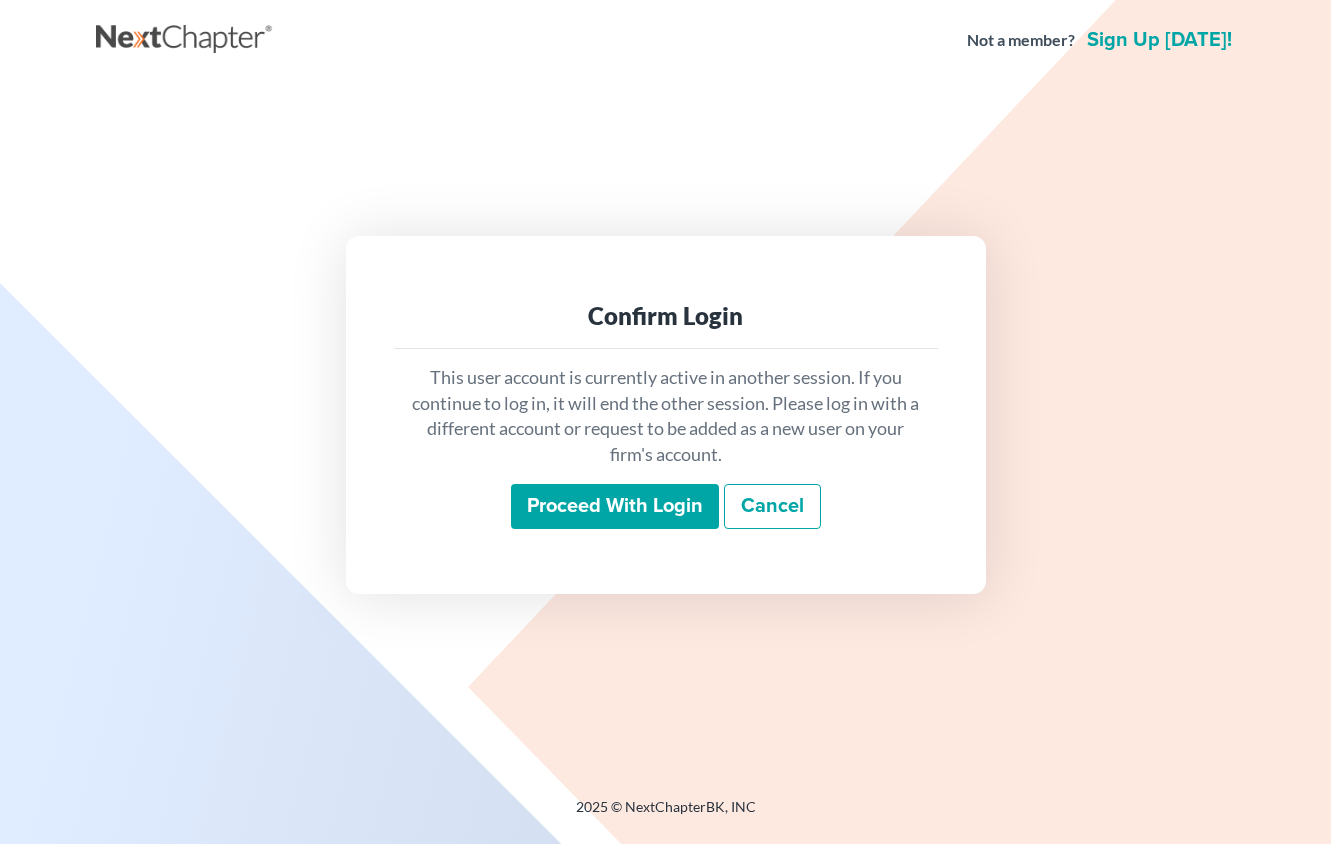 scroll, scrollTop: 0, scrollLeft: 0, axis: both 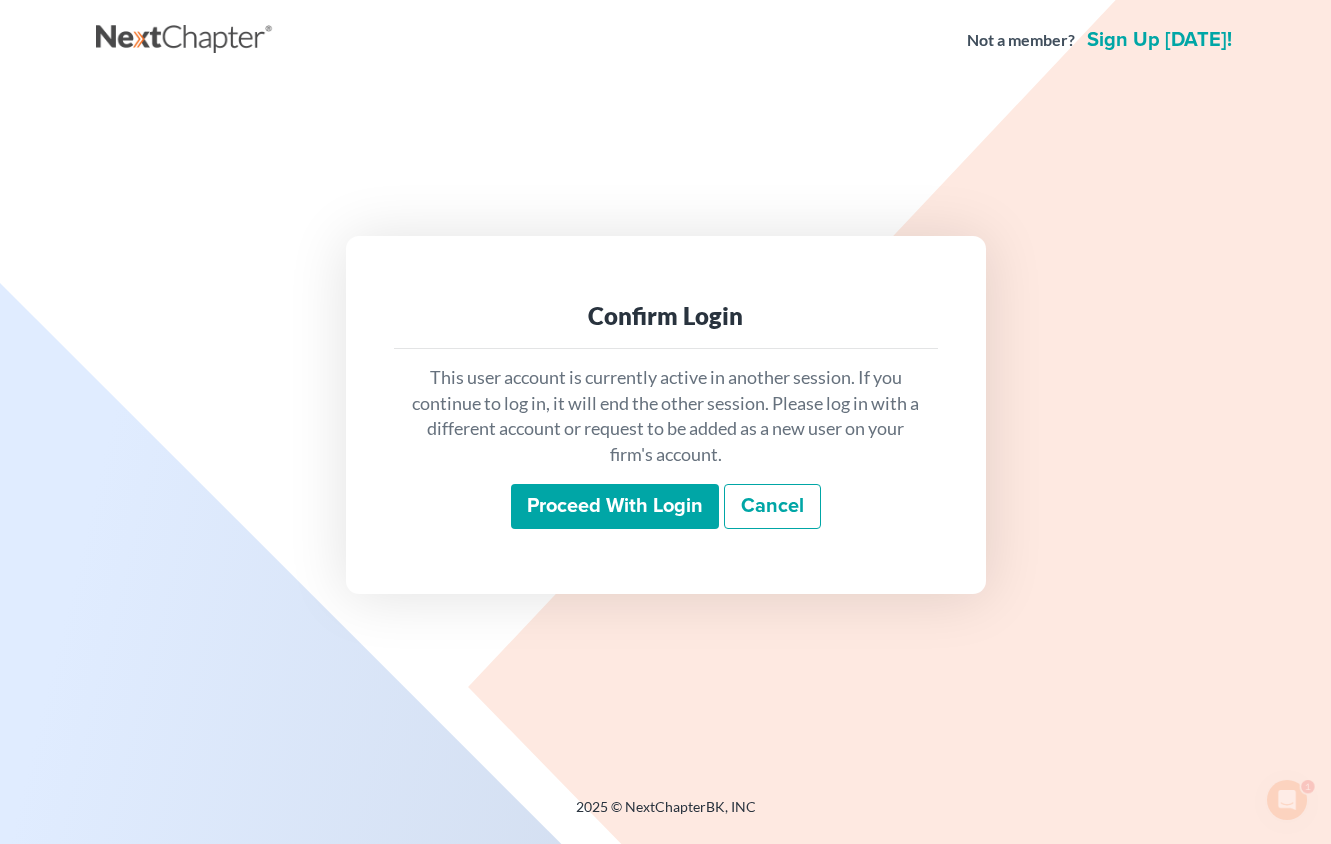 click on "Proceed with login" at bounding box center [615, 507] 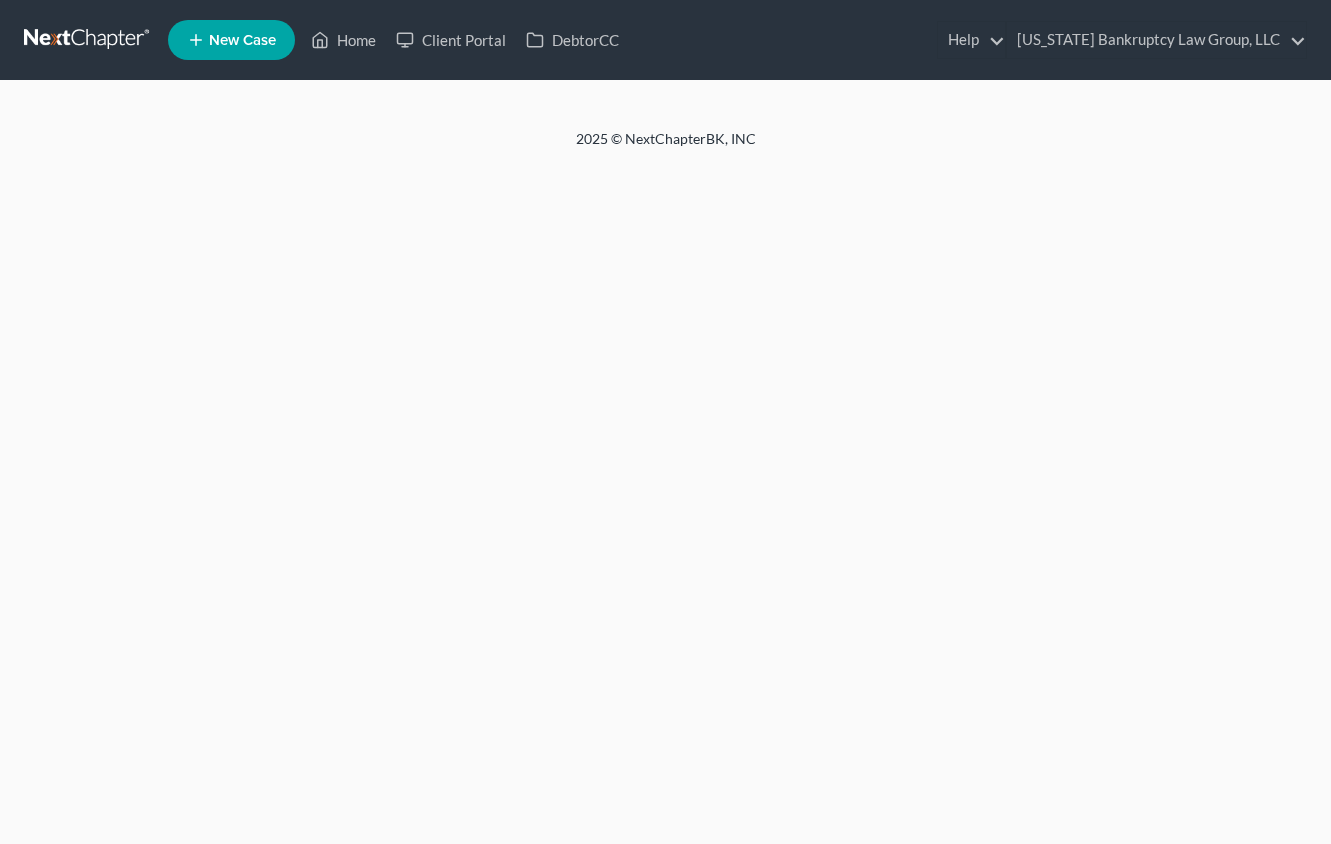 scroll, scrollTop: 0, scrollLeft: 0, axis: both 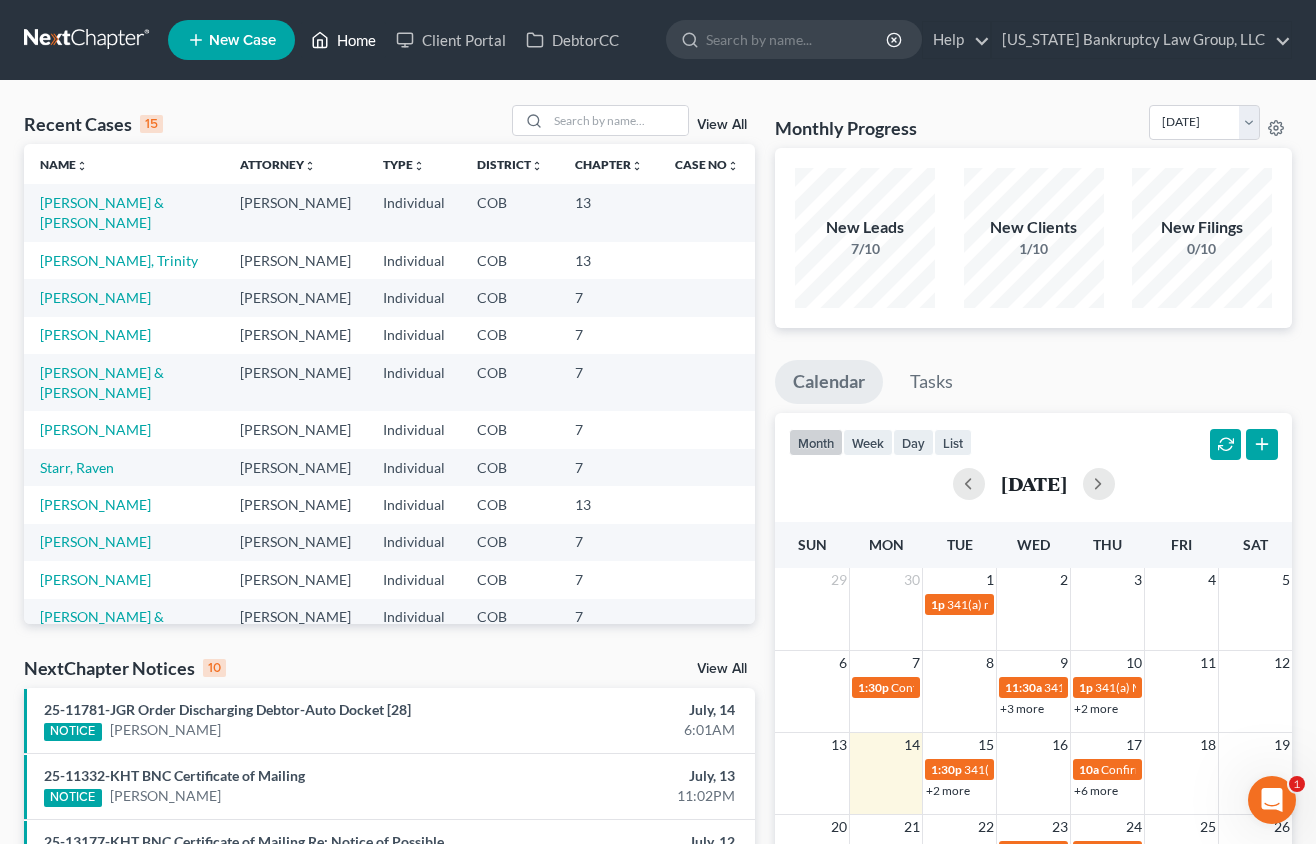 click on "Home" at bounding box center [343, 40] 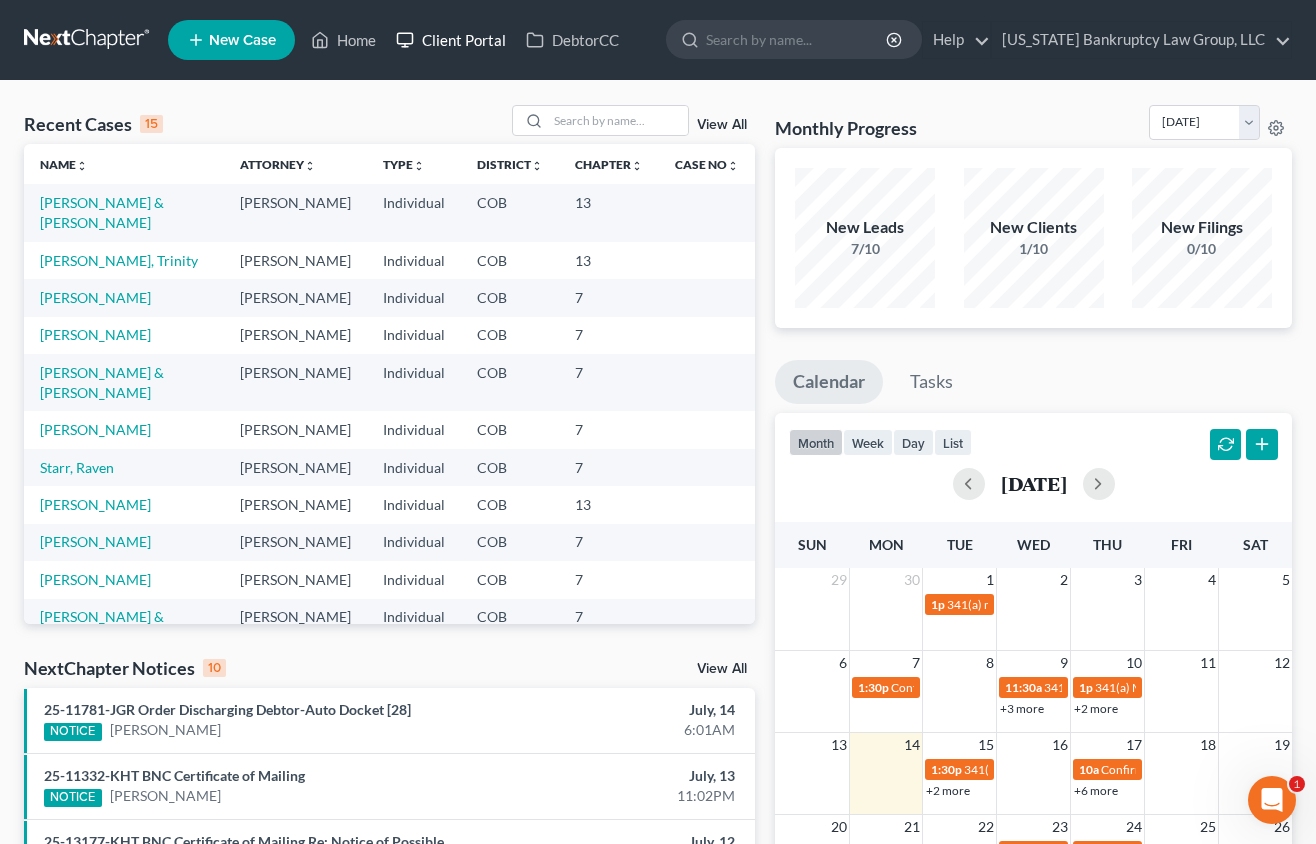 click on "Client Portal" at bounding box center (451, 40) 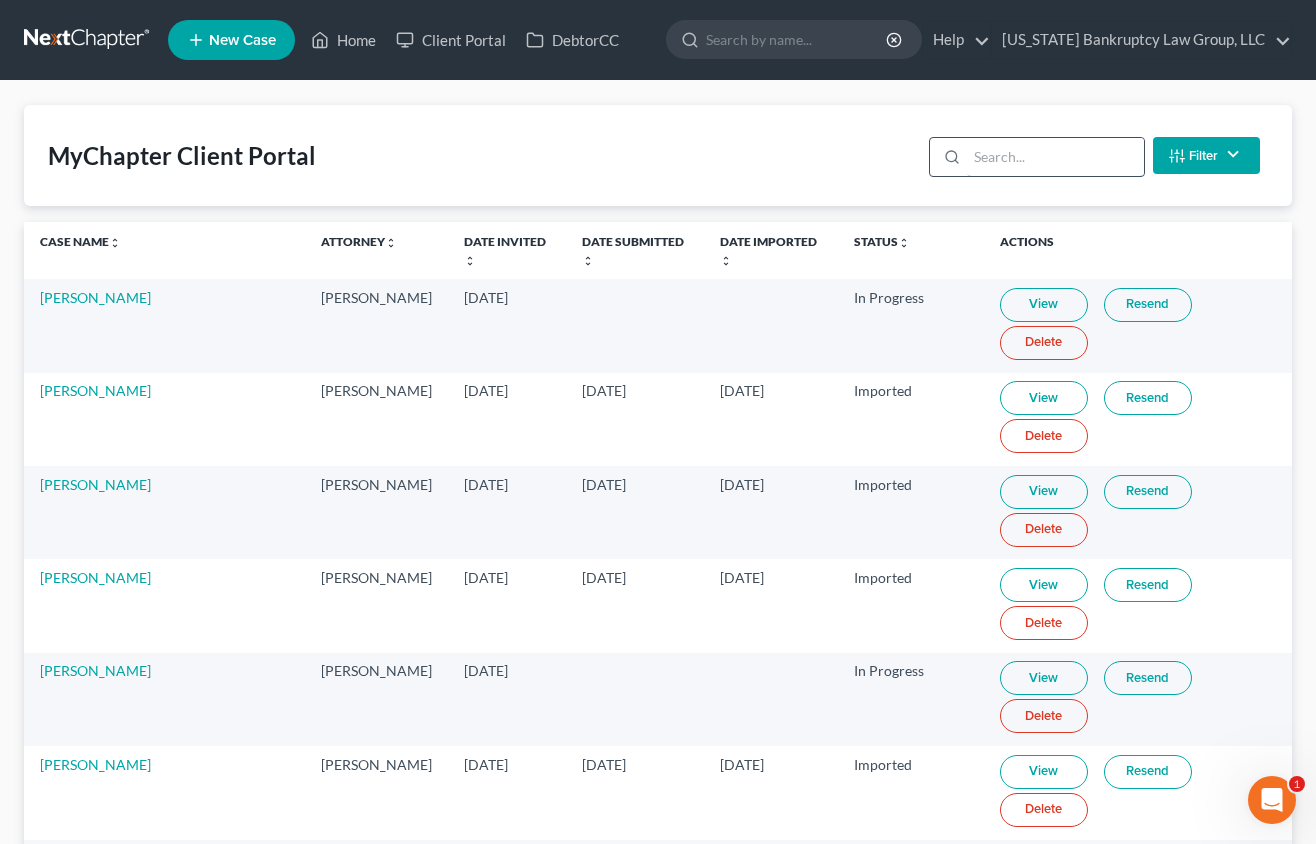 click at bounding box center (1055, 157) 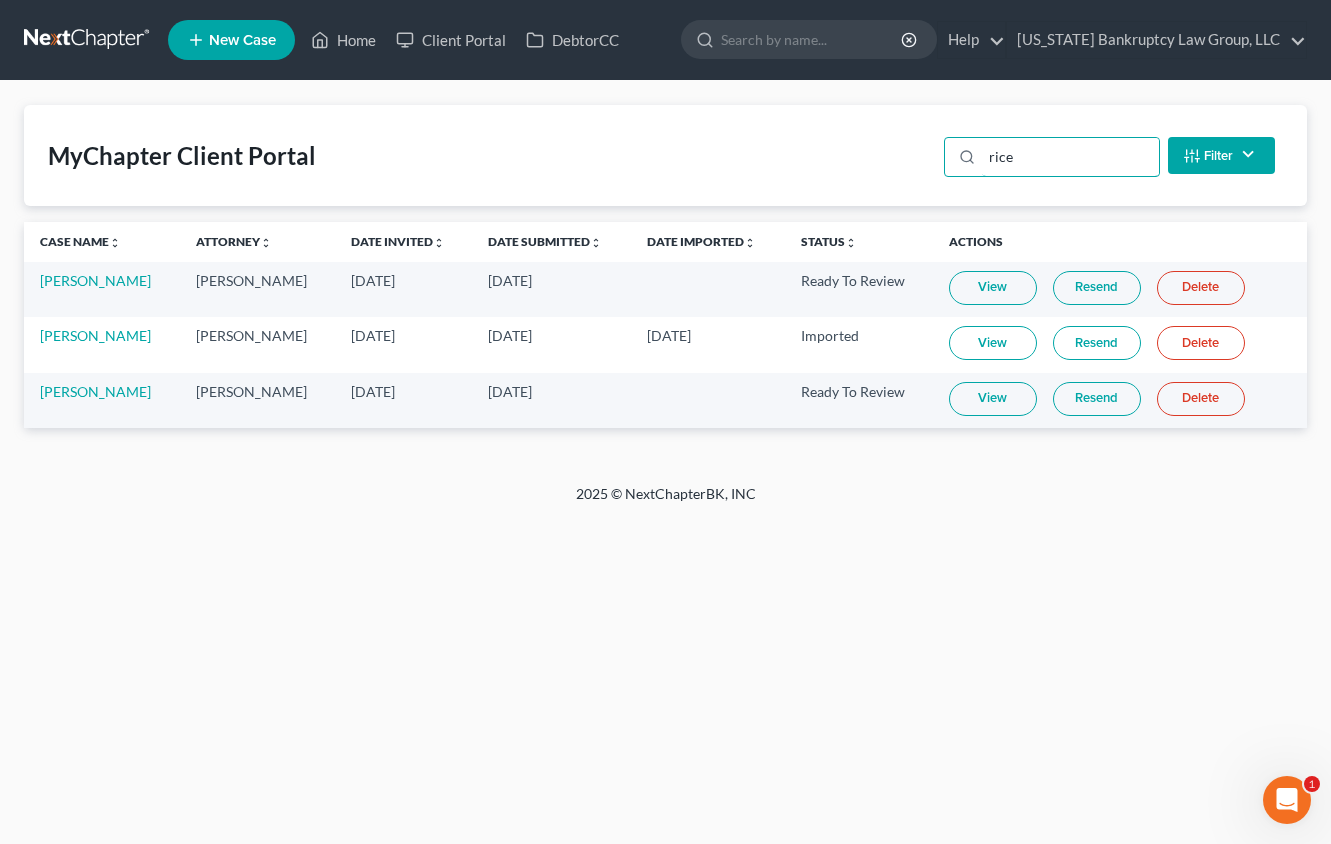 type on "rice" 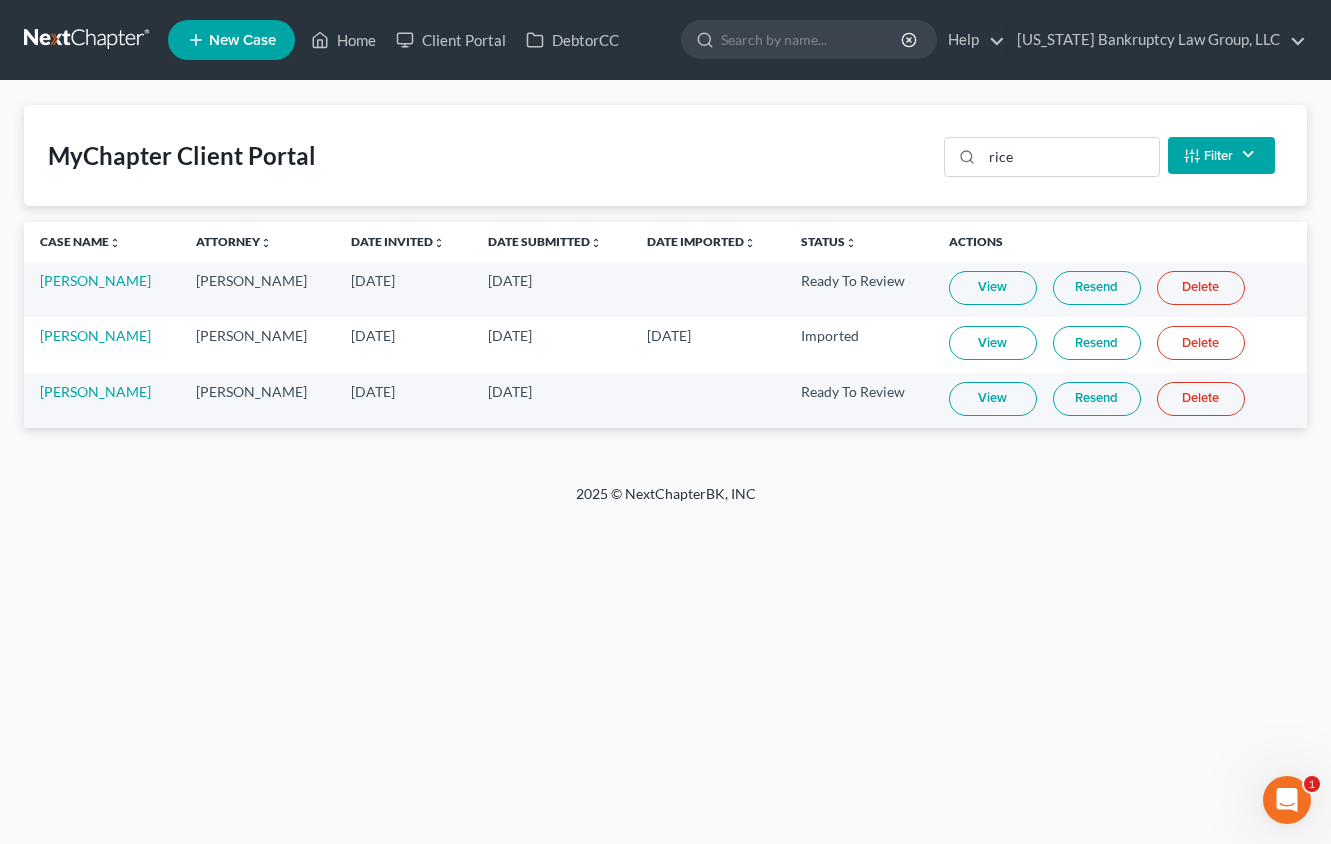 click on "View" at bounding box center [993, 288] 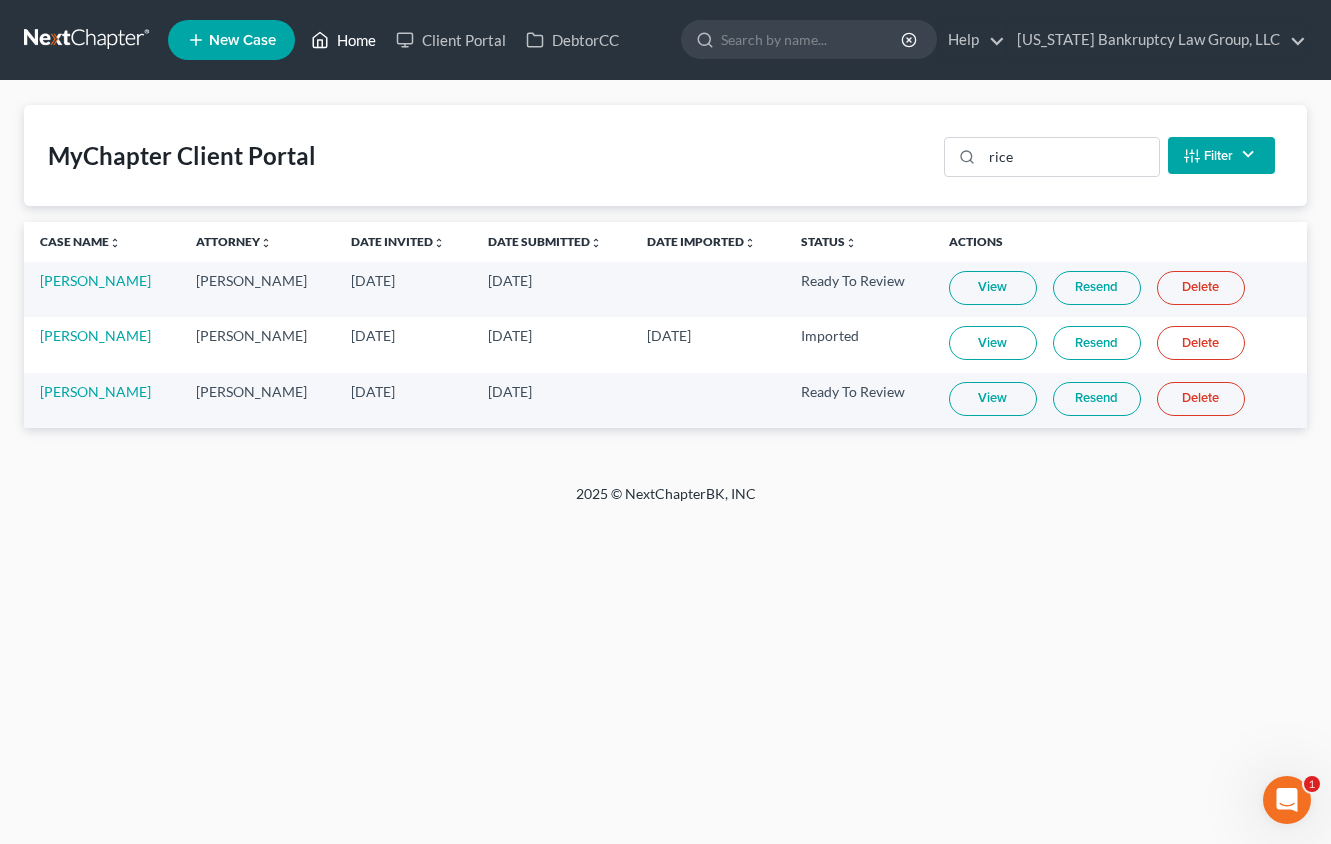 click on "Home" at bounding box center (343, 40) 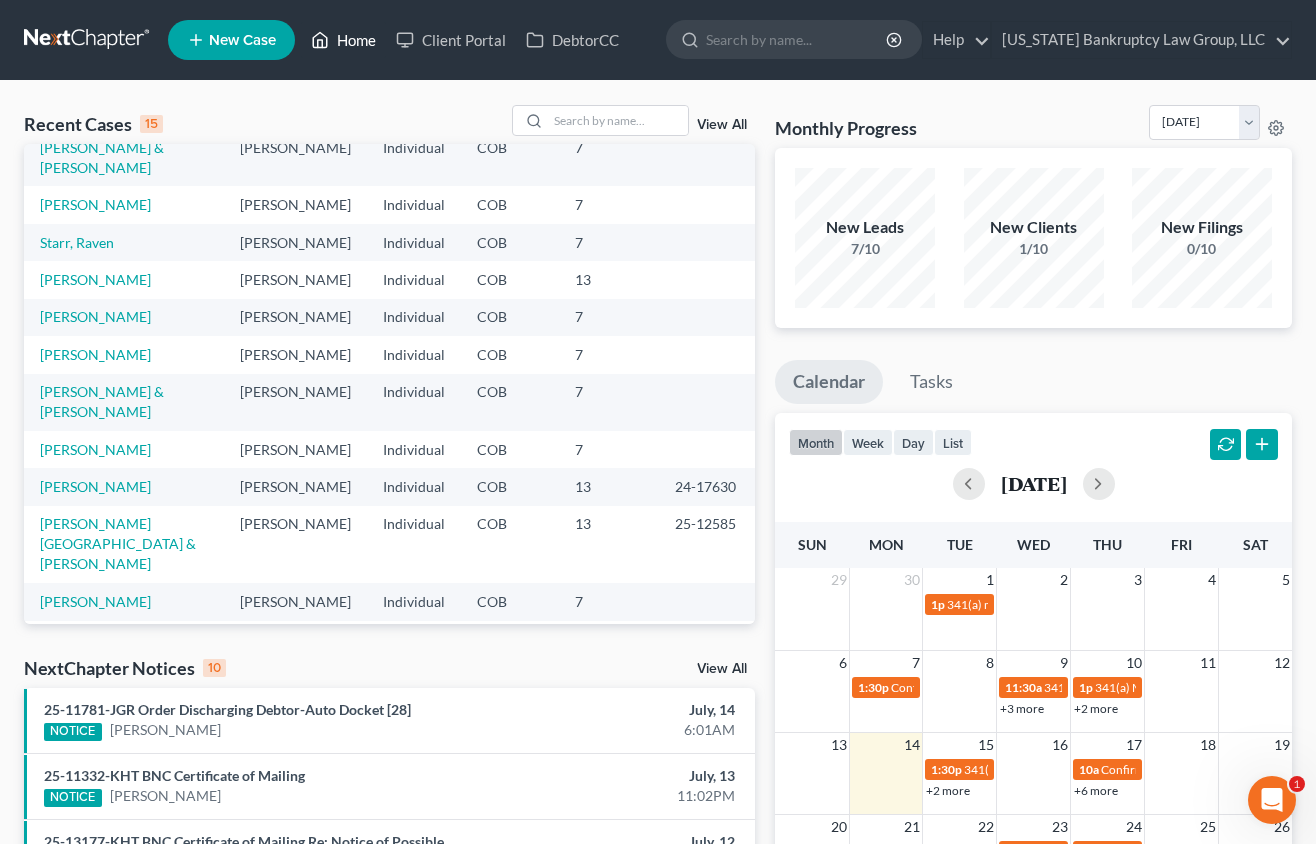 scroll, scrollTop: 437, scrollLeft: 0, axis: vertical 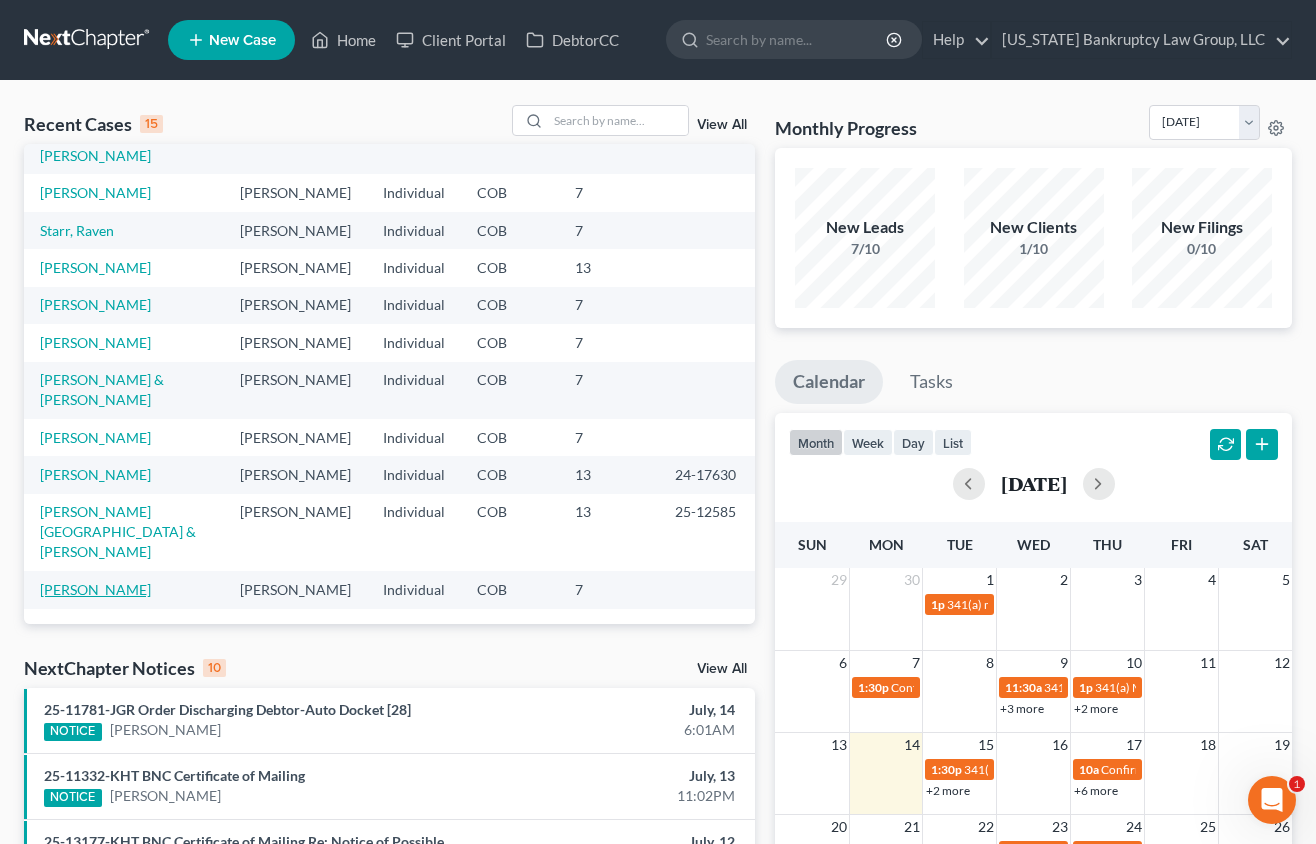 click on "[PERSON_NAME]" at bounding box center (95, 589) 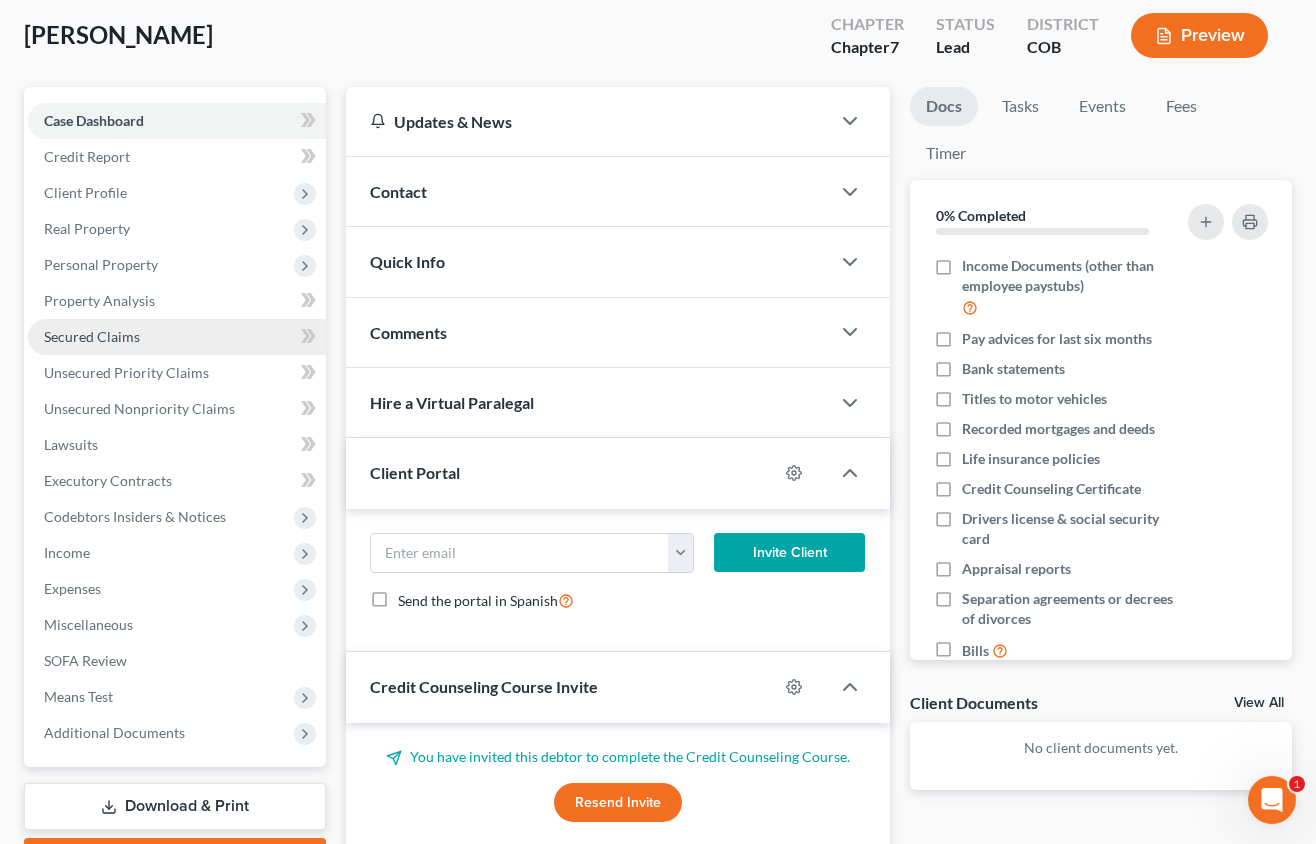 scroll, scrollTop: 255, scrollLeft: 0, axis: vertical 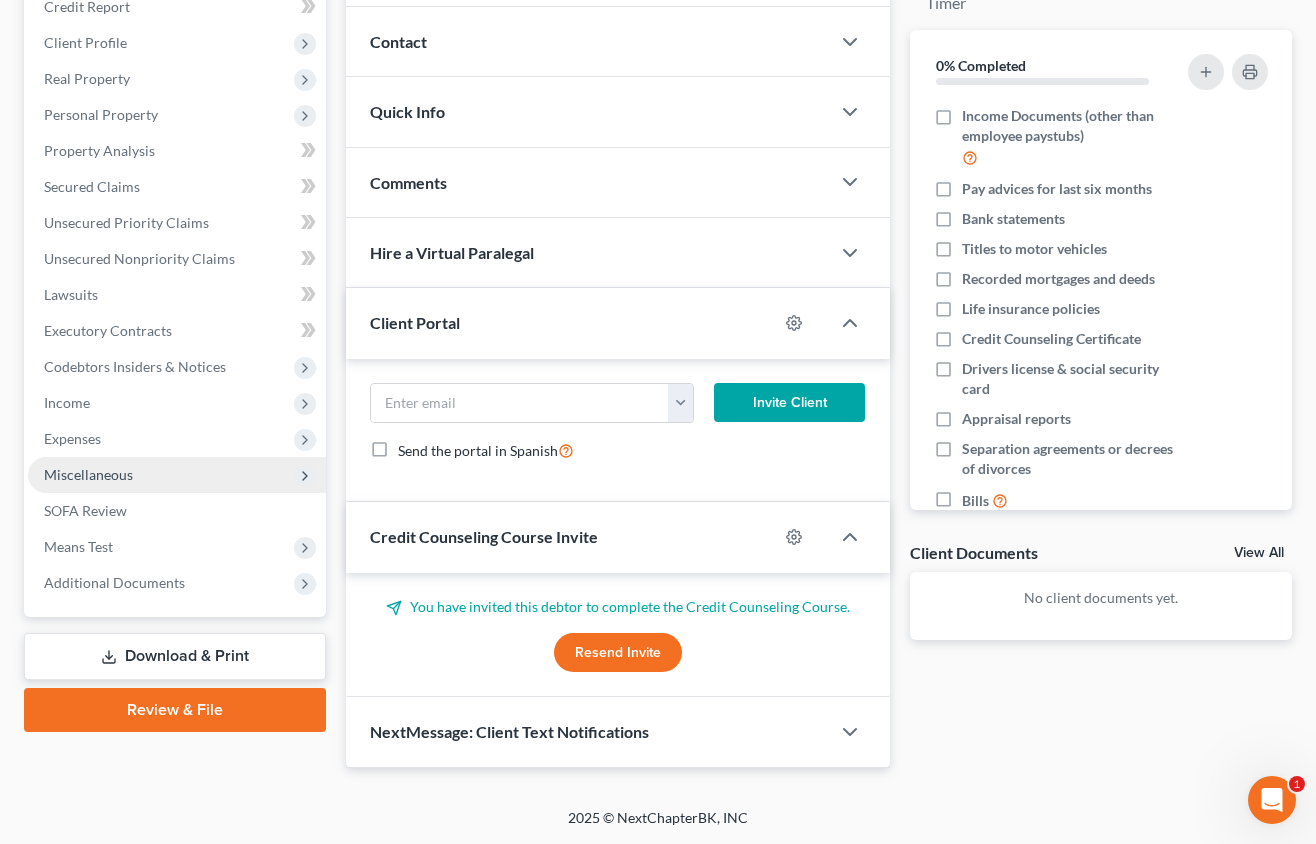 click on "Miscellaneous" at bounding box center [88, 474] 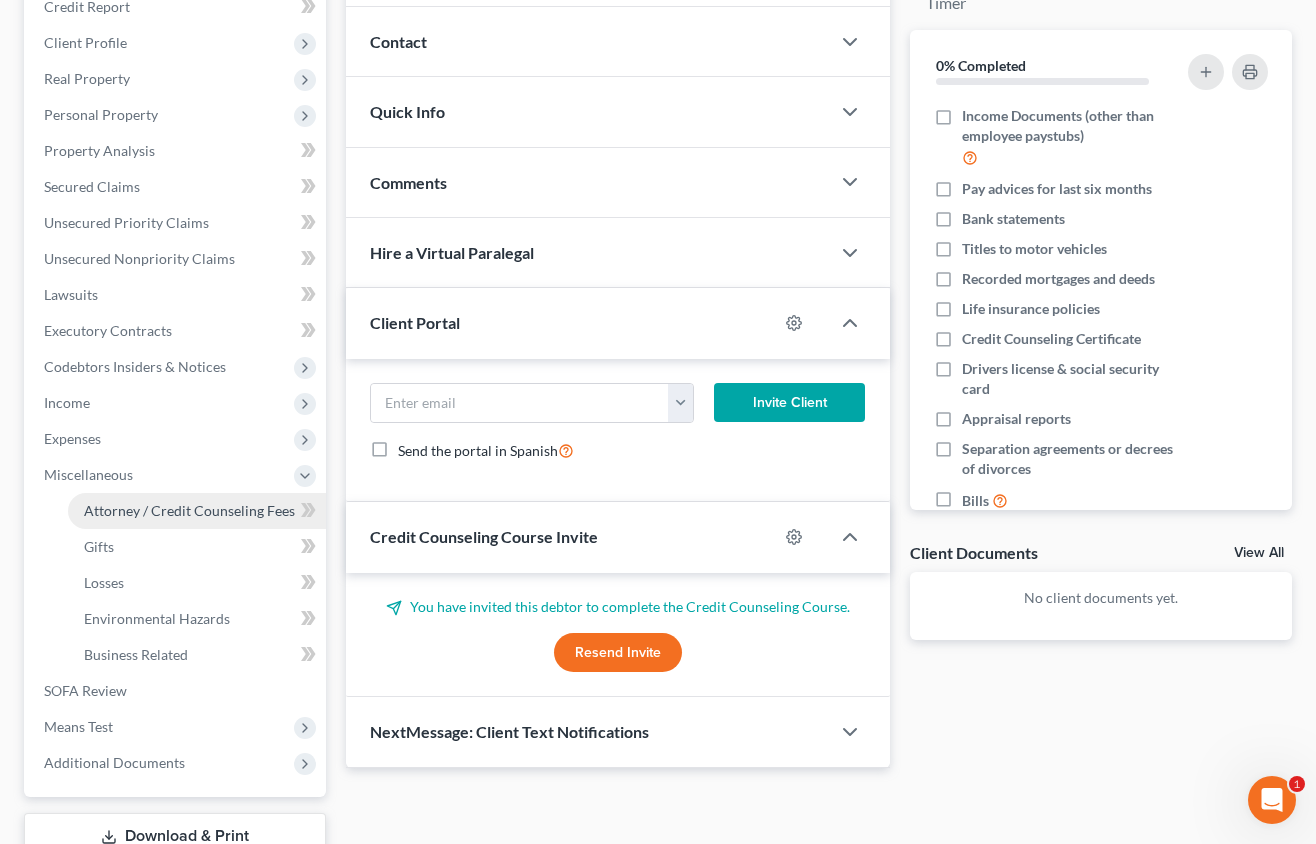 click on "Attorney / Credit Counseling Fees" at bounding box center [189, 510] 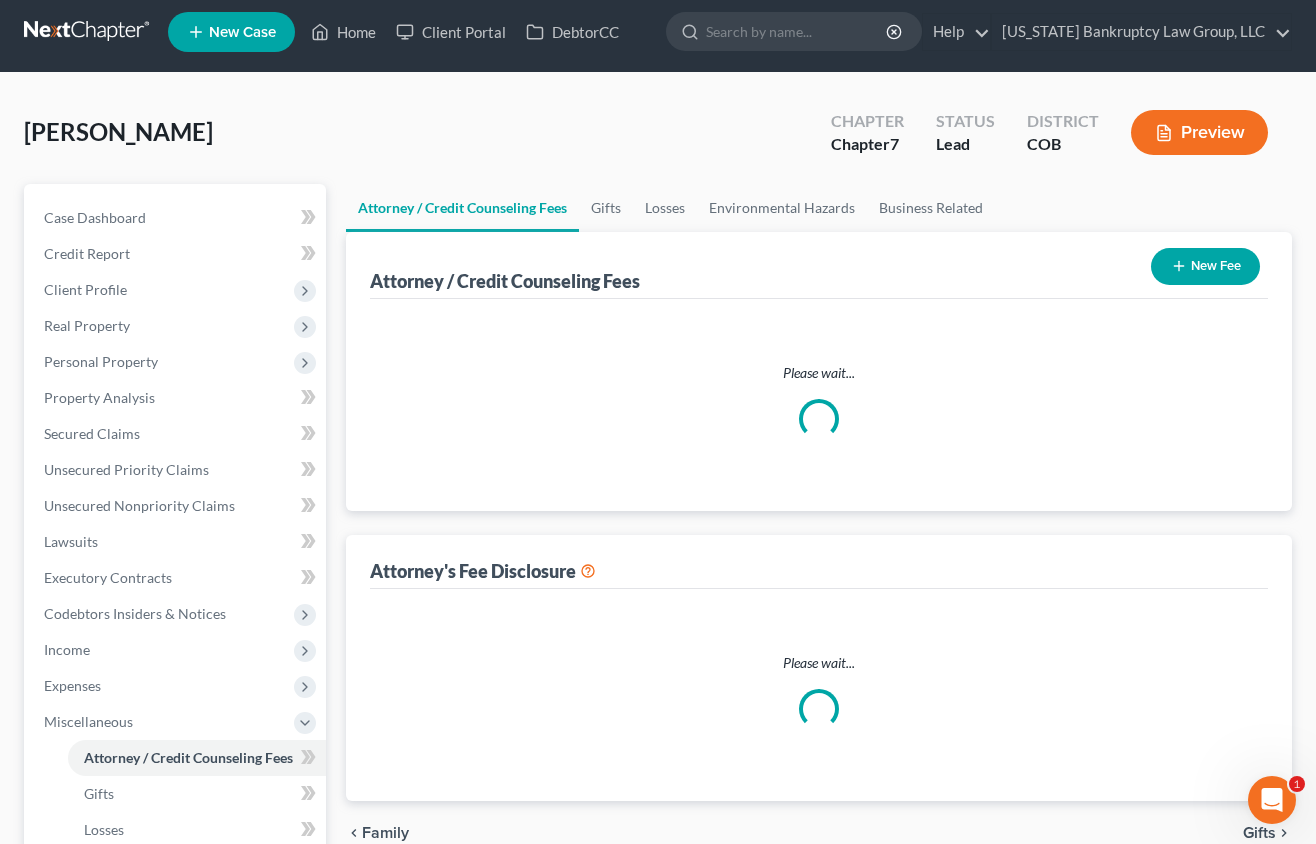 scroll, scrollTop: 0, scrollLeft: 0, axis: both 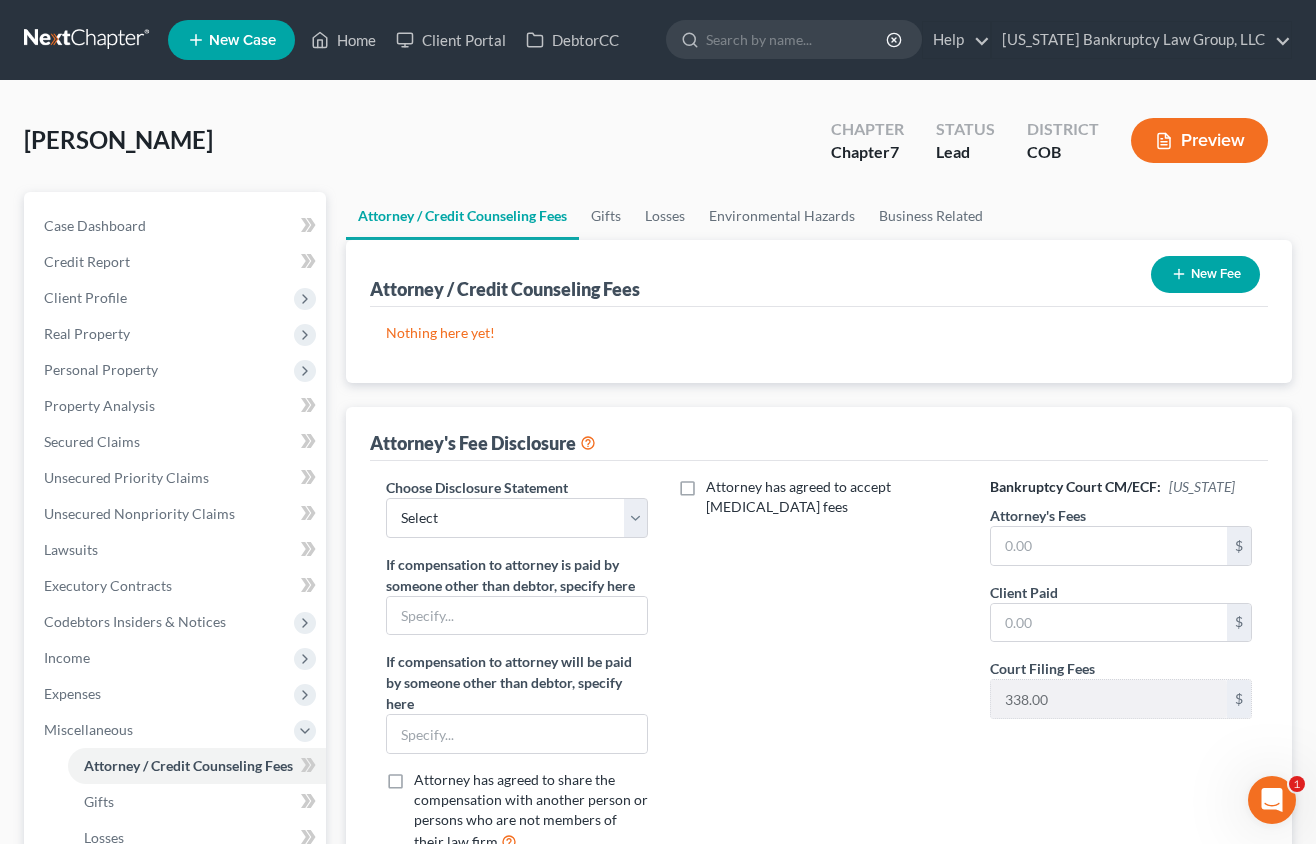 click on "New Fee" at bounding box center (1205, 274) 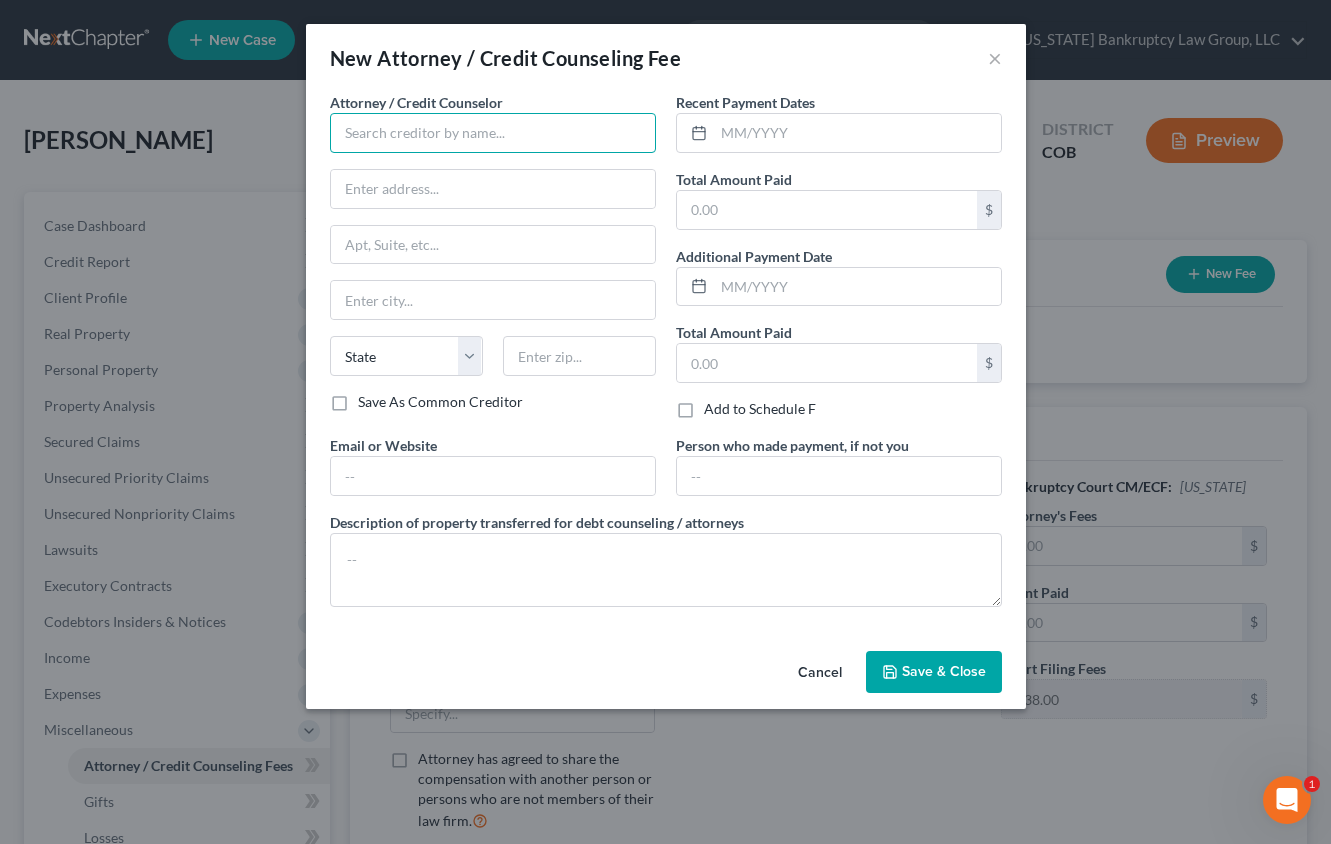 click at bounding box center [493, 133] 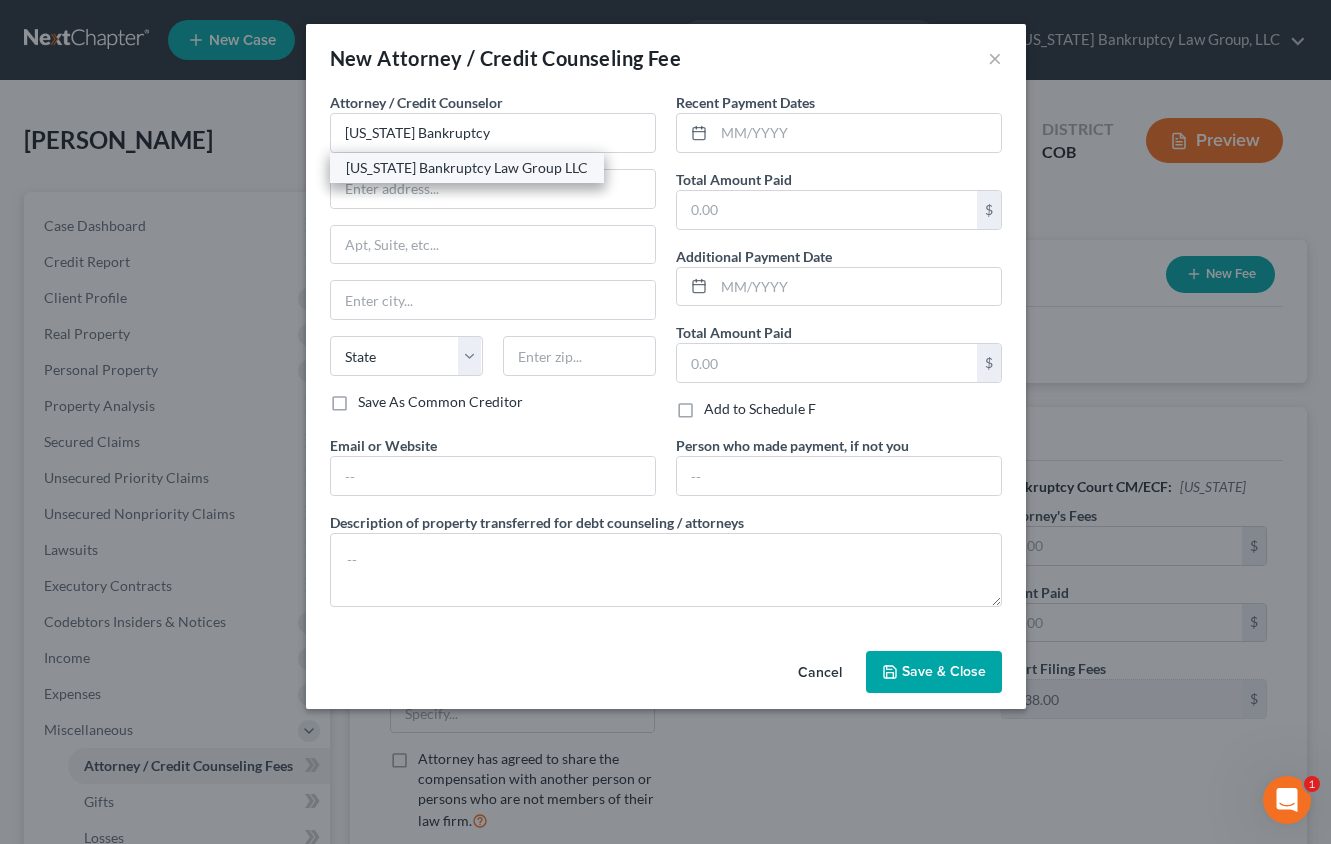 click on "[US_STATE] Bankruptcy Law Group LLC" at bounding box center [467, 168] 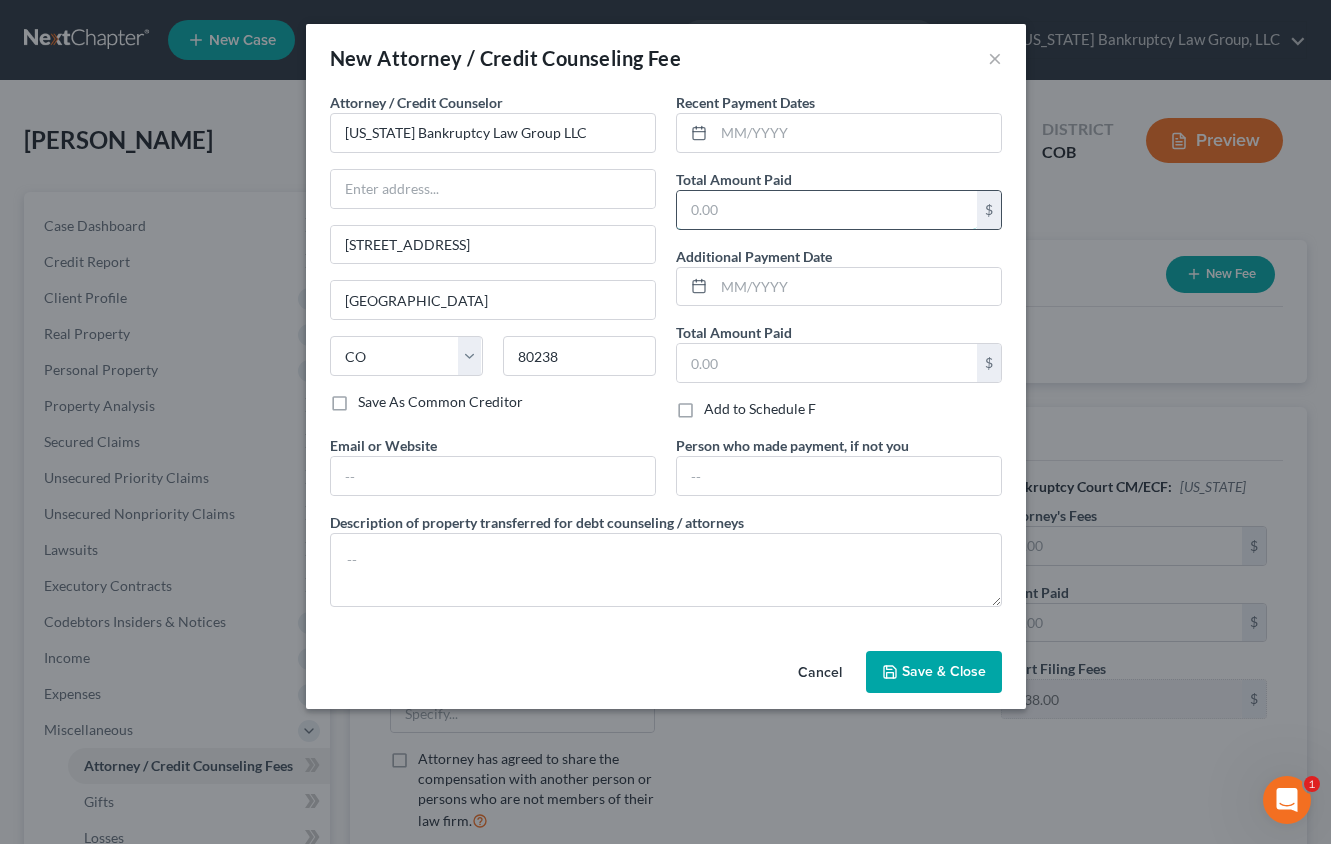 click at bounding box center (827, 210) 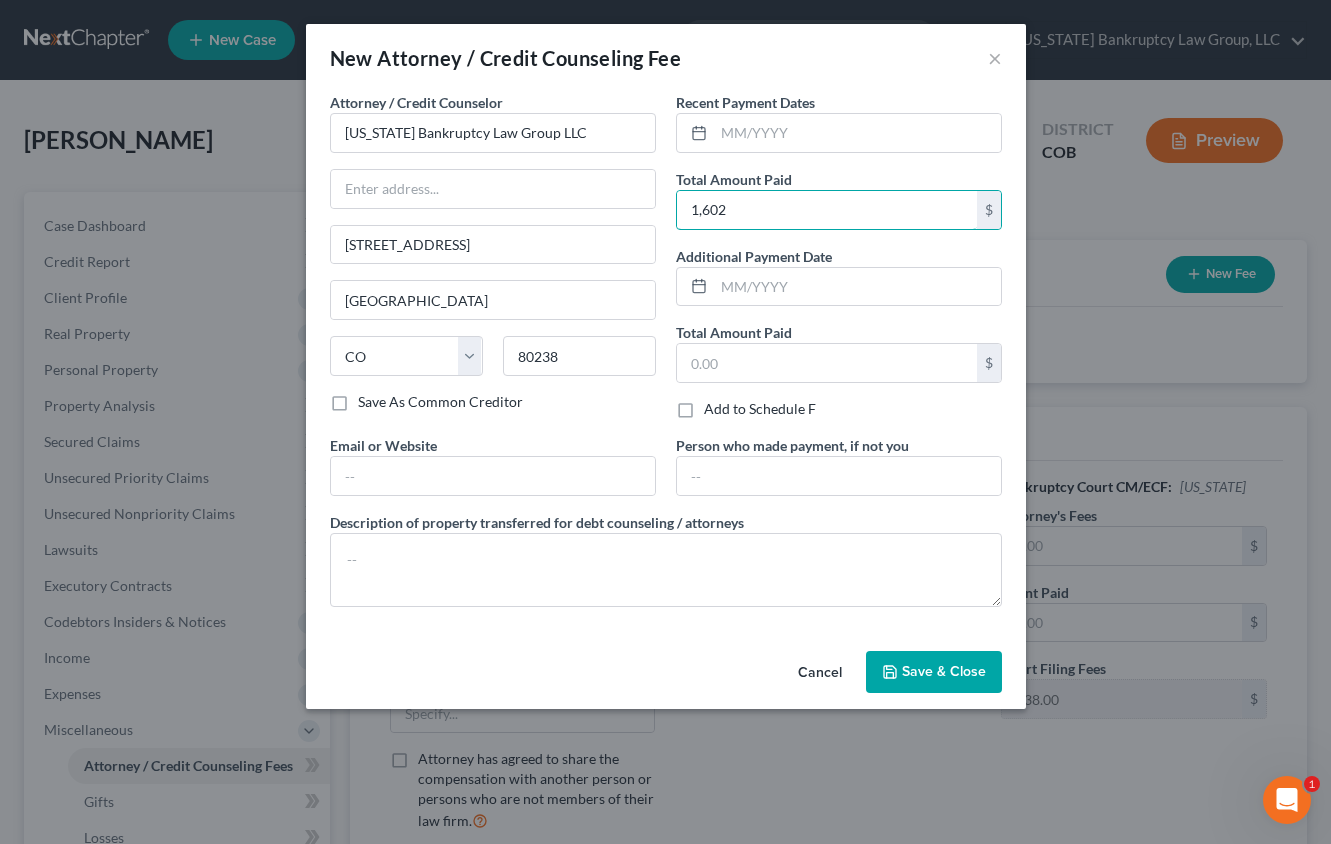 type on "1,602" 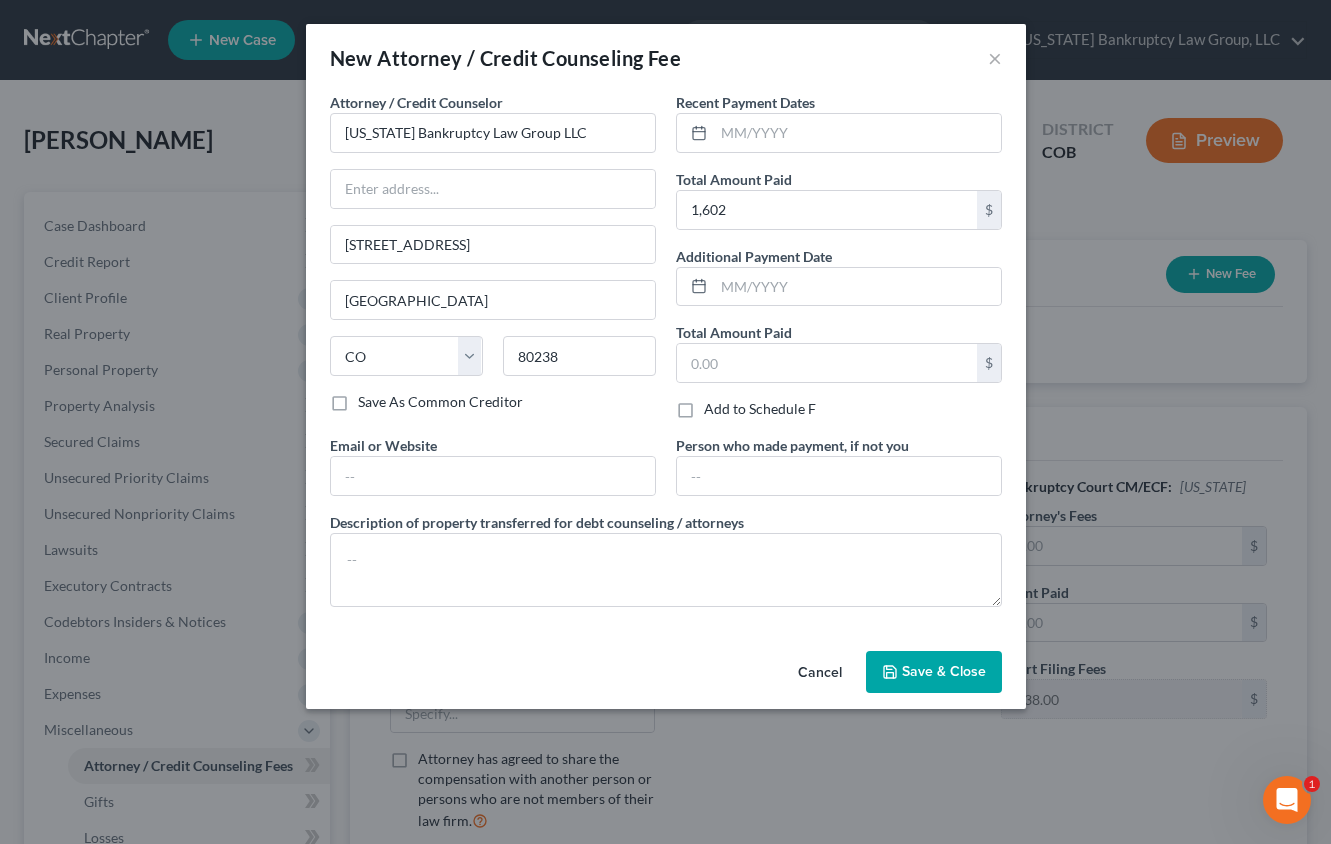 click on "Save & Close" at bounding box center (944, 671) 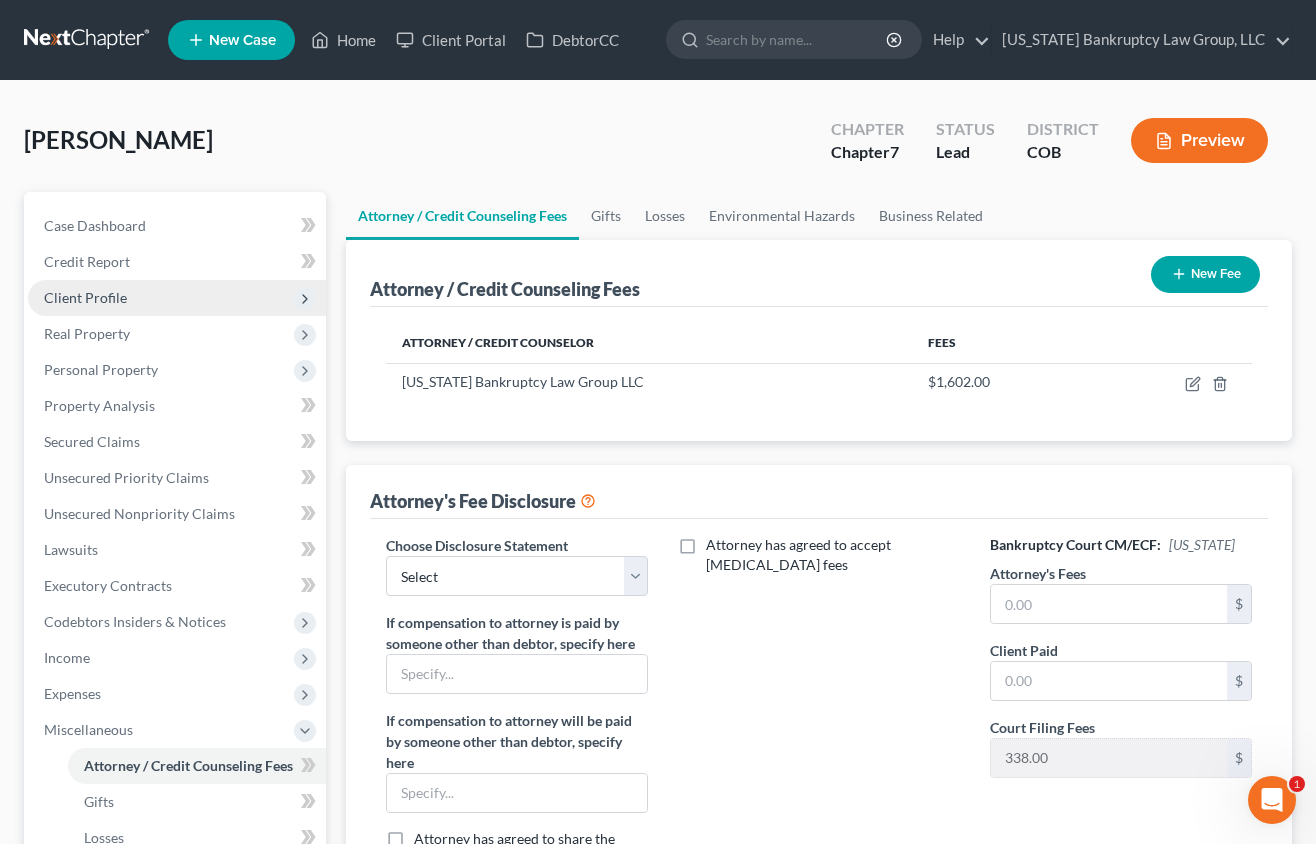 click on "Client Profile" at bounding box center [85, 297] 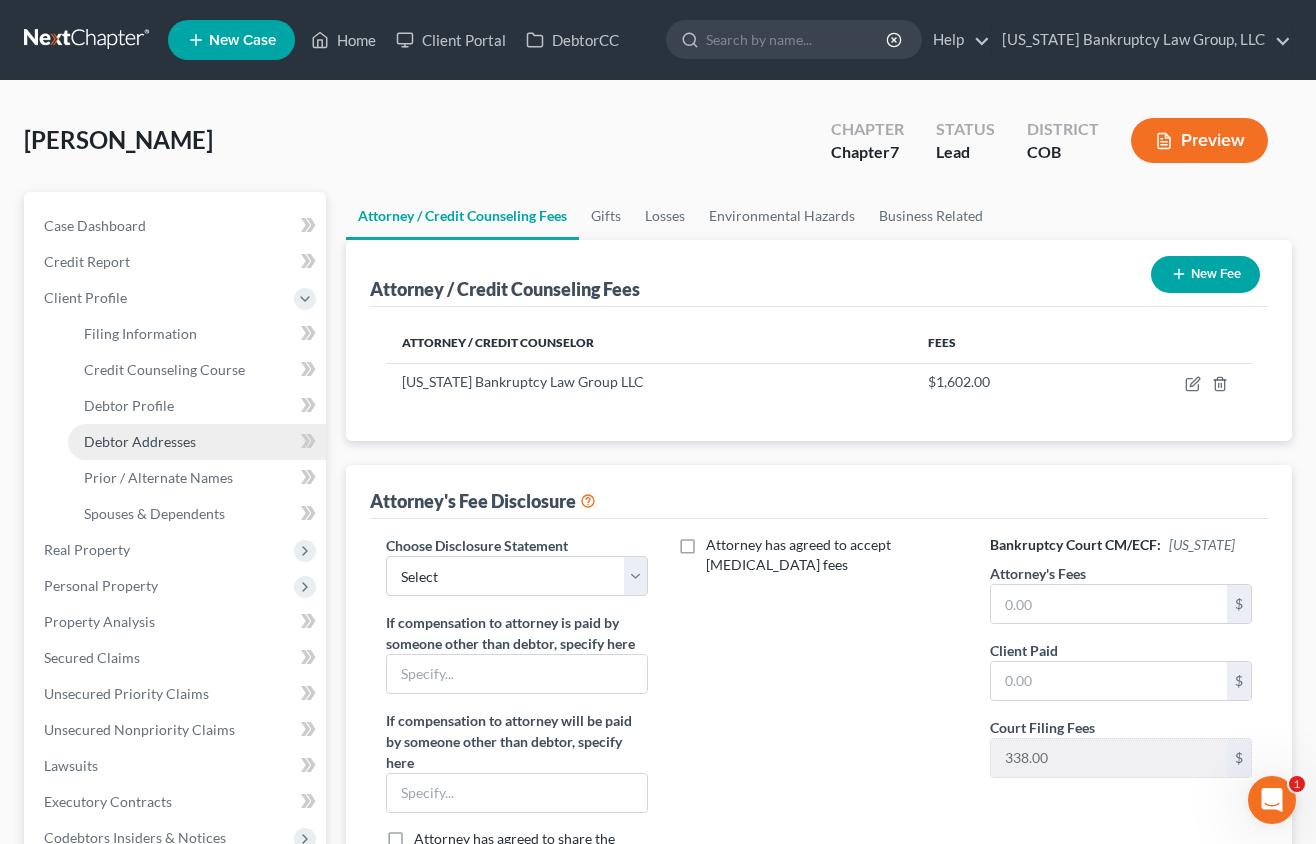 click on "Debtor Addresses" at bounding box center [140, 441] 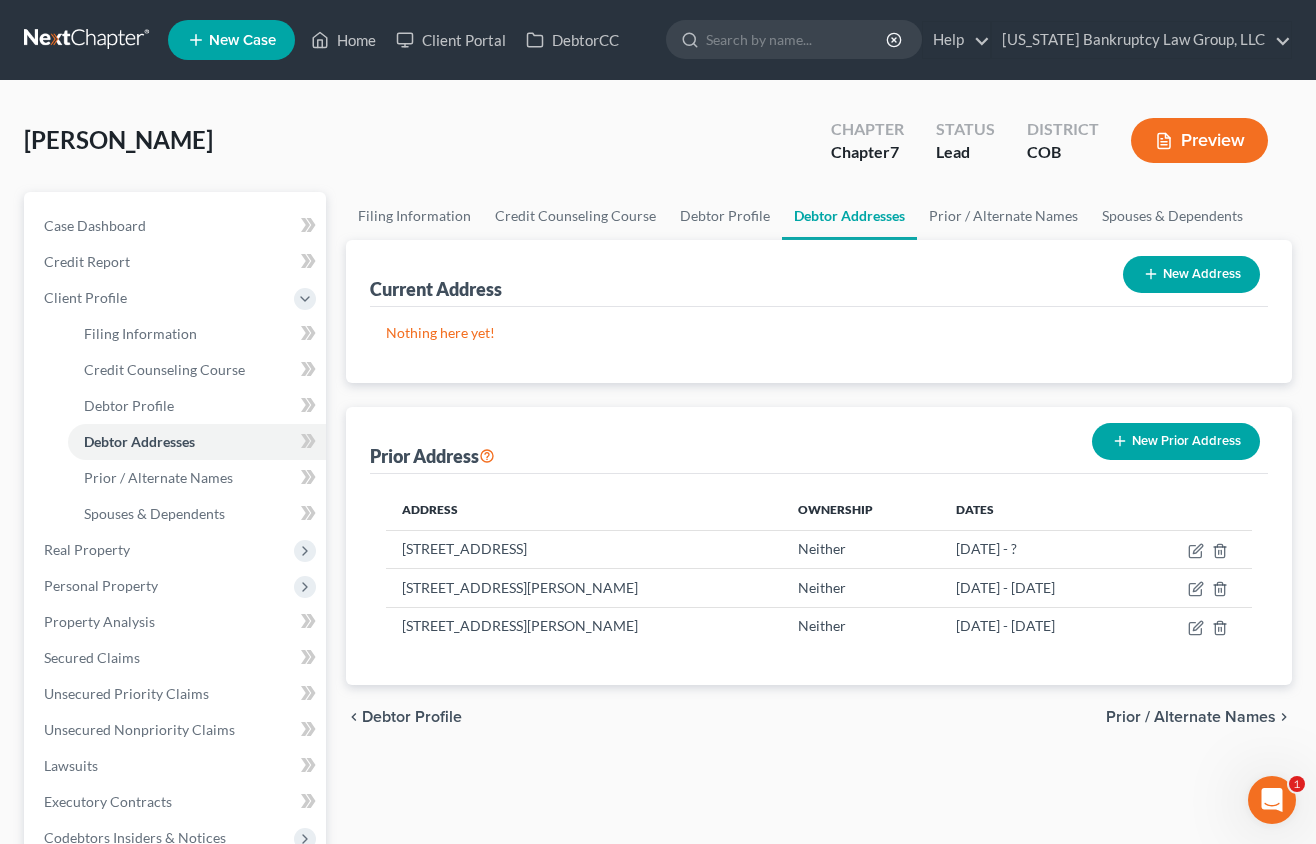 click on "New Address" at bounding box center [1191, 274] 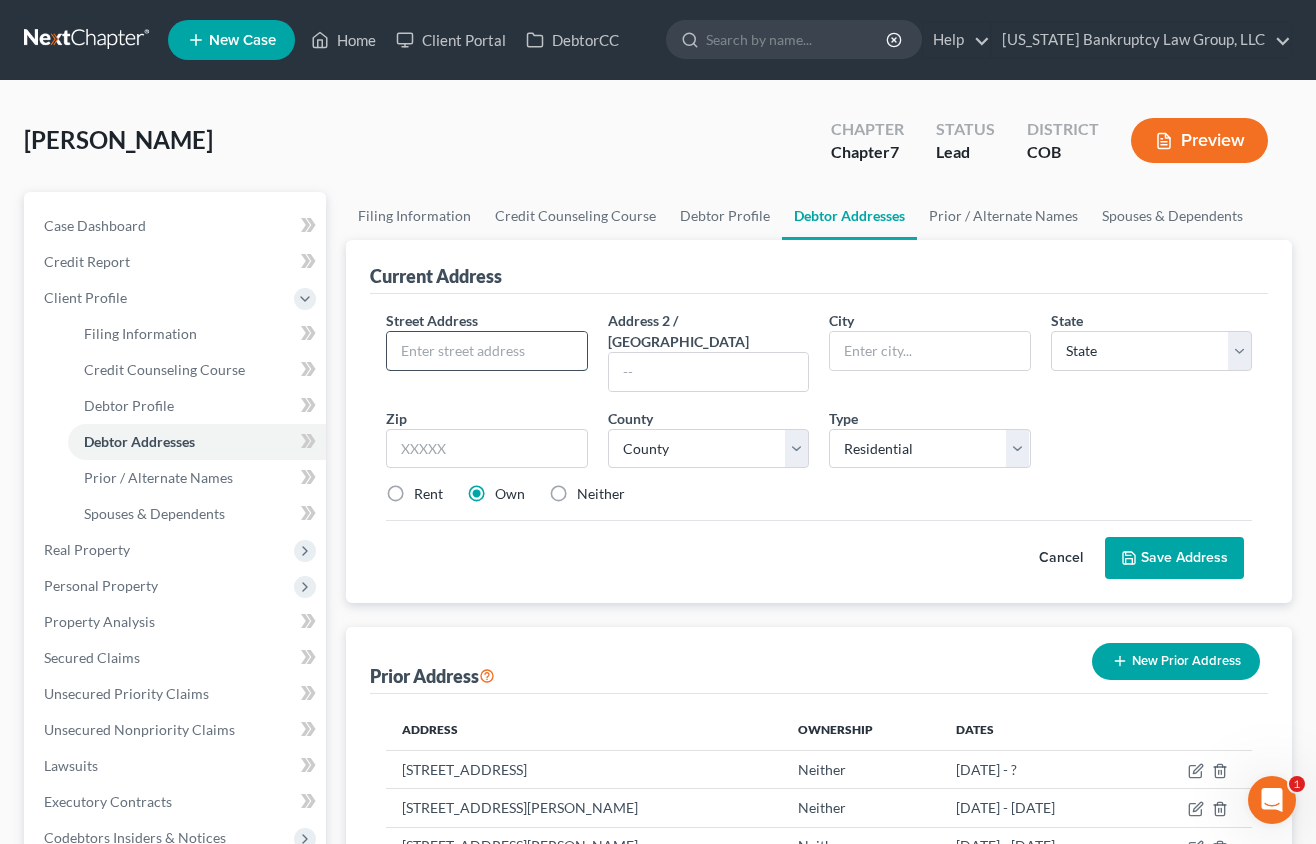 click at bounding box center (487, 351) 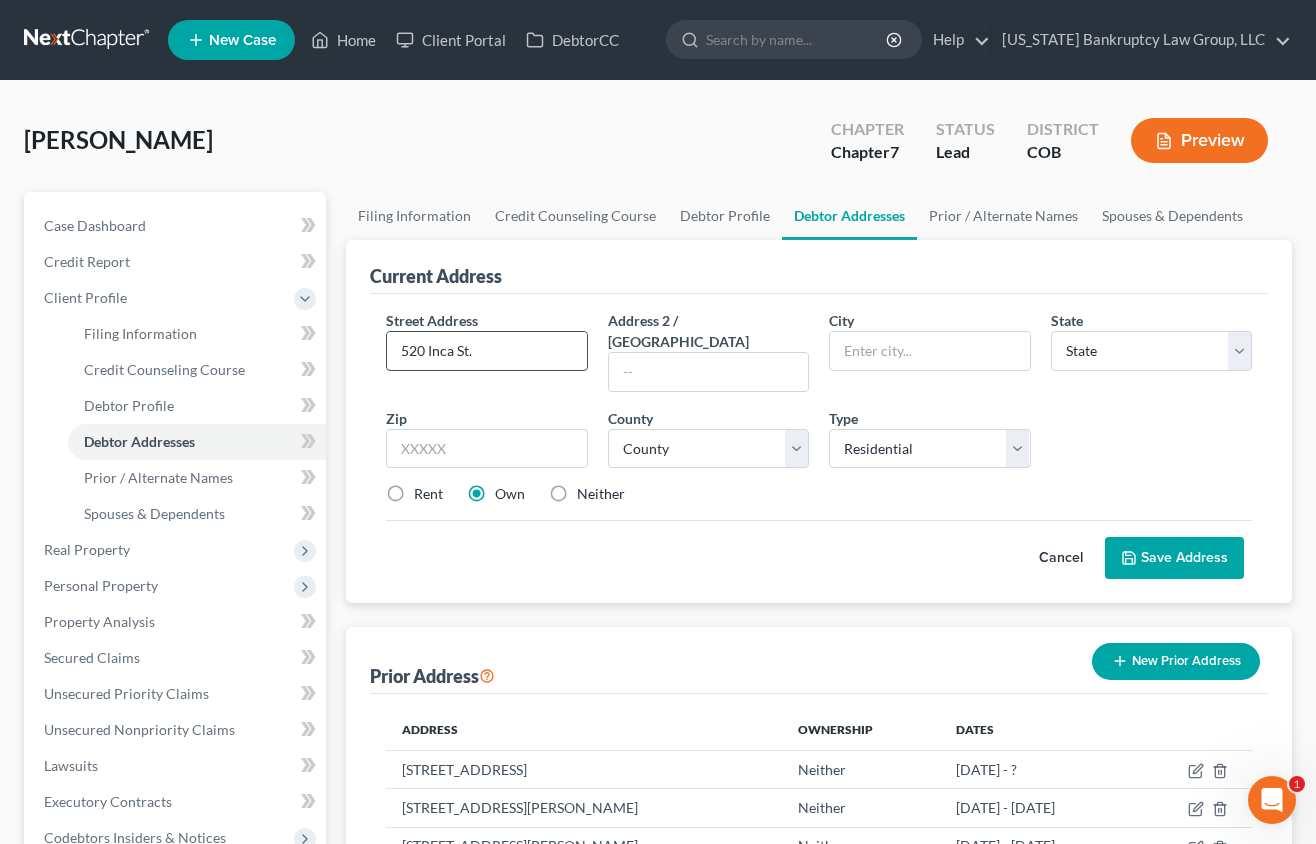 type on "520 Inca St." 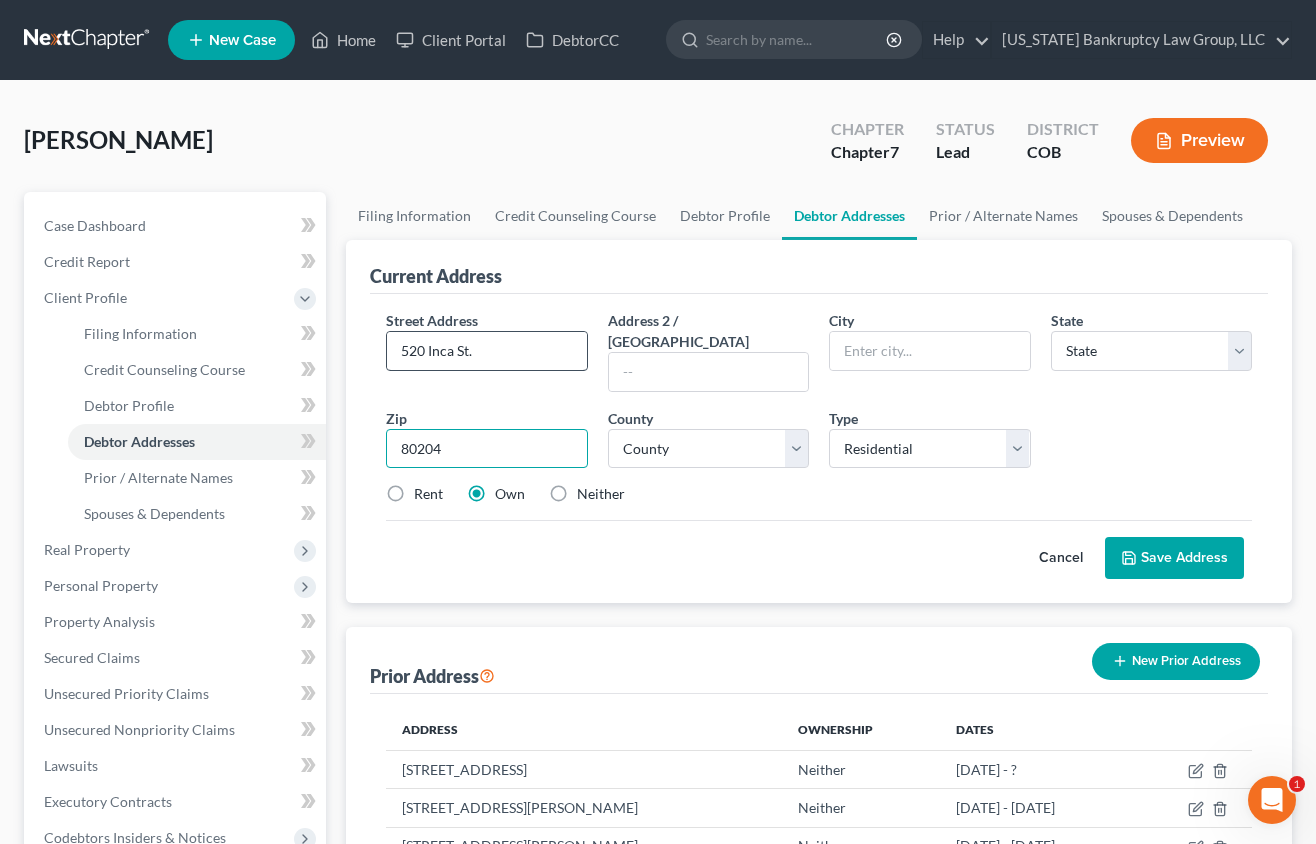 type on "80204" 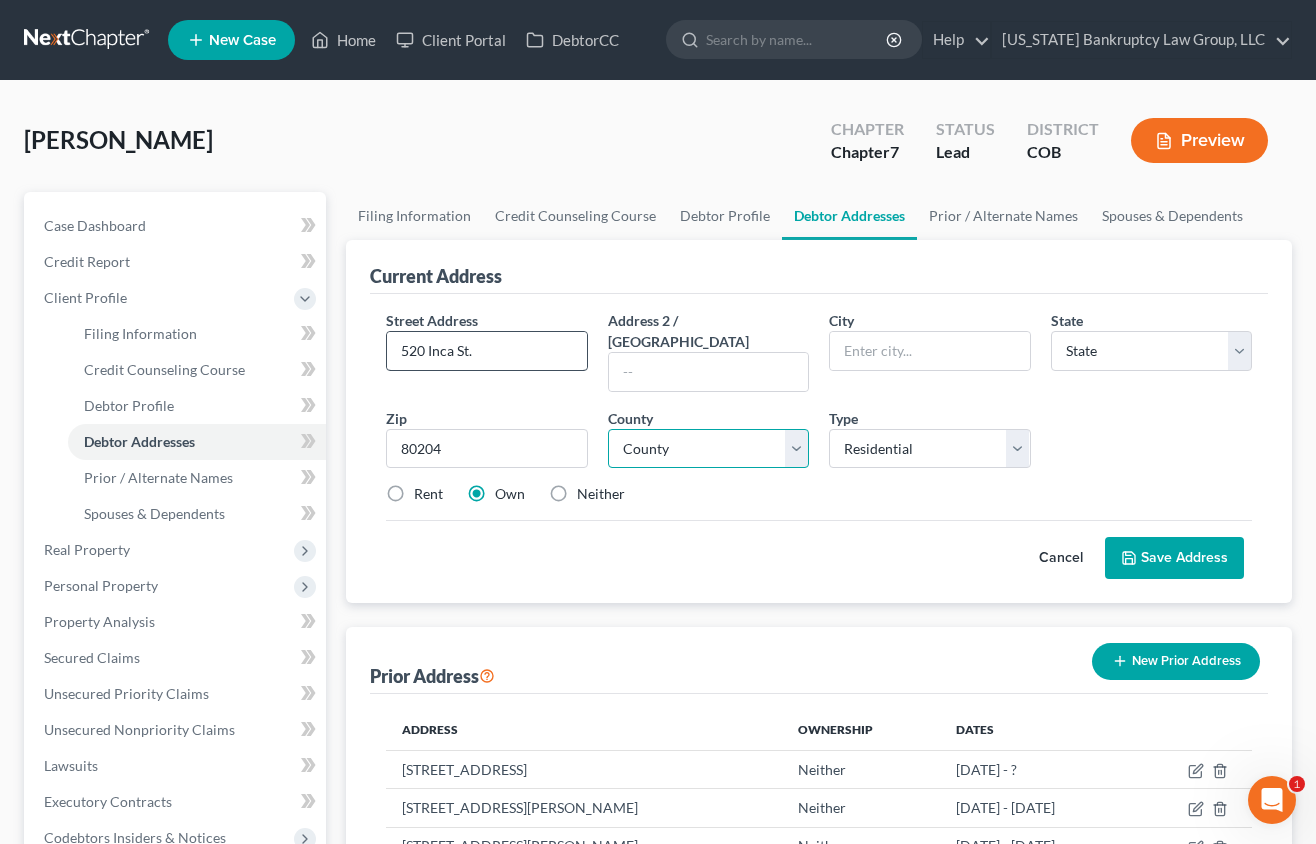 type on "[GEOGRAPHIC_DATA]" 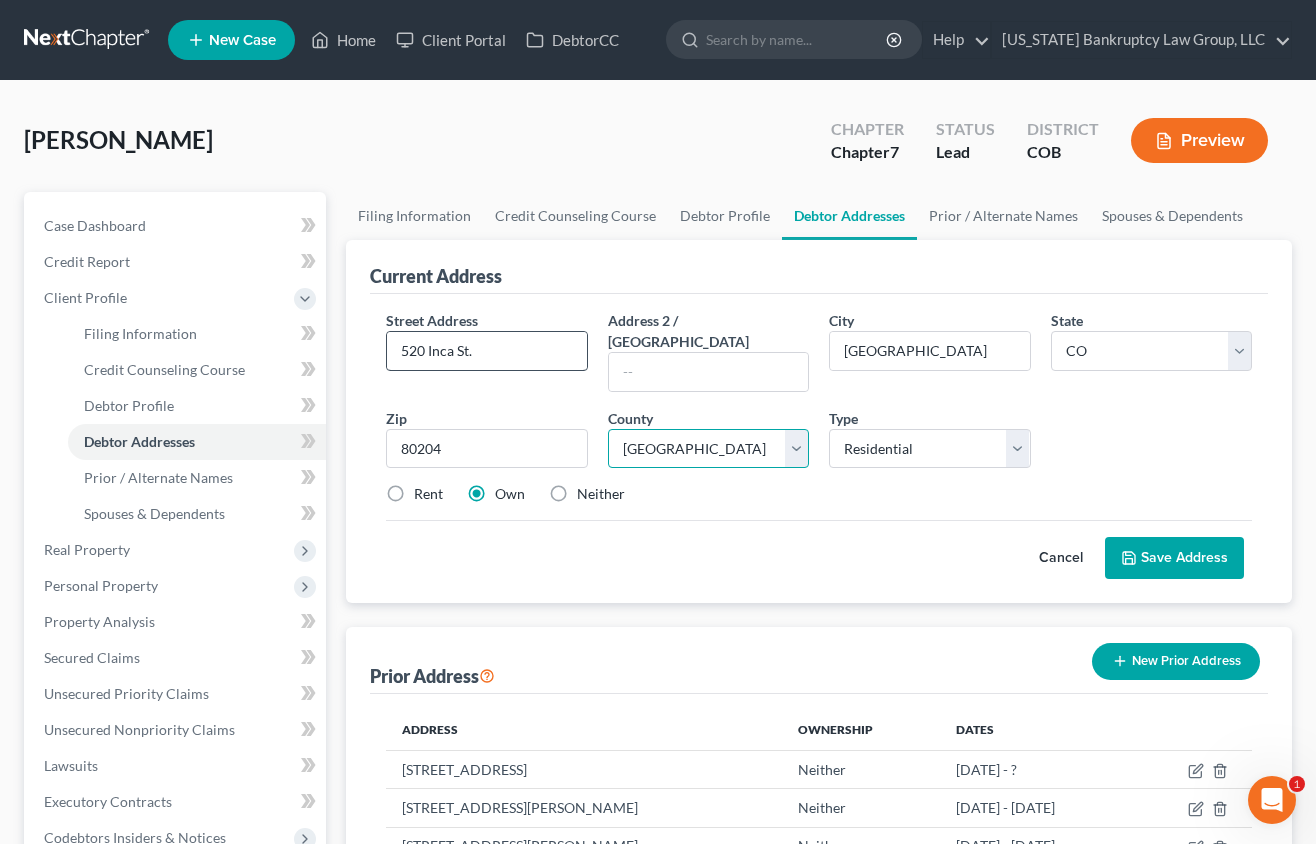 select on "16" 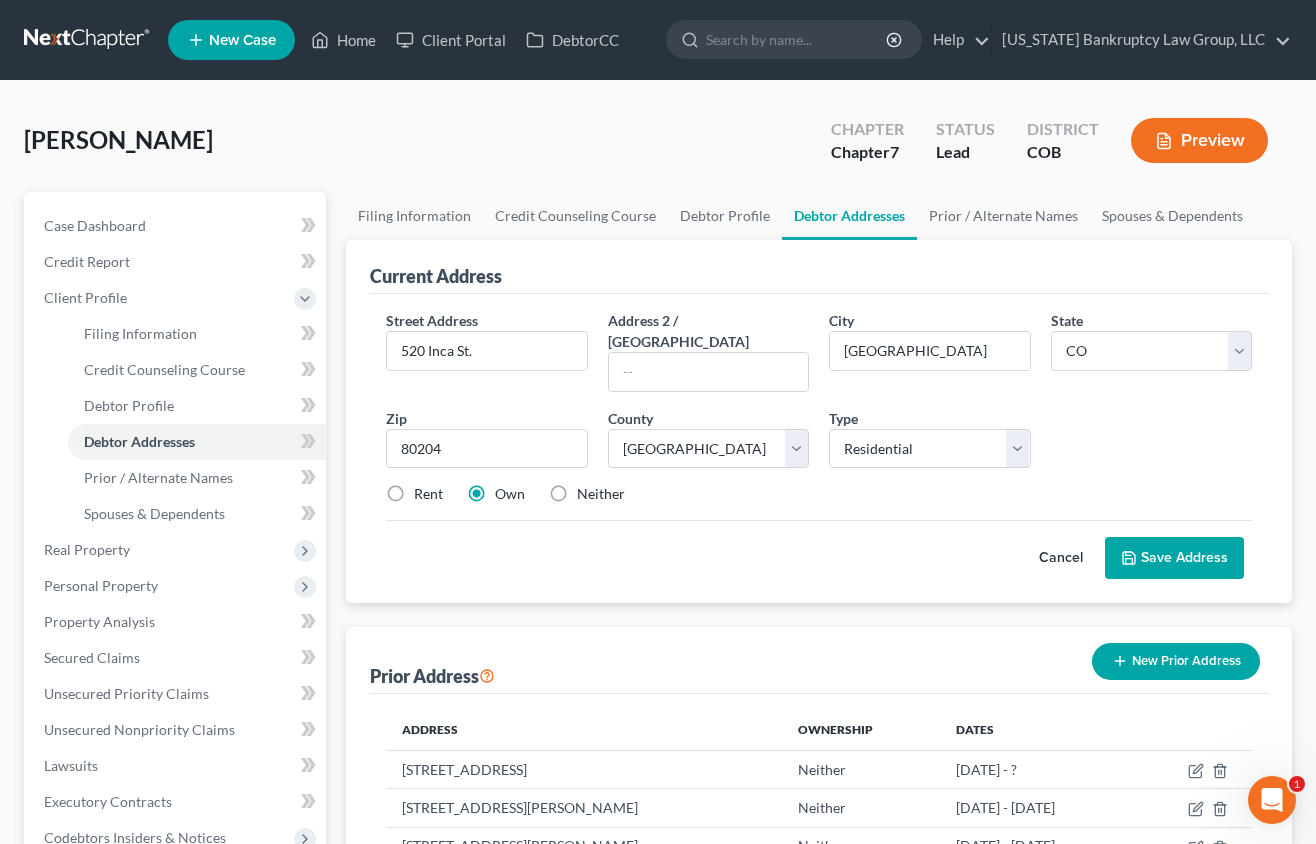 click on "Rent" at bounding box center [428, 494] 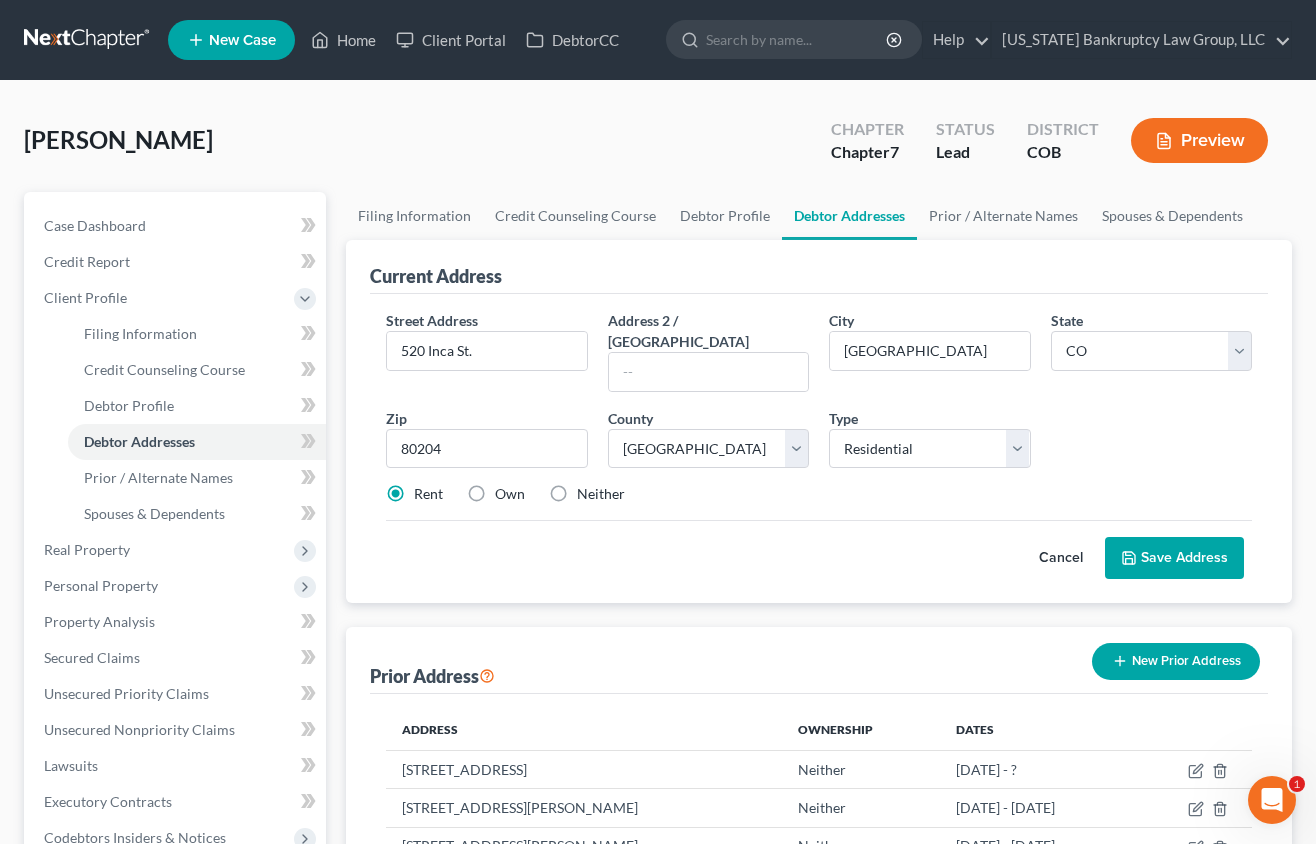 click 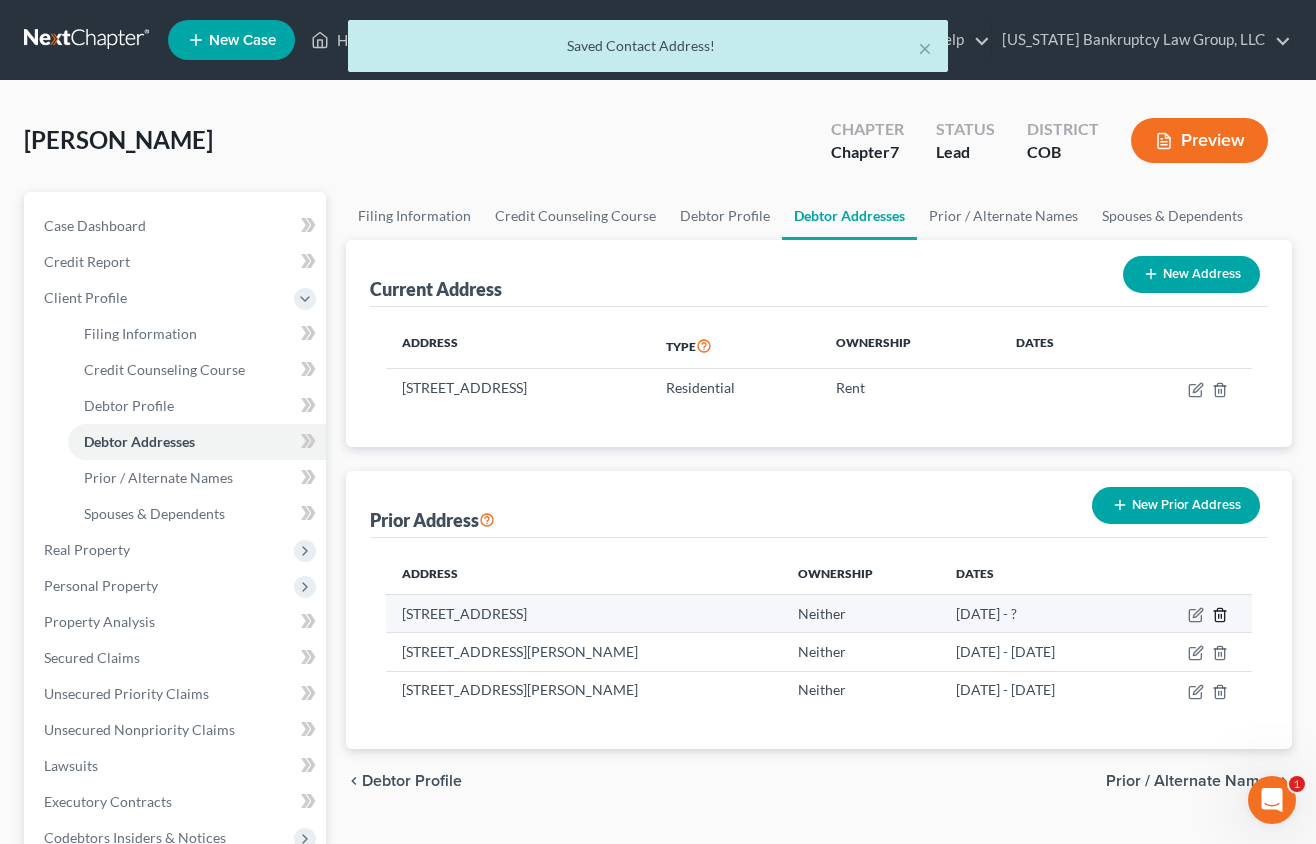 click 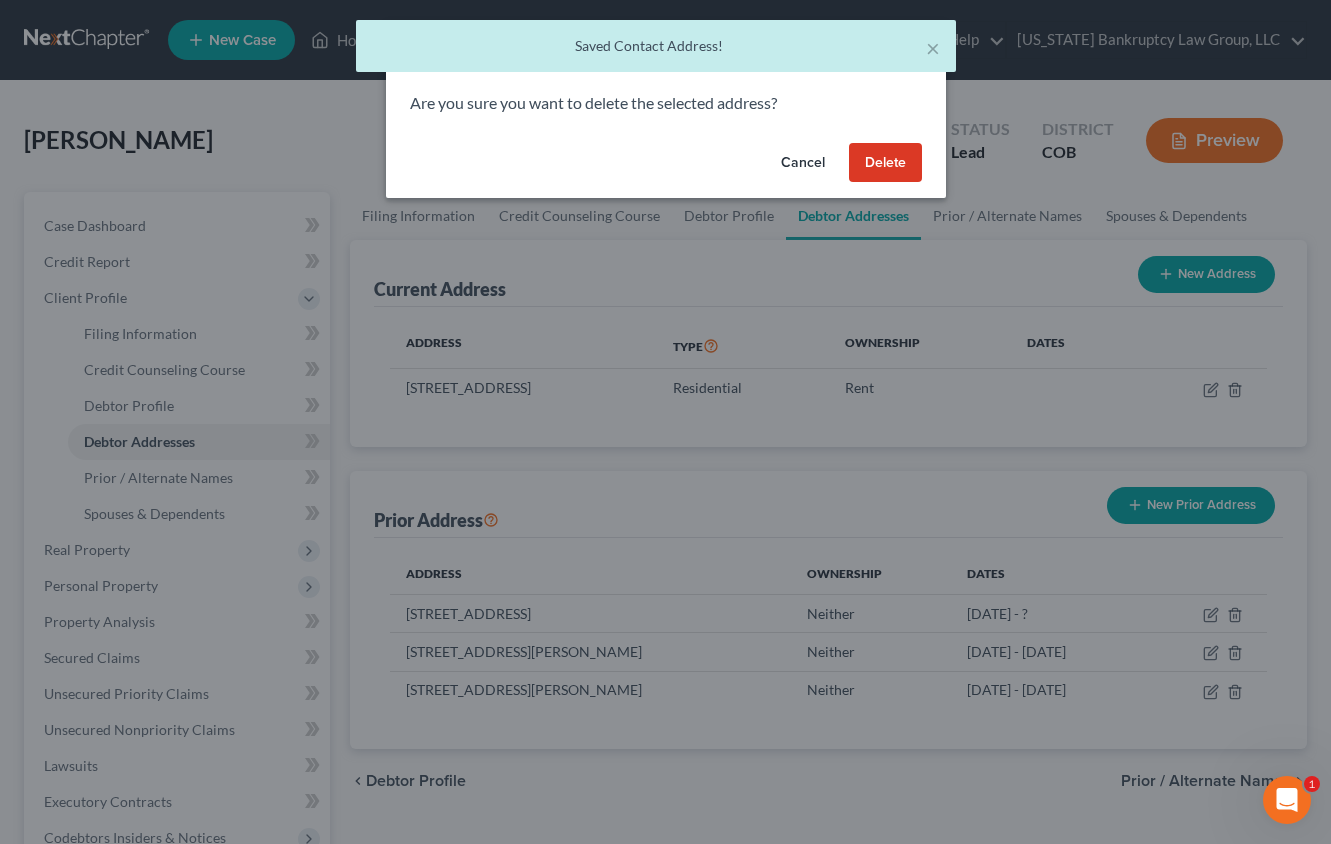 click on "Delete" at bounding box center [885, 163] 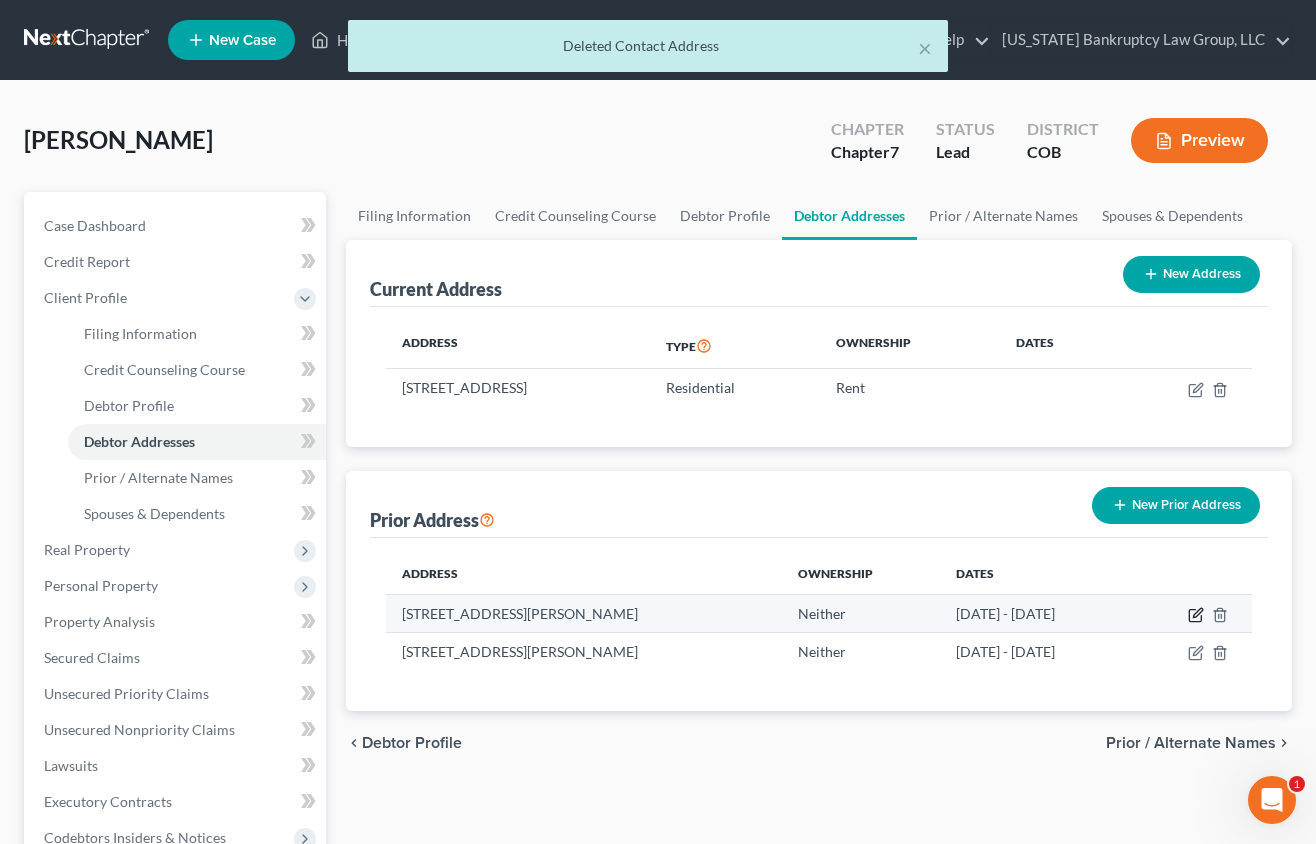 click 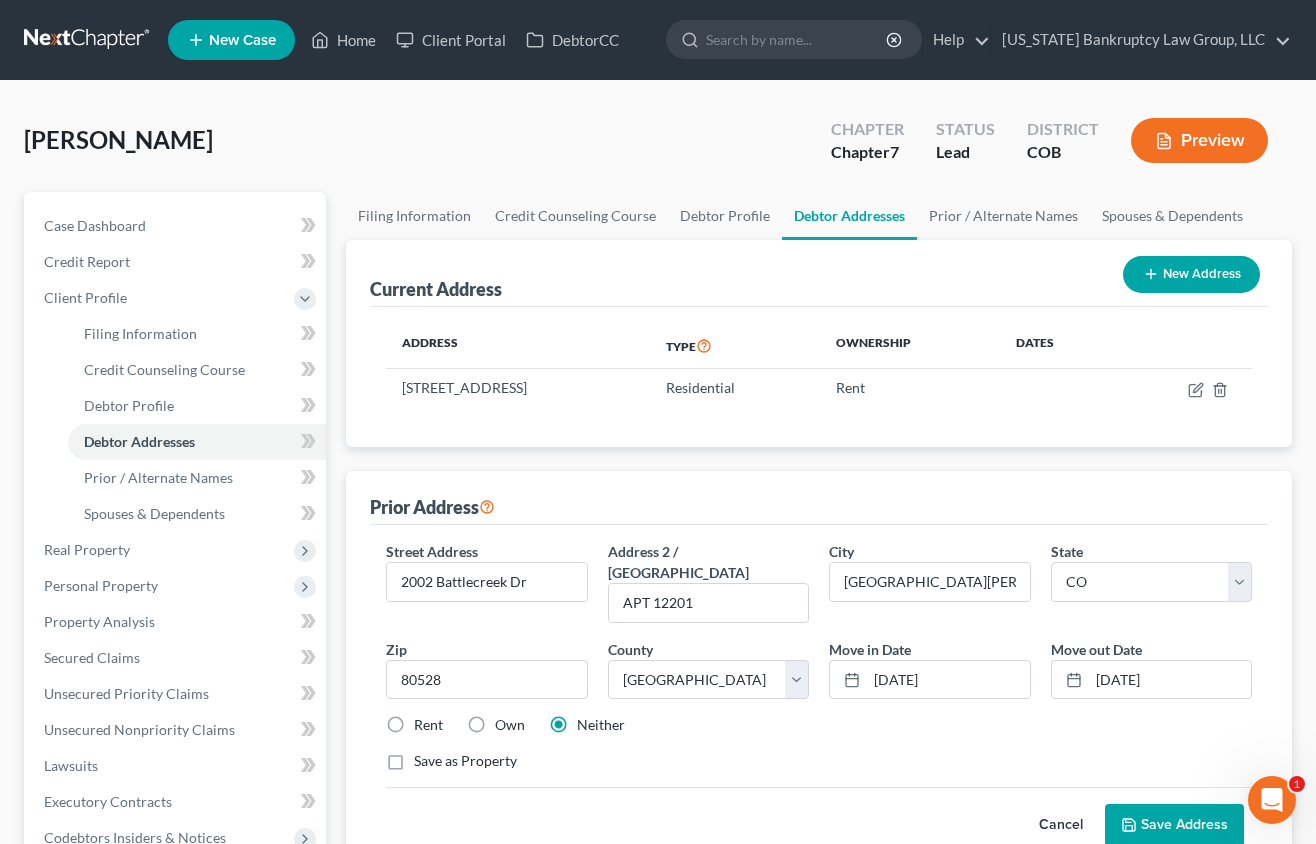 click on "Rent" at bounding box center (428, 725) 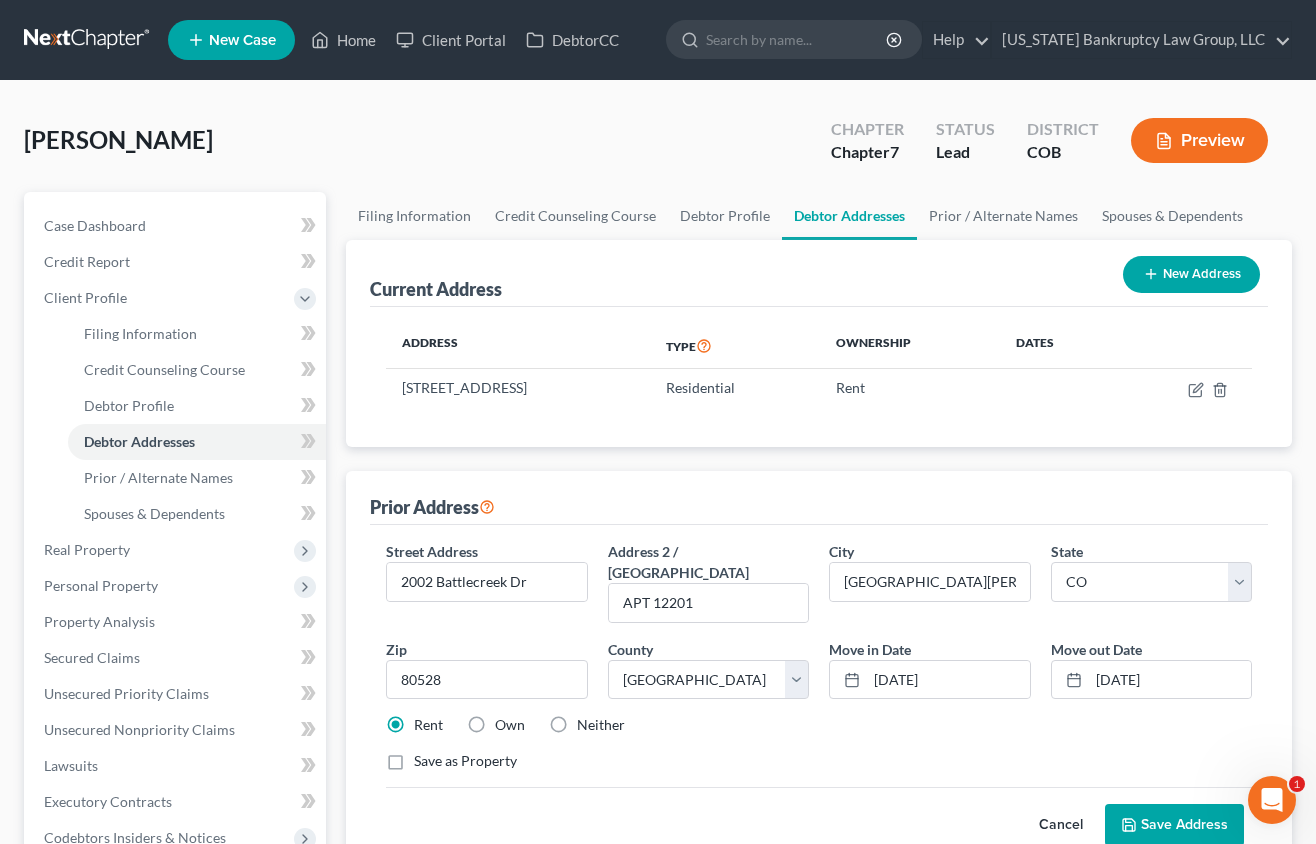 click on "Save Address" at bounding box center [1174, 825] 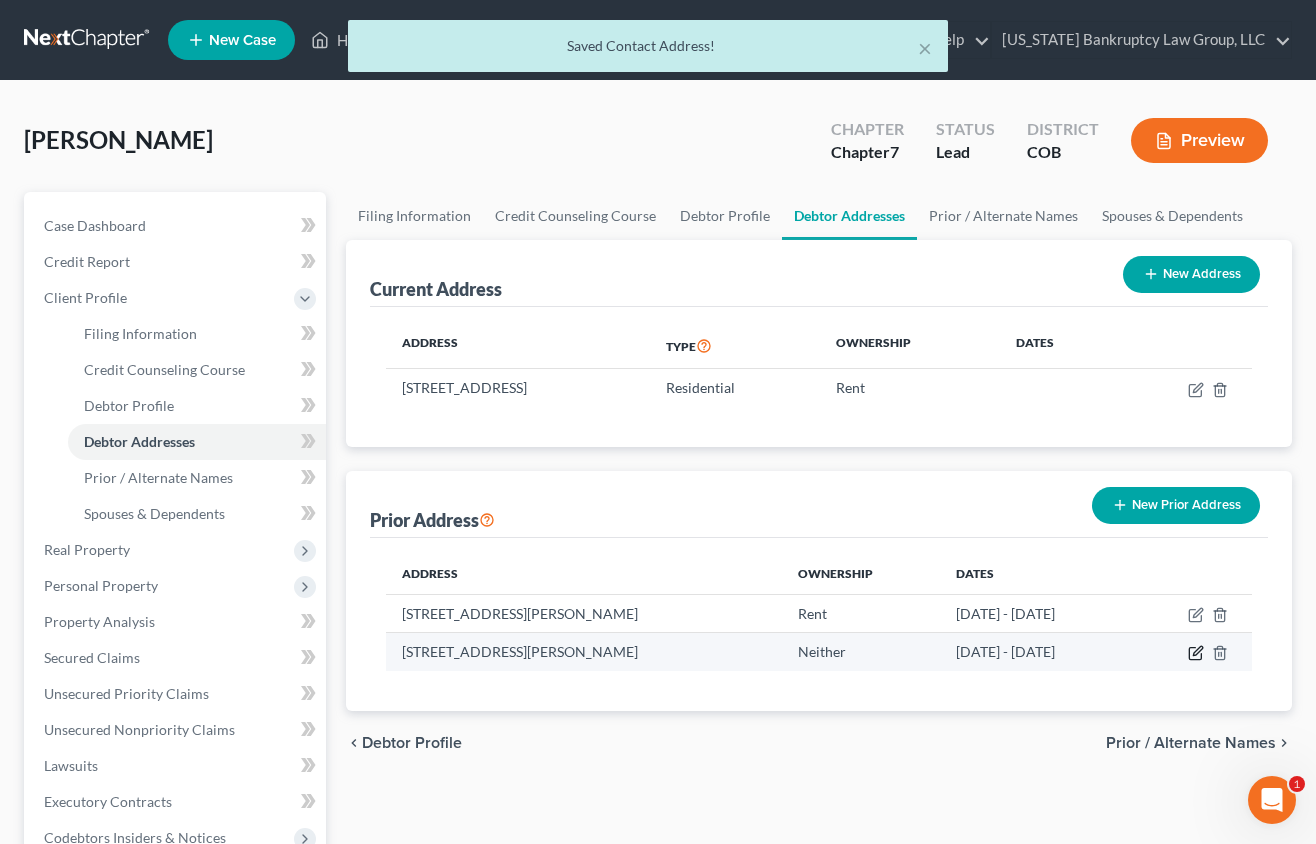 click 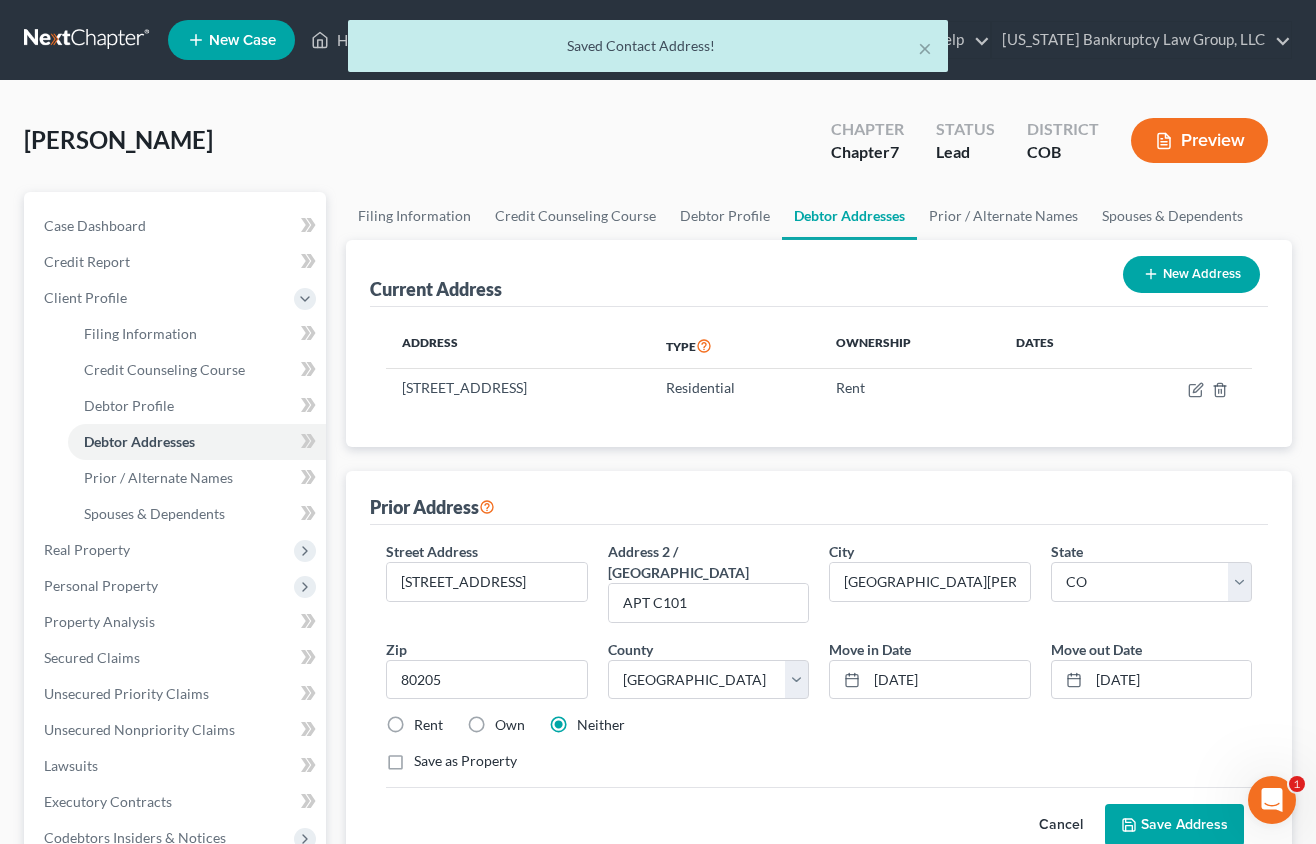 click on "Rent" at bounding box center (428, 725) 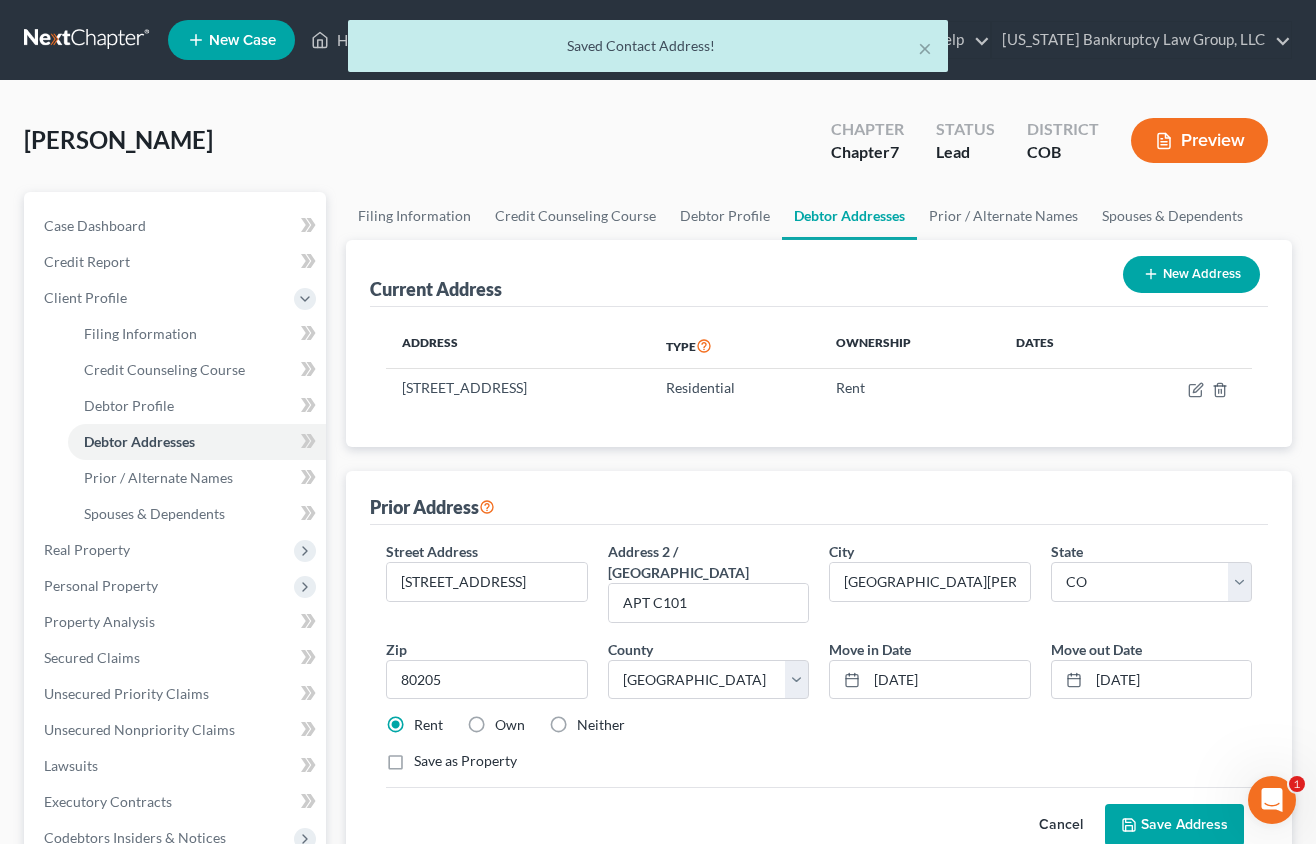 click on "Save Address" at bounding box center (1174, 825) 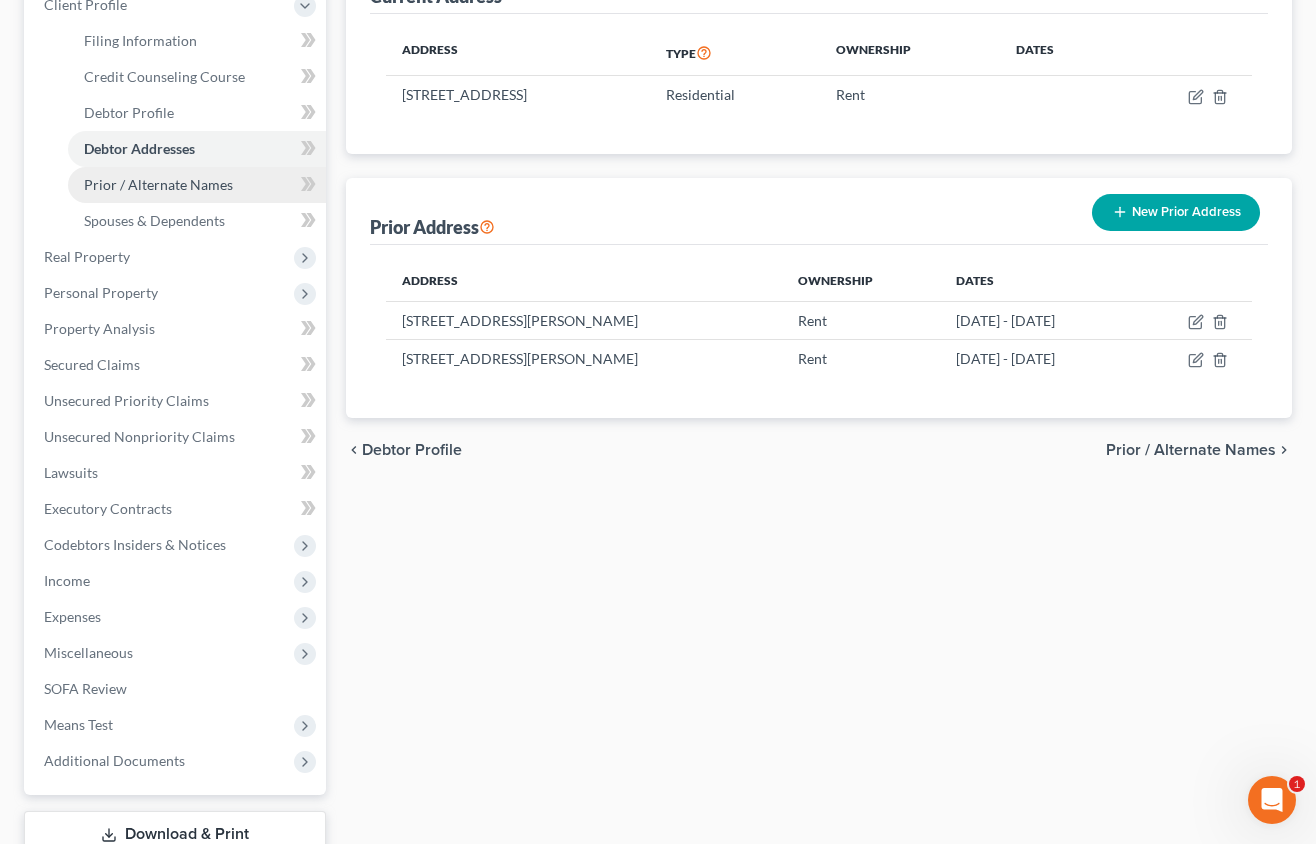 scroll, scrollTop: 300, scrollLeft: 0, axis: vertical 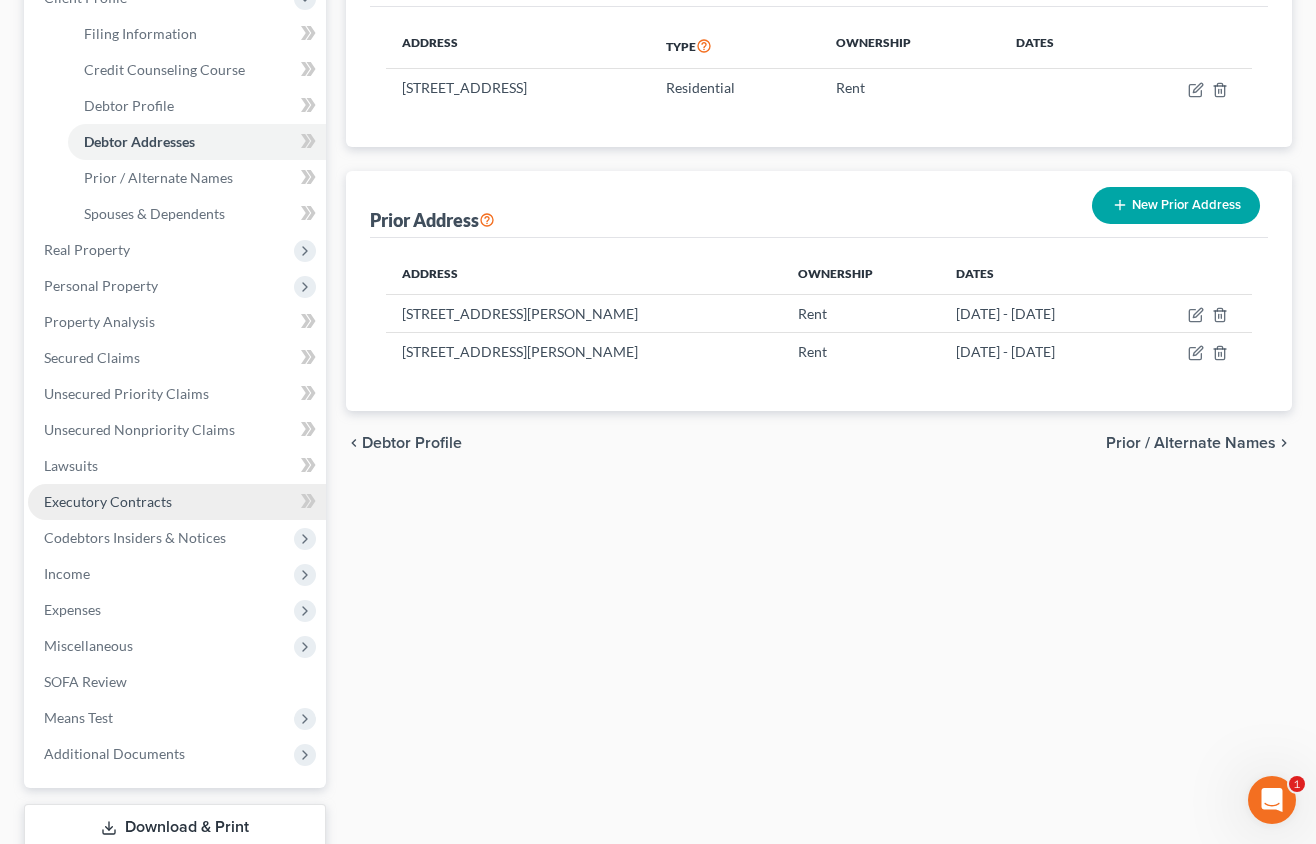 click on "Executory Contracts" at bounding box center (108, 501) 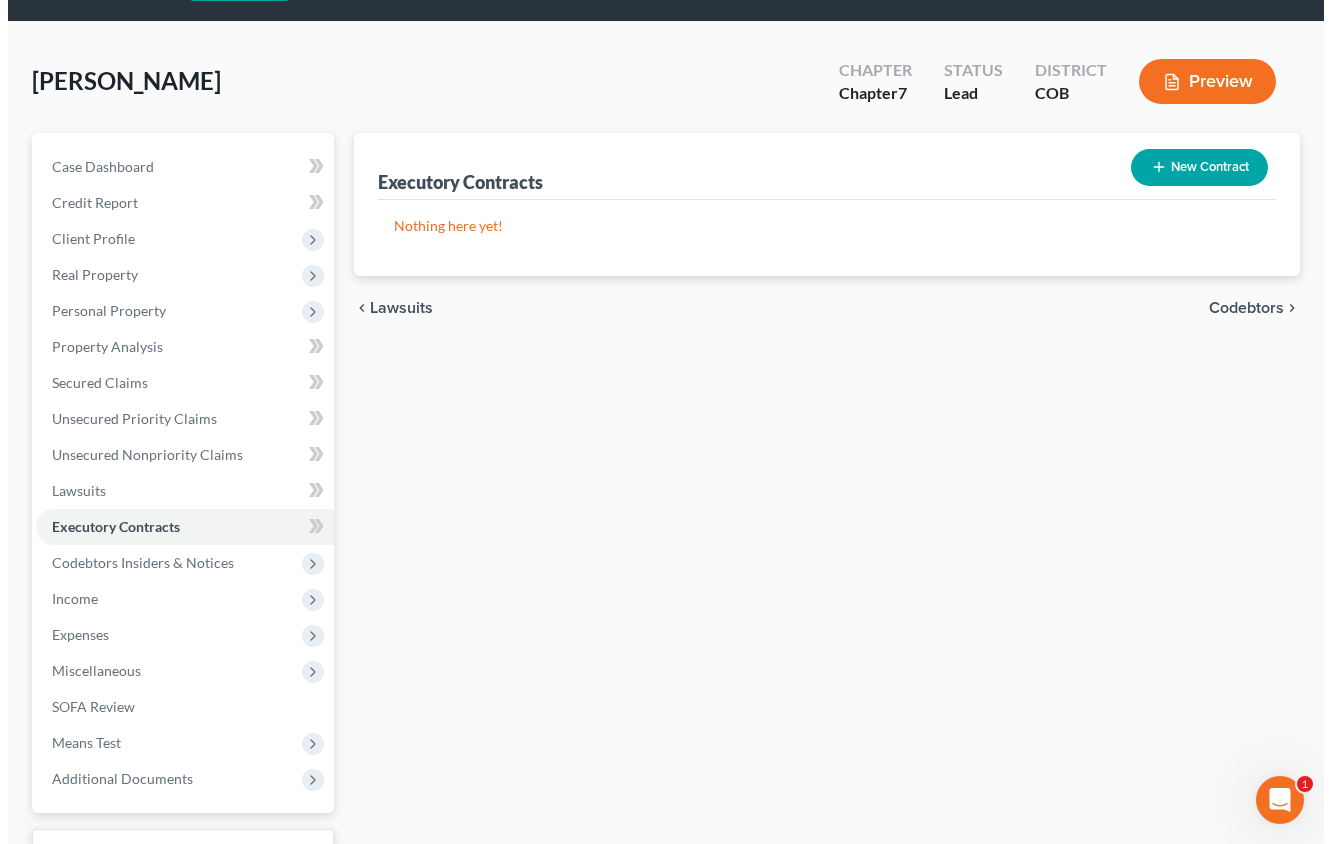 scroll, scrollTop: 0, scrollLeft: 0, axis: both 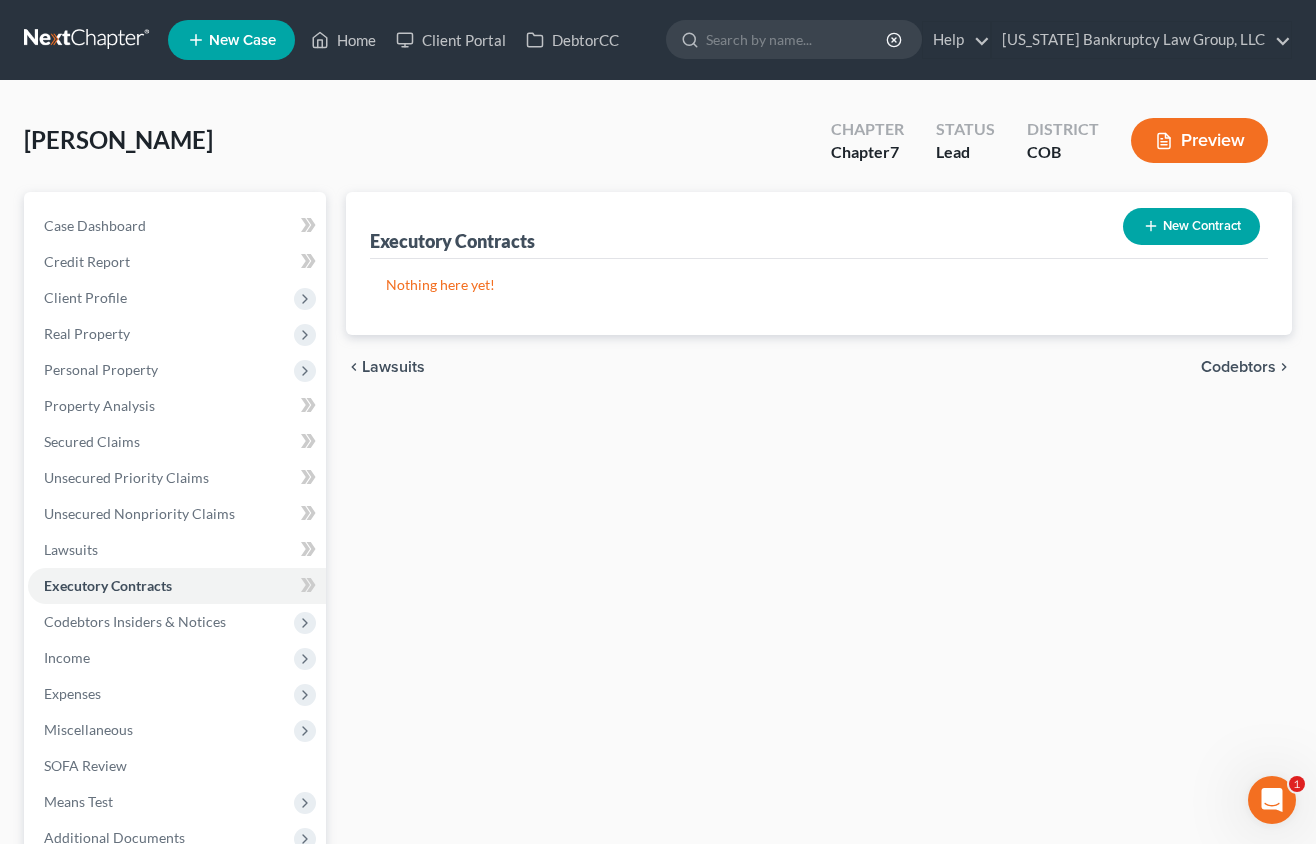 click on "New Contract" at bounding box center (1191, 226) 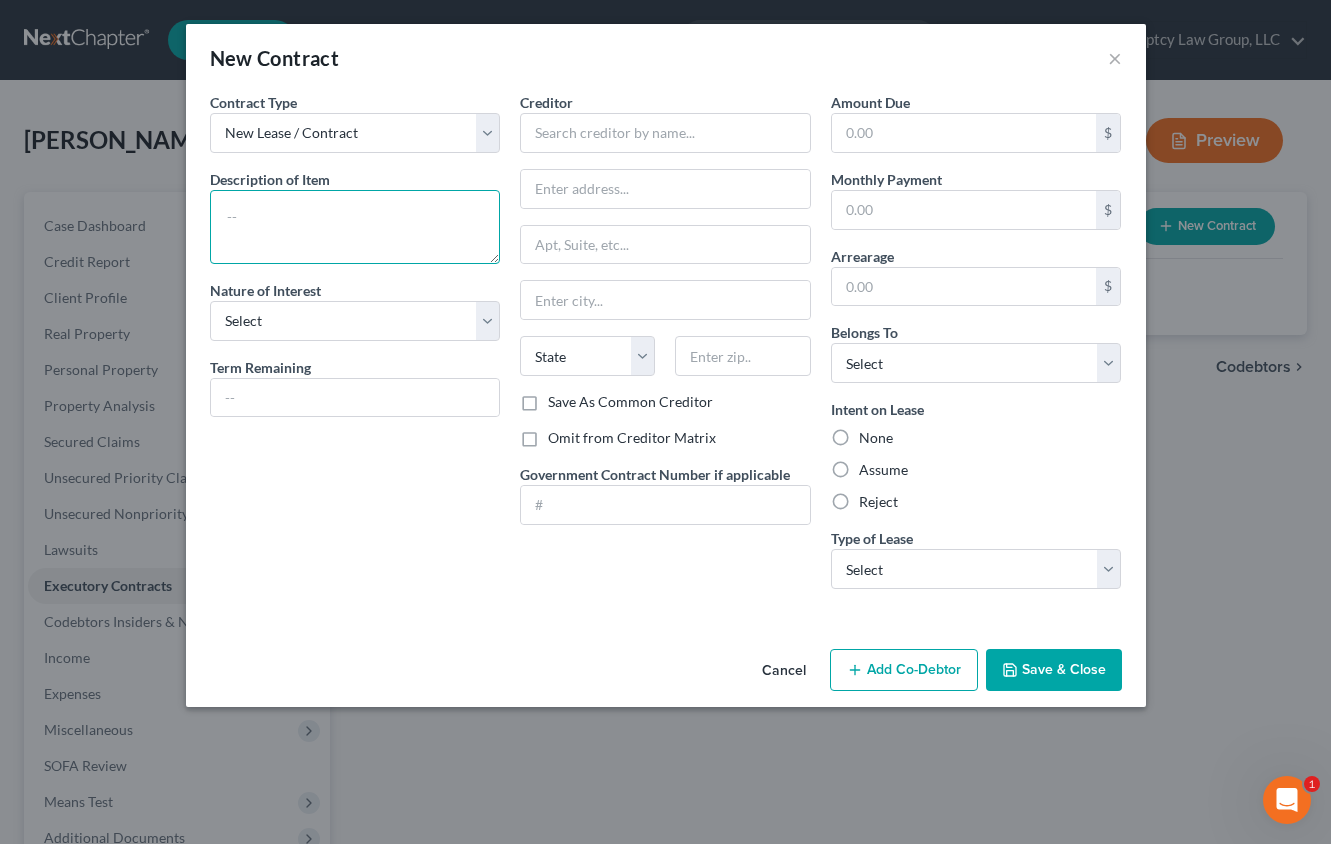 click at bounding box center (355, 227) 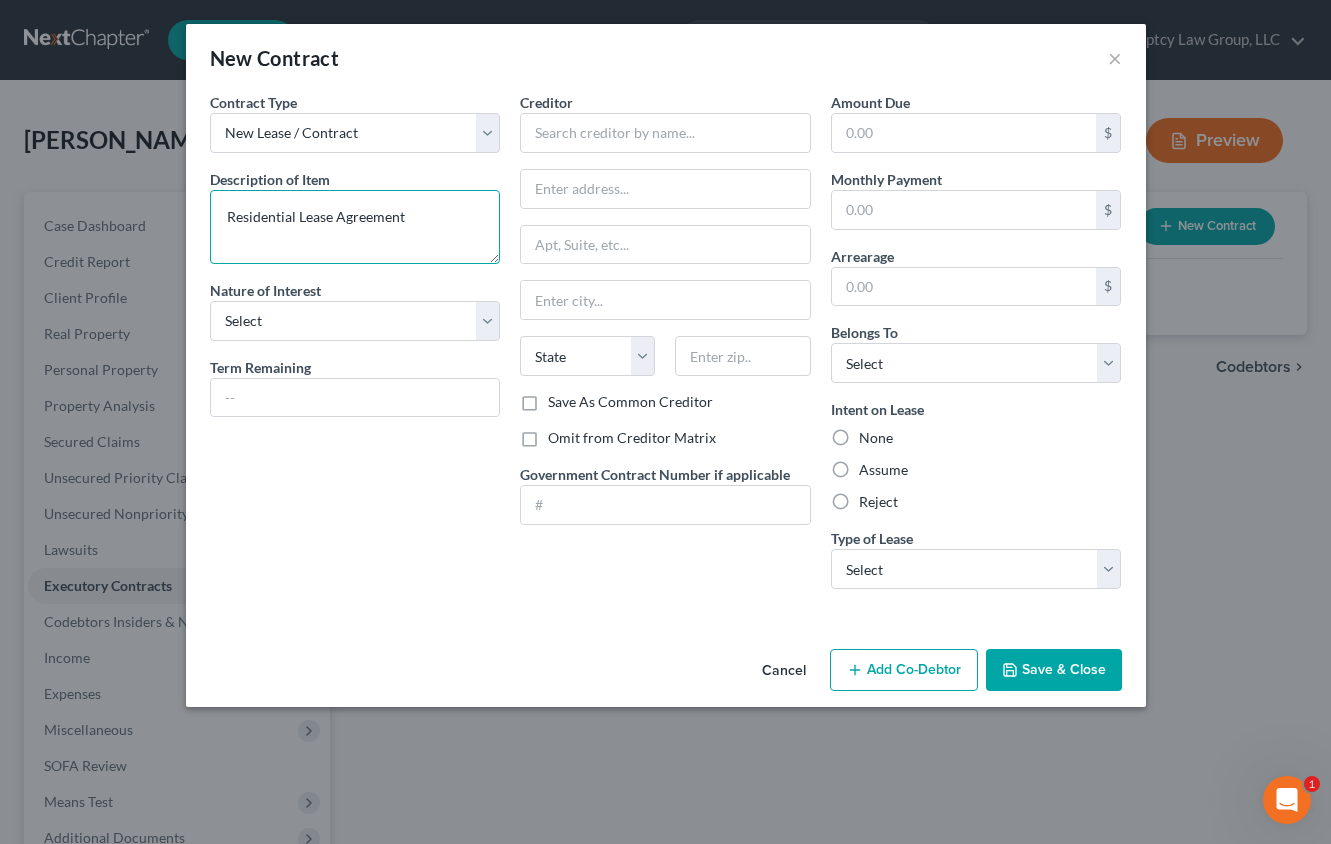 type on "Residential Lease Agreement" 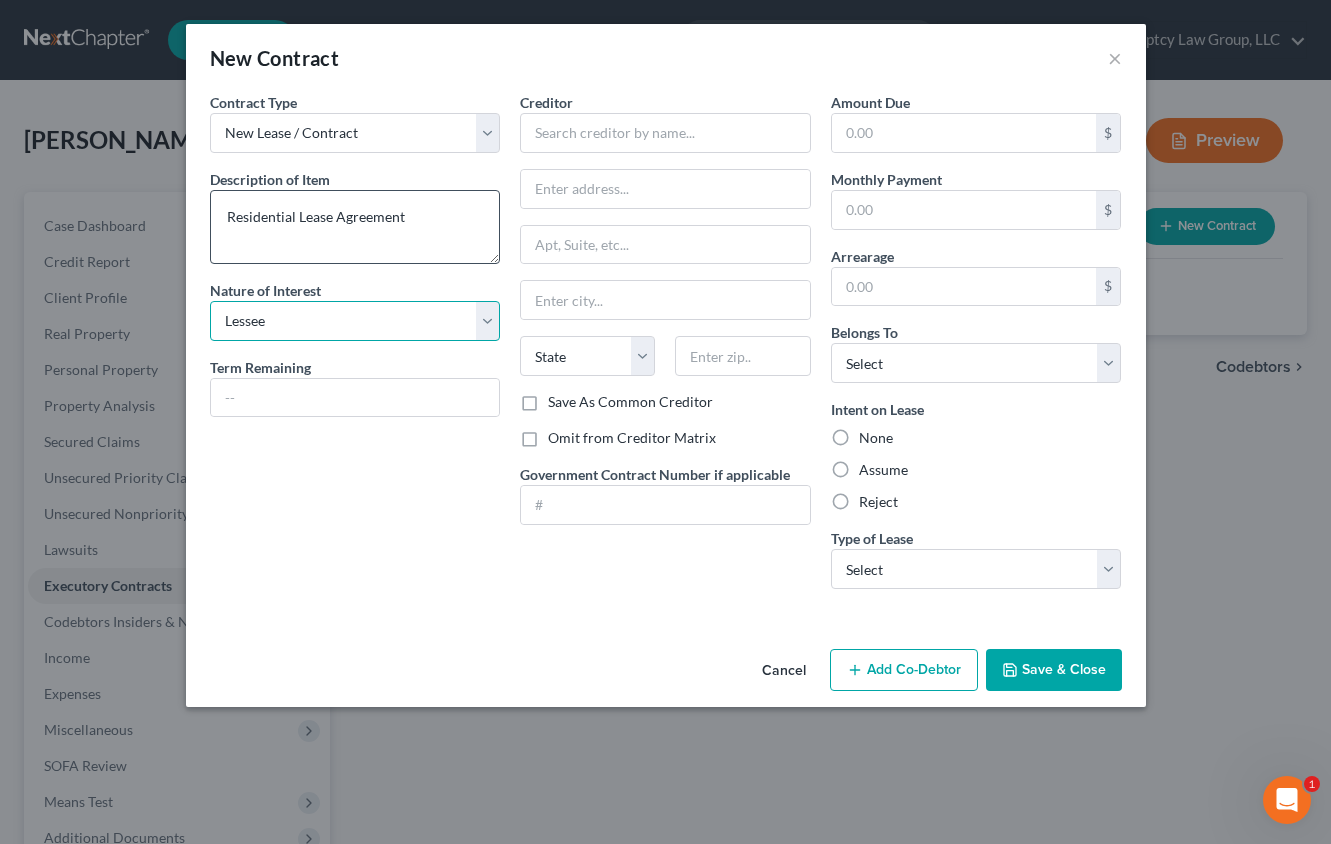 select on "2" 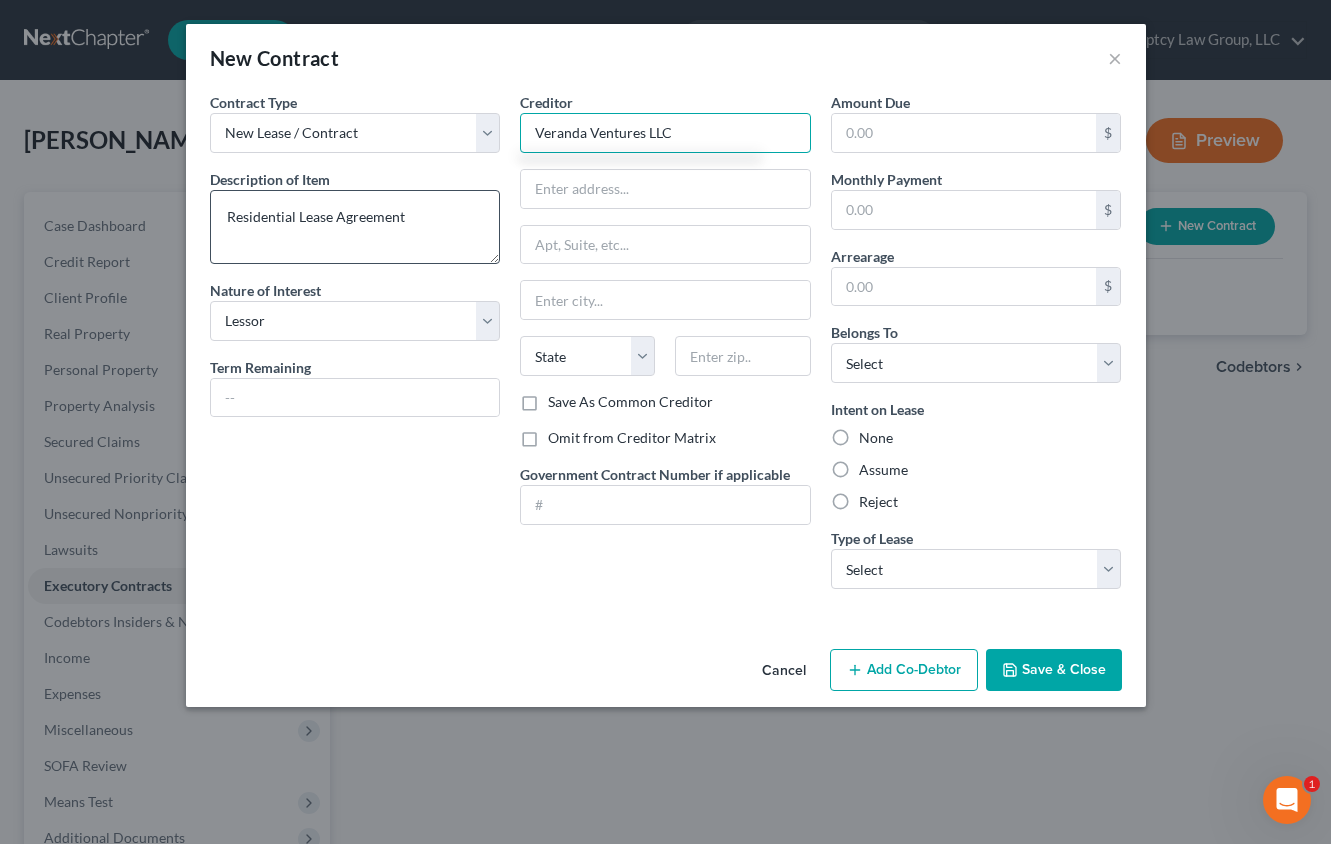 type on "Veranda Ventures LLC" 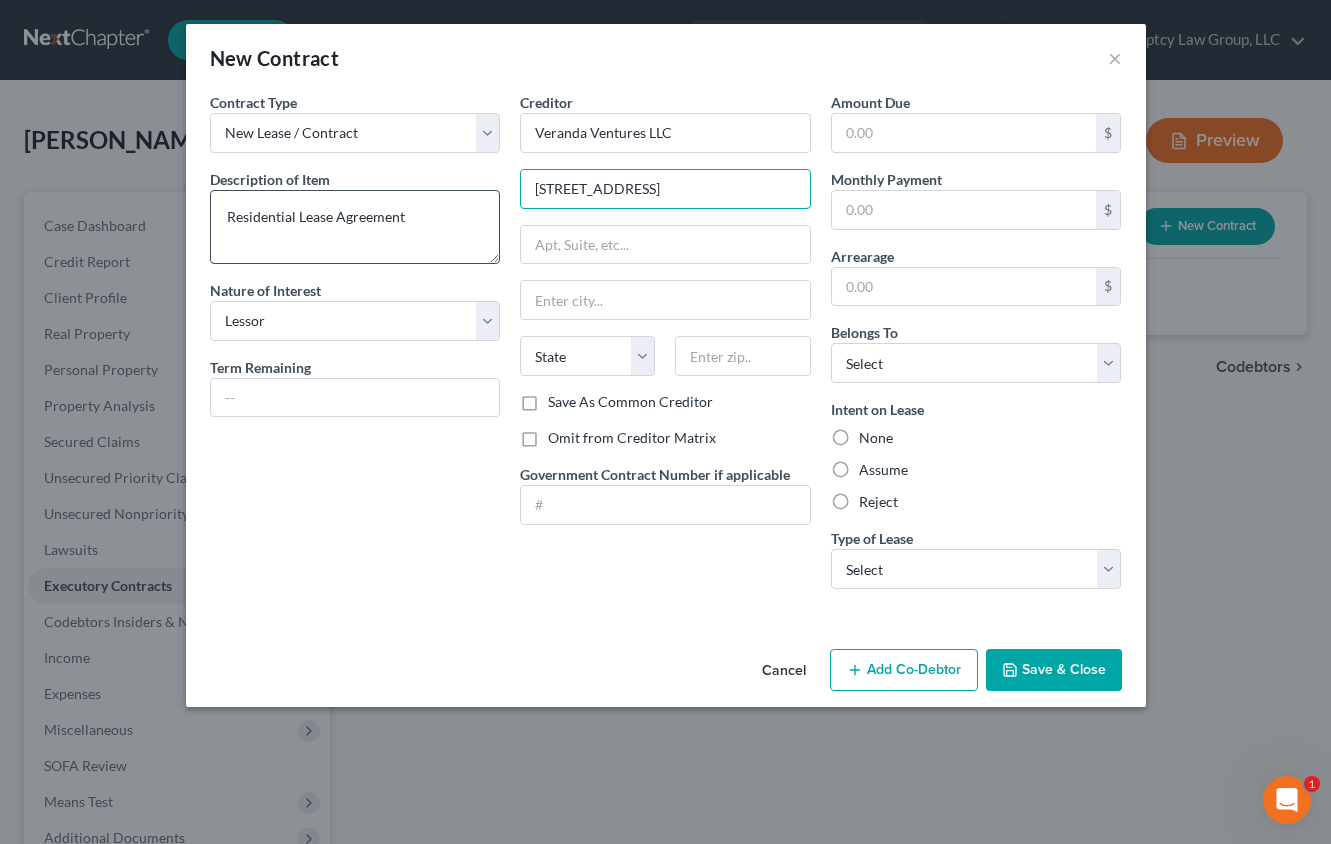 type on "[STREET_ADDRESS]" 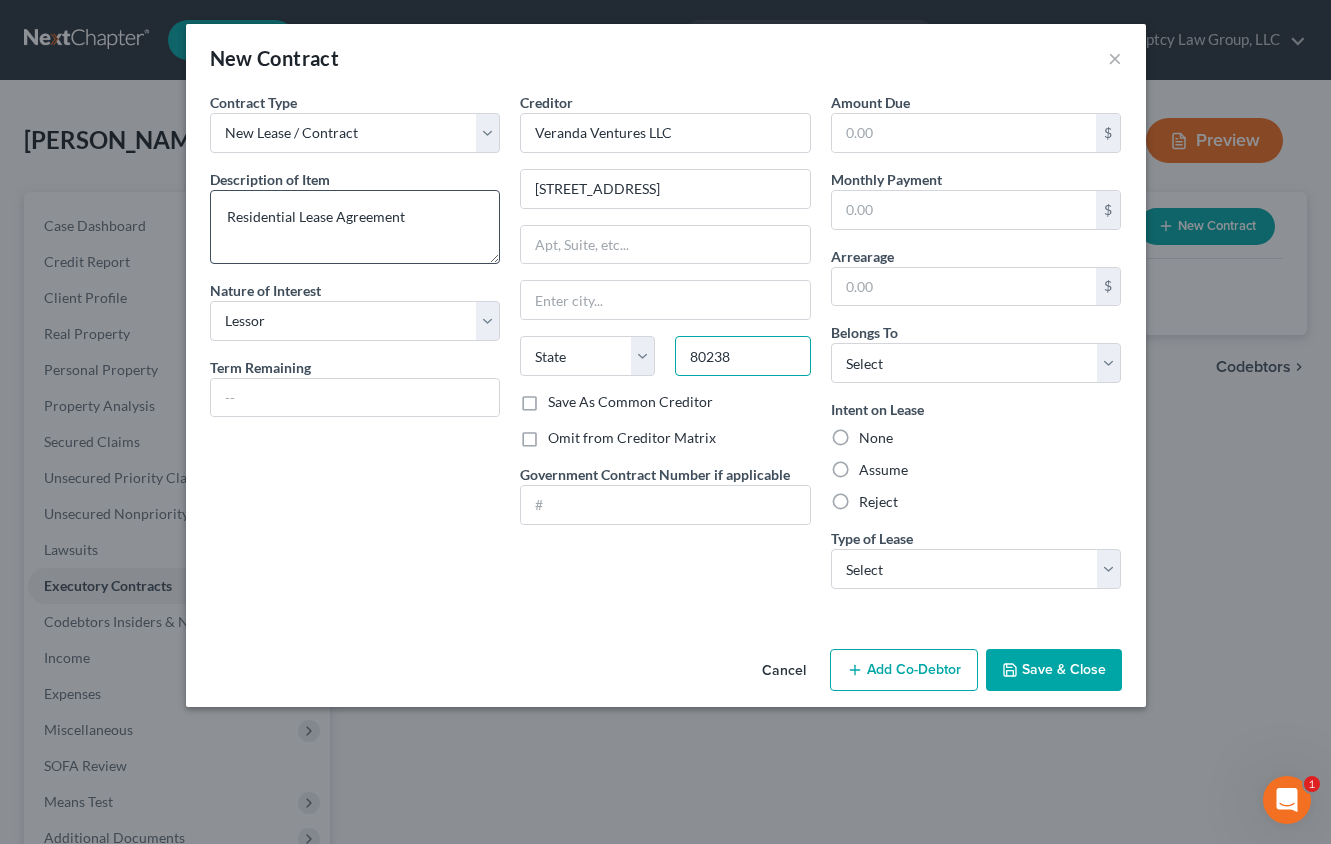 type on "80238" 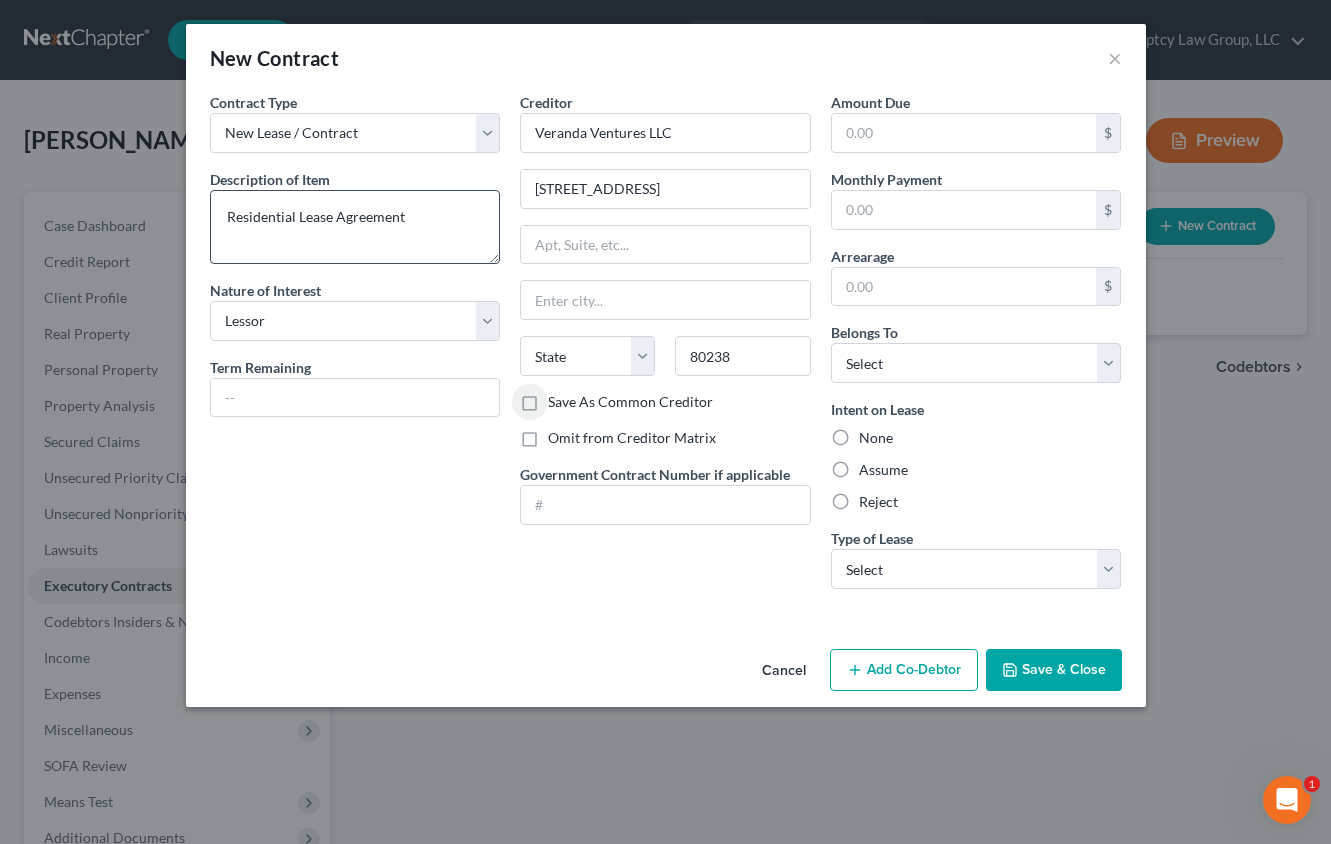 type on "[GEOGRAPHIC_DATA]" 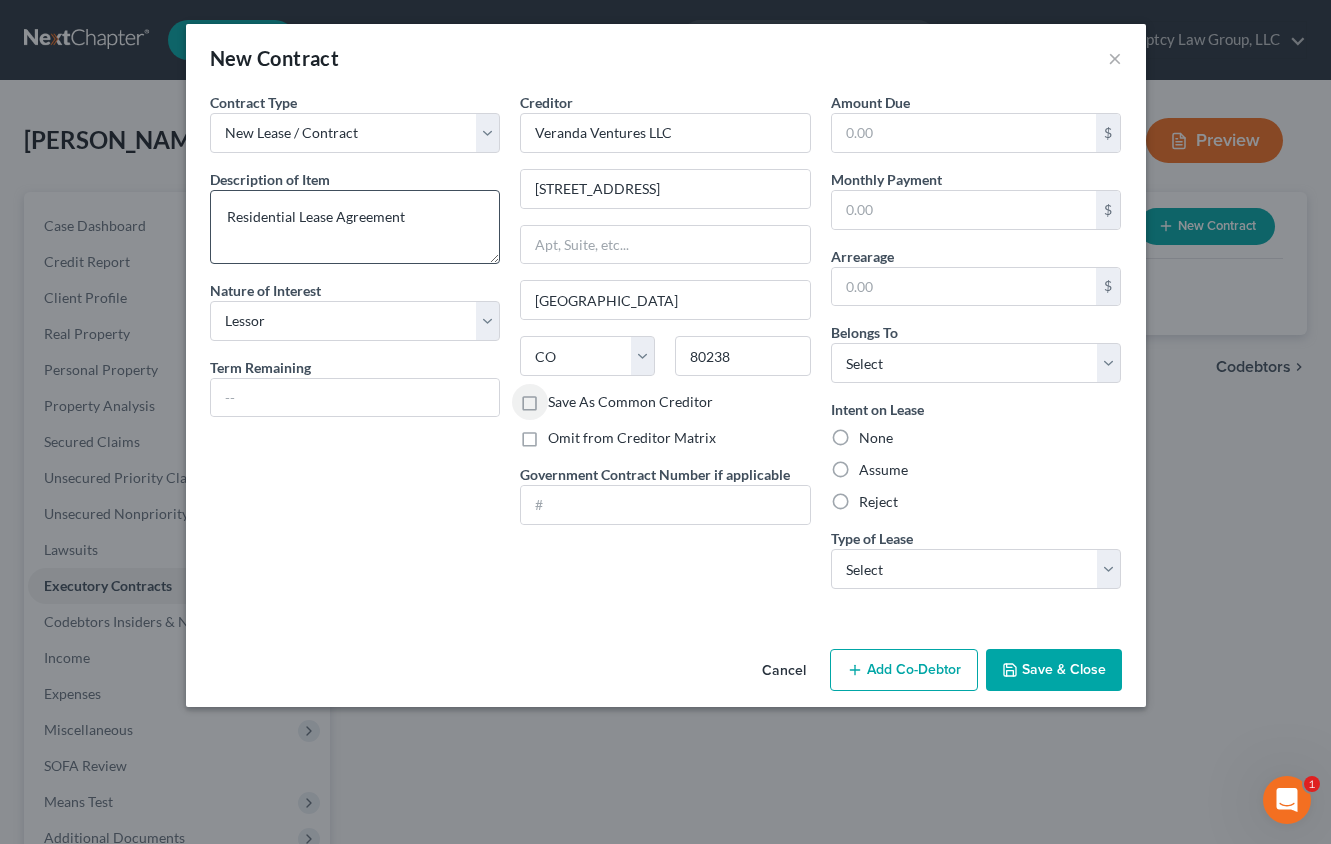 click on "Save As Common Creditor" at bounding box center (562, 398) 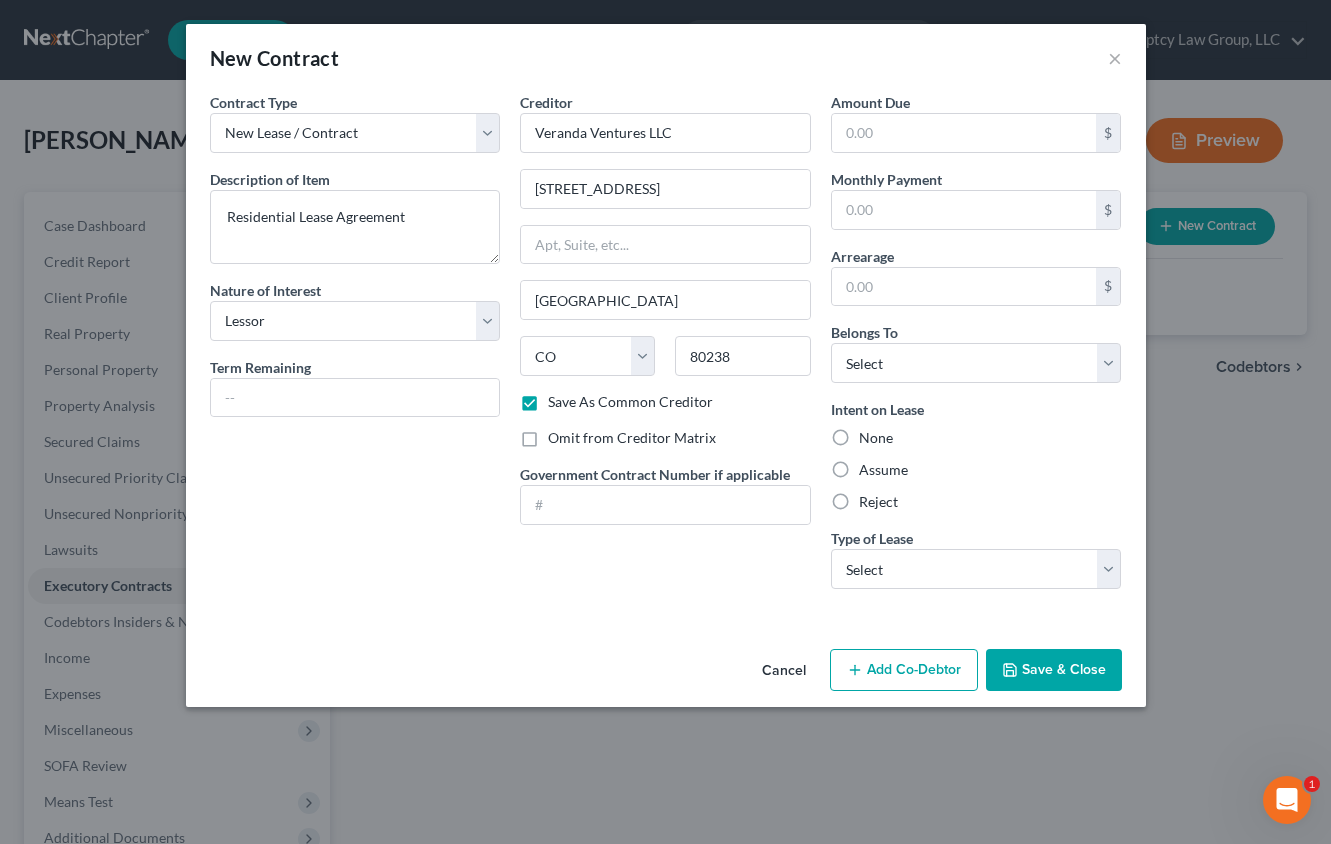 click on "Assume" at bounding box center (883, 470) 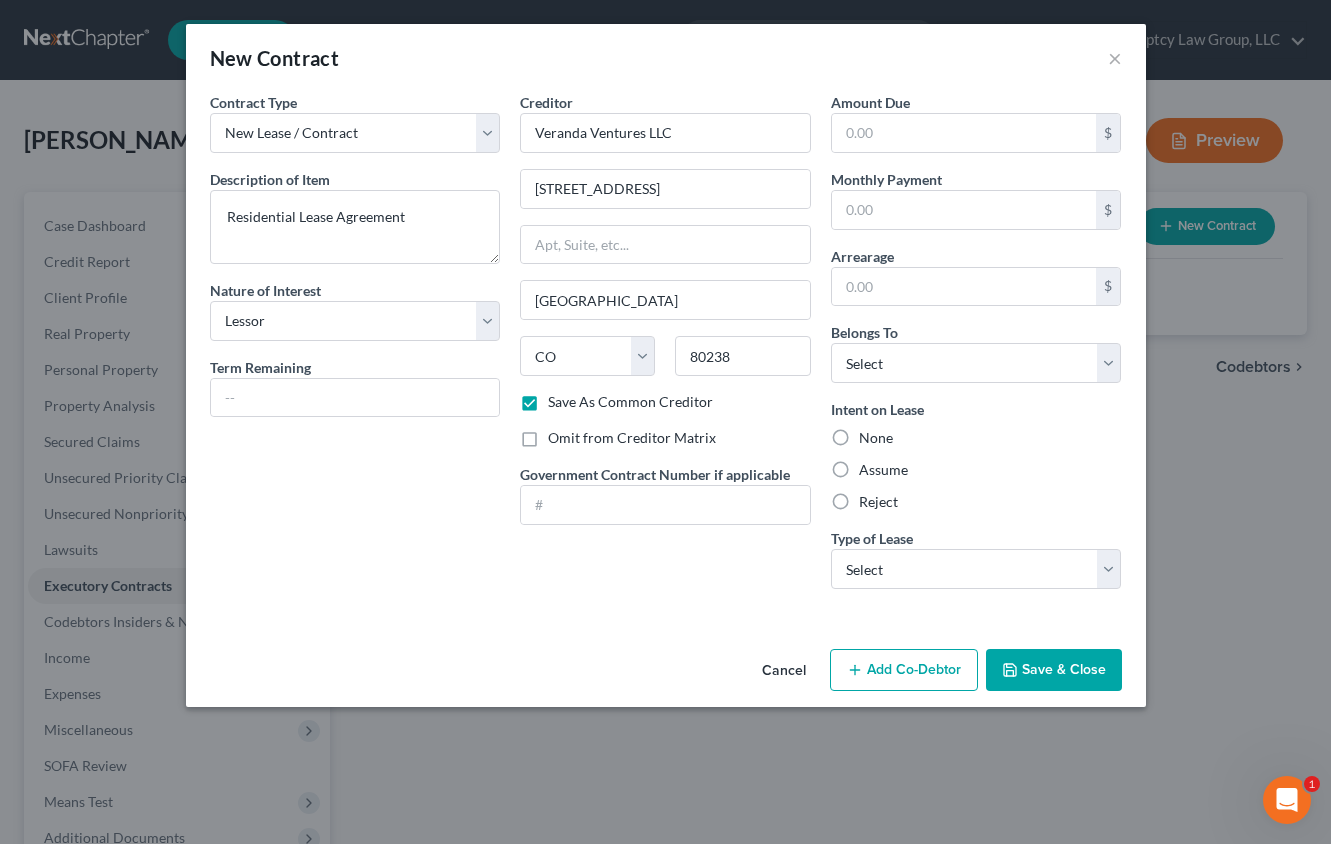 click on "Assume" at bounding box center (873, 466) 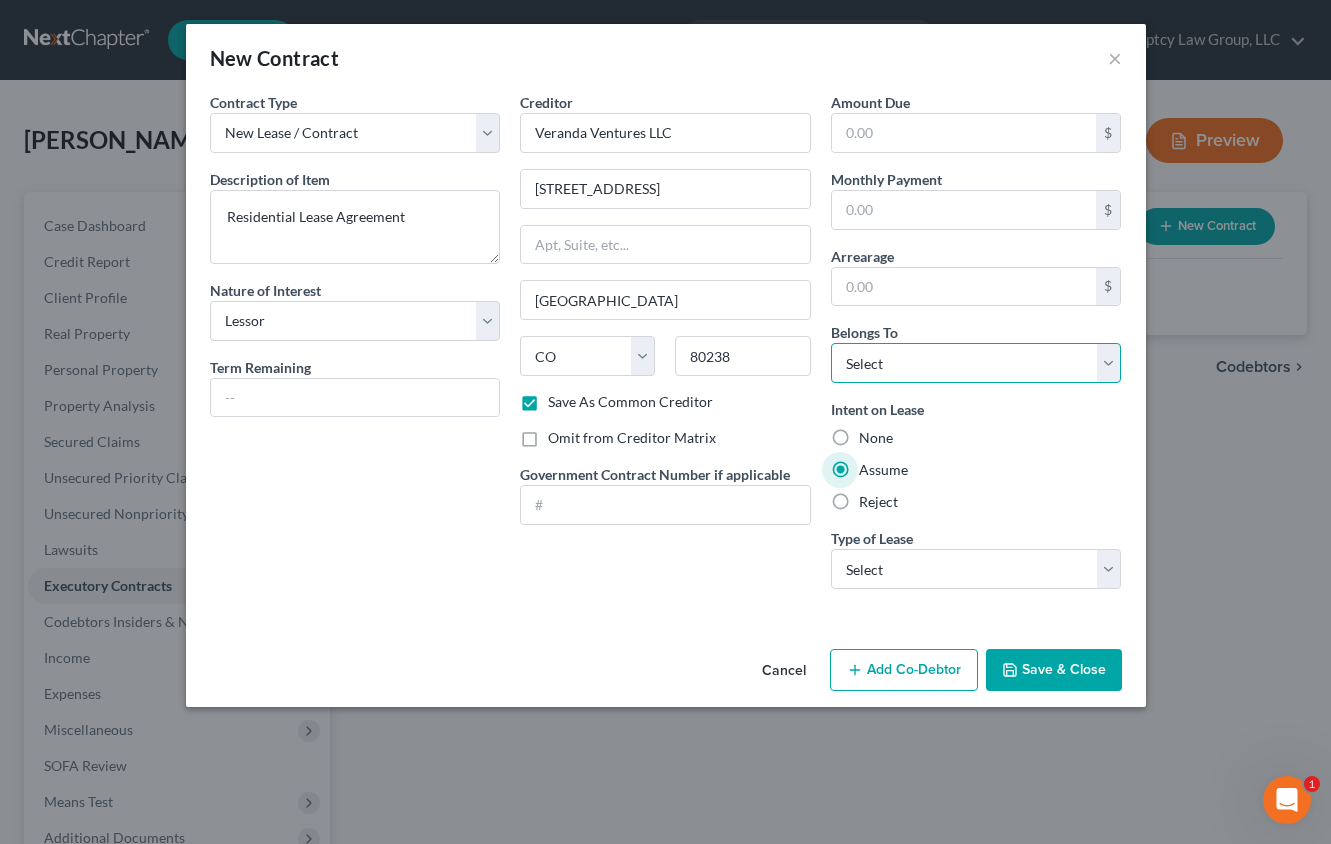click on "Select Debtor 1 Only Debtor 2 Only Debtor 1 And Debtor 2 Only At Least One Of The Debtors And Another Community Property" at bounding box center (976, 363) 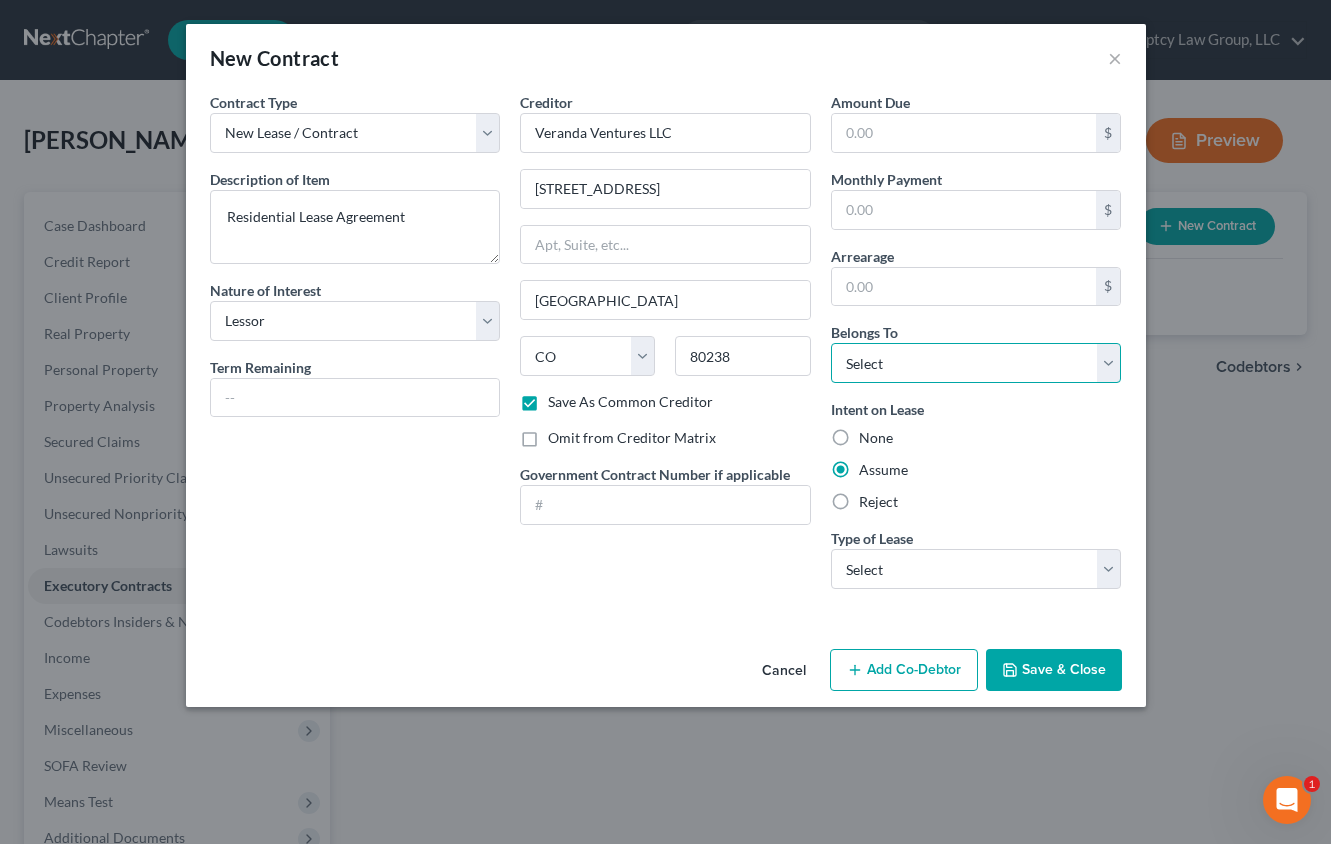 select on "3" 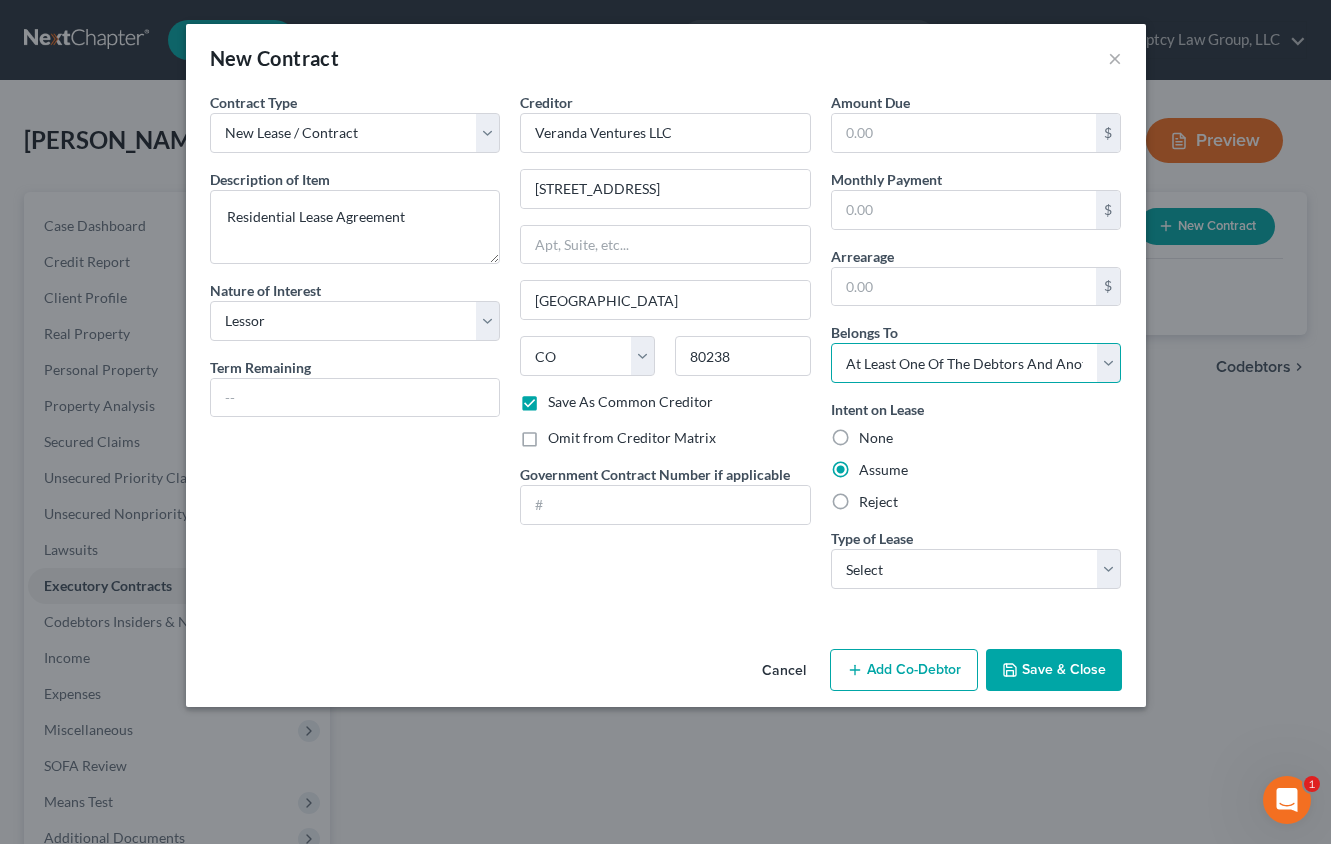 click on "Select Debtor 1 Only Debtor 2 Only Debtor 1 And Debtor 2 Only At Least One Of The Debtors And Another Community Property" at bounding box center (976, 363) 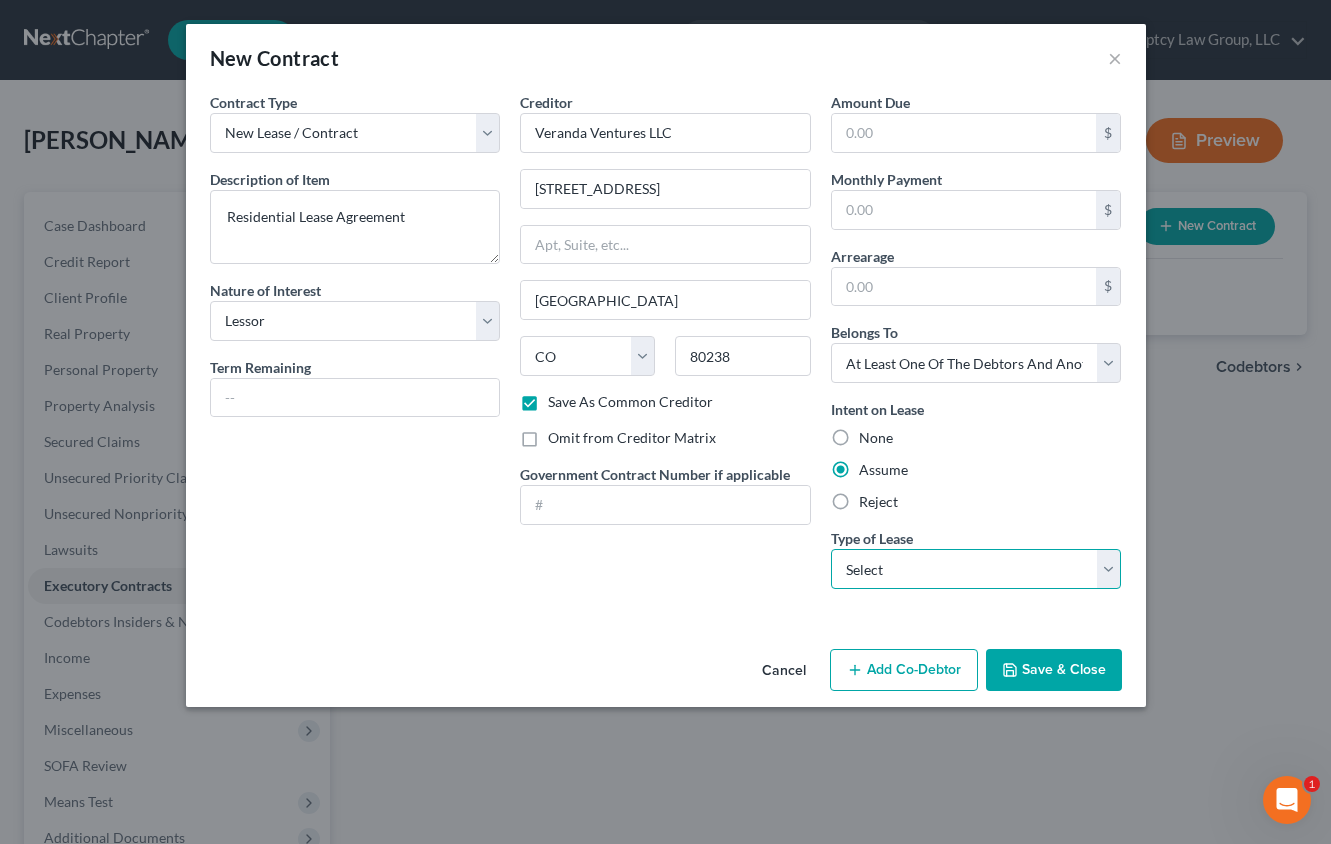 click on "Select Real Estate Car Other" at bounding box center [976, 569] 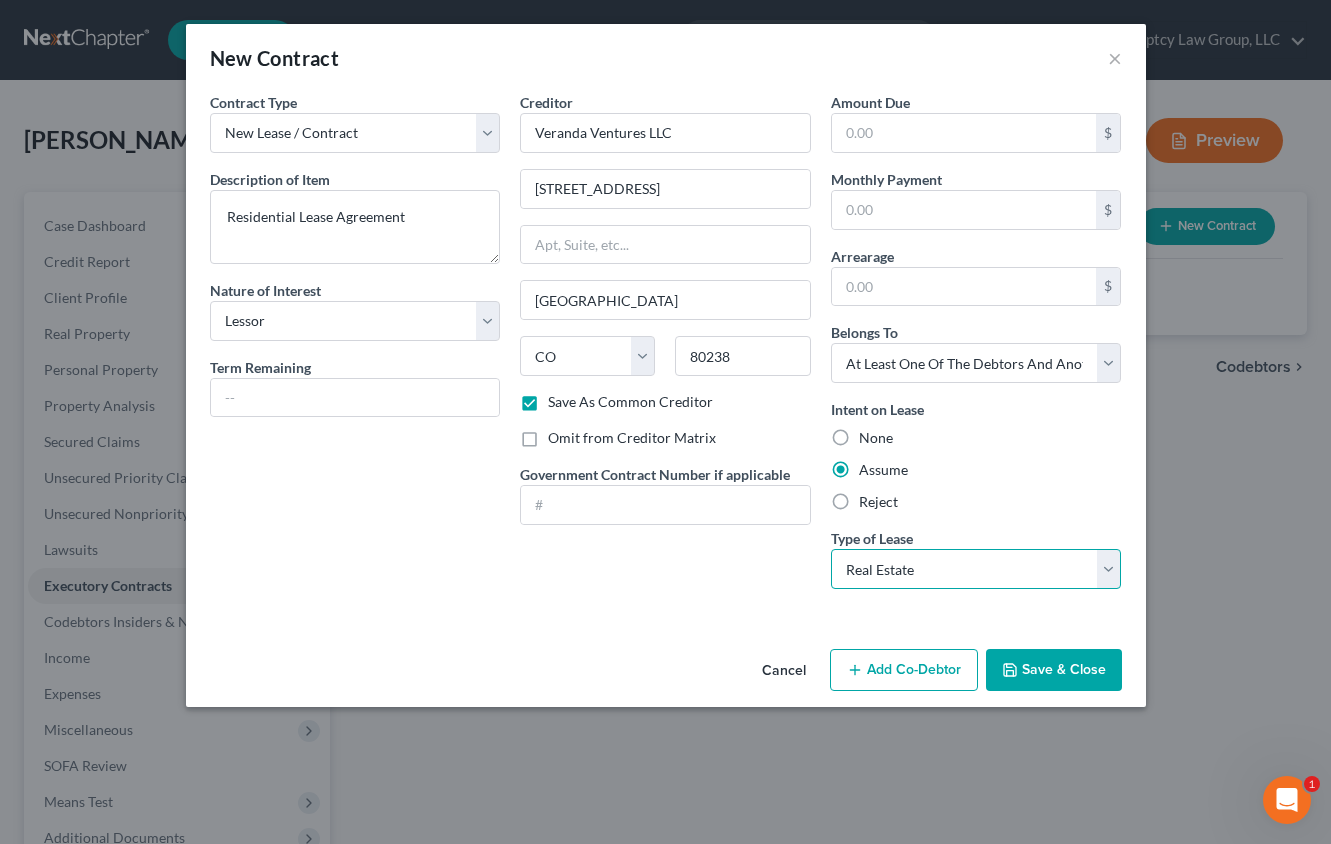 click on "Select Real Estate Car Other" at bounding box center (976, 569) 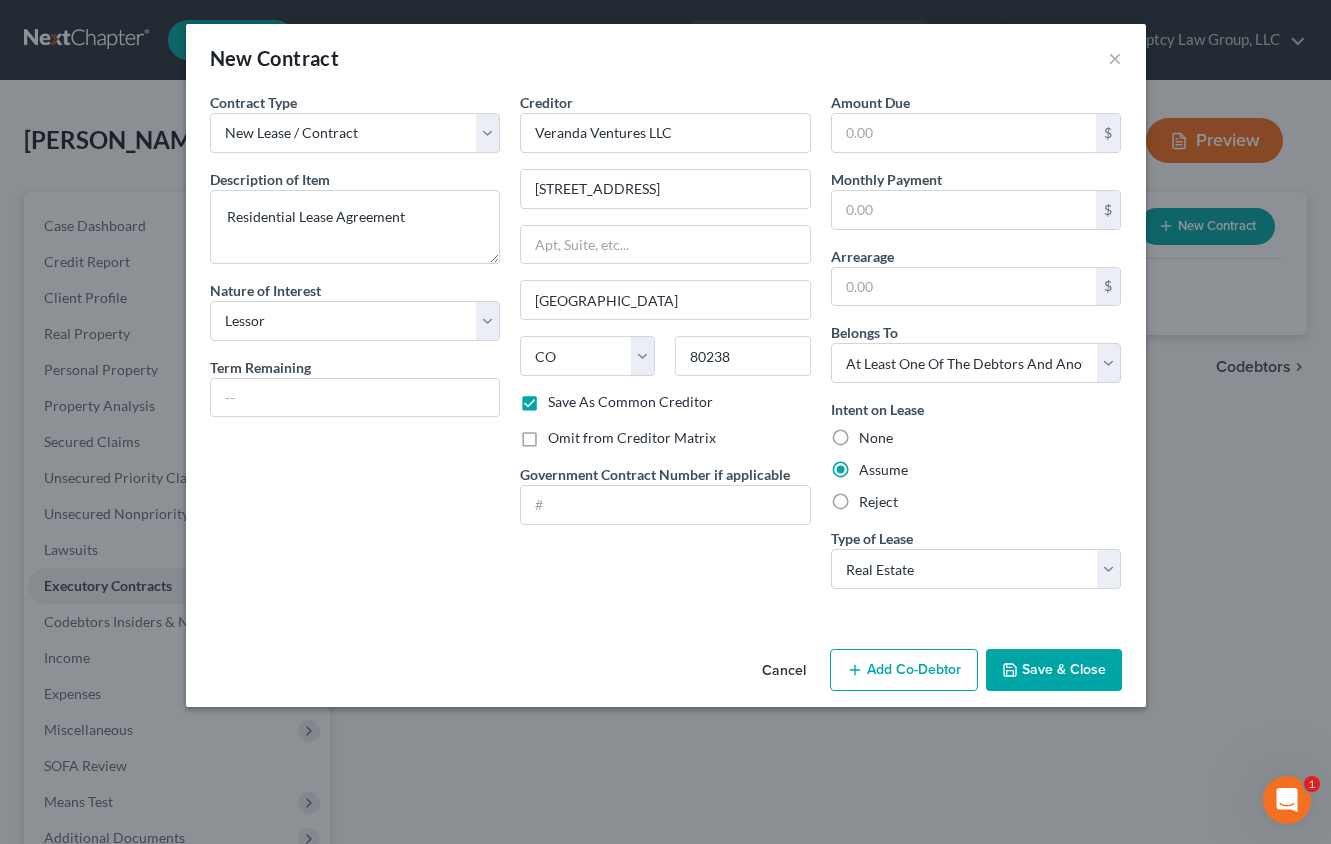click on "Add Co-Debtor" at bounding box center (904, 670) 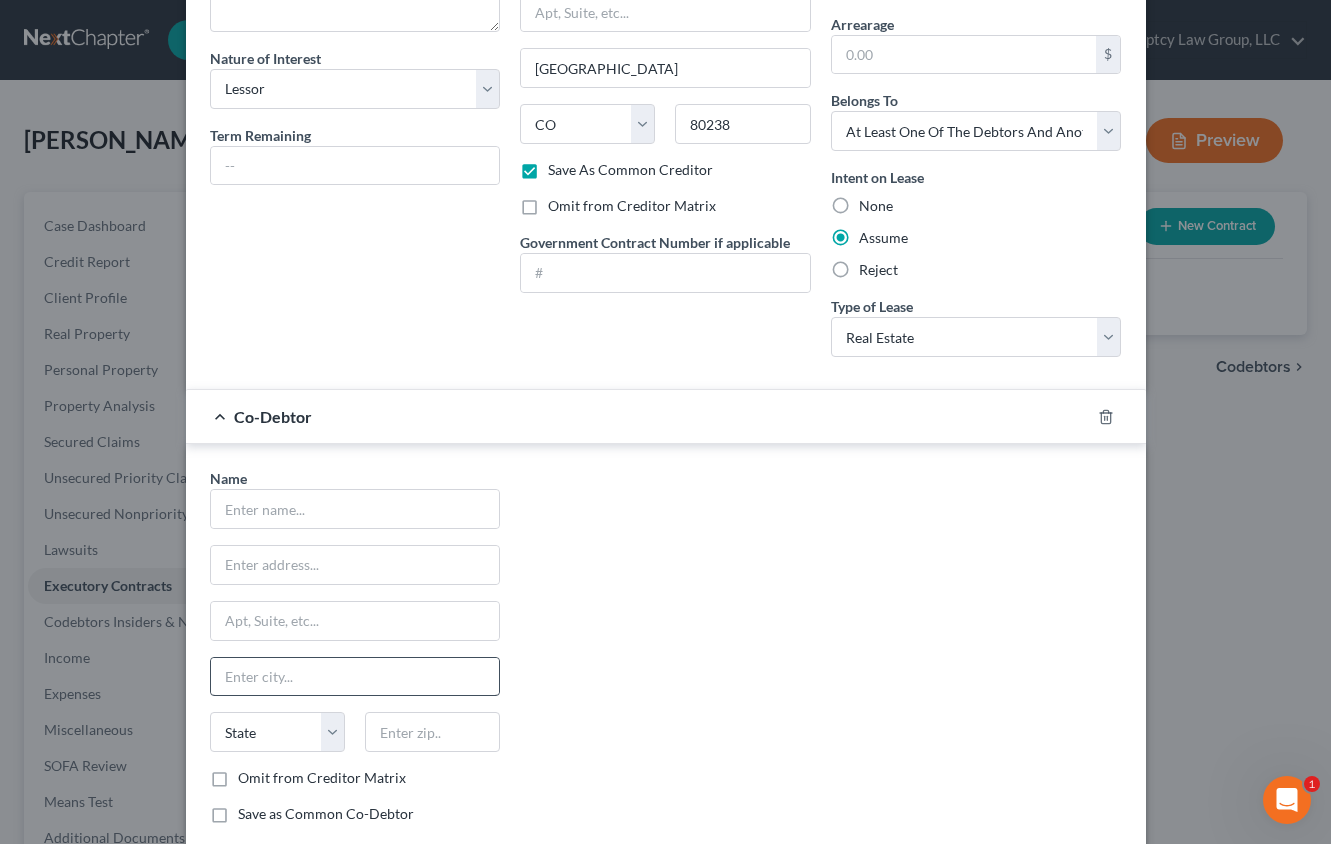 scroll, scrollTop: 354, scrollLeft: 0, axis: vertical 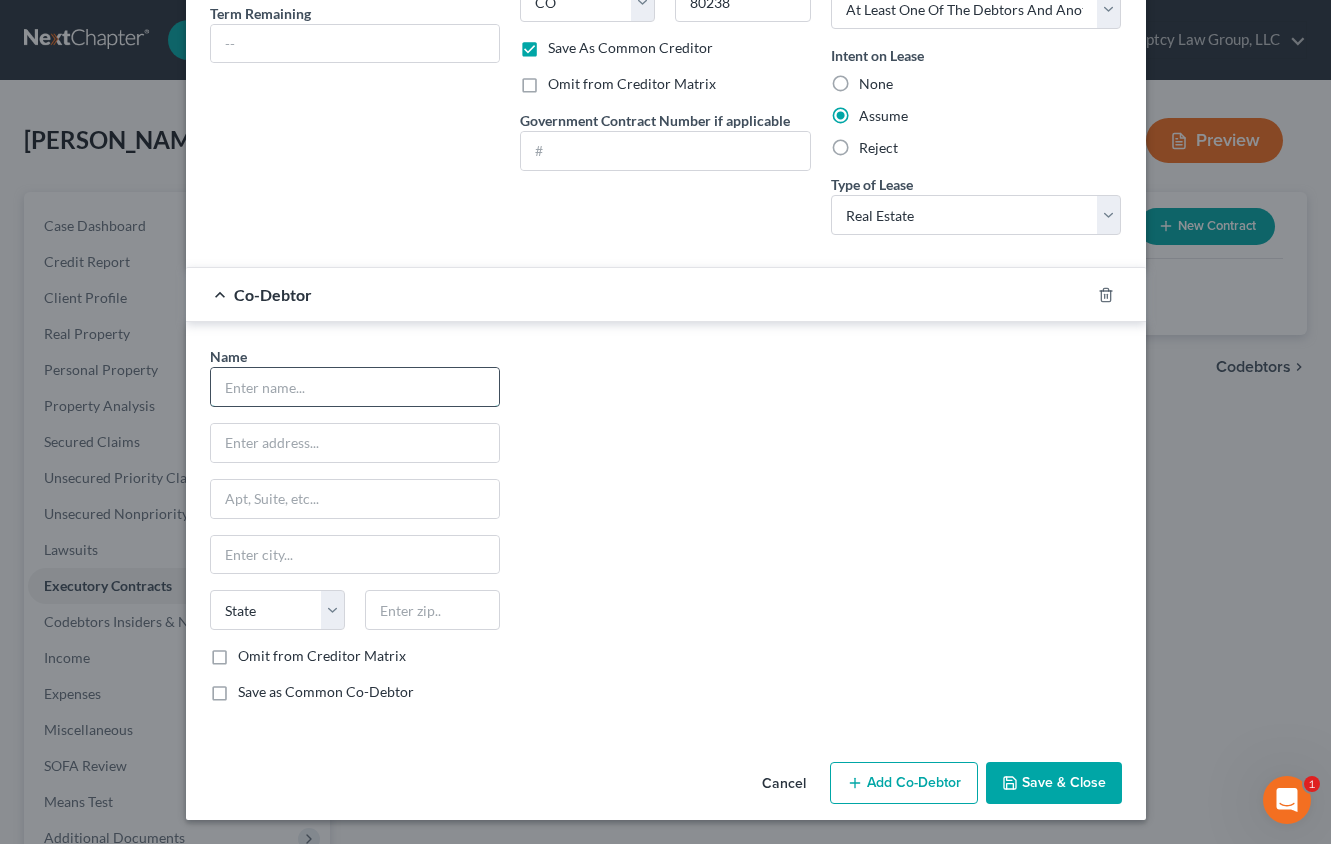 click at bounding box center (355, 387) 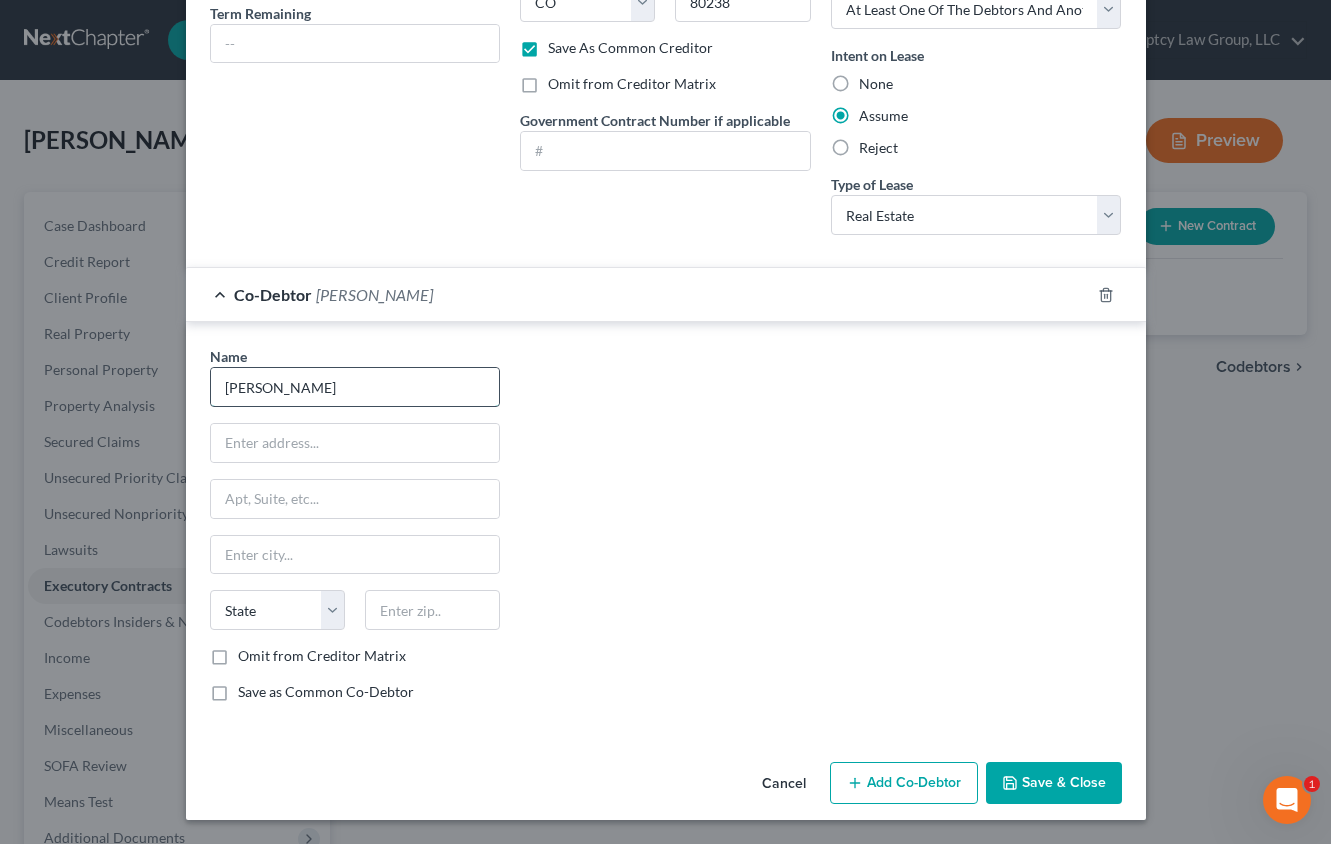 type on "[PERSON_NAME]" 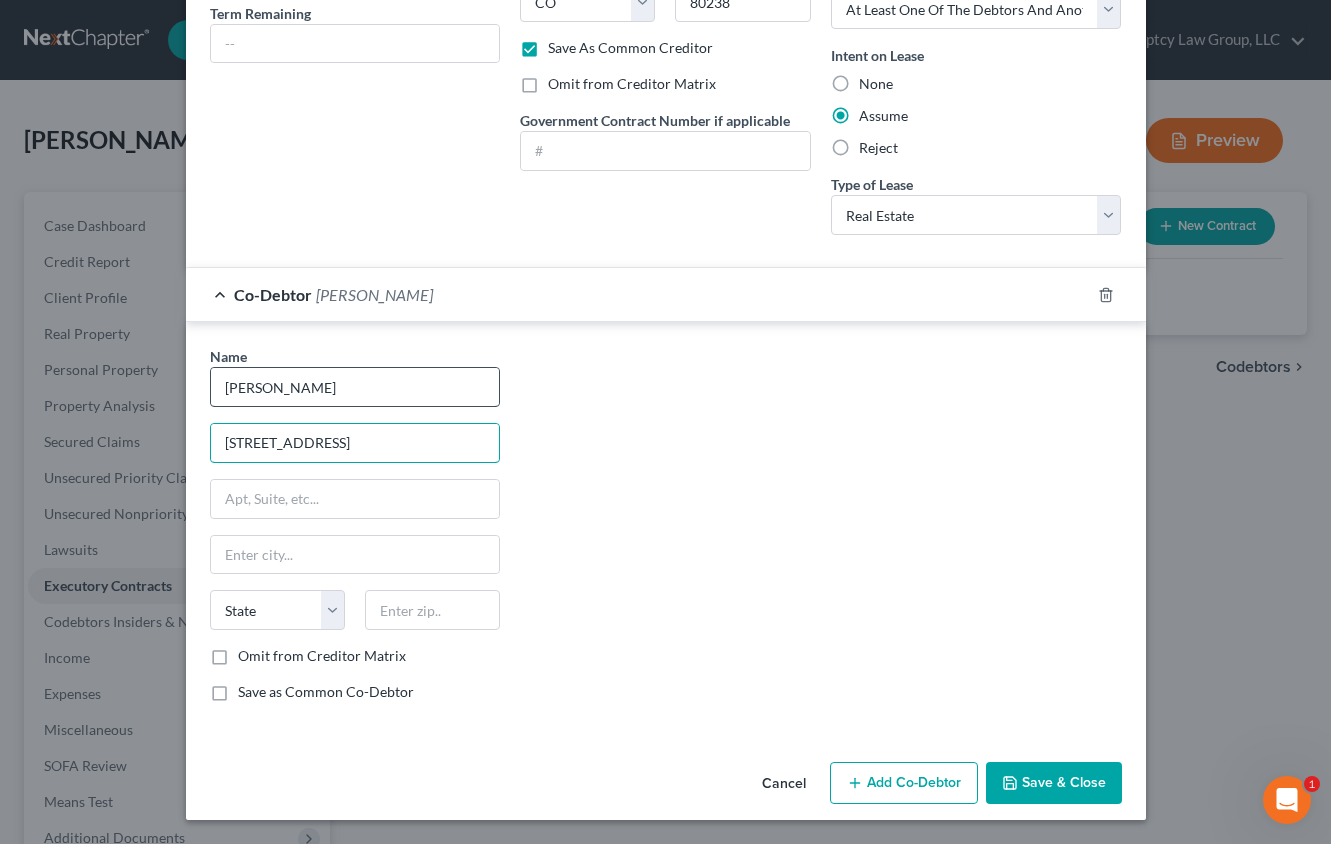 type on "[STREET_ADDRESS]" 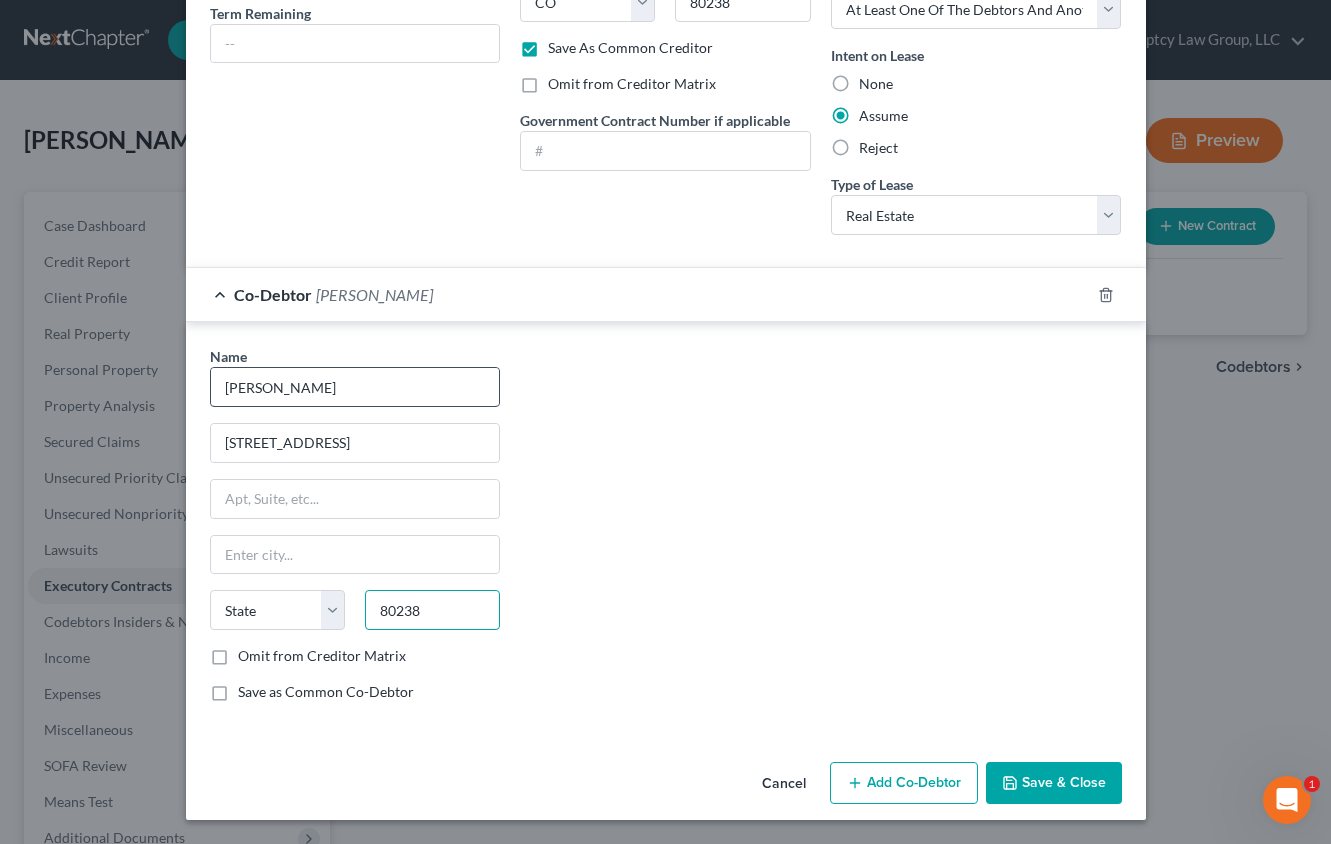 type on "80238" 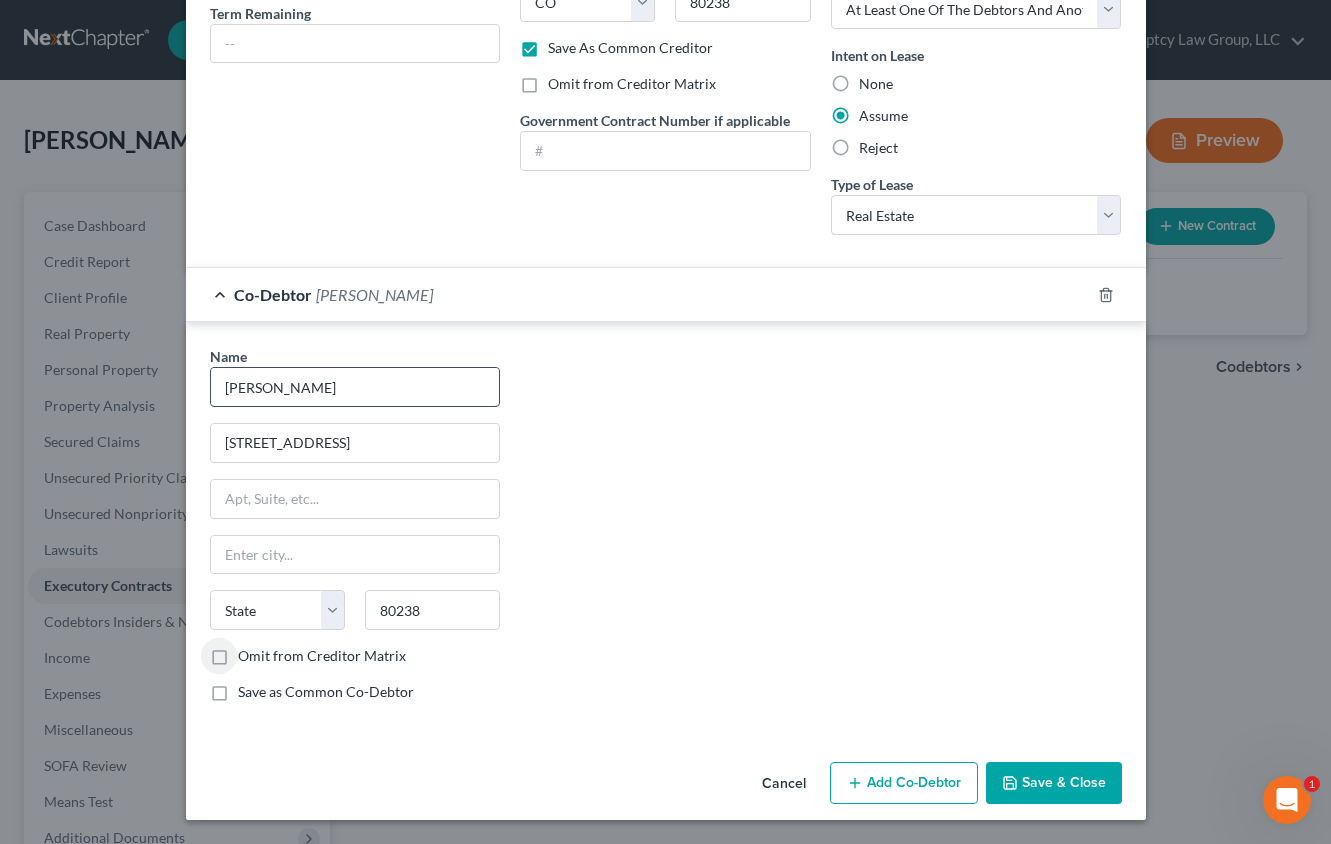 type on "[GEOGRAPHIC_DATA]" 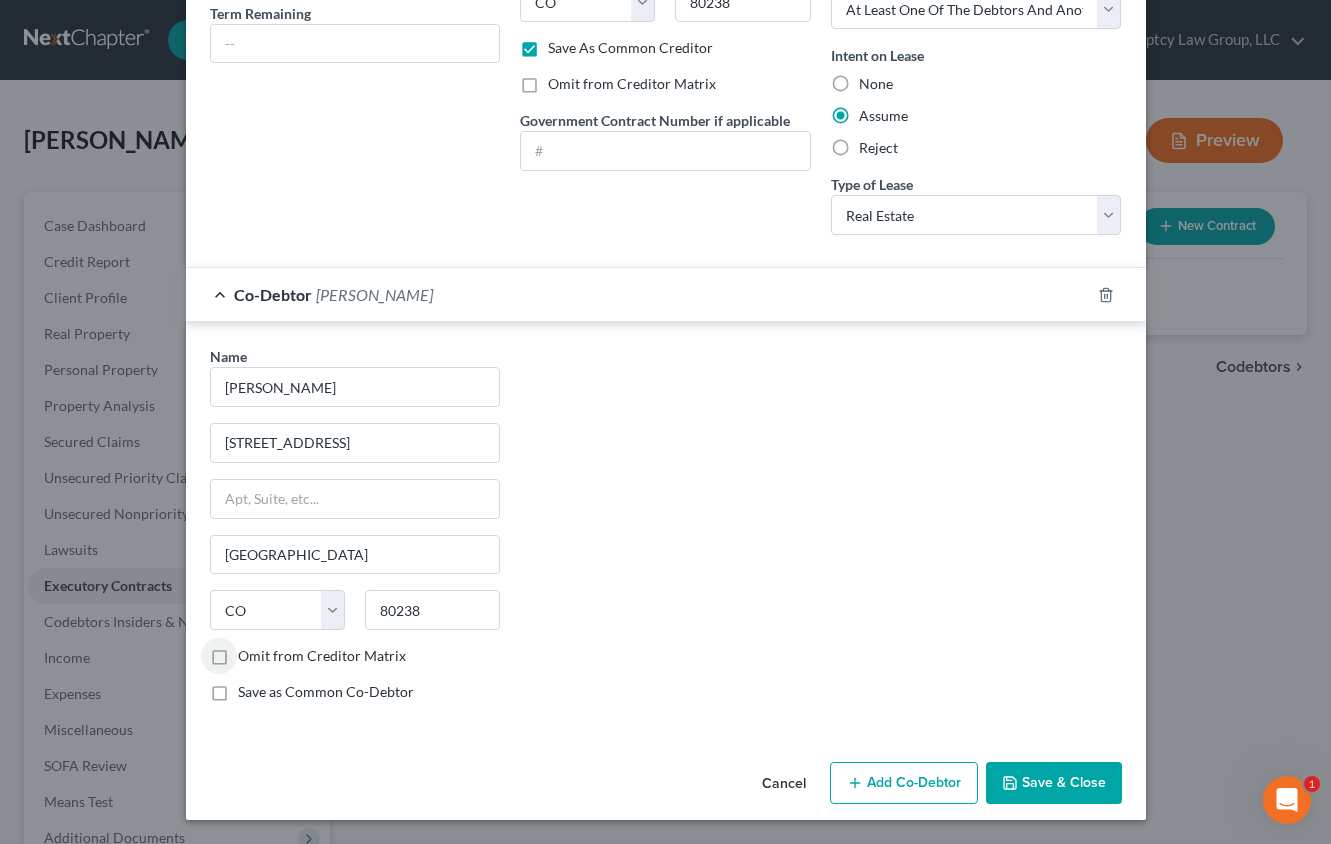 click on "Save as Common Co-Debtor" at bounding box center [326, 692] 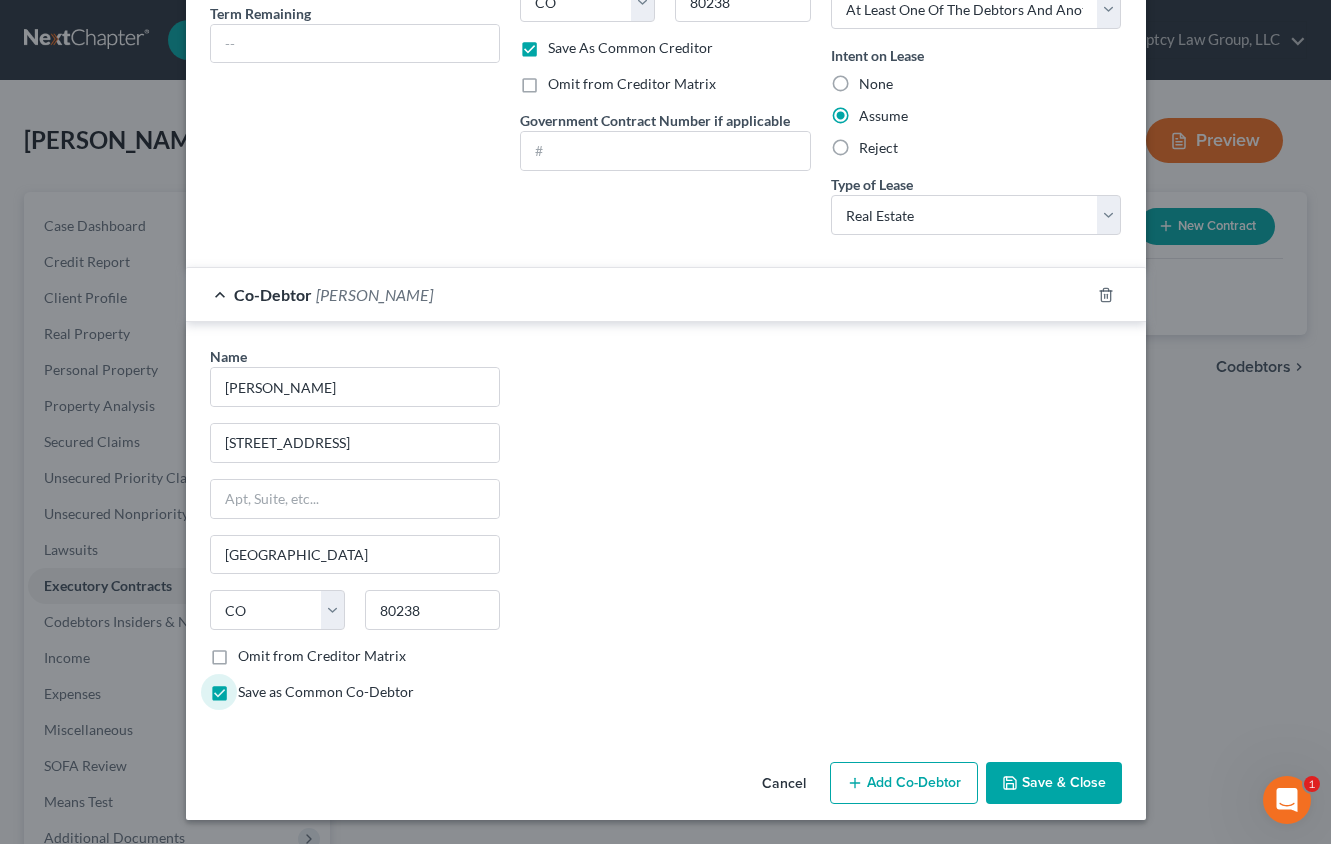 click on "Save & Close" at bounding box center (1054, 783) 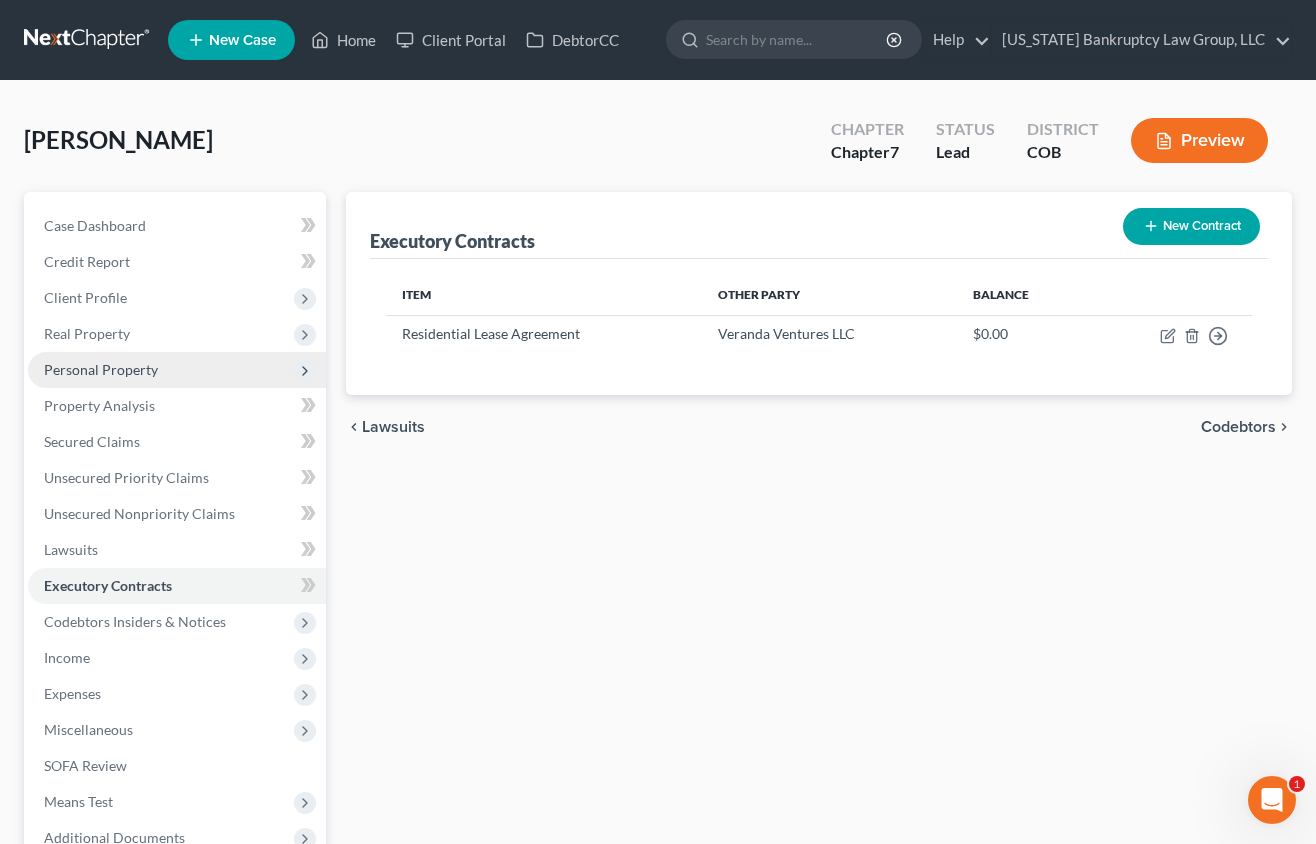 click on "Personal Property" at bounding box center [177, 370] 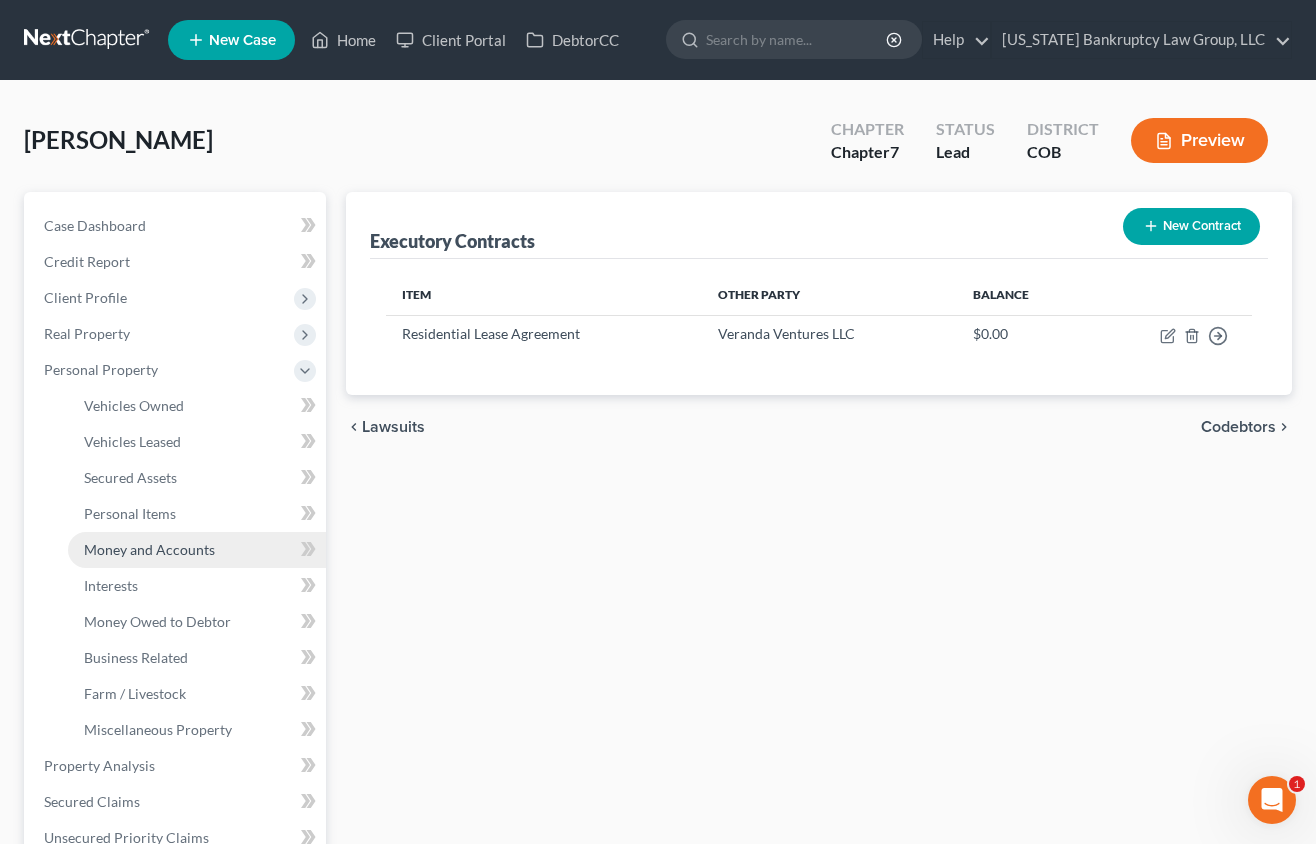 click on "Money and Accounts" at bounding box center (149, 549) 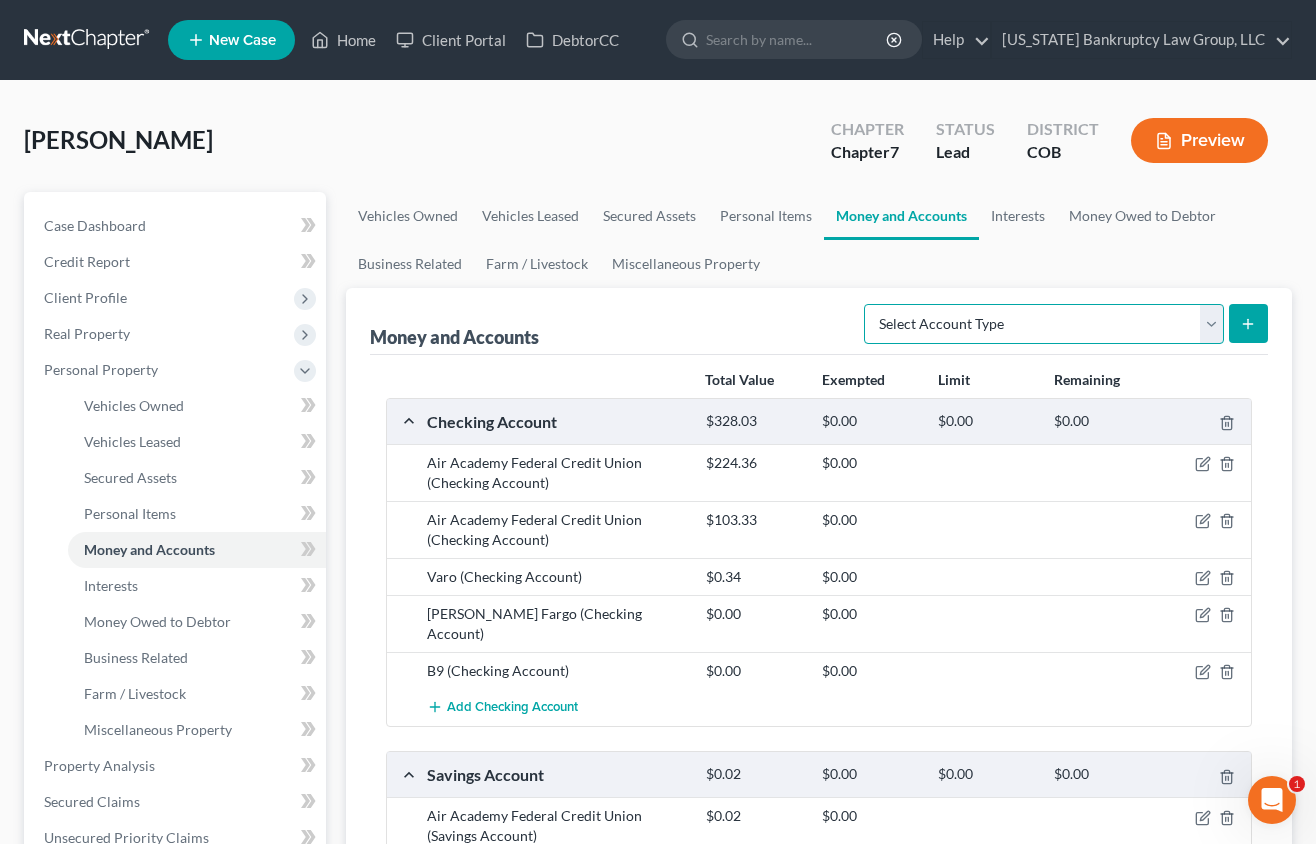 click on "Select Account Type Brokerage Cash on Hand Certificates of Deposit Checking Account Money Market Other (Credit Union, Health Savings Account, etc) Safe Deposit Box Savings Account Security Deposits or Prepayments" at bounding box center [1044, 324] 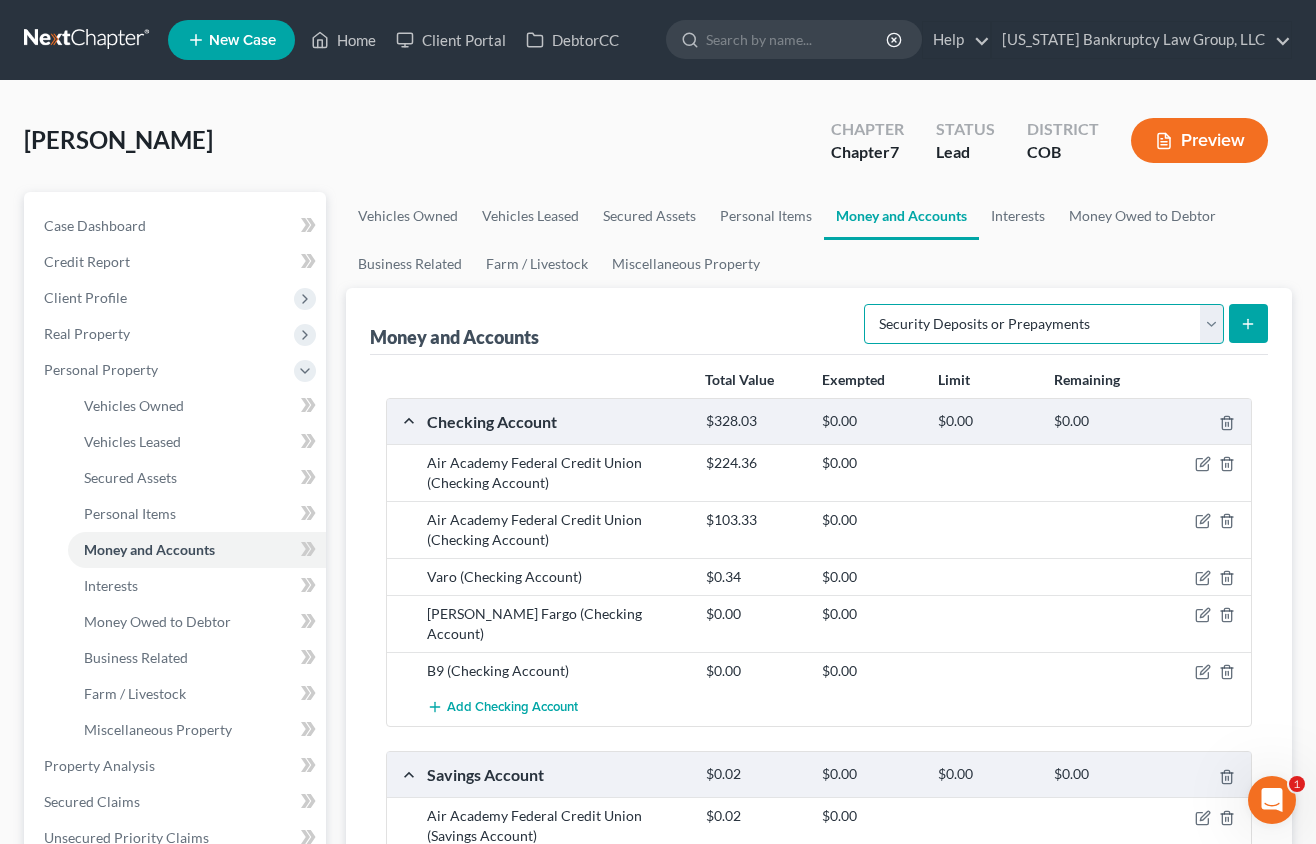 click on "Select Account Type Brokerage Cash on Hand Certificates of Deposit Checking Account Money Market Other (Credit Union, Health Savings Account, etc) Safe Deposit Box Savings Account Security Deposits or Prepayments" at bounding box center [1044, 324] 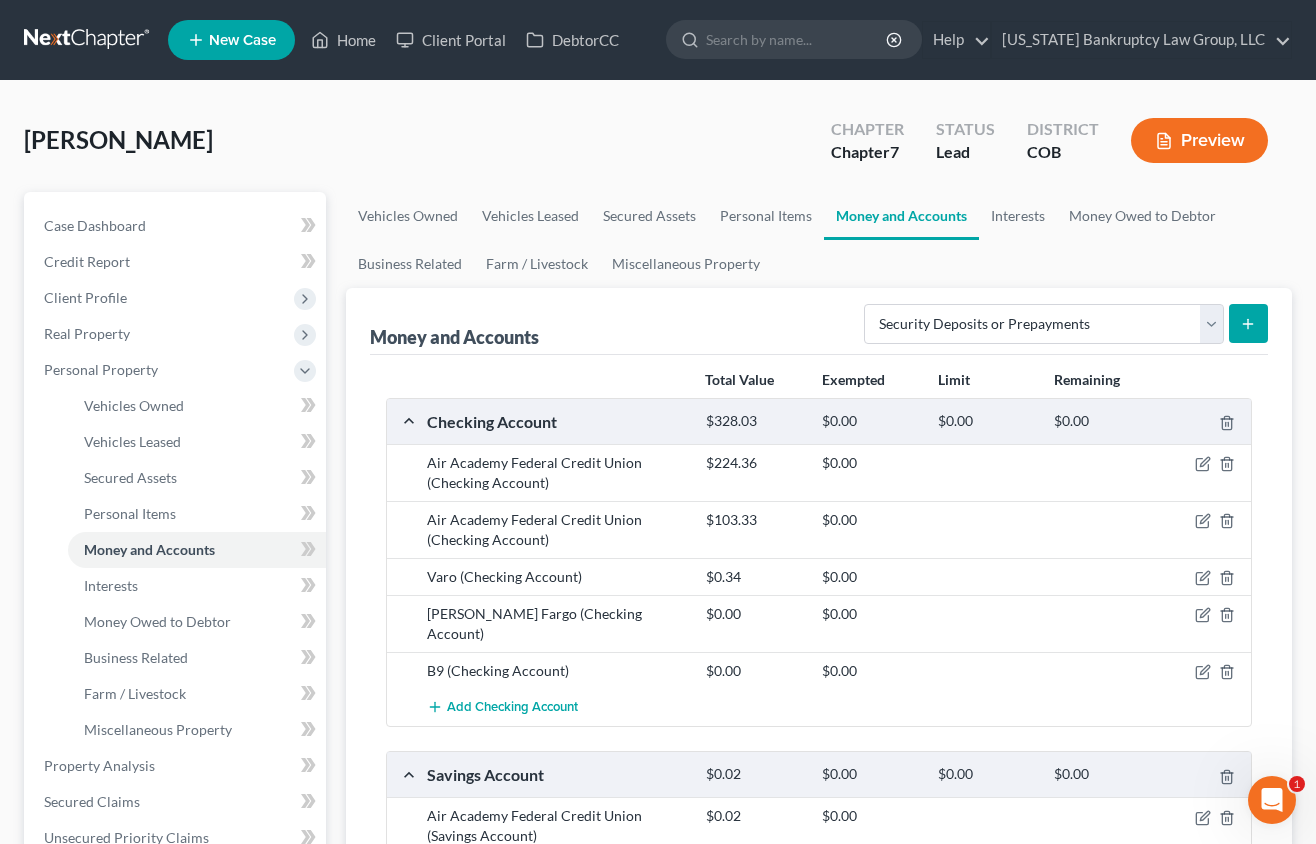 click at bounding box center [1248, 323] 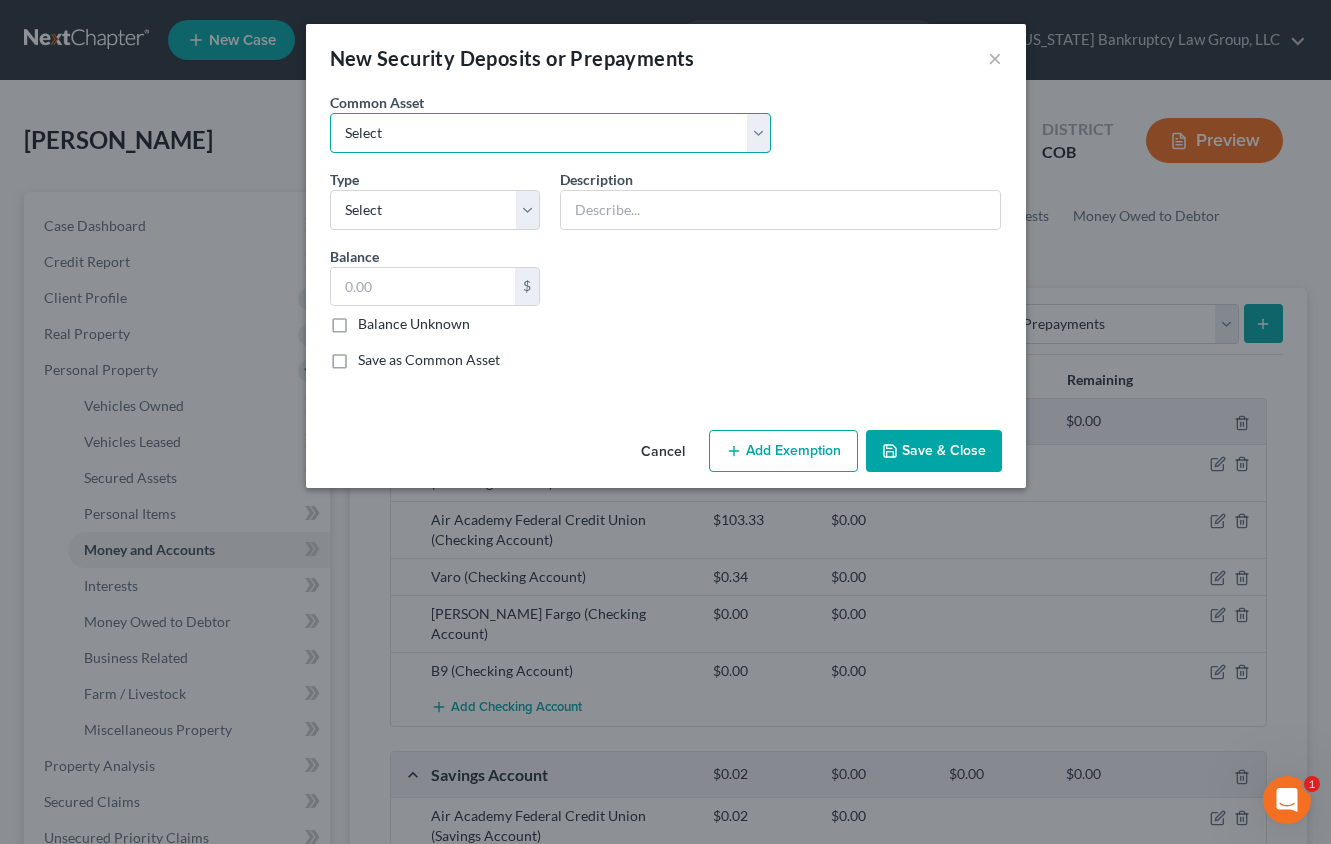 click on "Select Residential Security Deposit" at bounding box center [550, 133] 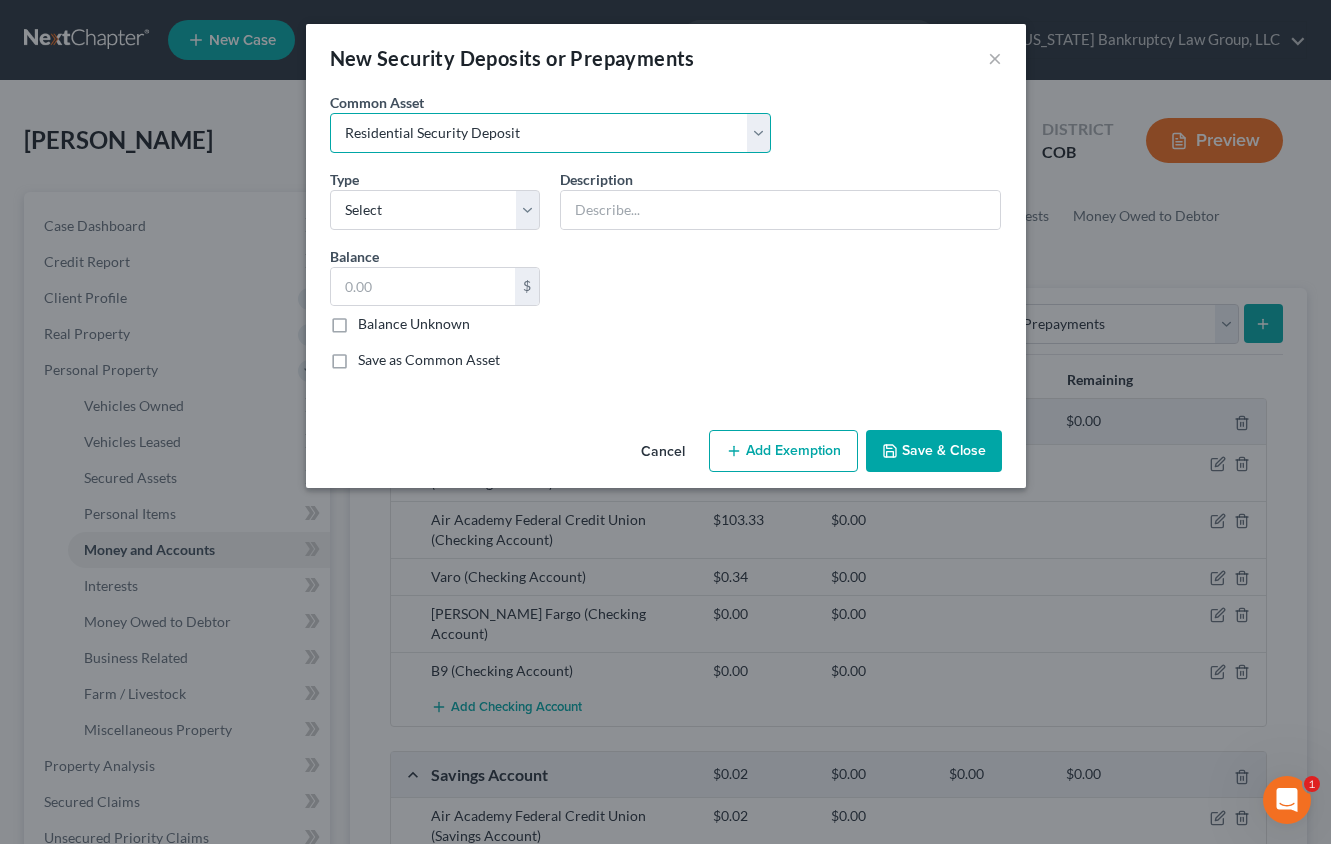 click on "Select Residential Security Deposit" at bounding box center (550, 133) 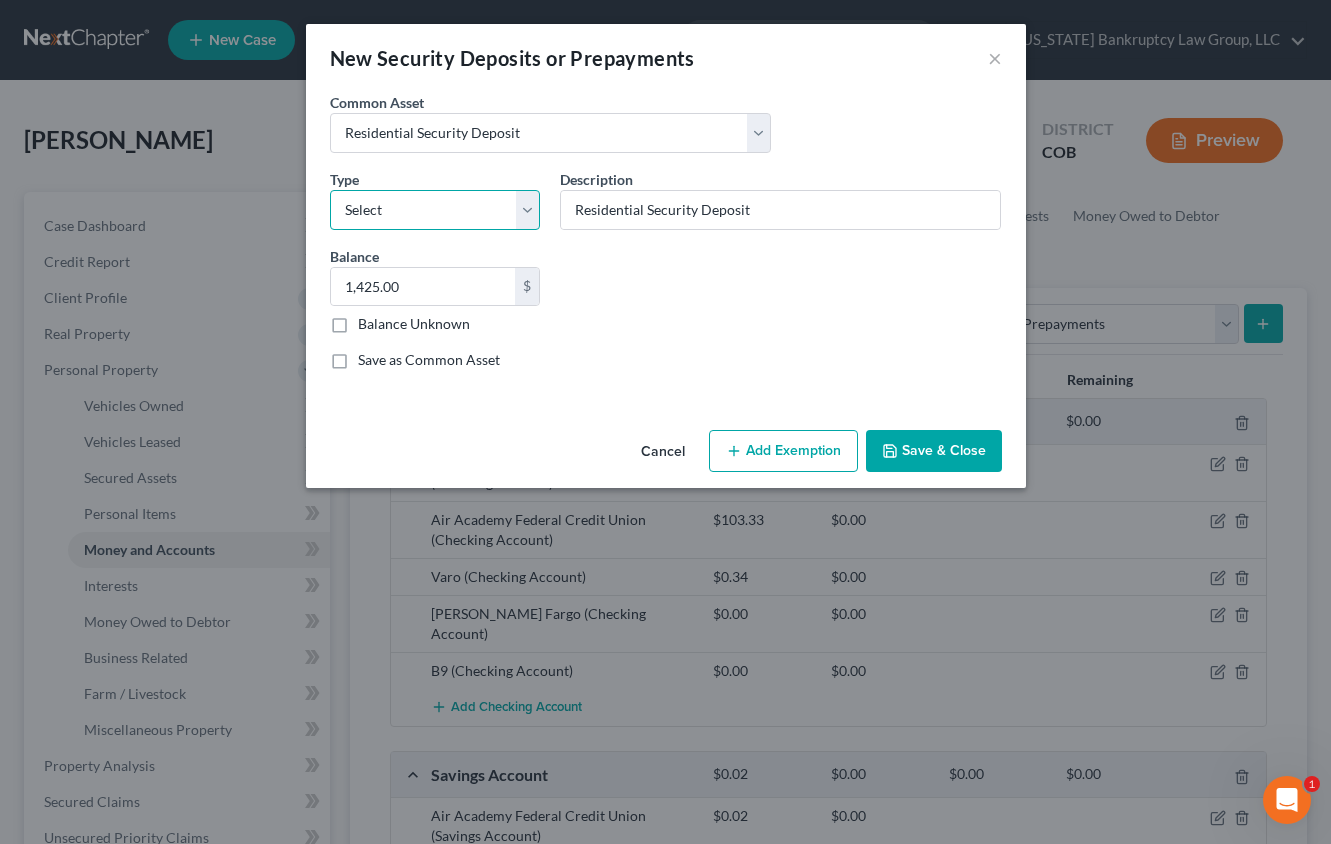 click on "Select Electric Gas Heating Oil Security Deposit On Rental Unit Prepaid Rent Telephone Water Rented Furniture Other" at bounding box center [435, 210] 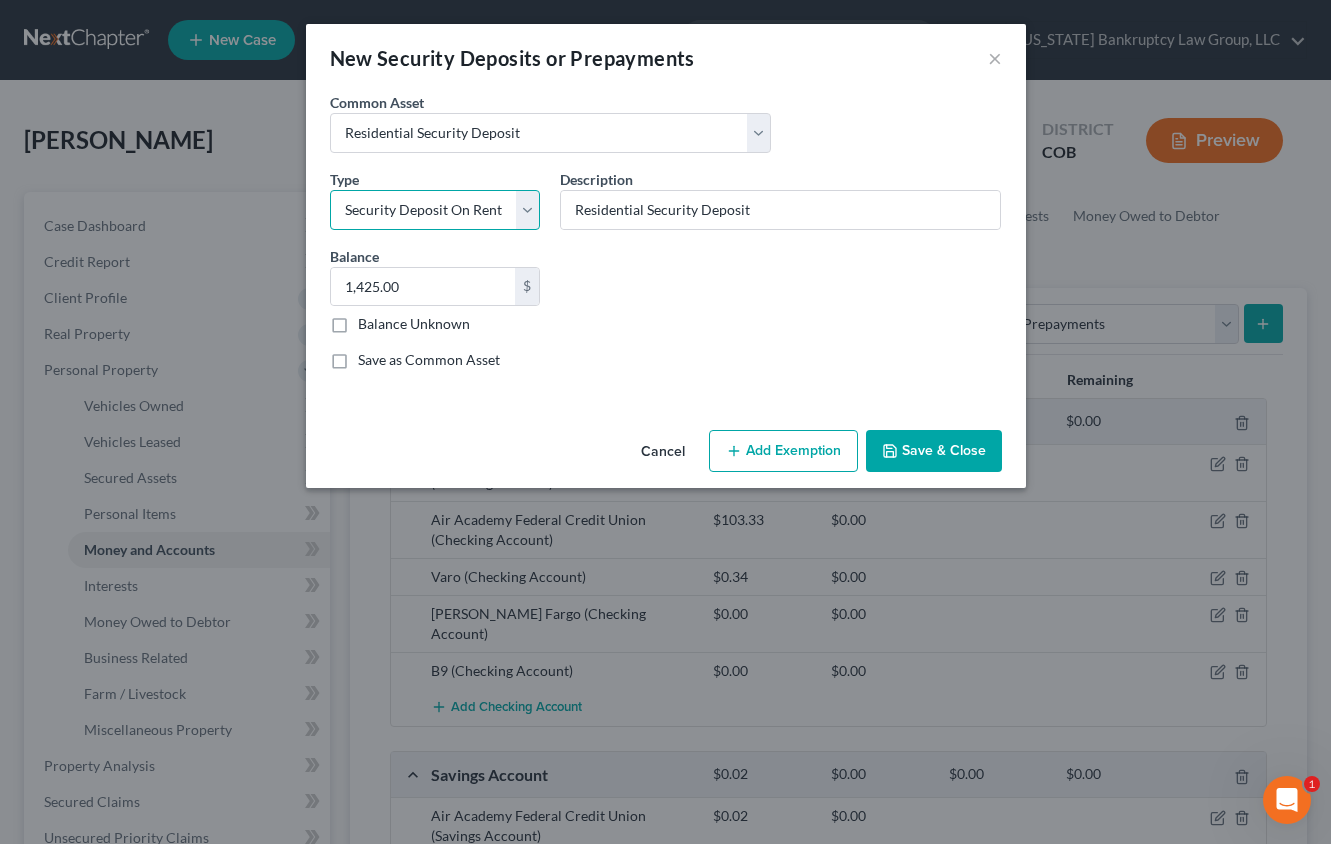 click on "Select Electric Gas Heating Oil Security Deposit On Rental Unit Prepaid Rent Telephone Water Rented Furniture Other" at bounding box center (435, 210) 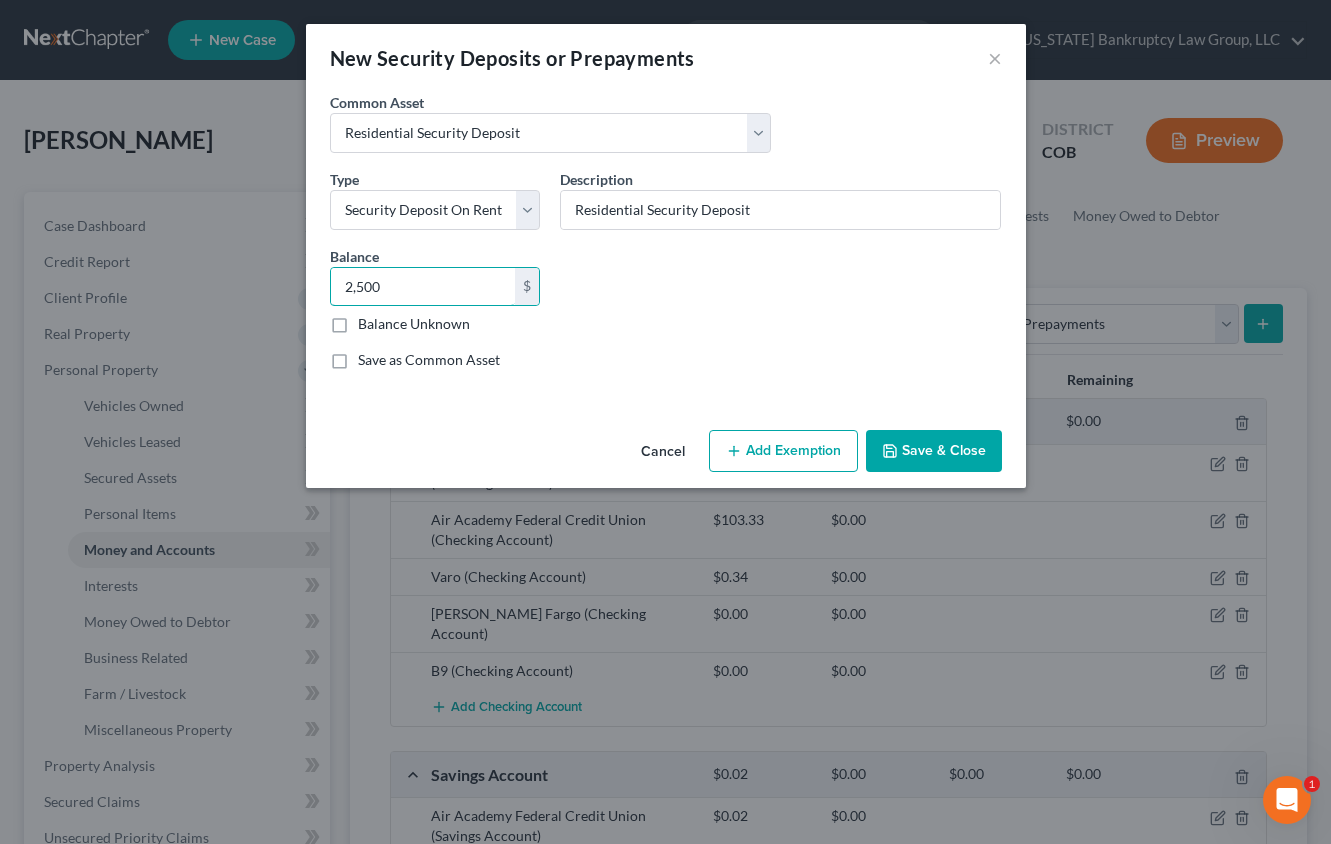 type on "2,500" 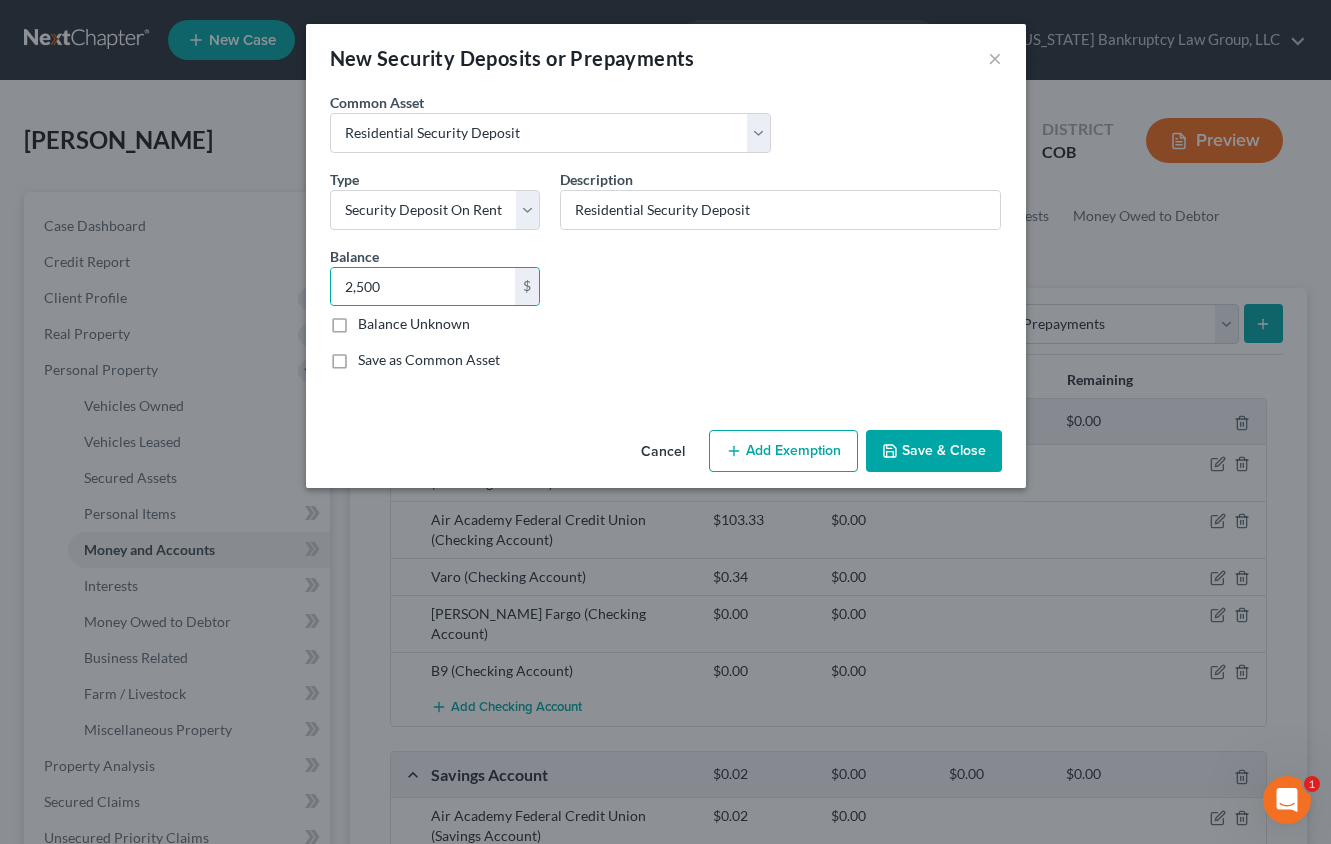 click on "Add Exemption" at bounding box center (783, 451) 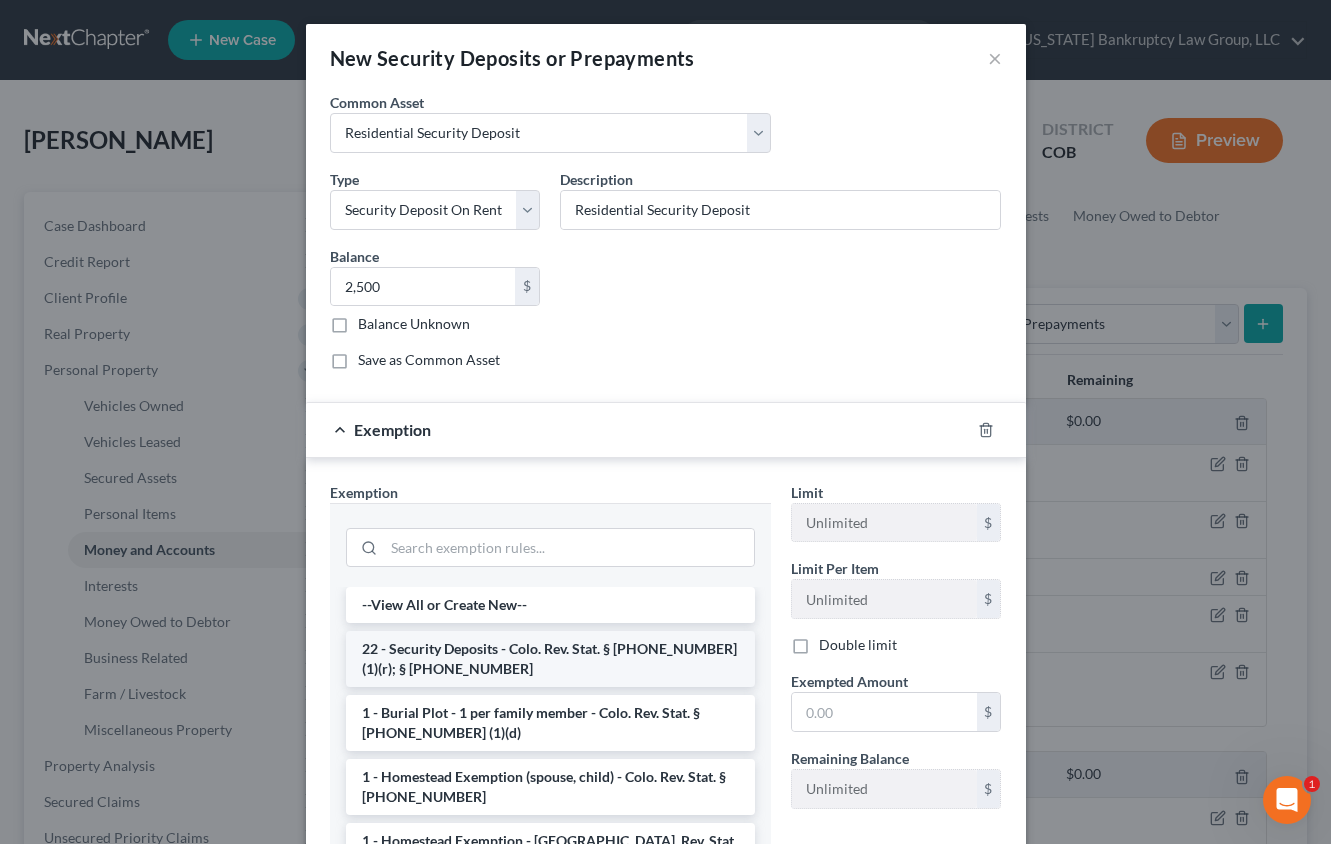click on "22 - Security Deposits - Colo. Rev. Stat. § [PHONE_NUMBER] (1)(r); § [PHONE_NUMBER]" at bounding box center (550, 659) 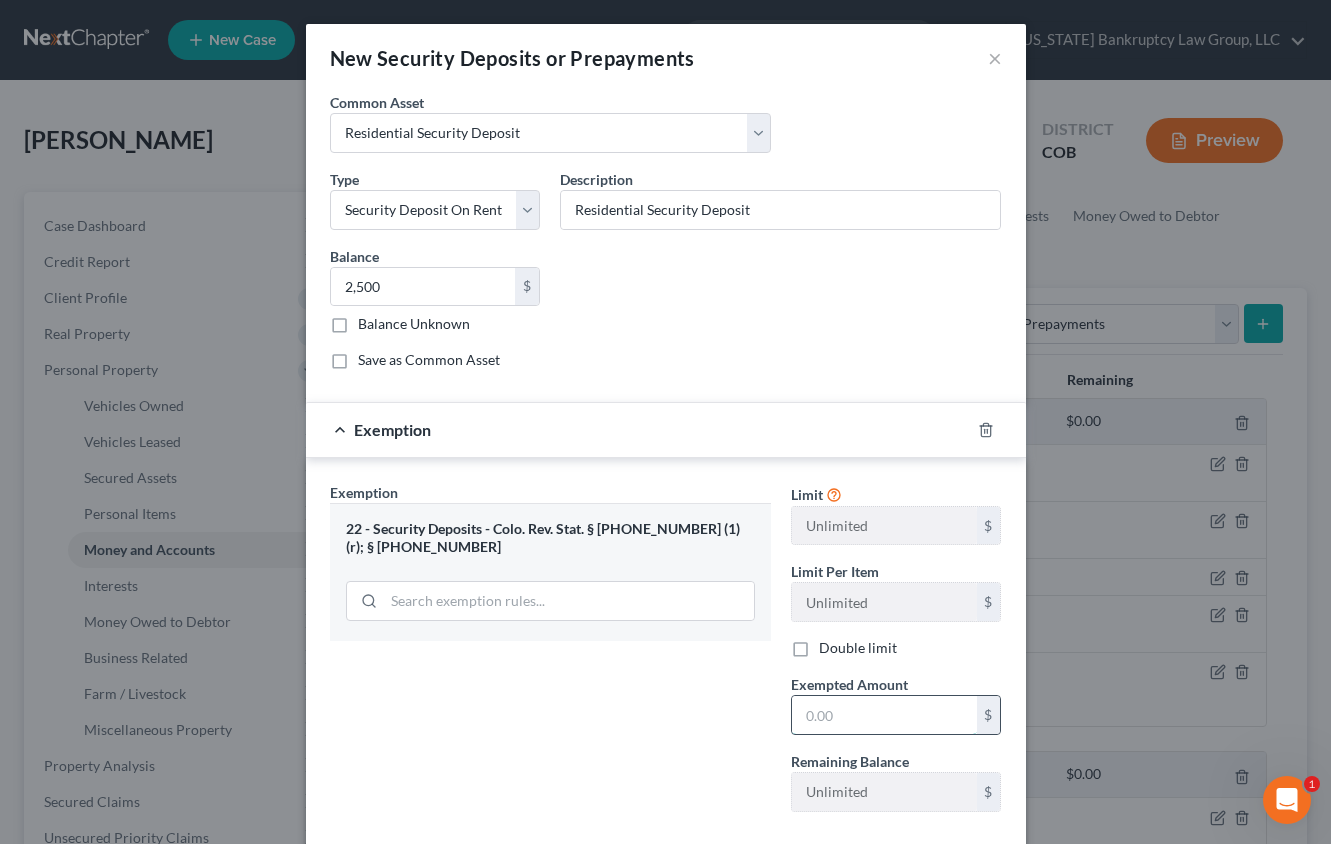 click at bounding box center (884, 715) 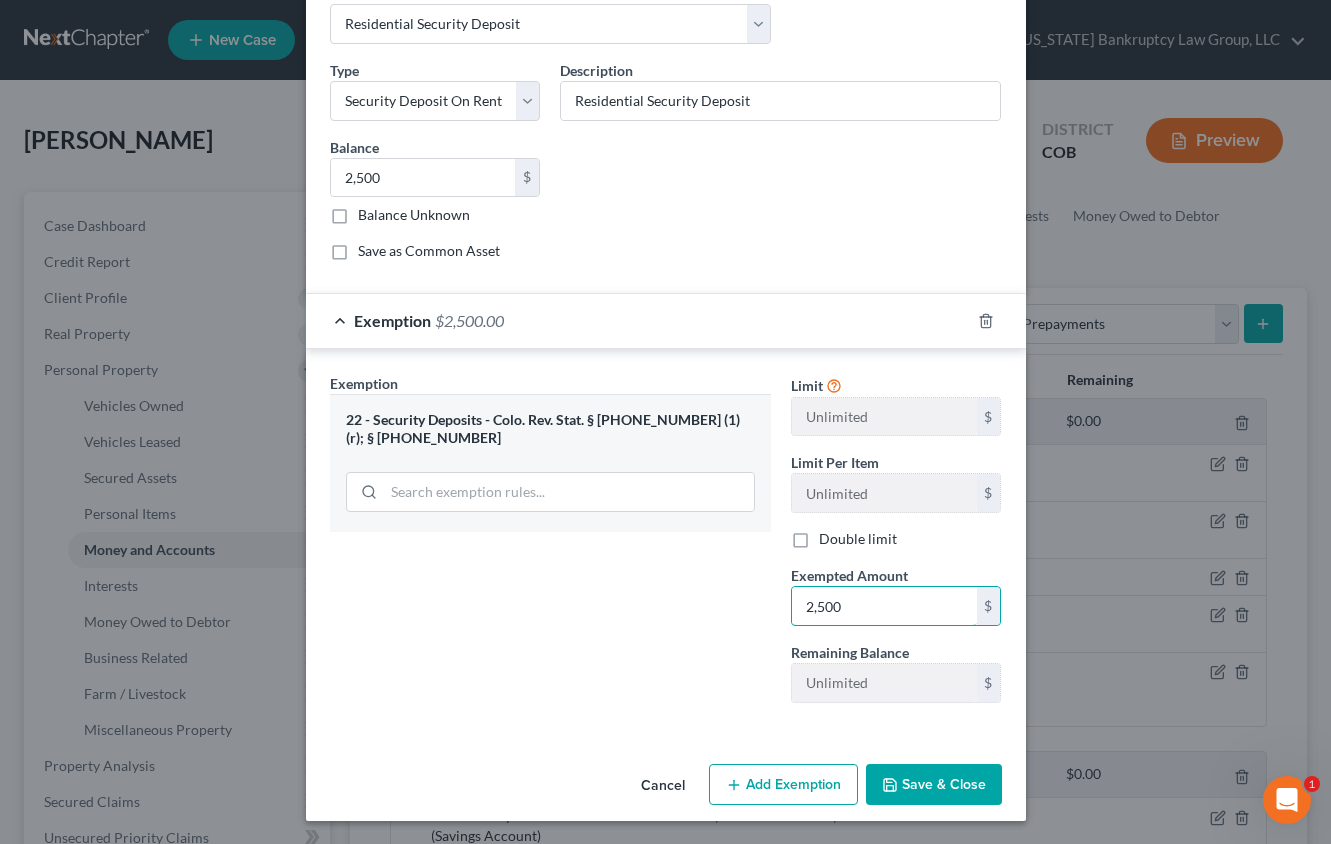 scroll, scrollTop: 110, scrollLeft: 0, axis: vertical 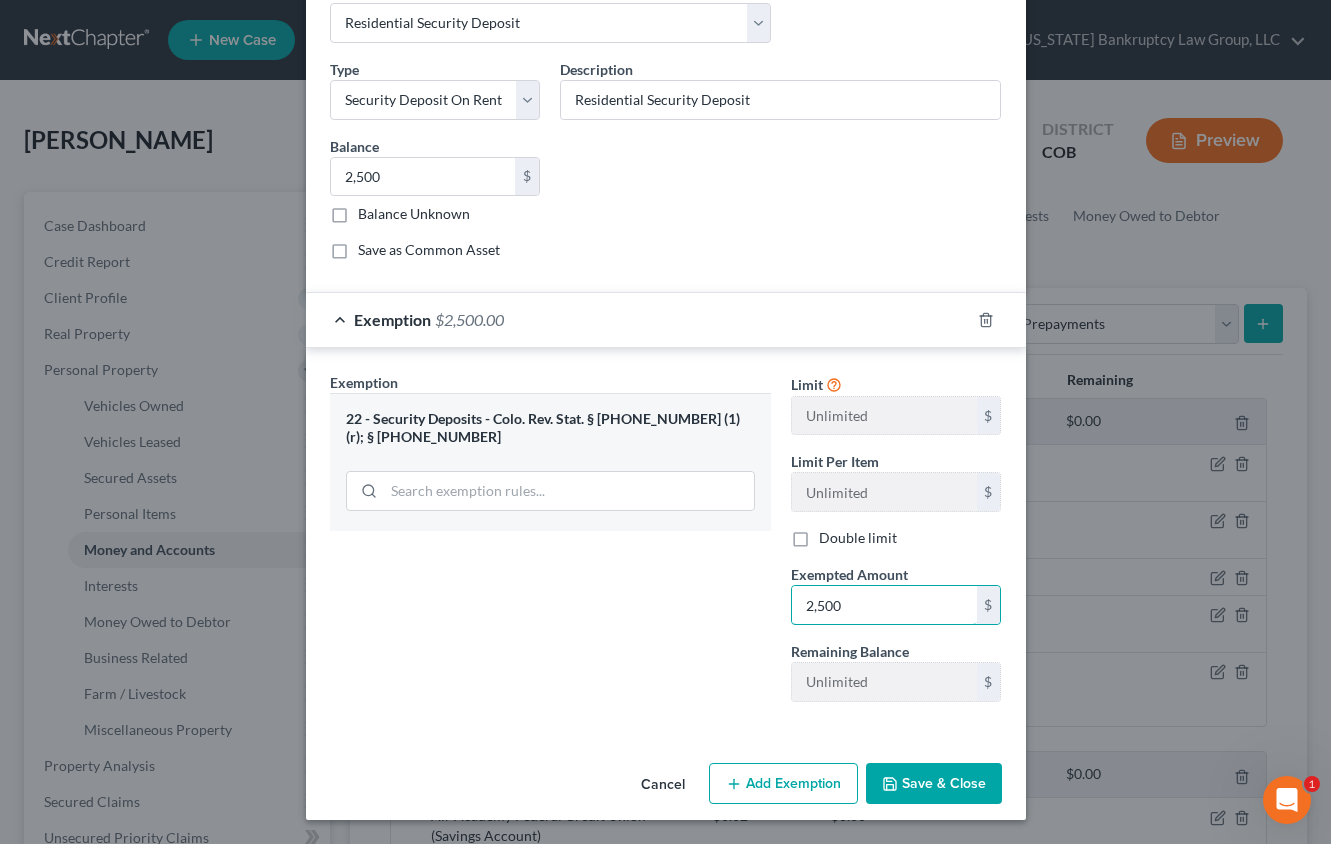 type on "2,500" 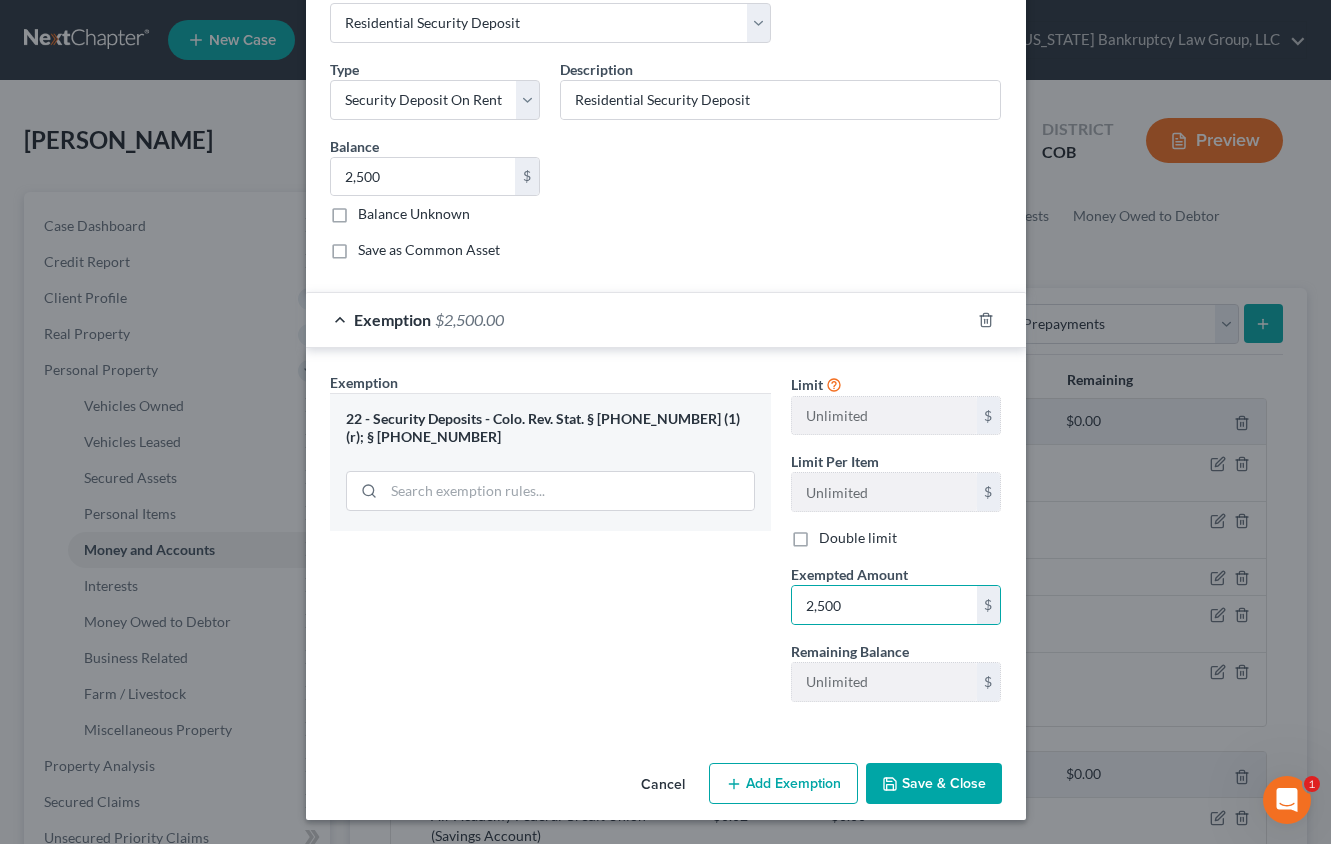 click on "Cancel Add Exemption Save & Close" at bounding box center [666, 788] 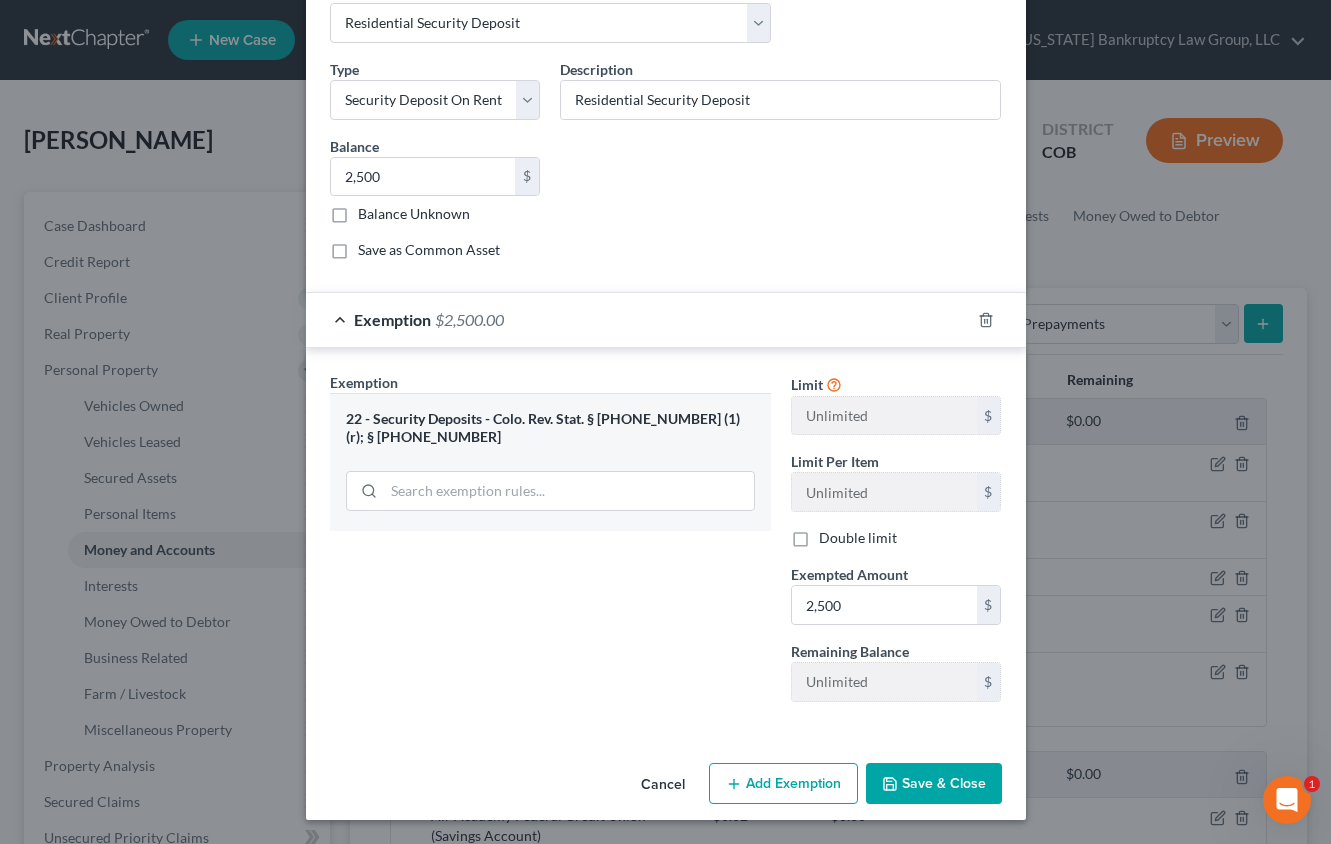 click on "Save & Close" at bounding box center [934, 784] 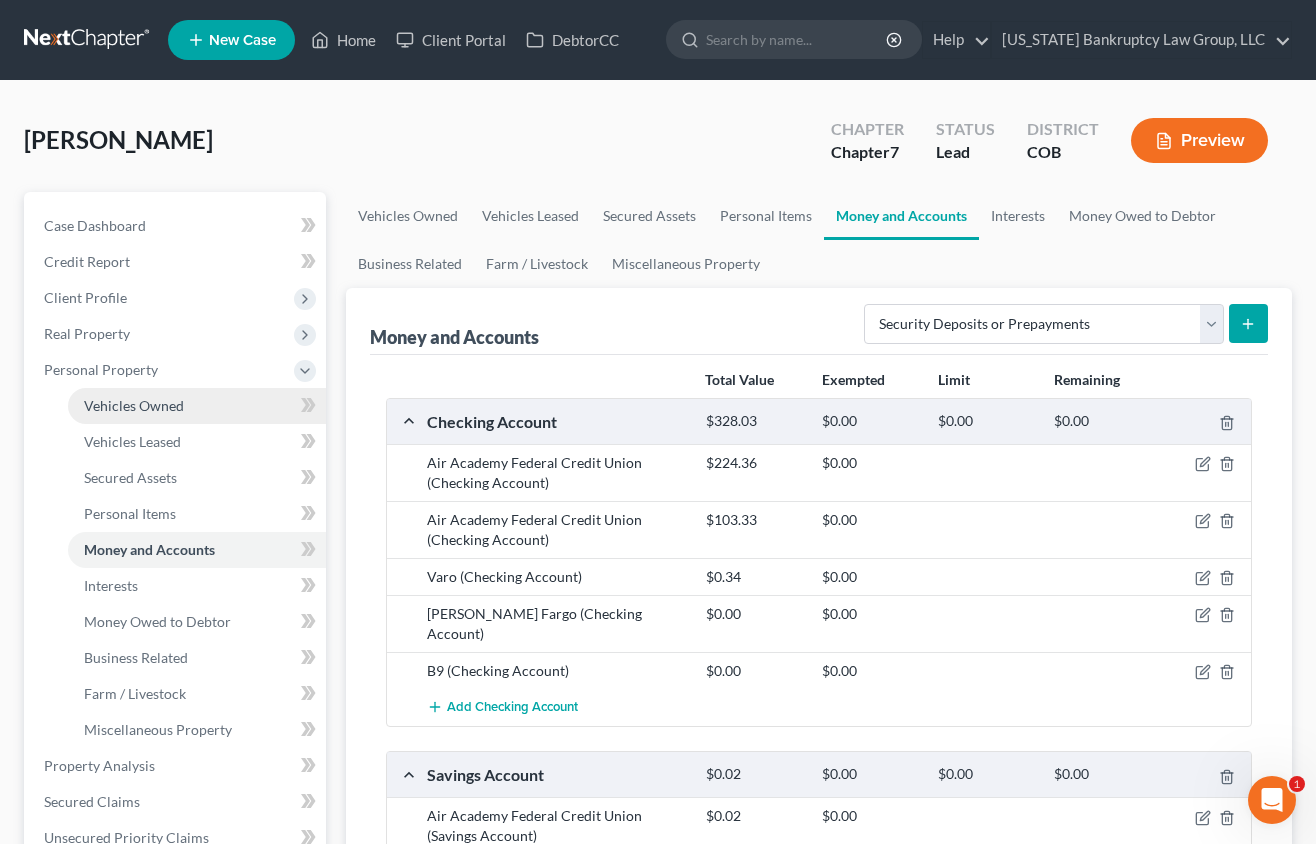 click on "Vehicles Owned" at bounding box center (134, 405) 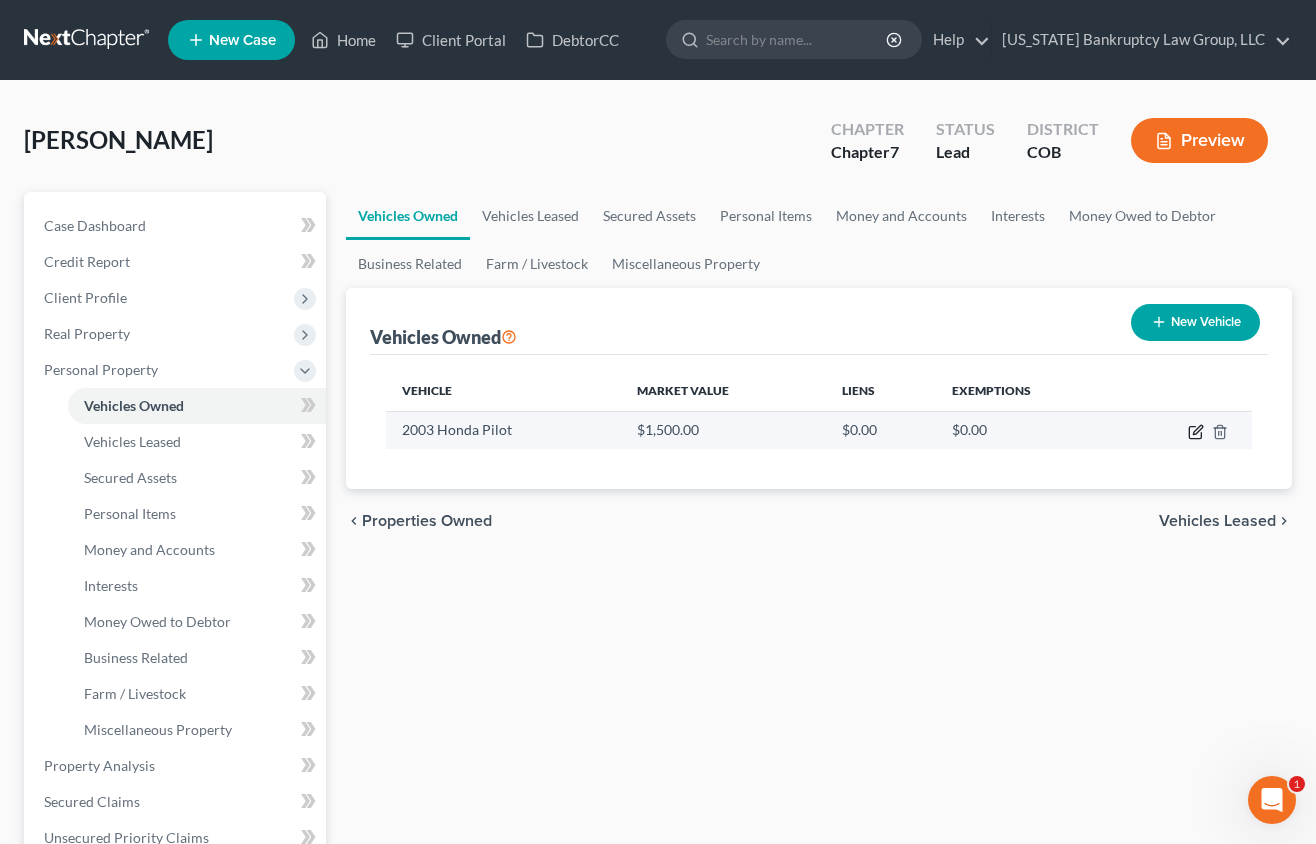 click 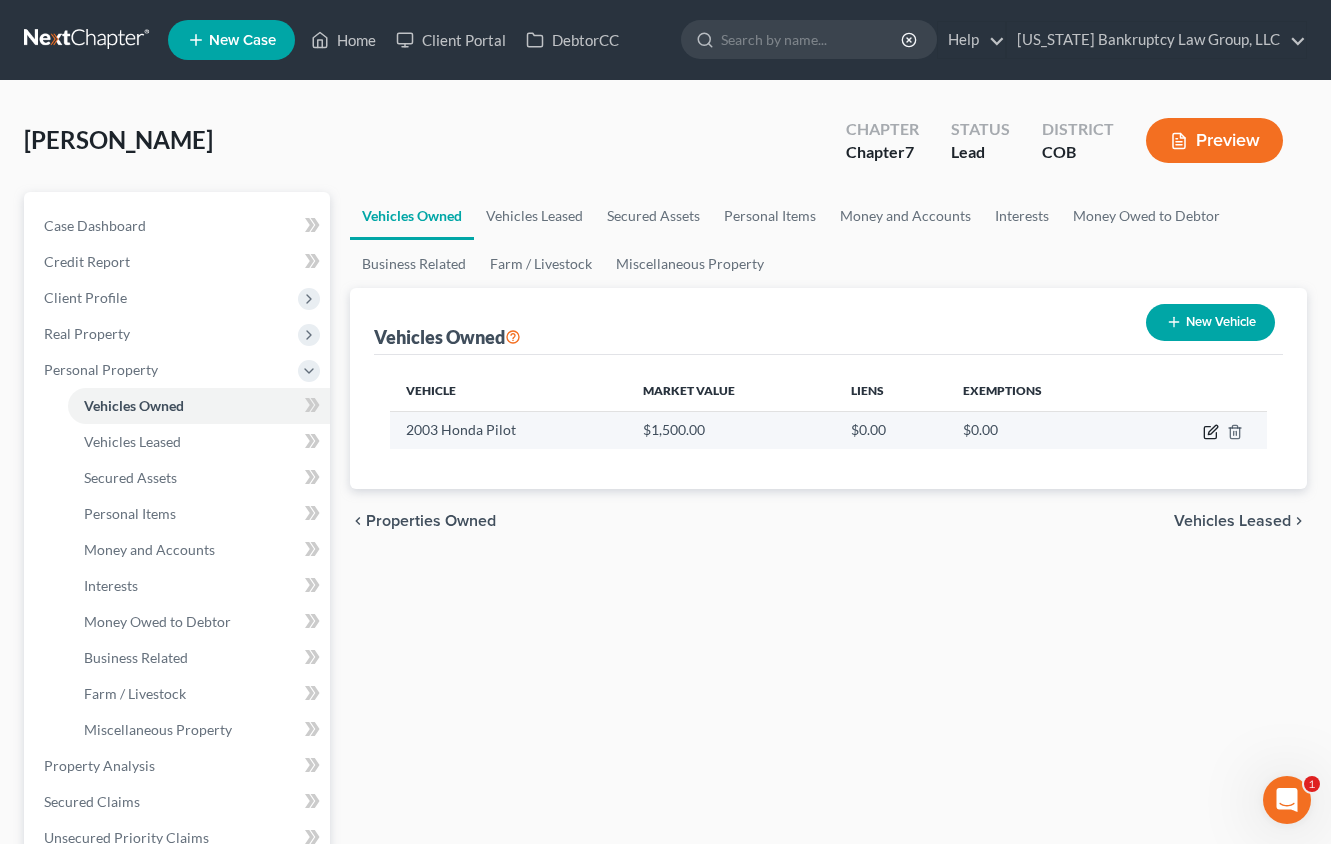 select on "0" 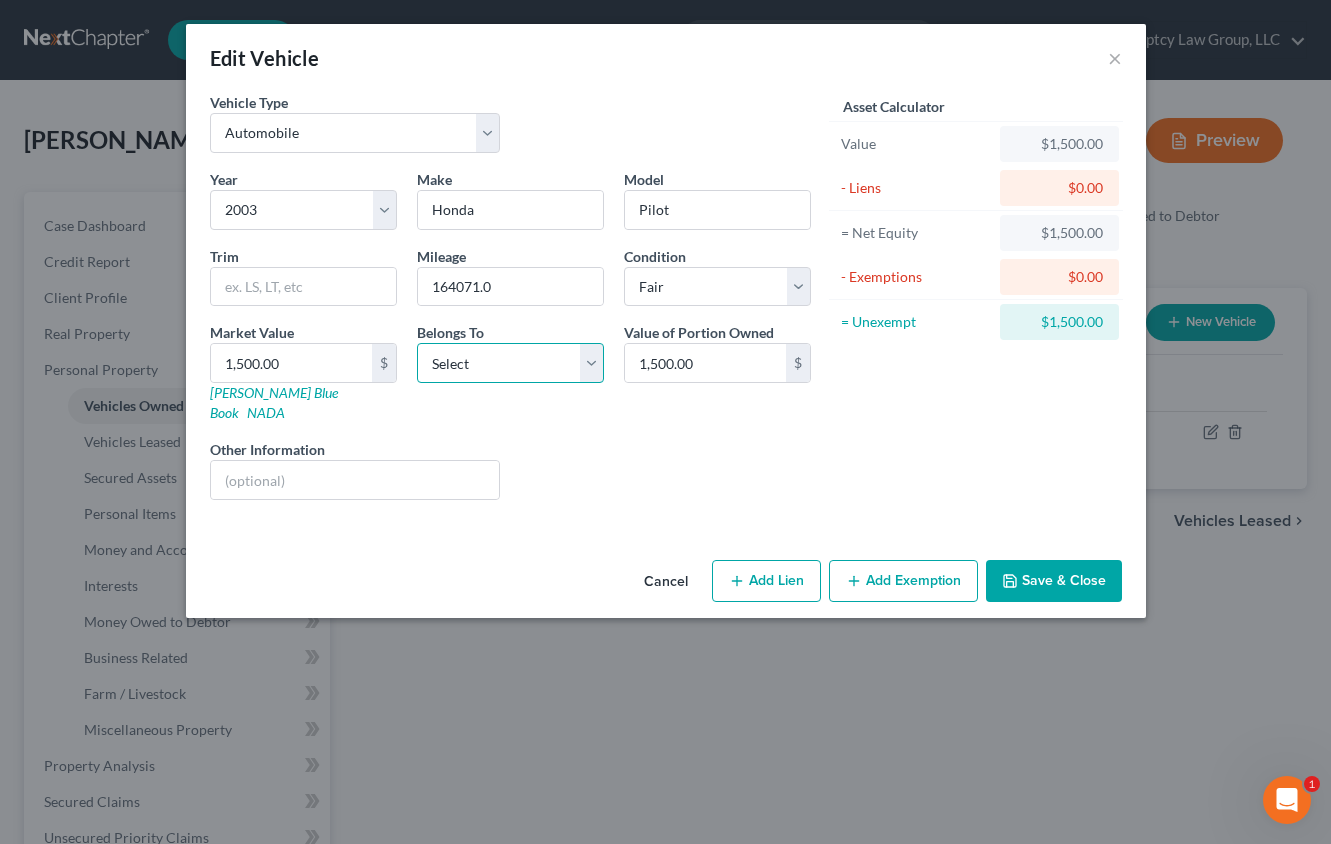 click on "Select Debtor 1 Only Debtor 2 Only Debtor 1 And Debtor 2 Only At Least One Of The Debtors And Another Community Property" at bounding box center [510, 363] 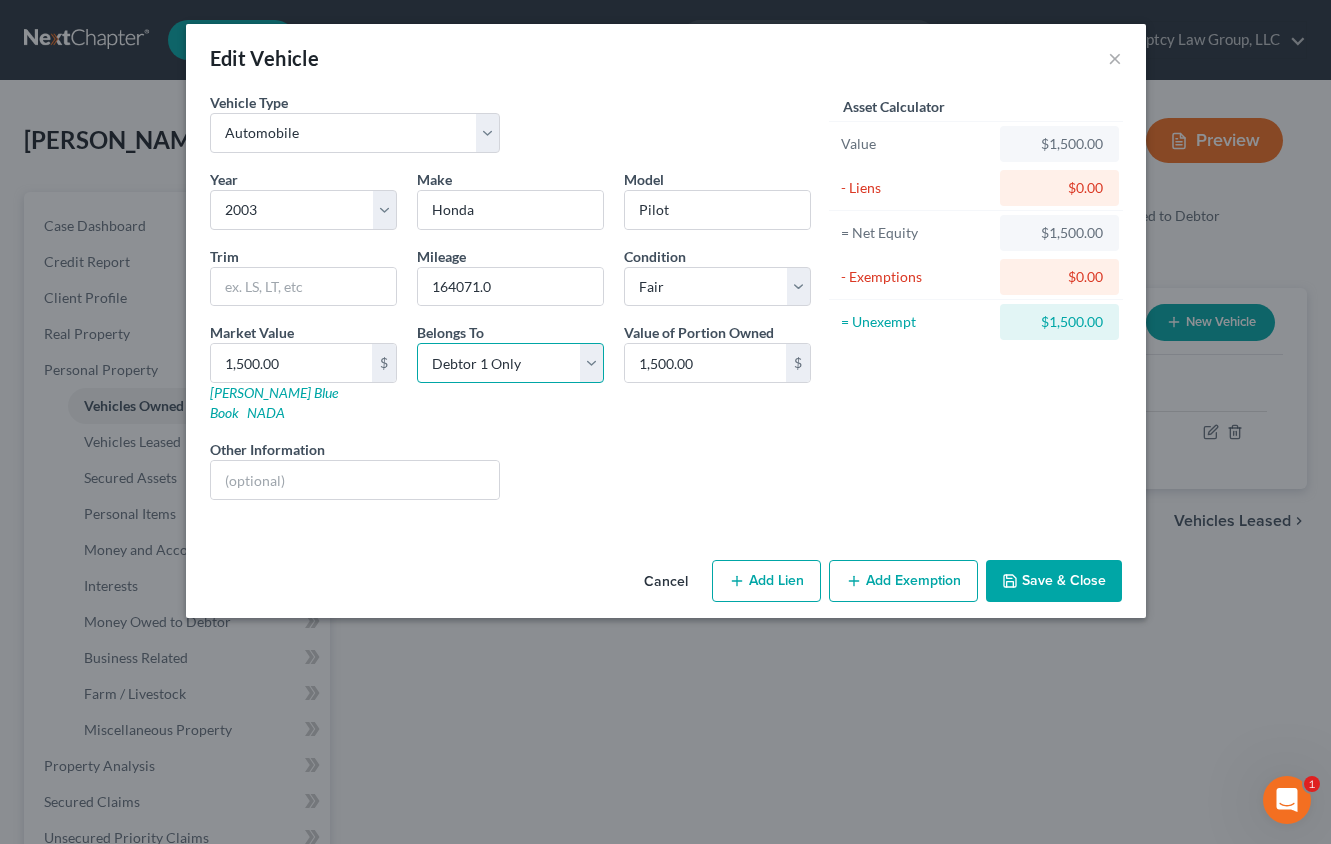 click on "Select Debtor 1 Only Debtor 2 Only Debtor 1 And Debtor 2 Only At Least One Of The Debtors And Another Community Property" at bounding box center (510, 363) 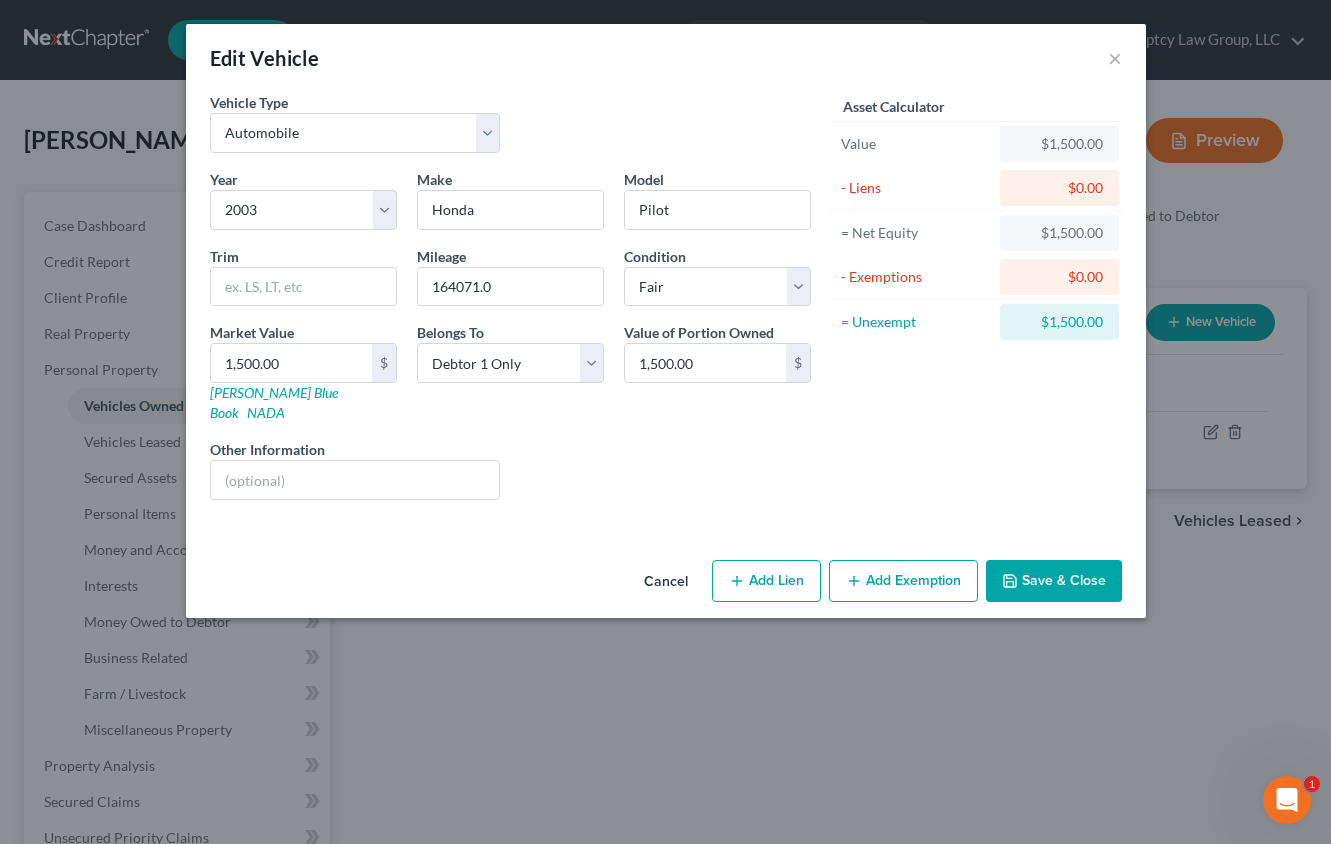 click on "Add Exemption" at bounding box center (903, 581) 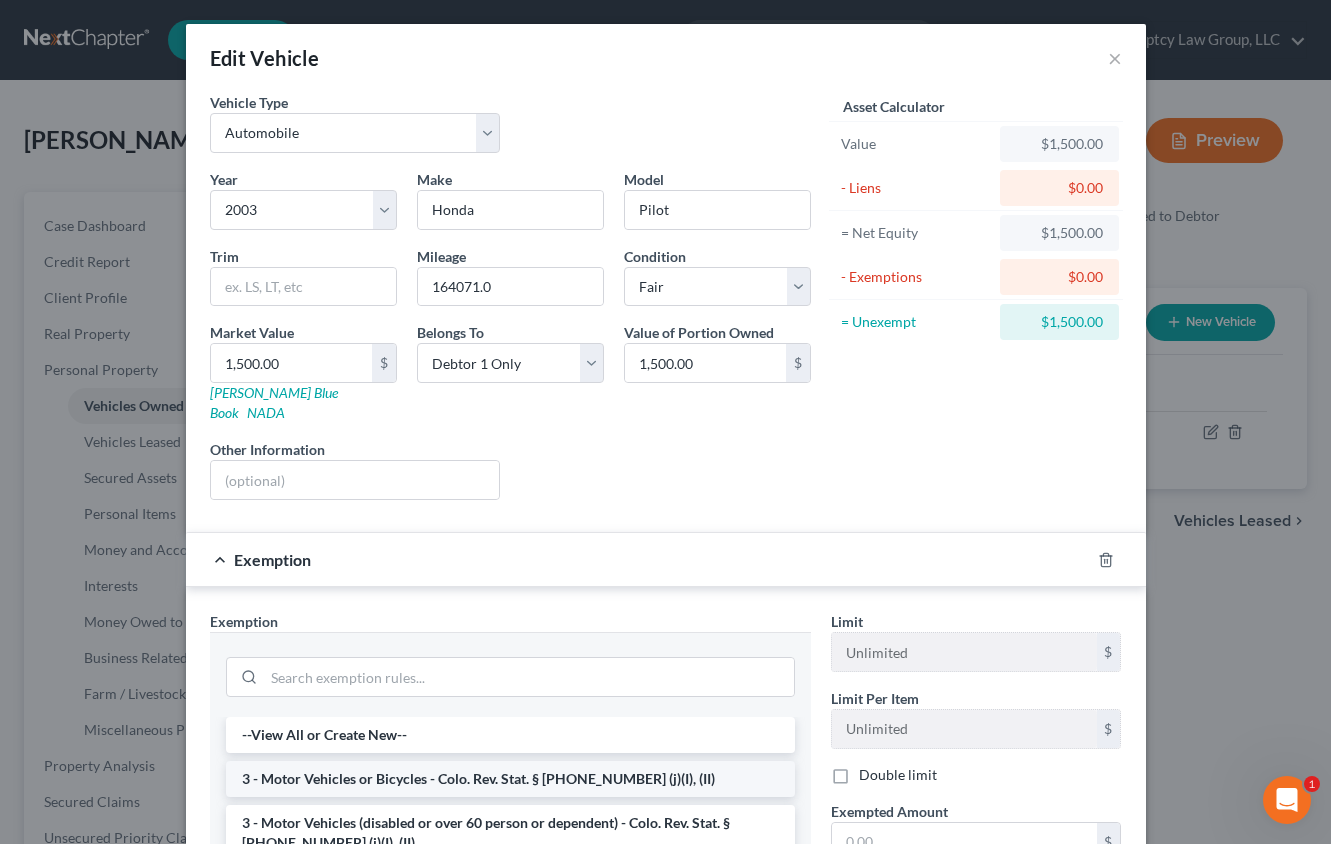click on "3 - Motor Vehicles or Bicycles  - Colo. Rev. Stat. § [PHONE_NUMBER] (j)(I), (II)" at bounding box center [510, 779] 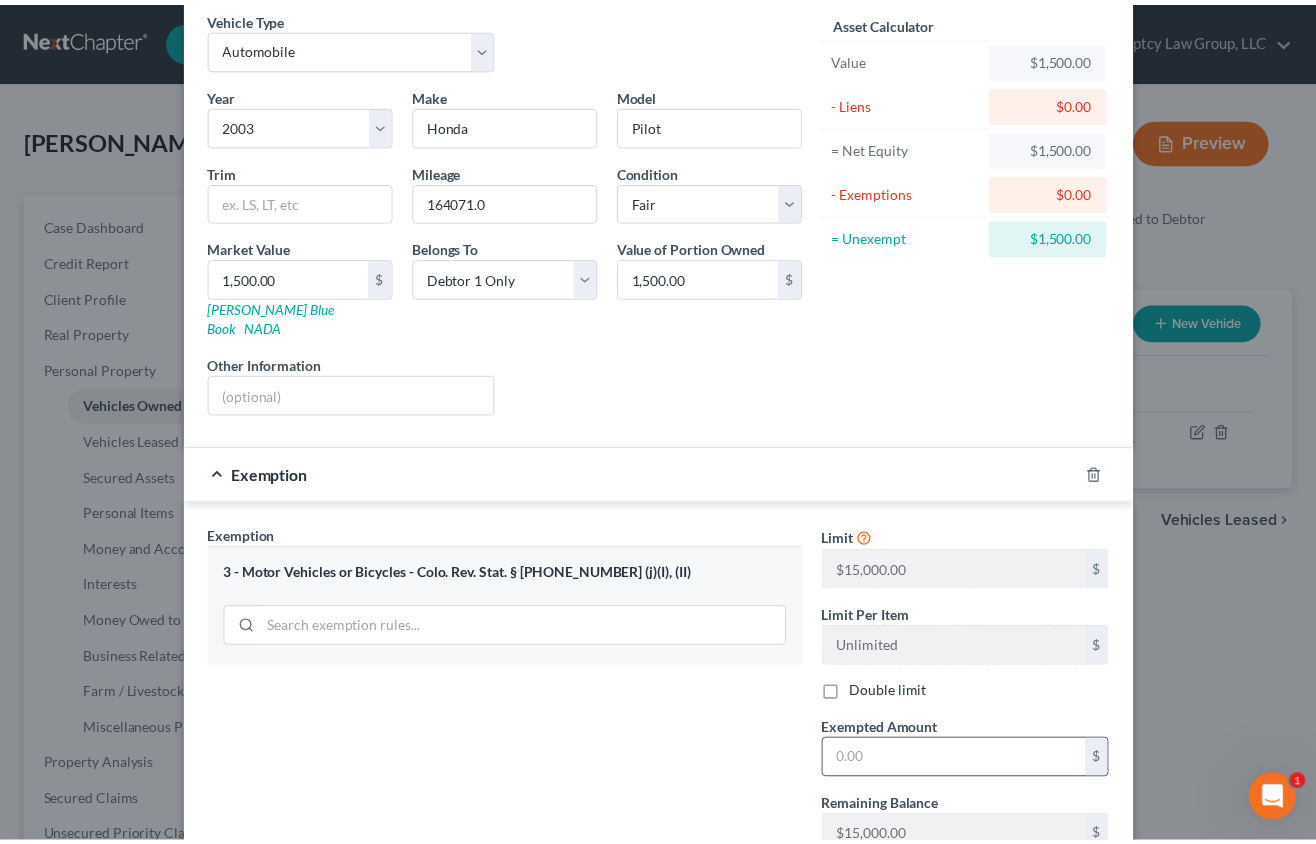 scroll, scrollTop: 220, scrollLeft: 0, axis: vertical 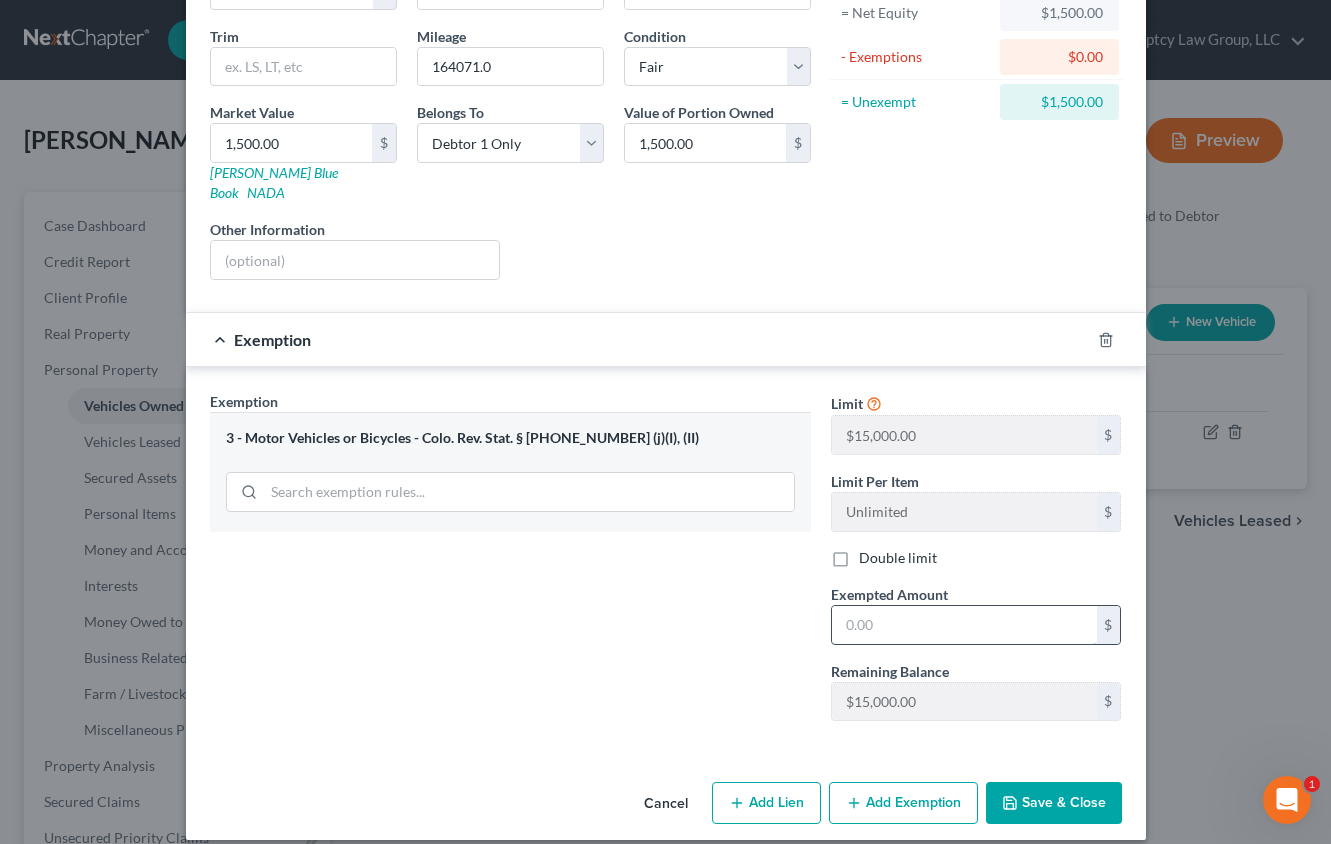 click at bounding box center [964, 625] 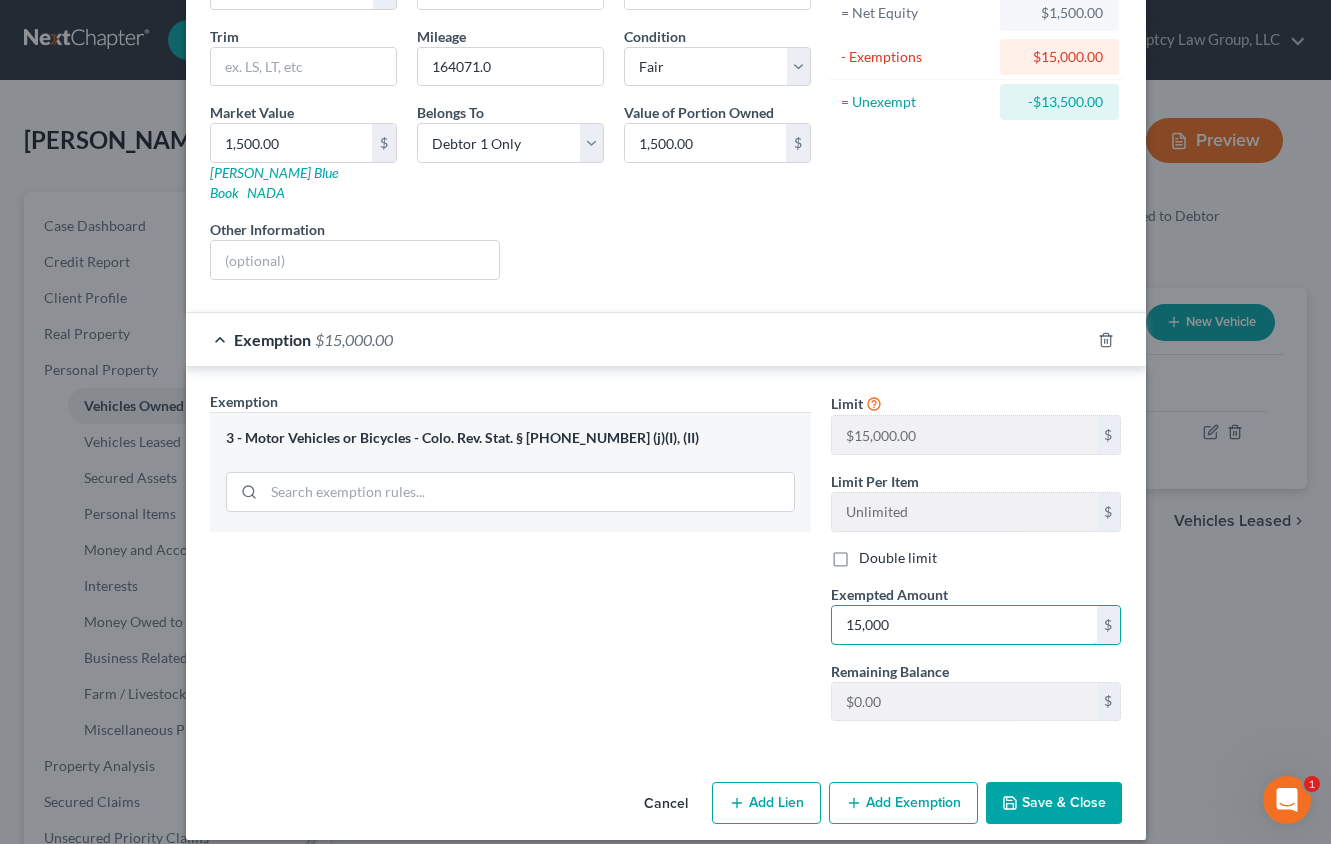 type on "15,000" 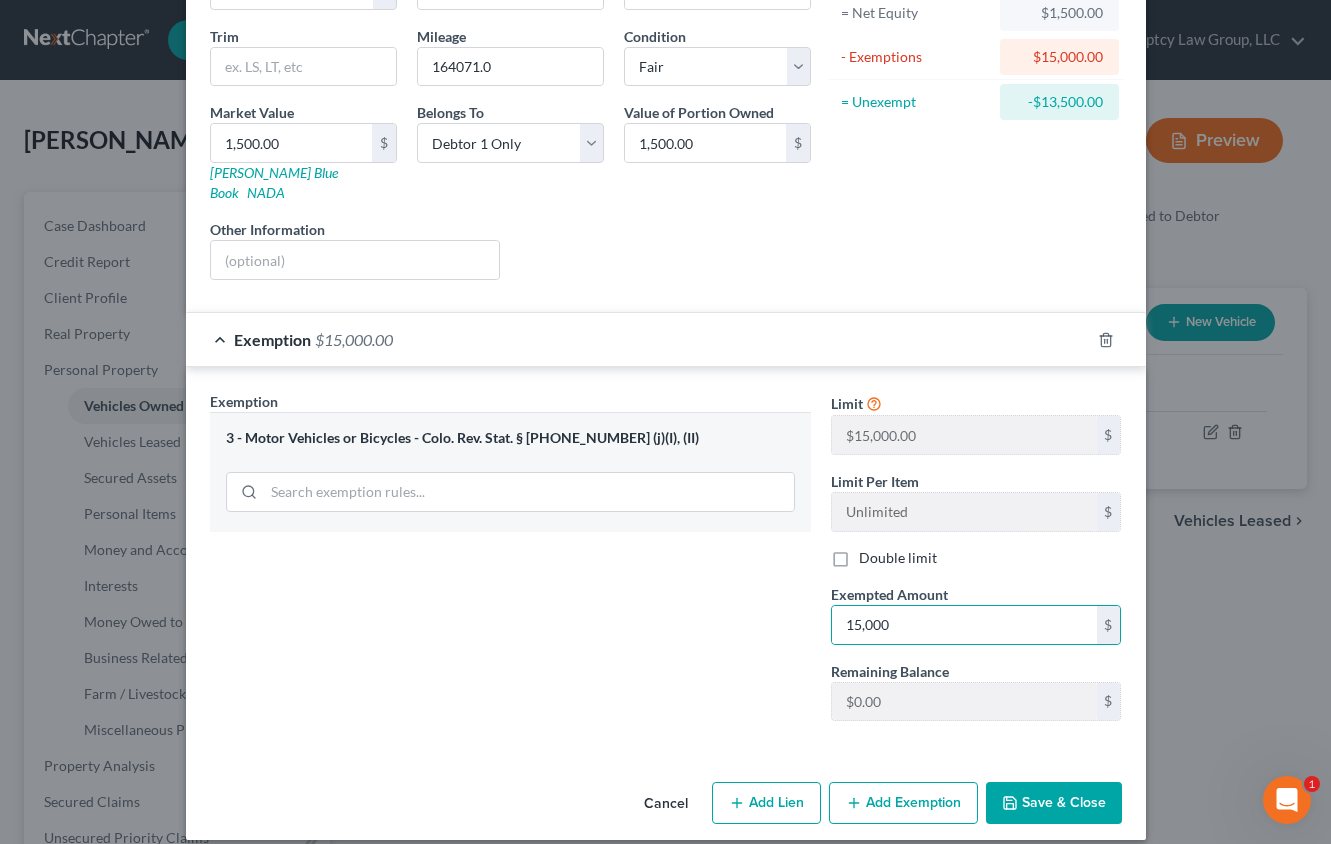 click on "Save & Close" at bounding box center (1054, 803) 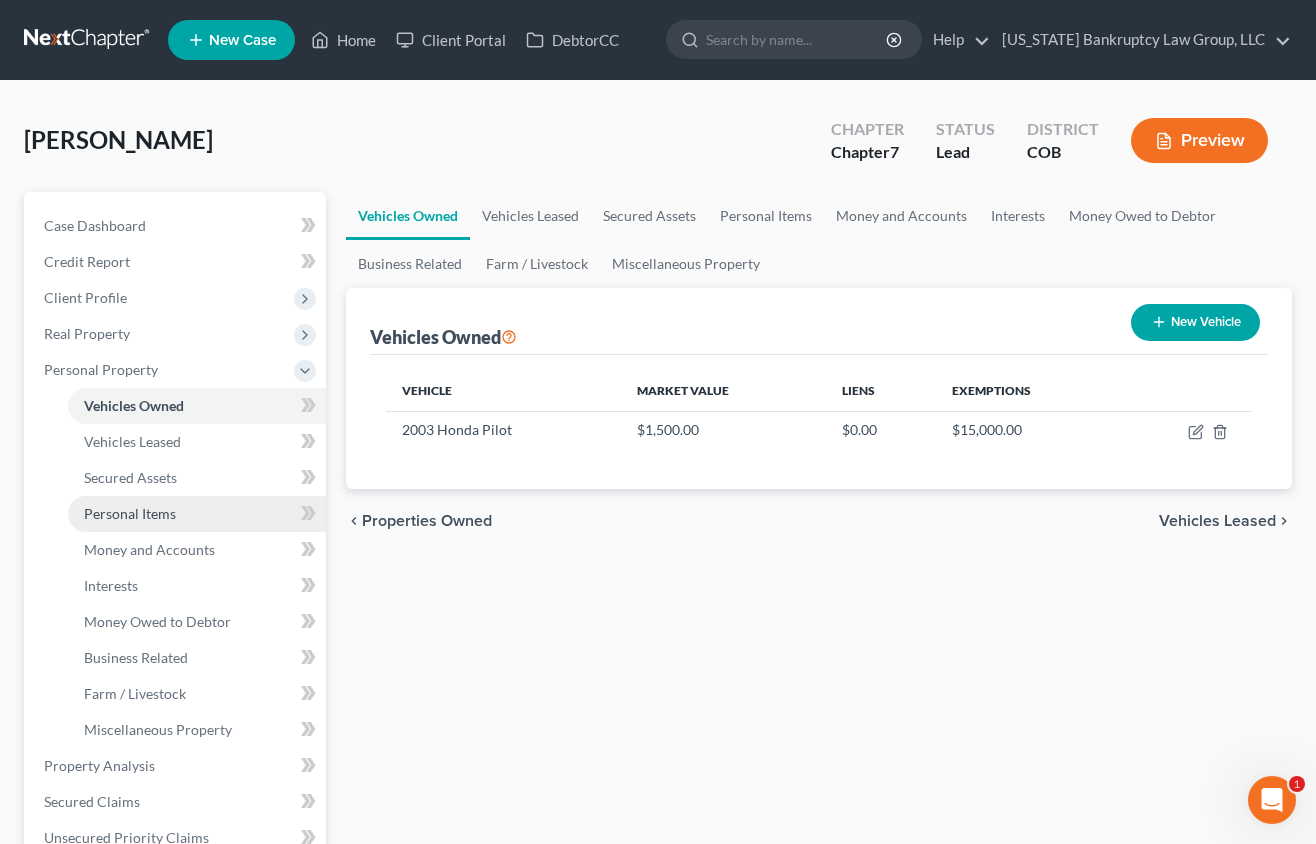 click on "Personal Items" at bounding box center [130, 513] 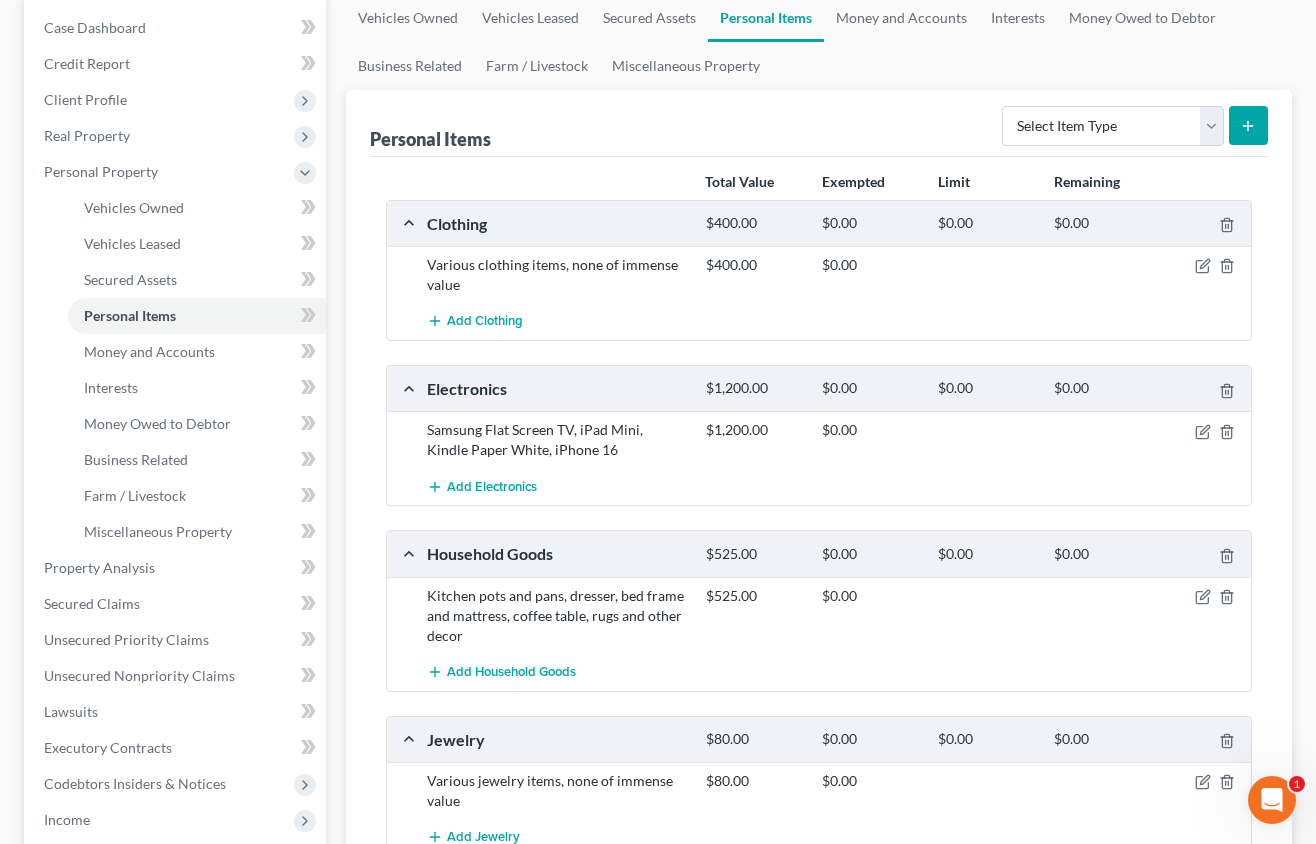 scroll, scrollTop: 200, scrollLeft: 0, axis: vertical 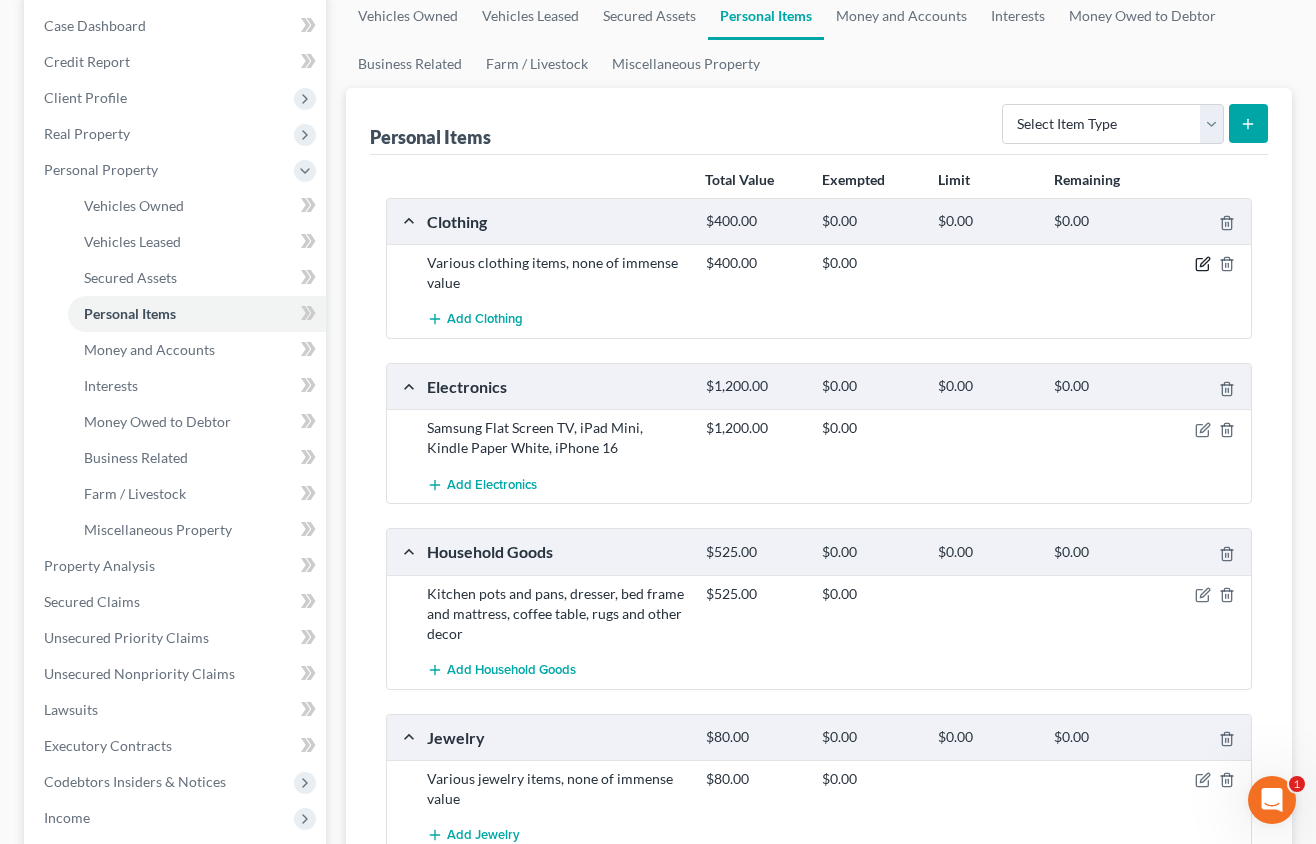 click 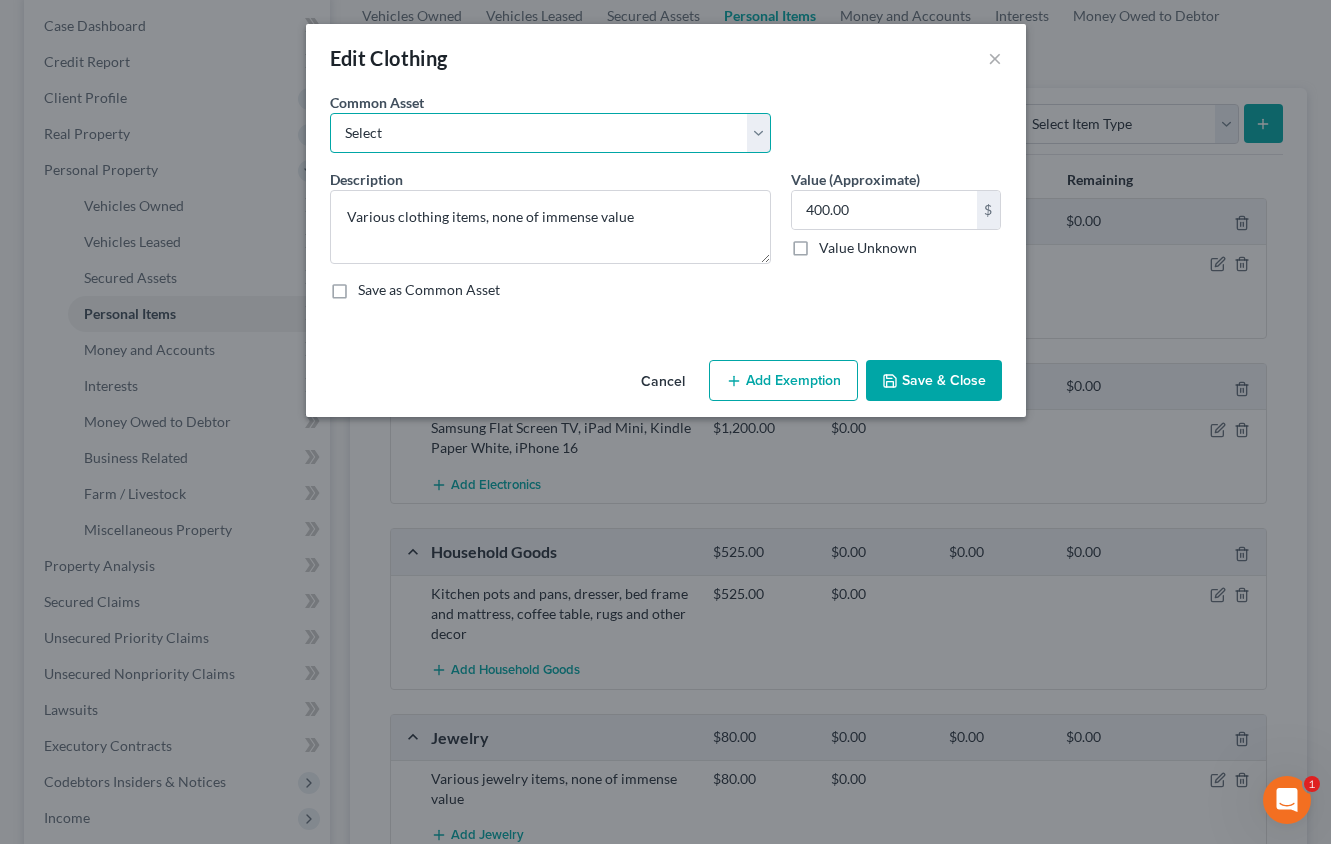 click on "Select Clothing and Outerwear" at bounding box center (550, 133) 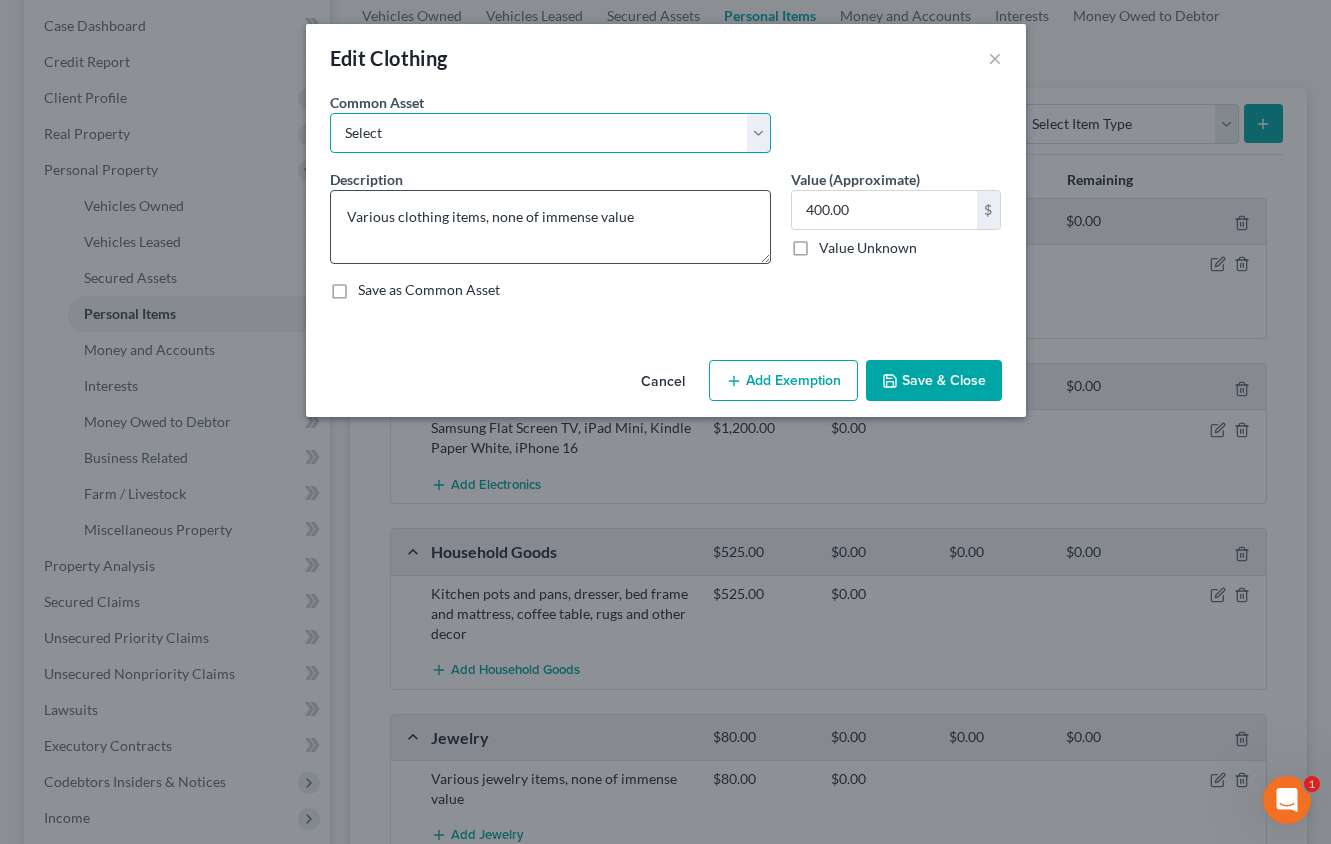 select on "0" 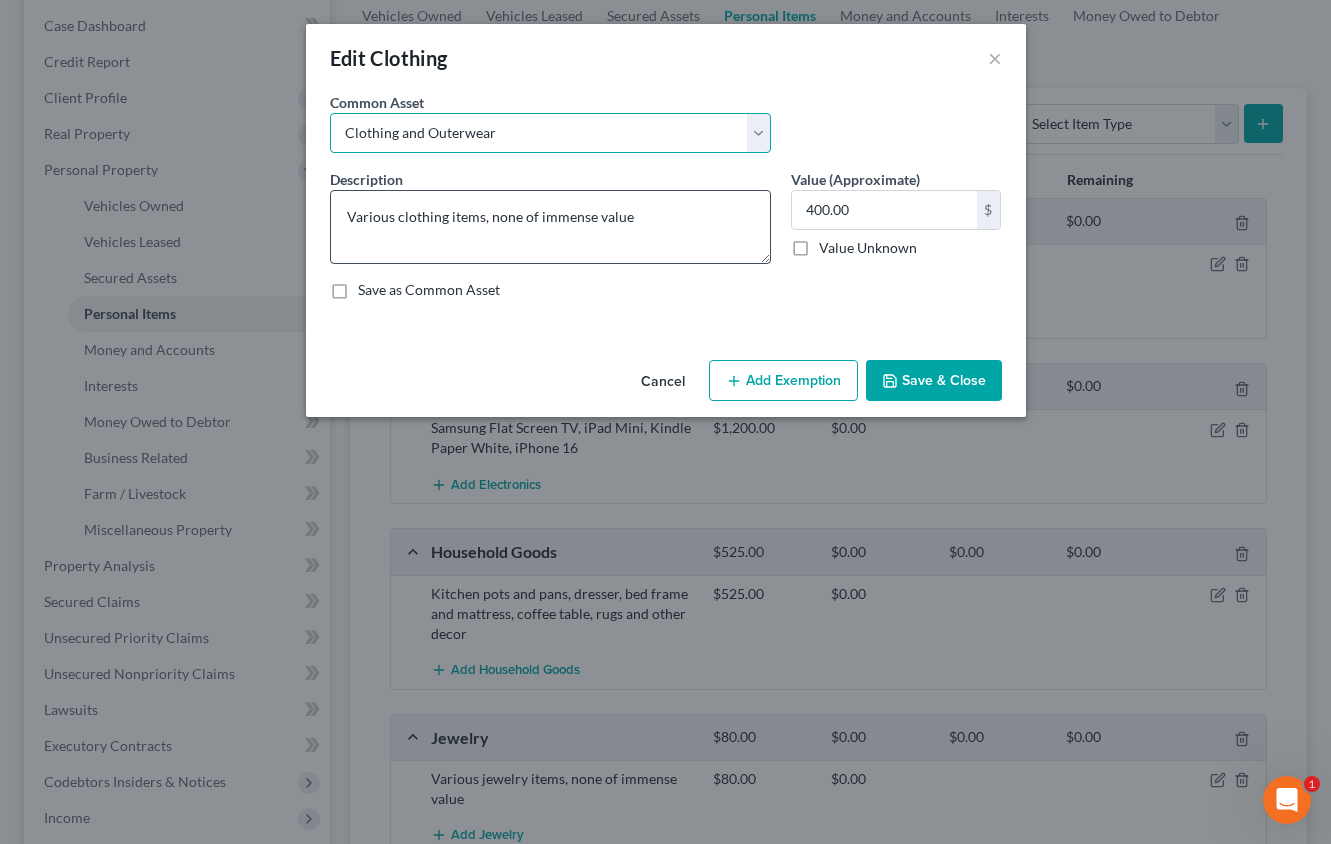 click on "Select Clothing and Outerwear" at bounding box center [550, 133] 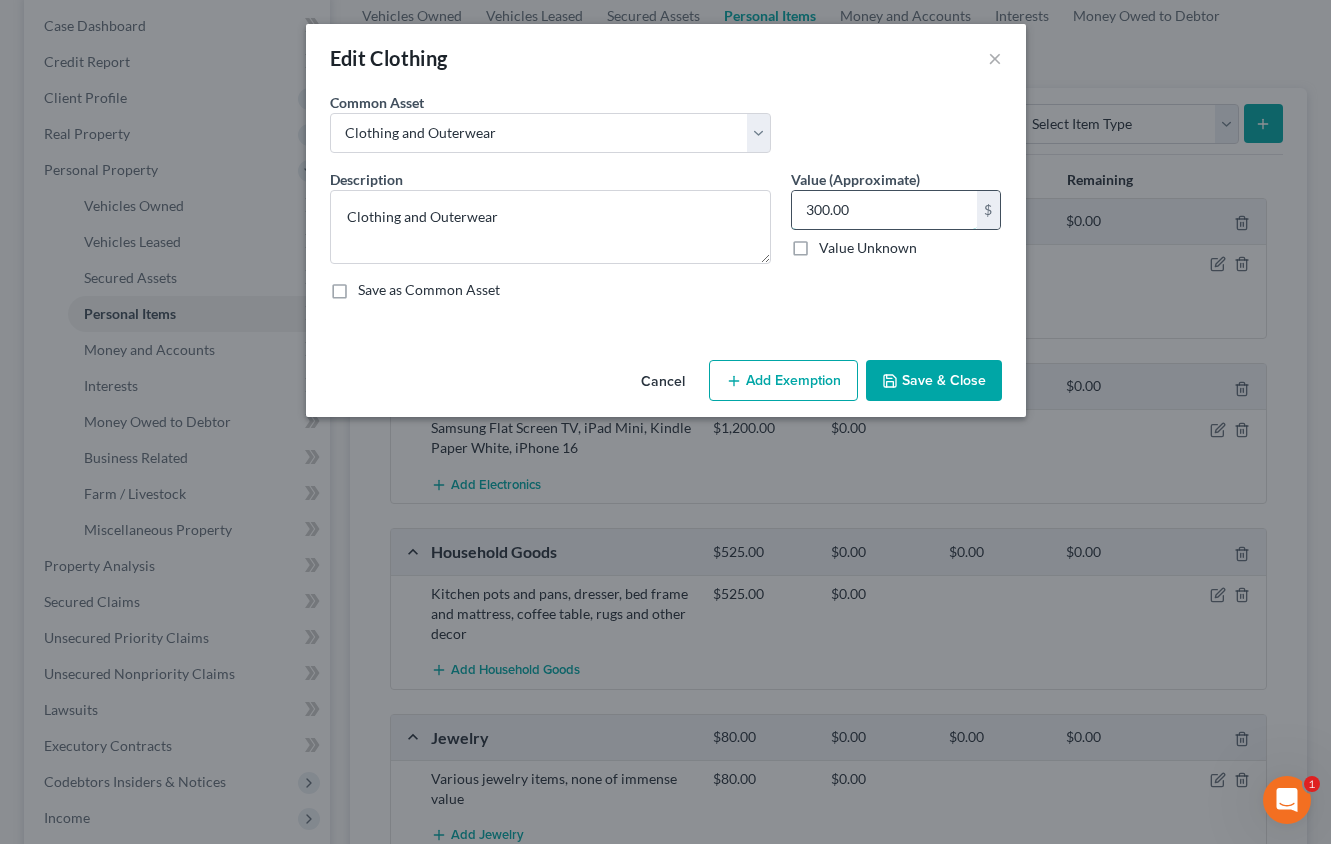 click on "300.00" at bounding box center (884, 210) 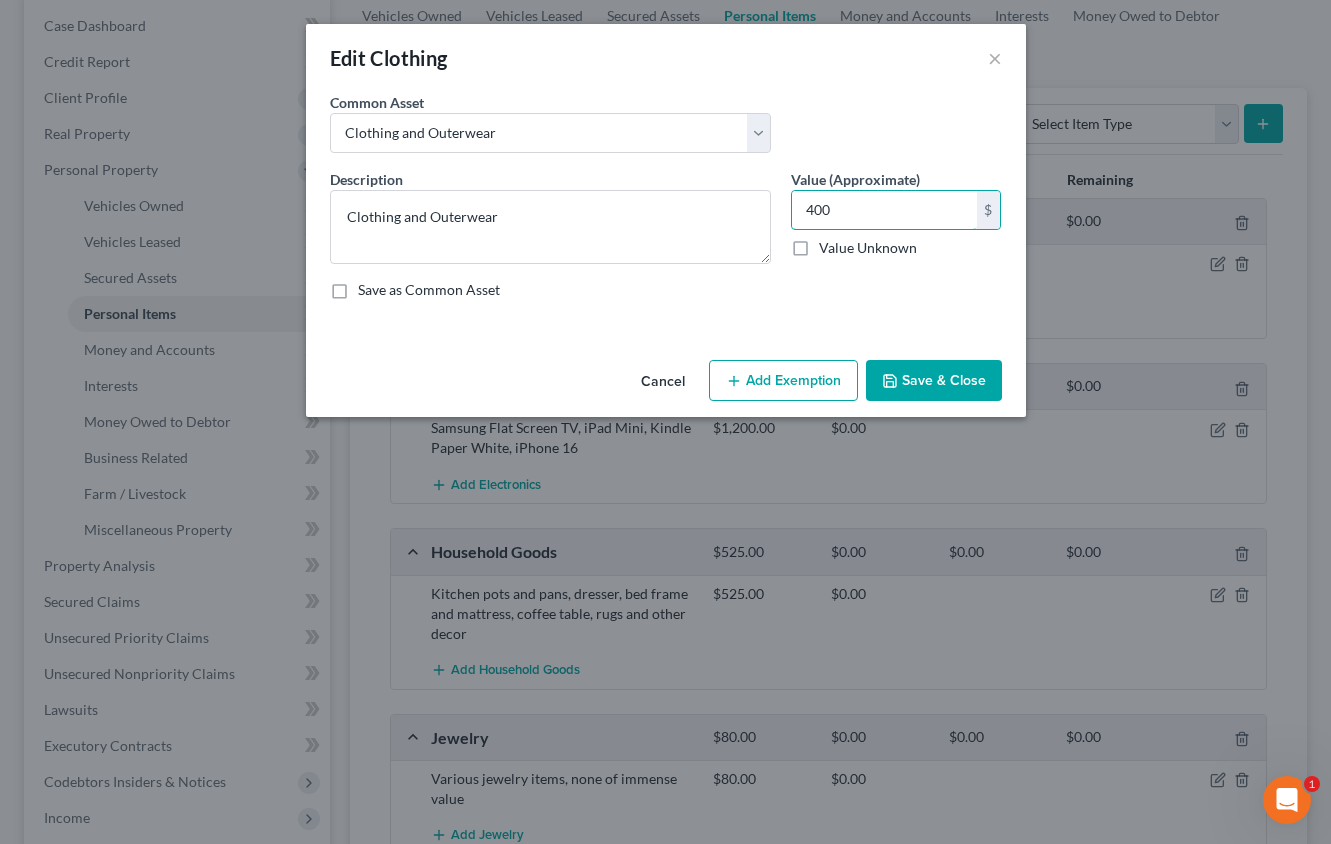 type on "400" 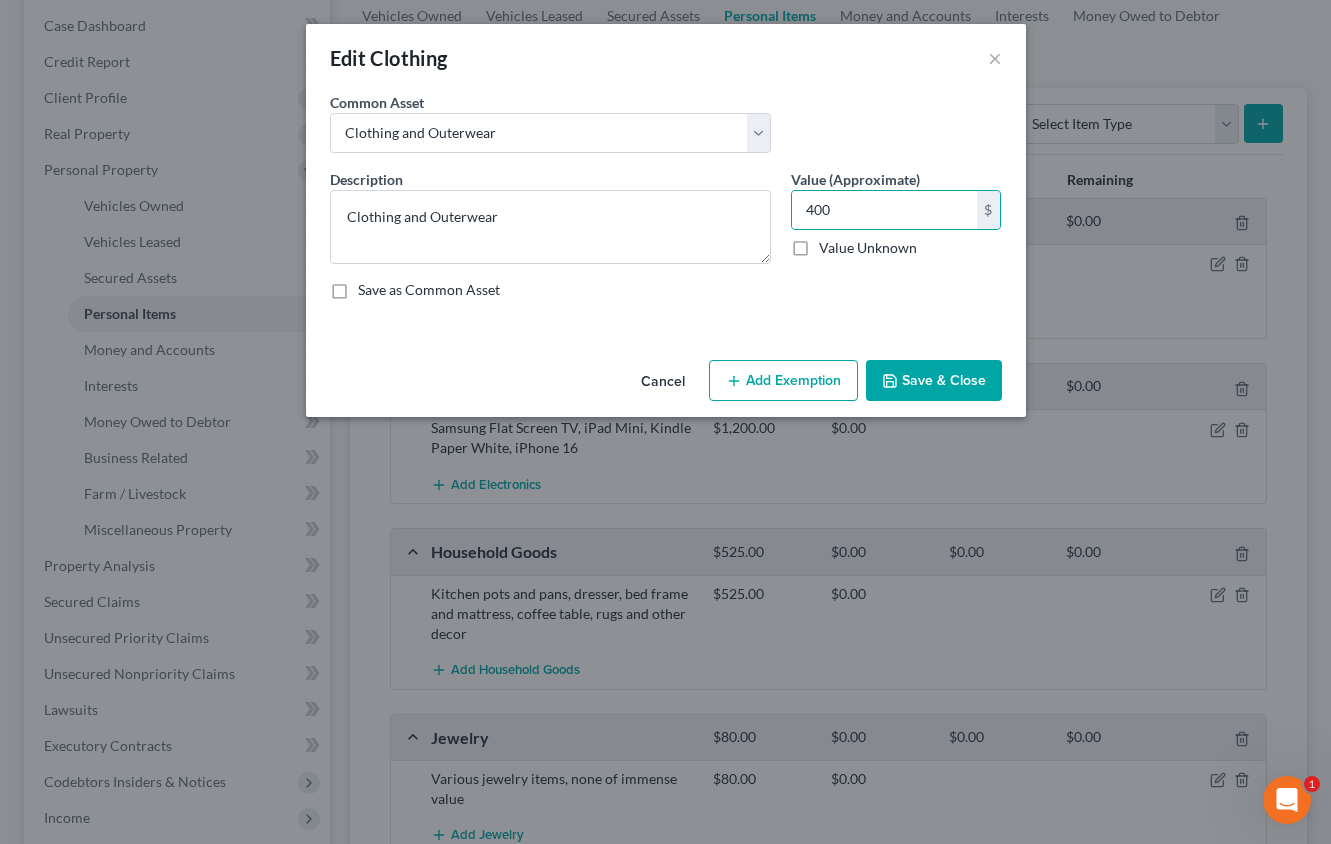 click on "Add Exemption" at bounding box center [783, 381] 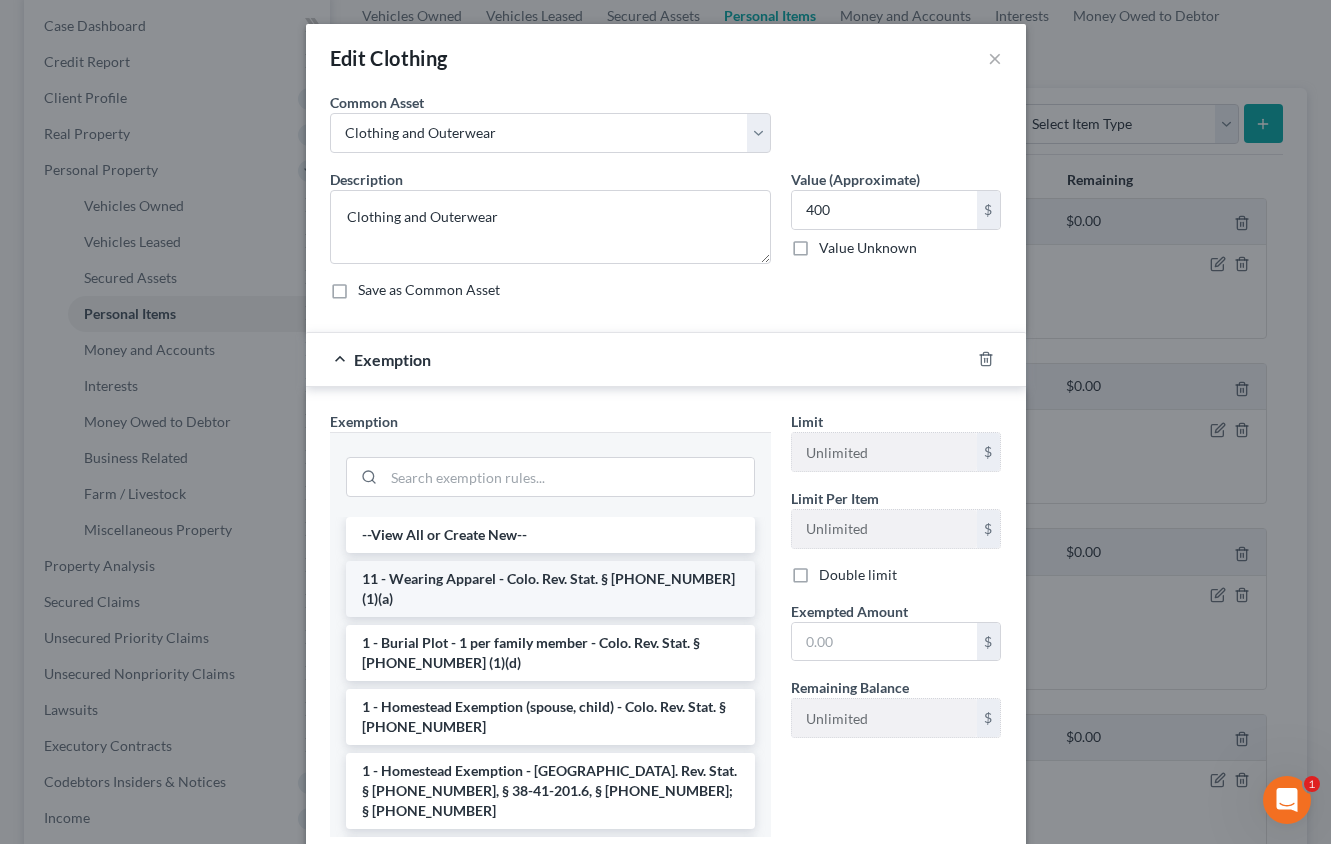 click on "11 - Wearing Apparel - Colo. Rev. Stat. § [PHONE_NUMBER] (1)(a)" at bounding box center [550, 589] 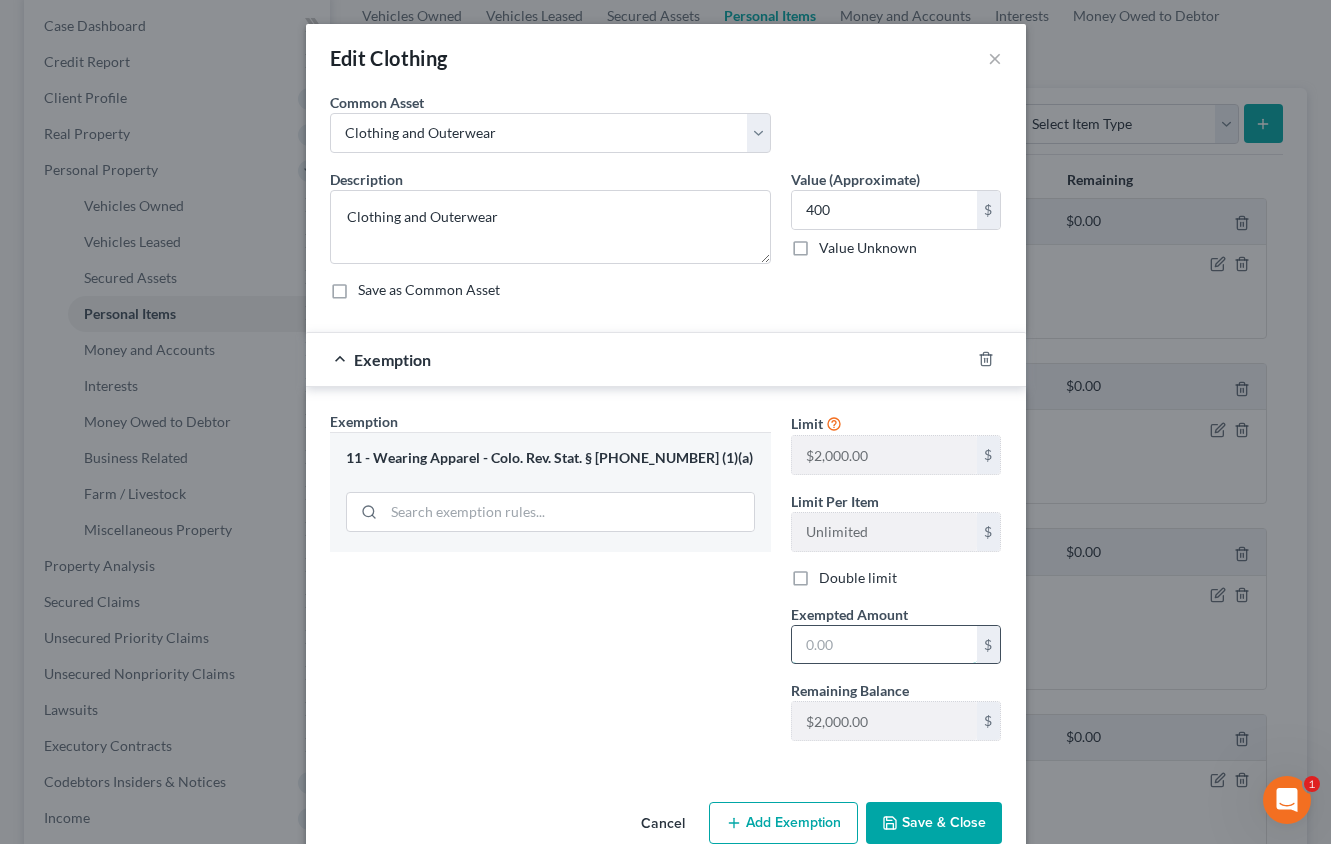 click at bounding box center [884, 645] 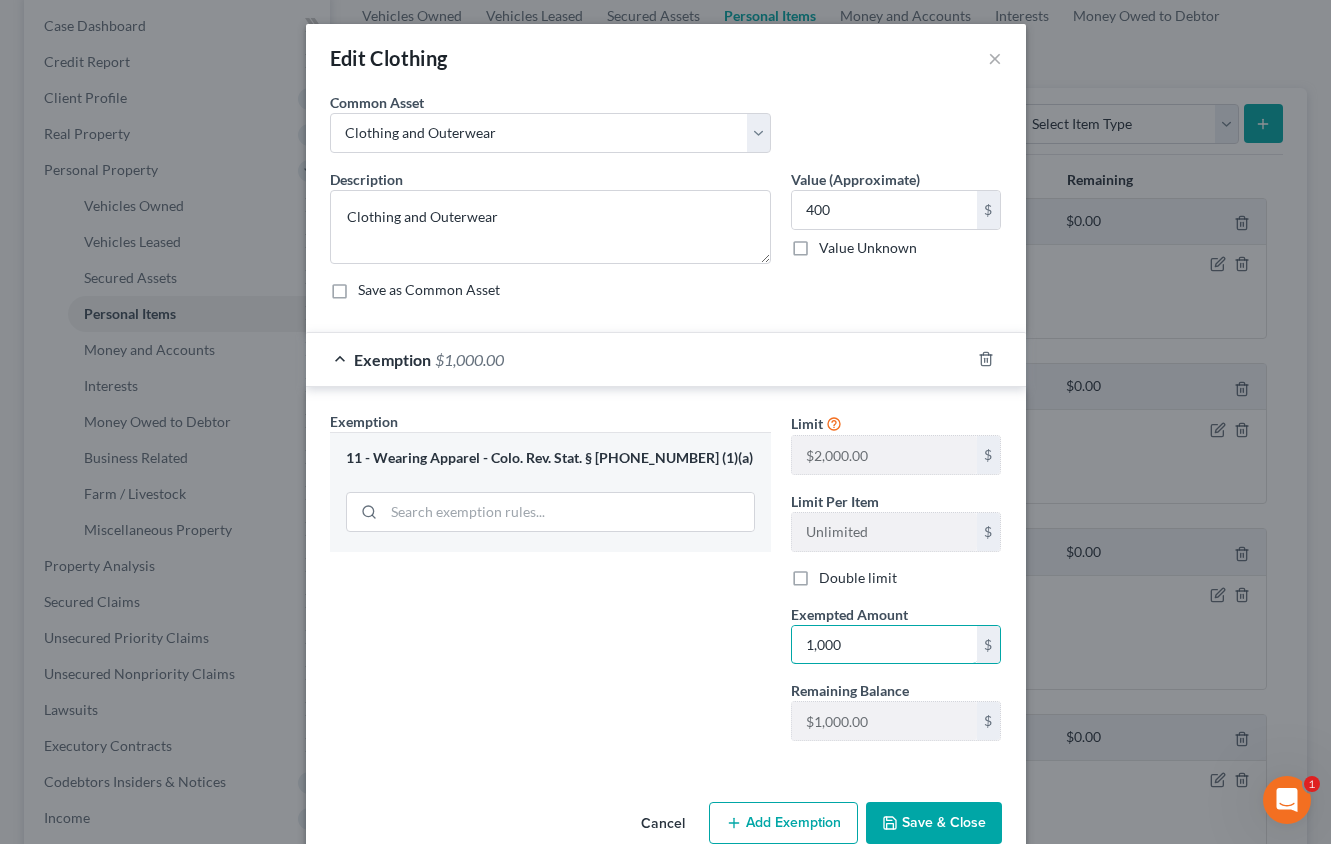 type on "1,000" 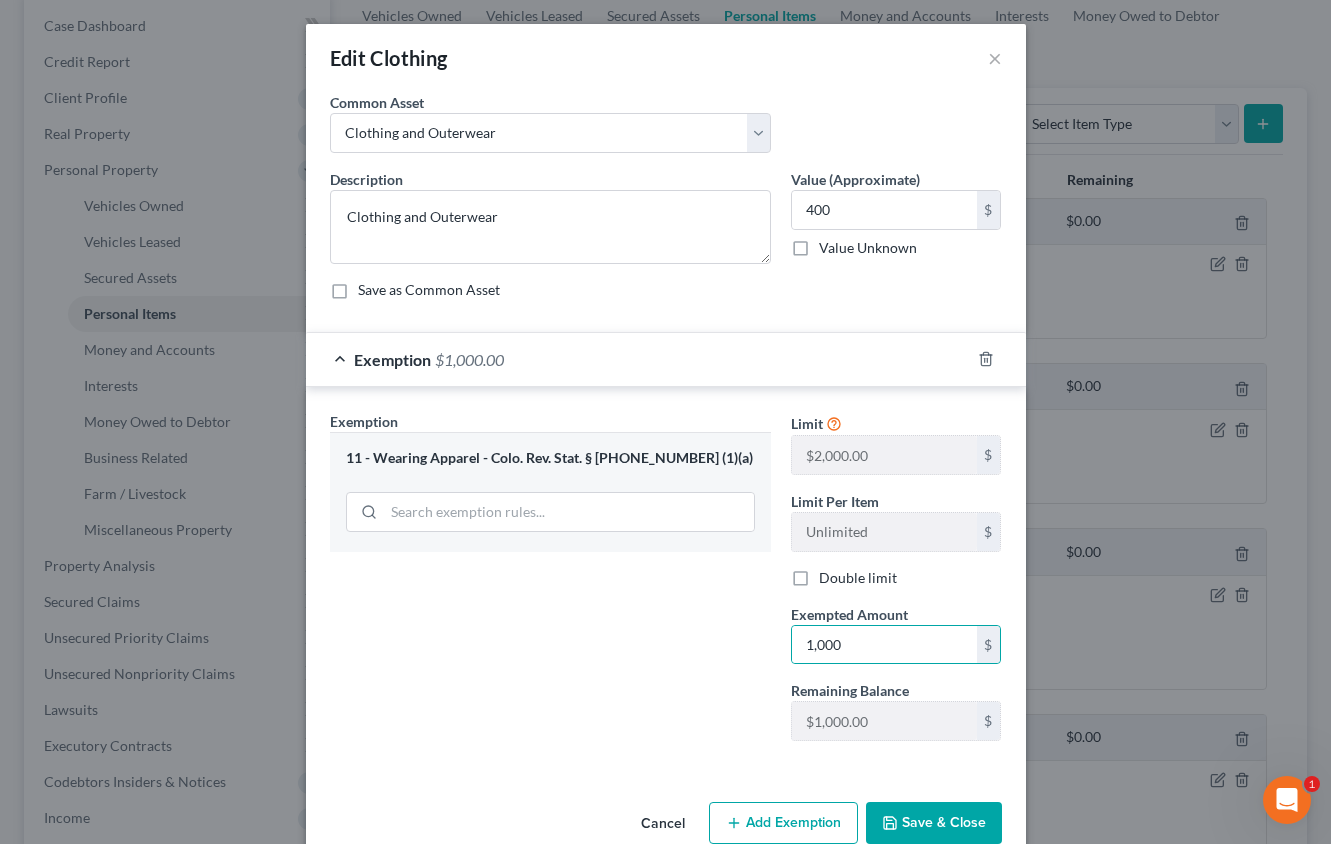 click on "Save & Close" at bounding box center [934, 823] 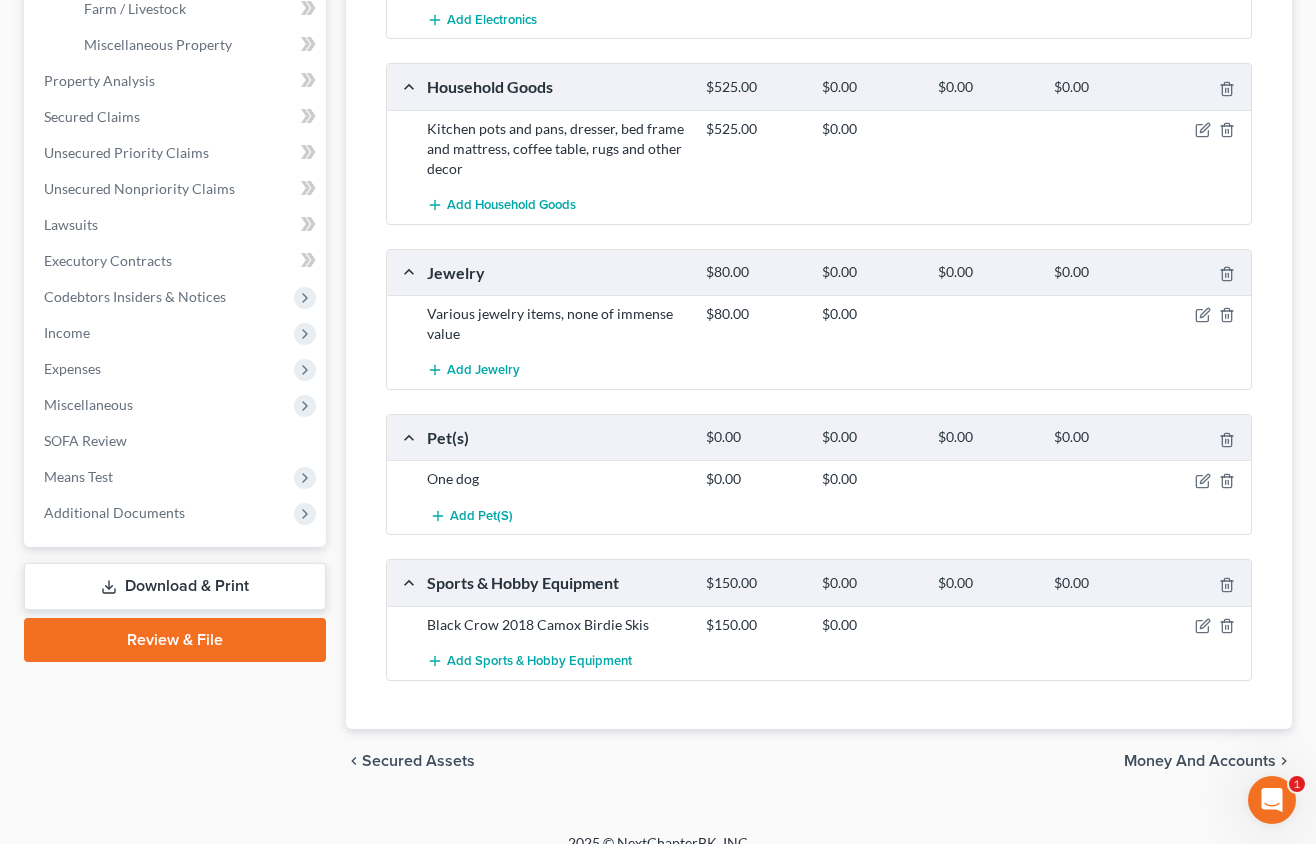 scroll, scrollTop: 690, scrollLeft: 0, axis: vertical 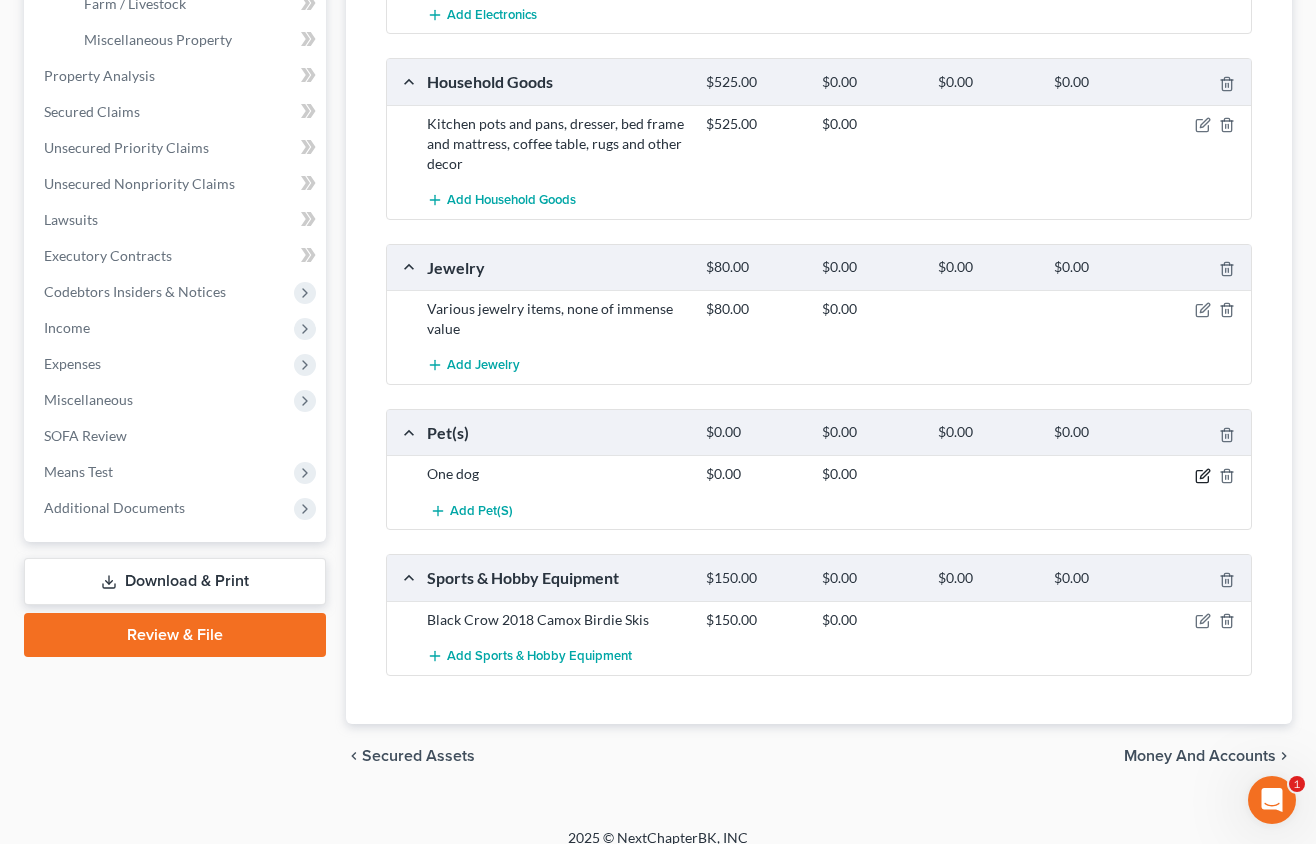 click 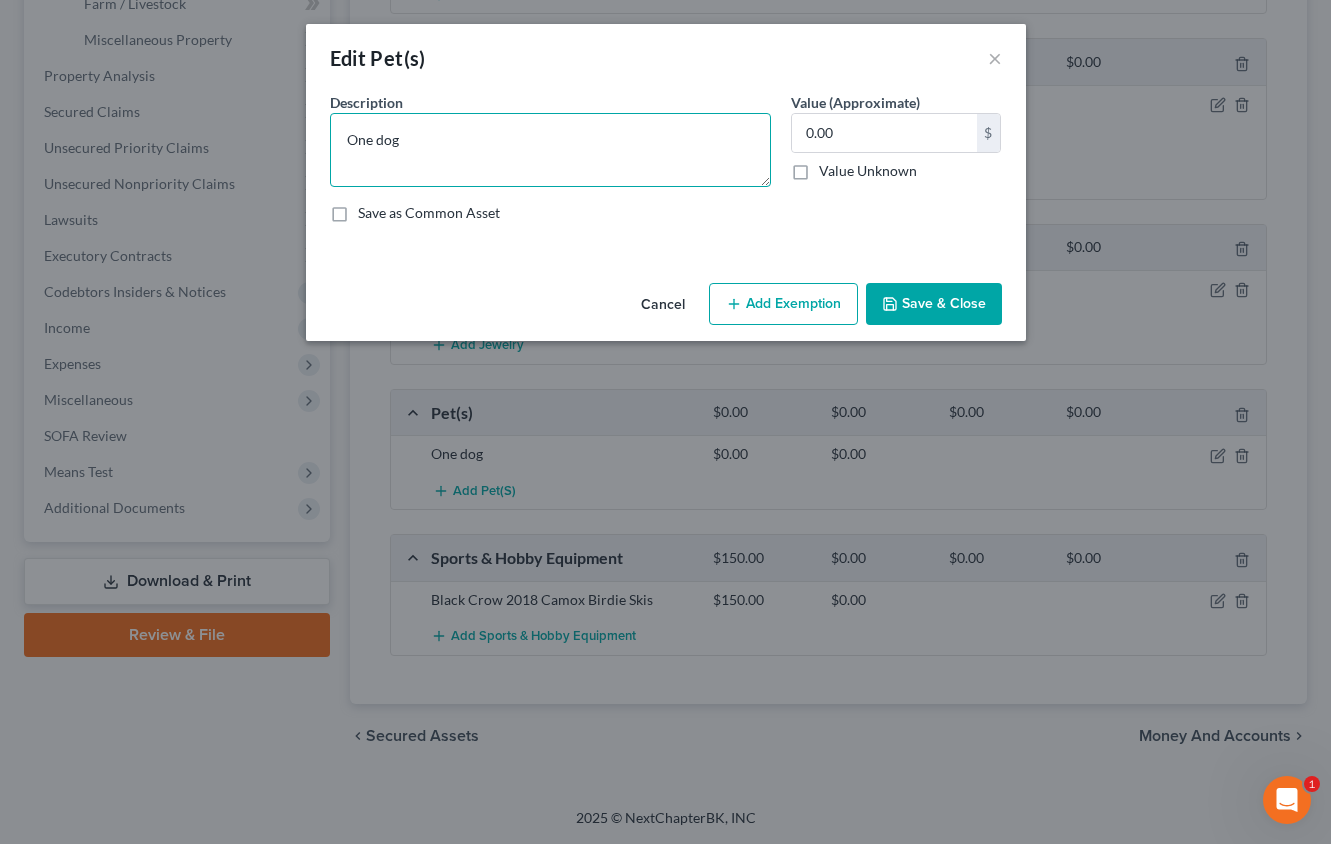 drag, startPoint x: 369, startPoint y: 144, endPoint x: 337, endPoint y: 146, distance: 32.06244 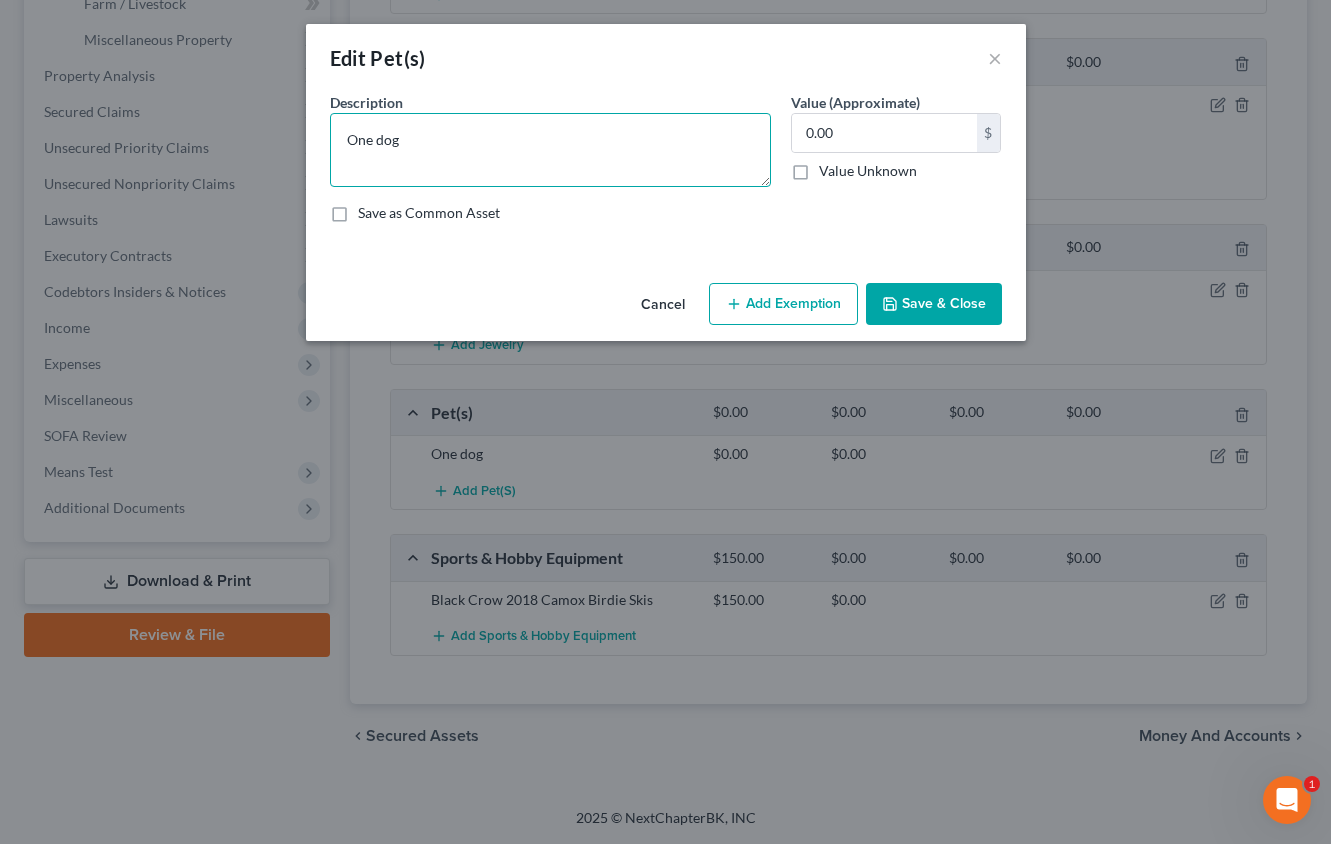 click on "One dog" at bounding box center [550, 150] 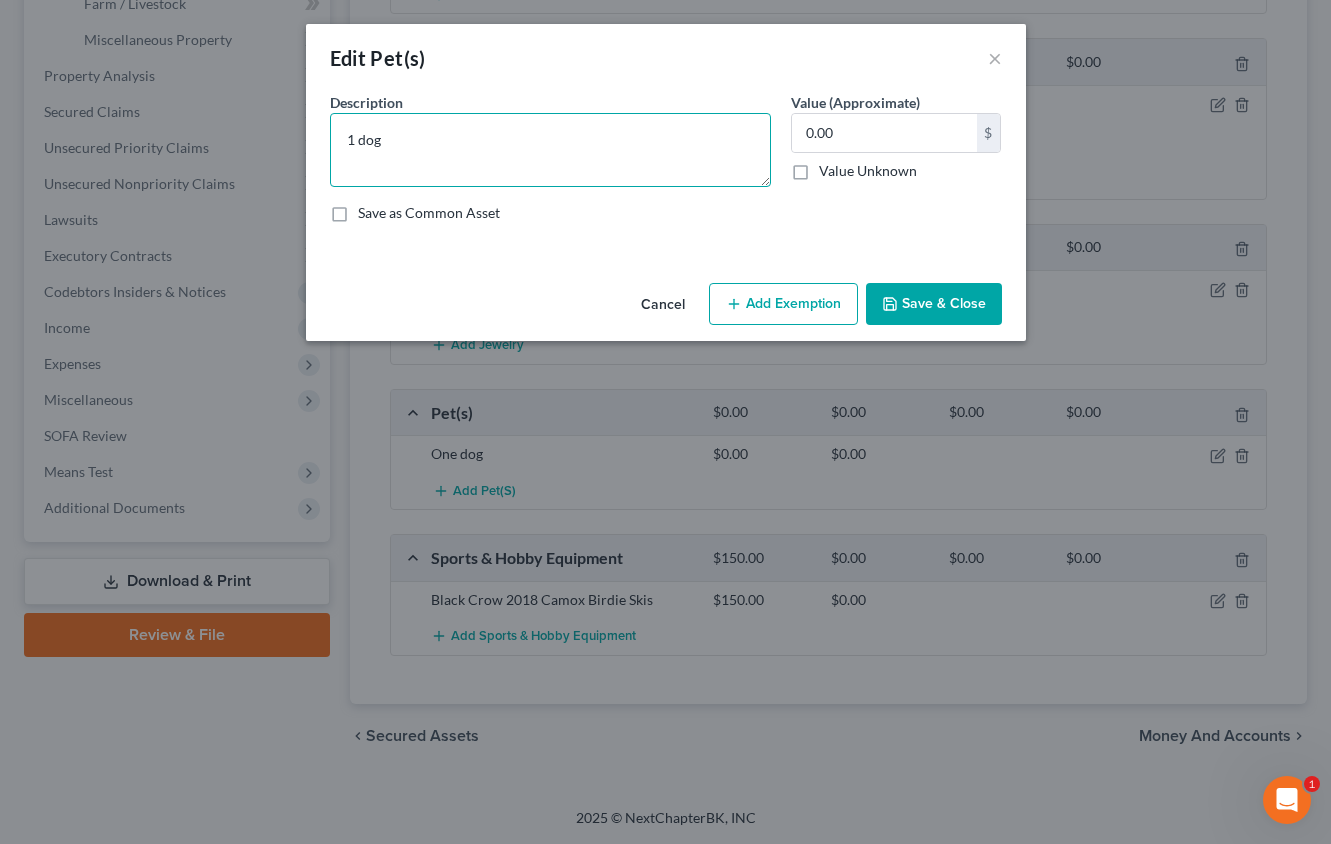type on "1 dog" 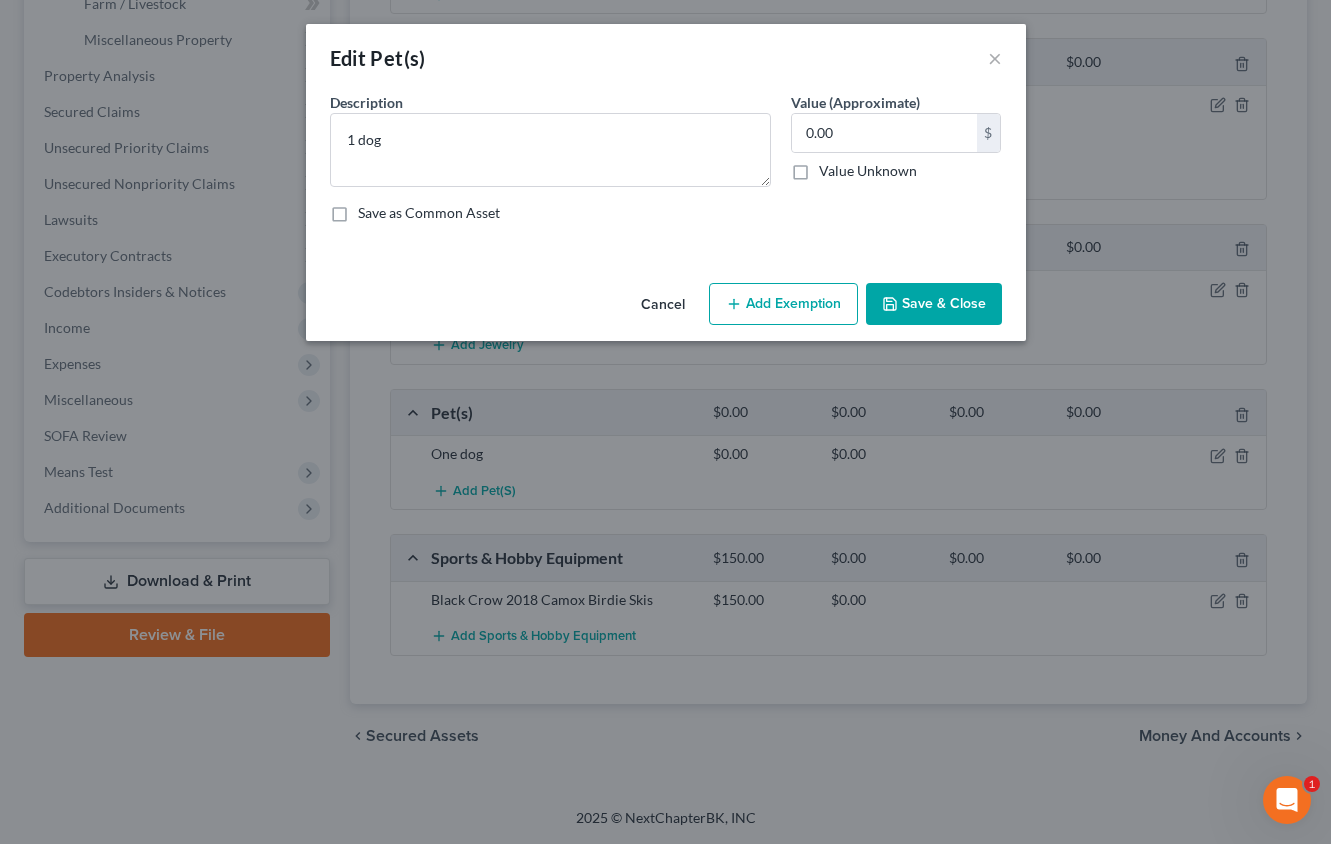 click on "Save & Close" at bounding box center (934, 304) 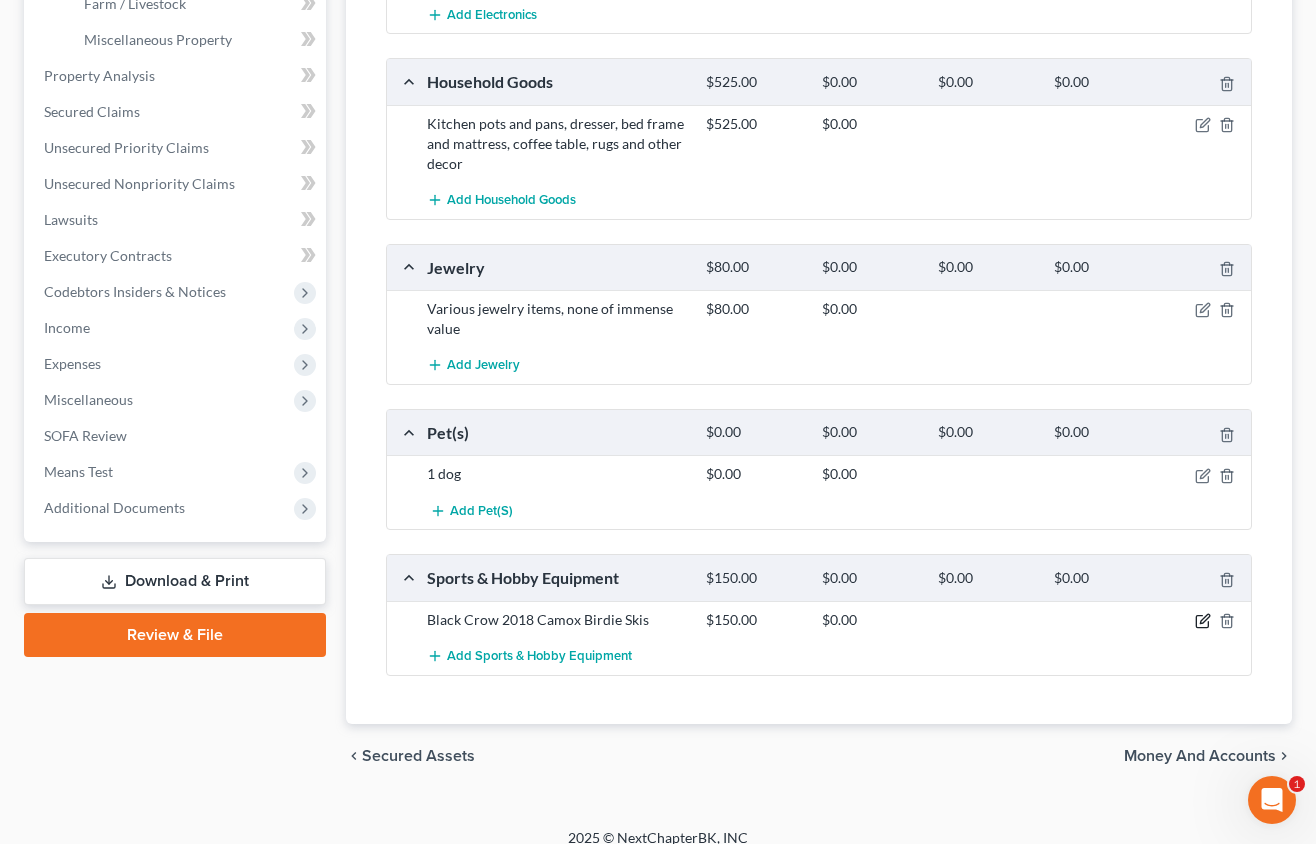click 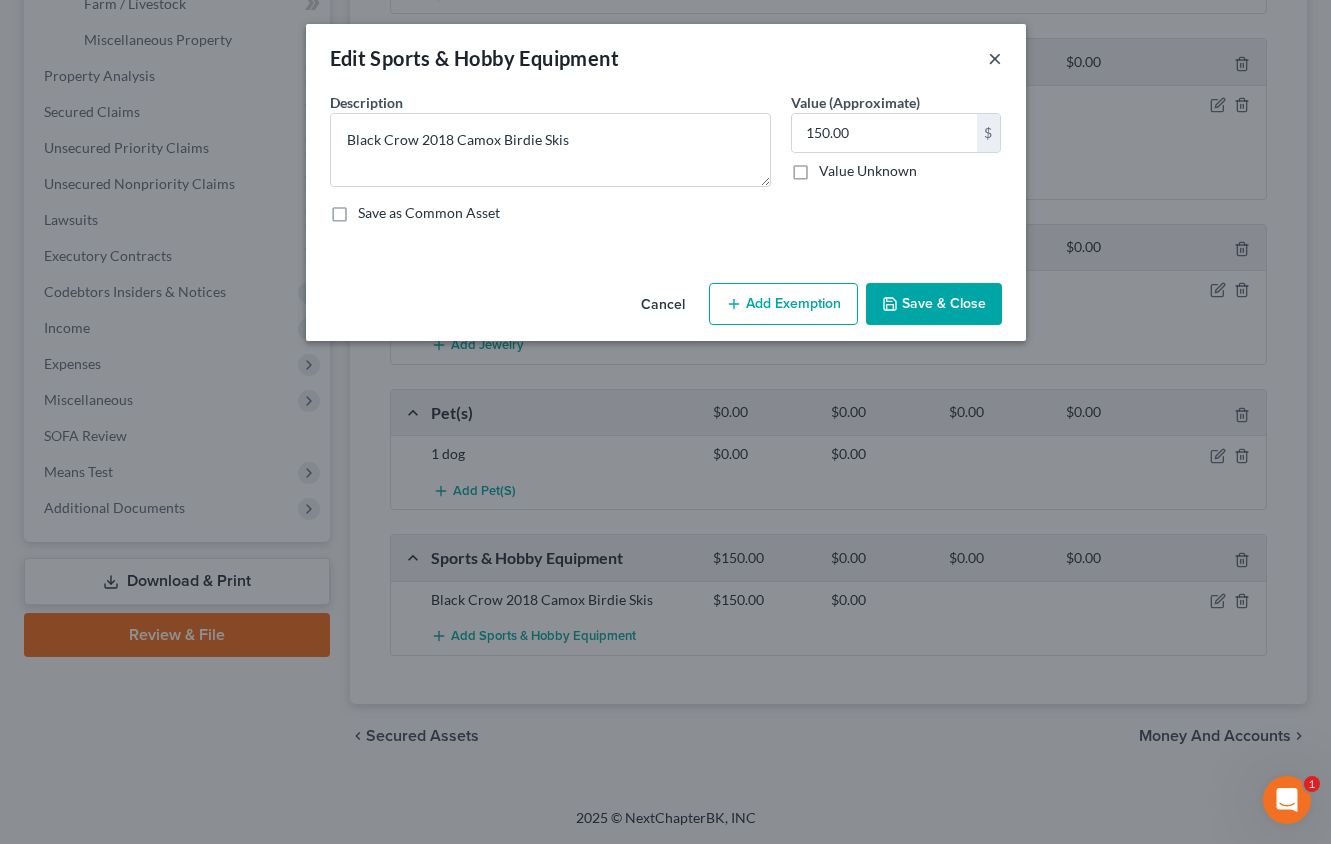 click on "×" at bounding box center [995, 58] 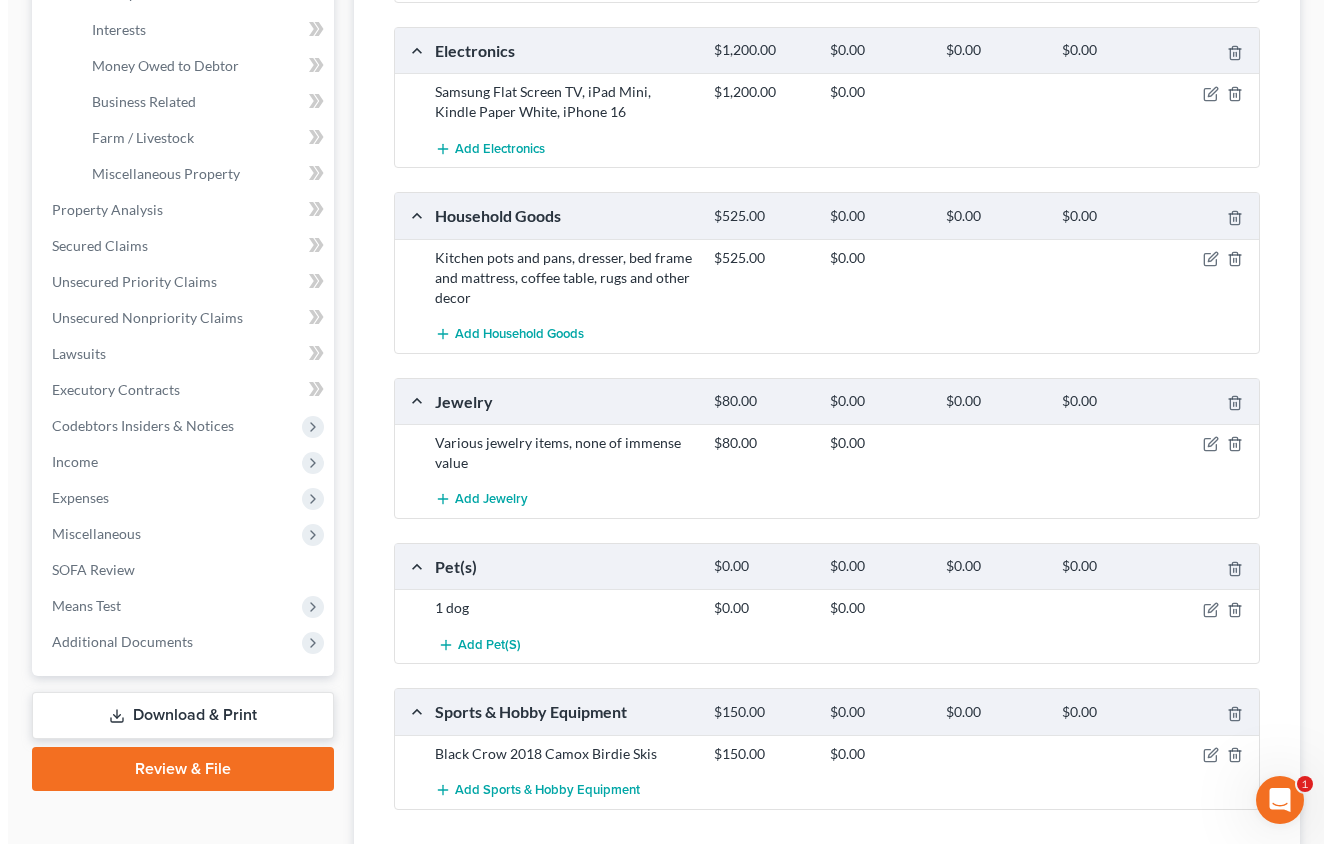 scroll, scrollTop: 490, scrollLeft: 0, axis: vertical 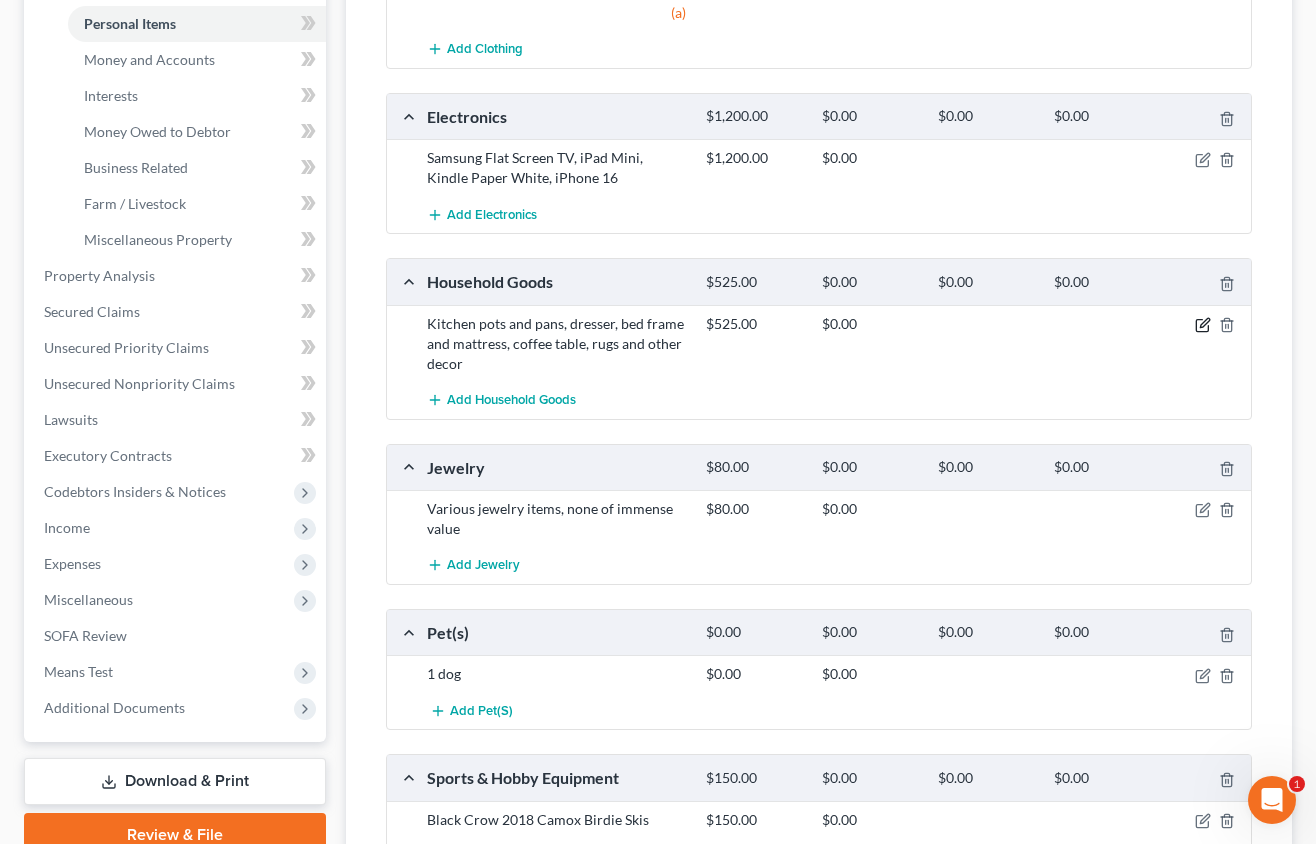 click 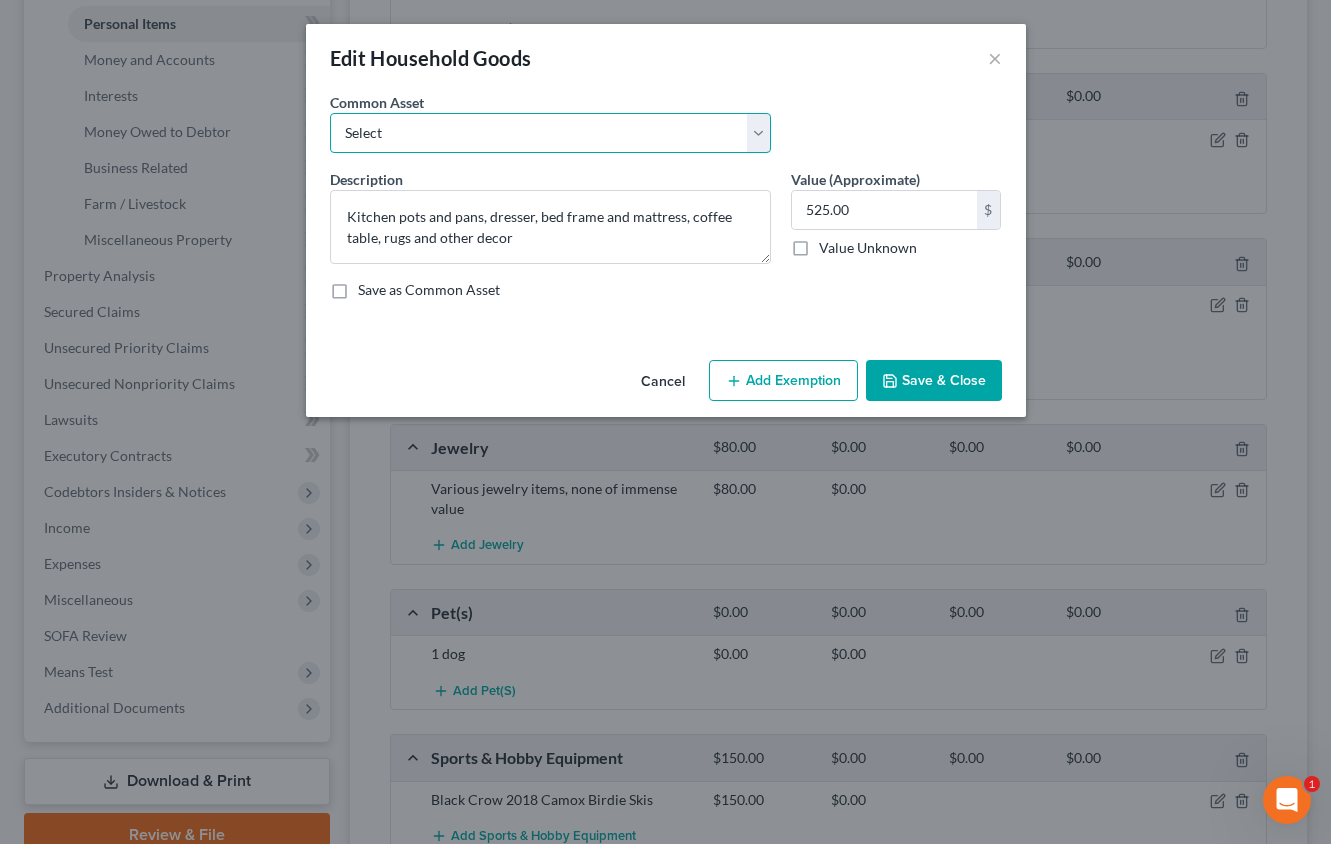 click on "Select Household Goods Including:" at bounding box center (550, 133) 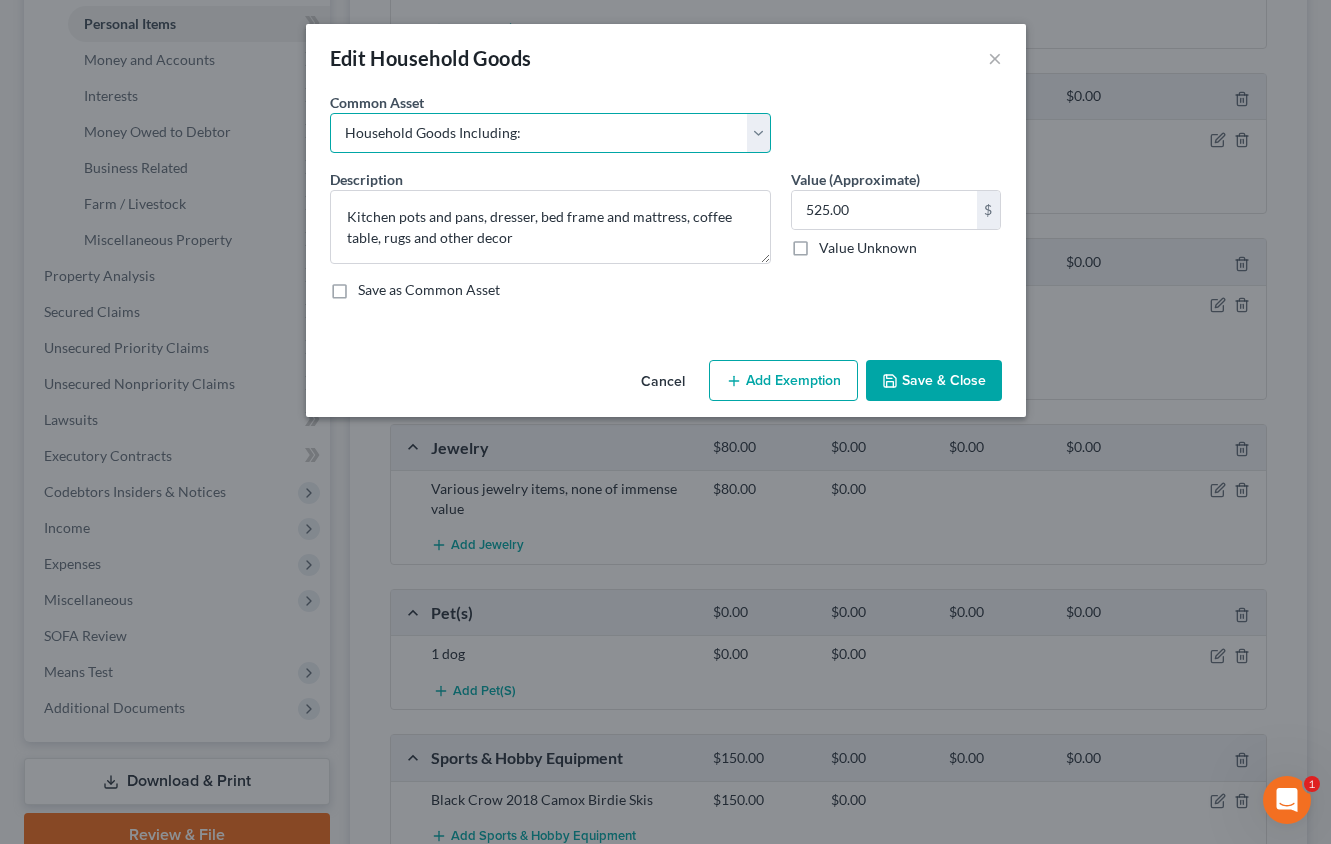 click on "Select Household Goods Including:" at bounding box center [550, 133] 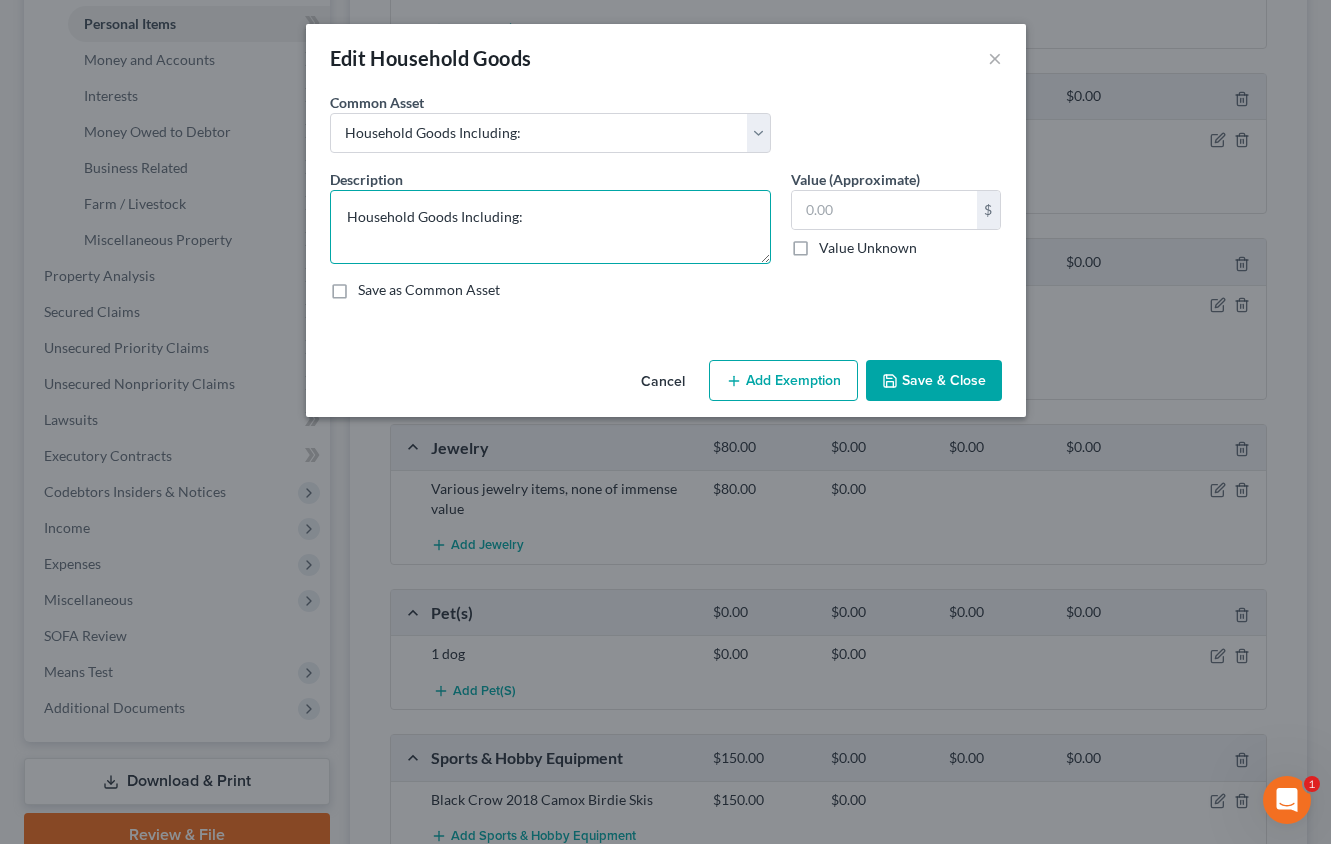 click on "Household Goods Including:" at bounding box center [550, 227] 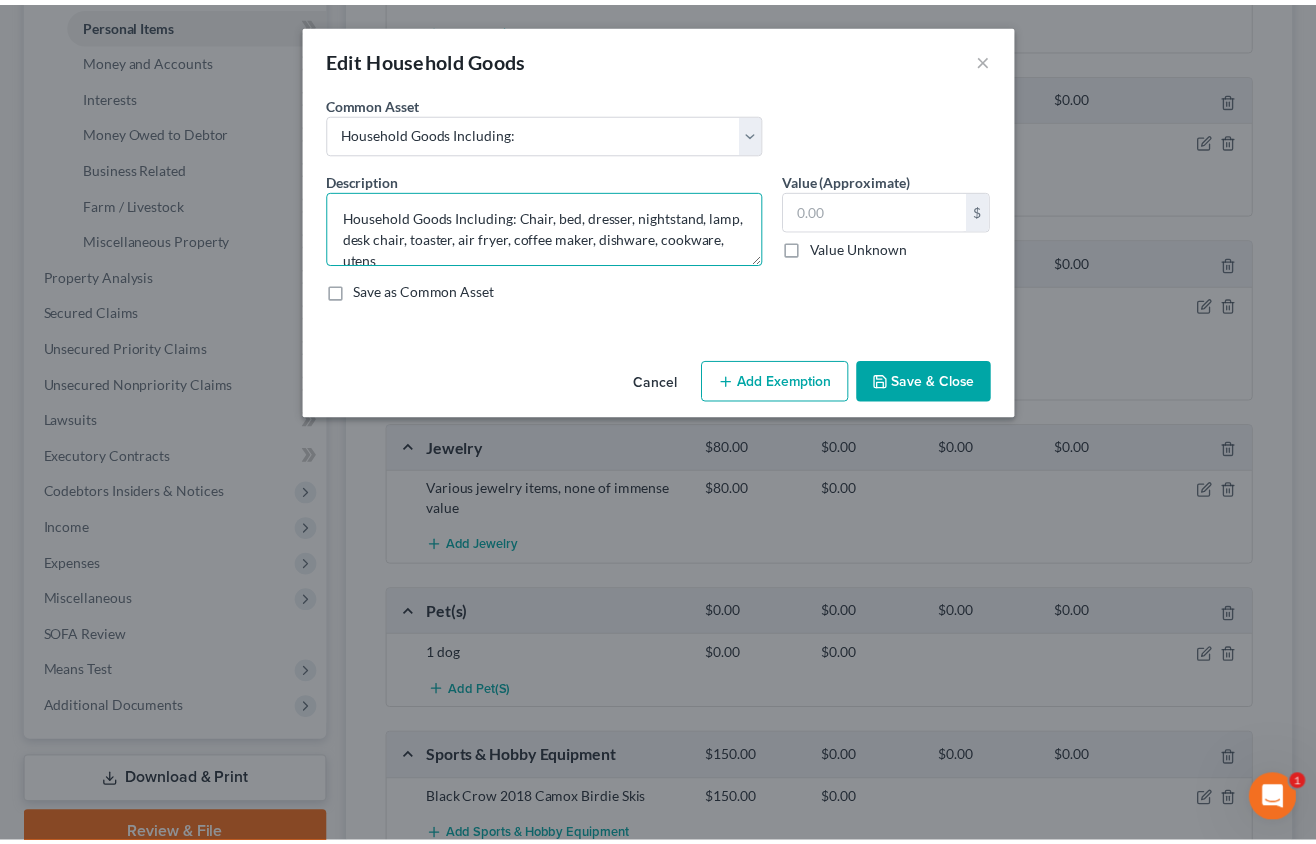 scroll, scrollTop: 4, scrollLeft: 0, axis: vertical 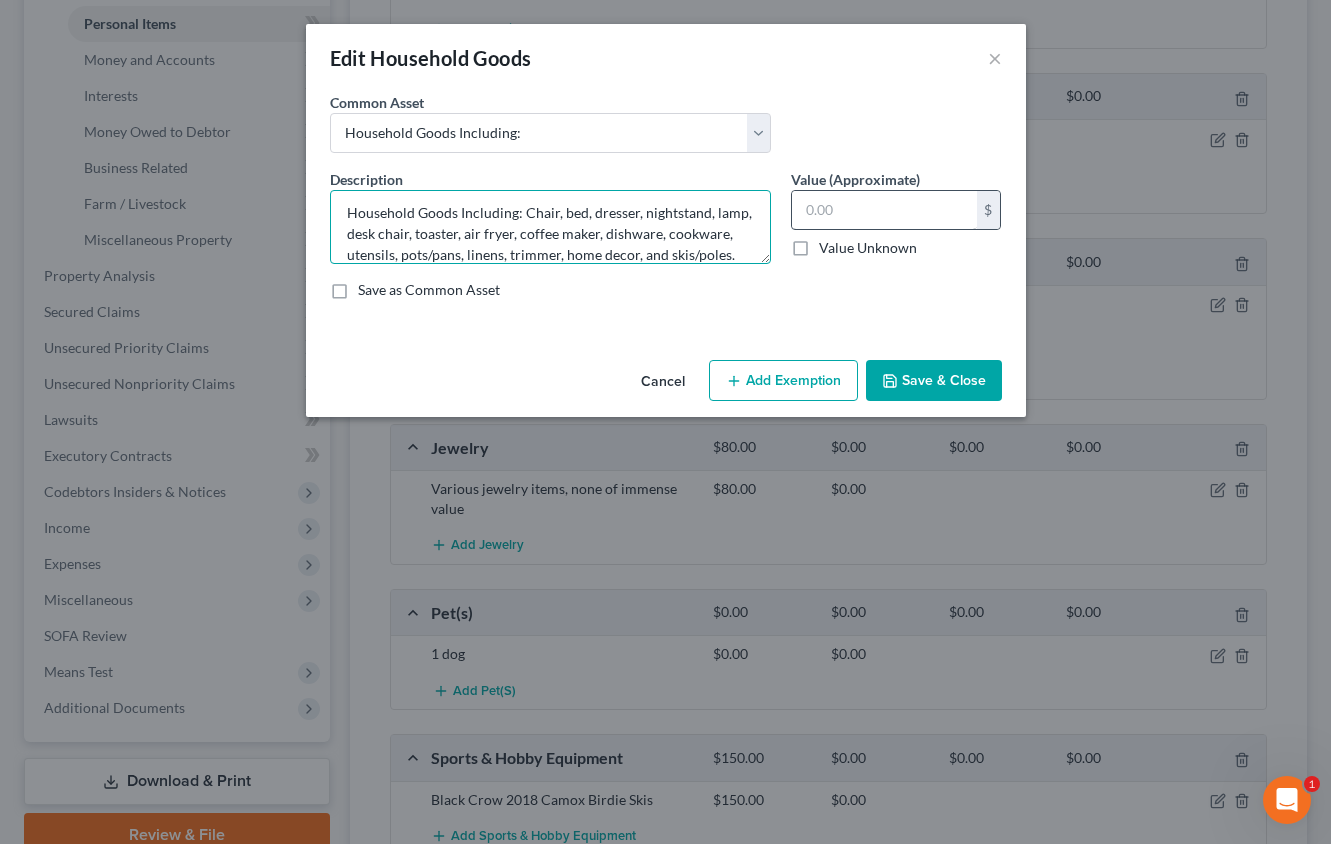 type on "Household Goods Including: Chair, bed, dresser, nightstand, lamp, desk chair, toaster, air fryer, coffee maker, dishware, cookware, utensils, pots/pans, linens, trimmer, home decor, and skis/poles." 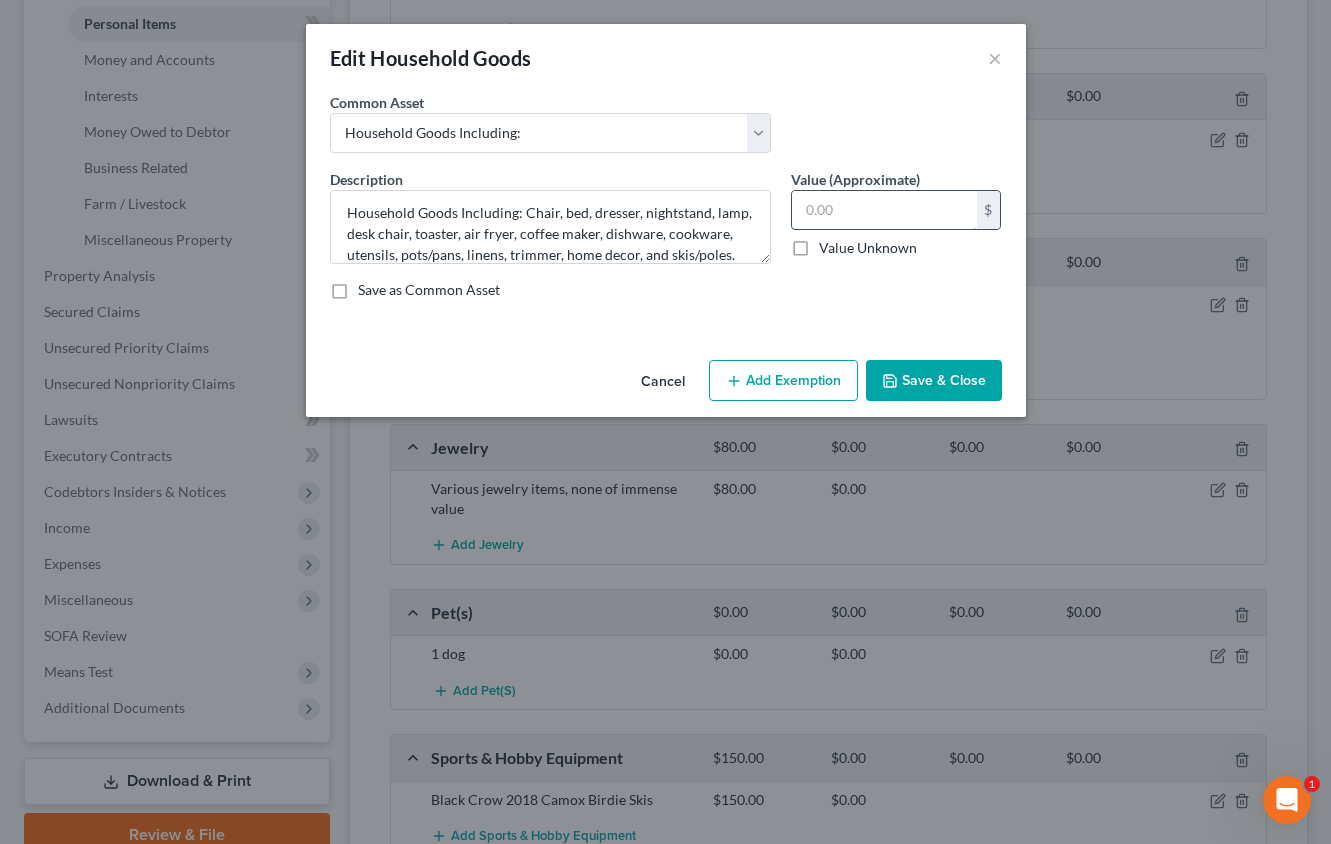click at bounding box center (884, 210) 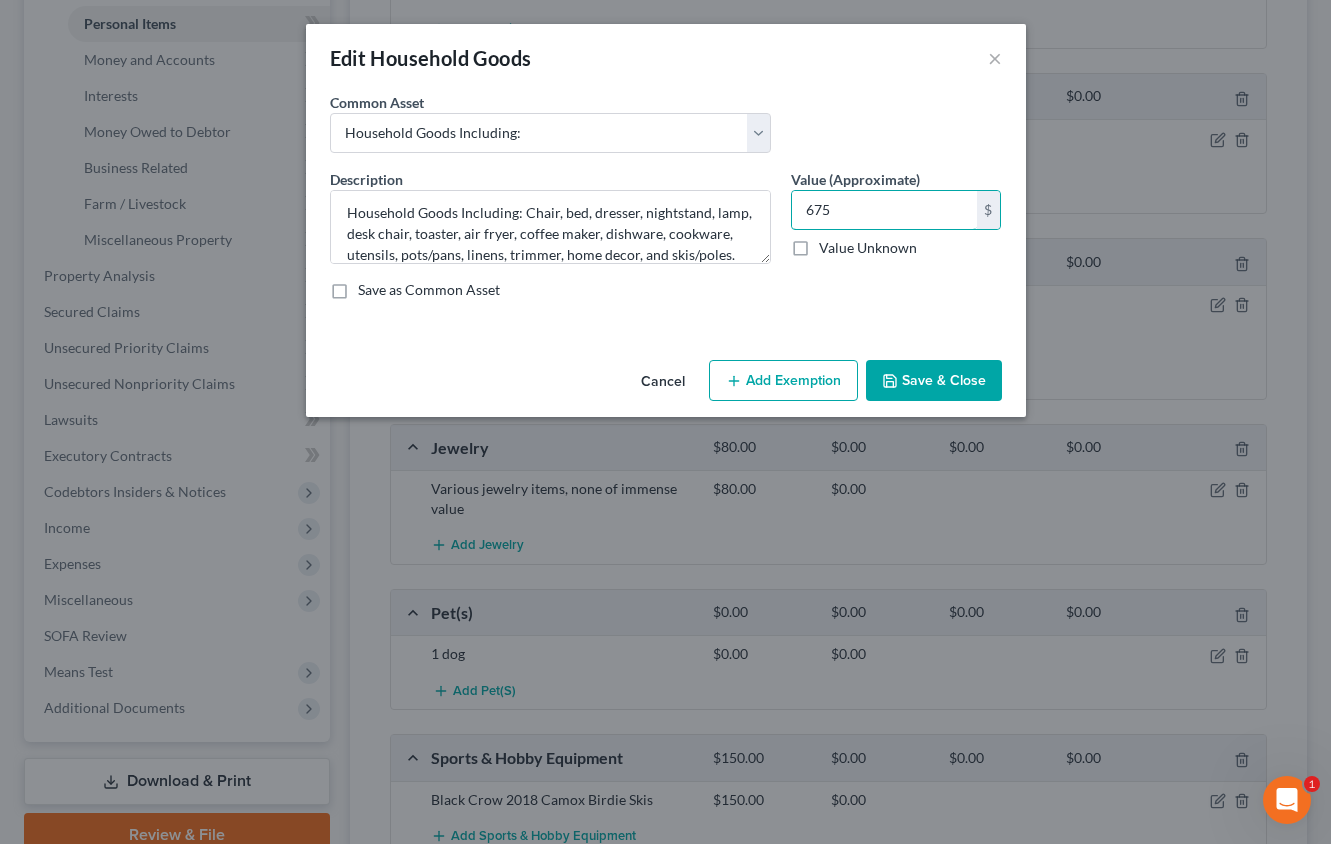 type on "675" 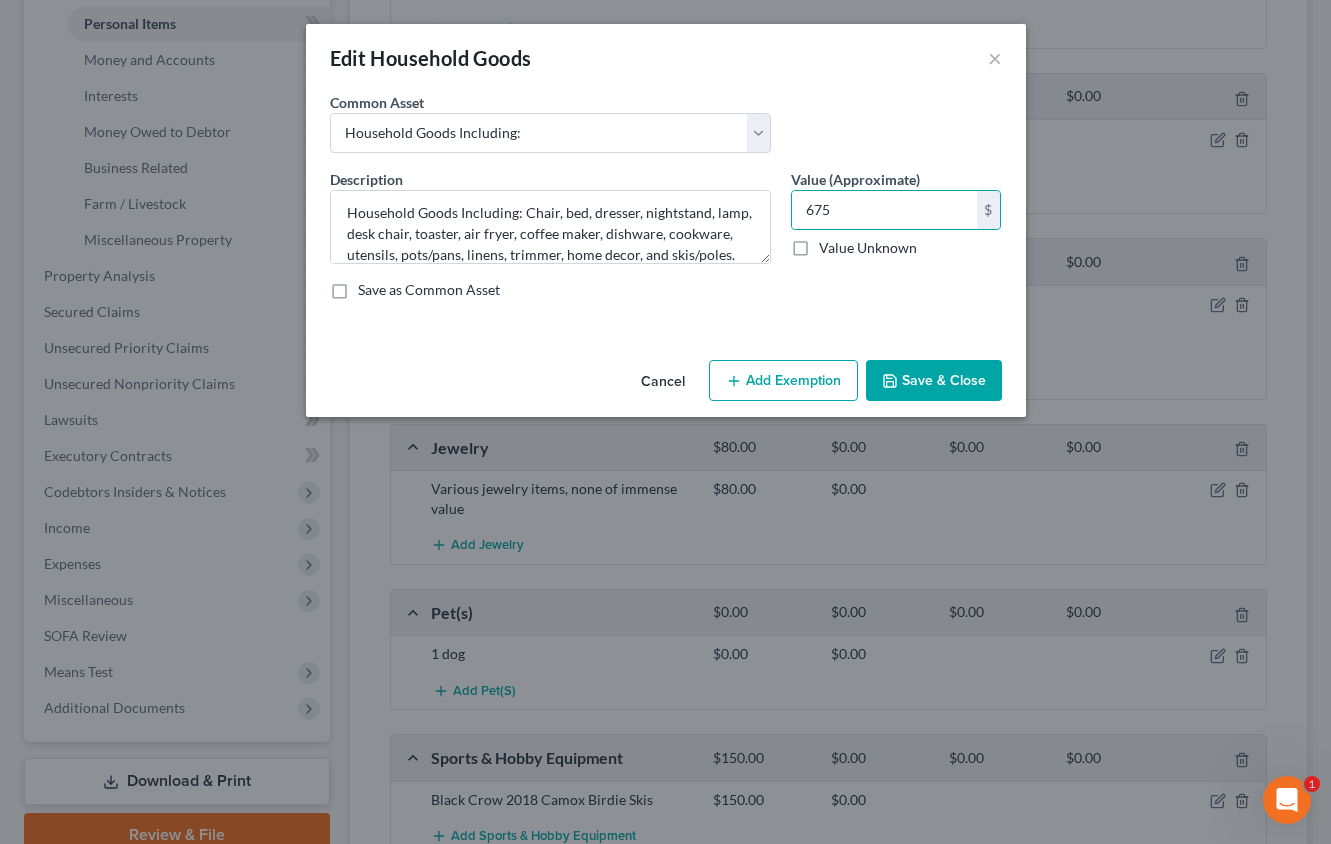 click on "Add Exemption" at bounding box center [783, 381] 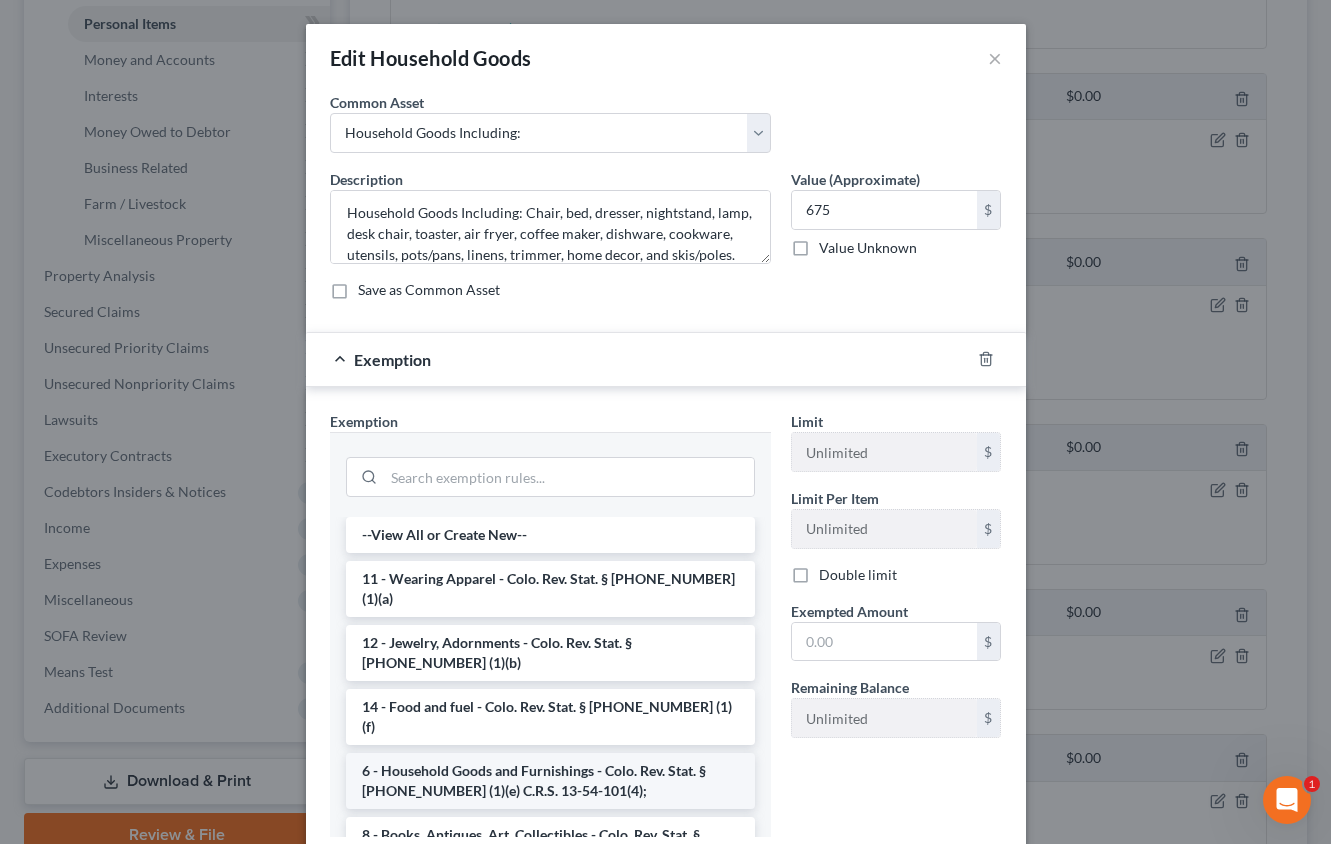 click on "6 - Household Goods and Furnishings  - Colo. Rev. Stat. § [PHONE_NUMBER] (1)(e) C.R.S. 13-54-101(4);" at bounding box center [550, 781] 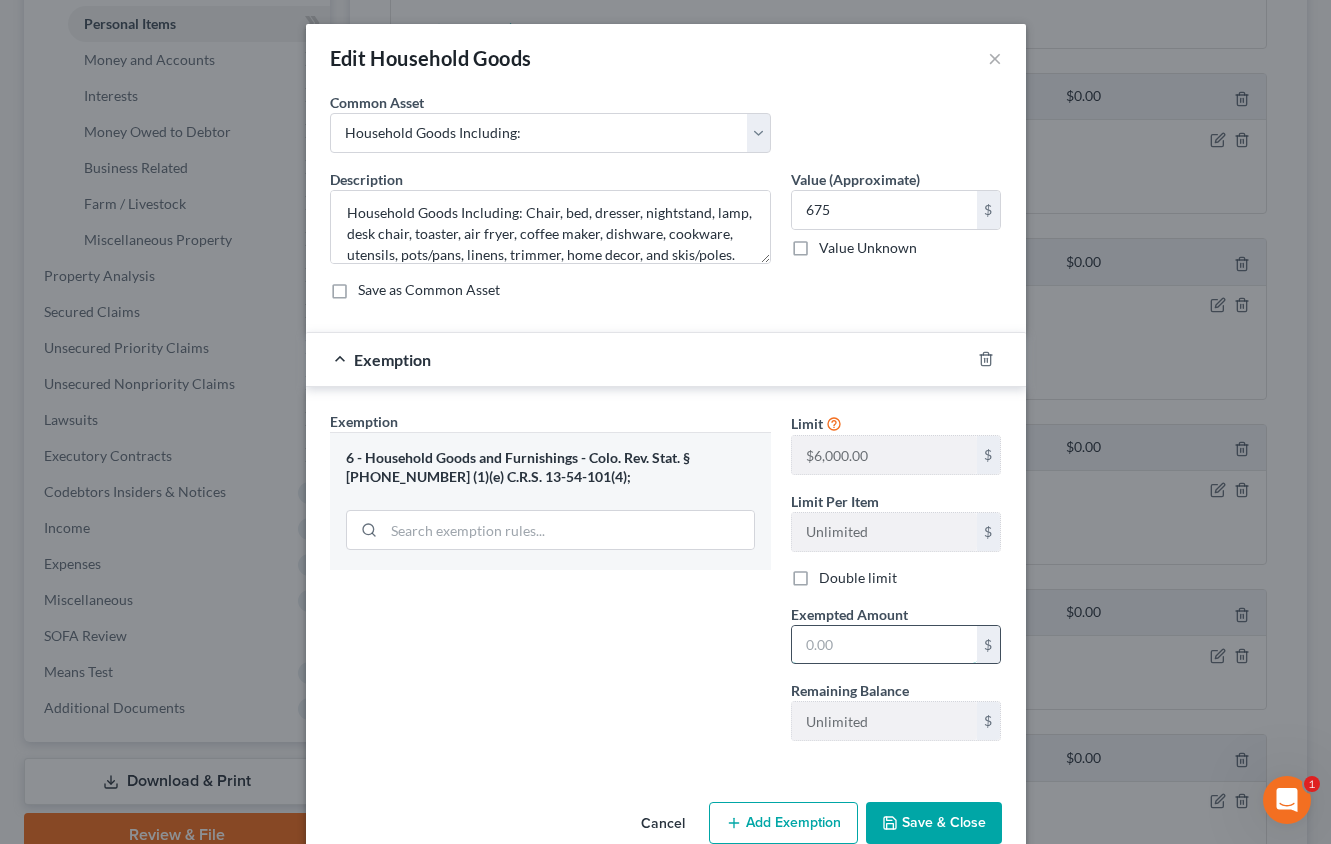 click at bounding box center [884, 645] 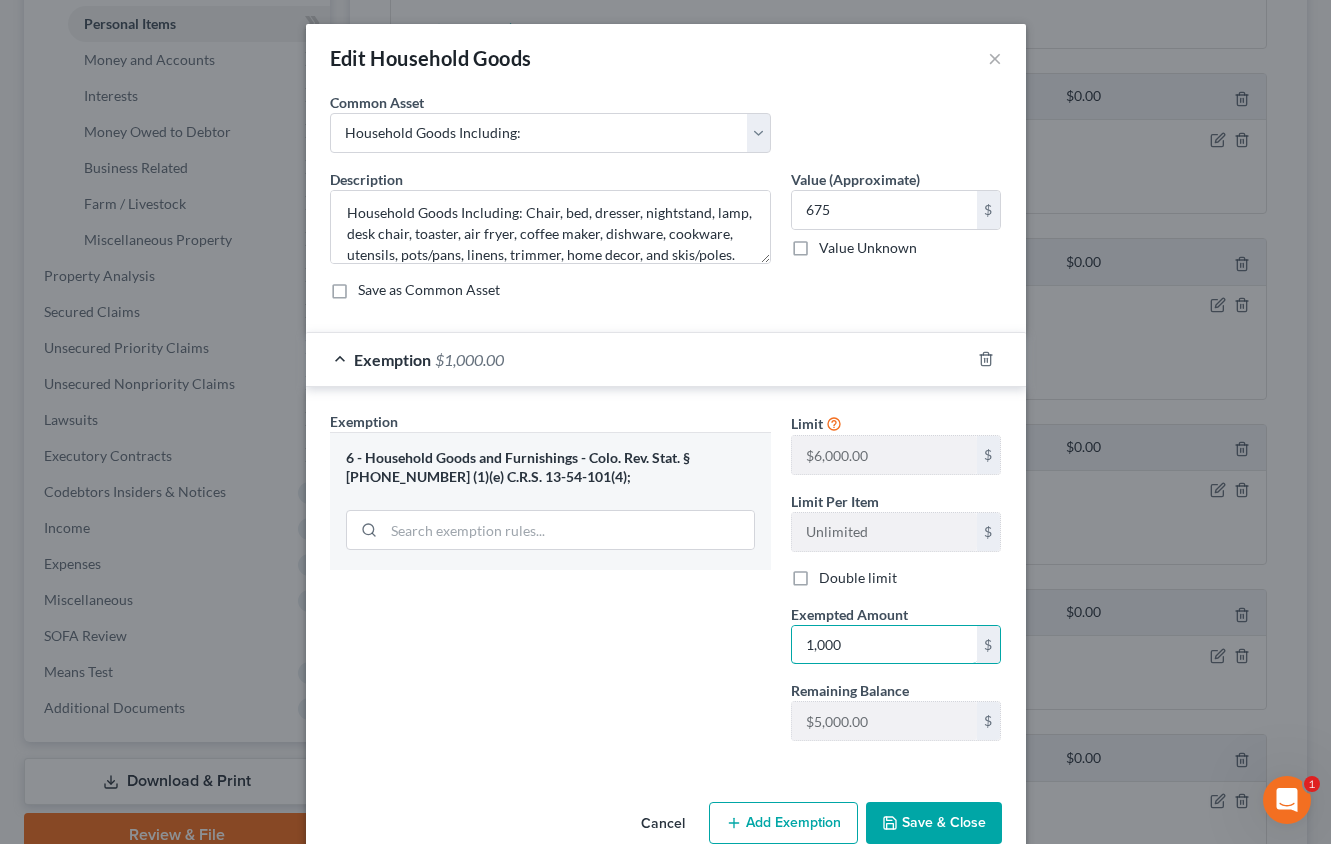 type on "1,000" 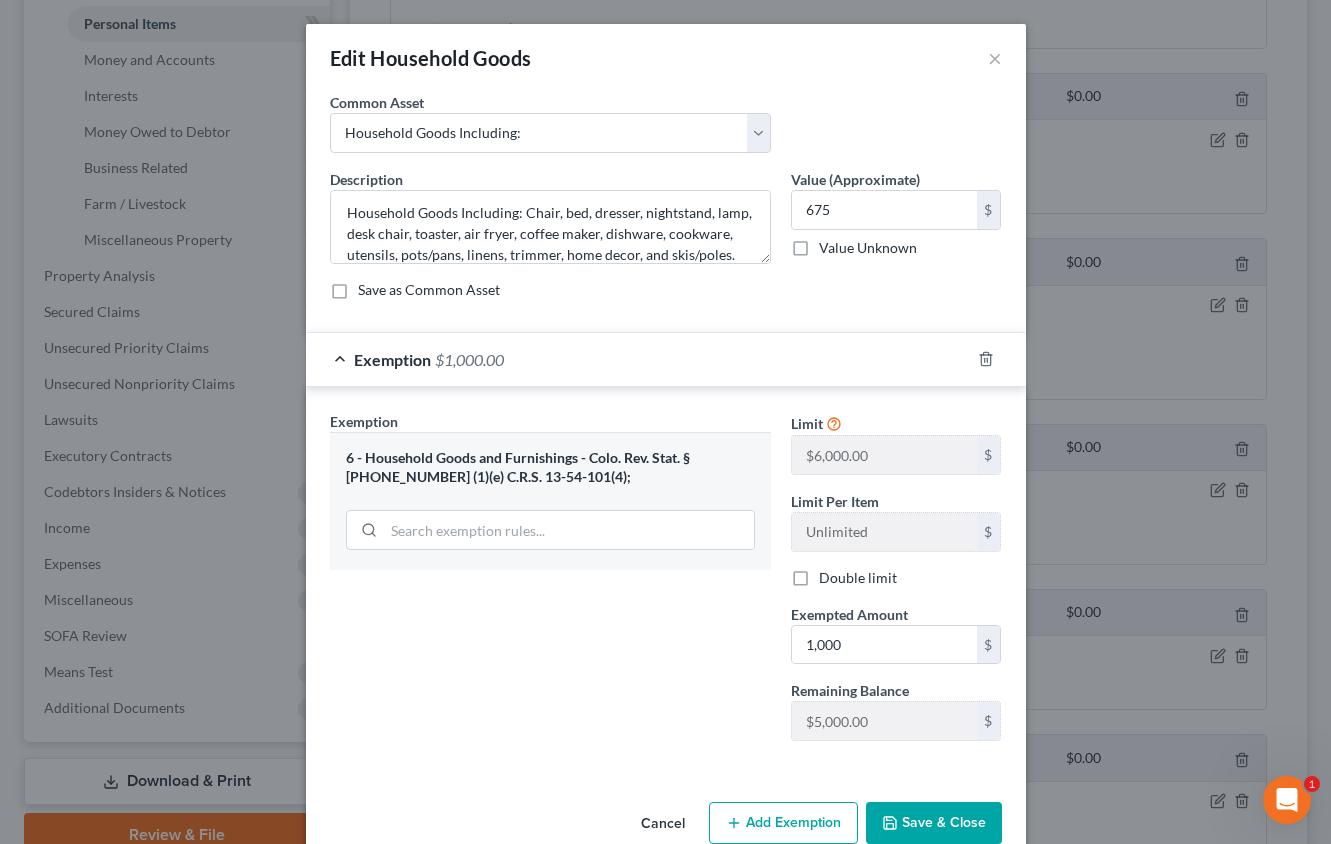 click on "Save & Close" at bounding box center (934, 823) 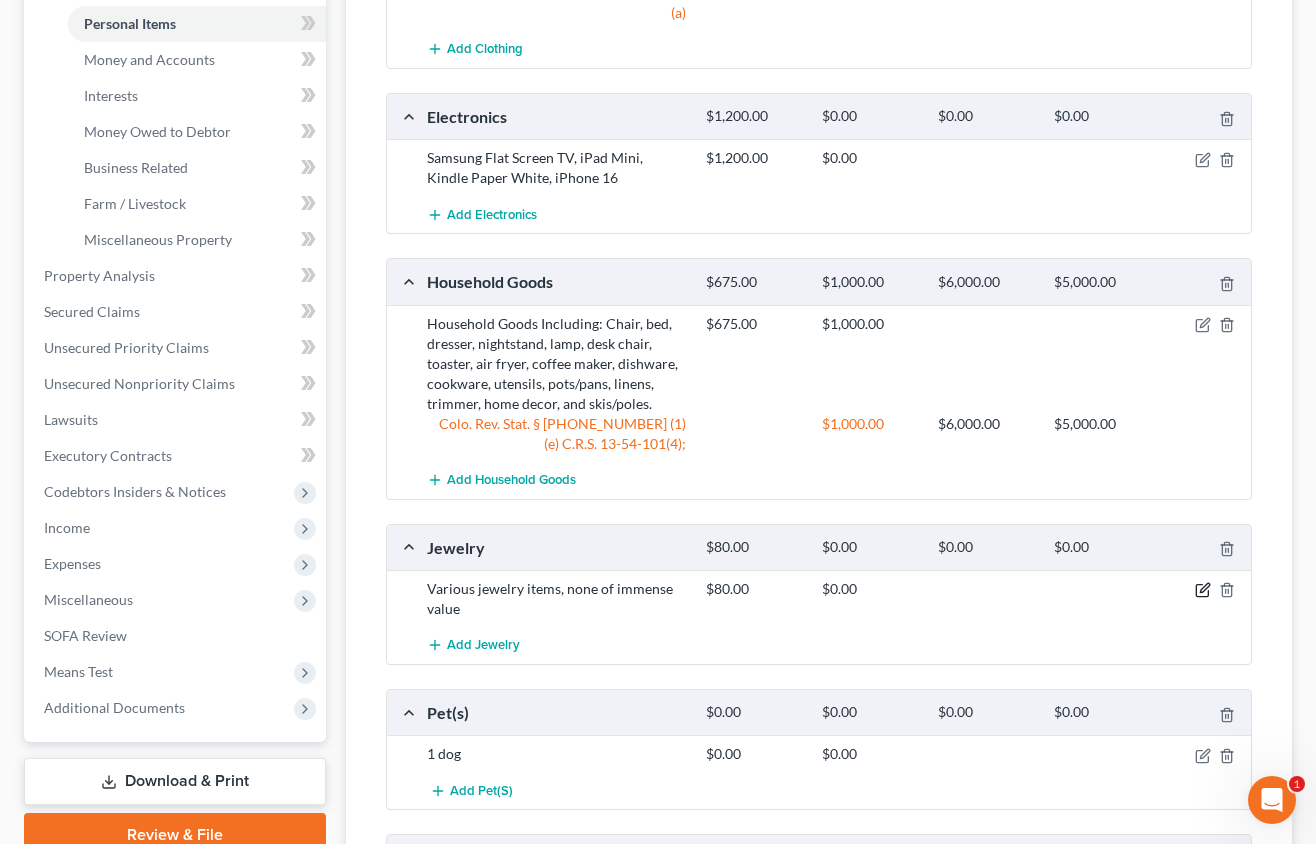click 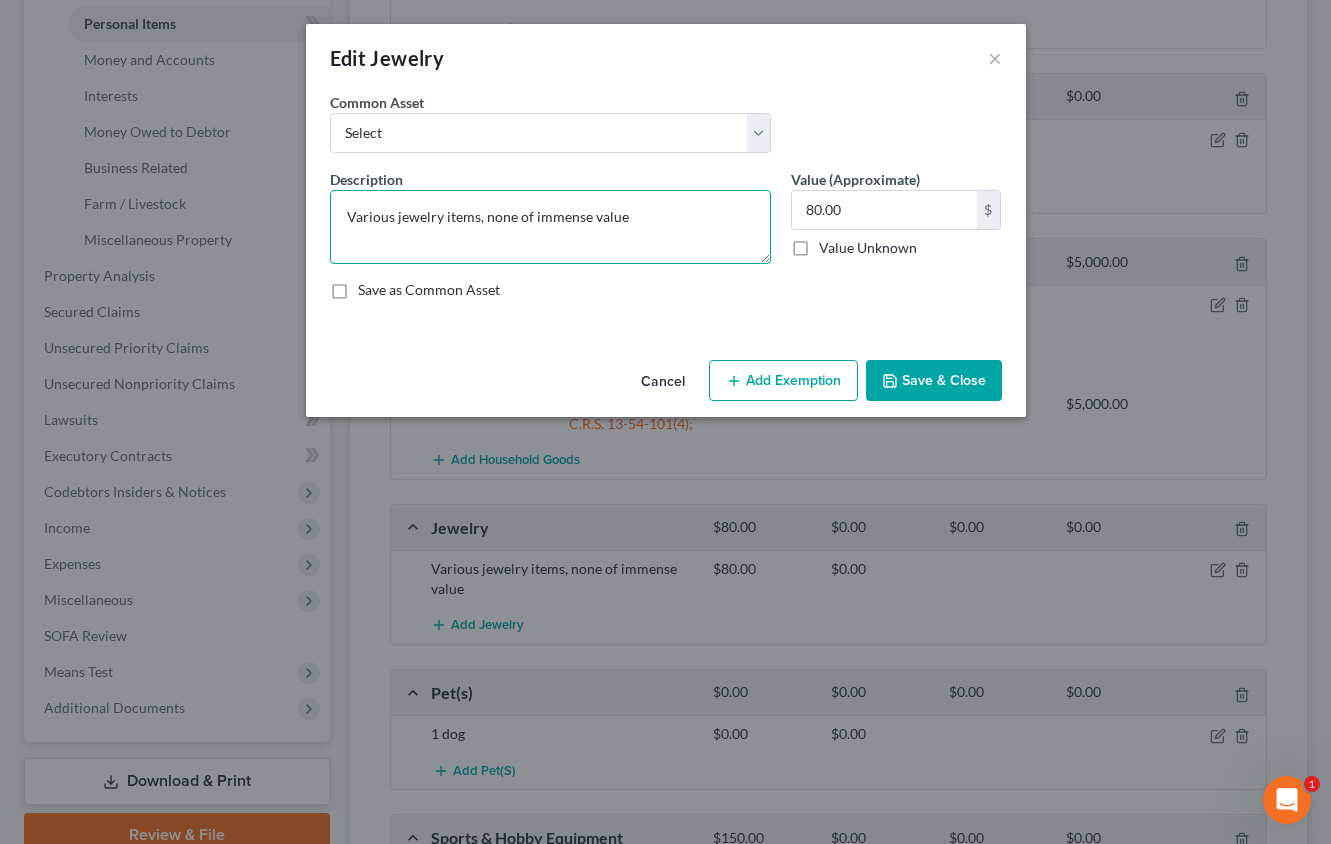 click on "Various jewelry items, none of immense value" at bounding box center (550, 227) 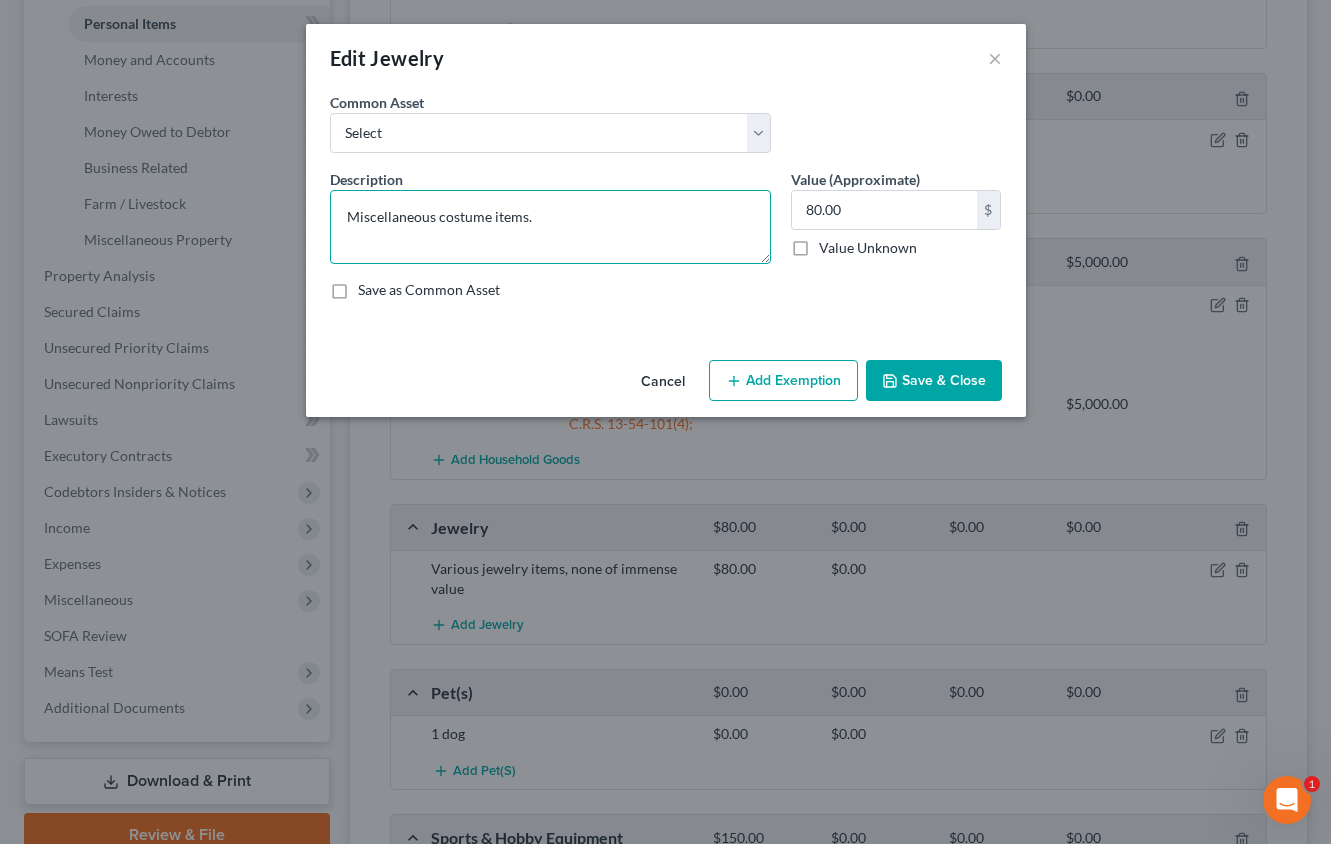 type on "Miscellaneous costume items." 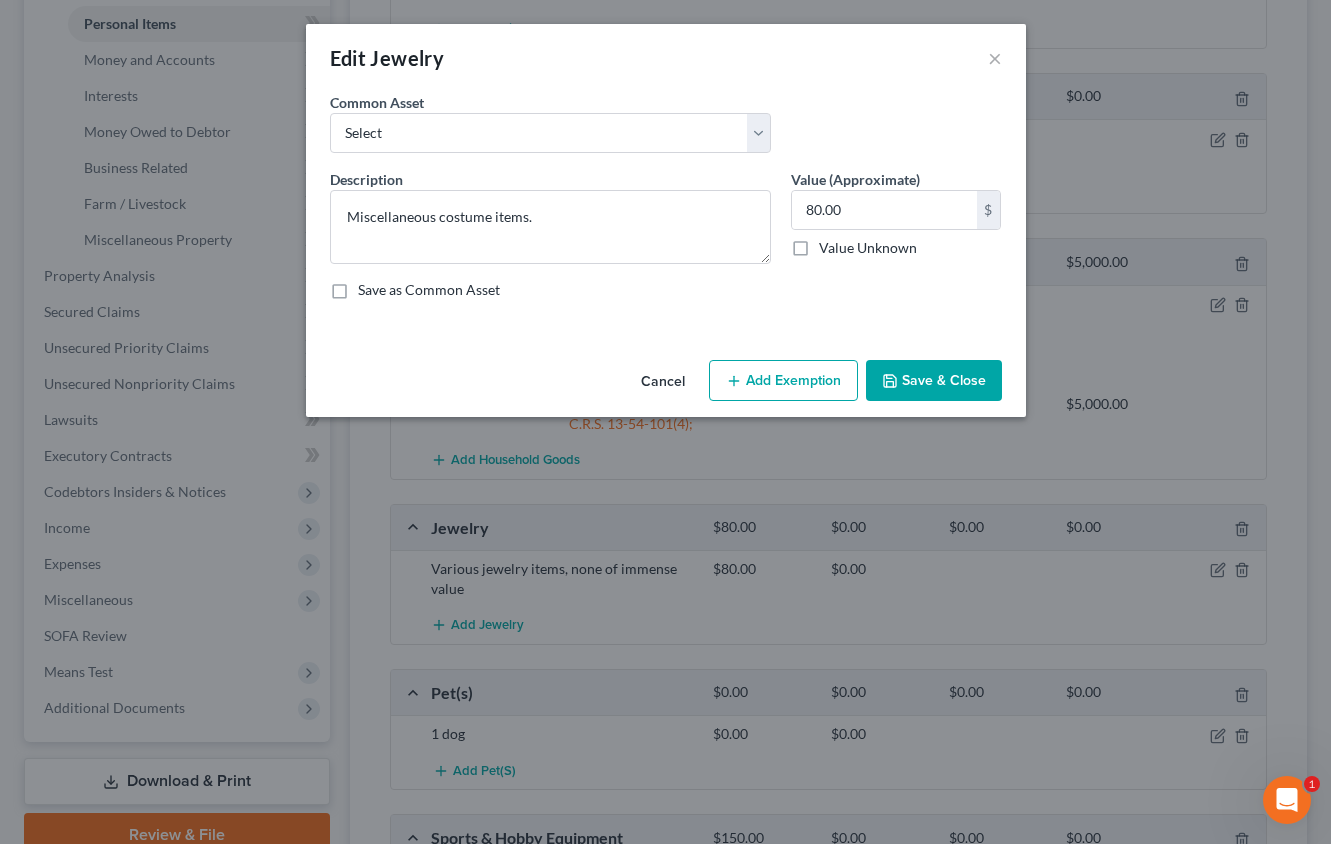 click on "Add Exemption" at bounding box center (783, 381) 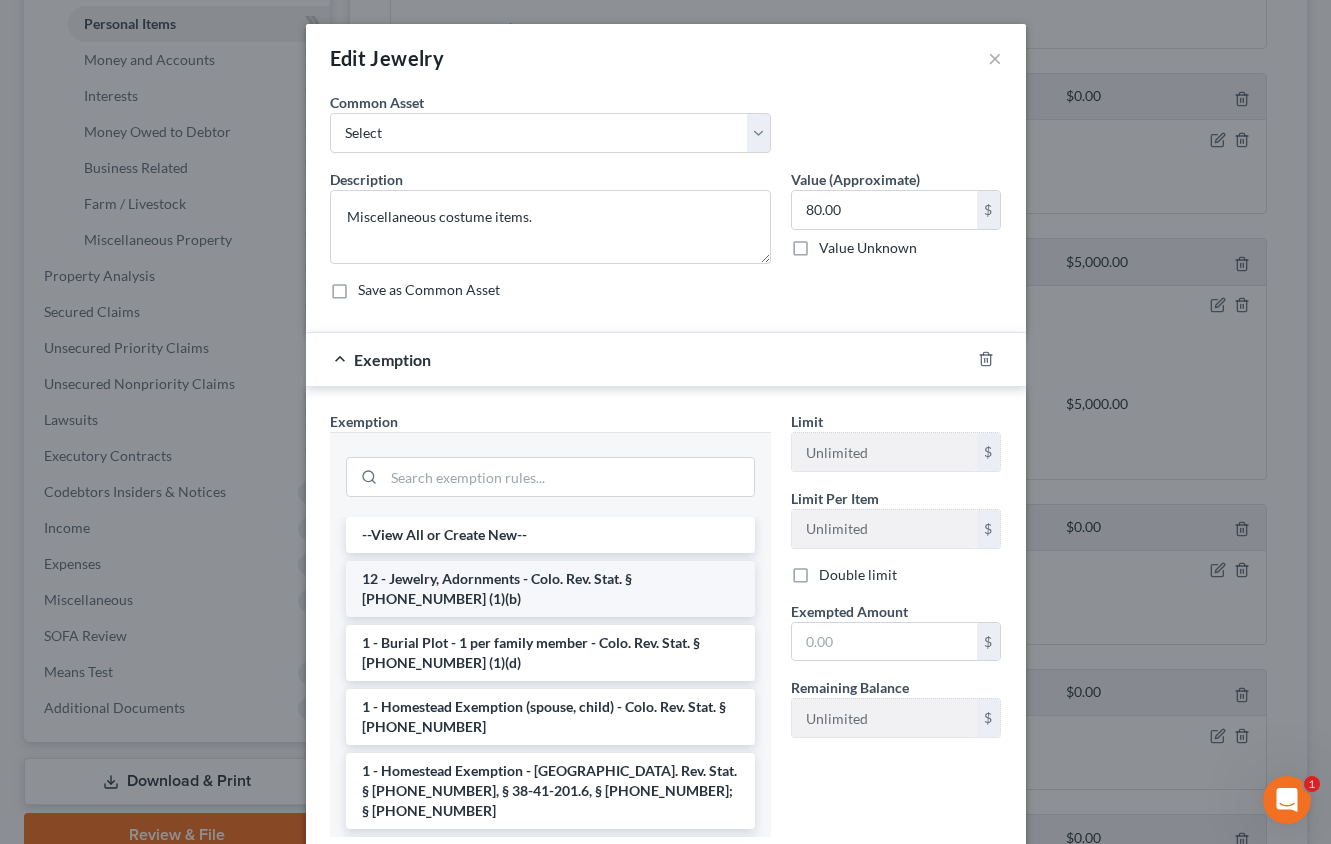 click on "12 - Jewelry, Adornments - Colo. Rev. Stat. § [PHONE_NUMBER] (1)(b)" at bounding box center [550, 589] 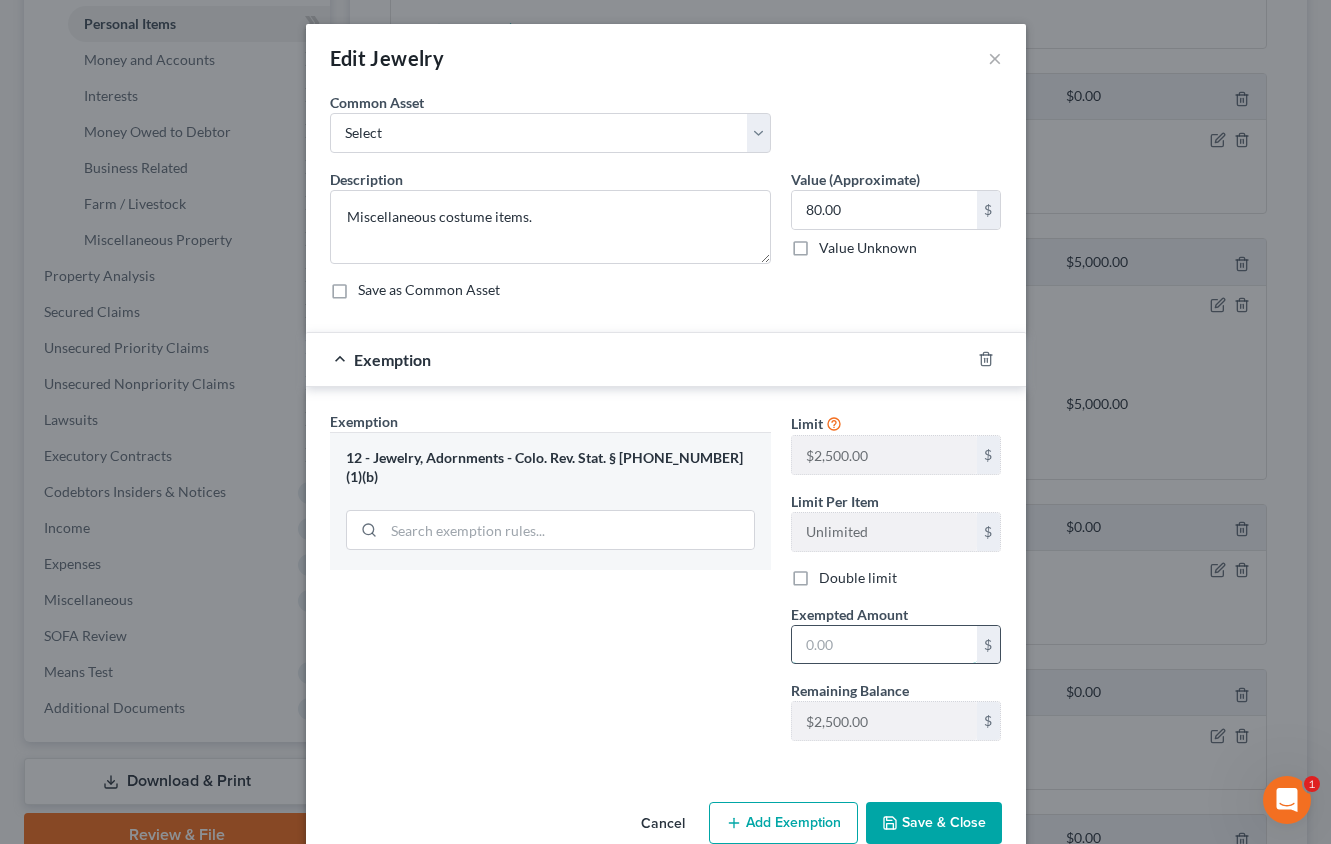 click at bounding box center [884, 645] 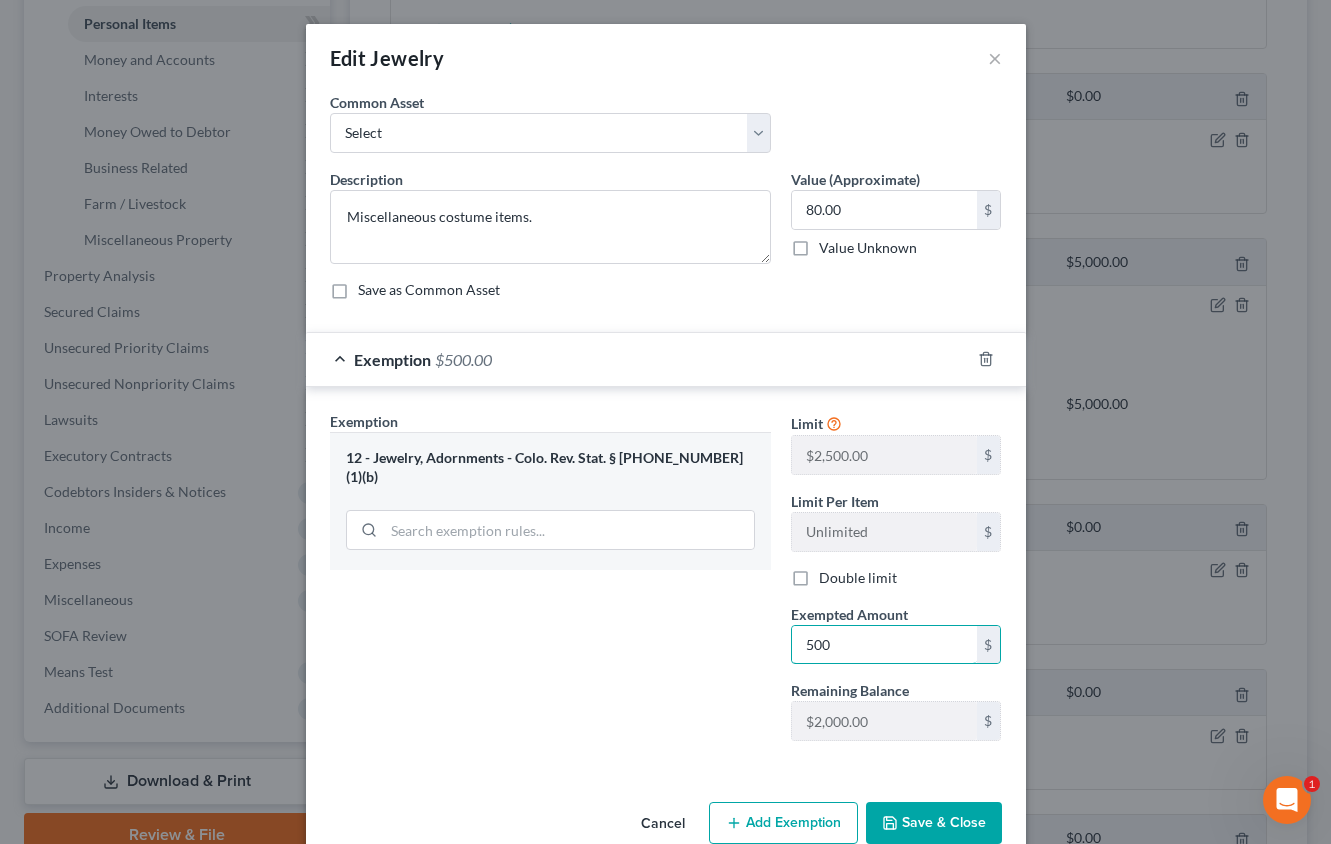 type on "500" 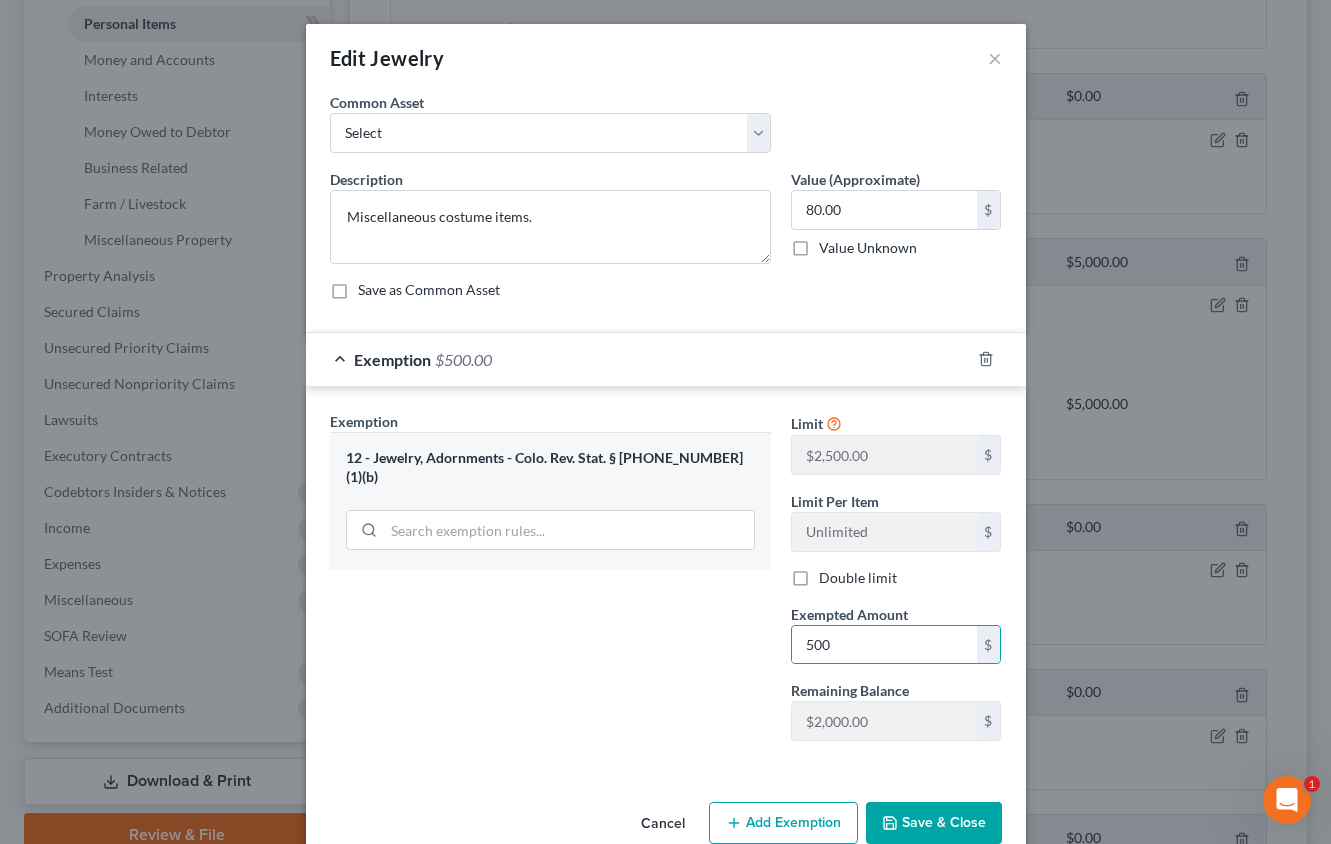 click on "Save & Close" at bounding box center [934, 823] 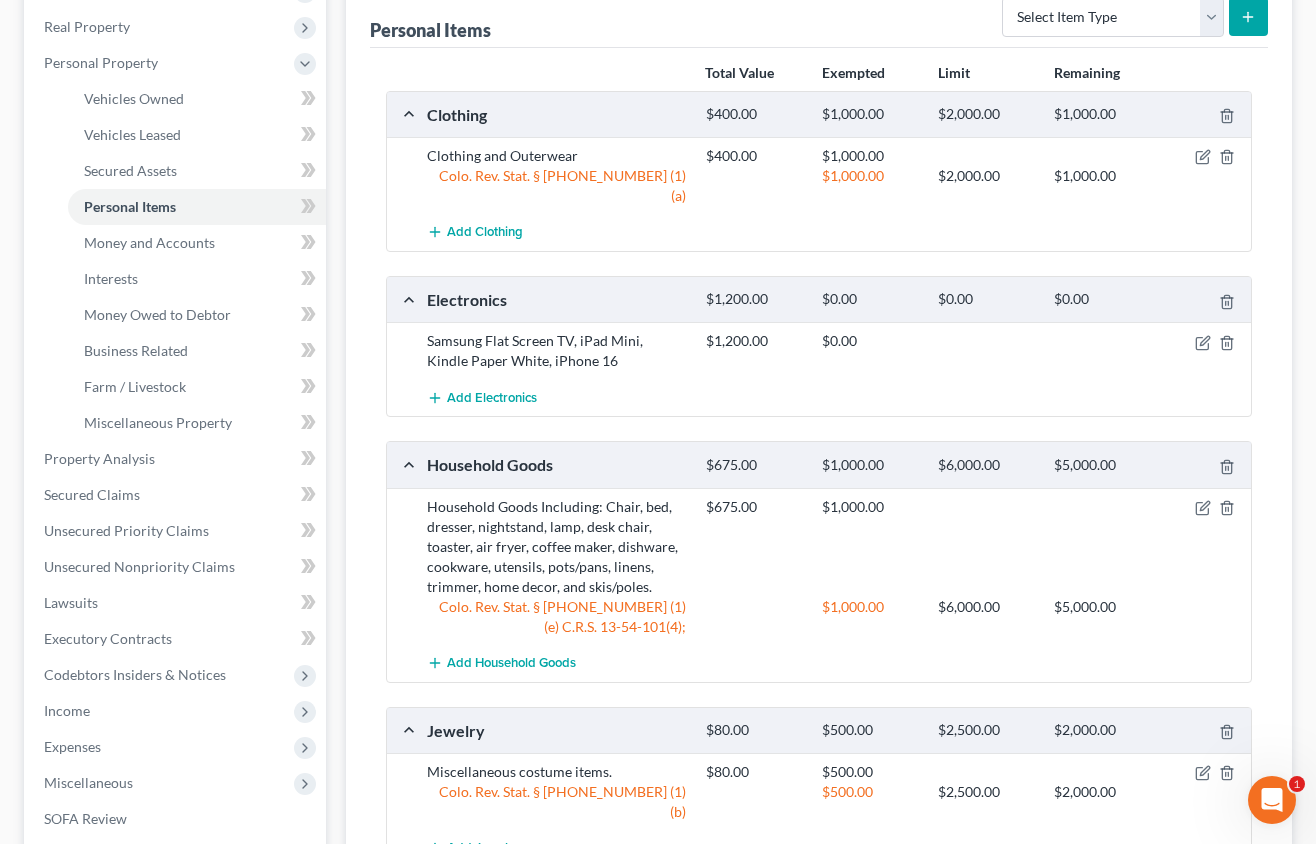 scroll, scrollTop: 290, scrollLeft: 0, axis: vertical 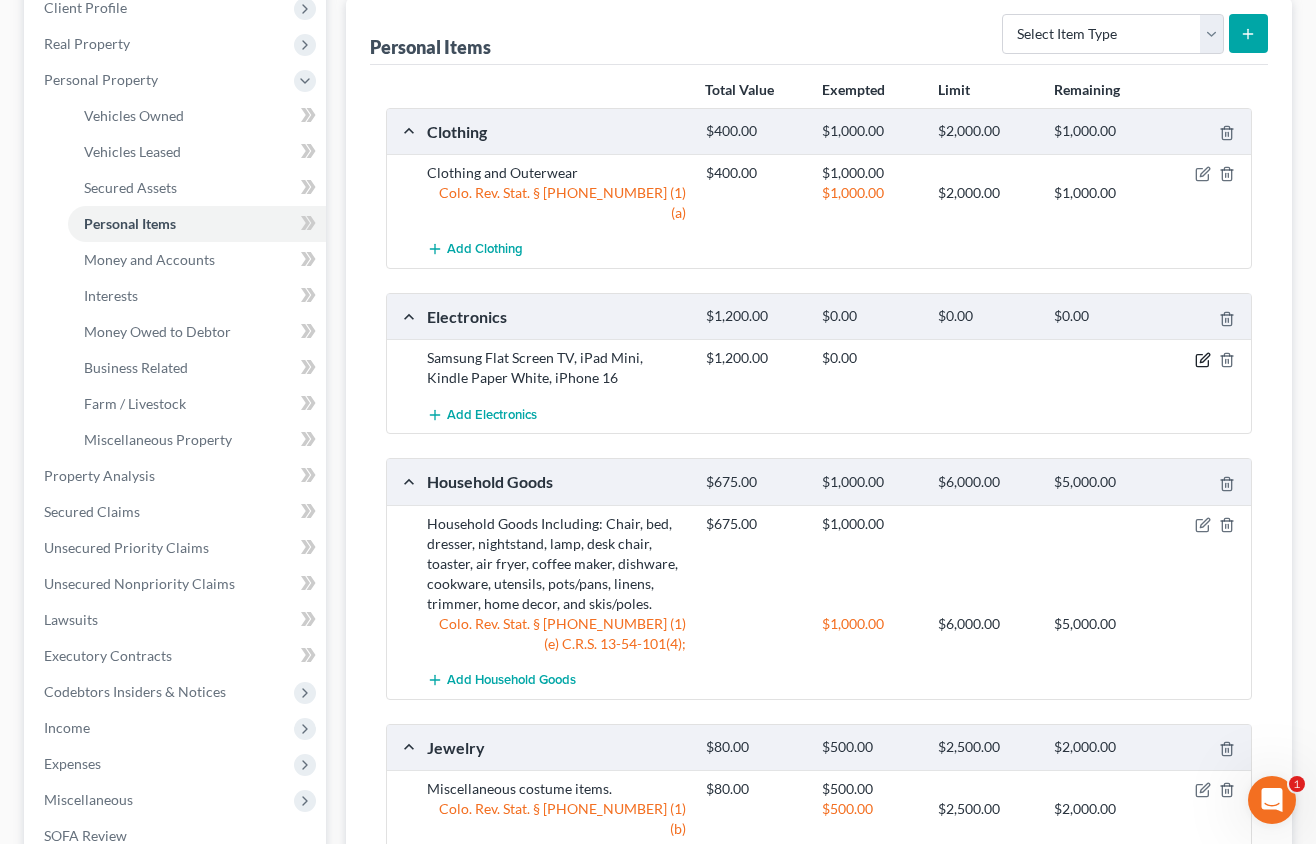 click 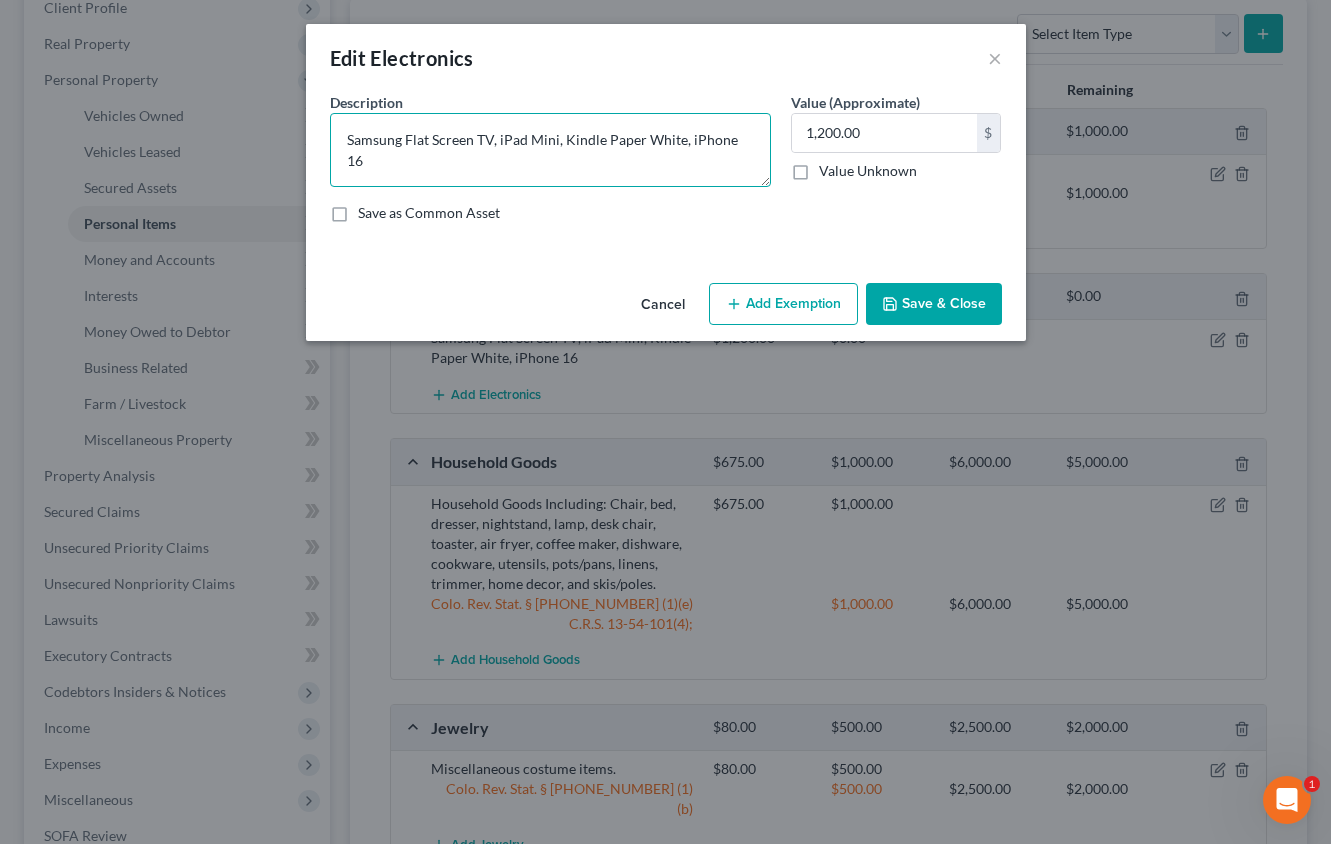 click on "Samsung Flat Screen TV, iPad Mini, Kindle Paper White, iPhone 16" at bounding box center (550, 150) 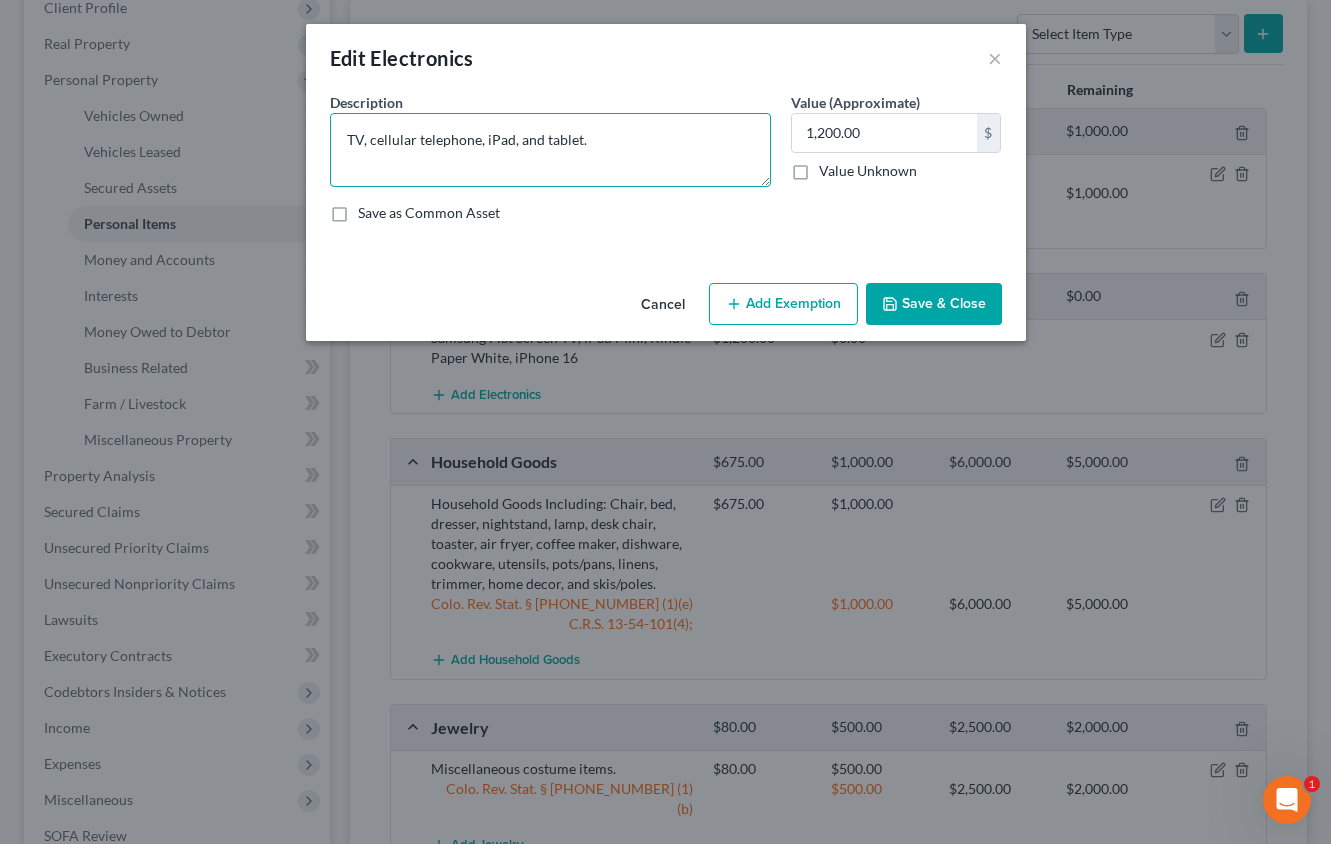 type on "TV, cellular telephone, iPad, and tablet." 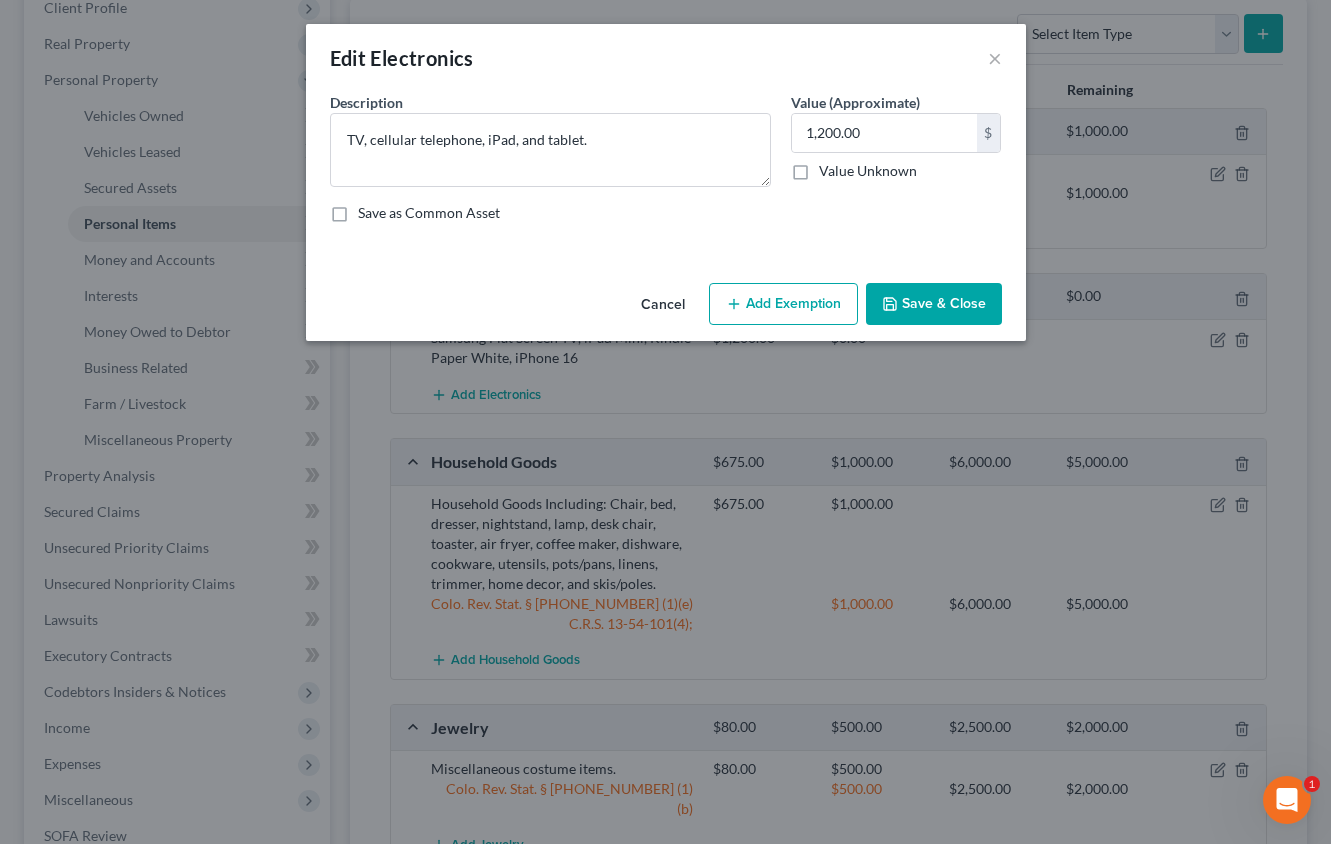 click on "Add Exemption" at bounding box center (783, 304) 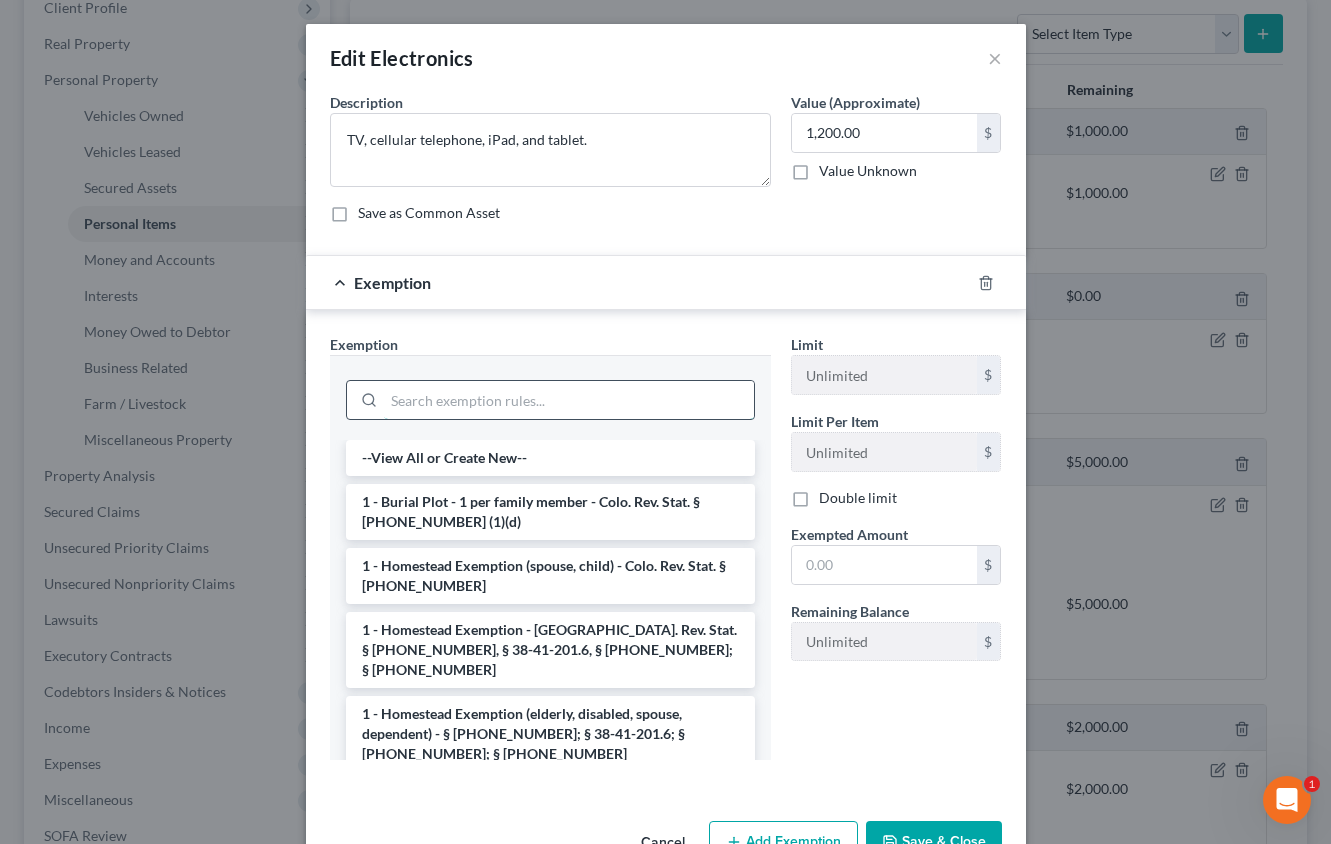click at bounding box center [569, 400] 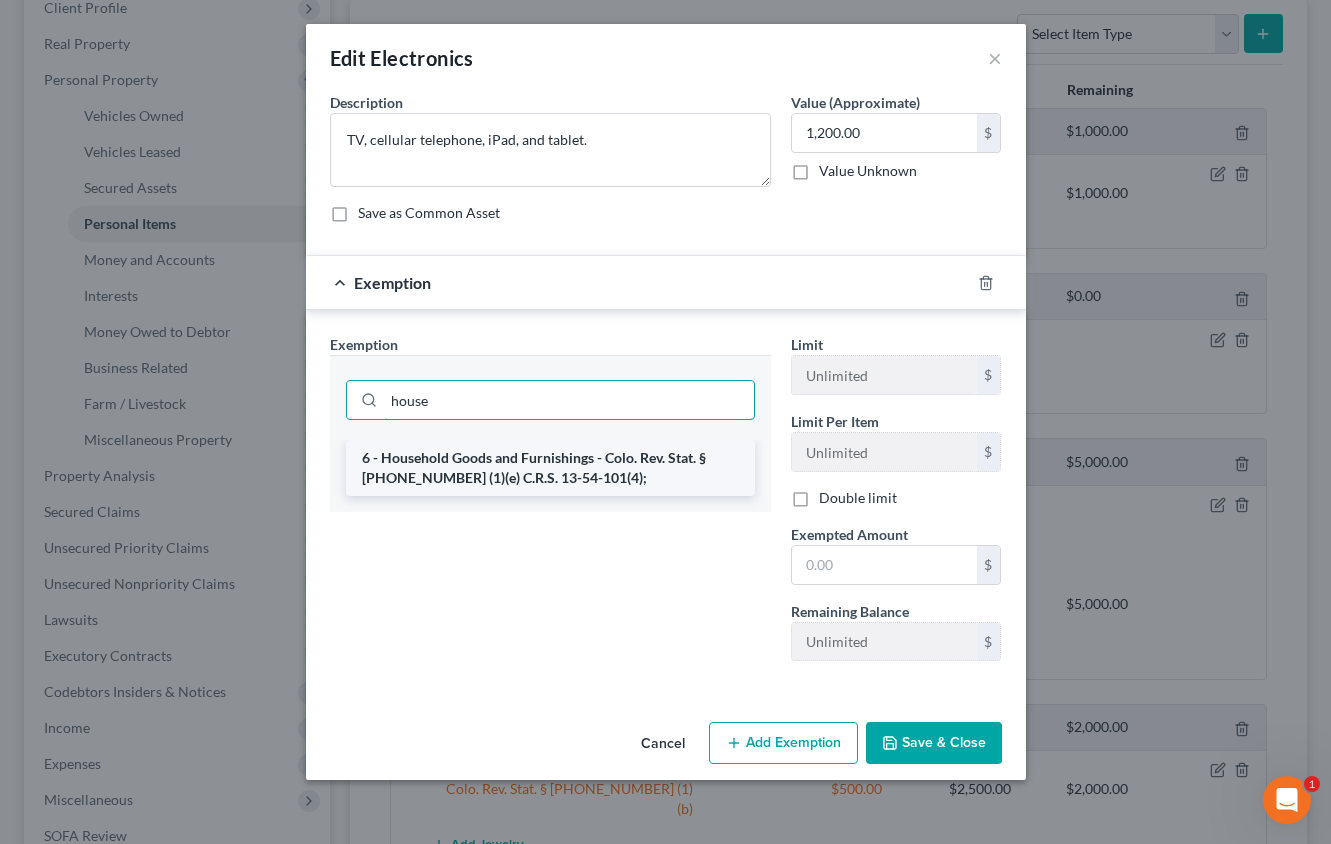 type on "house" 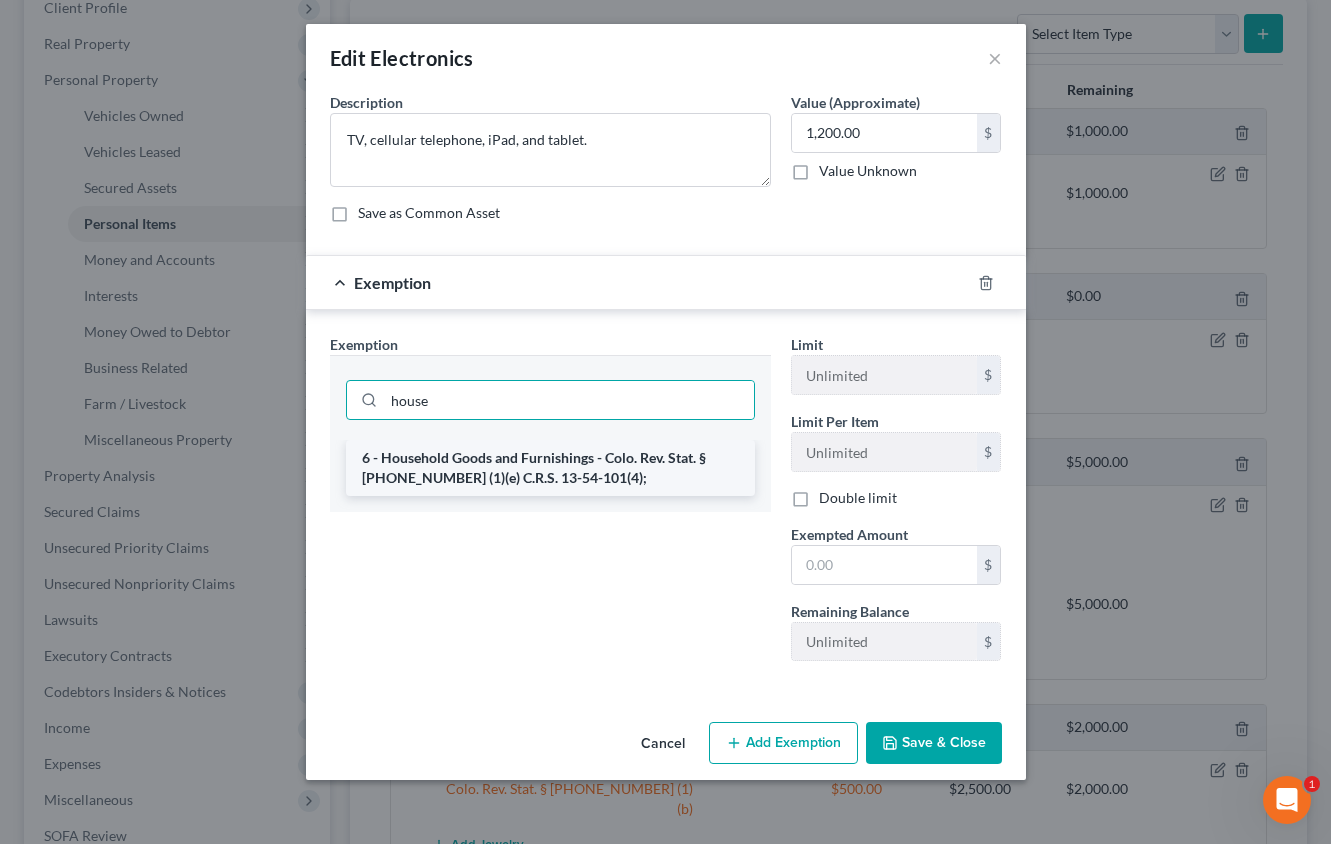 click on "6 - Household Goods and Furnishings  - Colo. Rev. Stat. § [PHONE_NUMBER] (1)(e) C.R.S. 13-54-101(4);" at bounding box center (550, 468) 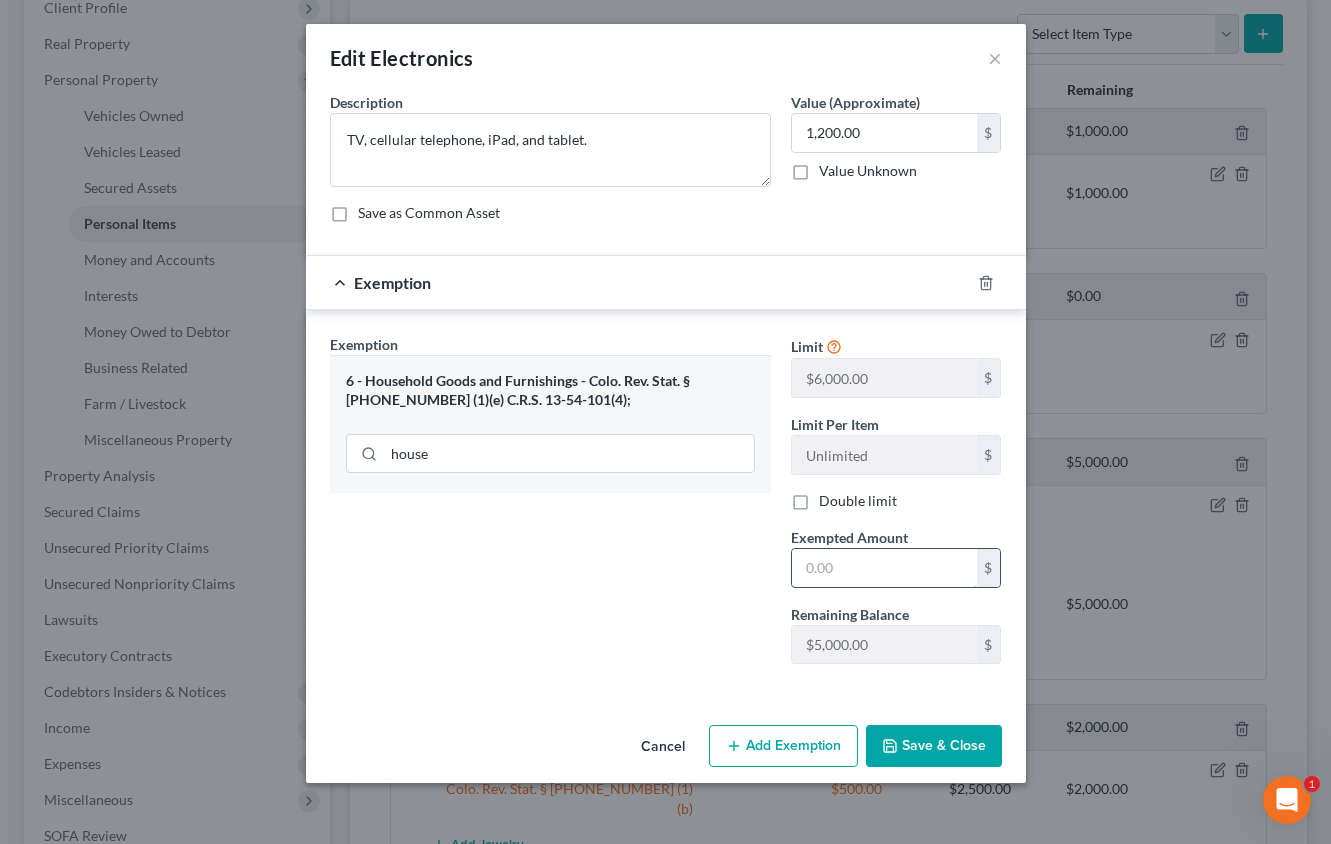 click at bounding box center (884, 568) 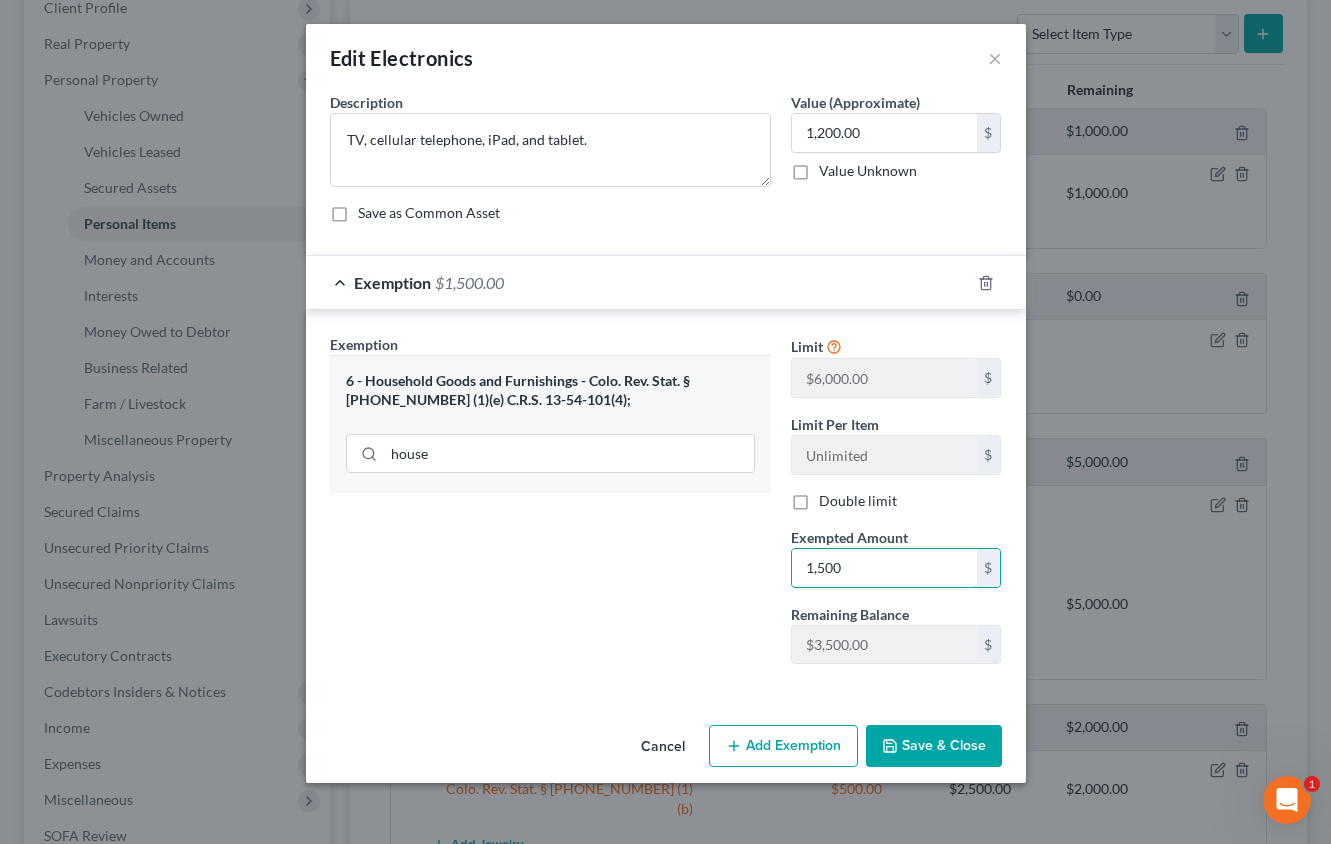 type on "1,500" 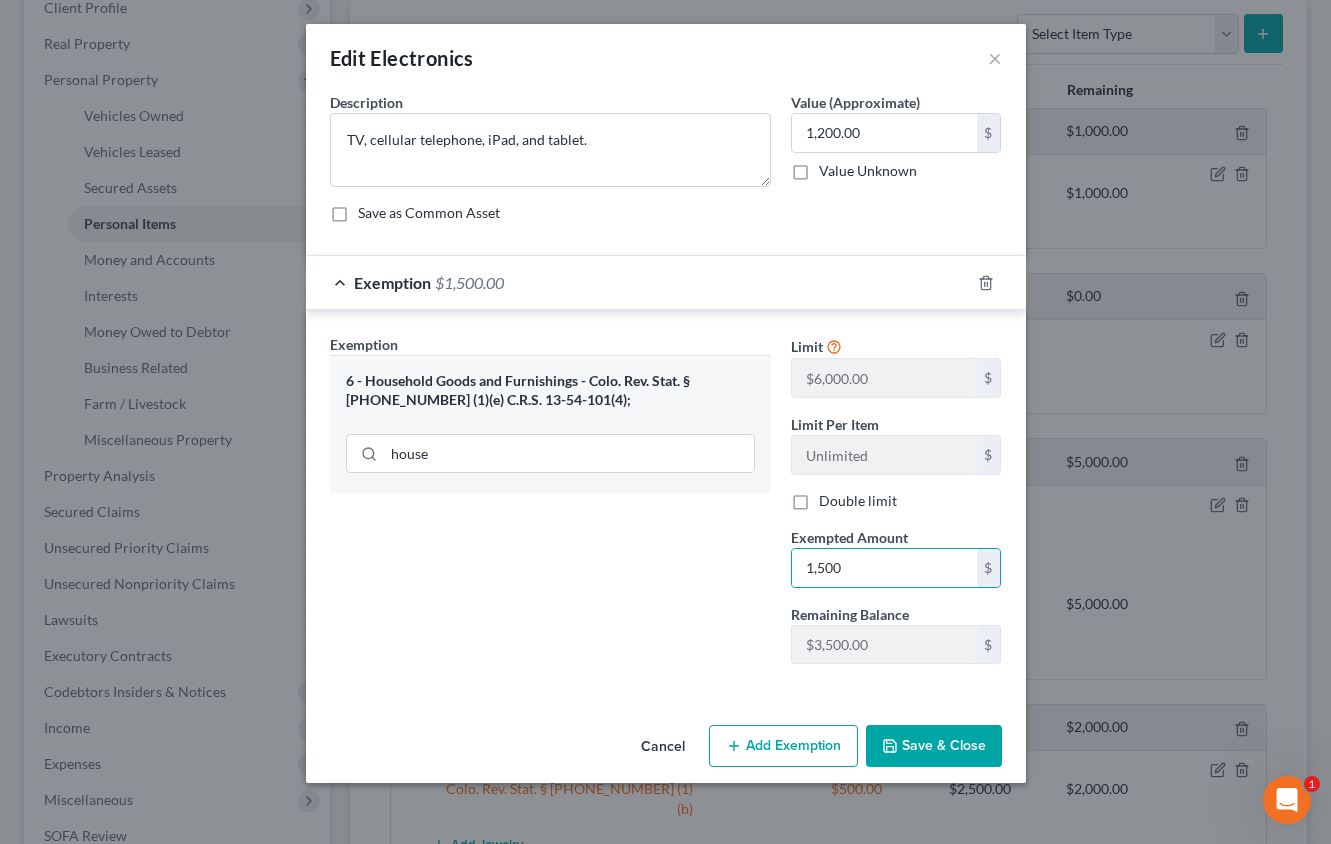 click on "Save & Close" at bounding box center (934, 746) 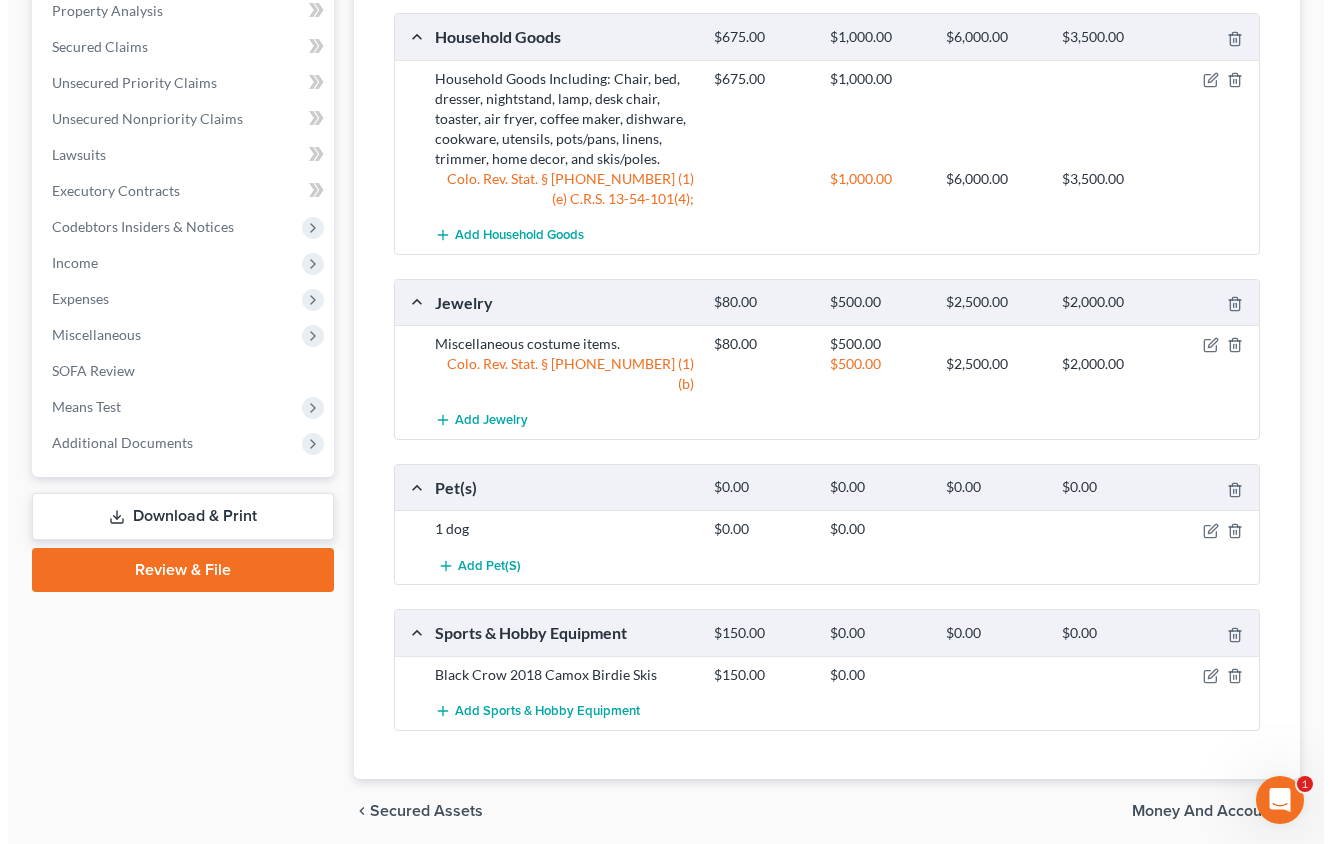 scroll, scrollTop: 790, scrollLeft: 0, axis: vertical 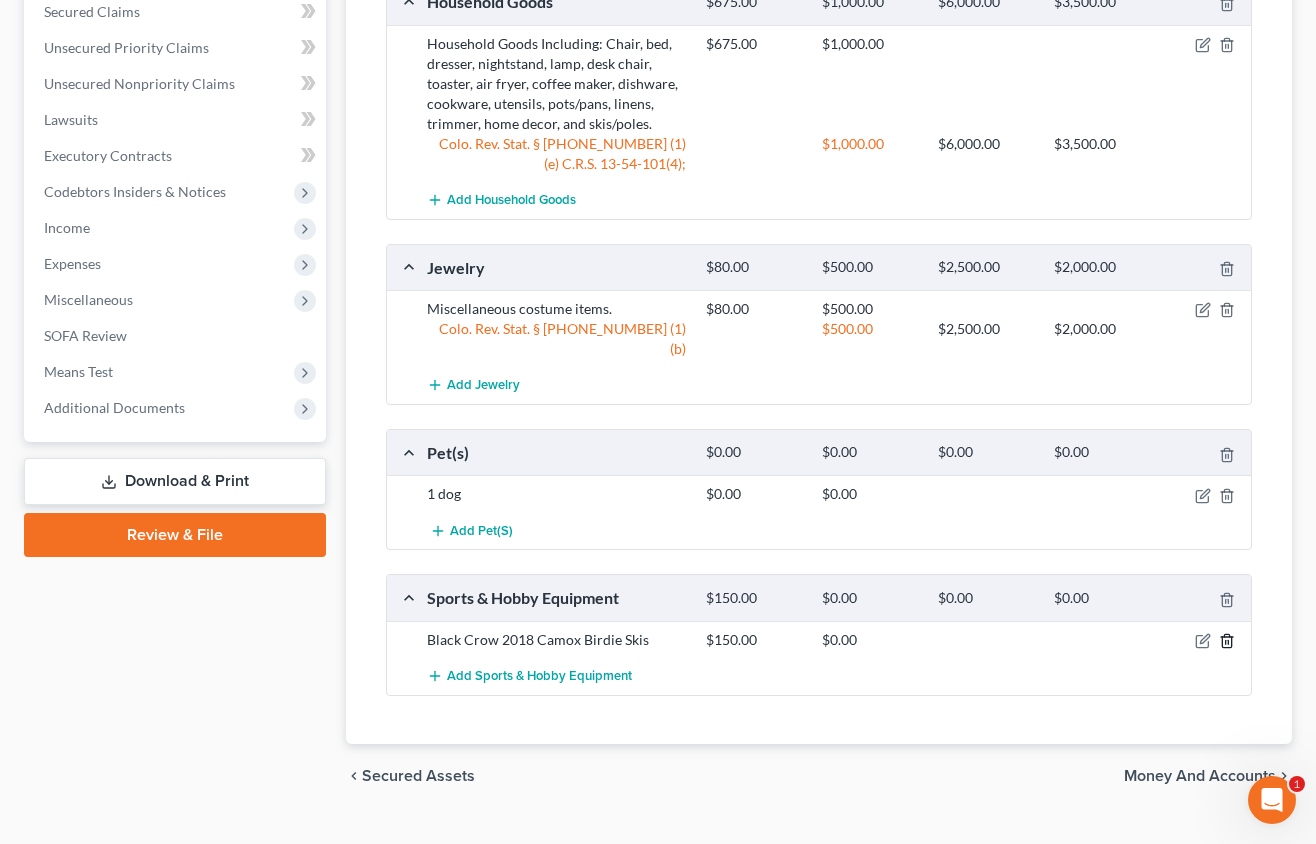 click 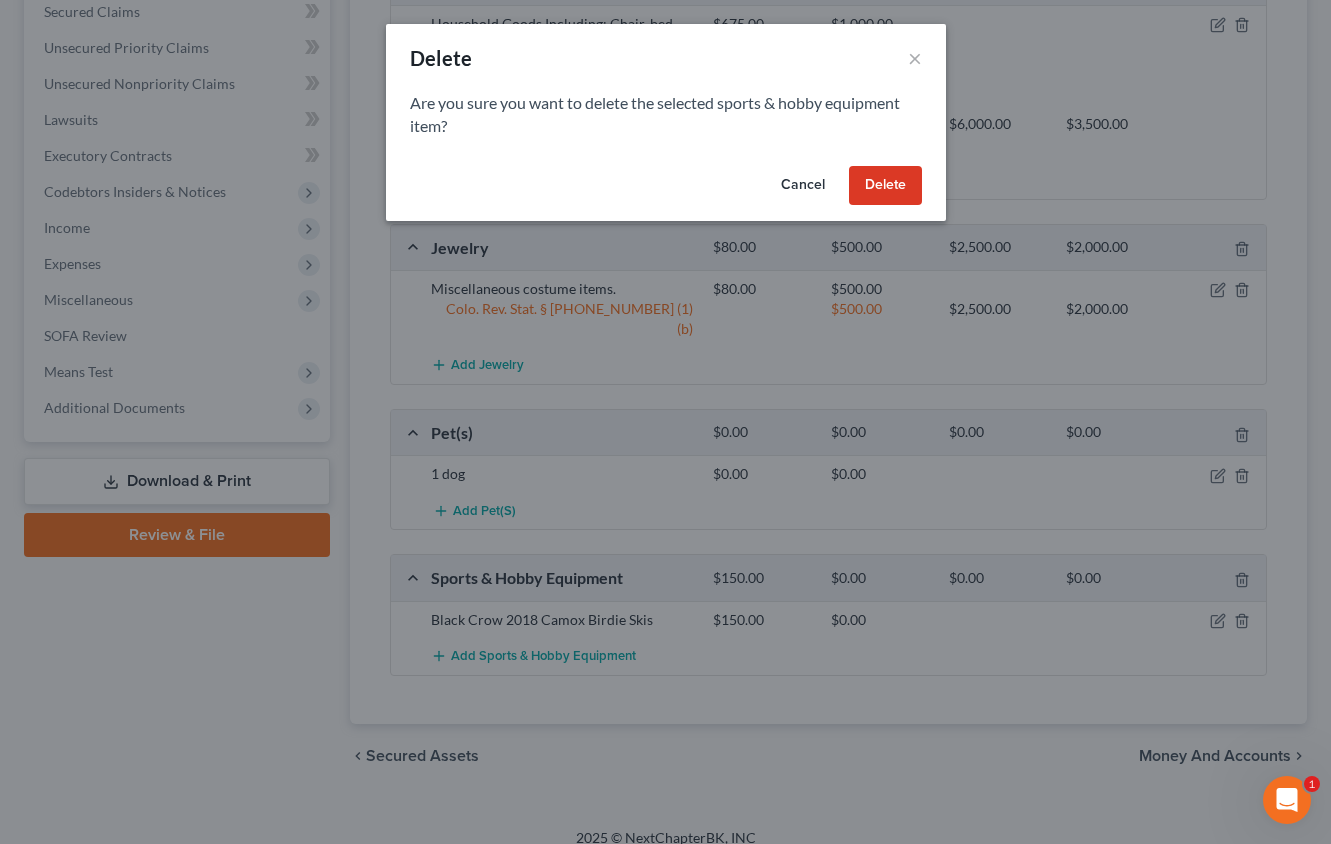 click on "Delete" at bounding box center (885, 186) 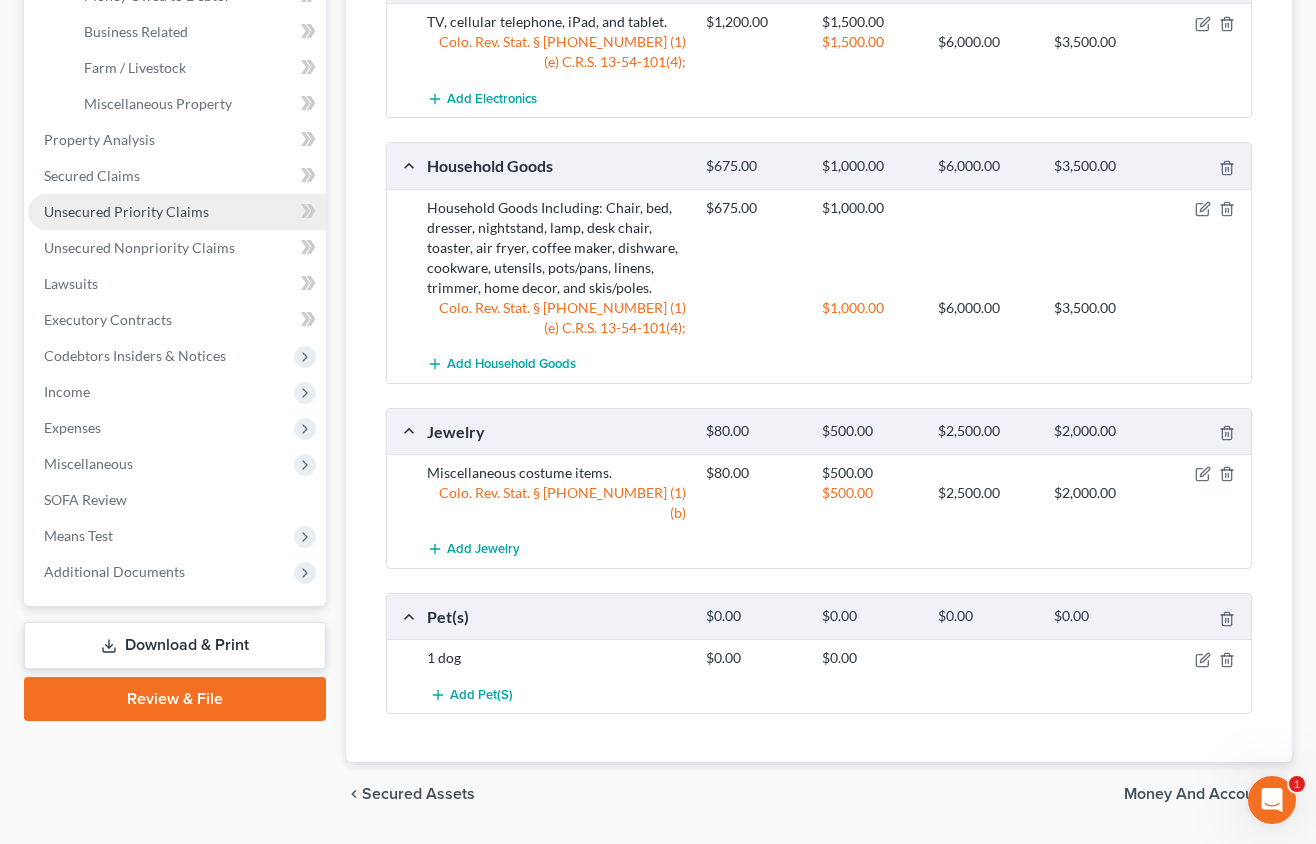 scroll, scrollTop: 644, scrollLeft: 0, axis: vertical 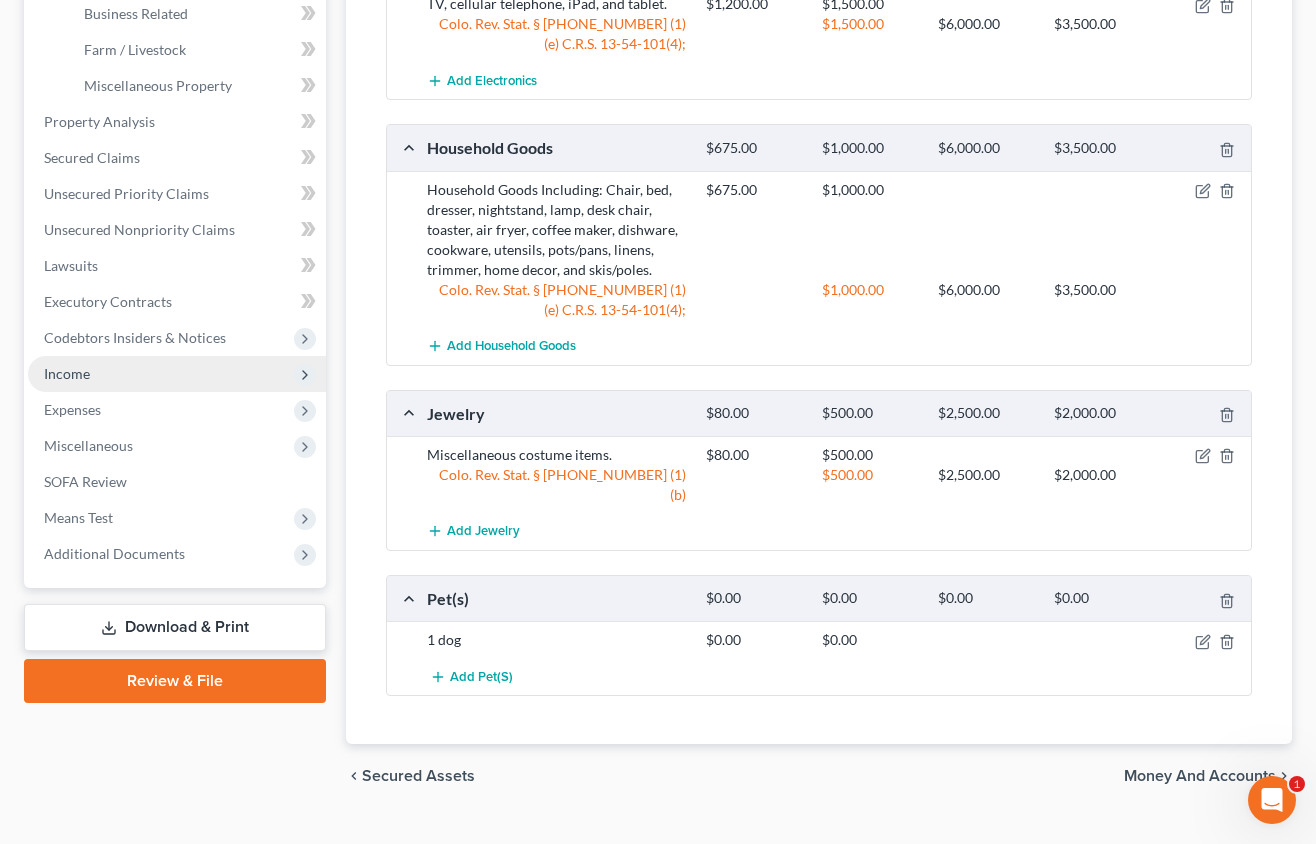 click on "Income" at bounding box center [67, 373] 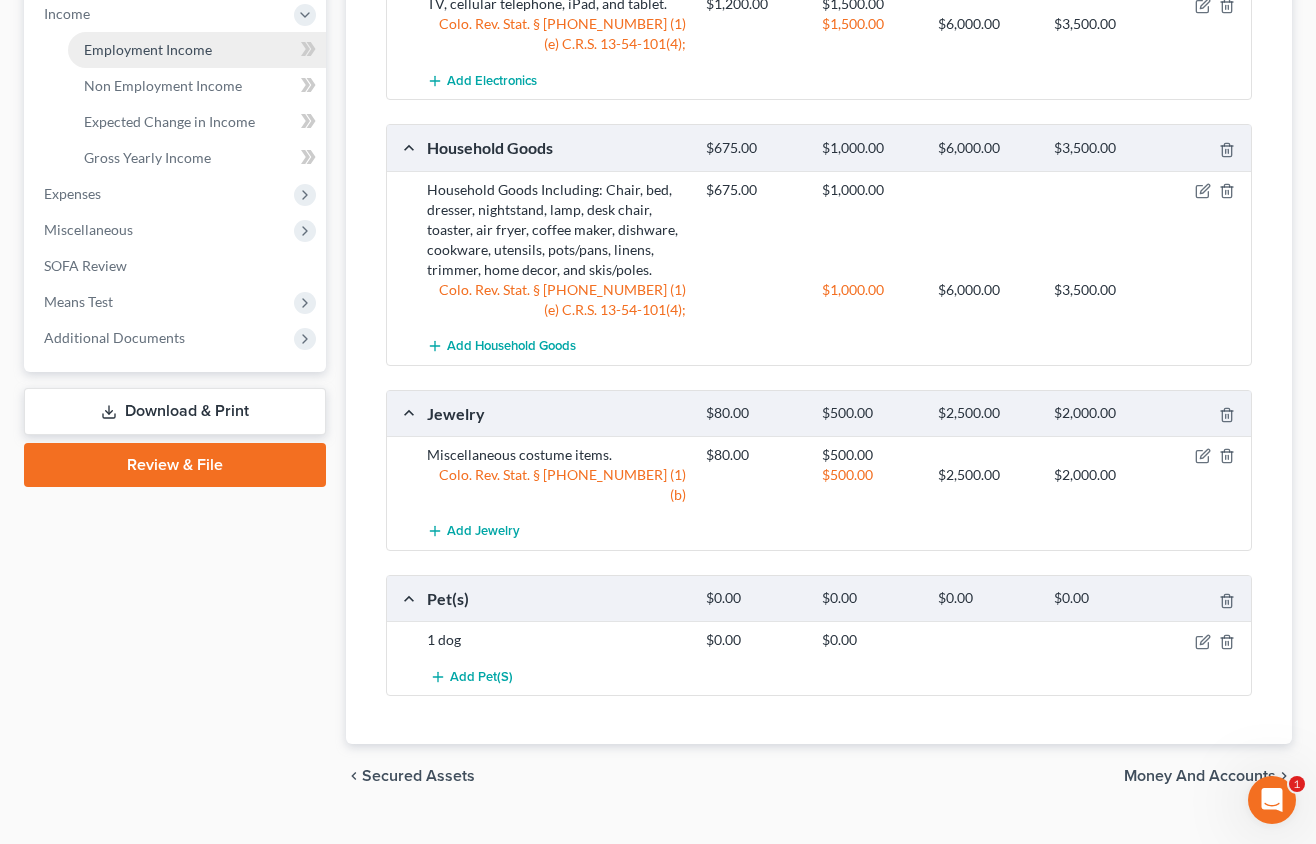 click on "Employment Income" at bounding box center (148, 49) 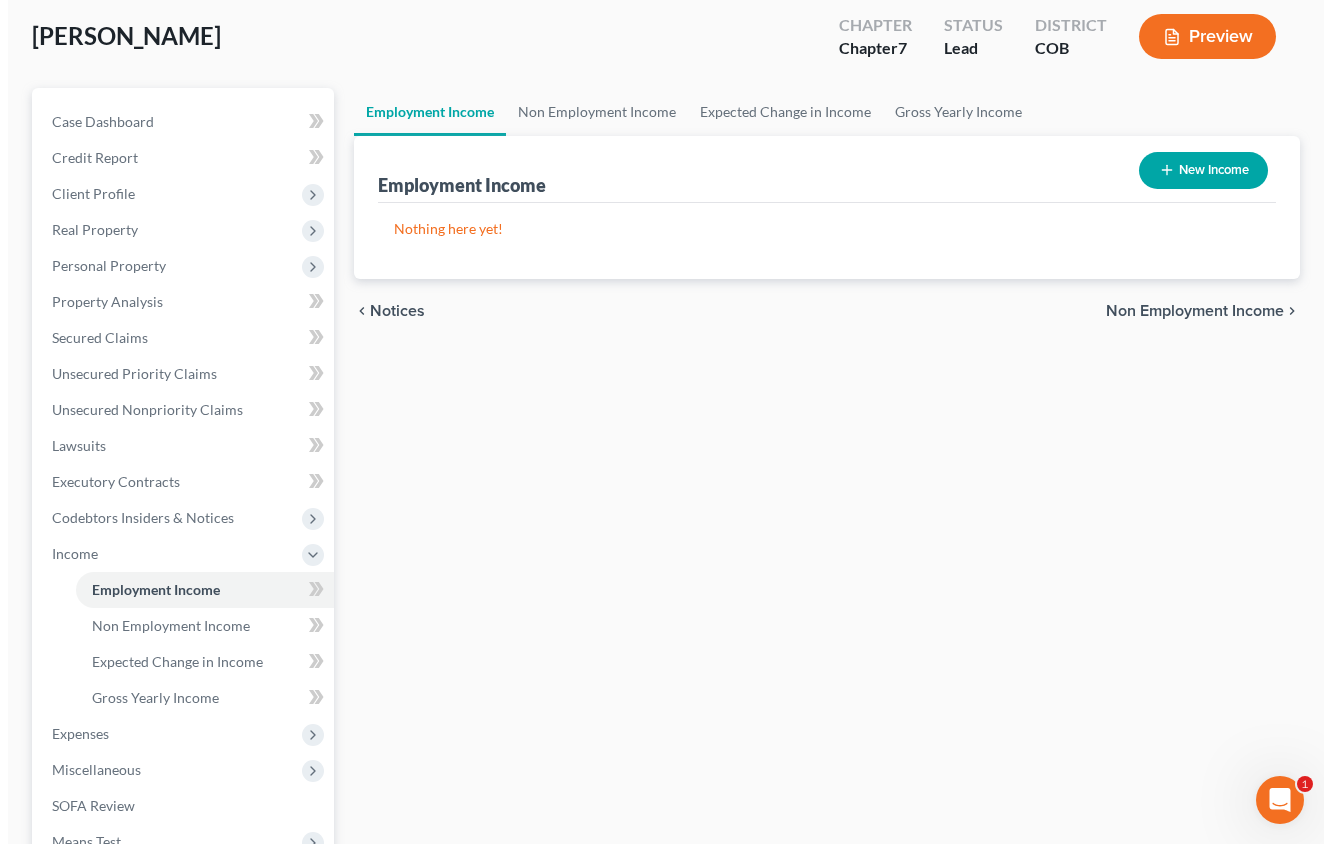 scroll, scrollTop: 0, scrollLeft: 0, axis: both 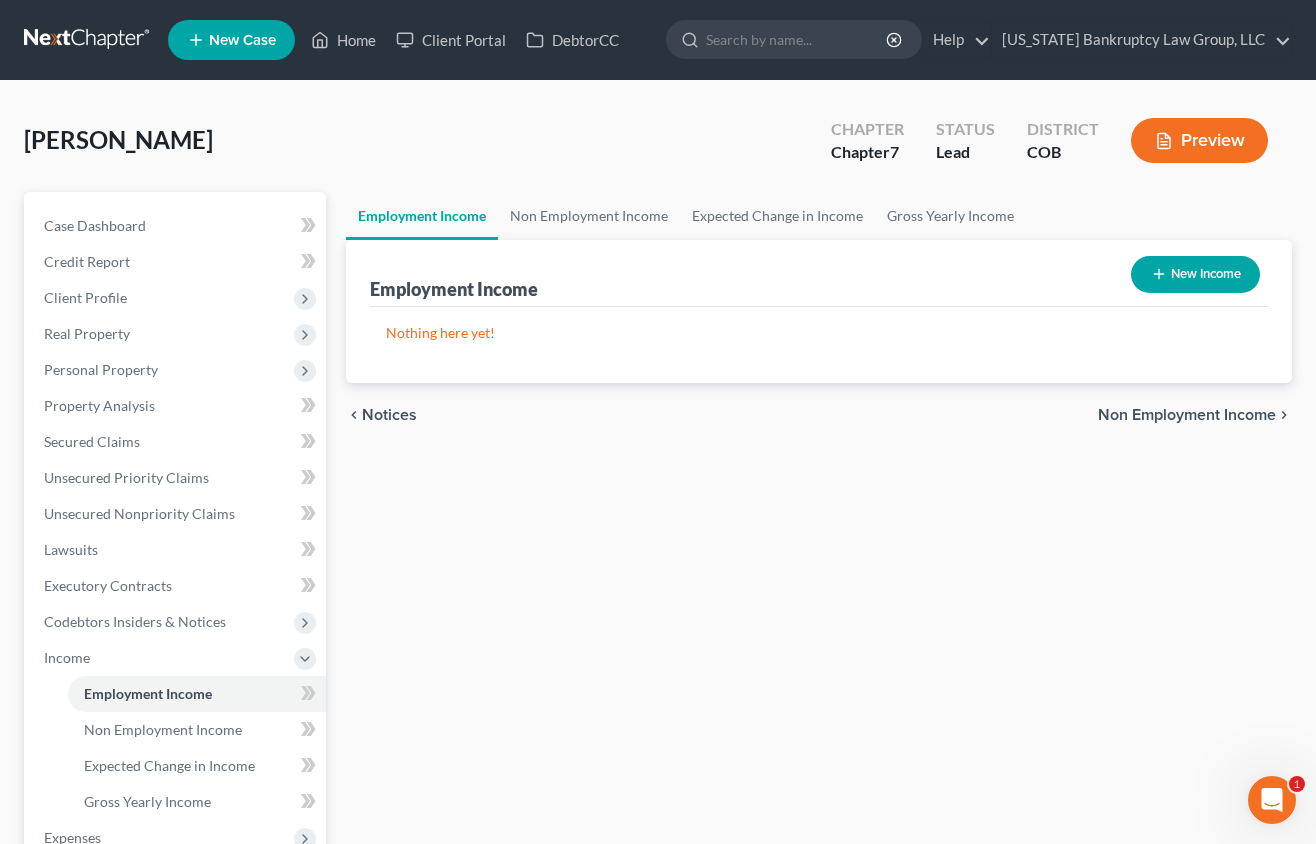 click on "New Income" at bounding box center [1195, 274] 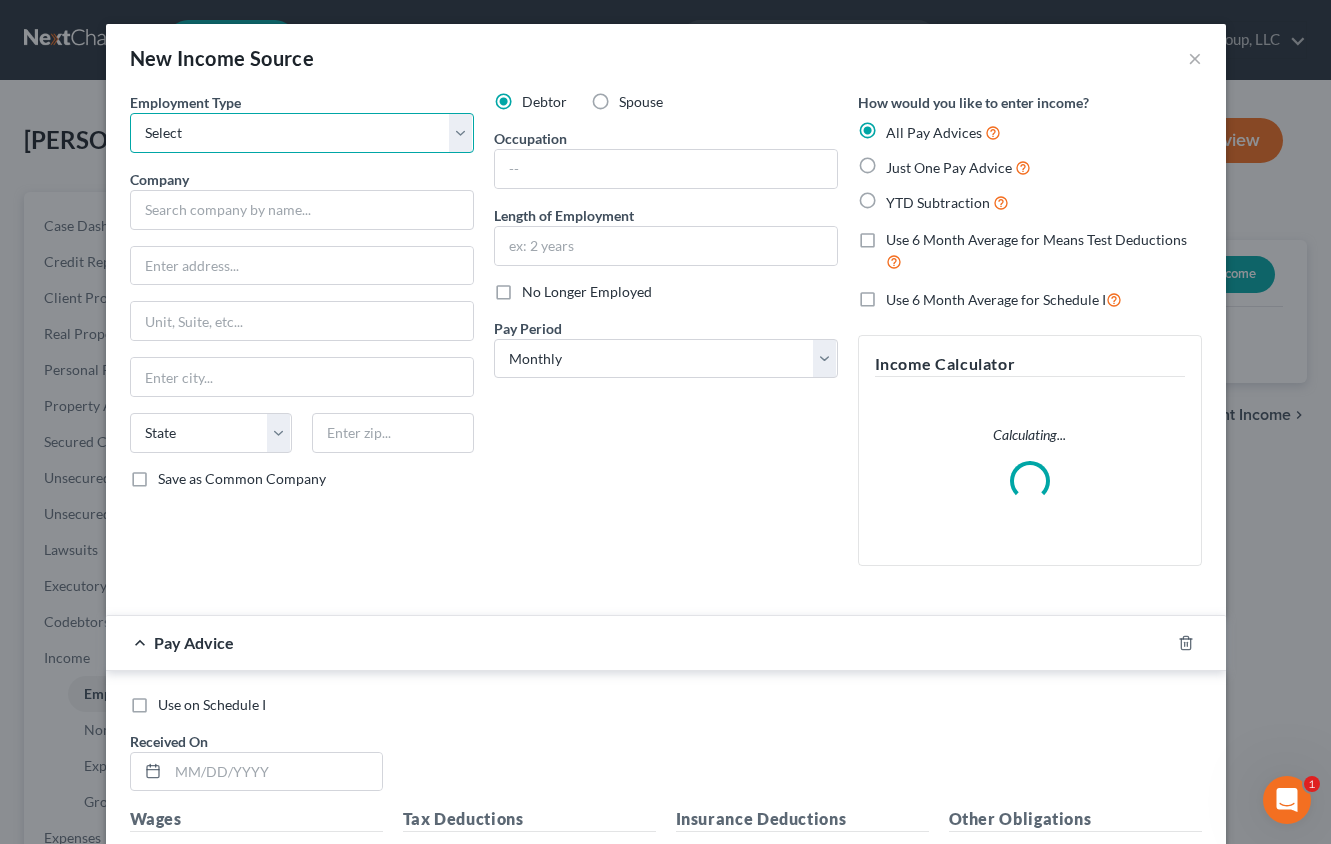 click on "Select Full or [DEMOGRAPHIC_DATA] Employment Self Employment" at bounding box center (302, 133) 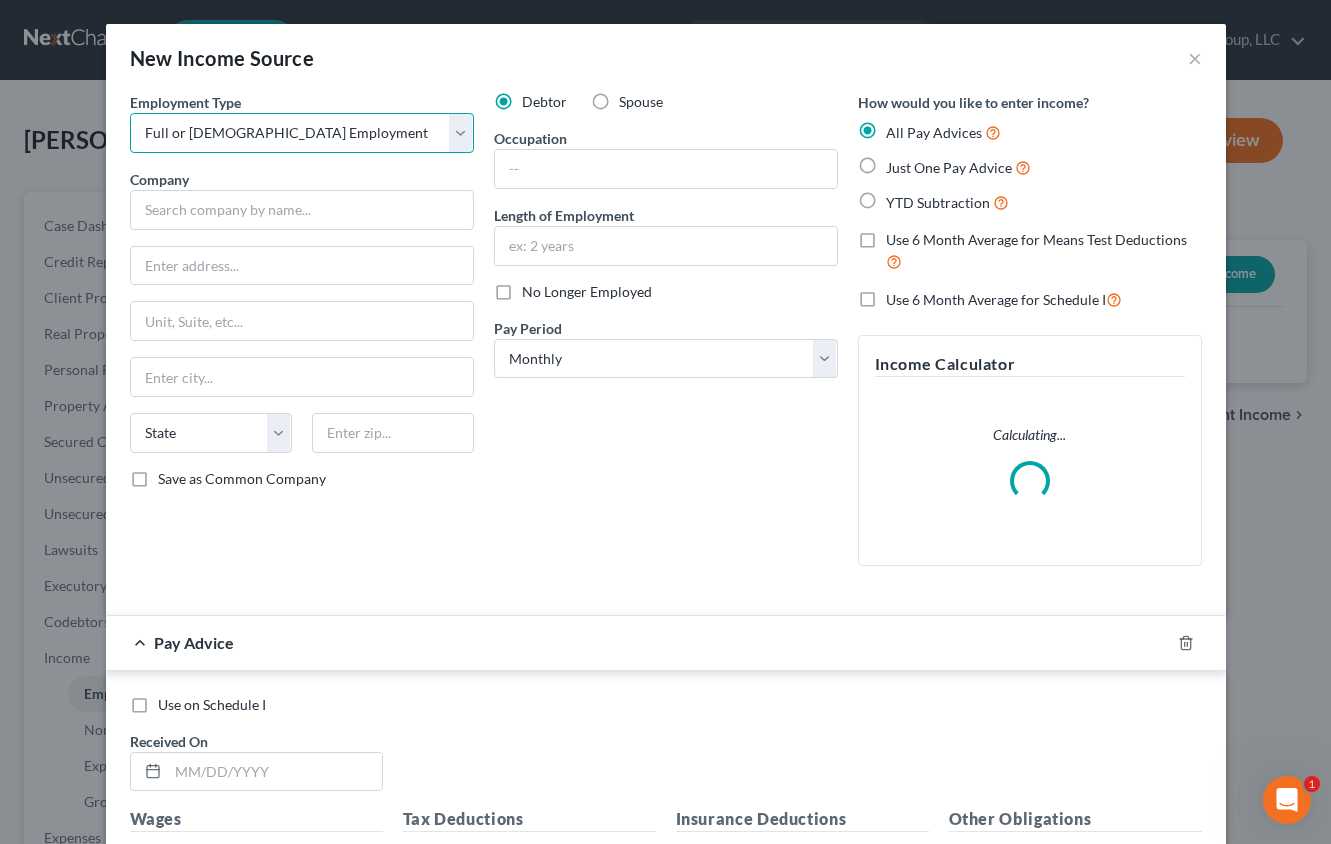 click on "Select Full or [DEMOGRAPHIC_DATA] Employment Self Employment" at bounding box center [302, 133] 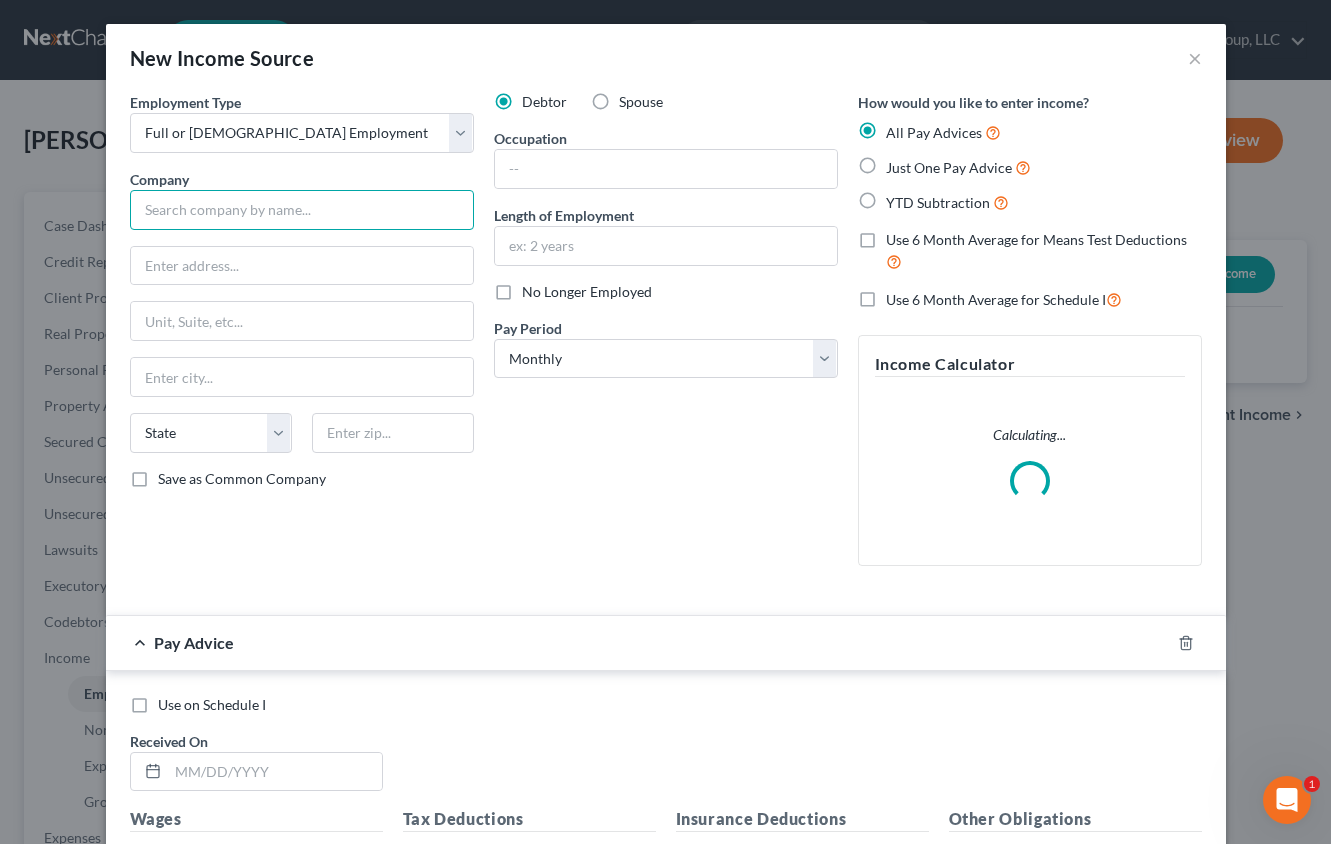click at bounding box center (302, 210) 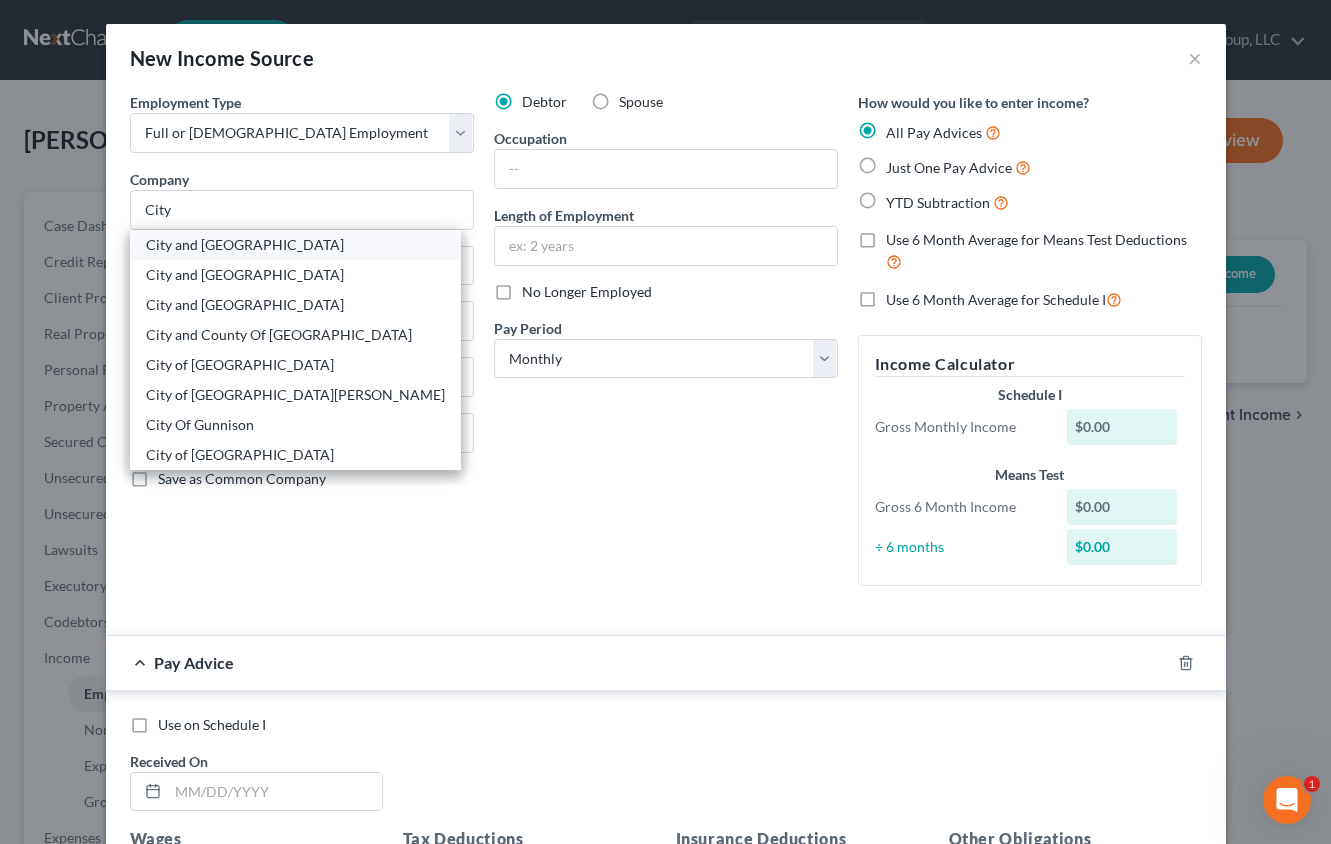 click on "City and [GEOGRAPHIC_DATA]" at bounding box center [295, 245] 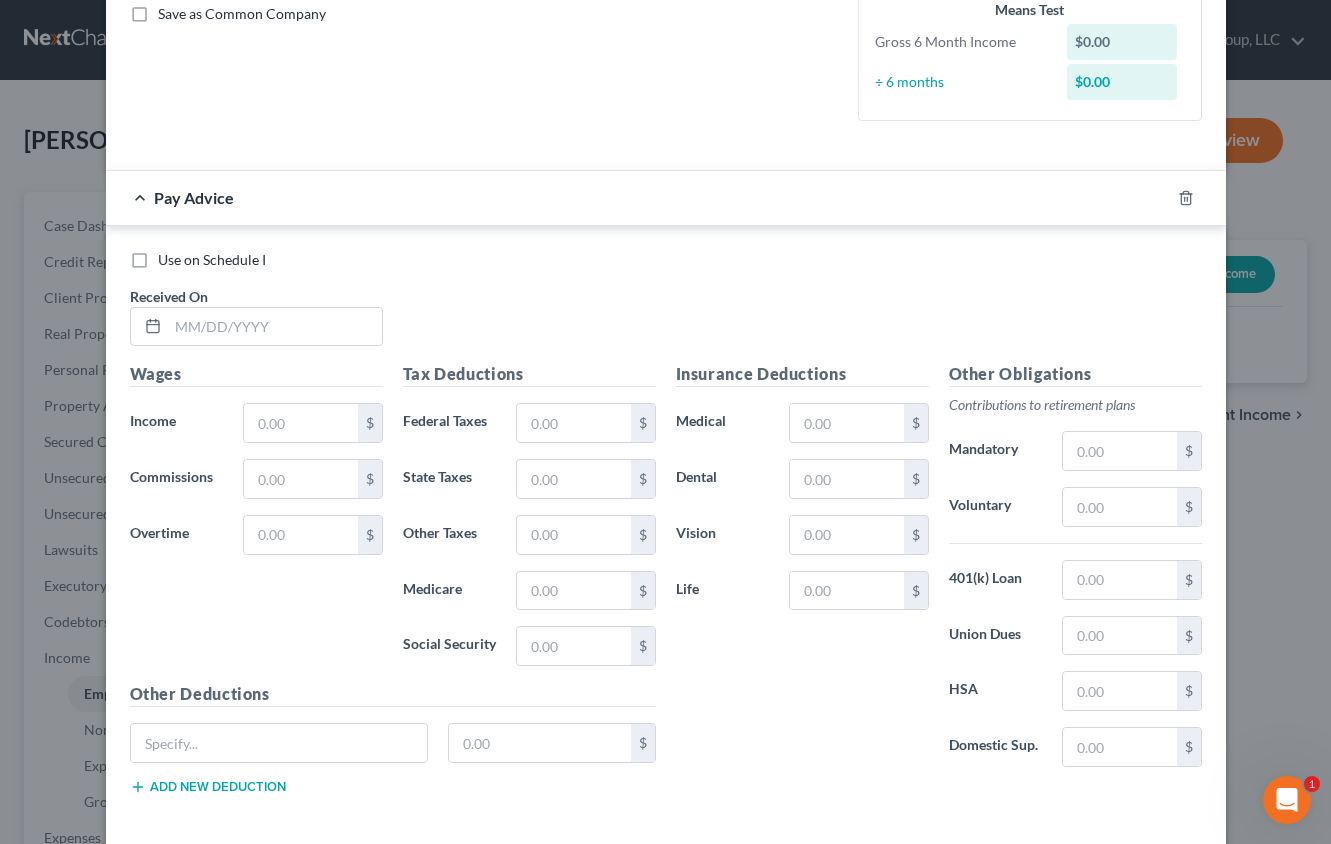 scroll, scrollTop: 500, scrollLeft: 0, axis: vertical 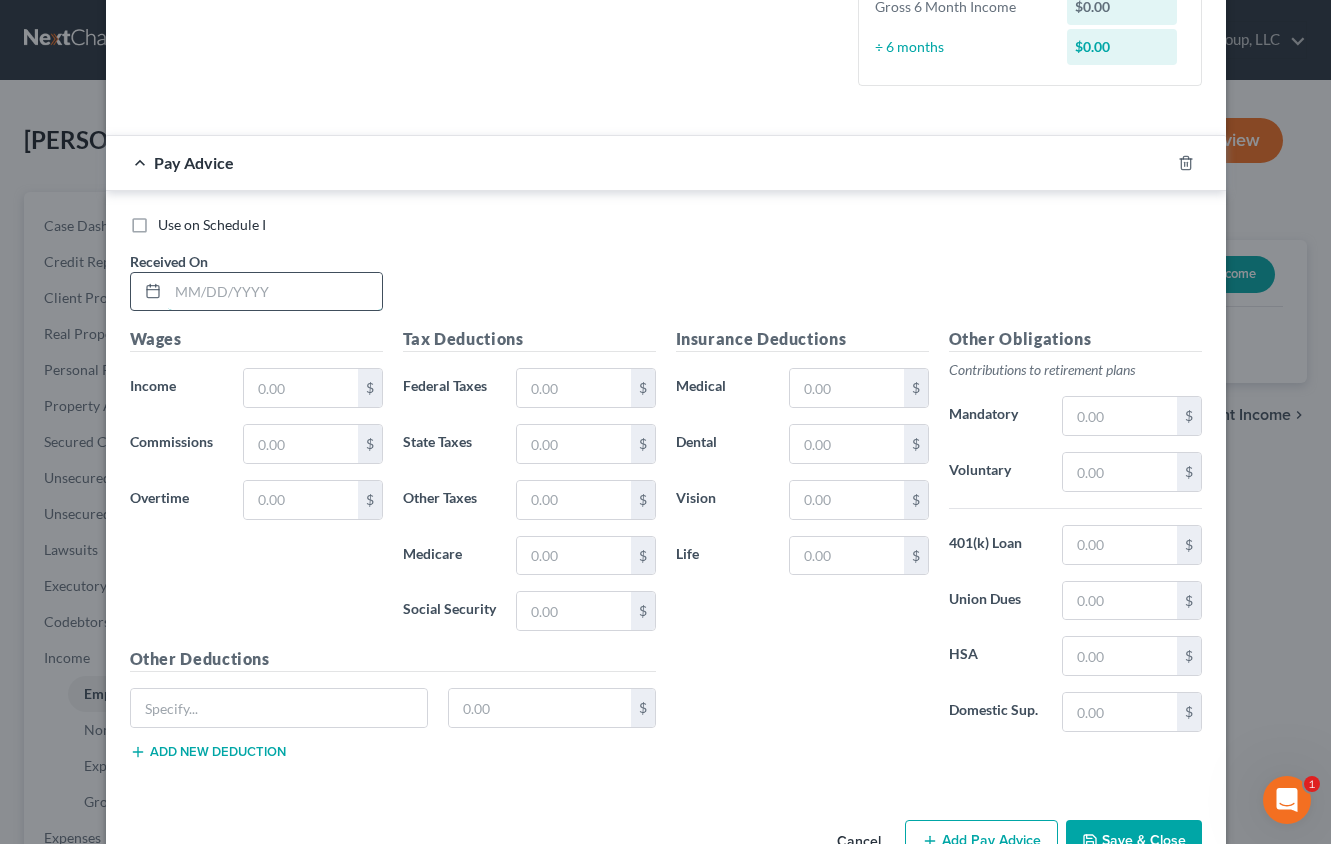 click at bounding box center [275, 292] 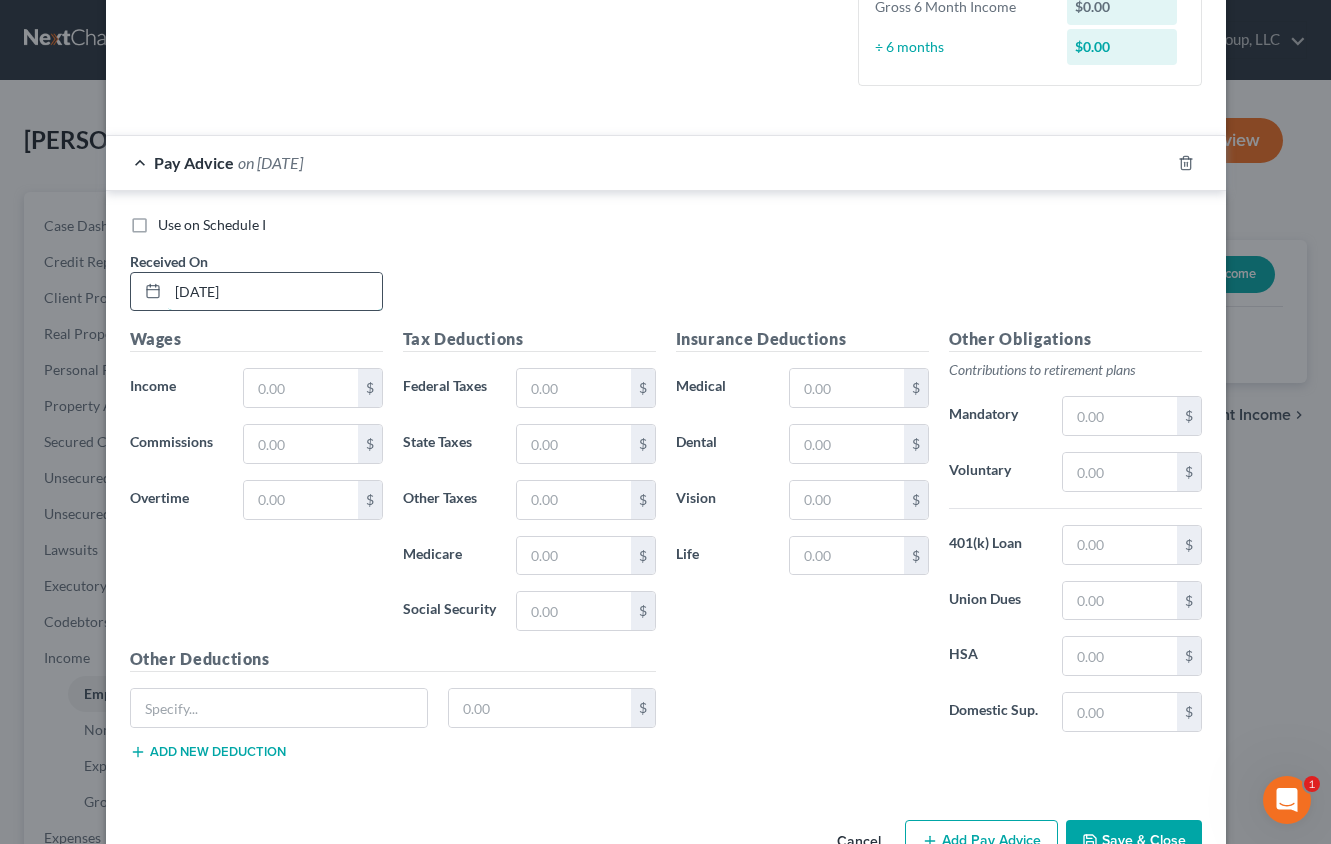 type on "[DATE]" 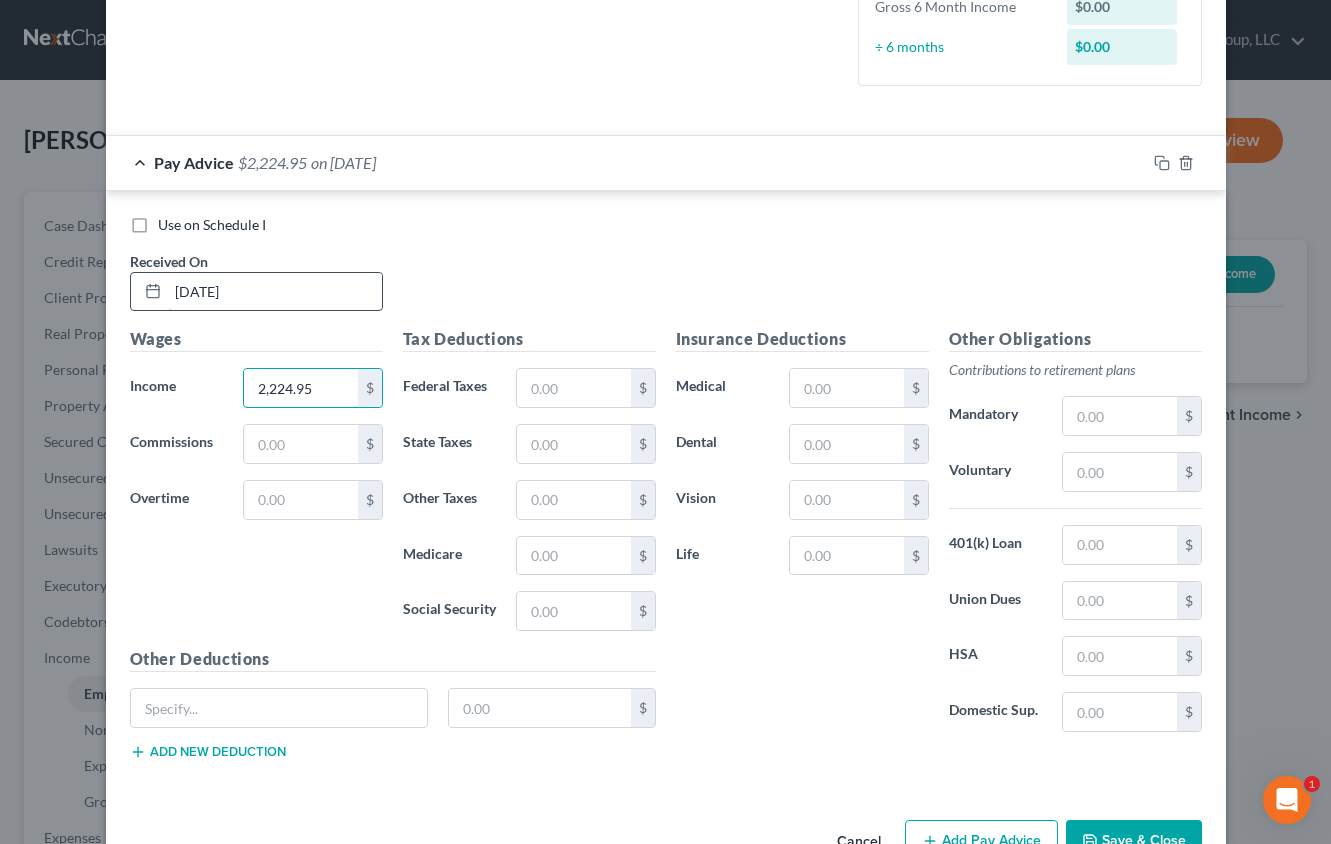 type on "2,224.95" 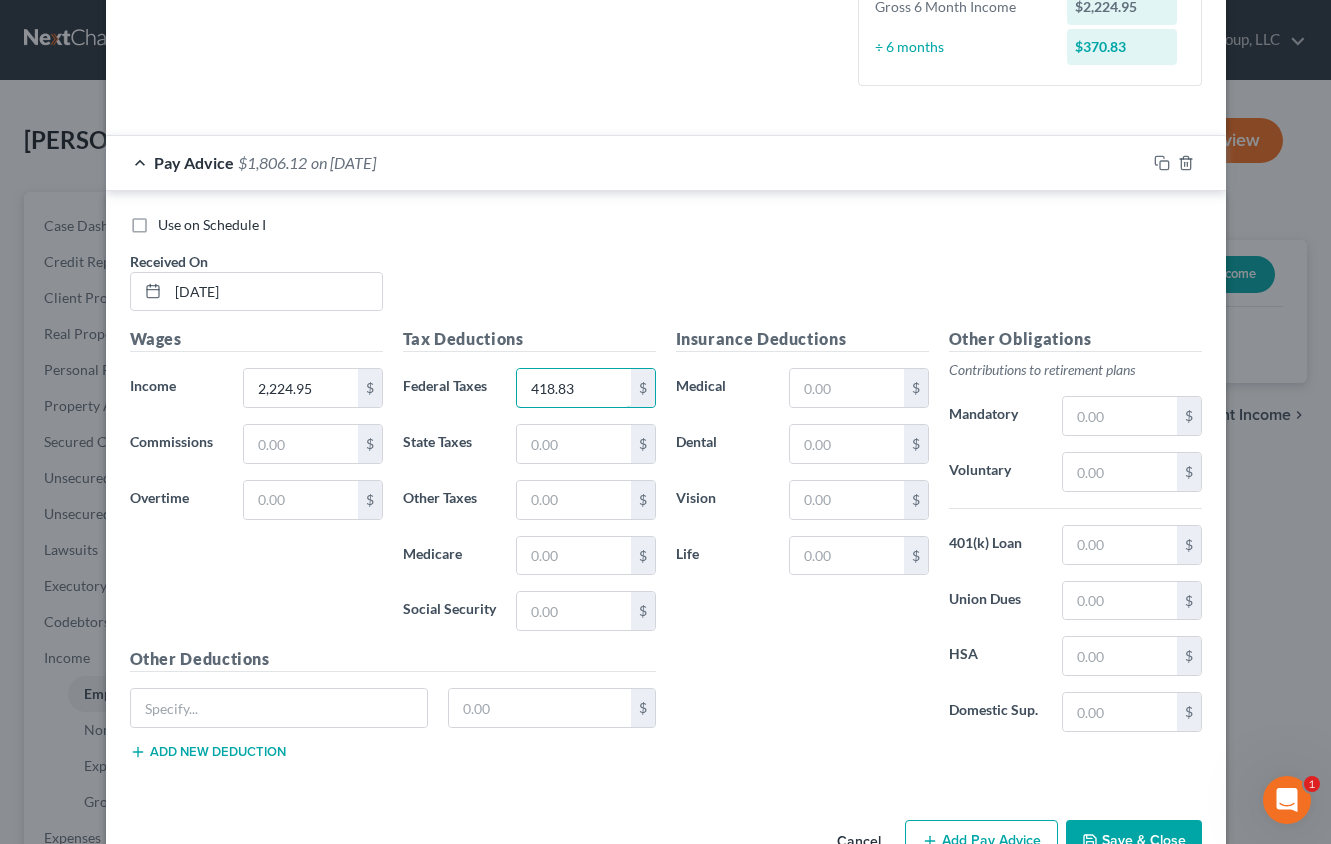 type on "418.83" 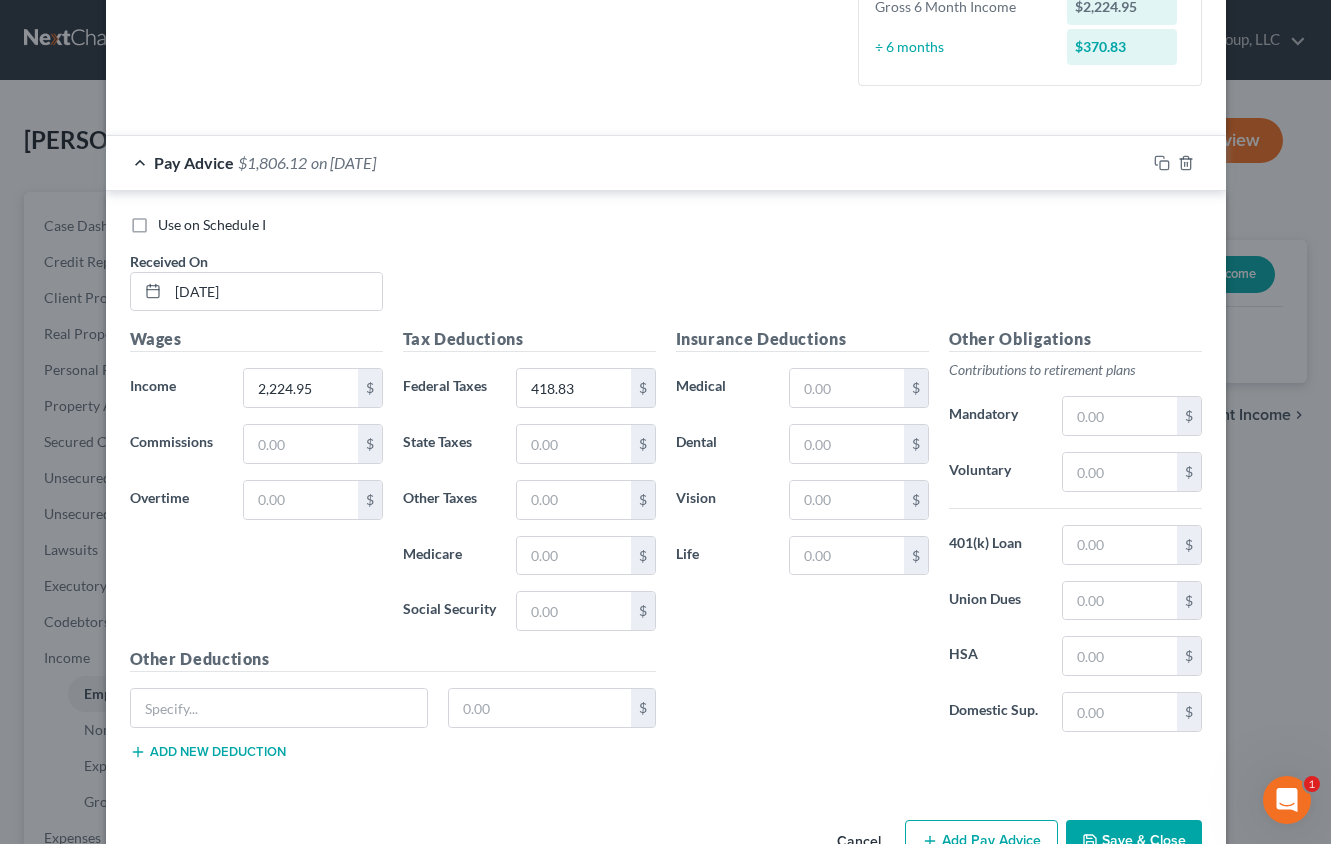 type 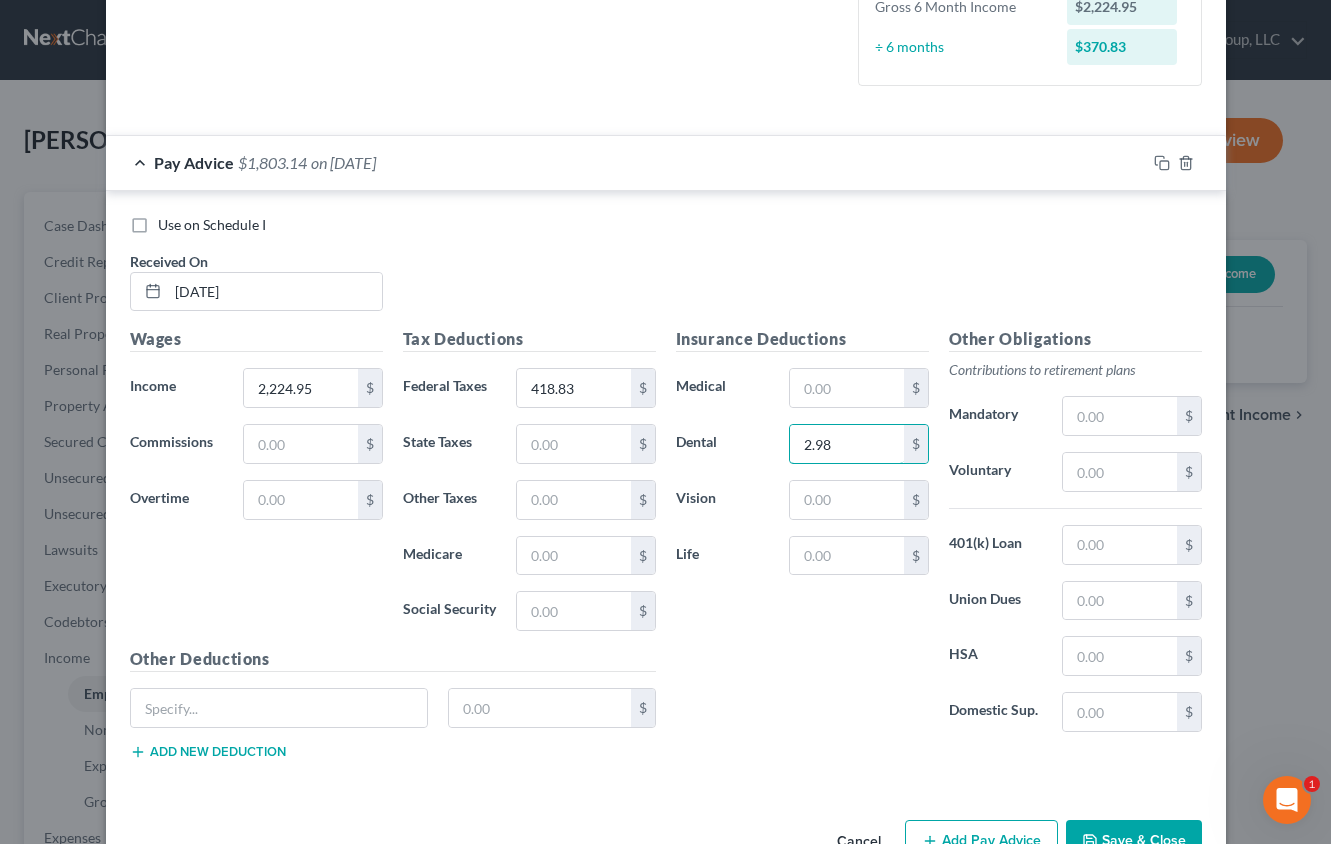type on "2.98" 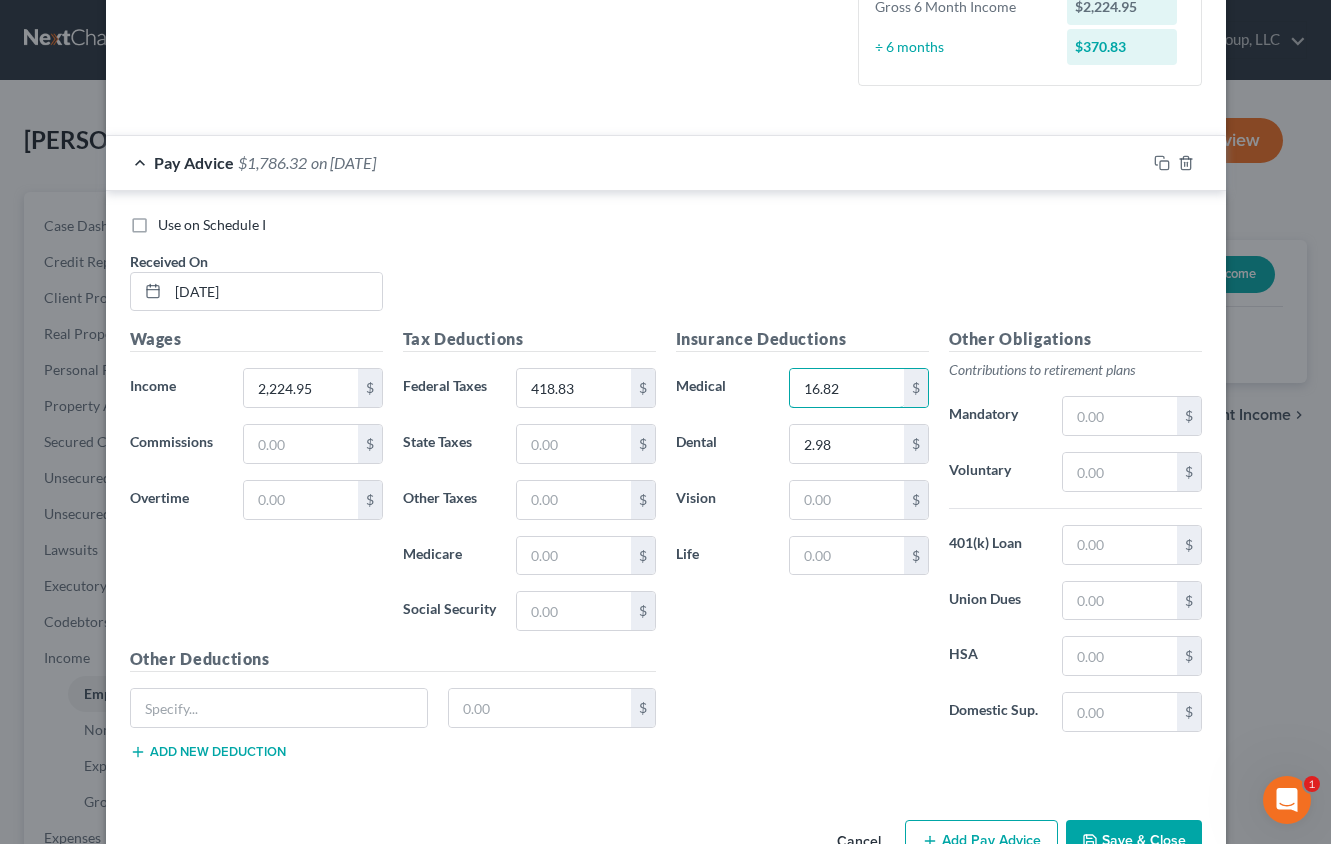 type on "16.82" 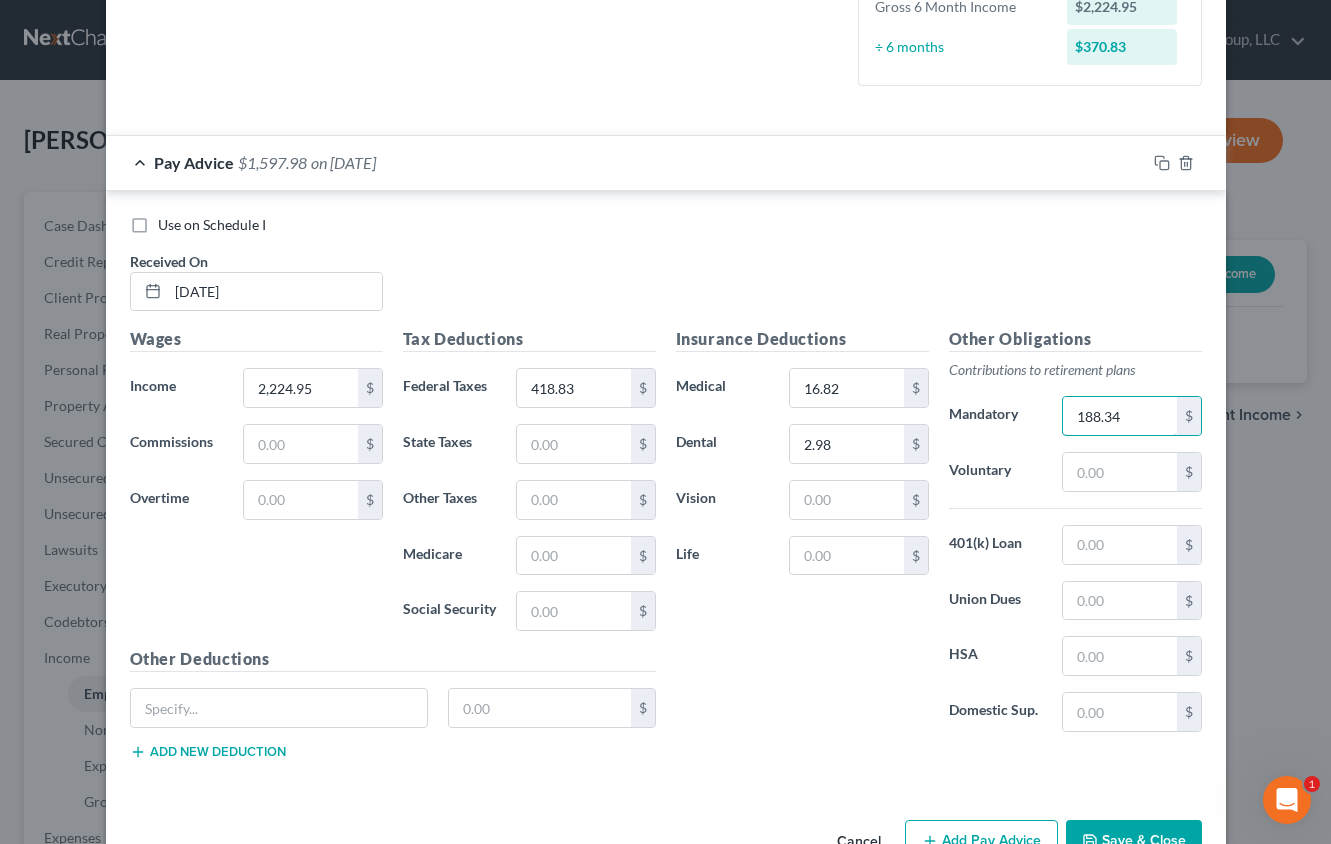 type on "188.34" 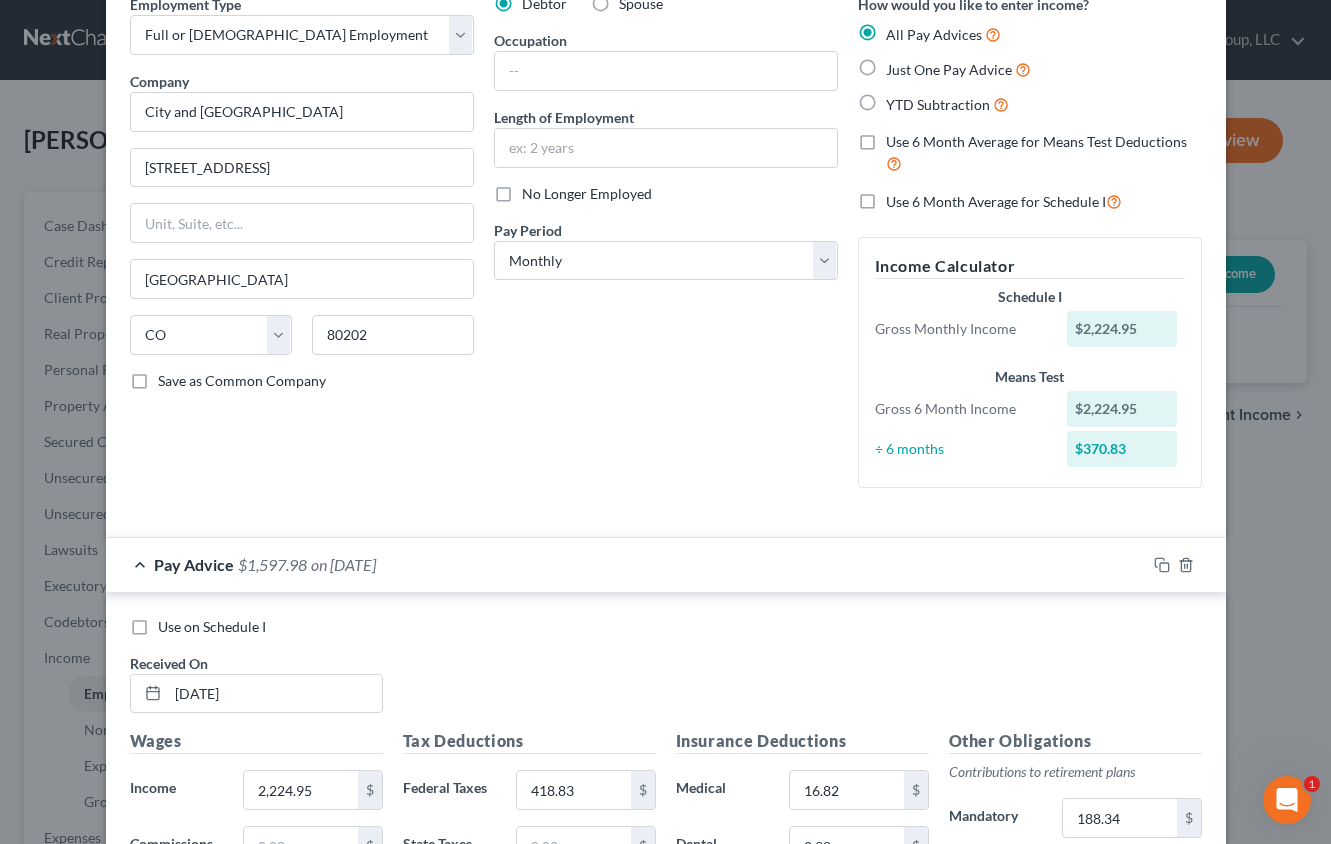 scroll, scrollTop: 0, scrollLeft: 0, axis: both 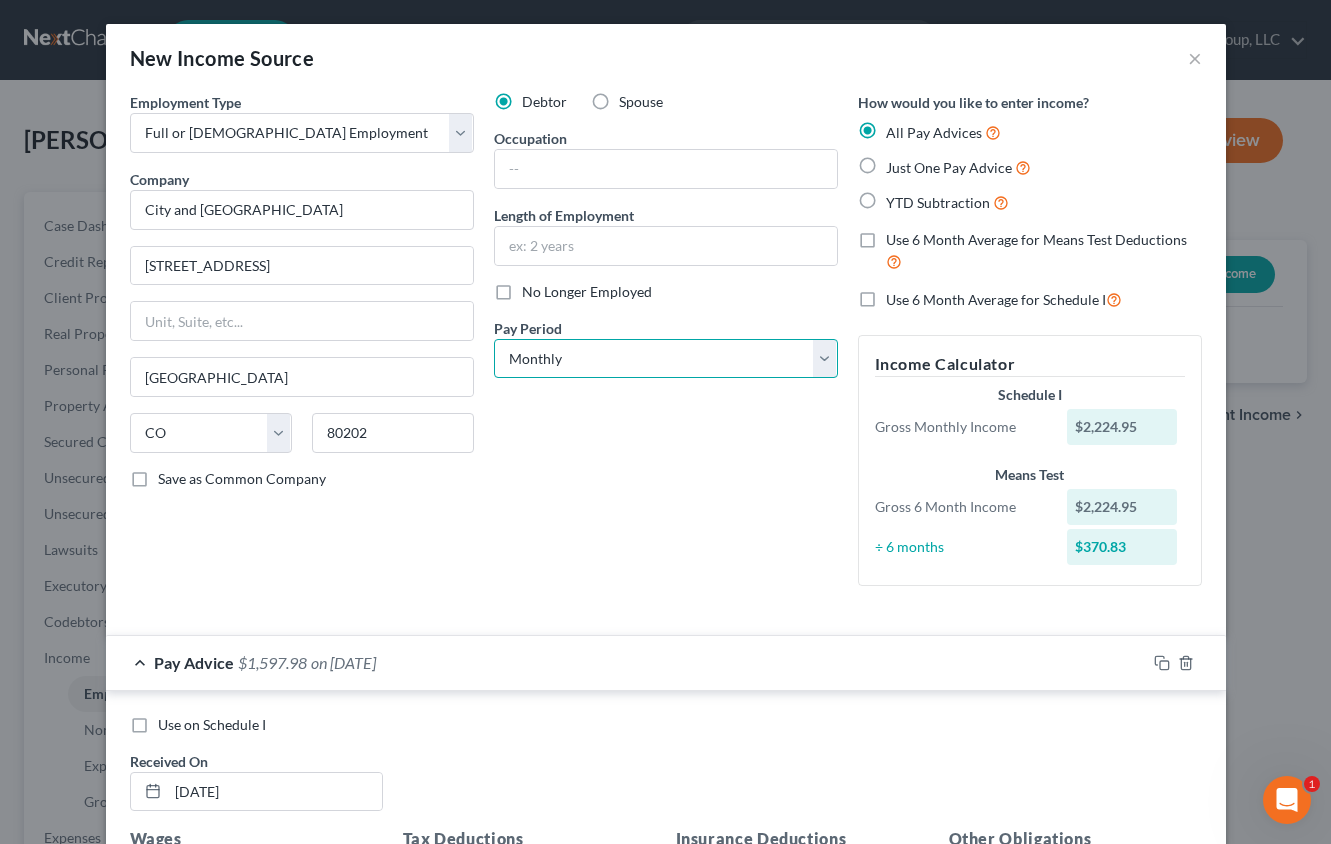 click on "Select Monthly Twice Monthly Every Other Week Weekly" at bounding box center (666, 359) 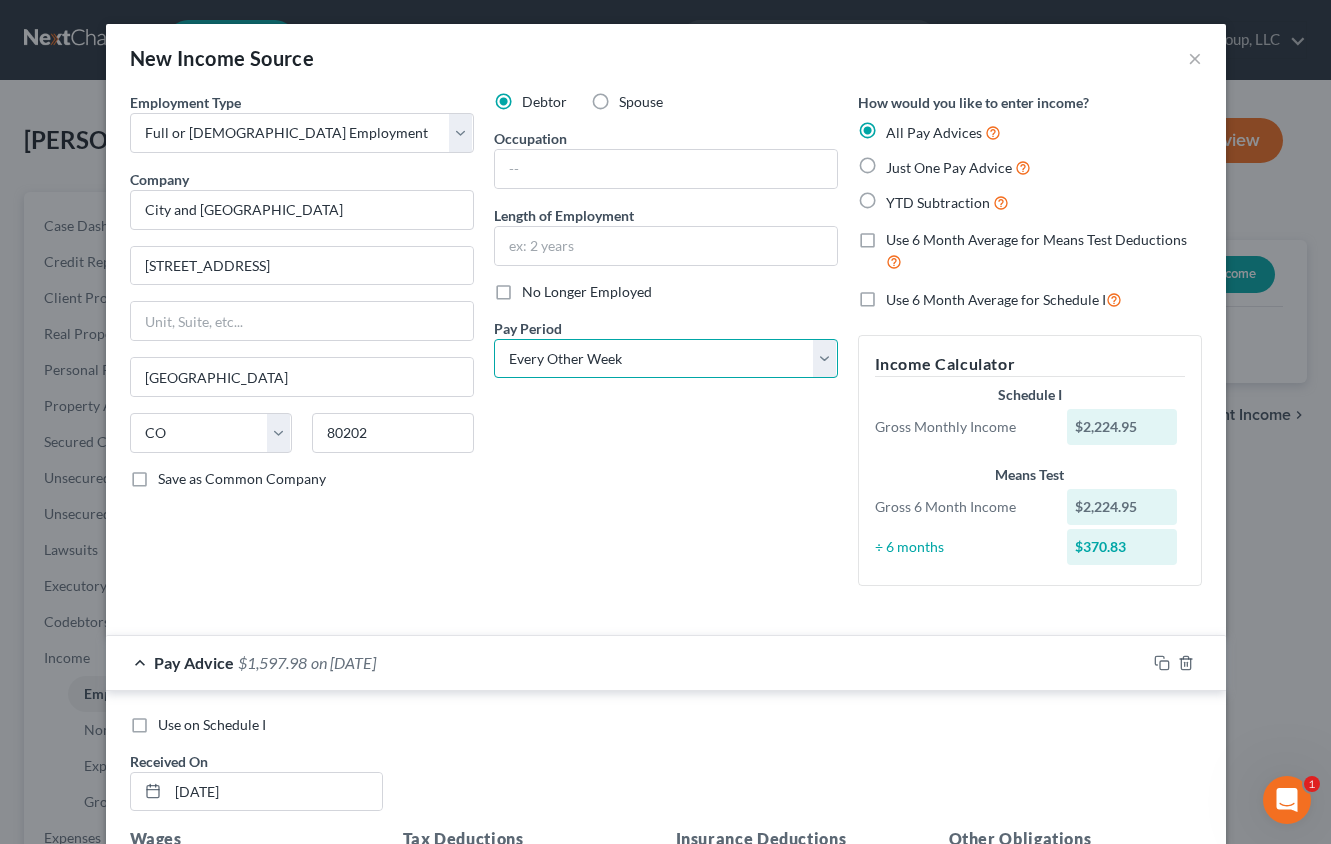 click on "Select Monthly Twice Monthly Every Other Week Weekly" at bounding box center (666, 359) 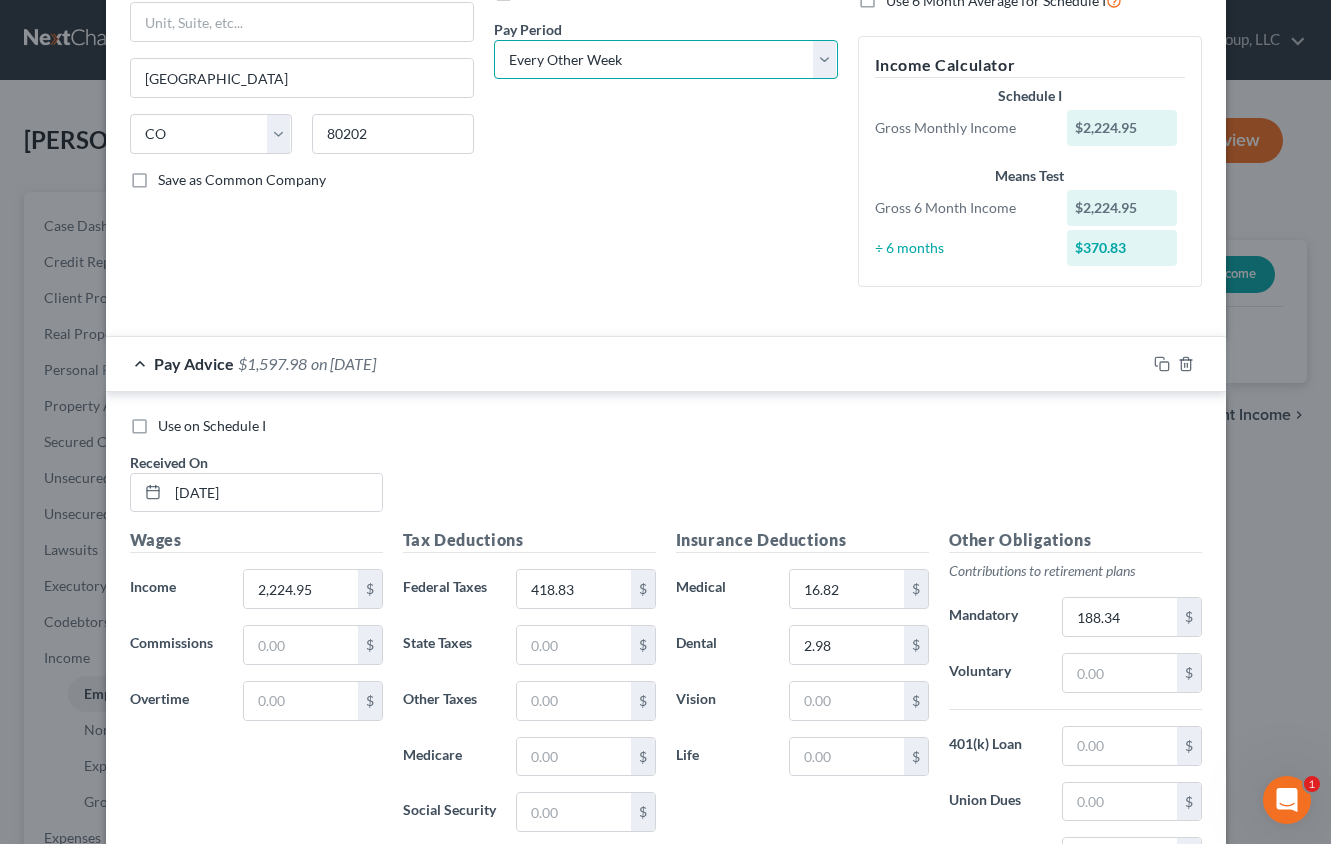 scroll, scrollTop: 258, scrollLeft: 0, axis: vertical 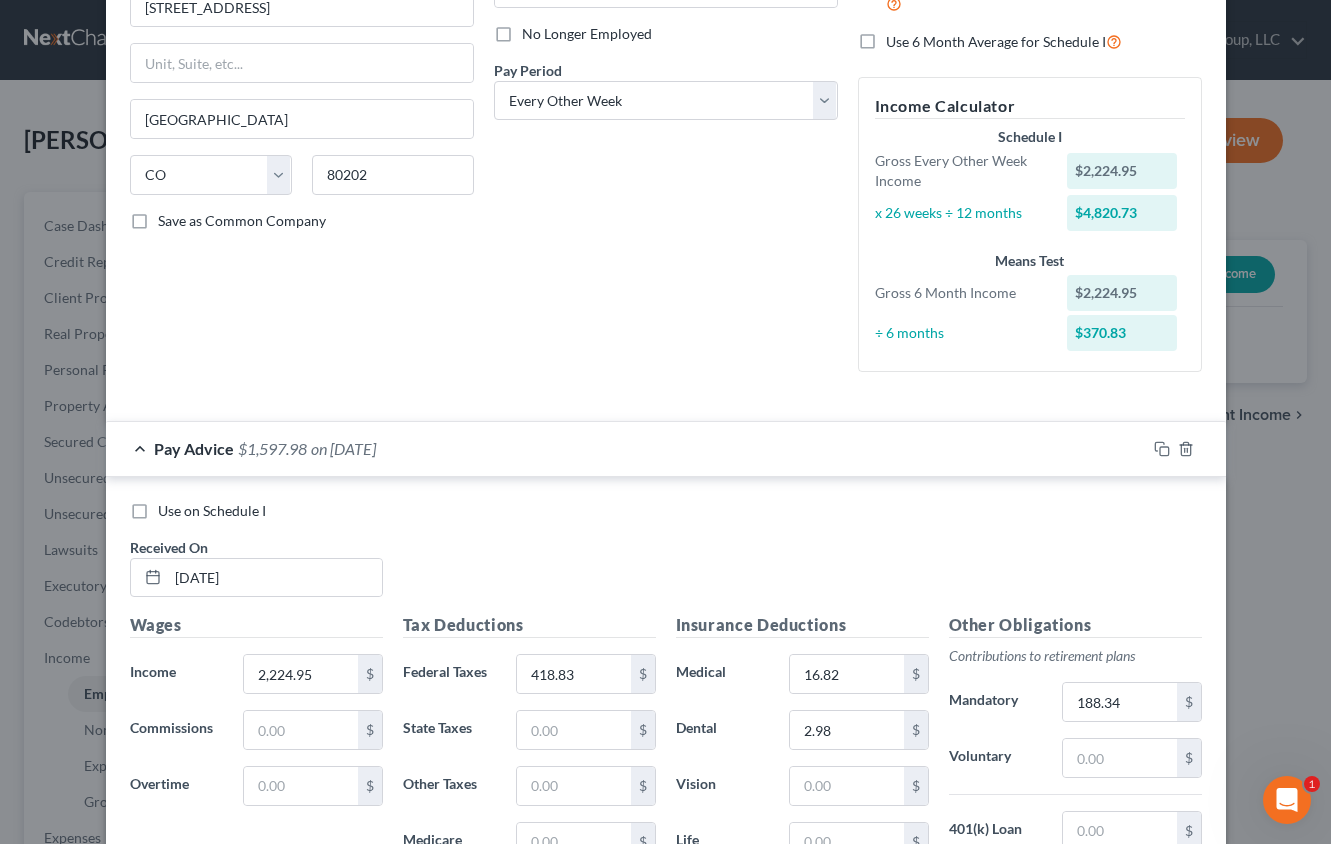 click on "Employment Type
*
Select Full or [DEMOGRAPHIC_DATA] Employment Self Employment
Company
*
City and County of [GEOGRAPHIC_DATA]                      [STREET_ADDRESS] Dept [GEOGRAPHIC_DATA] [US_STATE] AK AR AZ CA CO [GEOGRAPHIC_DATA] DE DC [GEOGRAPHIC_DATA] [GEOGRAPHIC_DATA] GU HI ID IL IN [GEOGRAPHIC_DATA] [GEOGRAPHIC_DATA] [GEOGRAPHIC_DATA] [GEOGRAPHIC_DATA] MD [GEOGRAPHIC_DATA] [GEOGRAPHIC_DATA] [GEOGRAPHIC_DATA] [GEOGRAPHIC_DATA] [GEOGRAPHIC_DATA] MT [GEOGRAPHIC_DATA] [GEOGRAPHIC_DATA] [GEOGRAPHIC_DATA] [GEOGRAPHIC_DATA] [GEOGRAPHIC_DATA] [GEOGRAPHIC_DATA] [GEOGRAPHIC_DATA] [GEOGRAPHIC_DATA] [GEOGRAPHIC_DATA] [GEOGRAPHIC_DATA] [GEOGRAPHIC_DATA] [GEOGRAPHIC_DATA] PR [GEOGRAPHIC_DATA] SC SD [GEOGRAPHIC_DATA] [GEOGRAPHIC_DATA] [GEOGRAPHIC_DATA] VI [GEOGRAPHIC_DATA] [GEOGRAPHIC_DATA] [GEOGRAPHIC_DATA] WV [GEOGRAPHIC_DATA] Save as Common Company Debtor Spouse Occupation Length of Employment No Longer Employed
Pay Period
*
Select Monthly Twice Monthly Every Other Week Weekly How would you like to enter income?
All Pay Advices
Just One Pay Advice
YTD Subtraction
Use 6 Month Average for Means Test Deductions  Use 6 Month Average for Schedule I  Income Calculator
Schedule I Gross Every Other Week Income $2,224.95 x 26 weeks ÷ 12 months $4,820.73 Means Test Gross 6 Month Income $2,224.95 ÷ 6 months $370.83" at bounding box center (666, 119) 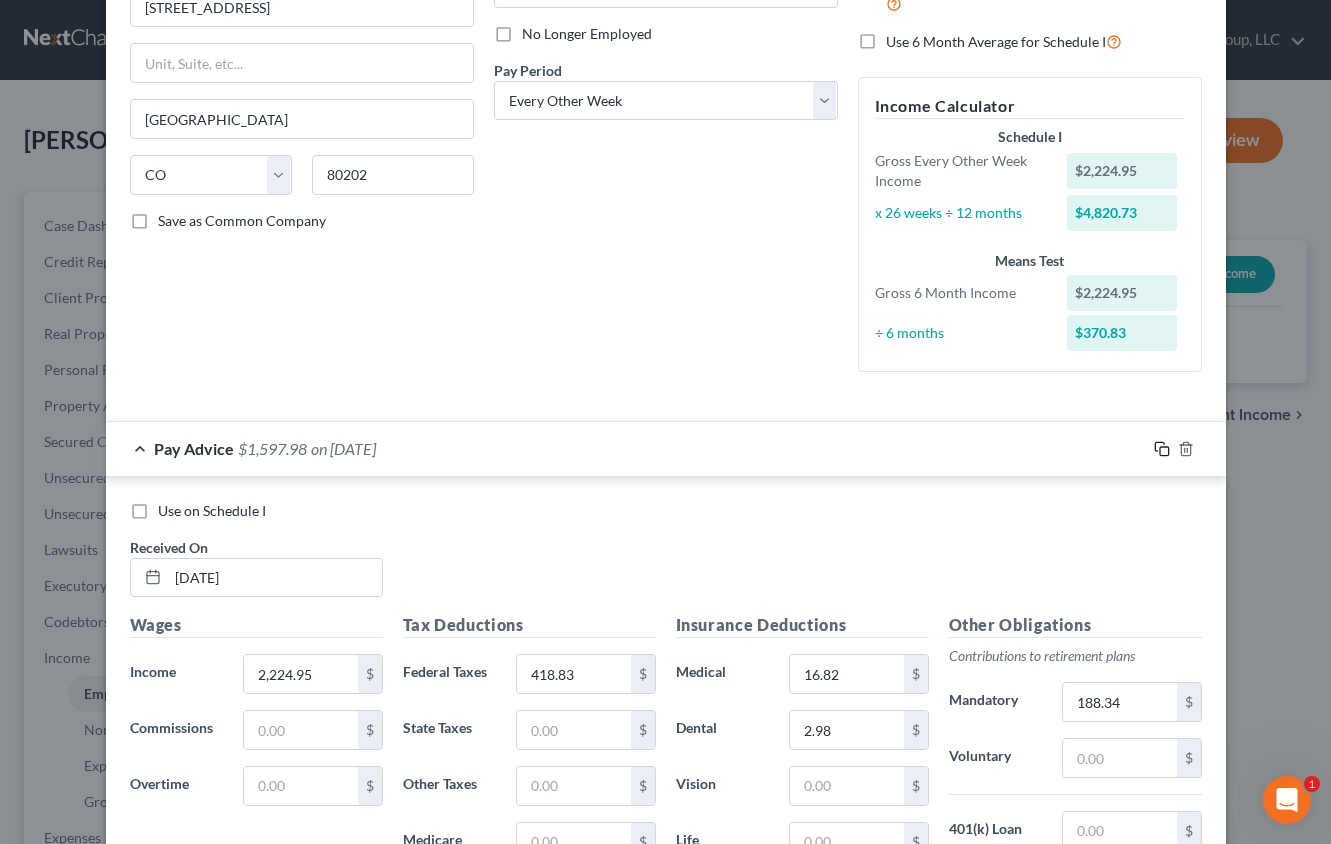 click 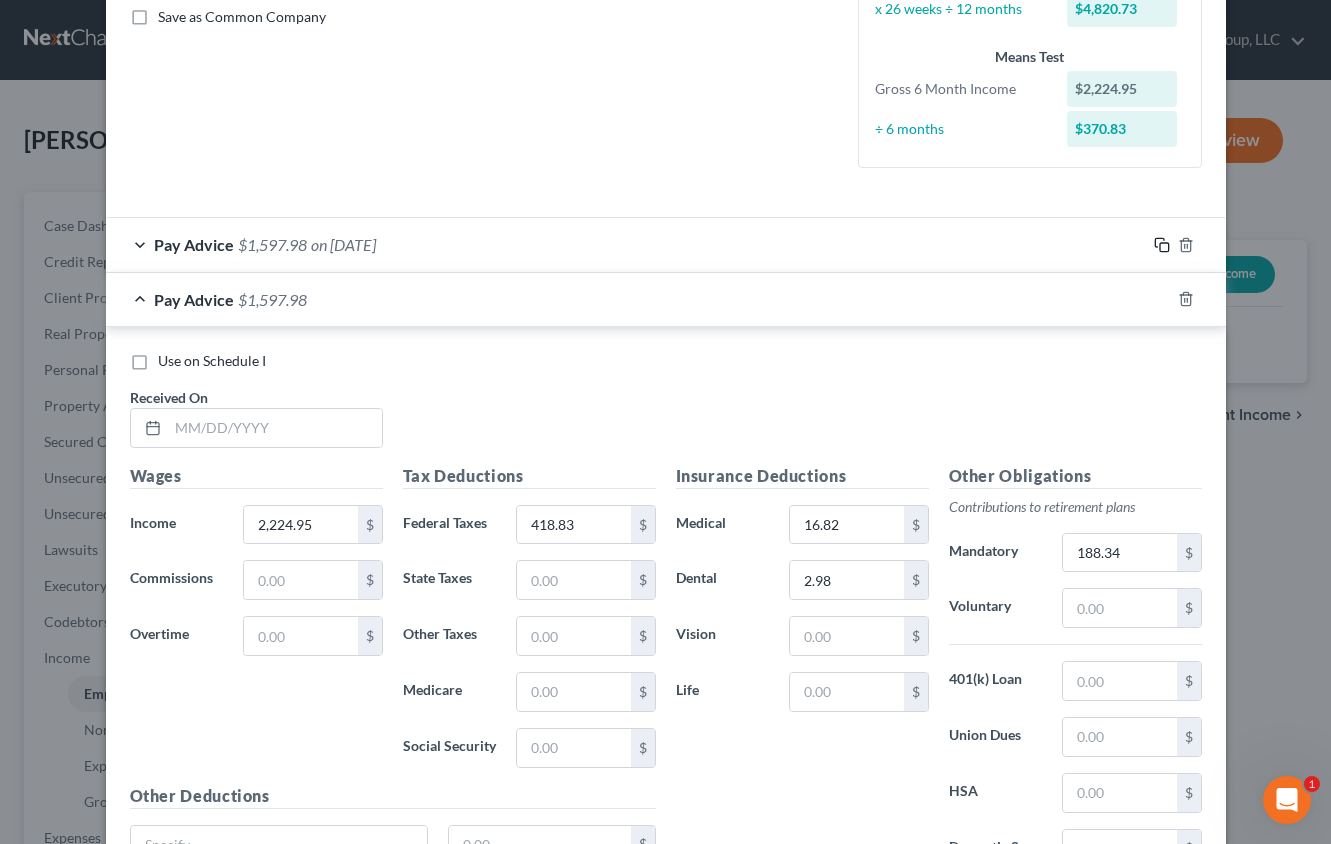 scroll, scrollTop: 558, scrollLeft: 0, axis: vertical 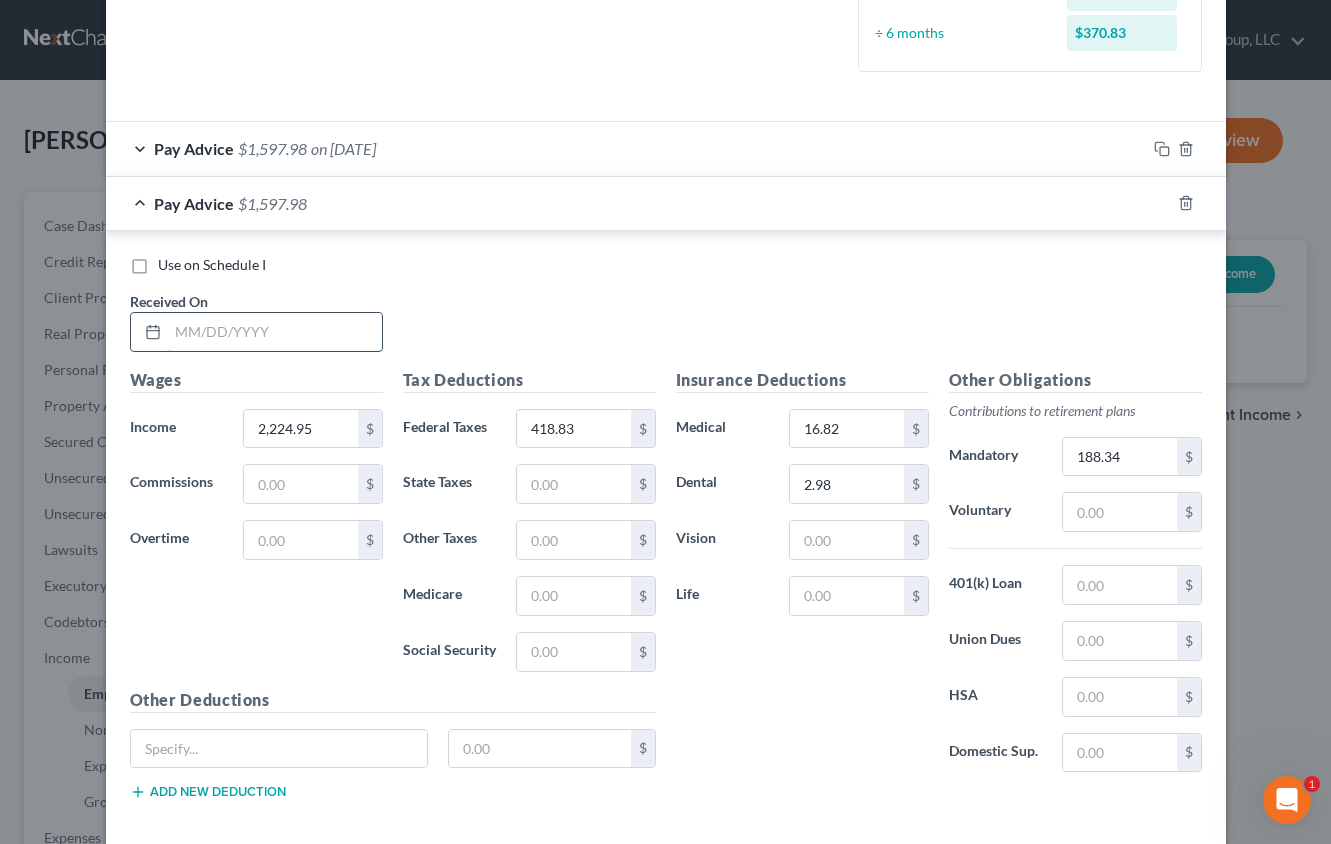 click at bounding box center [275, 332] 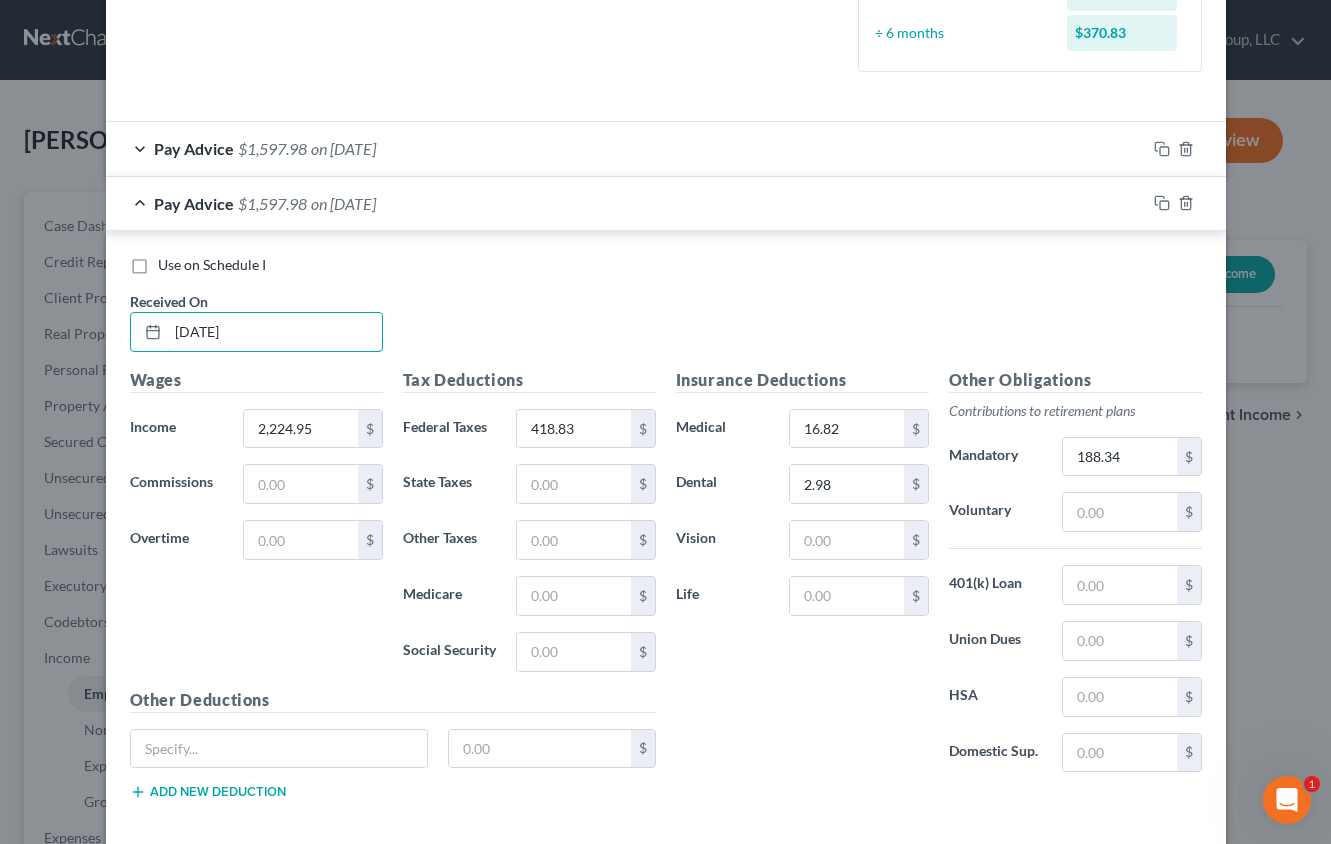 type on "[DATE]" 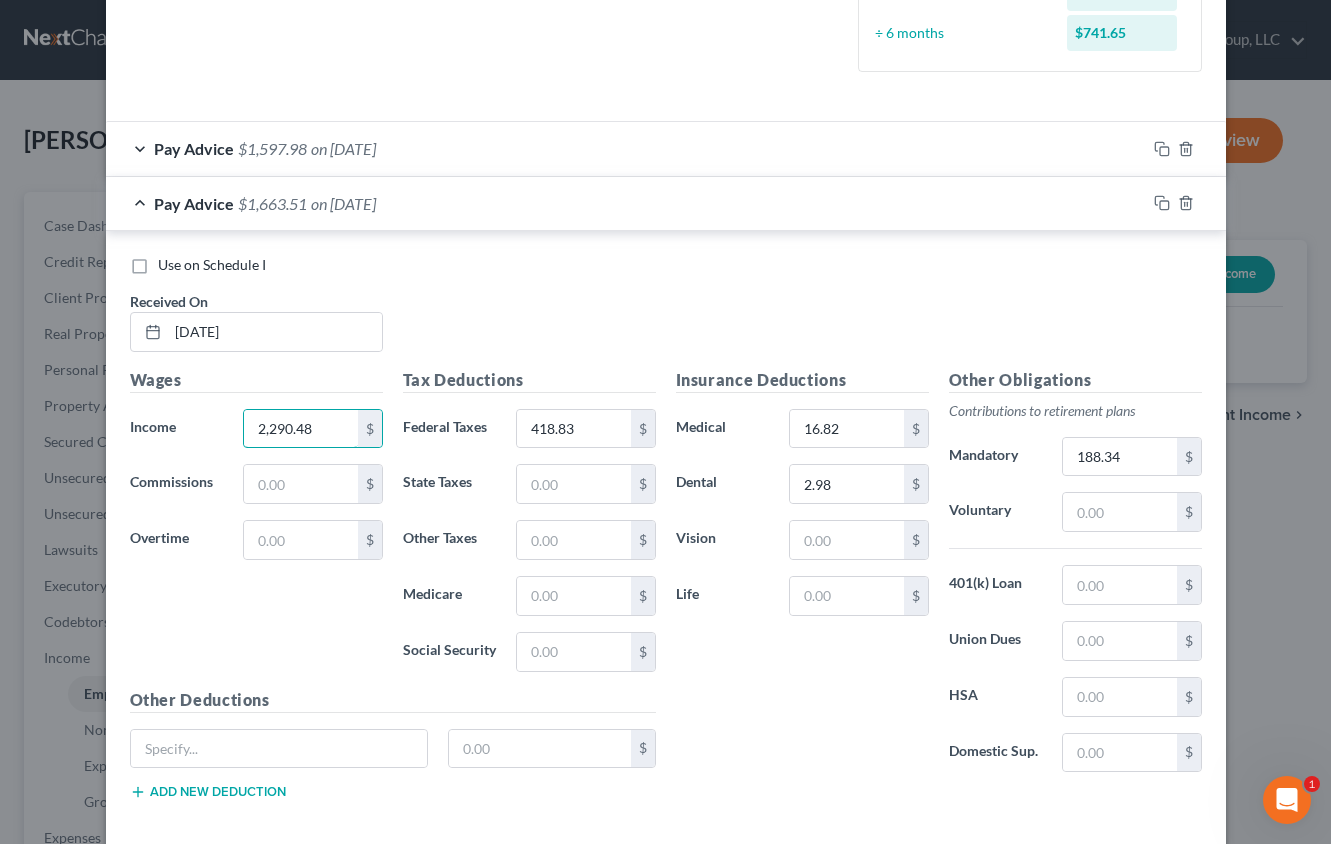 type on "2,290.48" 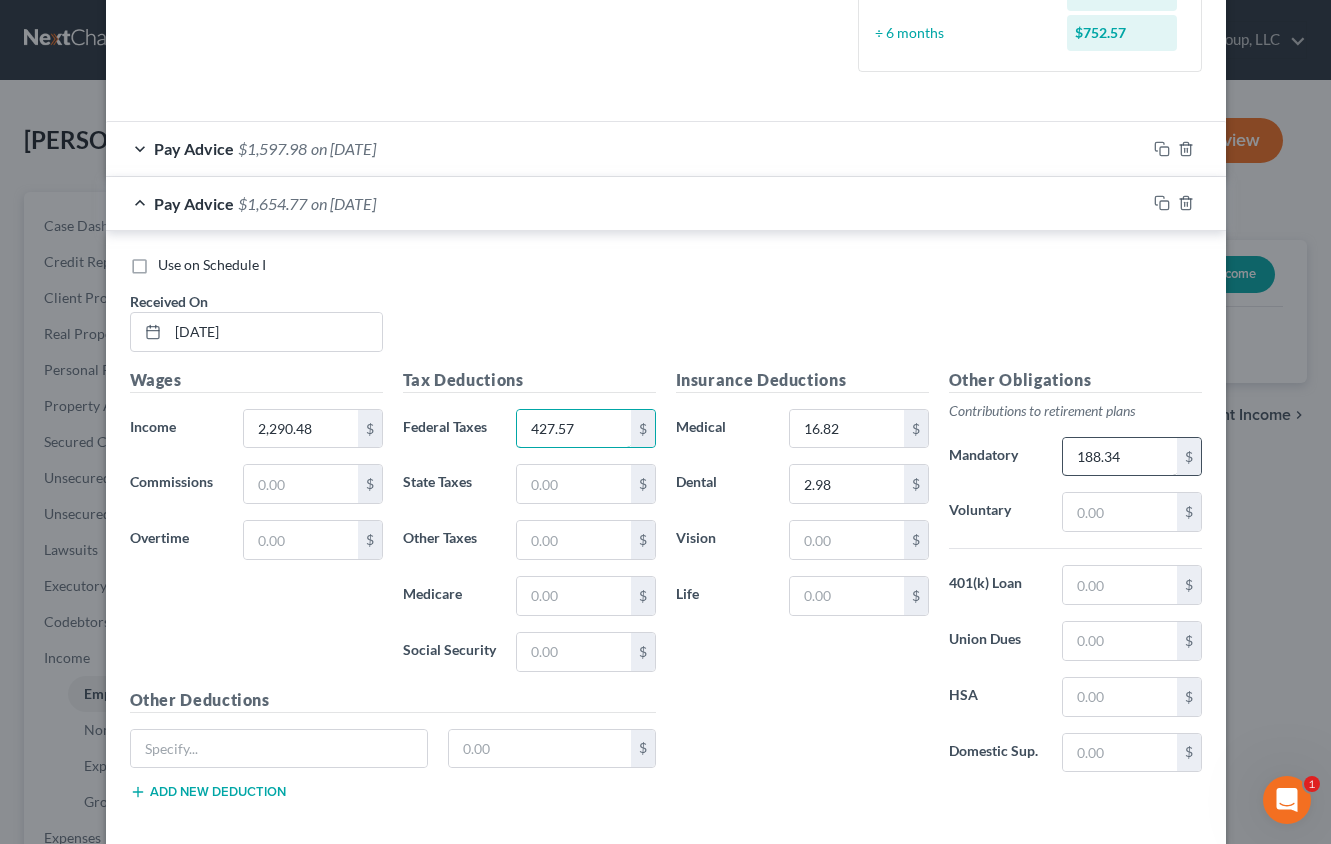 type on "427.57" 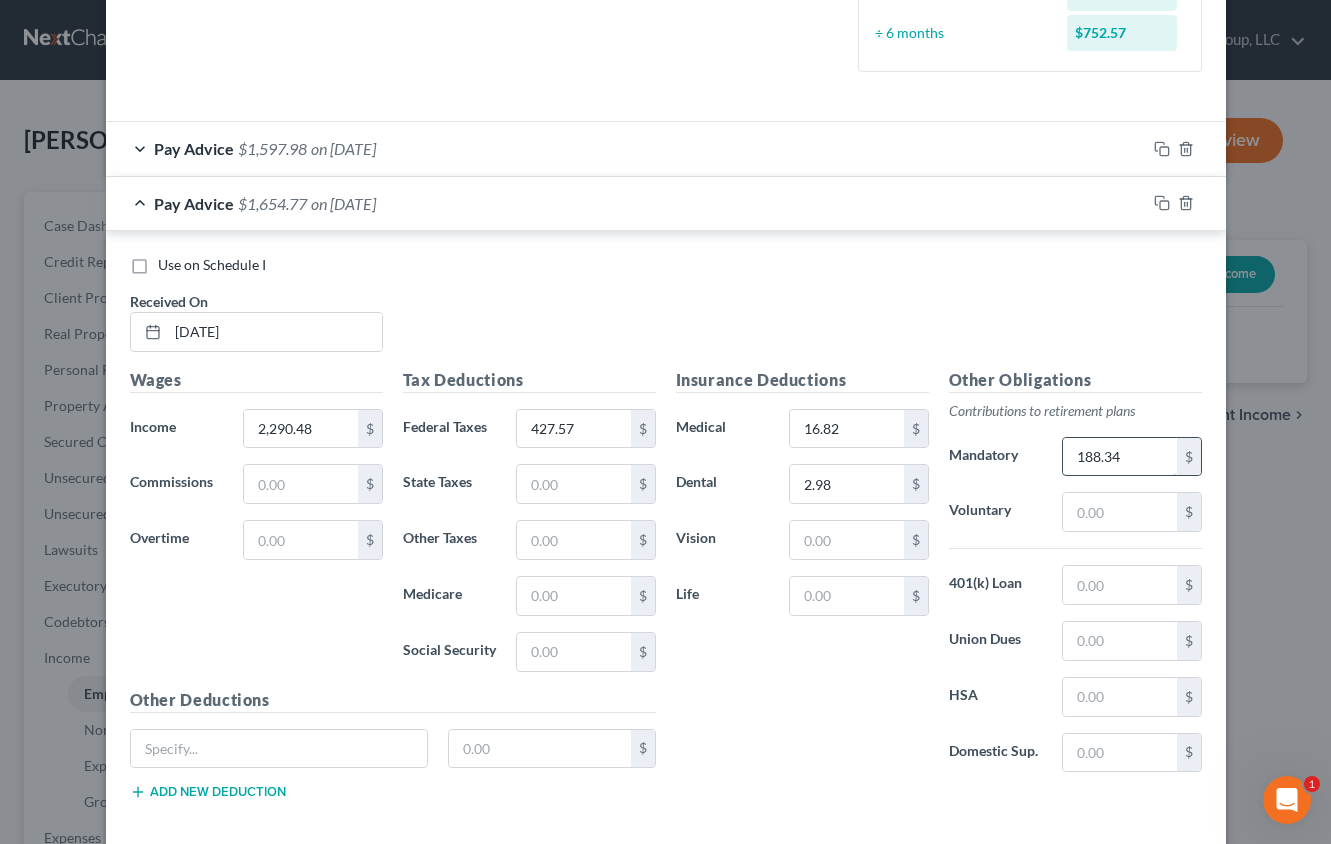 click on "188.34" at bounding box center (1119, 457) 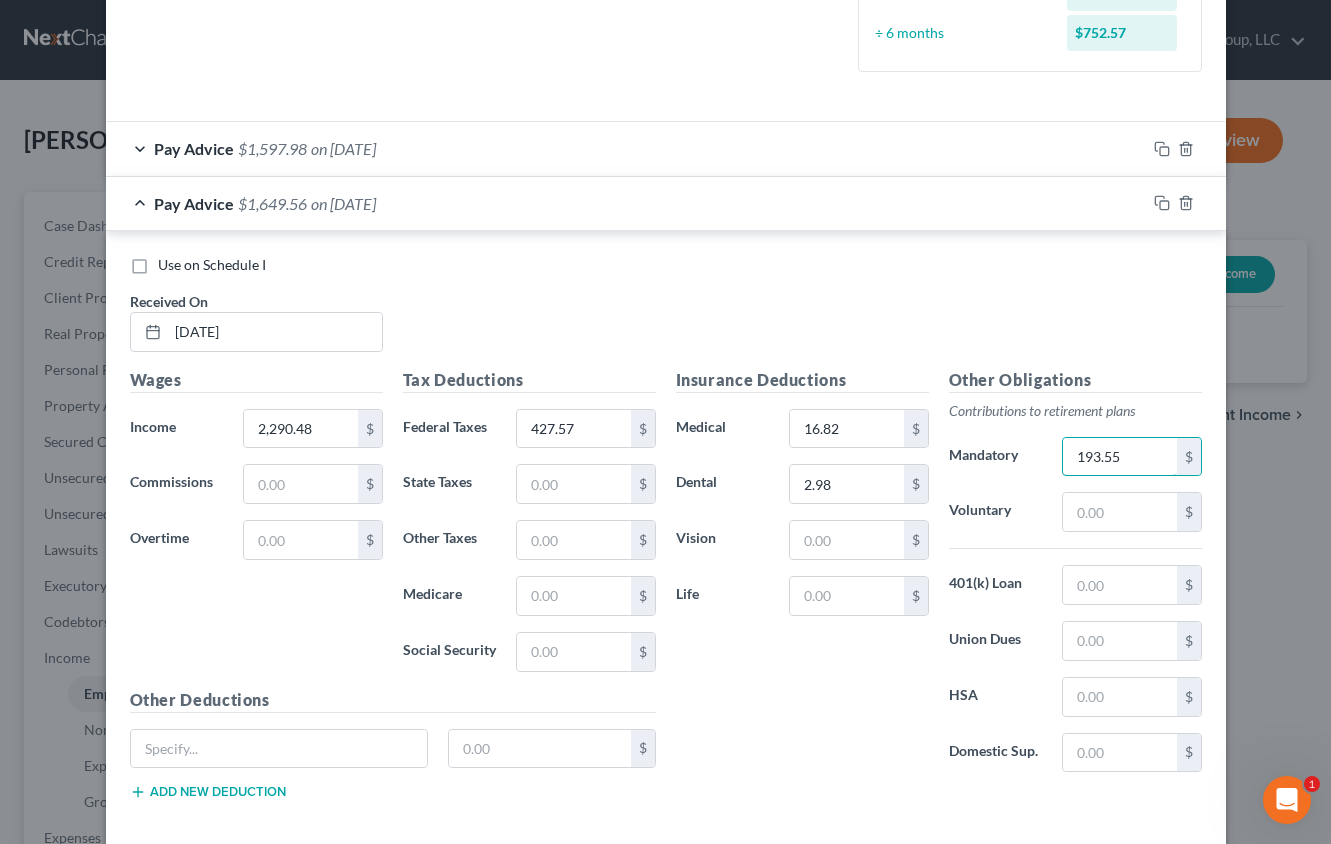 type on "193.55" 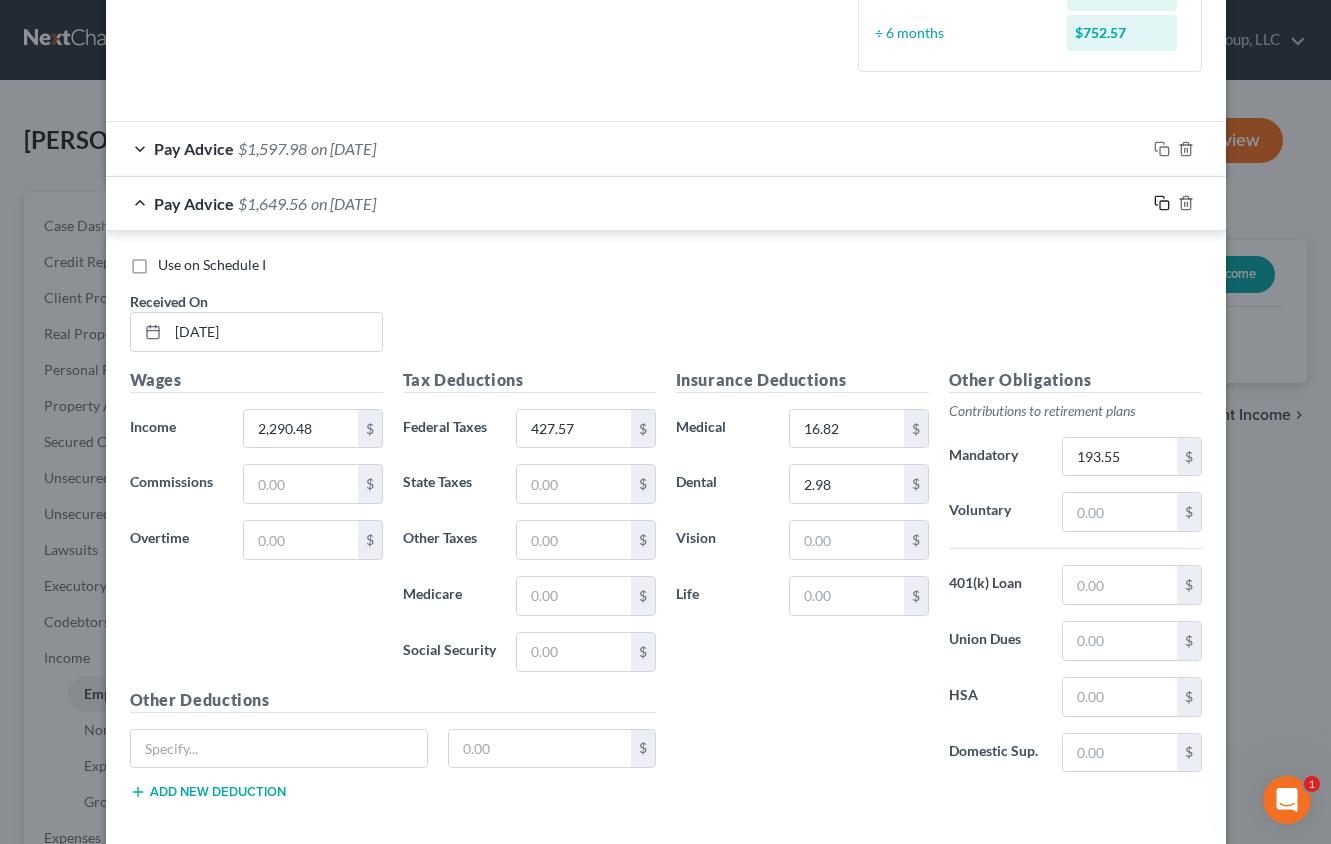 click 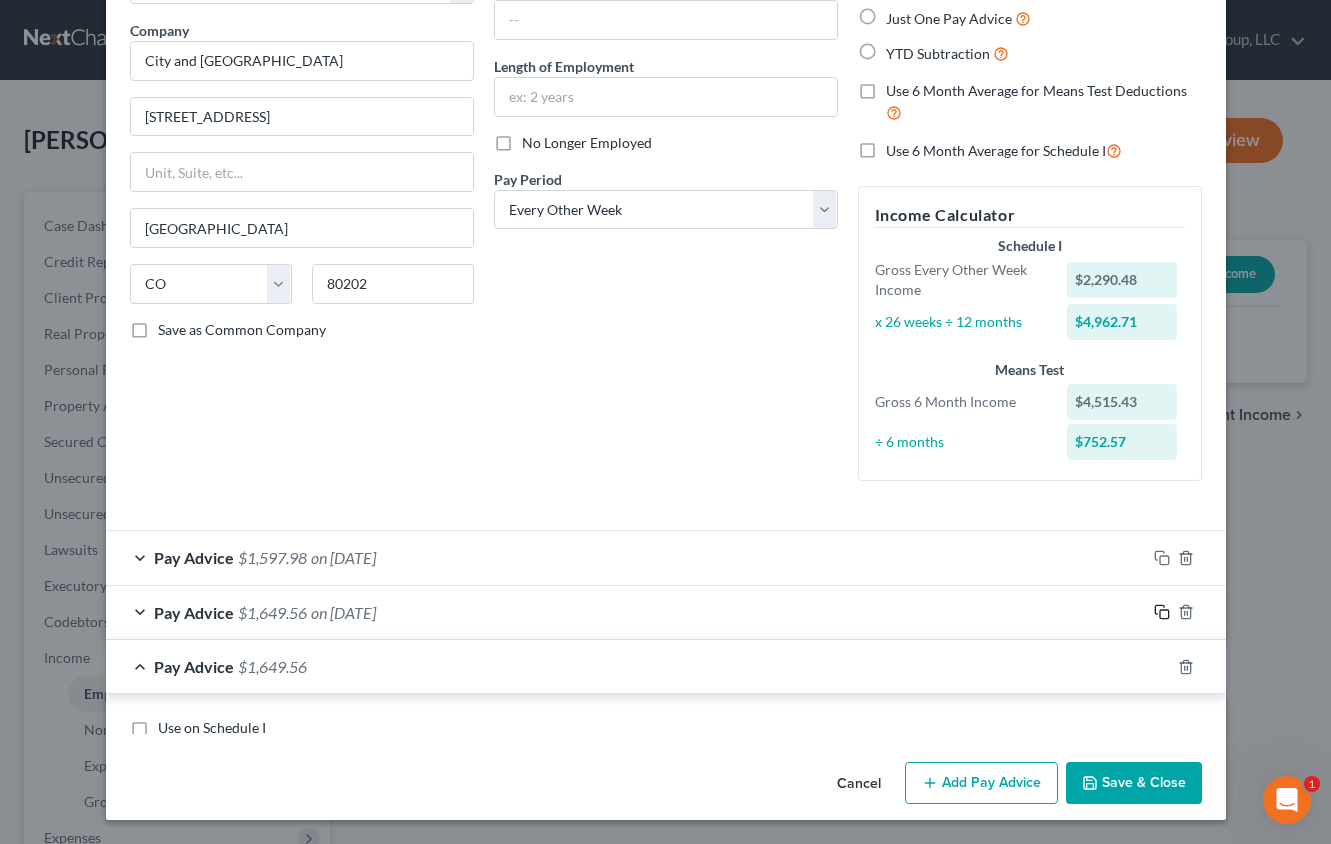 scroll, scrollTop: 558, scrollLeft: 0, axis: vertical 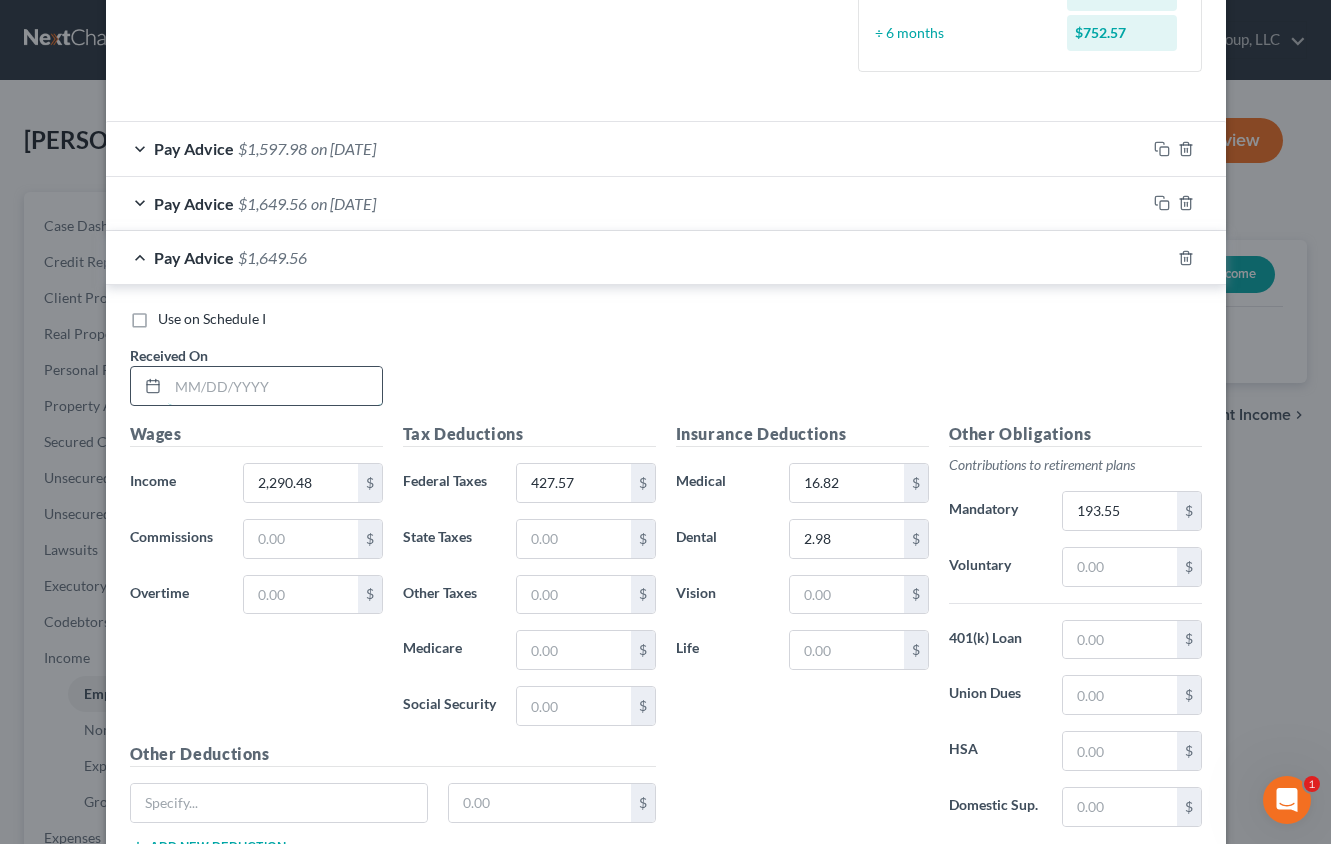 click at bounding box center (275, 386) 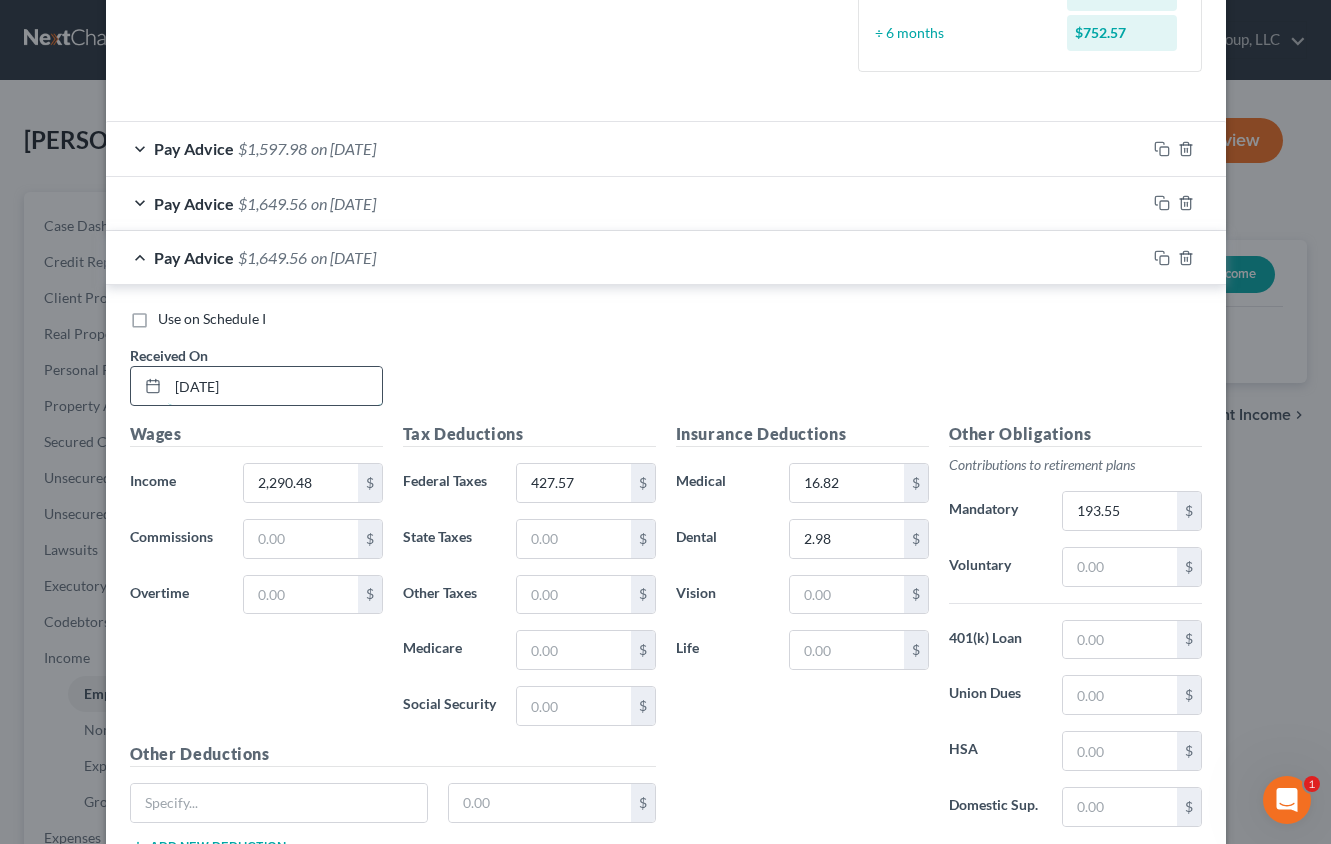 type on "[DATE]" 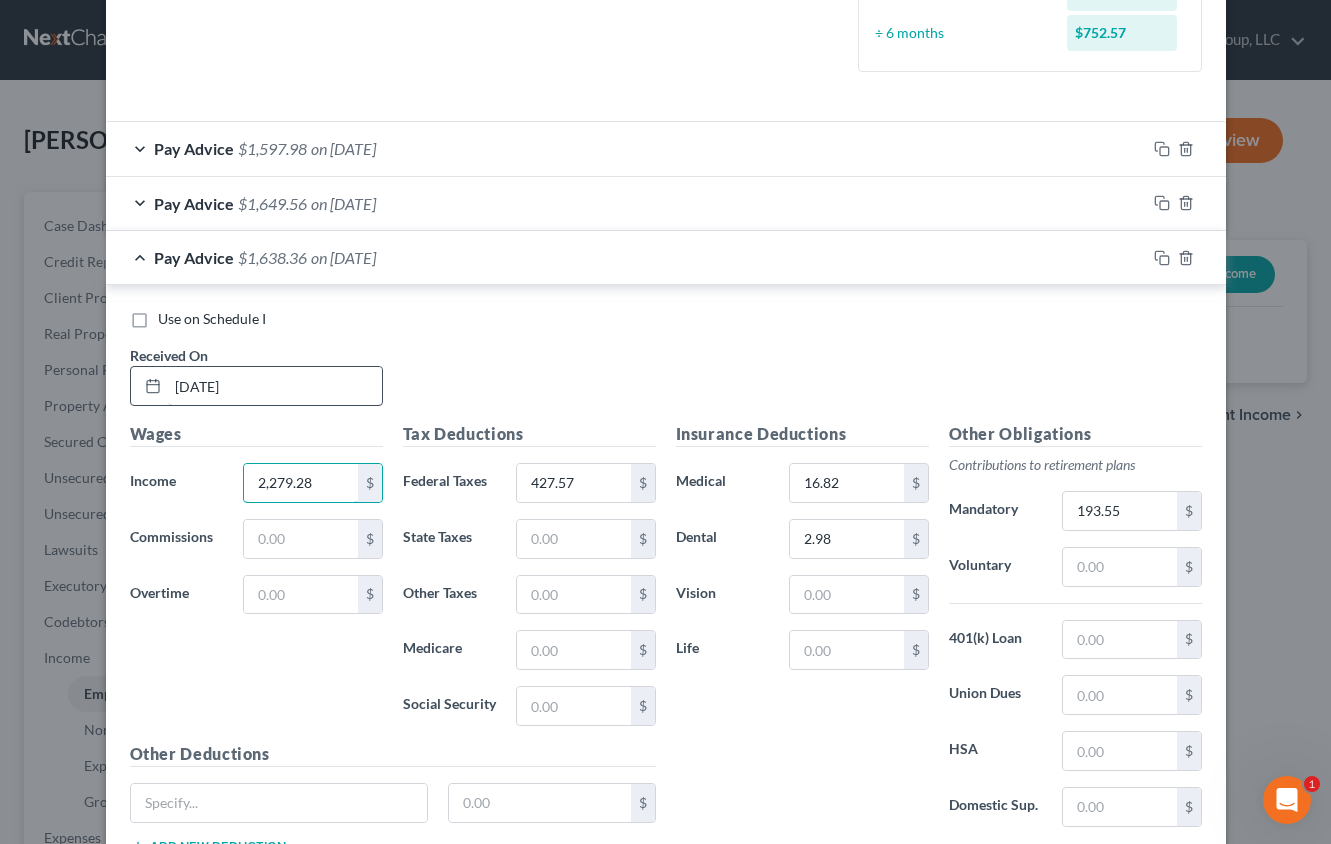 type on "2,279.28" 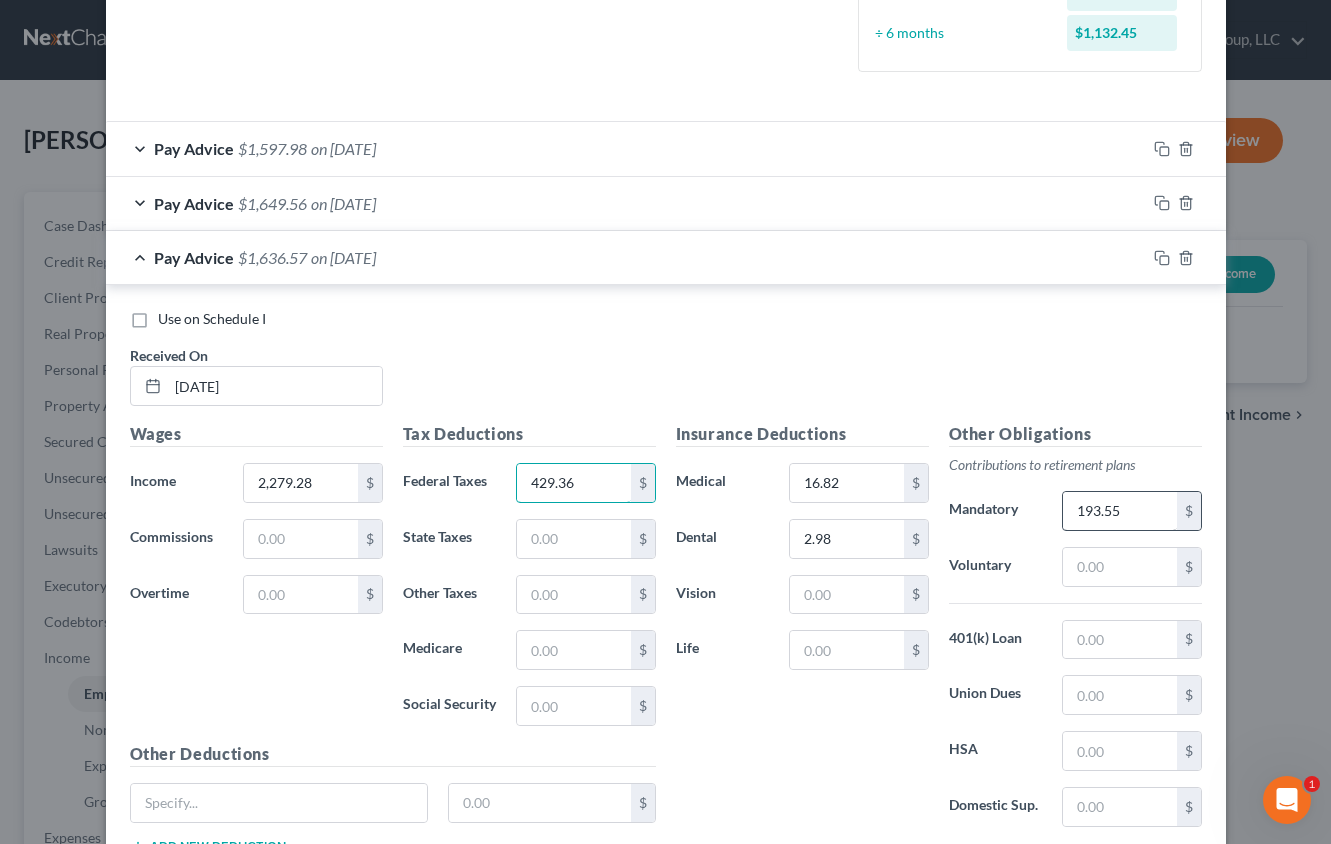 type on "429.36" 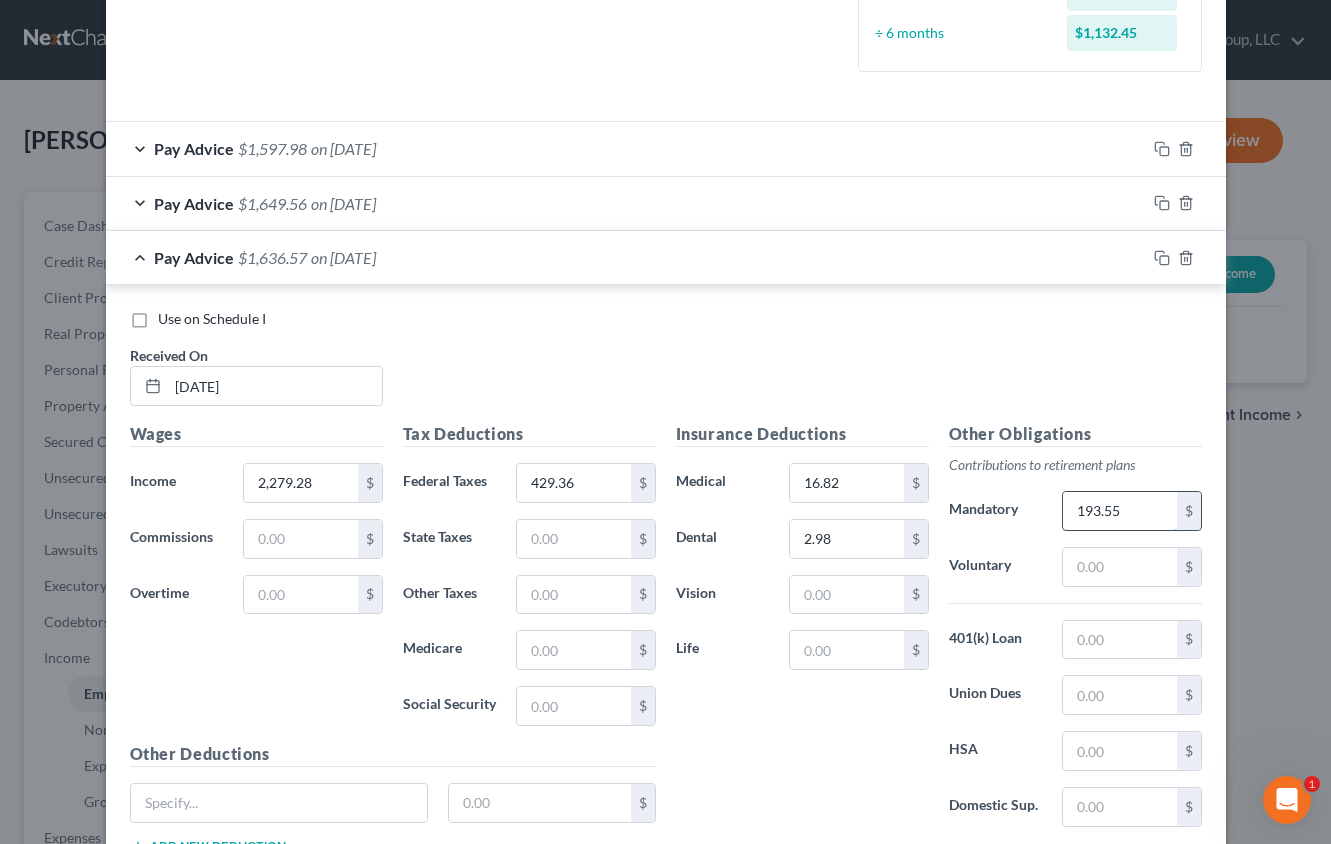 click on "193.55" at bounding box center [1119, 511] 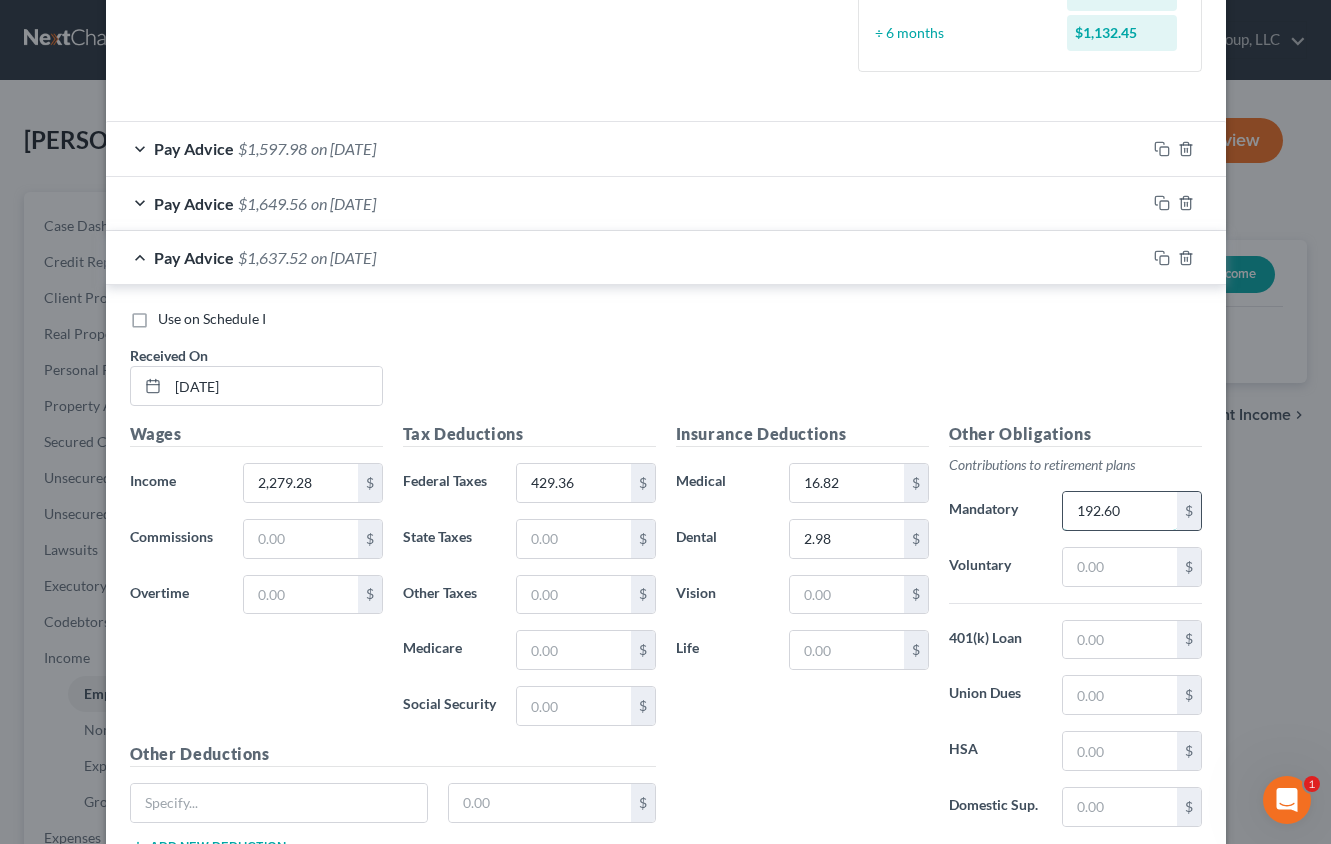 type on "192.60" 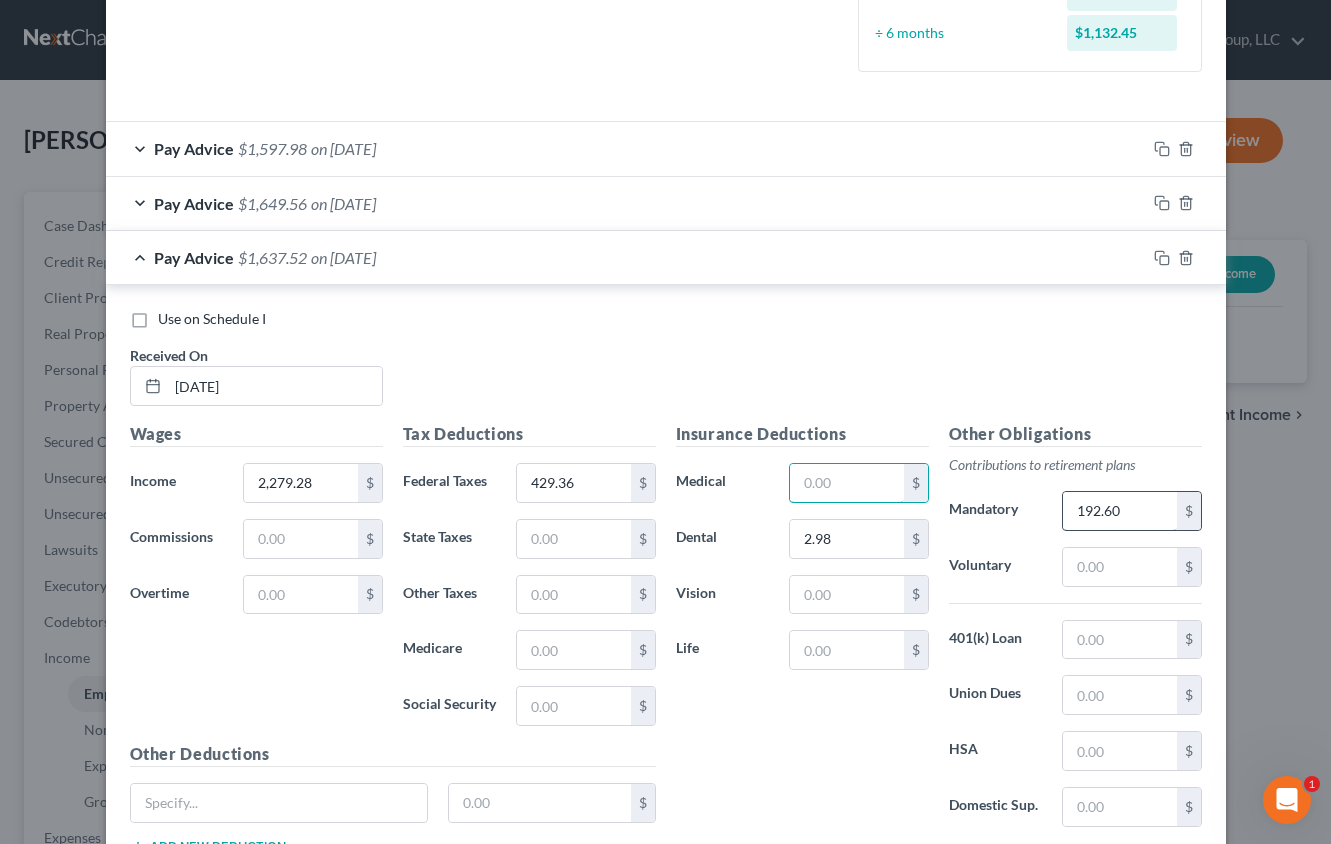 type 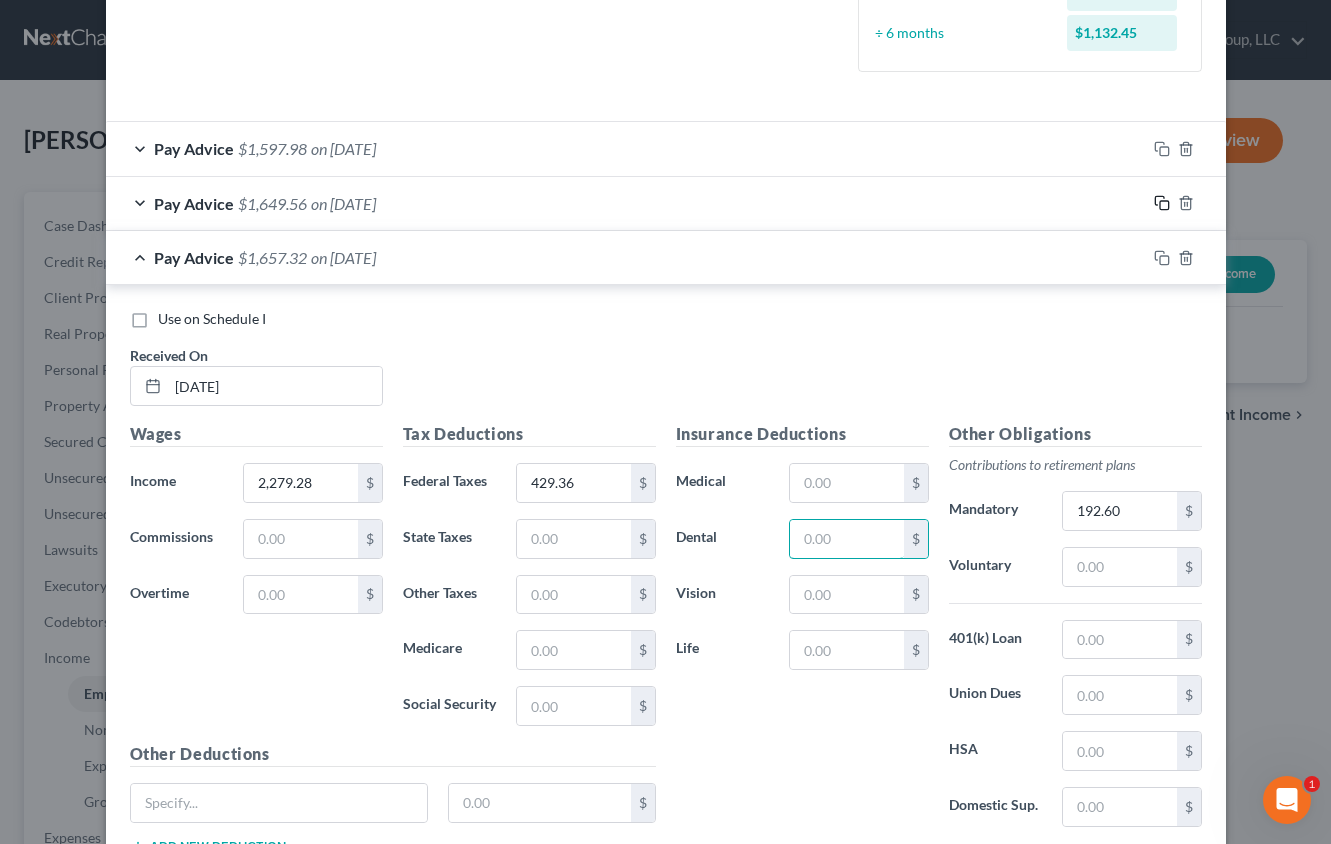 type 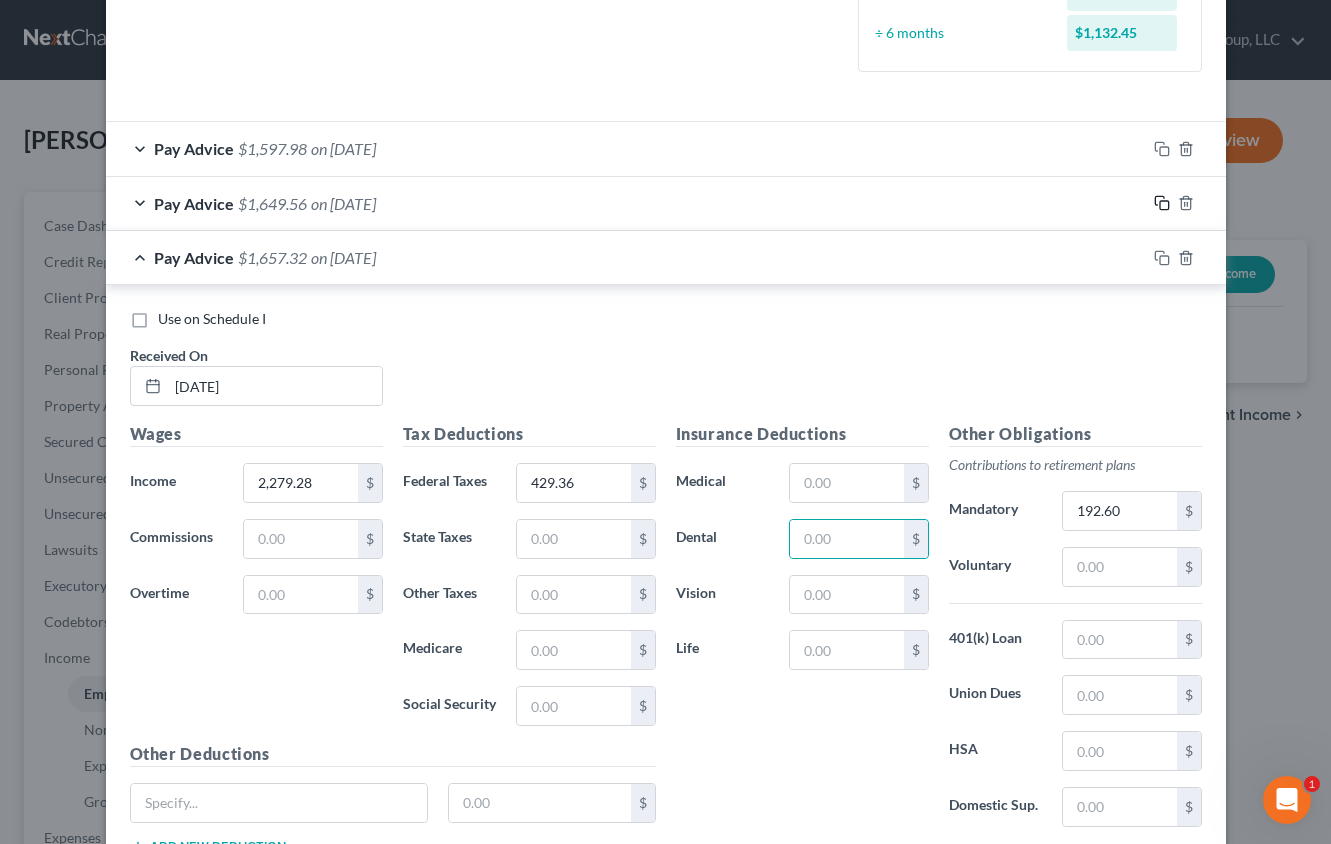 click 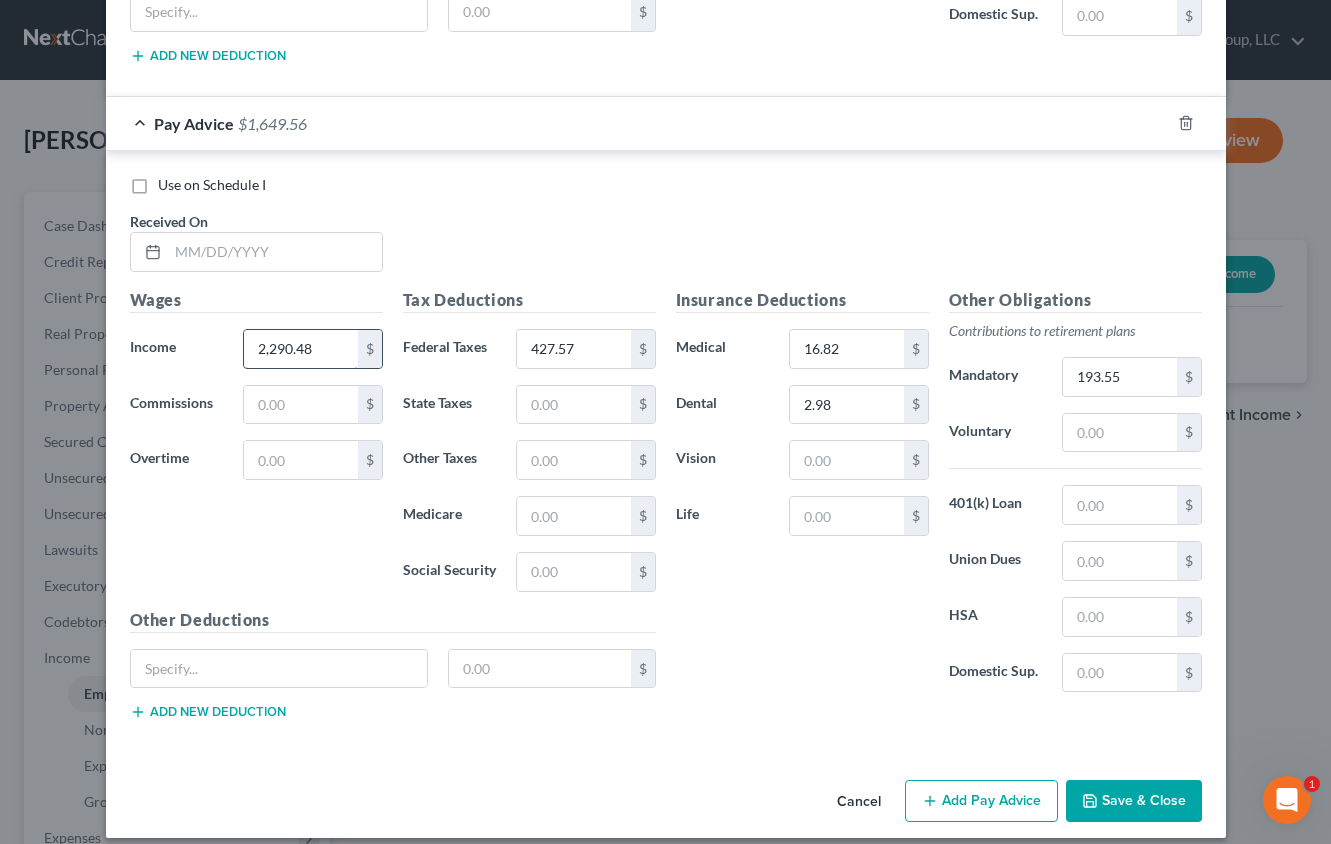 scroll, scrollTop: 1367, scrollLeft: 0, axis: vertical 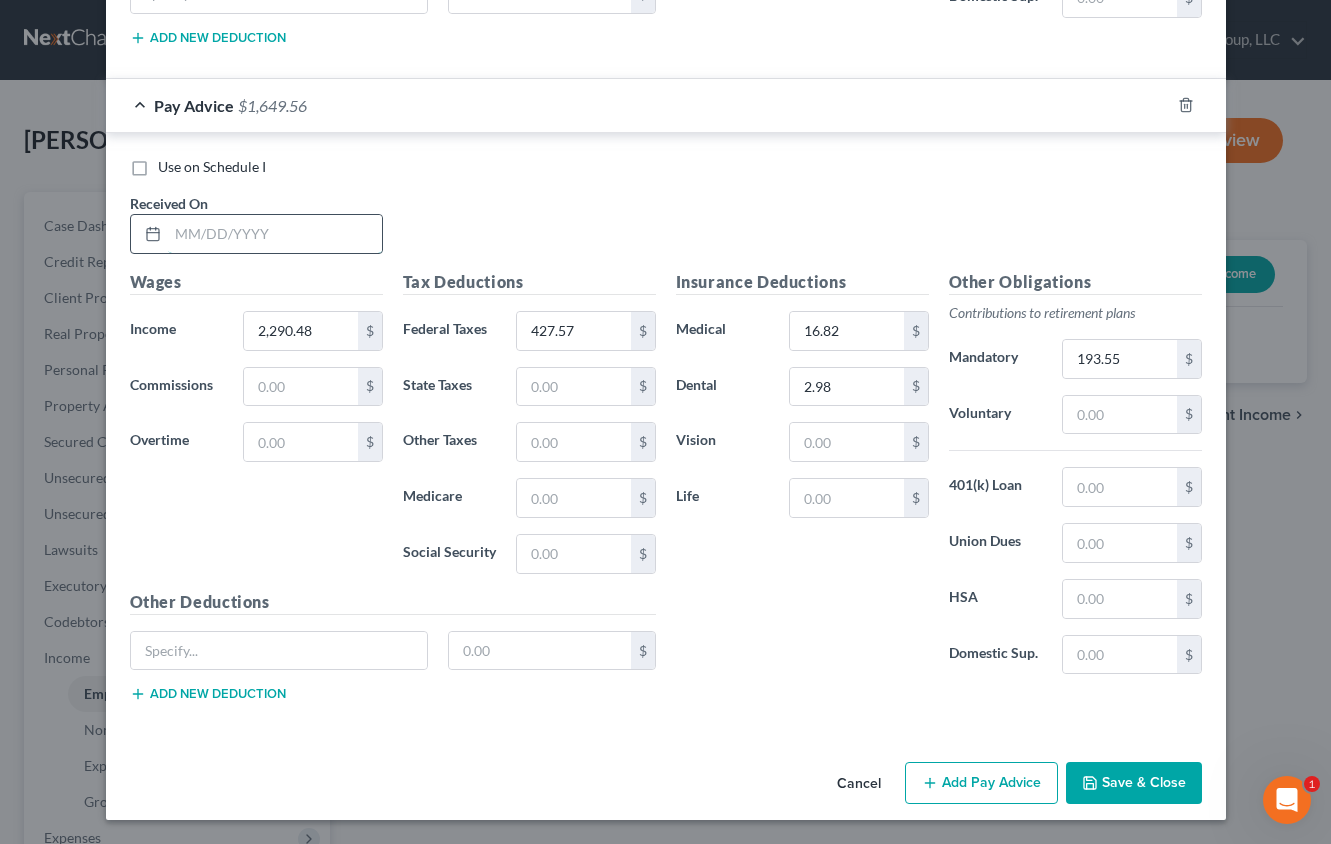 drag, startPoint x: 284, startPoint y: 237, endPoint x: 303, endPoint y: 231, distance: 19.924858 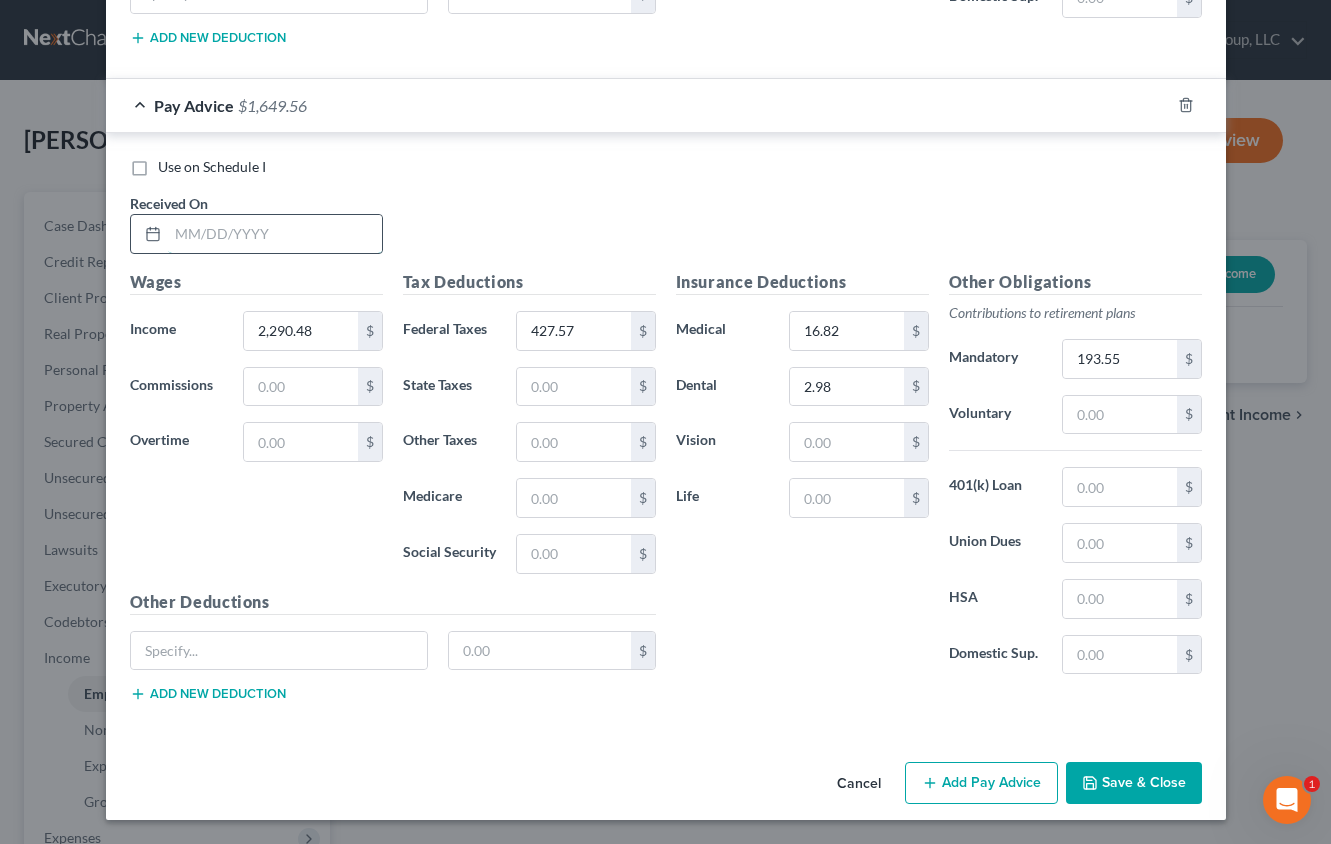 click at bounding box center [275, 234] 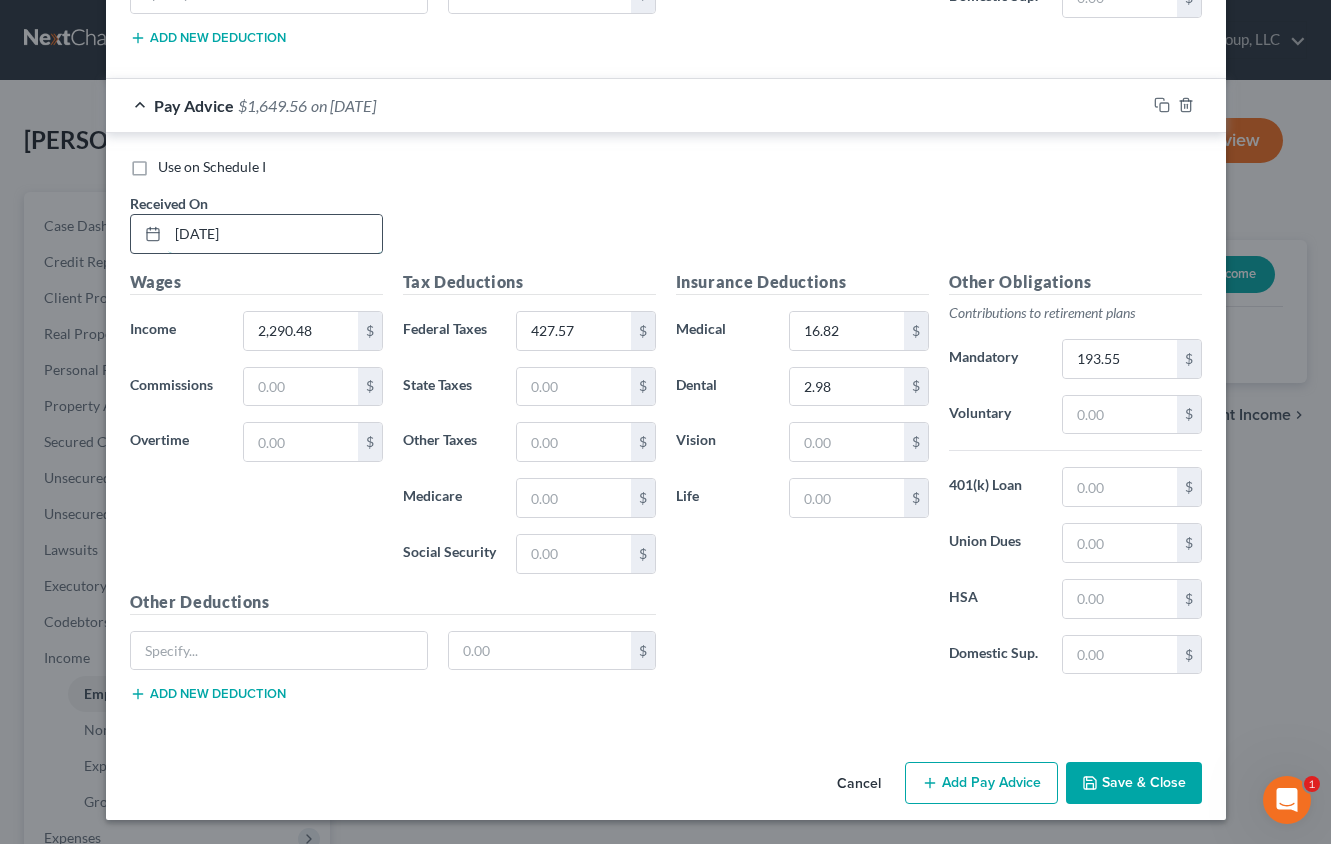 type on "[DATE]" 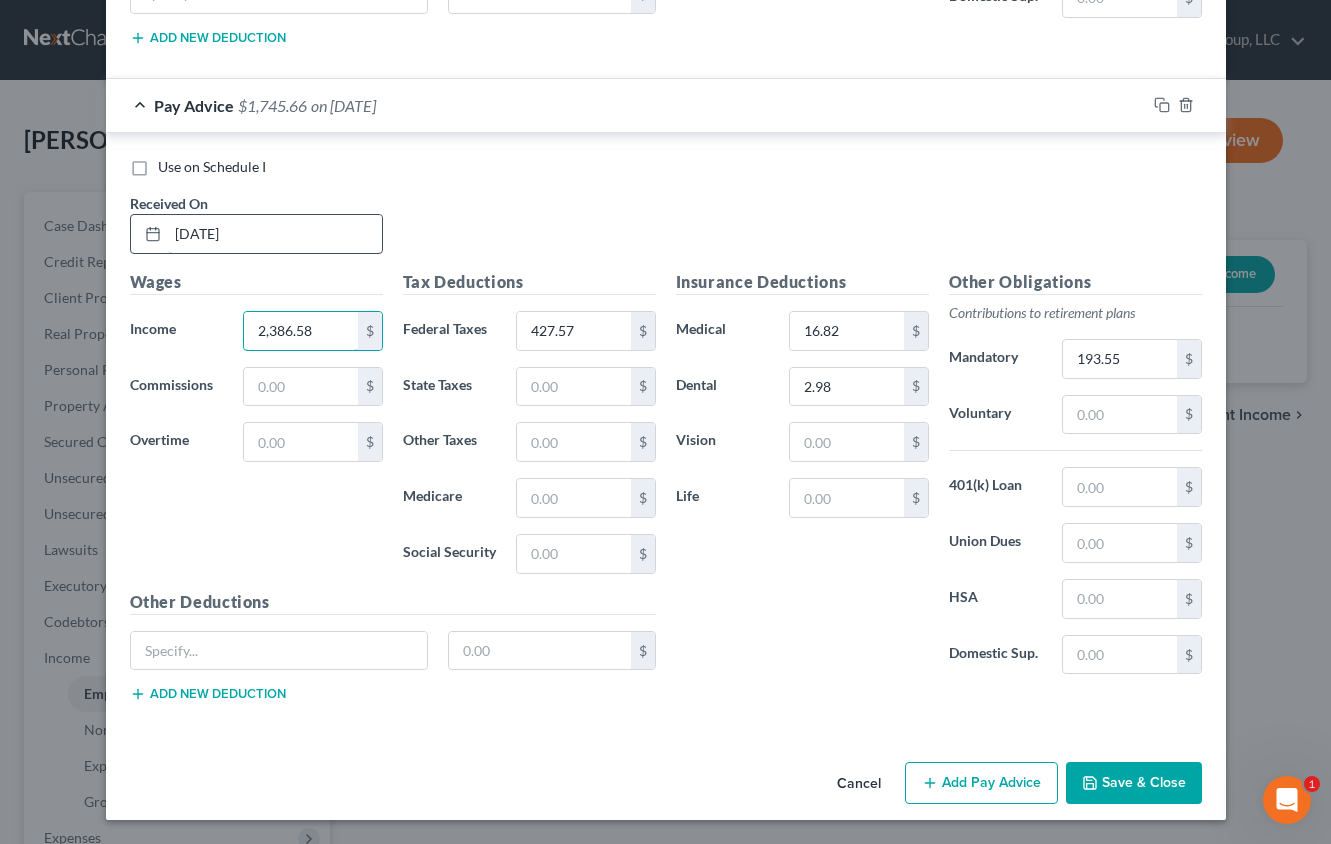 type on "2,386.58" 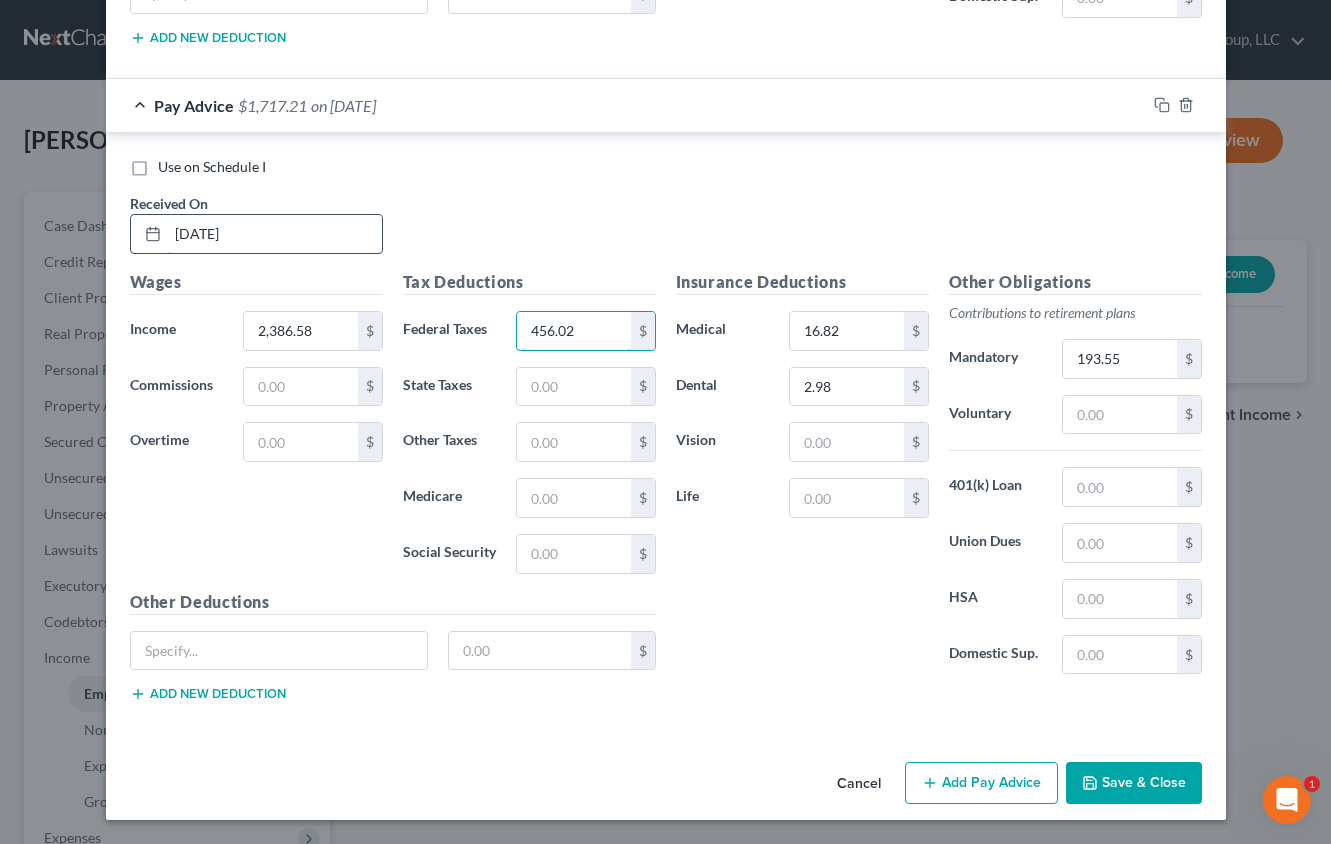 type on "456.02" 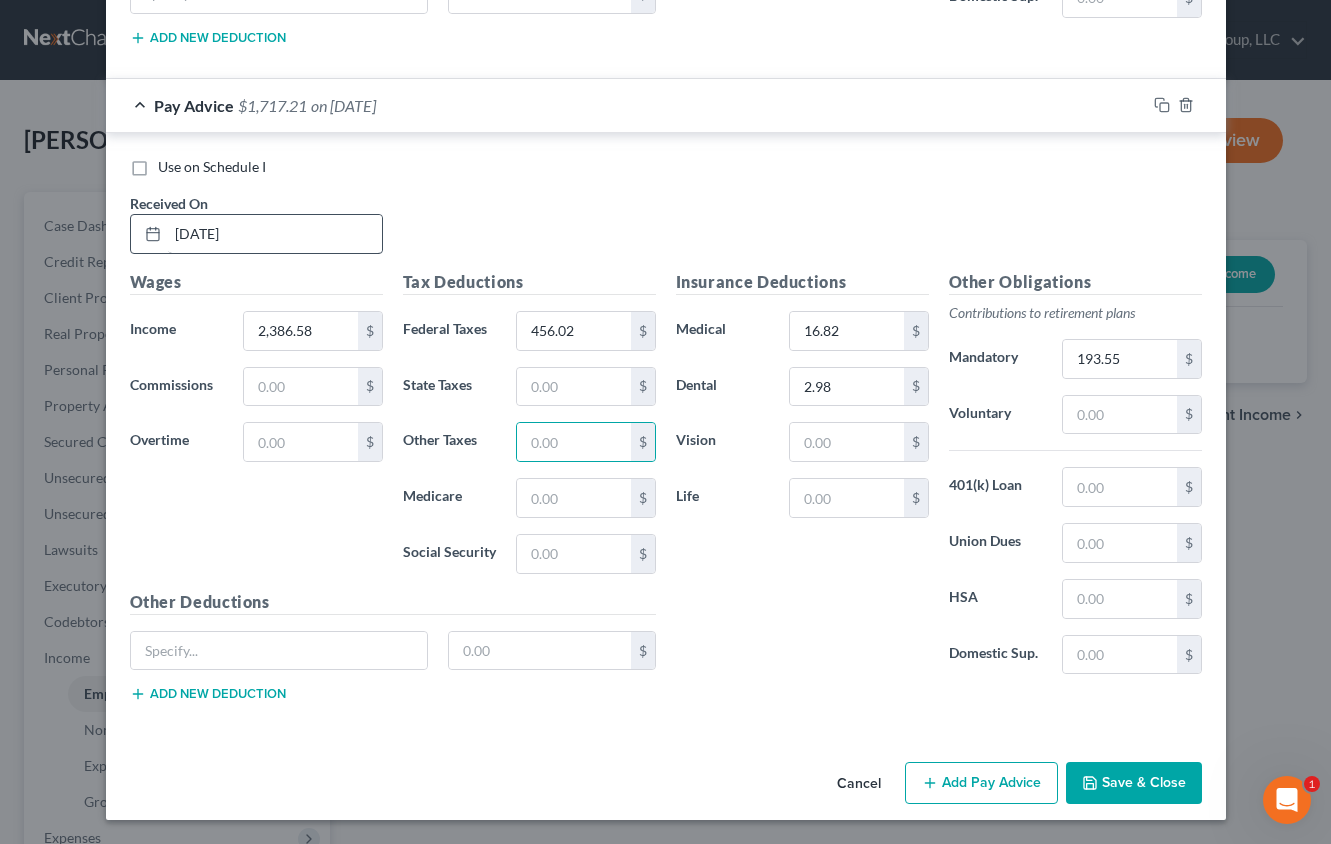 type 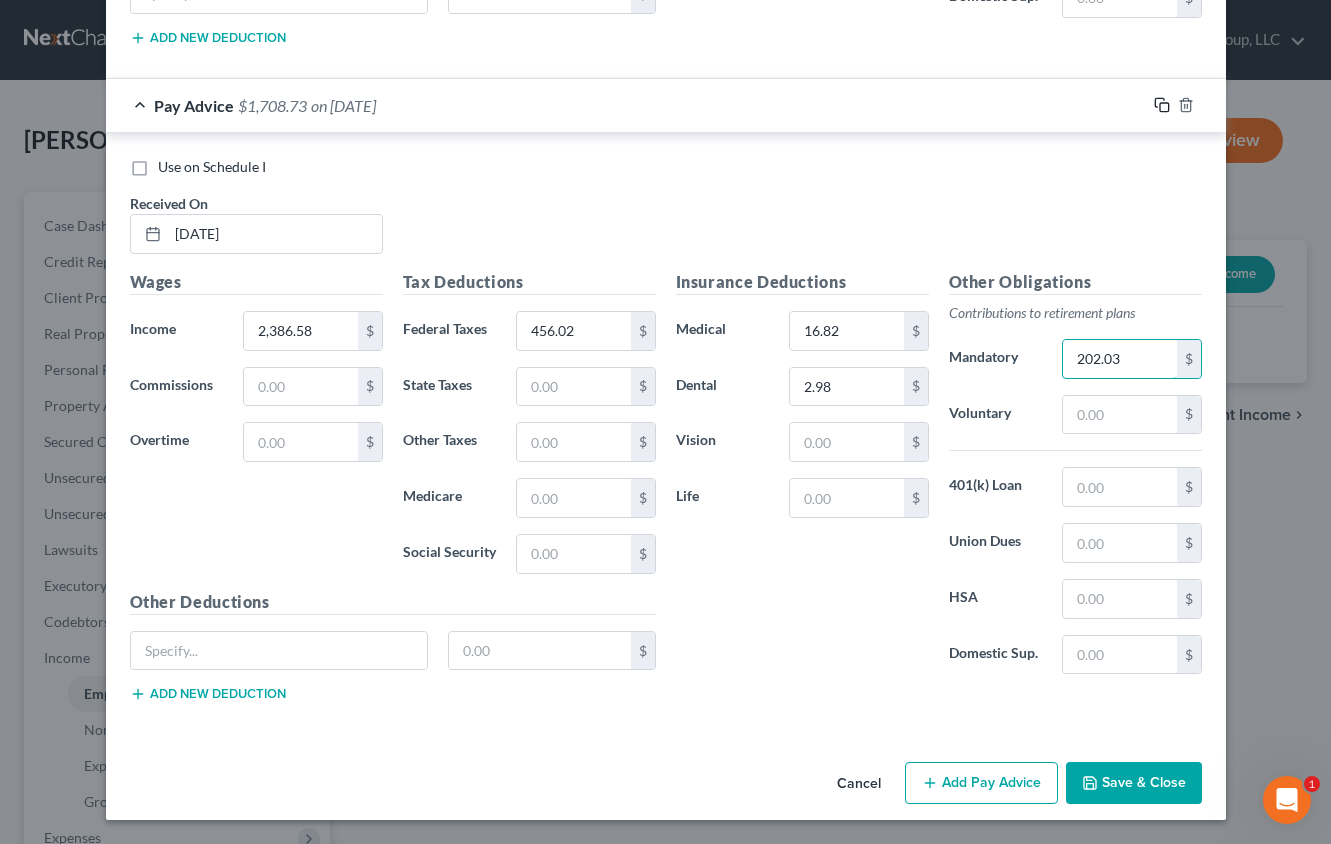 type on "202.03" 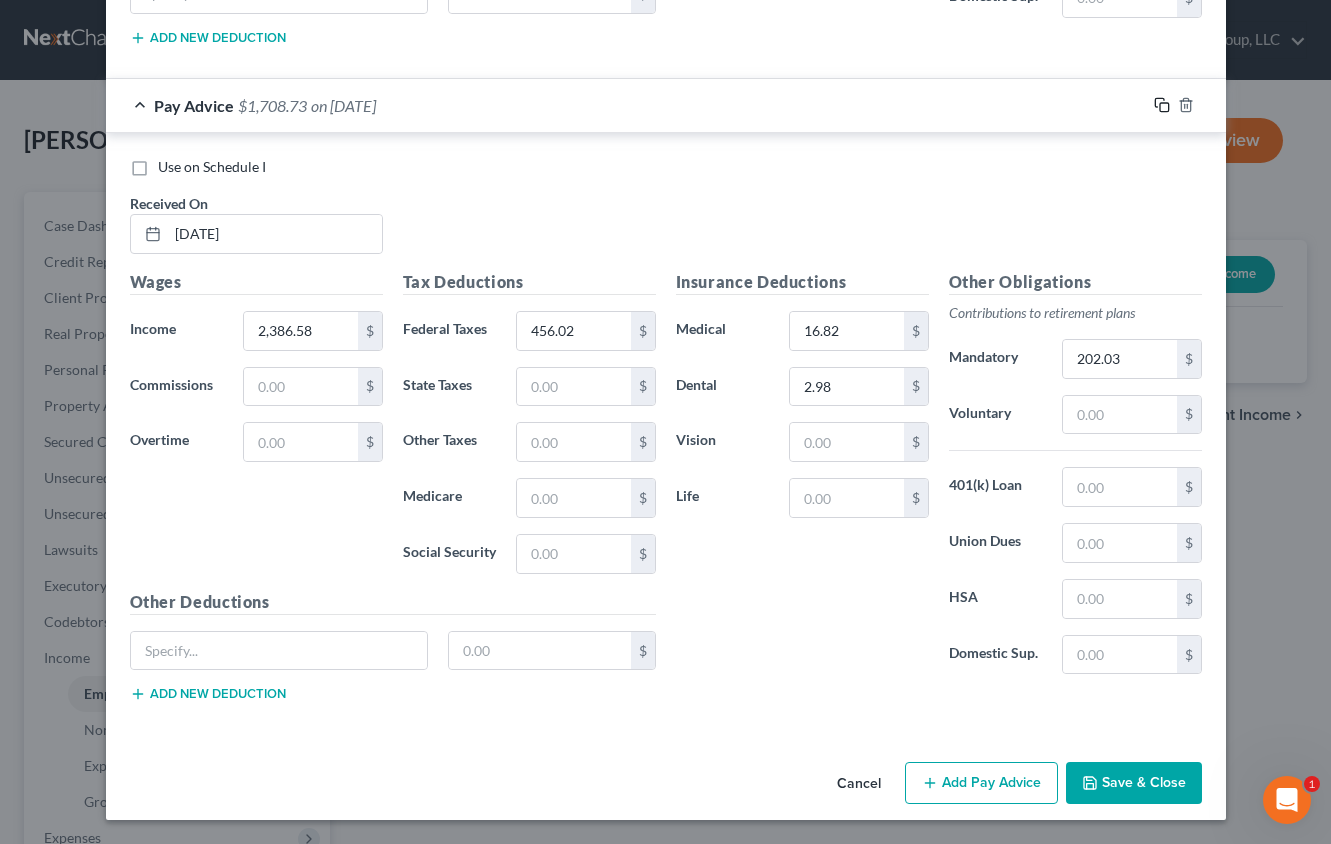 click 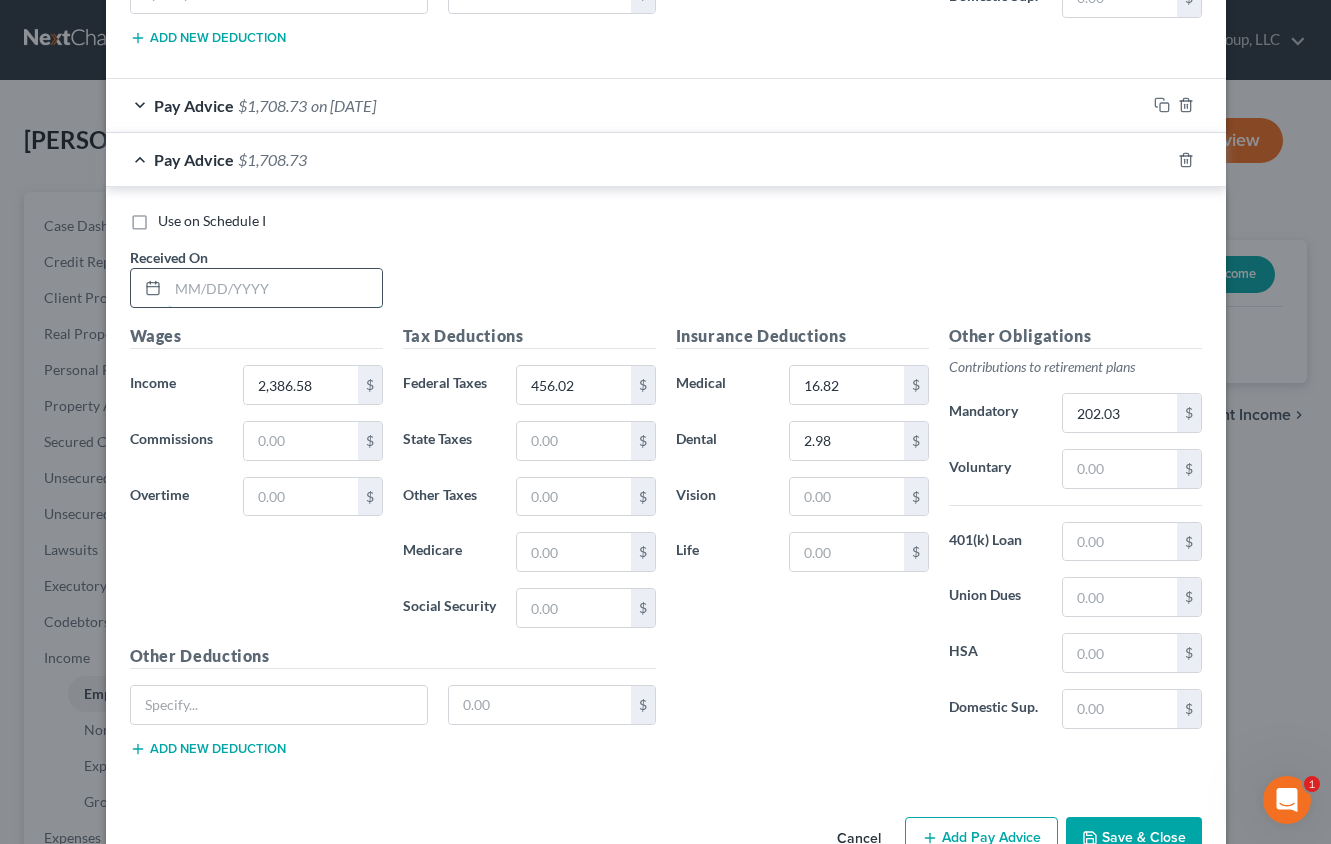 click at bounding box center [275, 288] 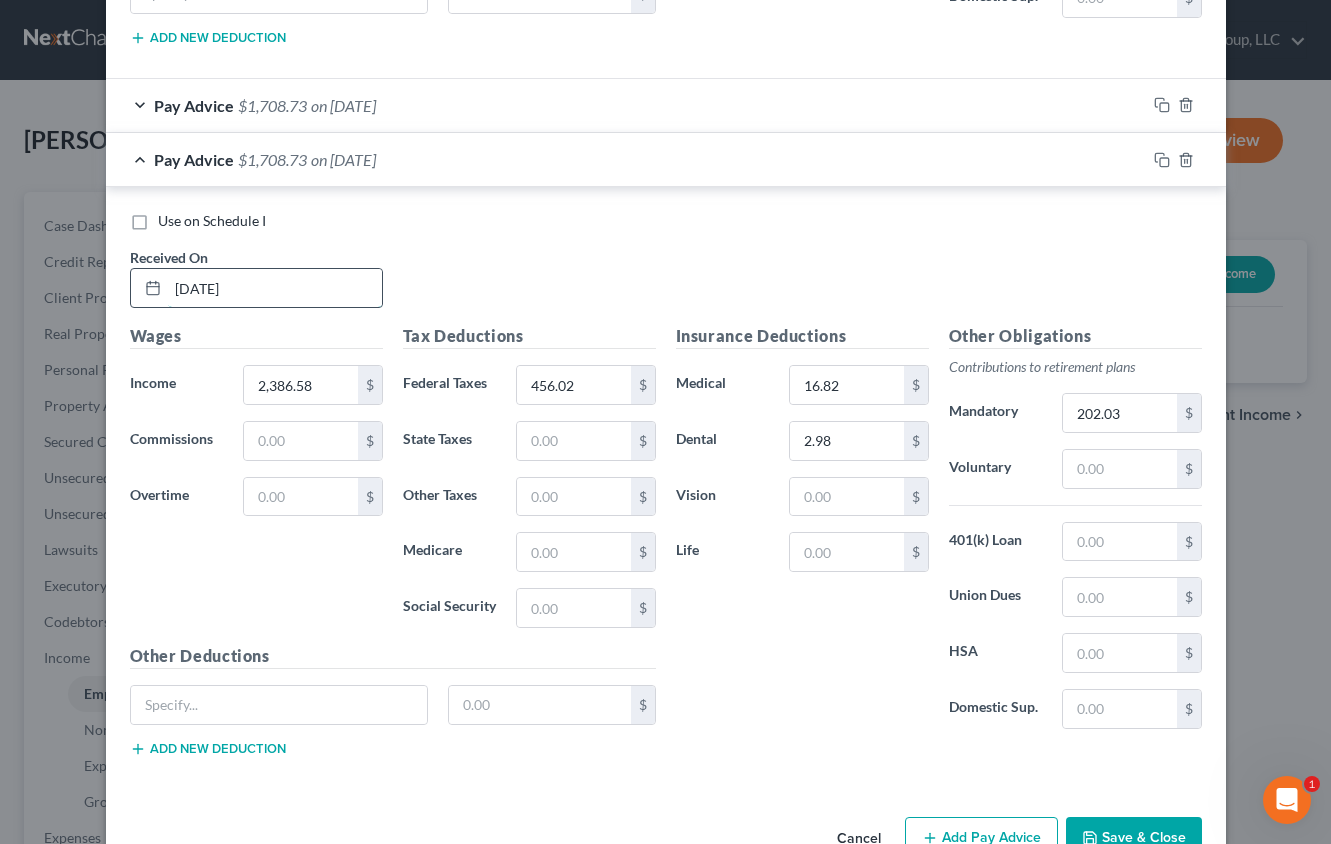 type on "[DATE]" 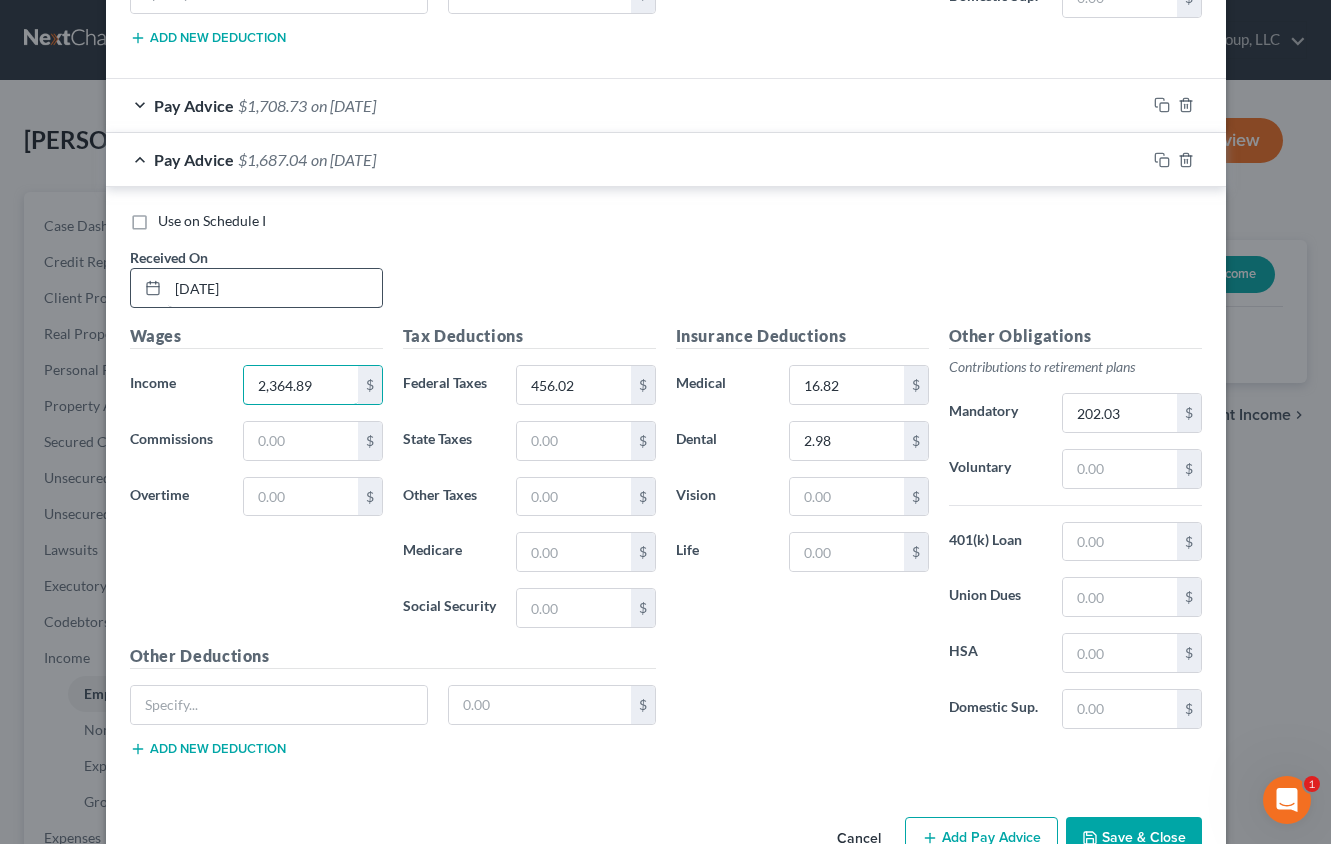type on "2,364.89" 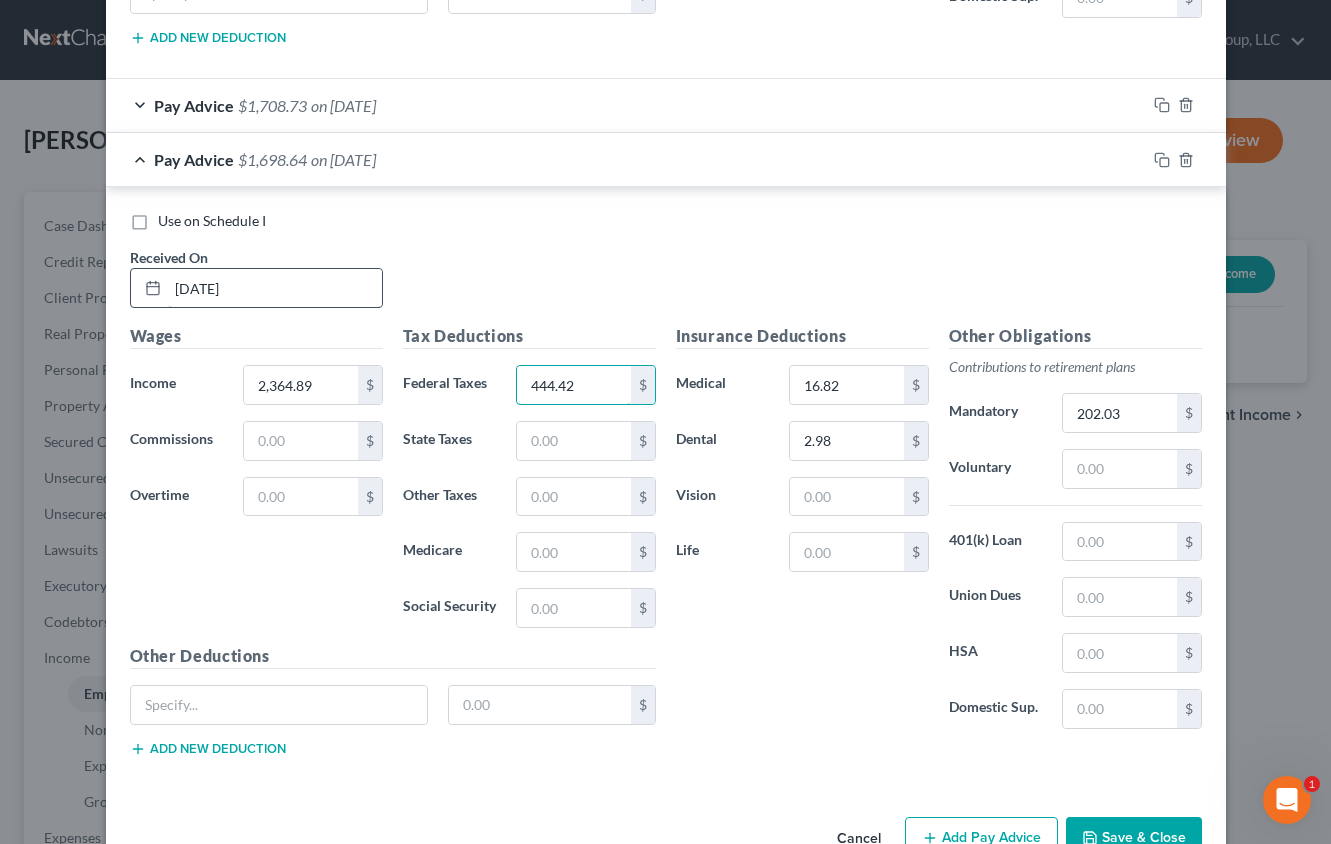 type on "444.42" 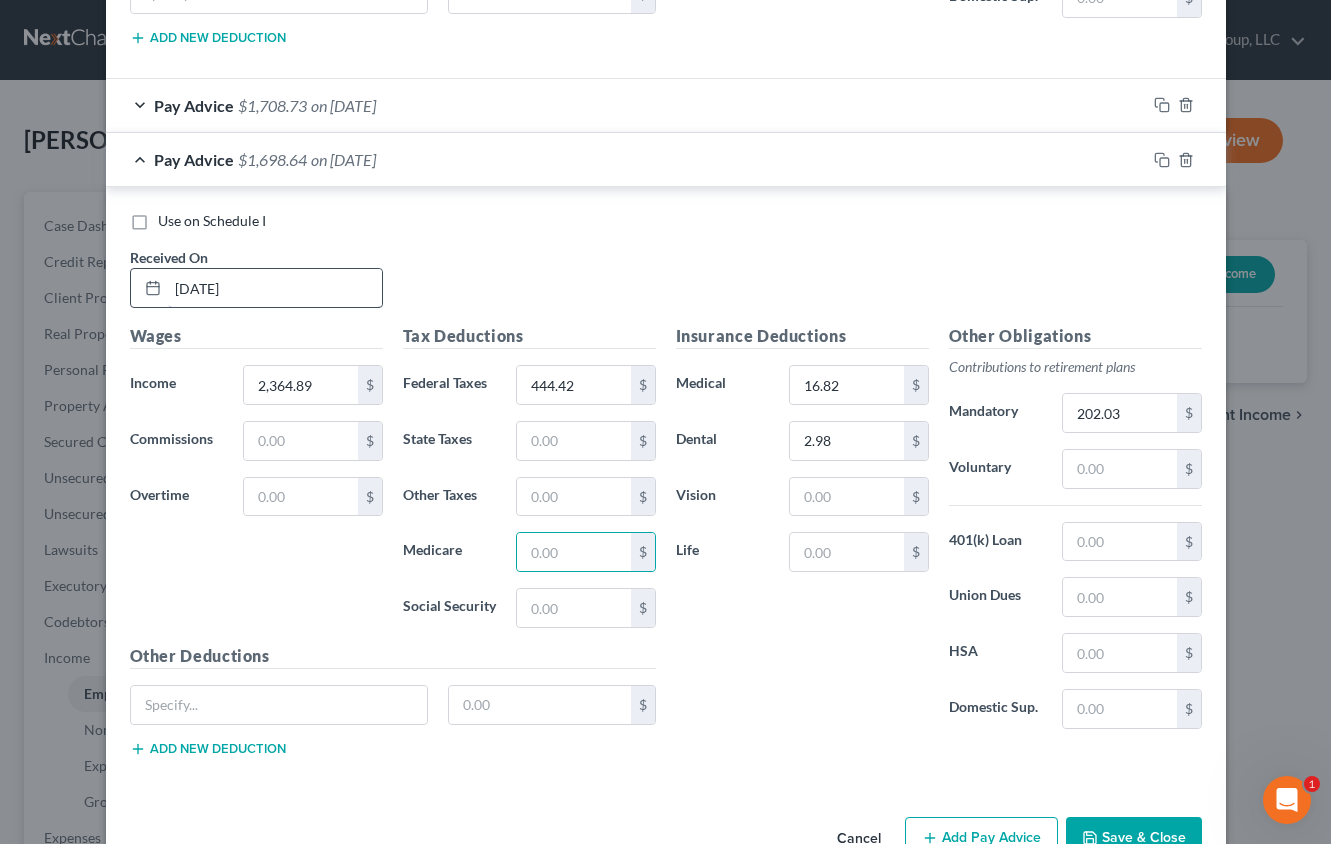 type 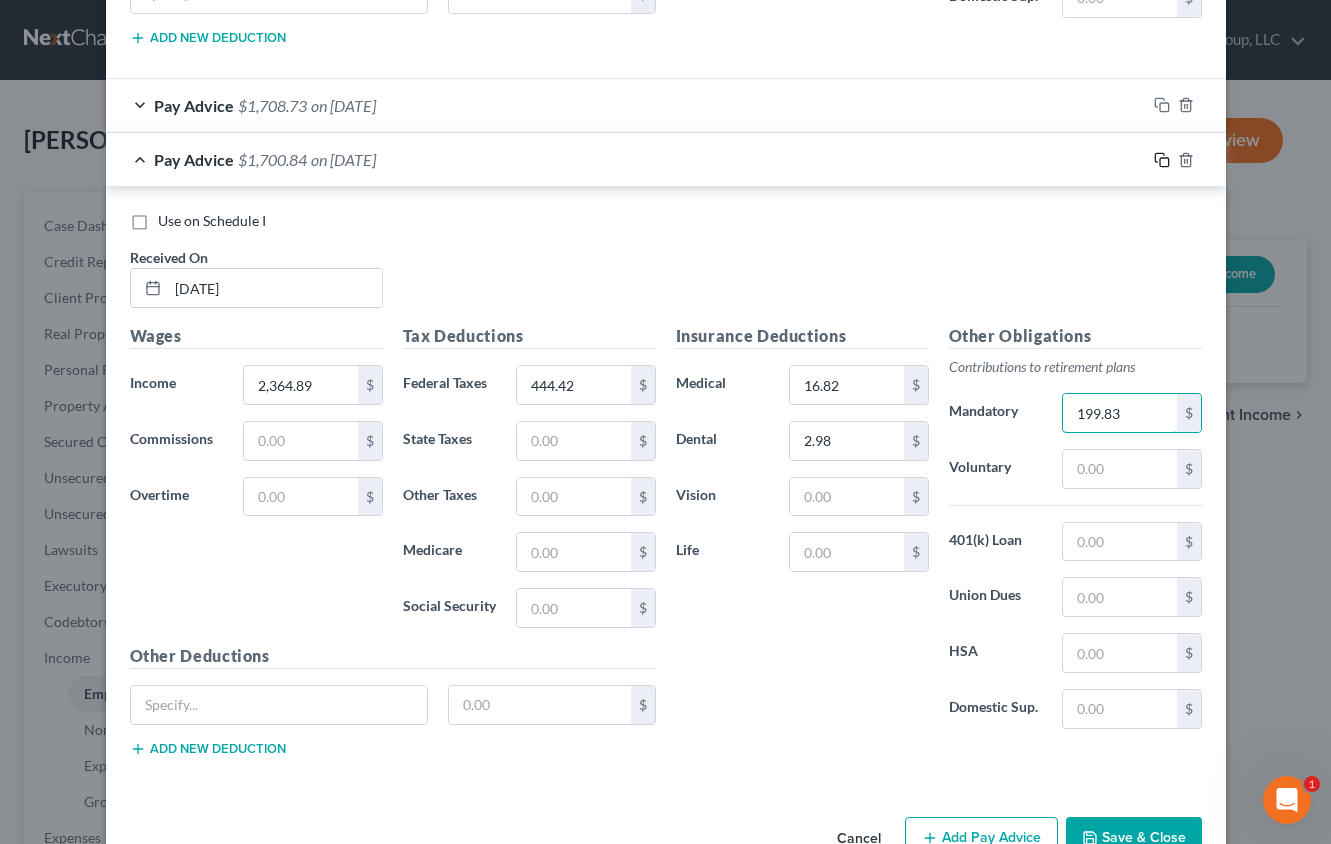 type on "199.83" 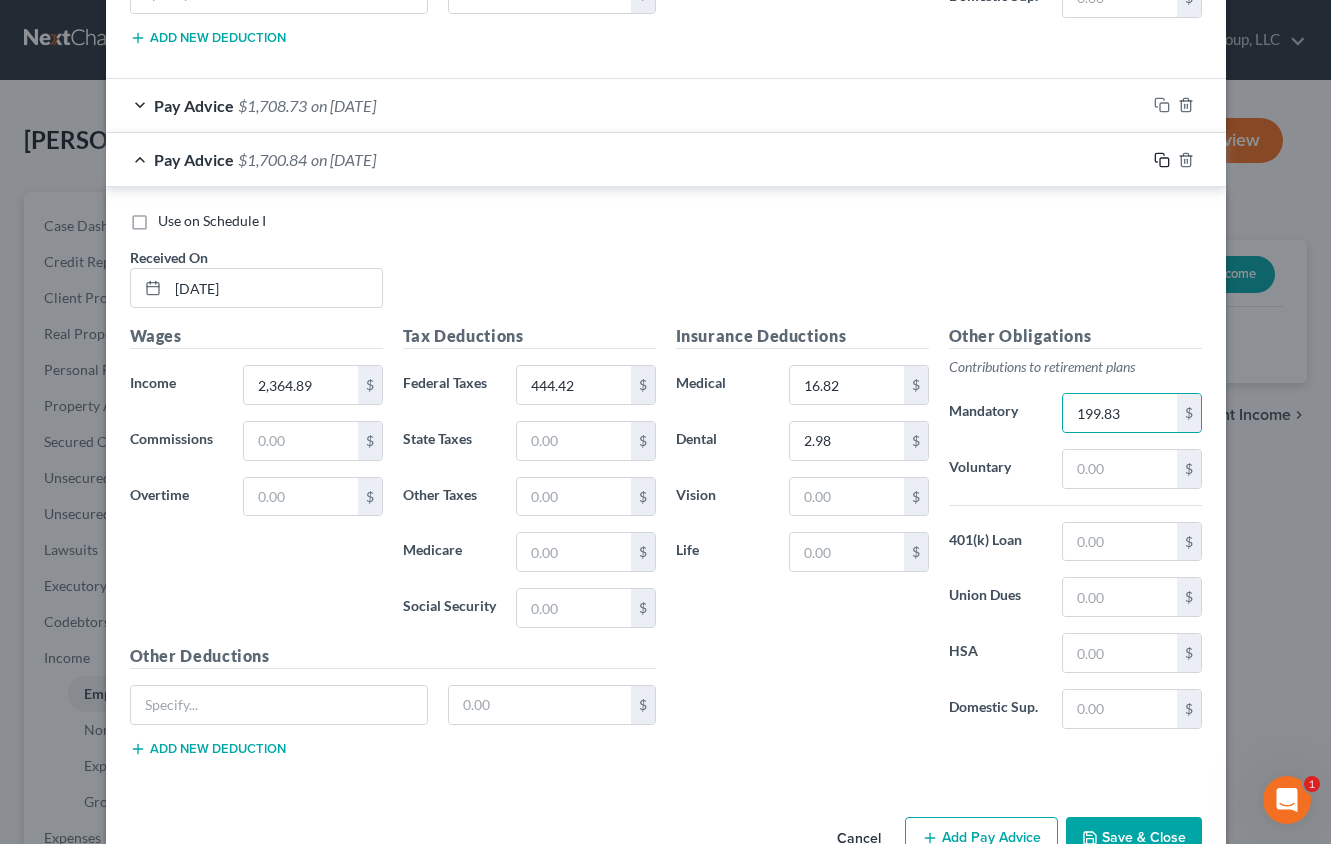 click 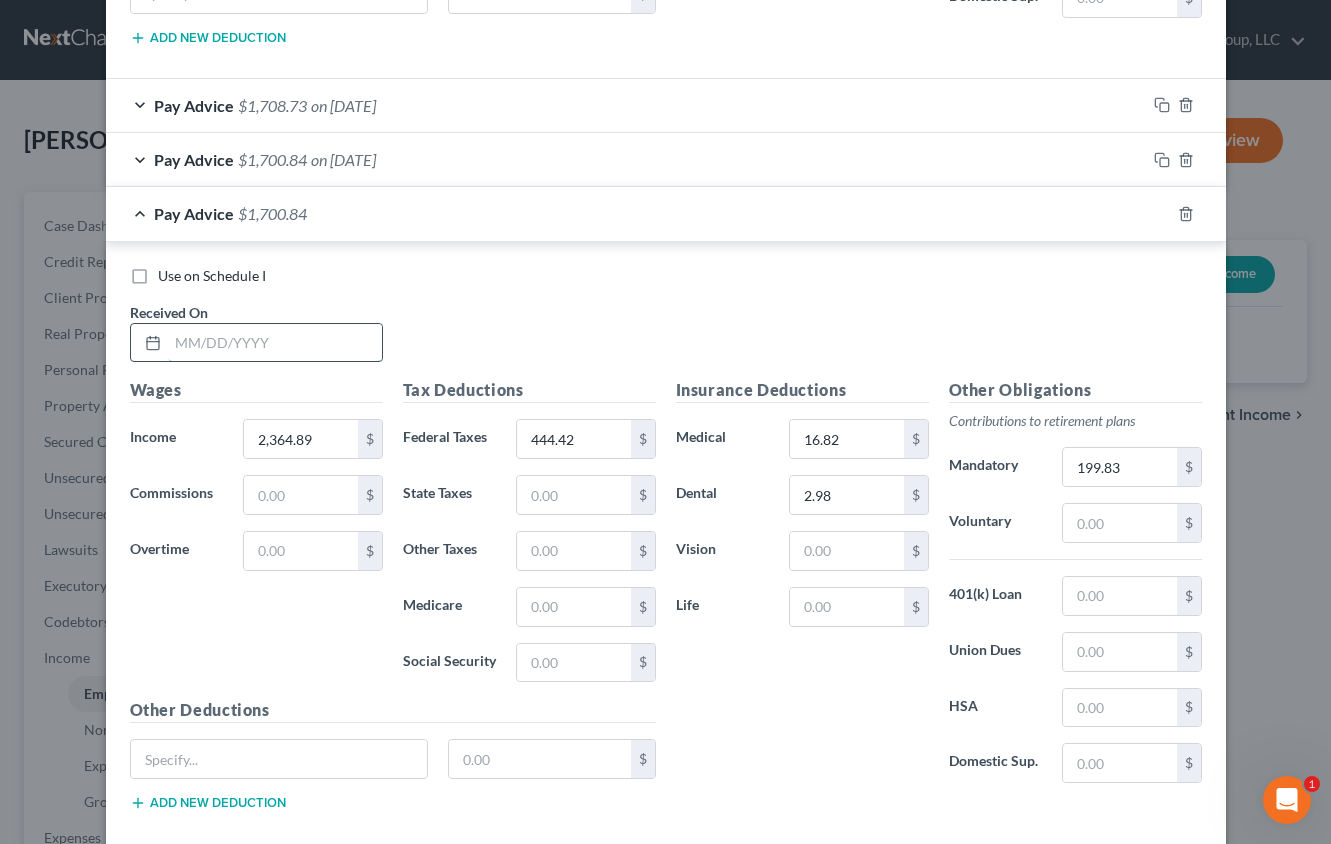 click at bounding box center (275, 343) 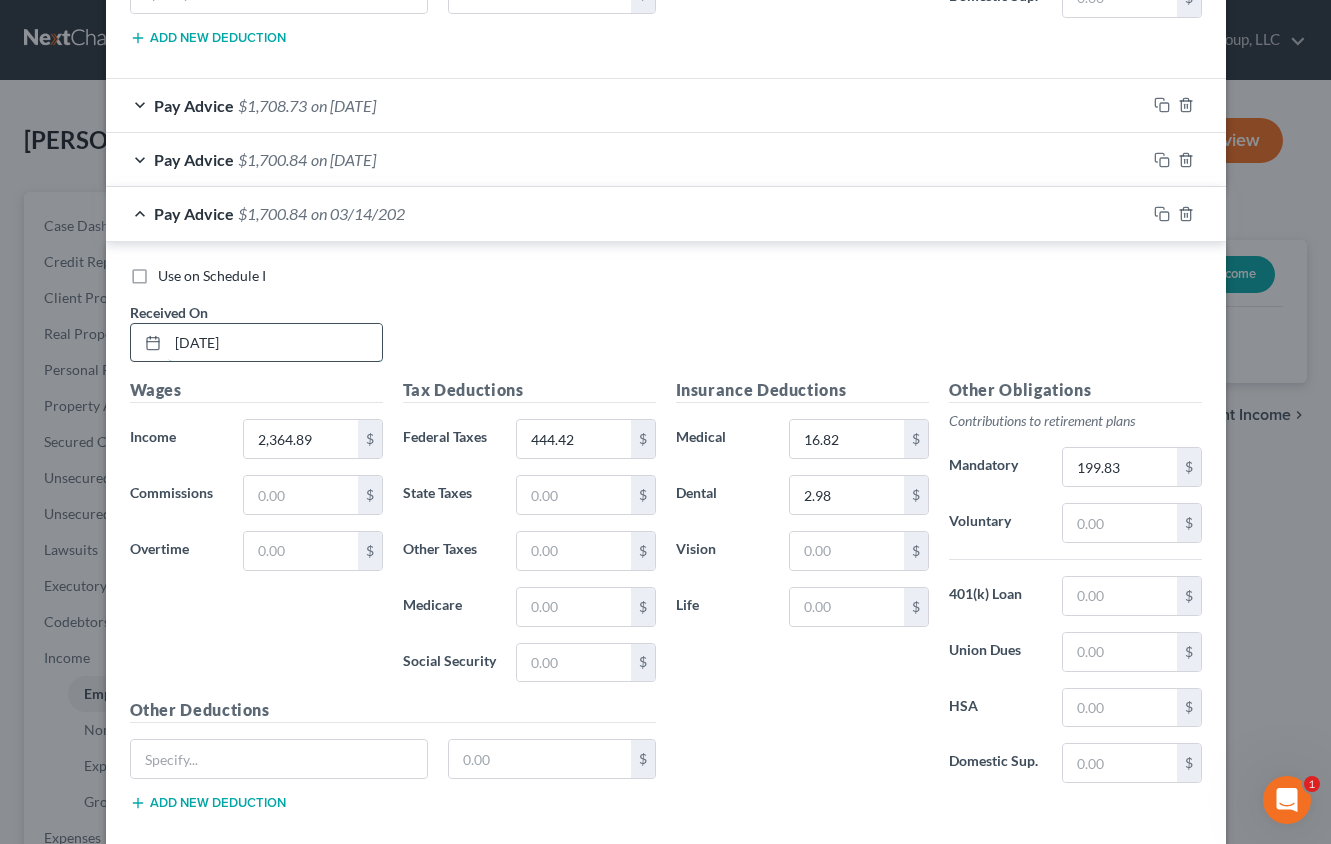 type on "[DATE]" 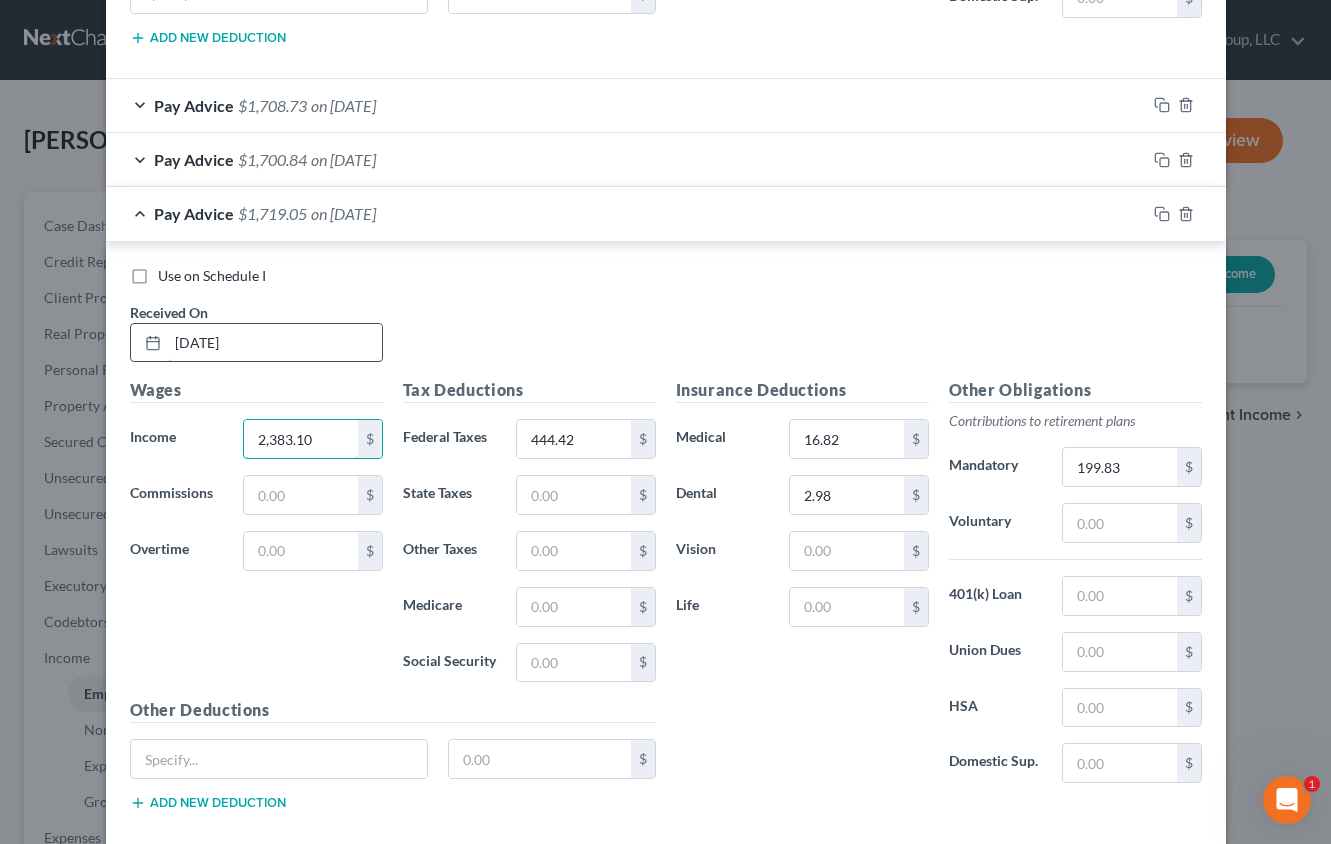 type on "2,383.10" 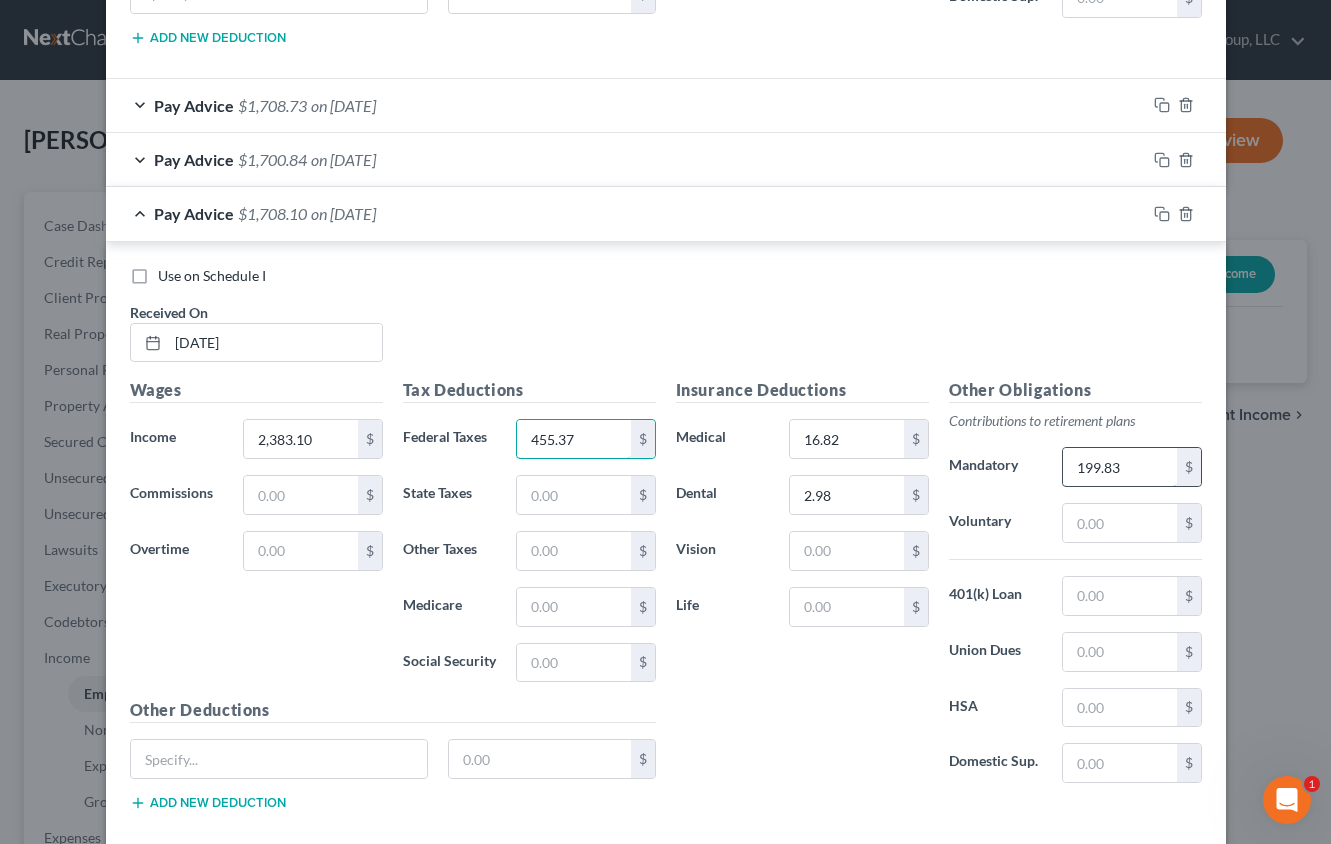 type on "455.37" 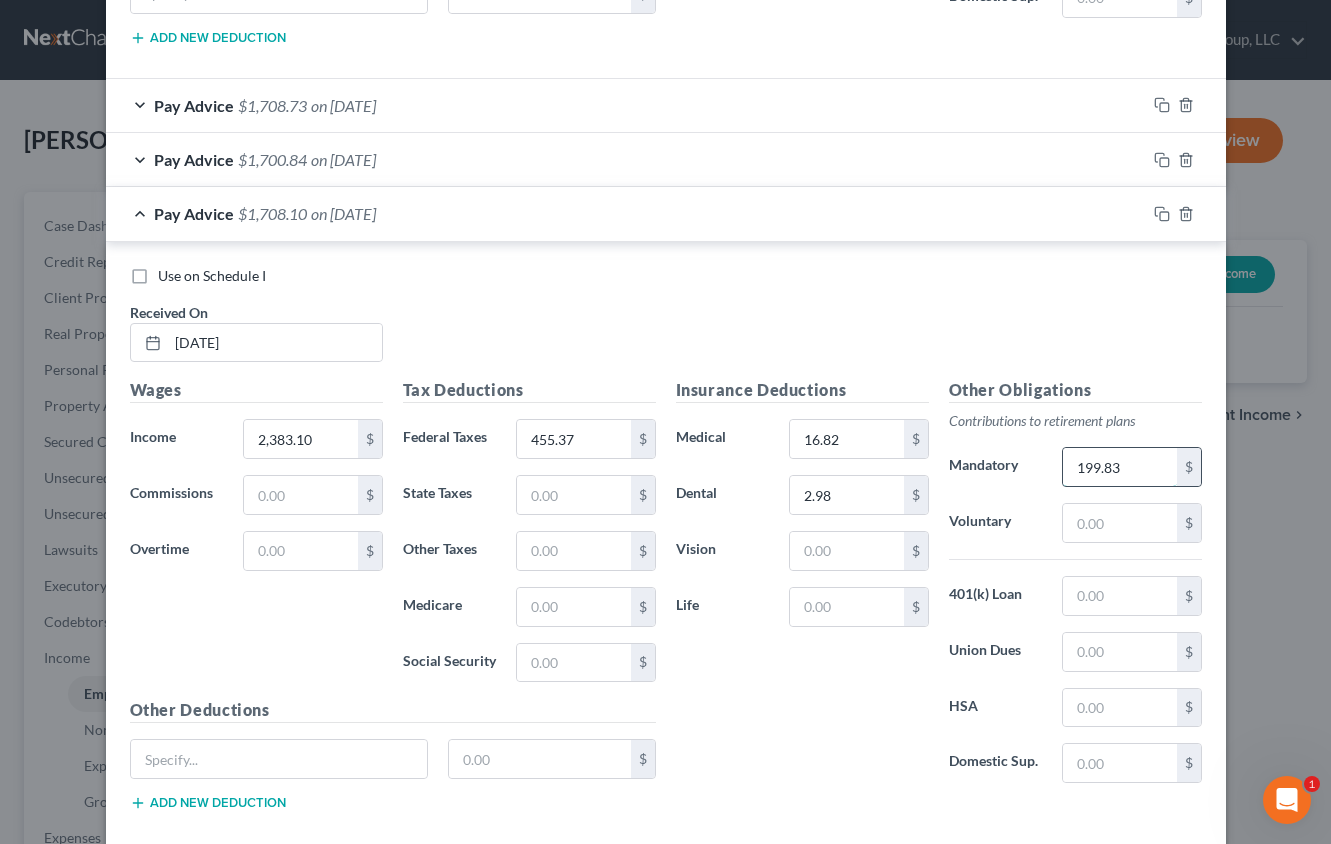 click on "199.83" at bounding box center (1119, 467) 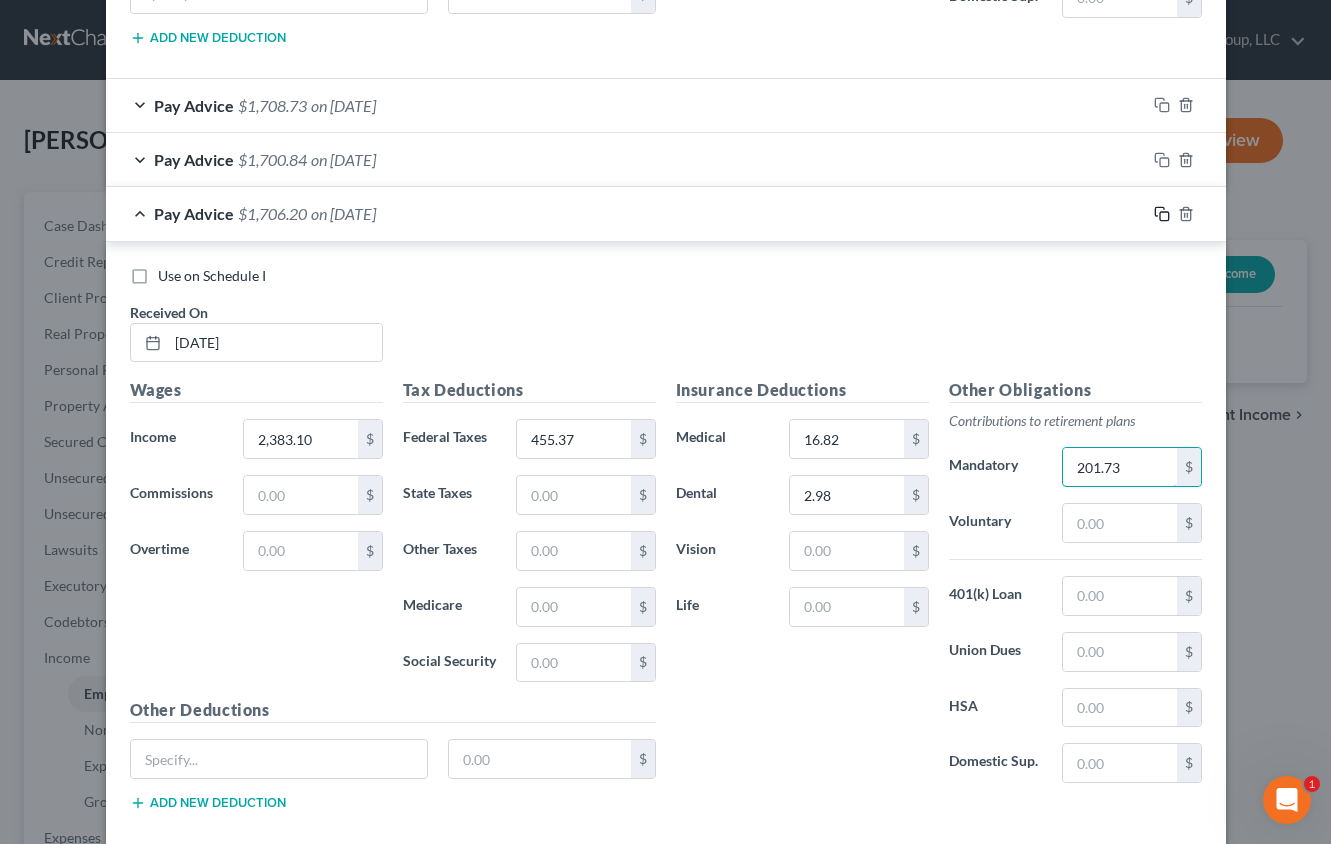 type on "201.73" 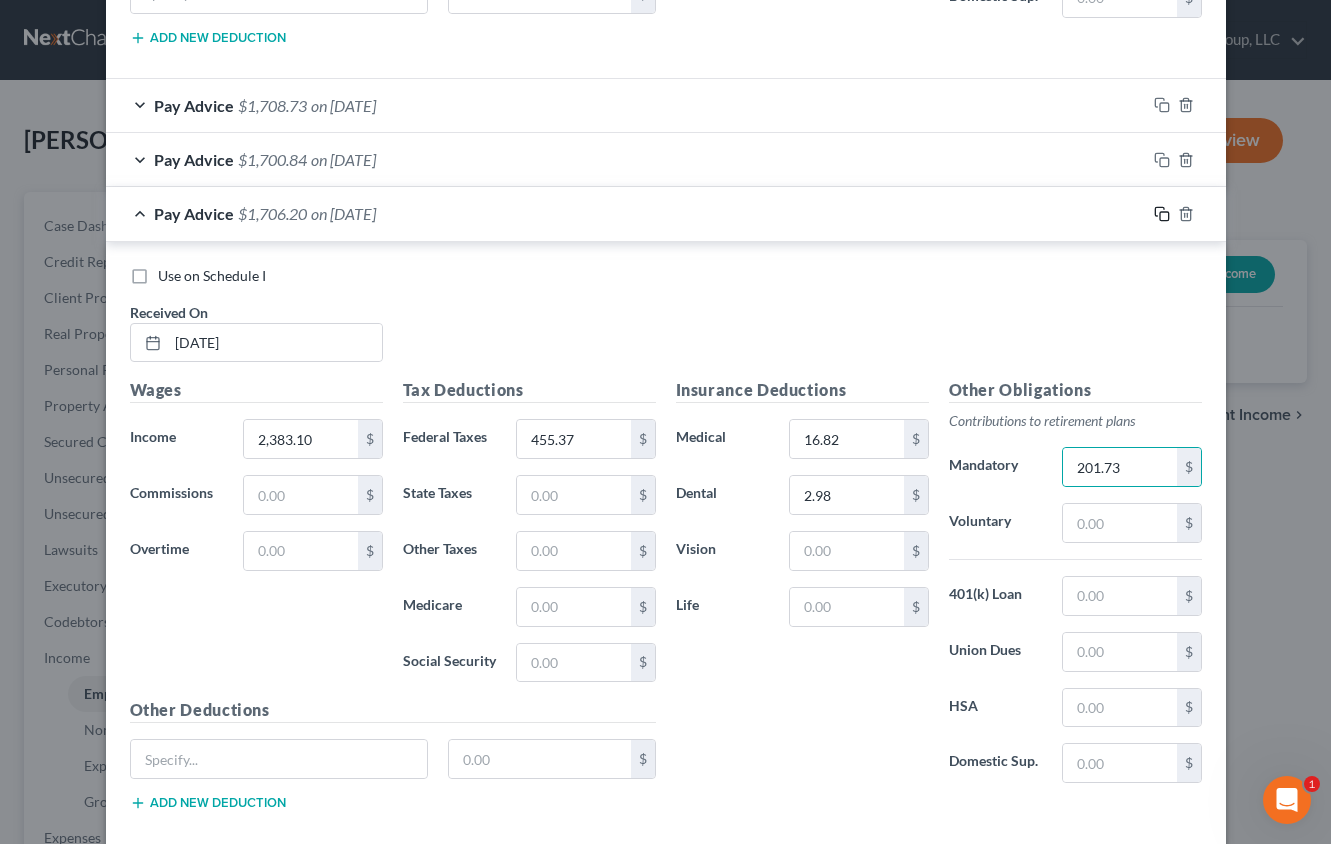 click 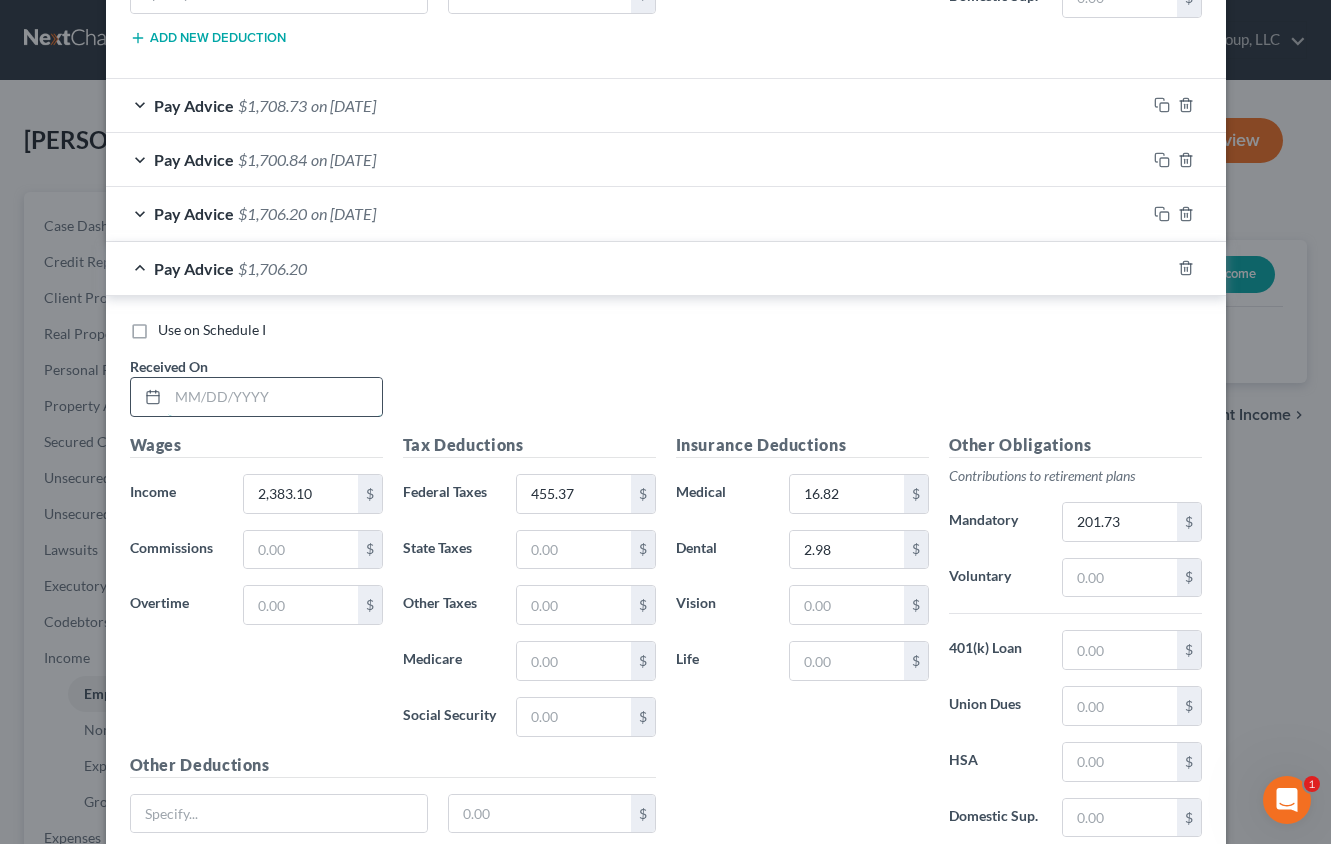 click at bounding box center [275, 397] 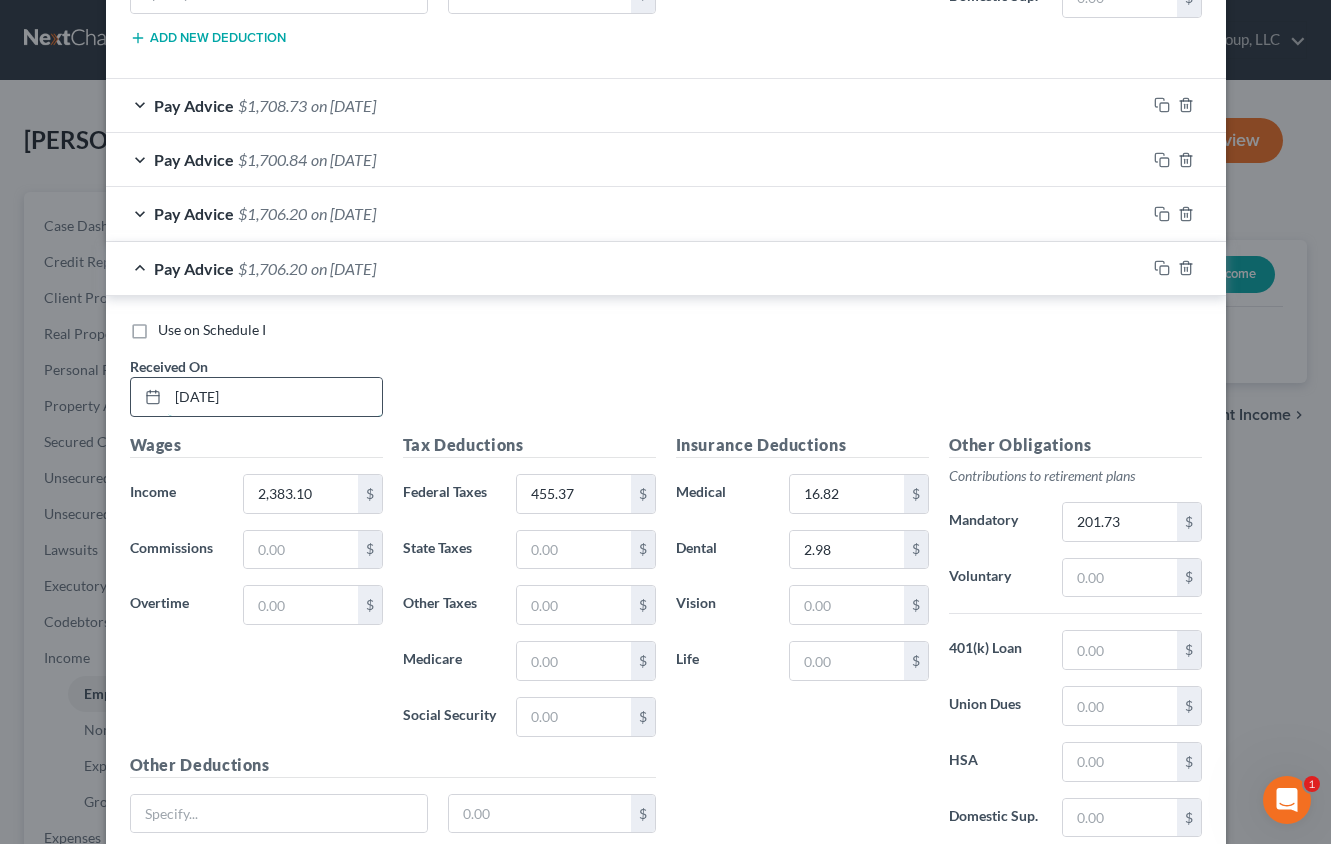 type on "[DATE]" 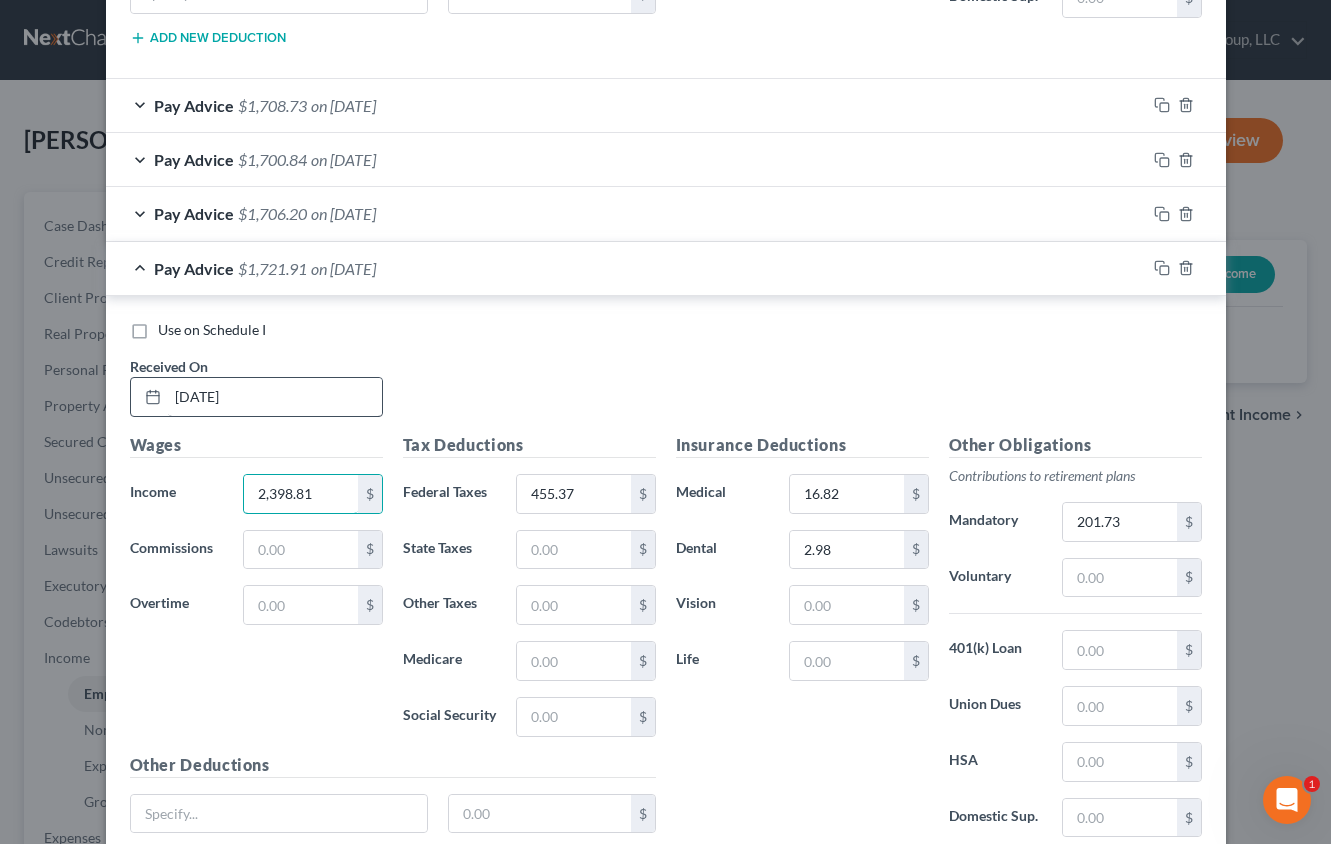 type on "2,398.81" 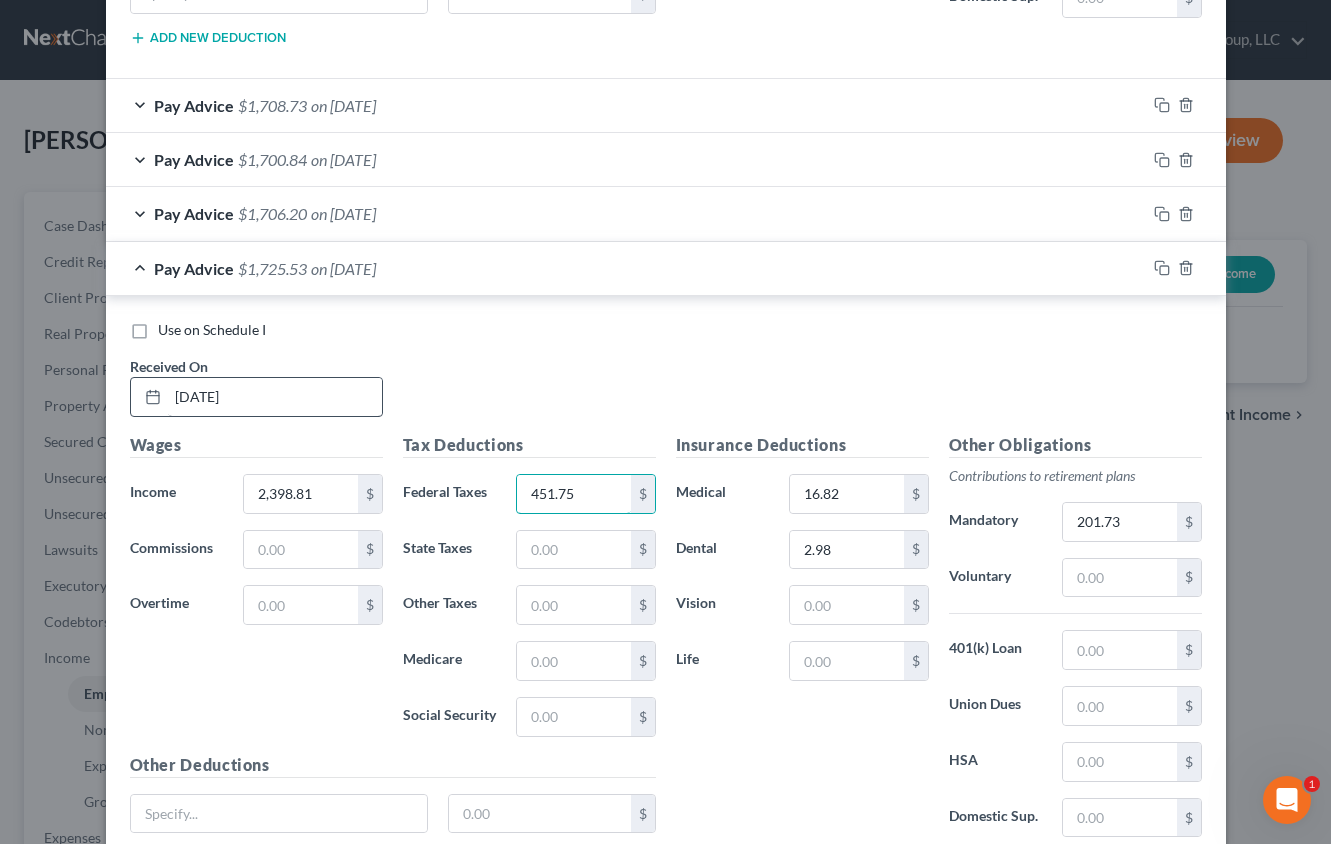 type on "451.75" 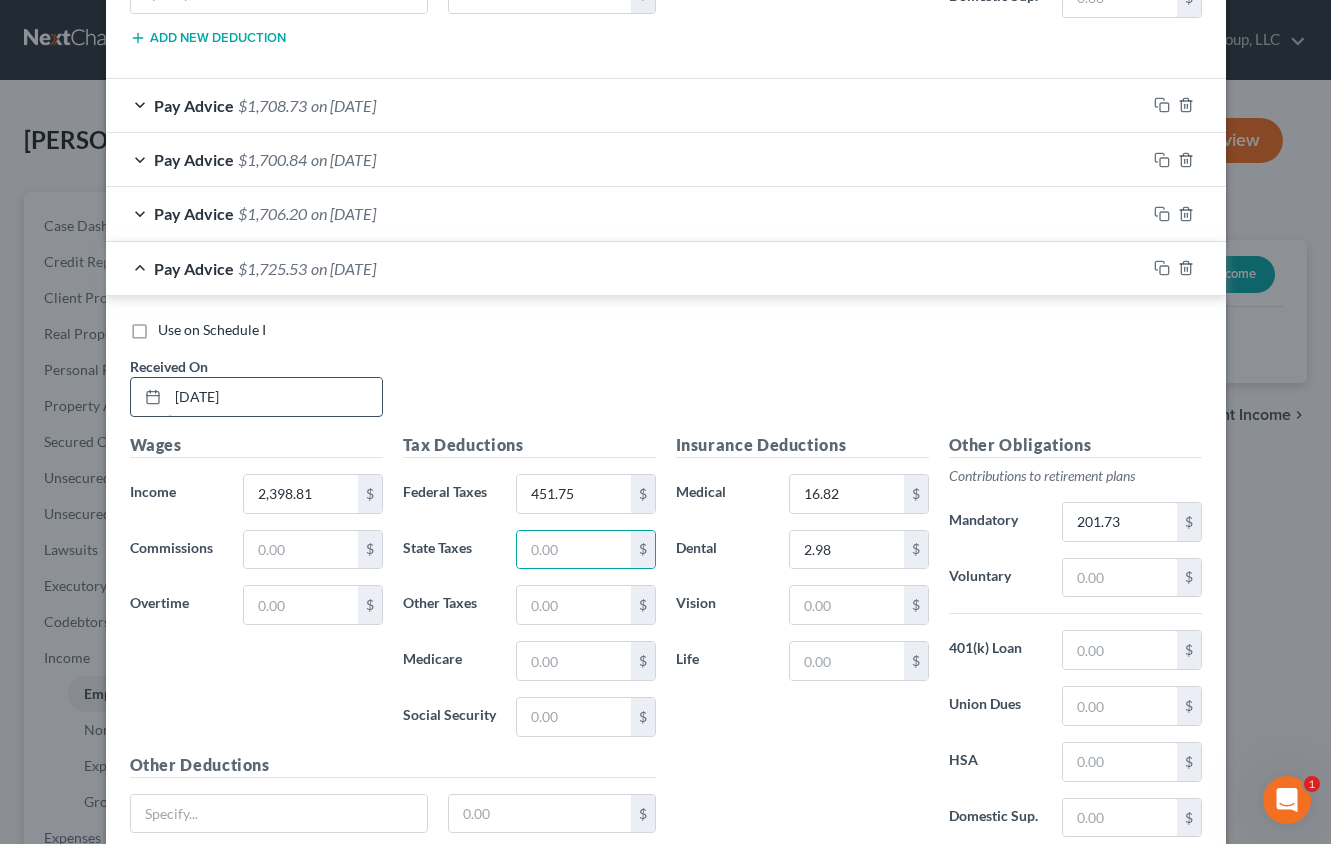 type 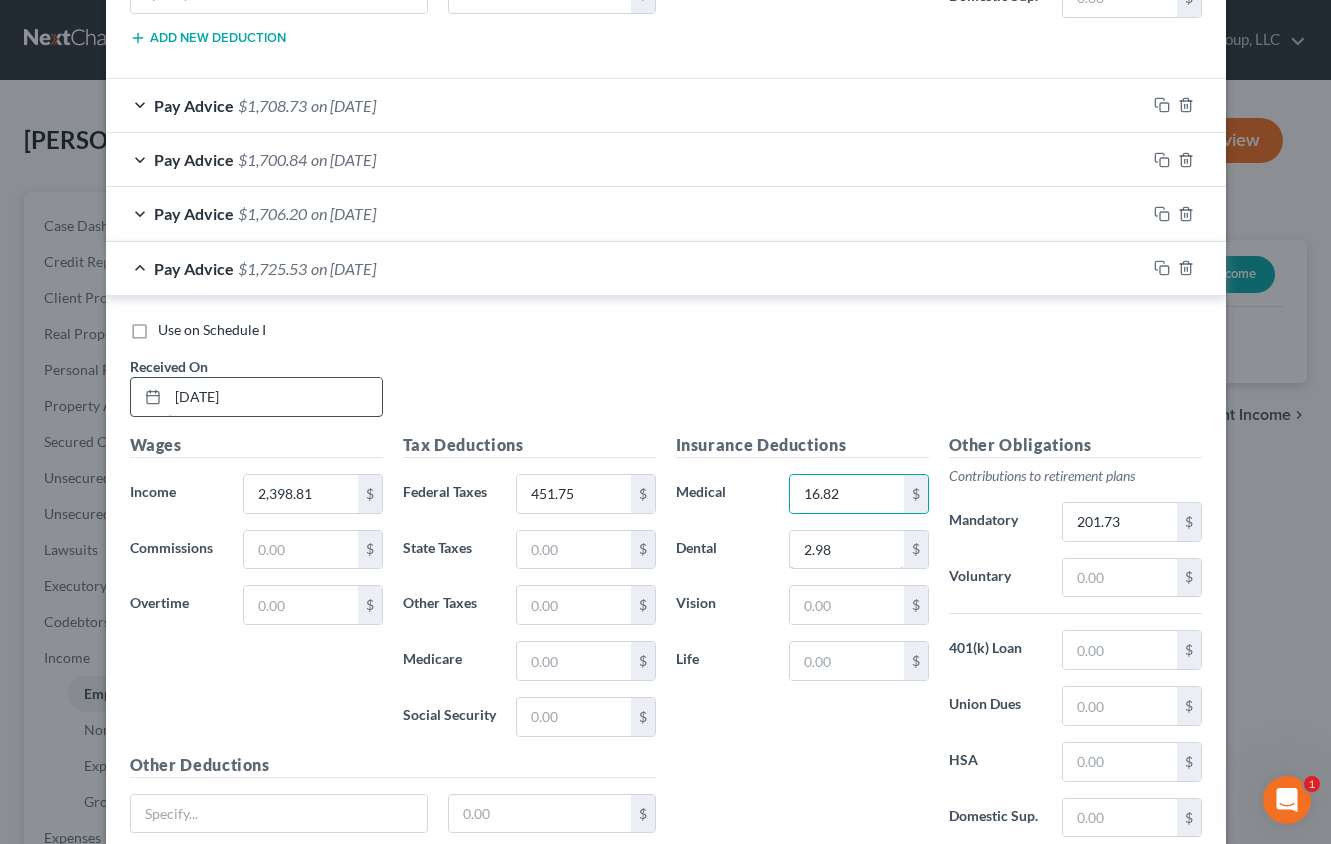 scroll, scrollTop: 1530, scrollLeft: 0, axis: vertical 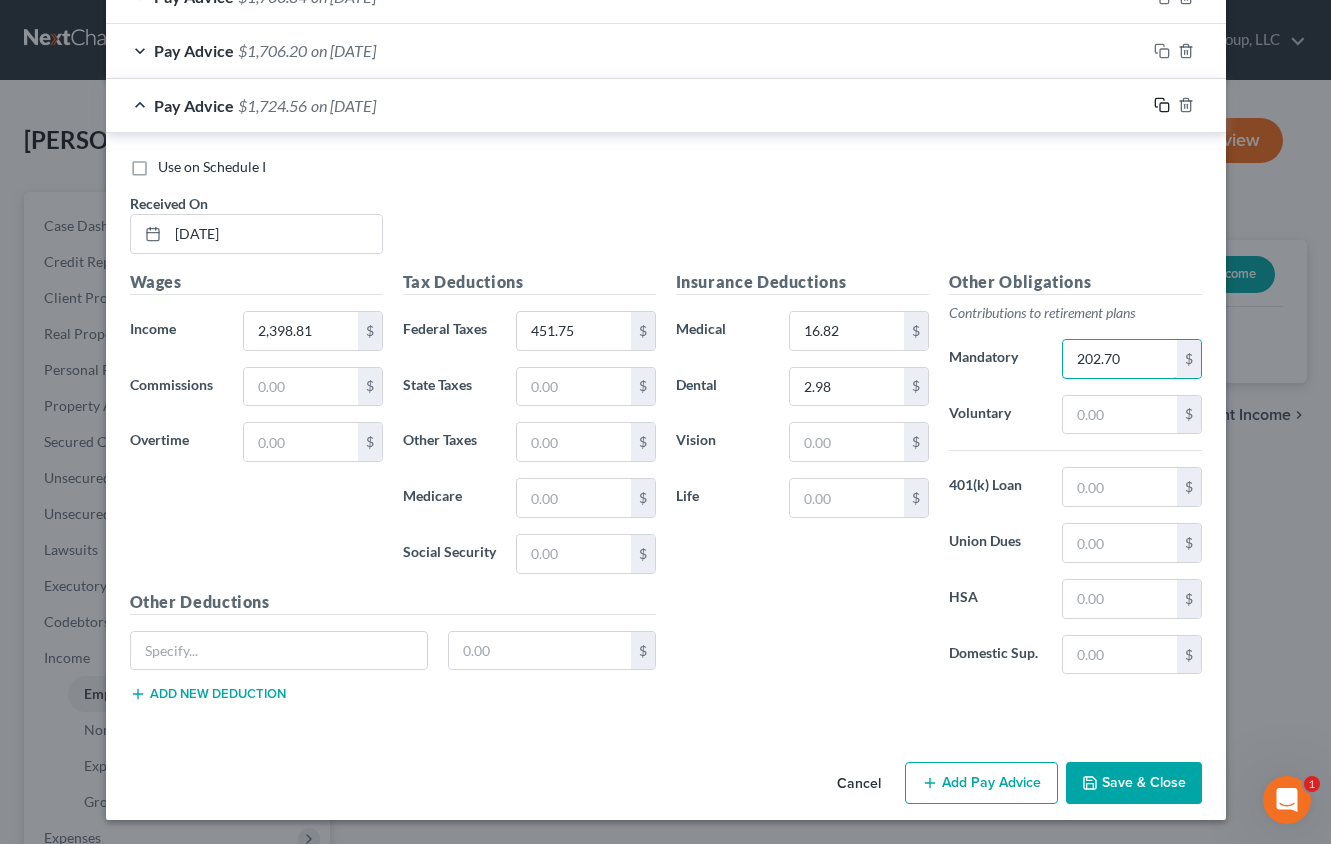 type on "202.70" 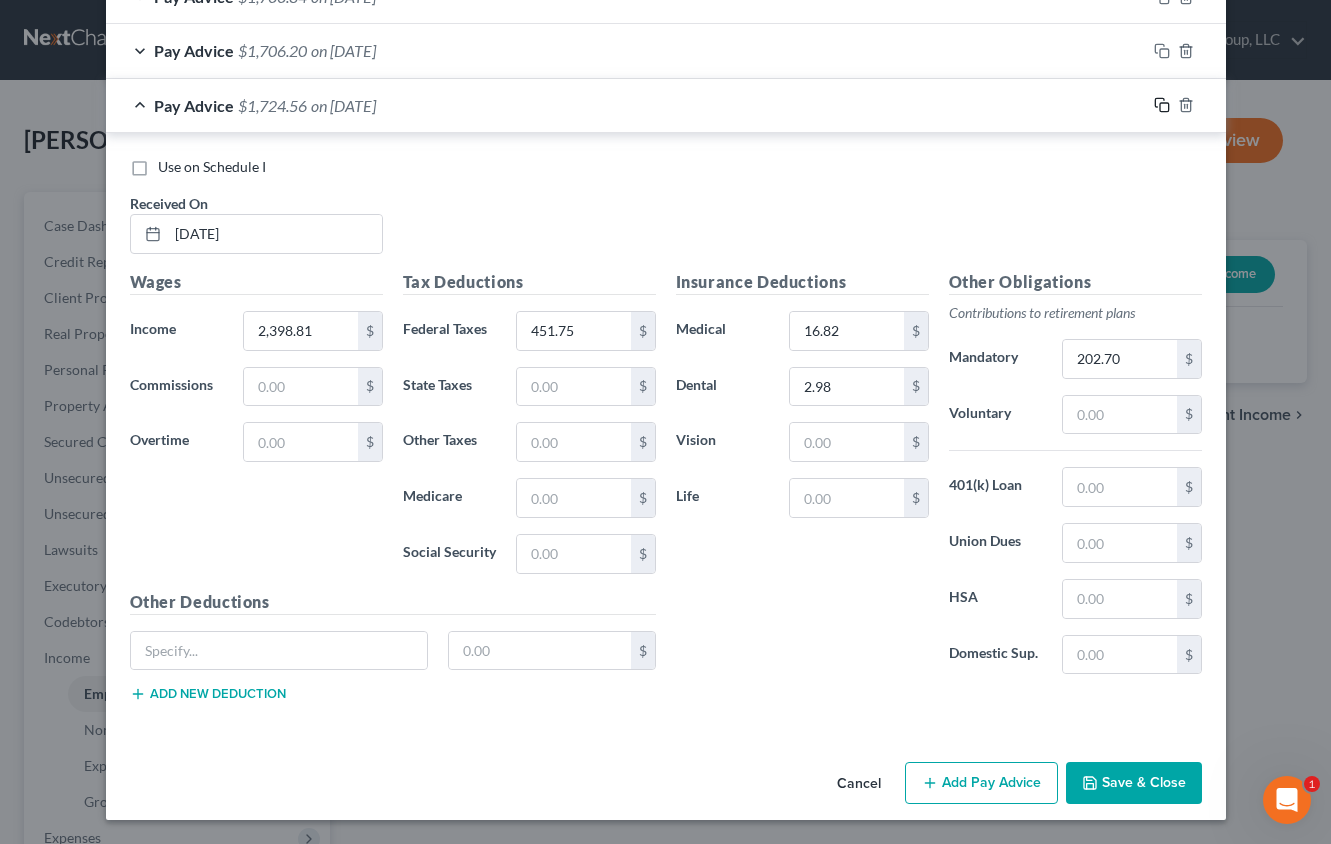 click 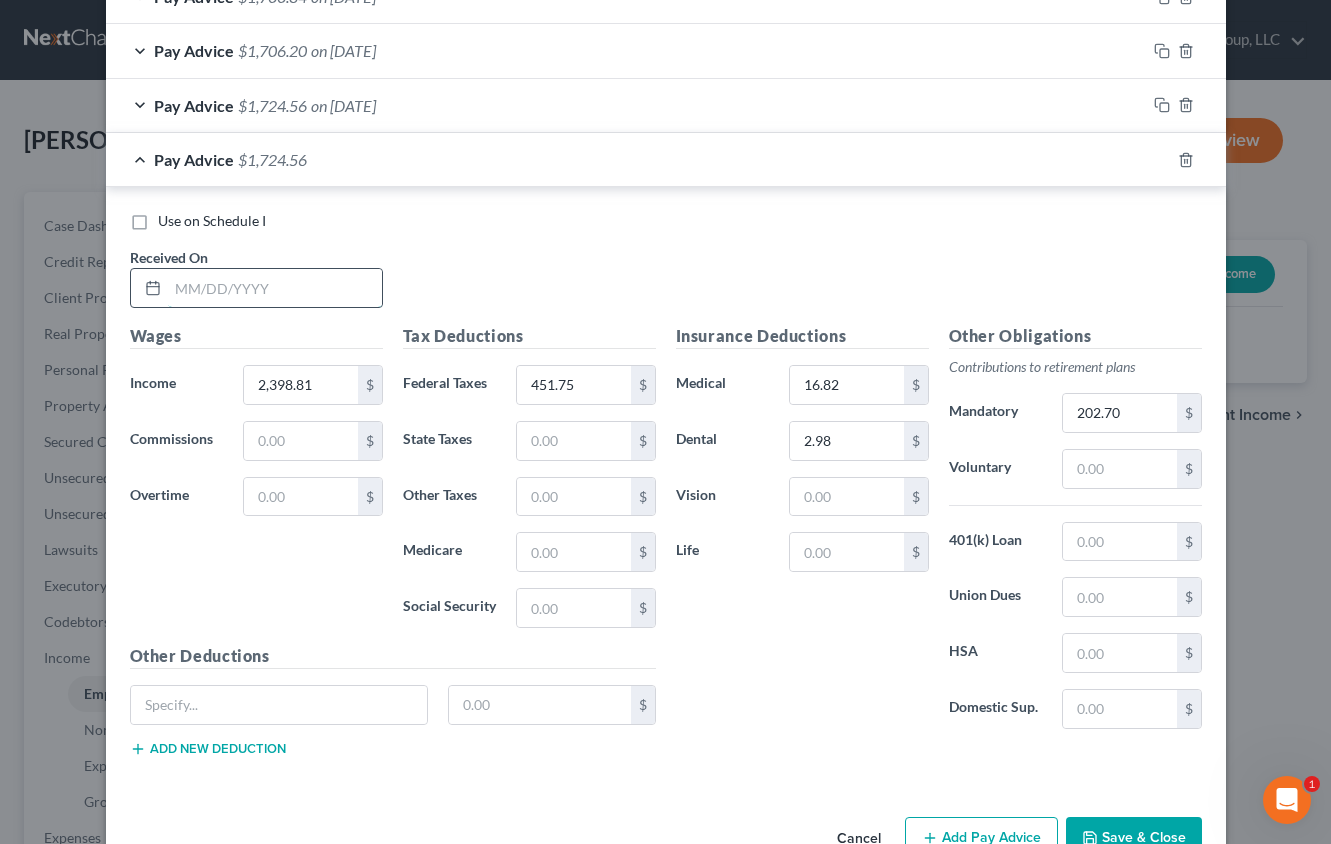click at bounding box center [275, 288] 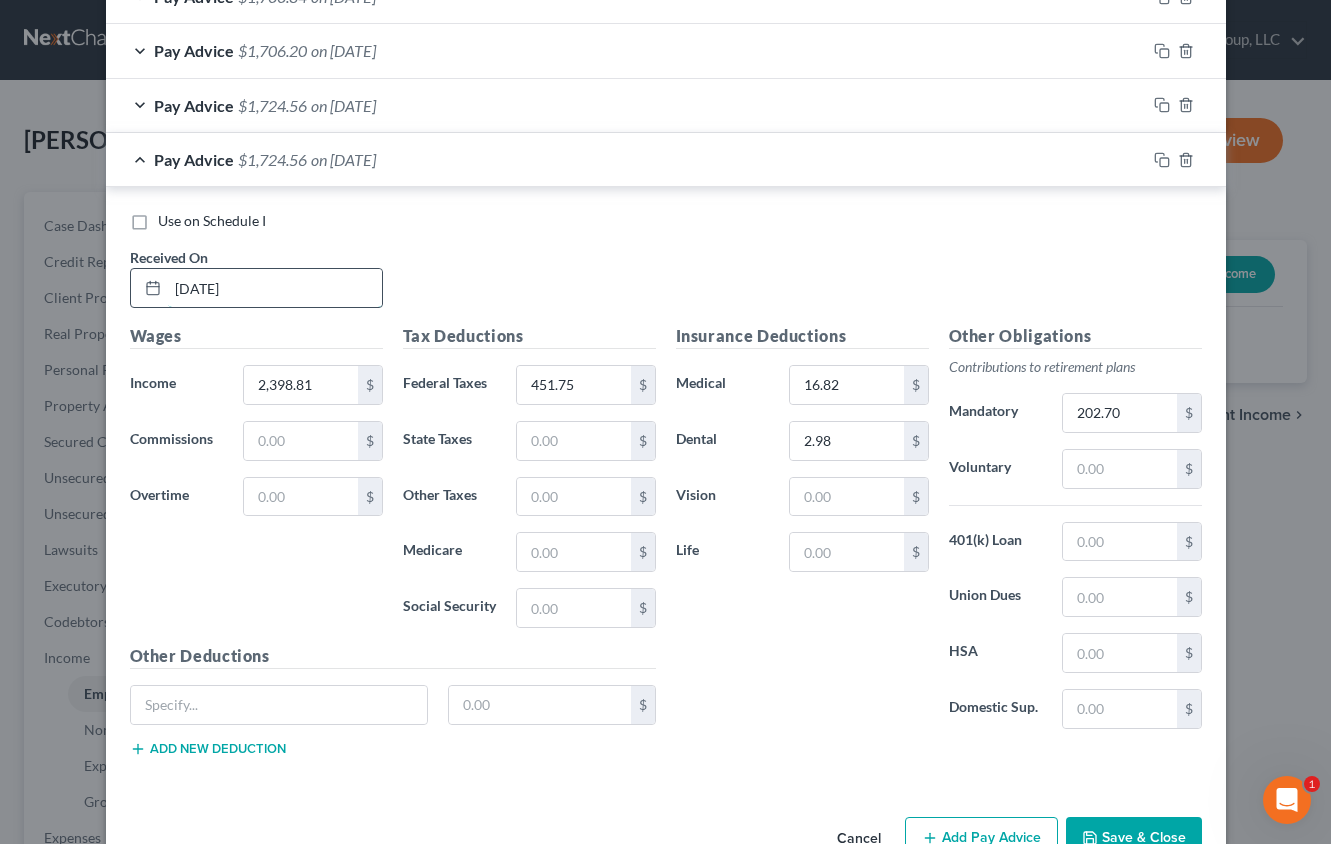 type on "[DATE]" 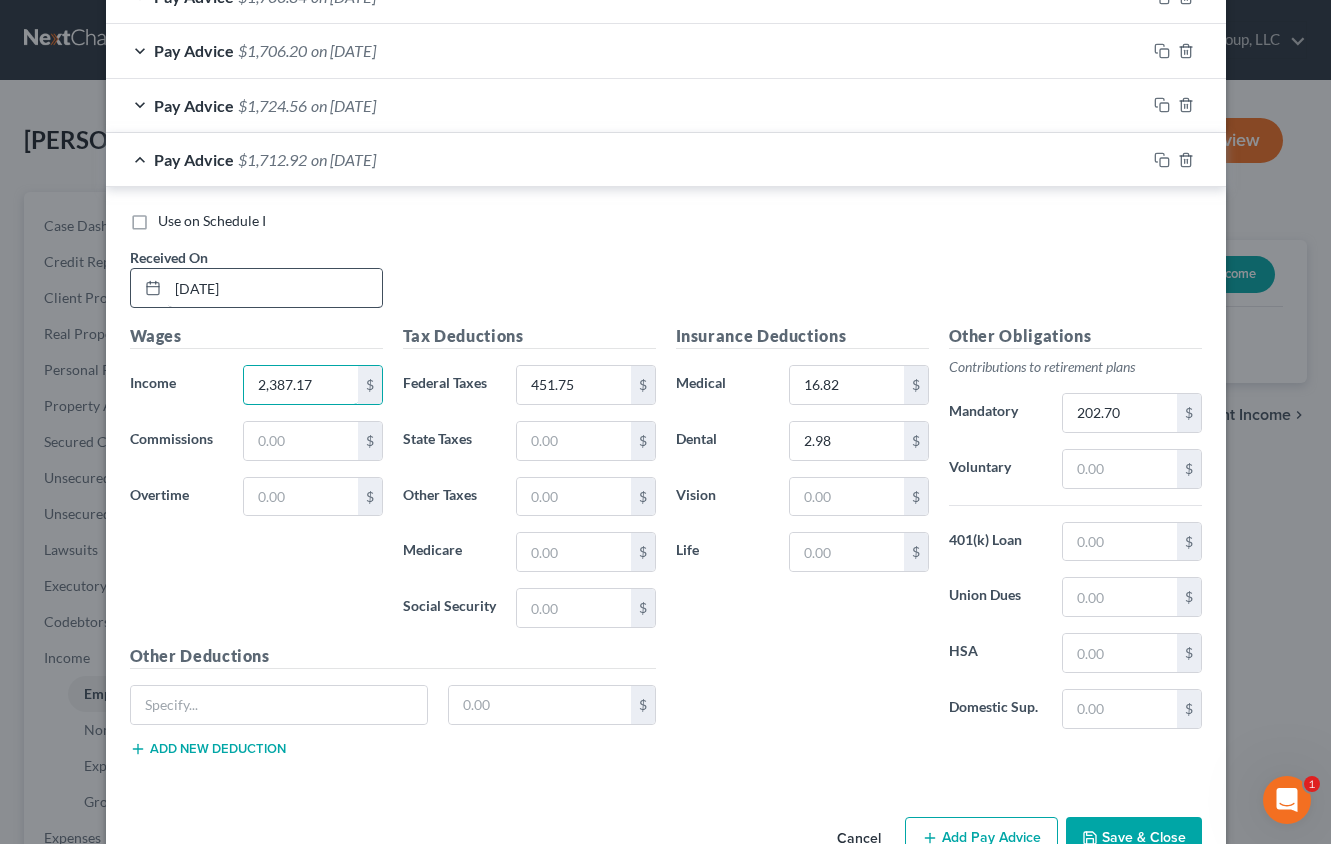 type on "2,387.17" 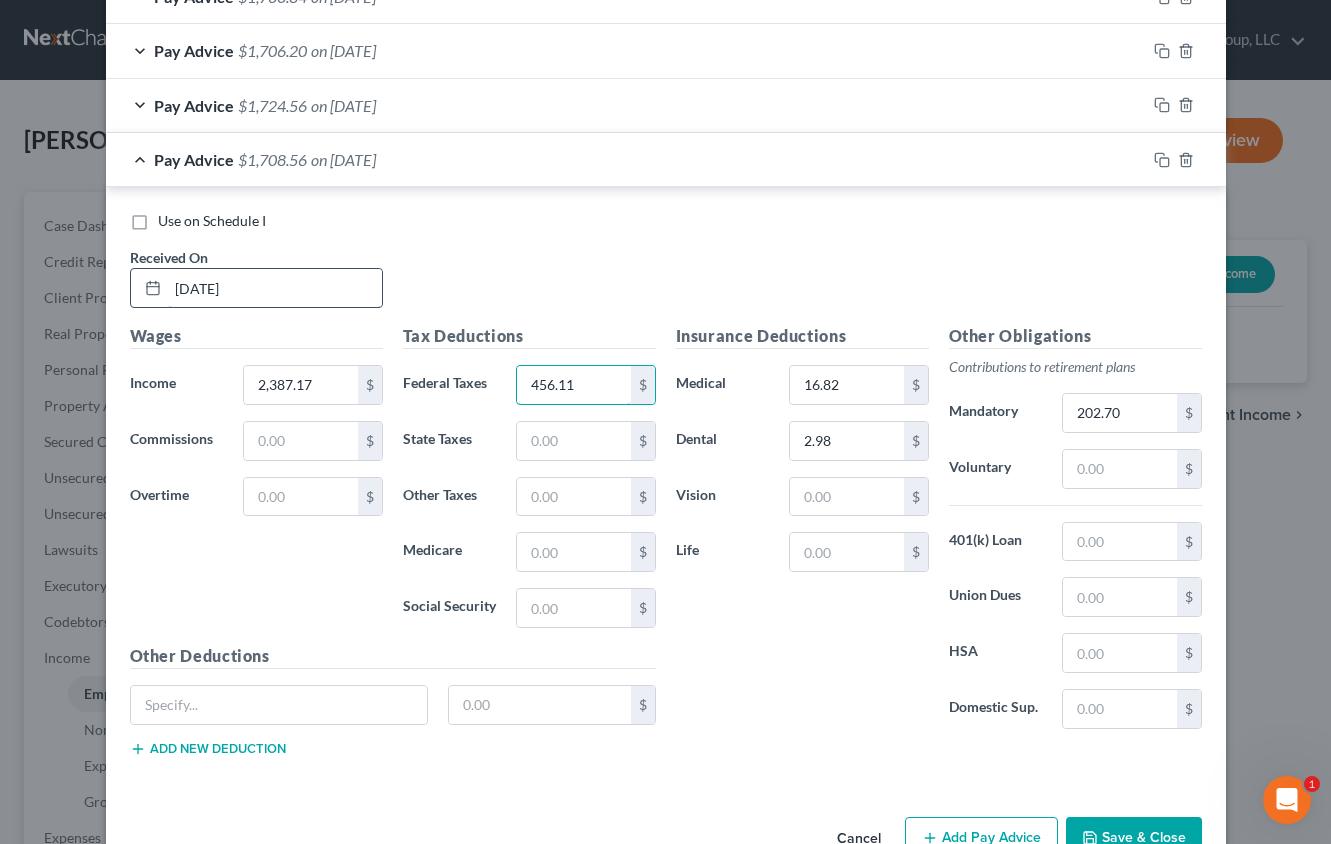 type on "456.11" 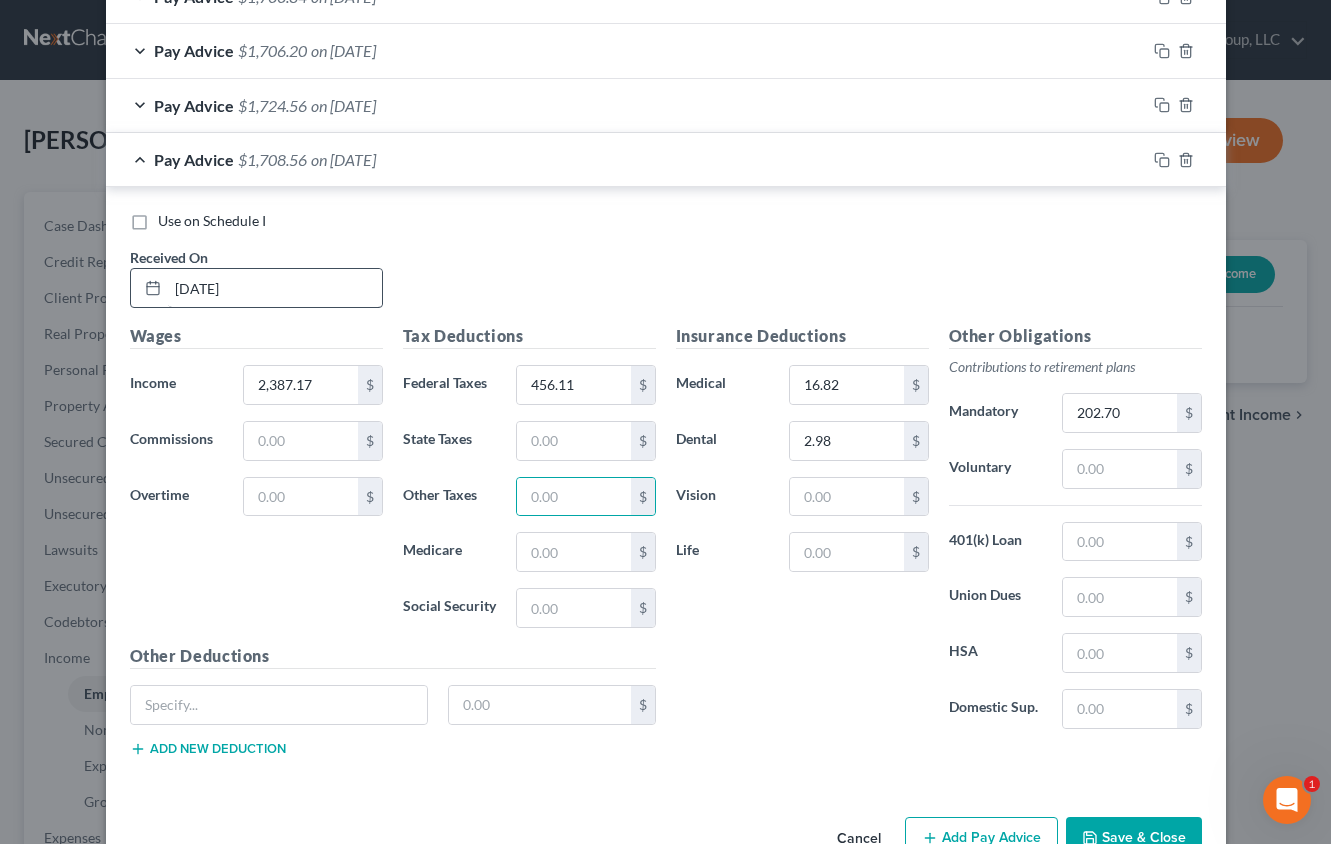 type 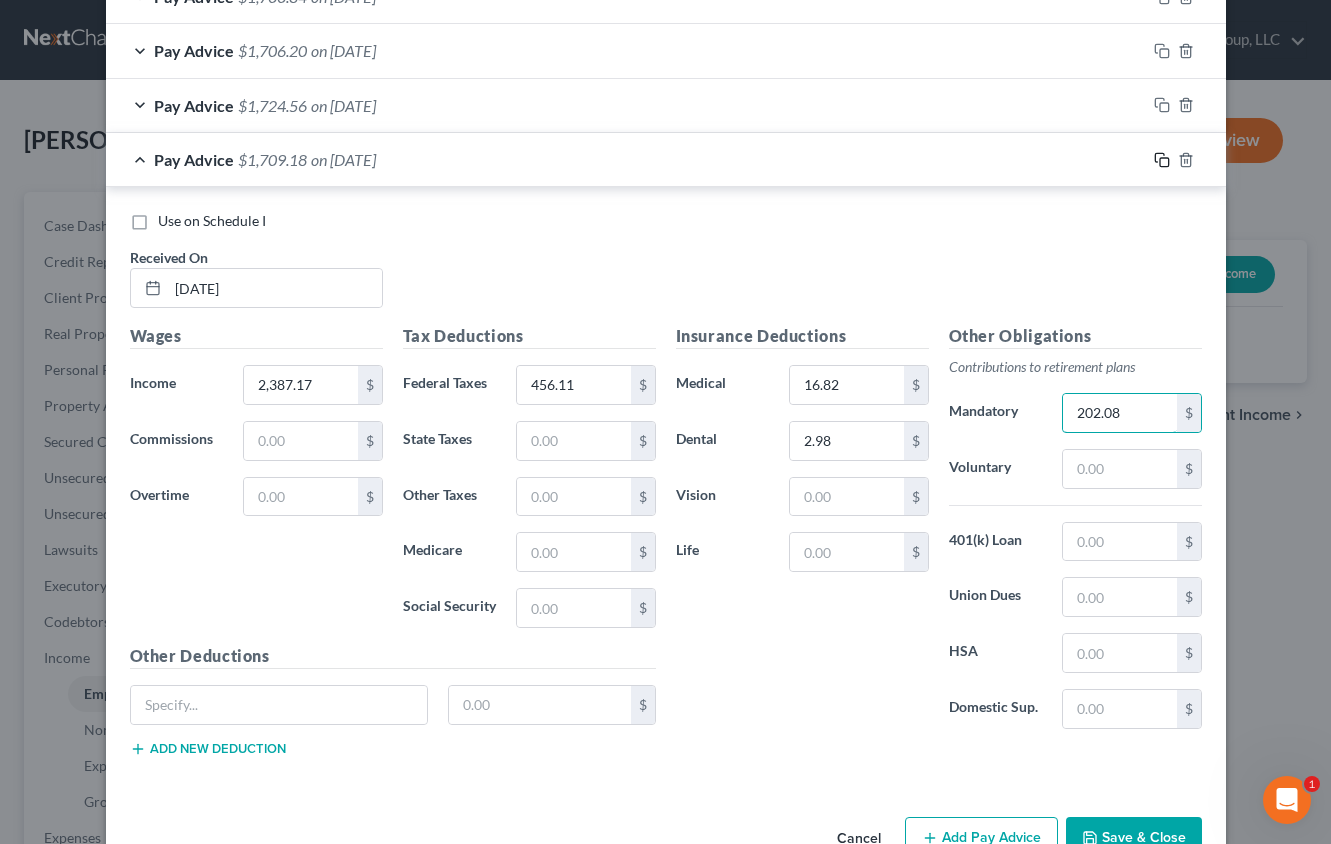 type on "202.08" 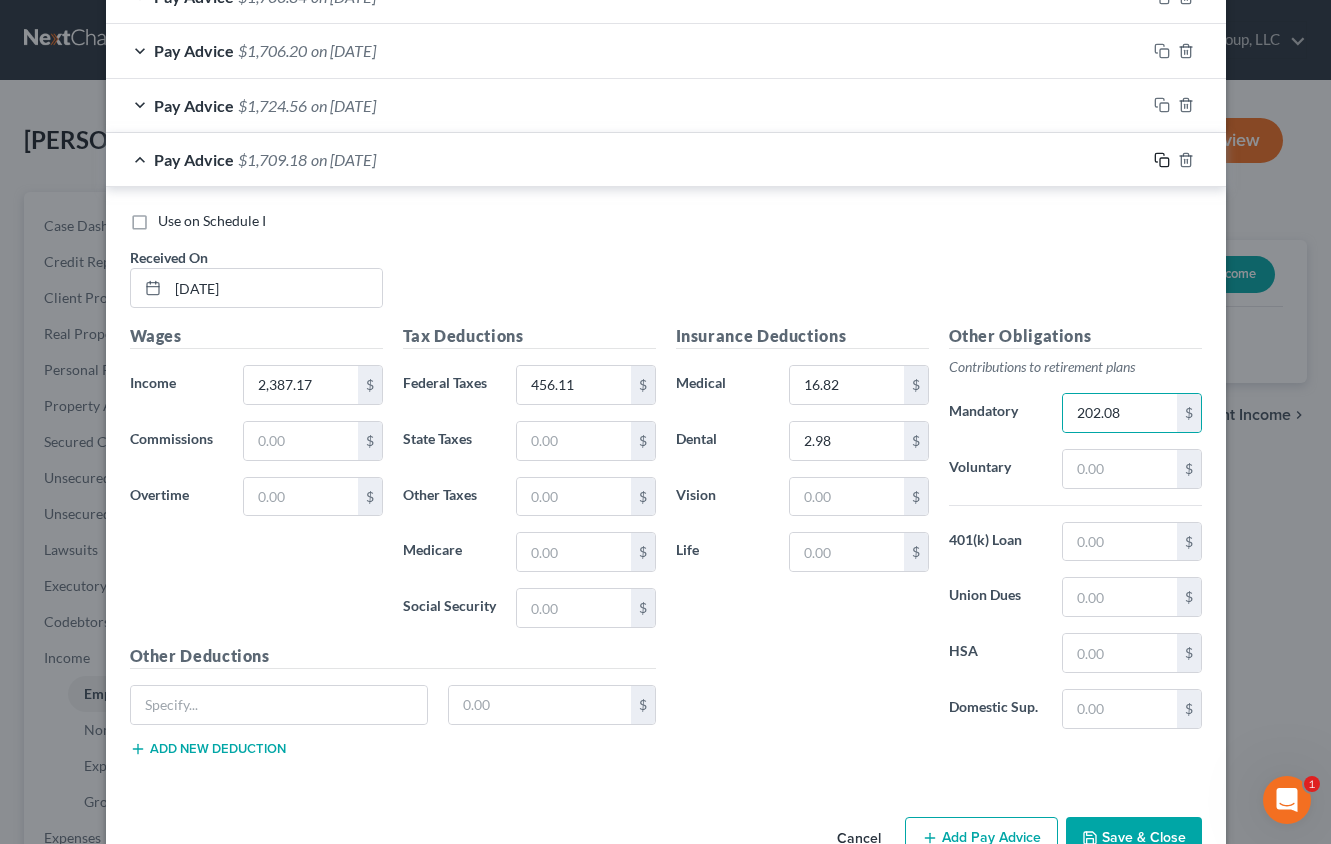 click 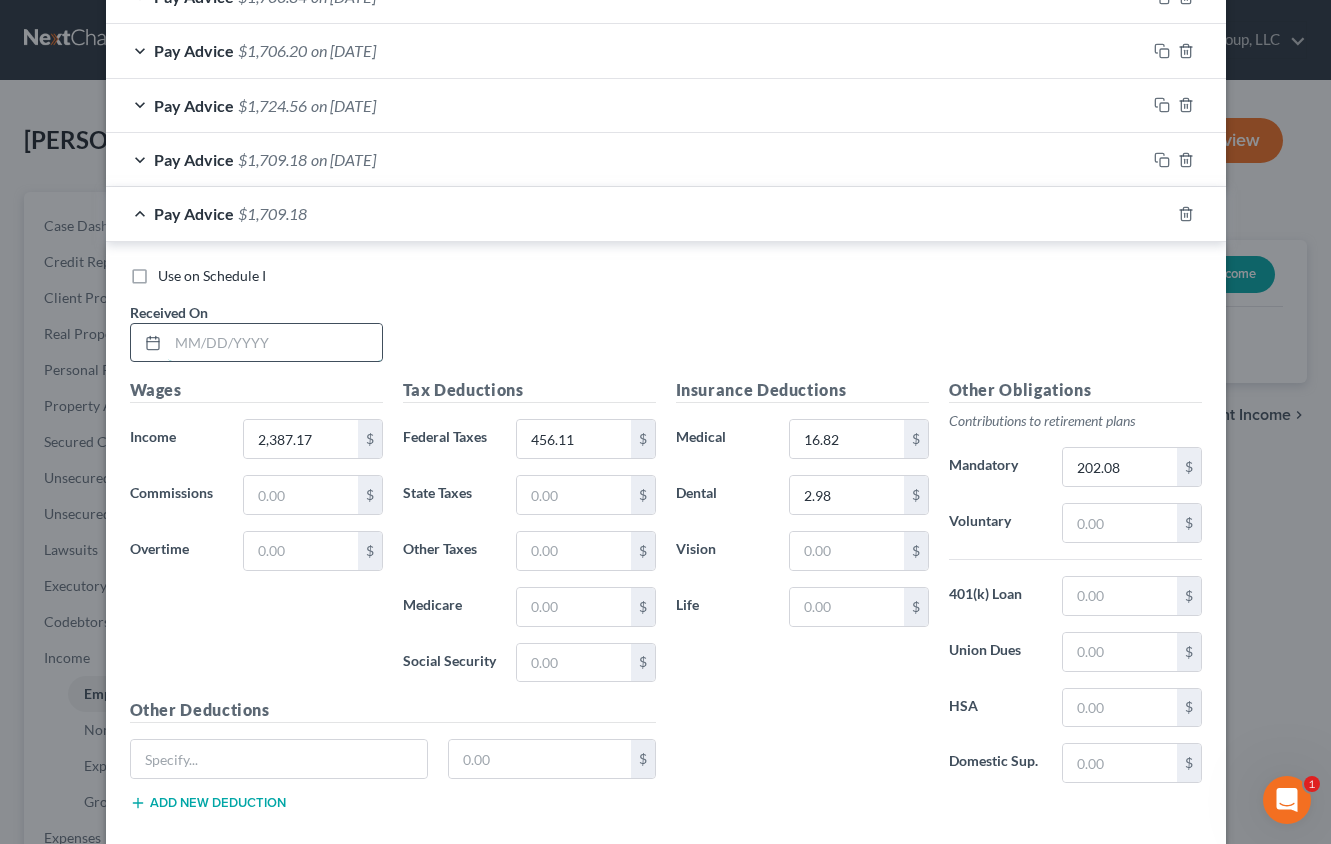 click at bounding box center (275, 343) 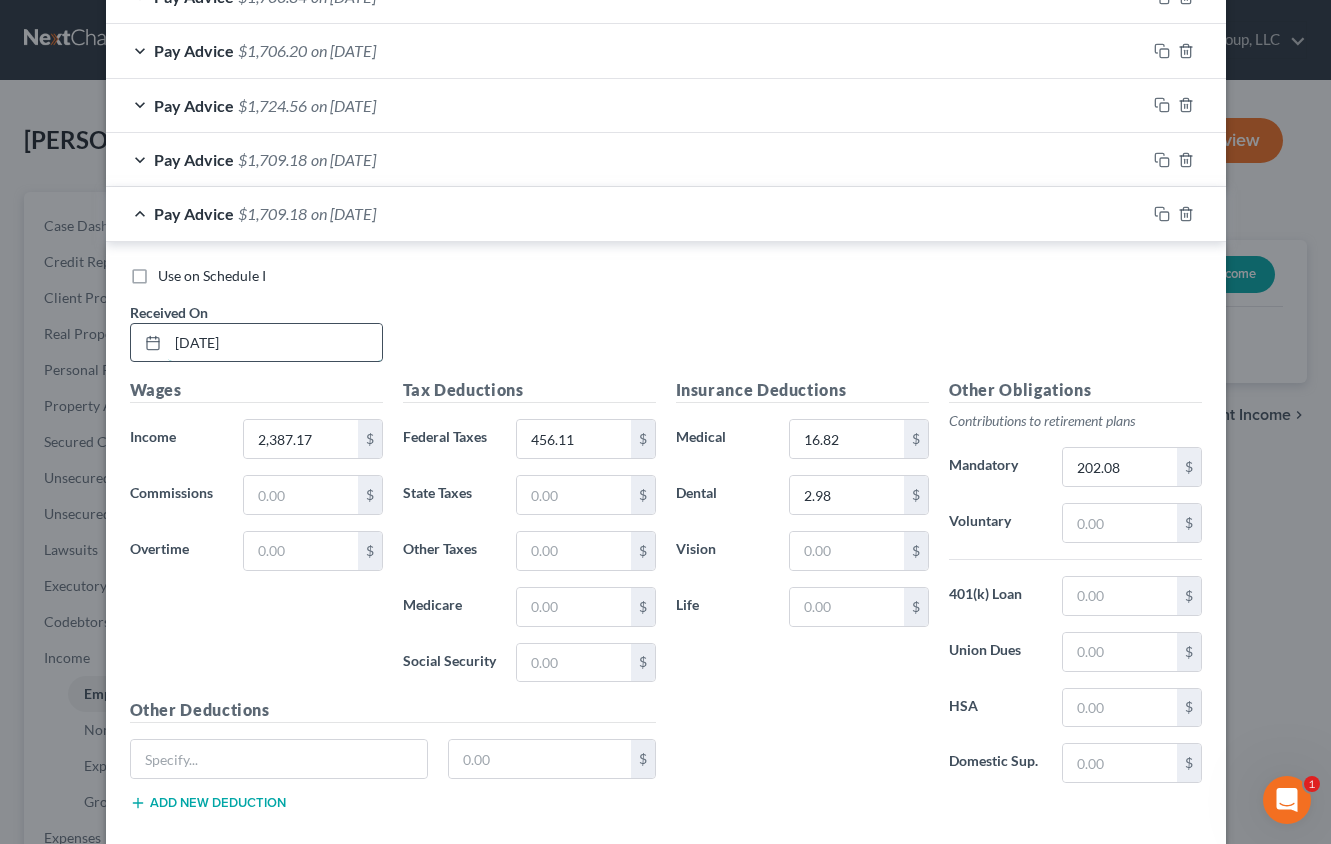 type on "[DATE]" 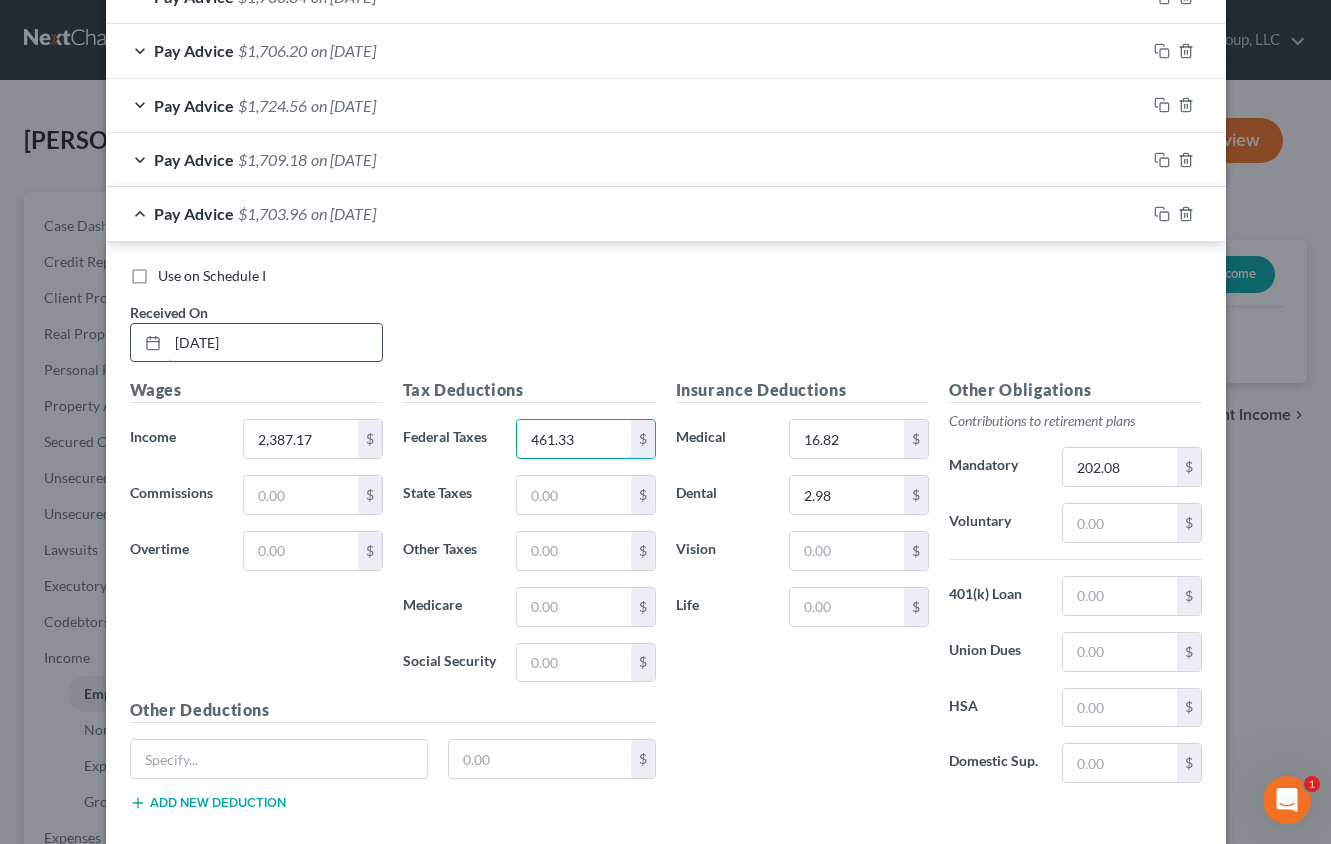 type on "461.33" 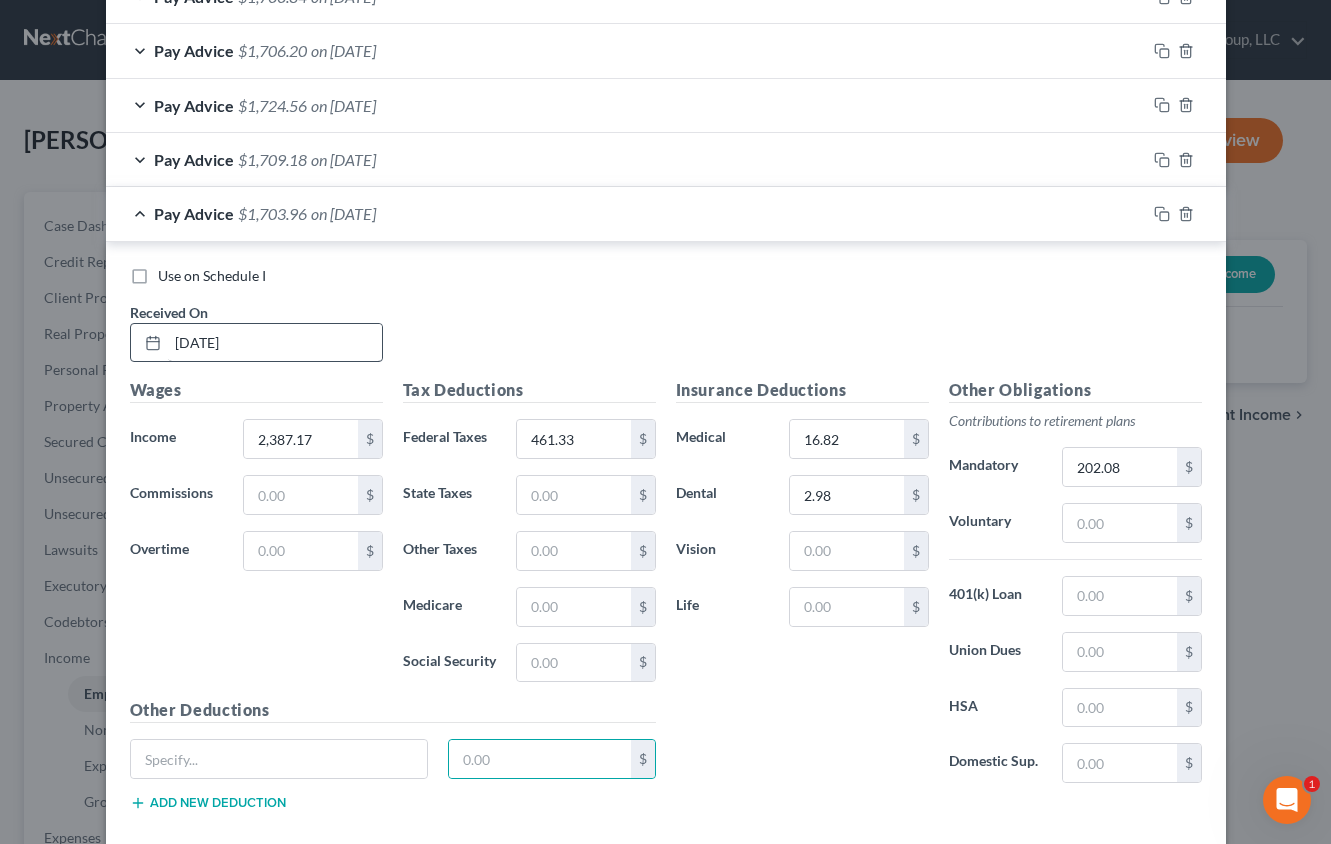 type 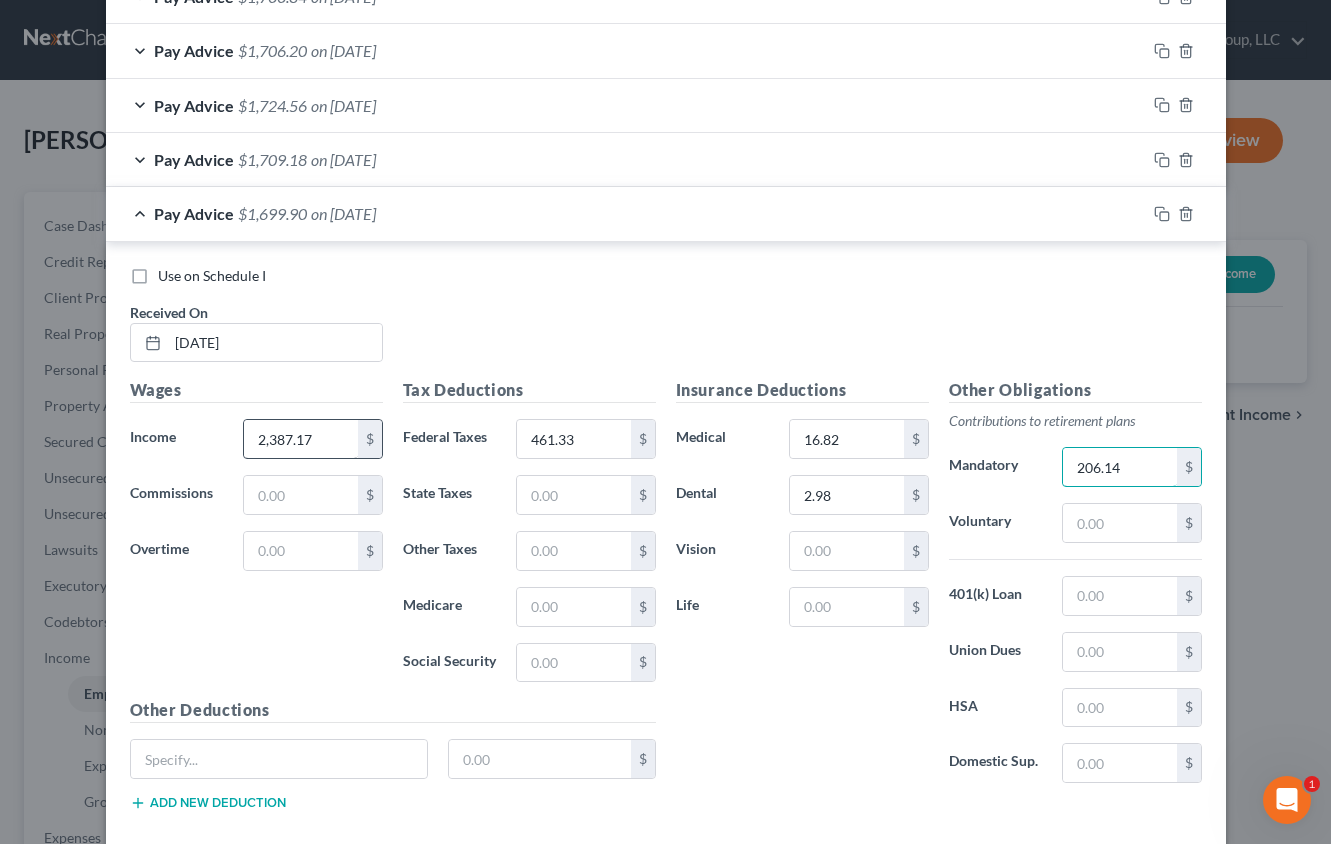 type on "206.14" 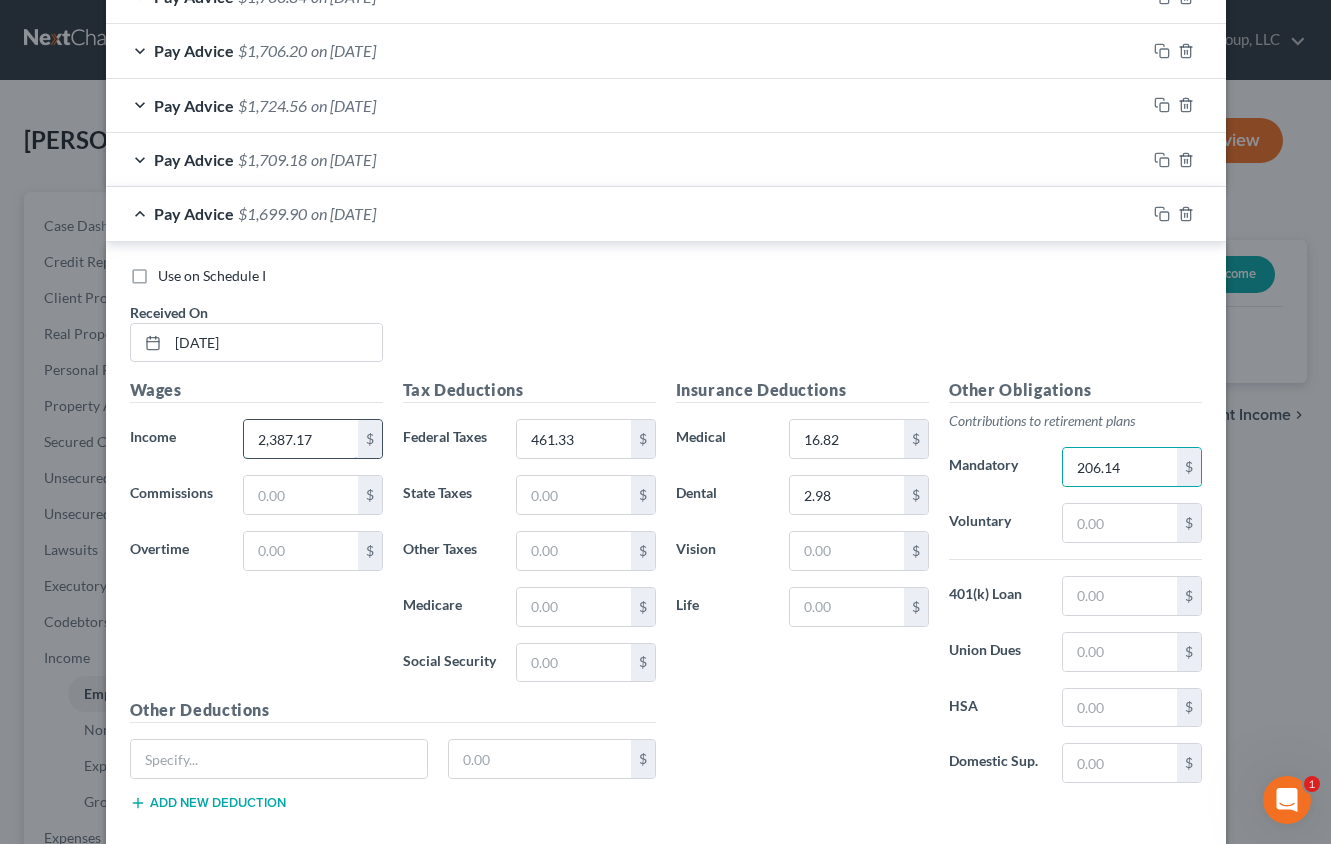 click on "2,387.17" at bounding box center [300, 439] 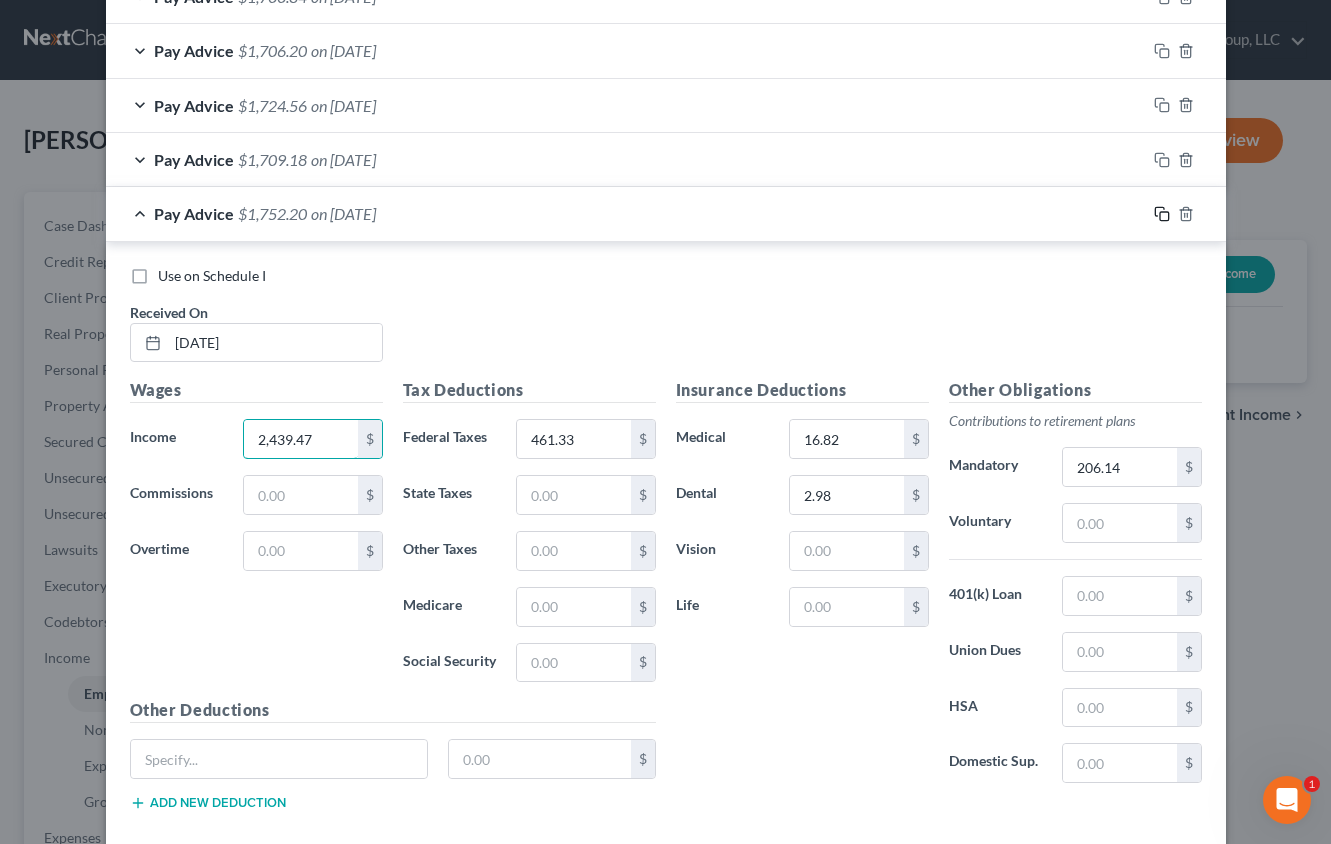 type on "2,439.47" 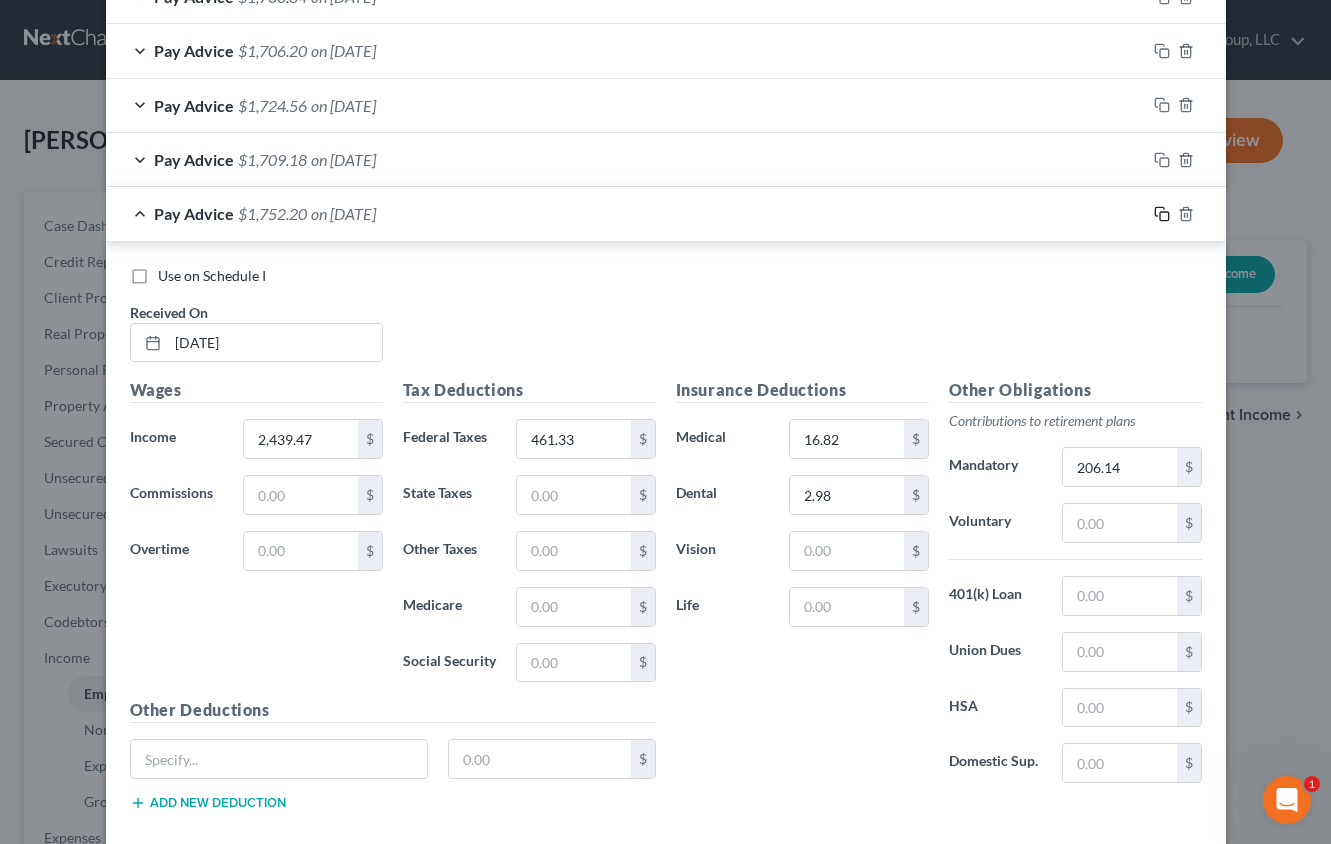click 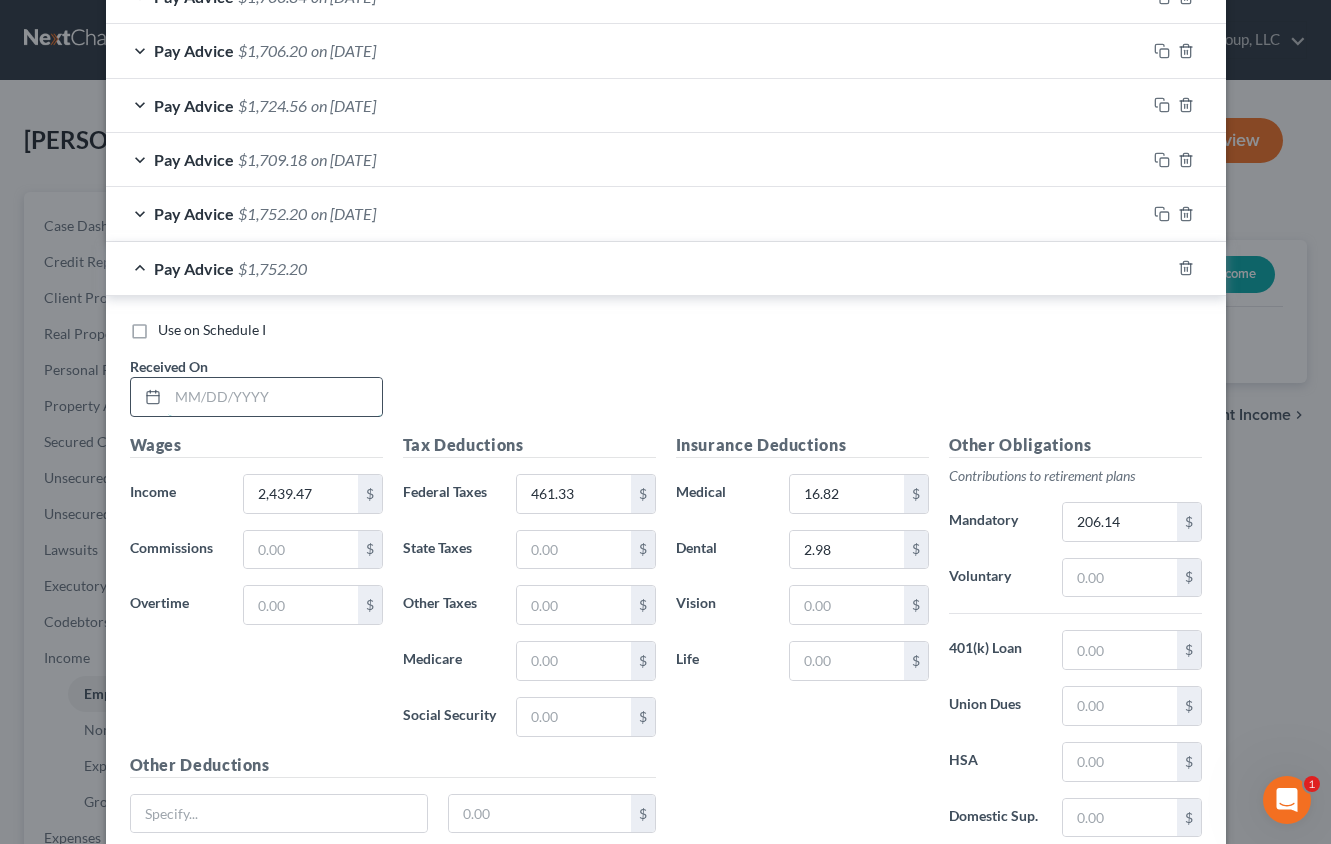 click at bounding box center [275, 397] 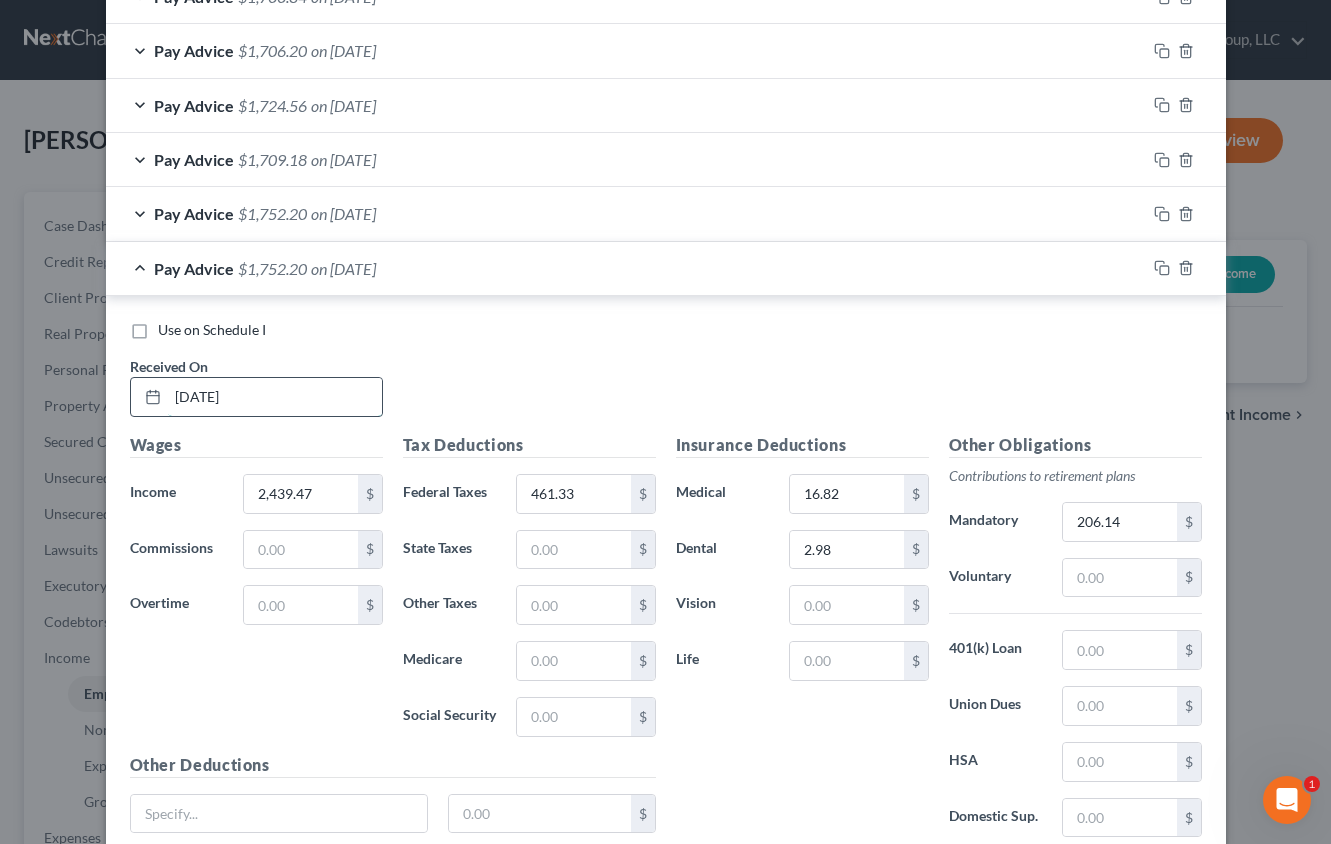 type on "[DATE]" 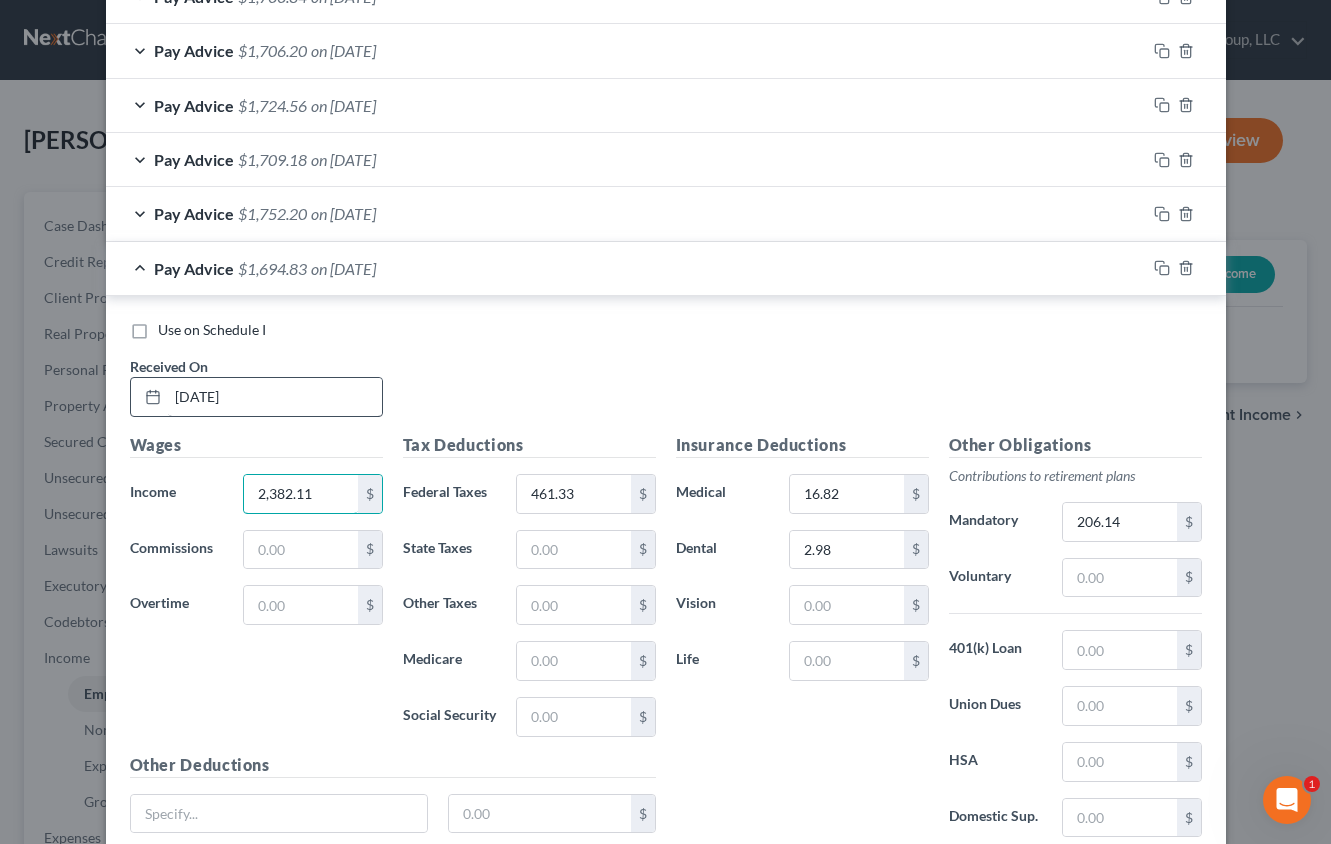 type on "2,382.11" 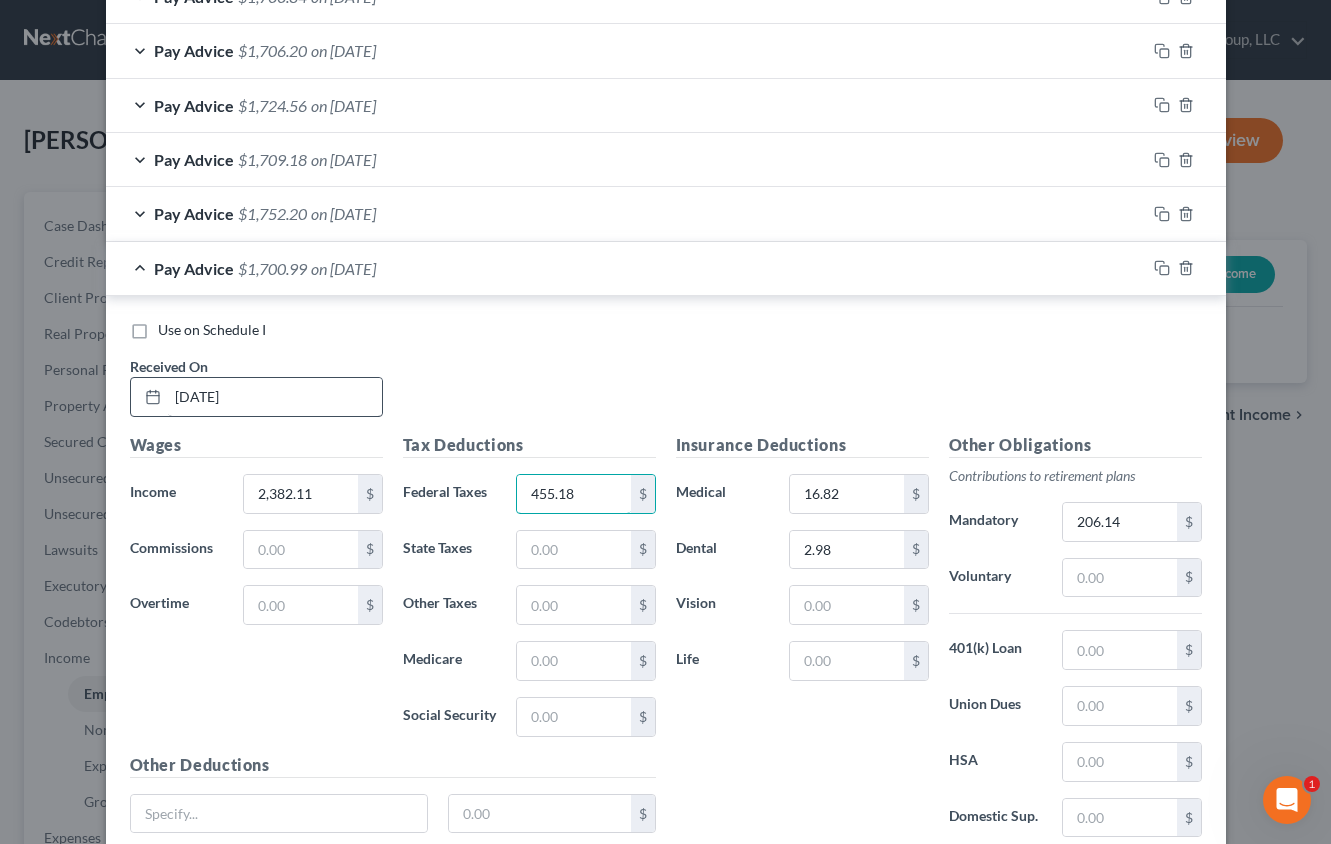 type on "455.18" 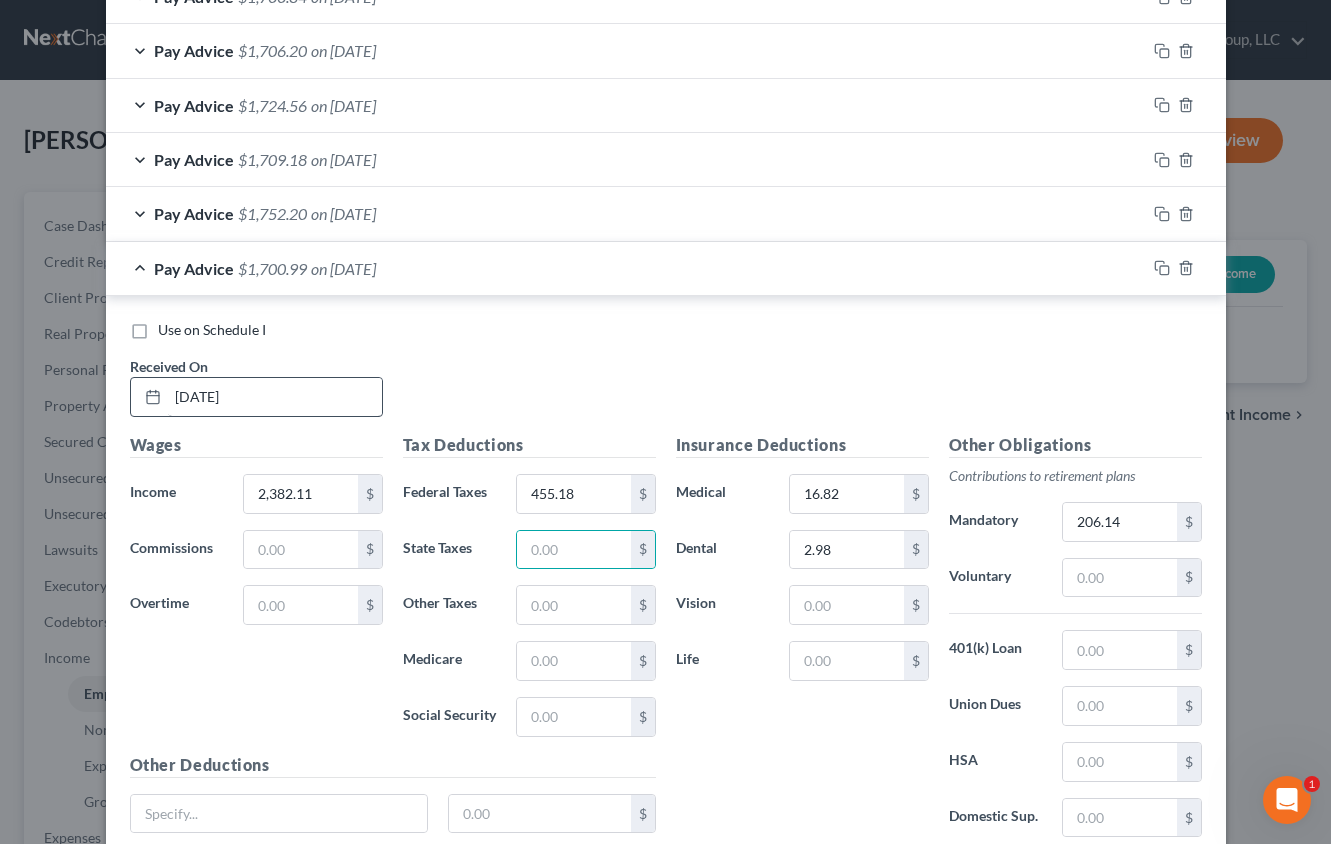 type 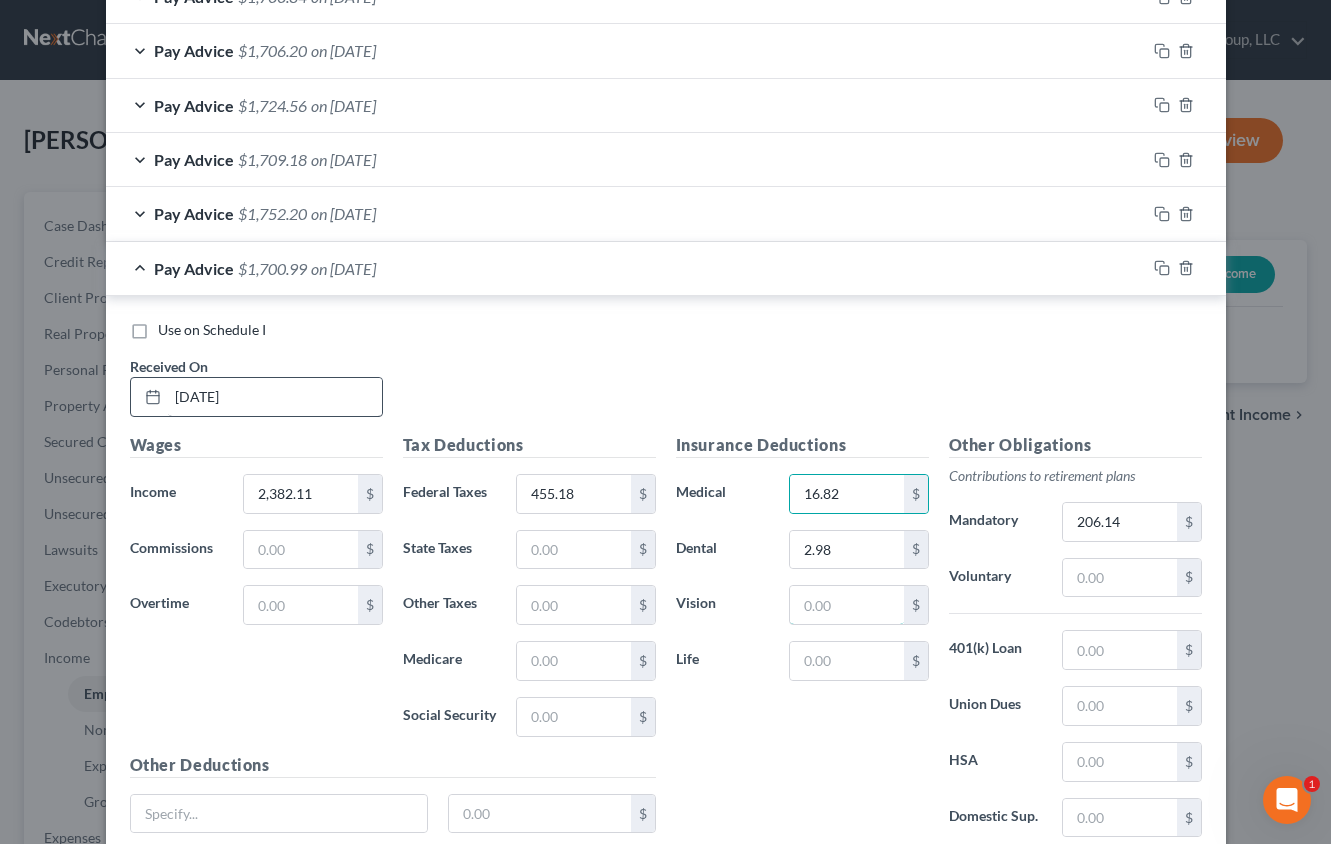 scroll, scrollTop: 1693, scrollLeft: 0, axis: vertical 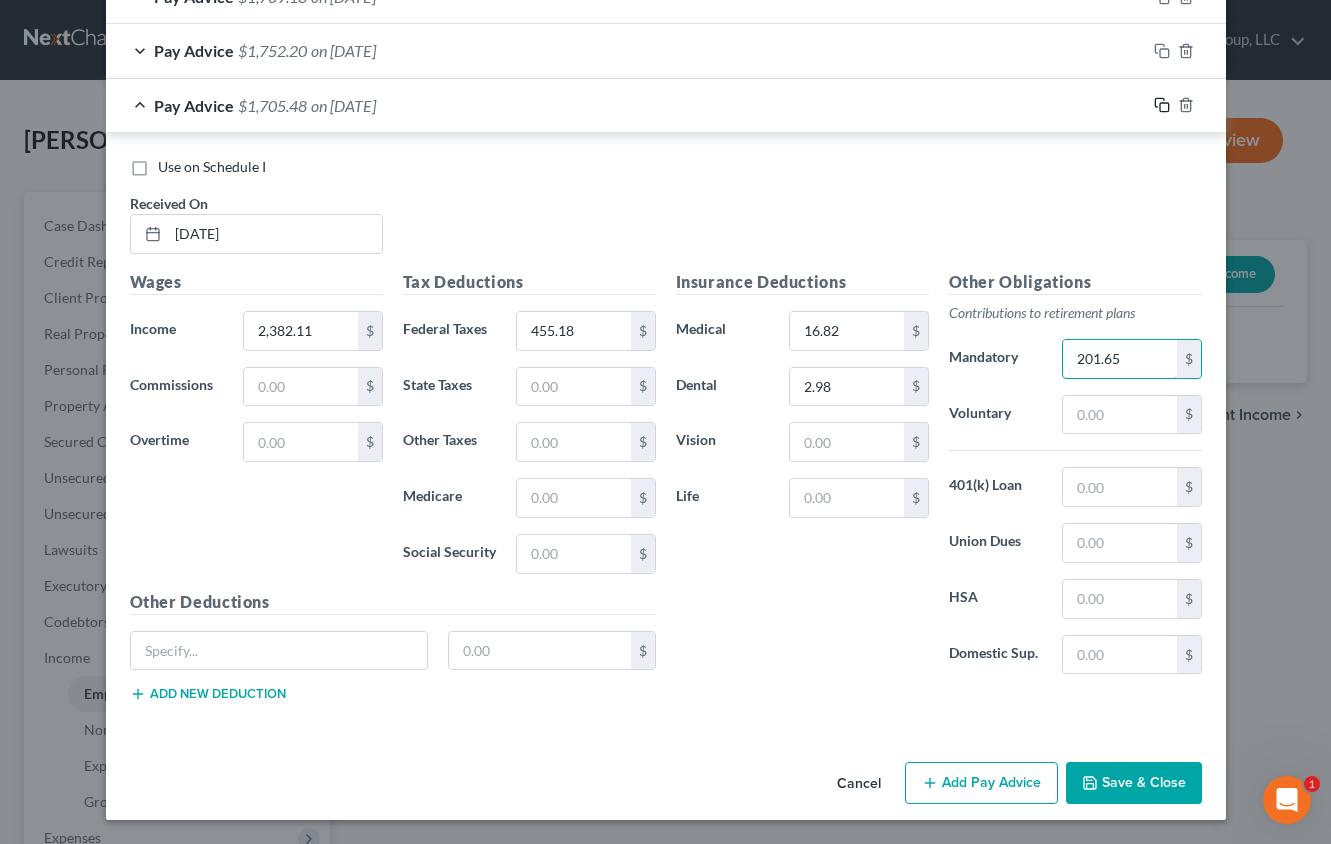 type on "201.65" 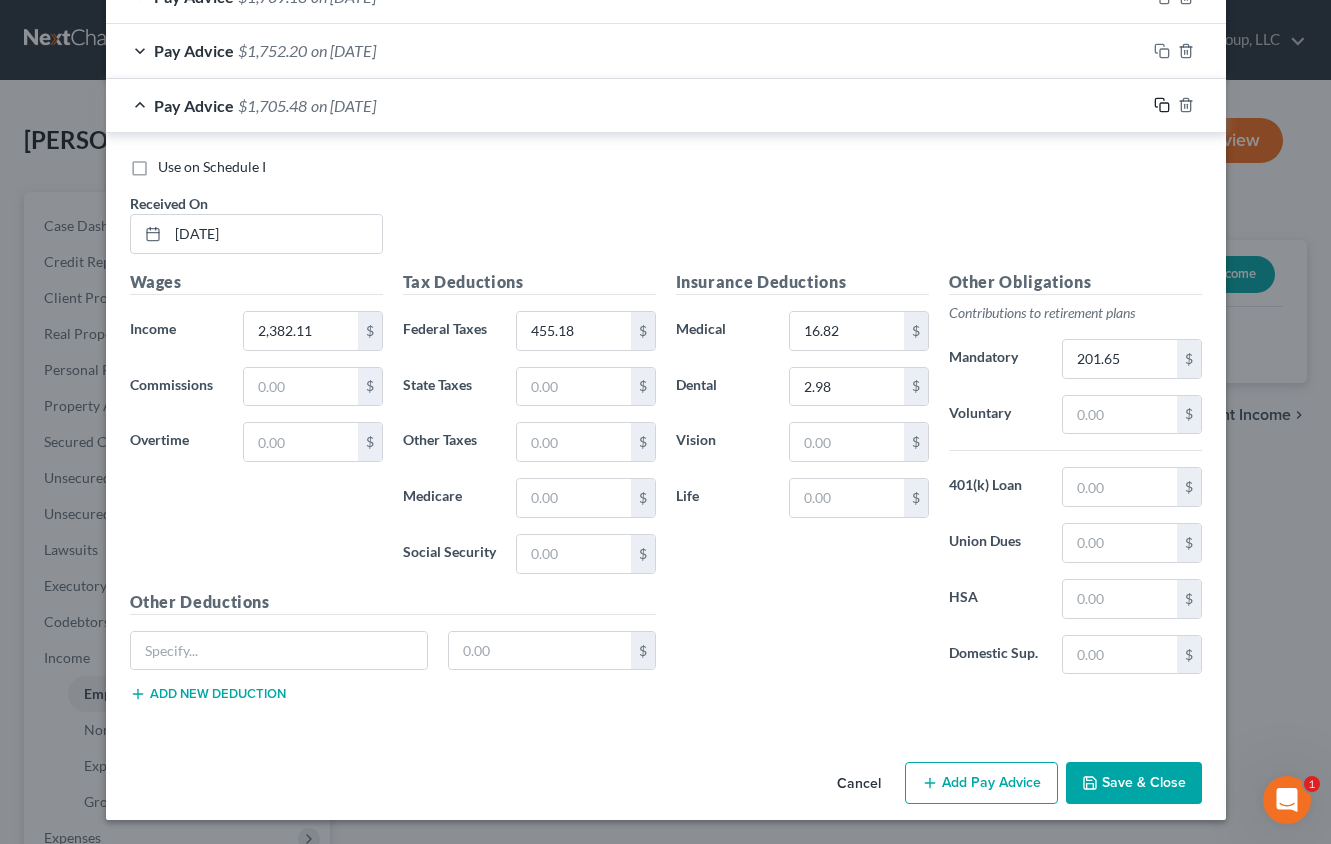 click 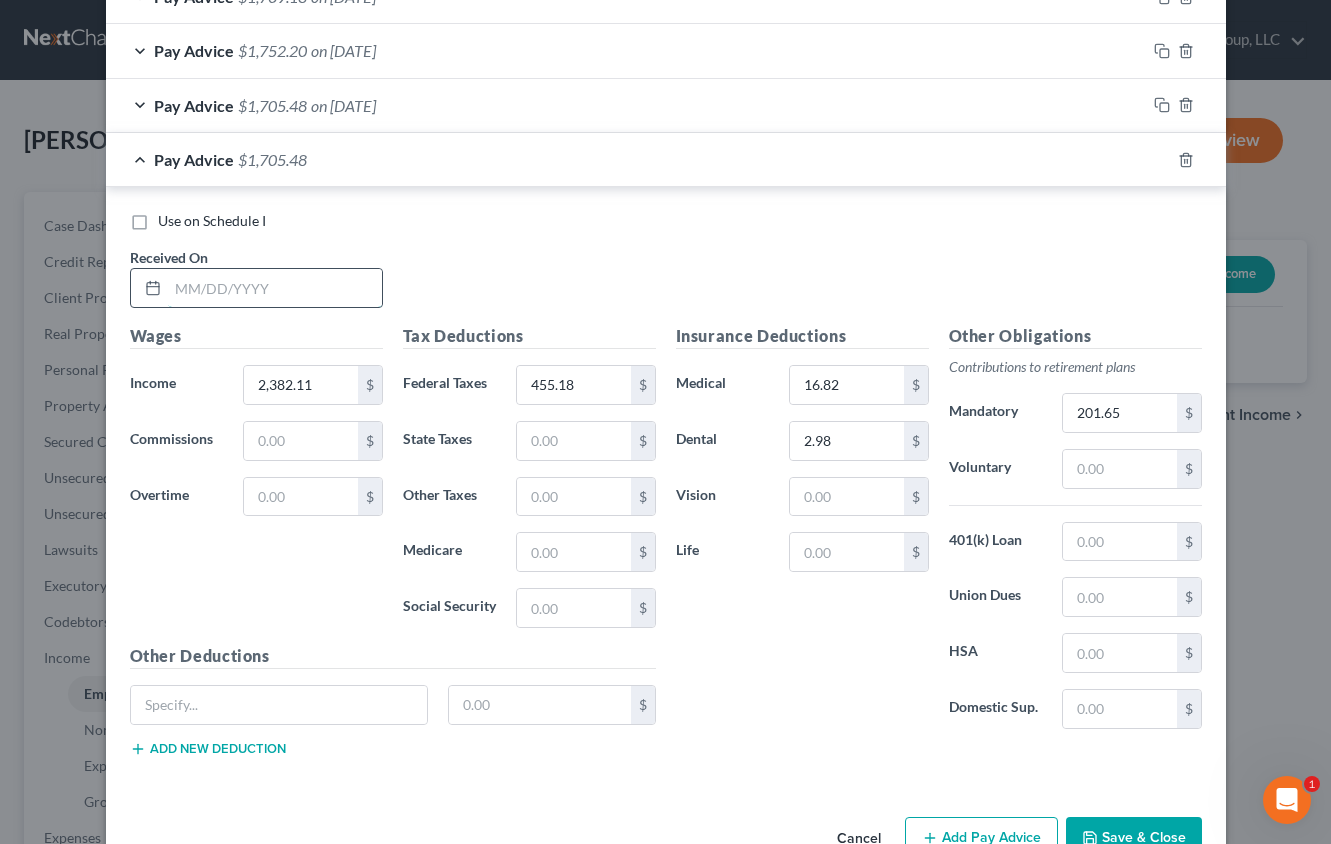click at bounding box center (275, 288) 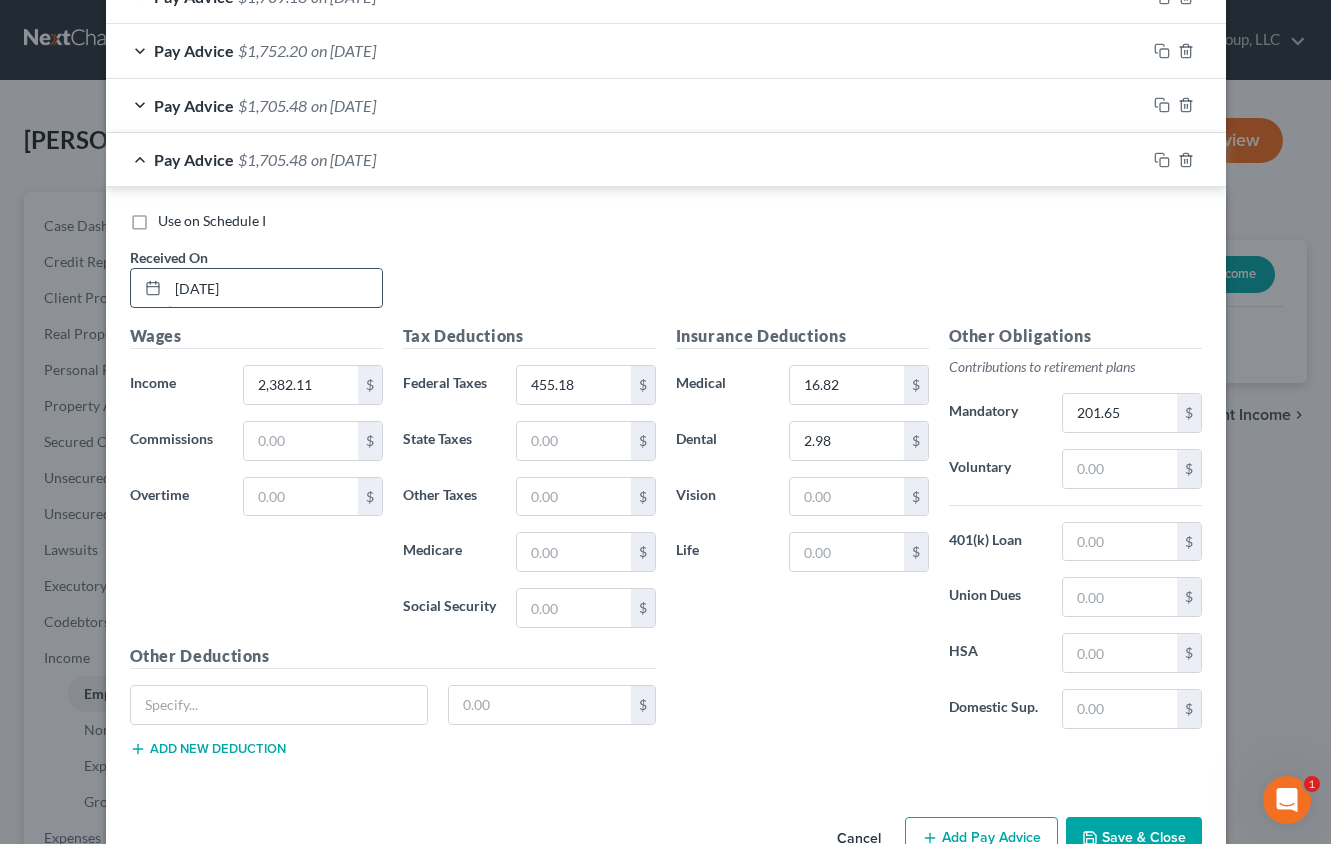 type on "[DATE]" 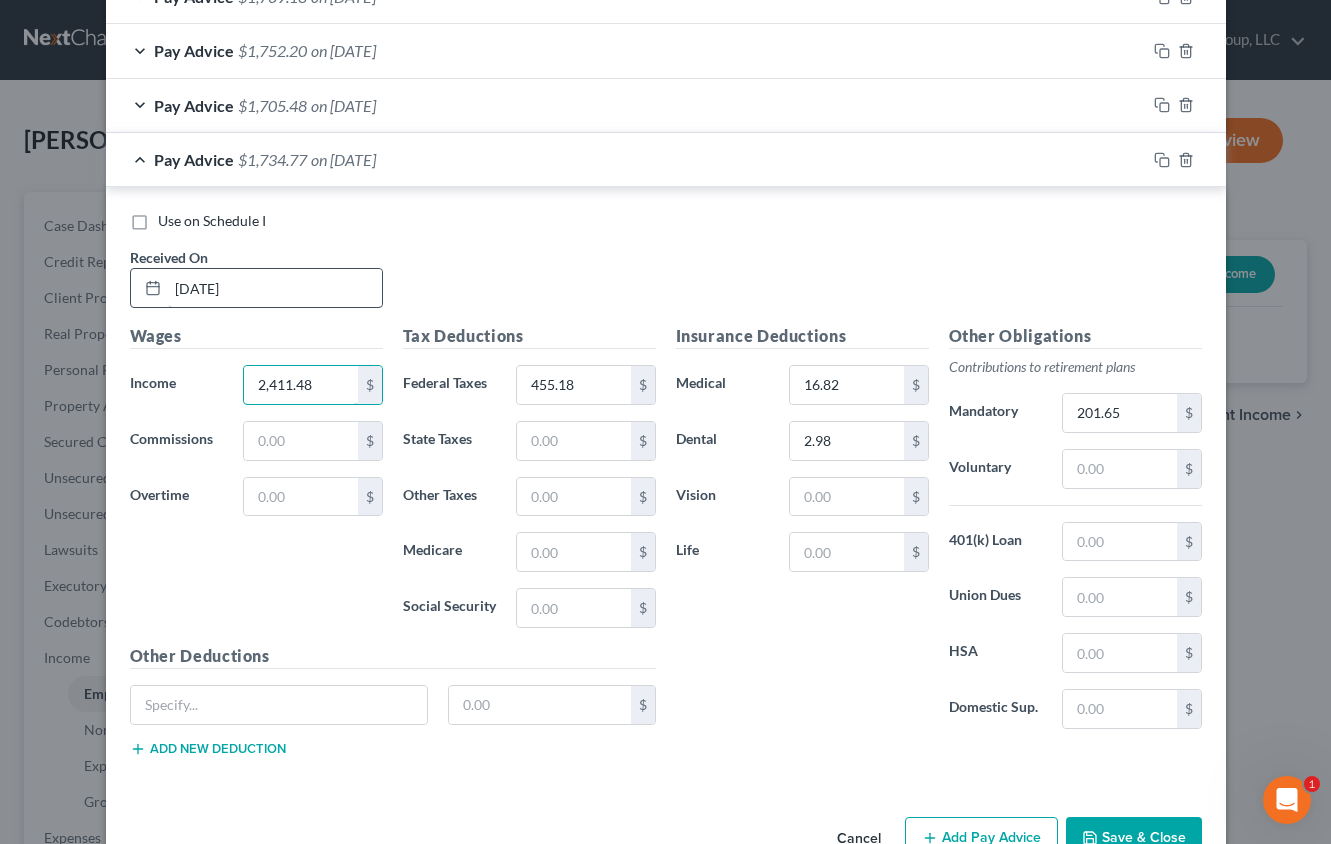 type on "2,411.48" 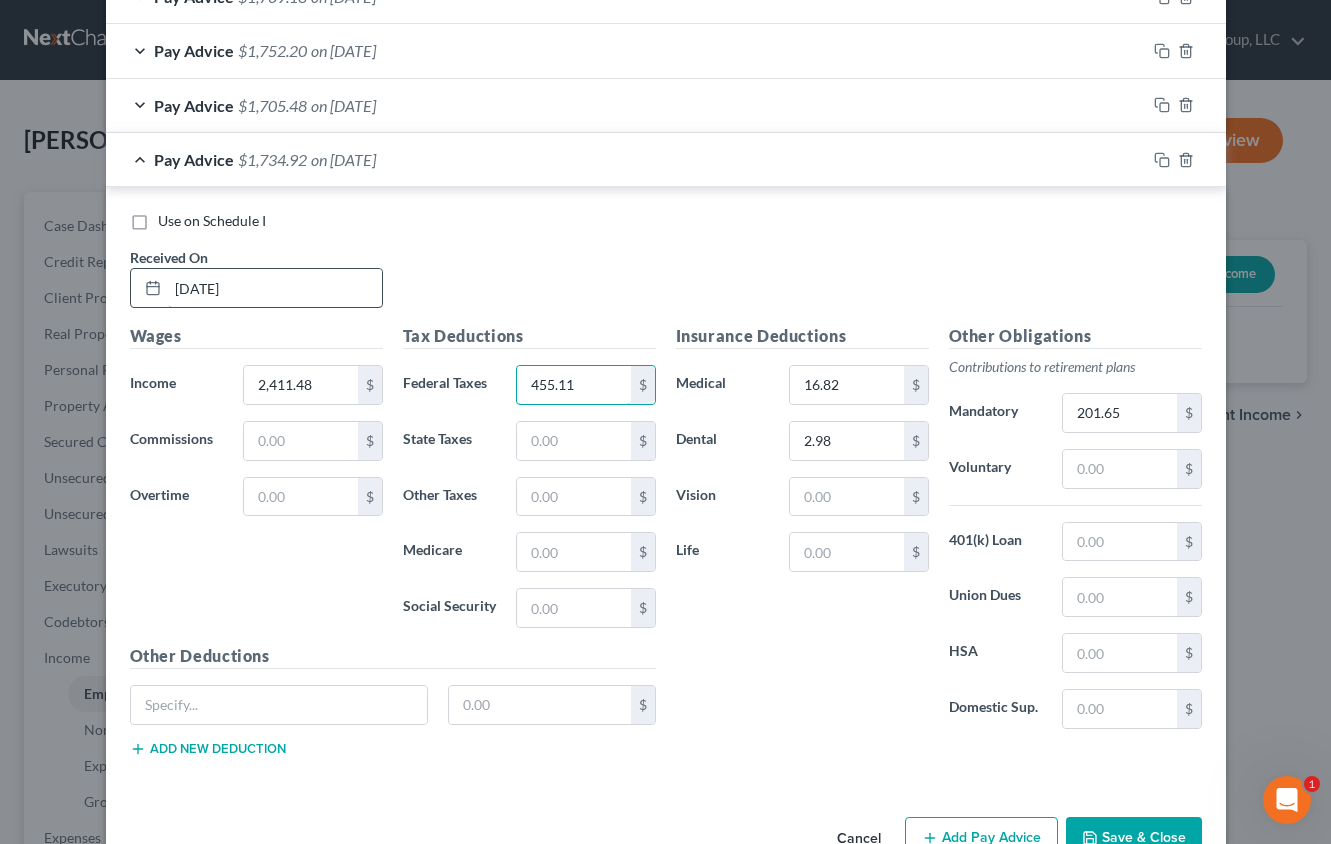 type on "455.11" 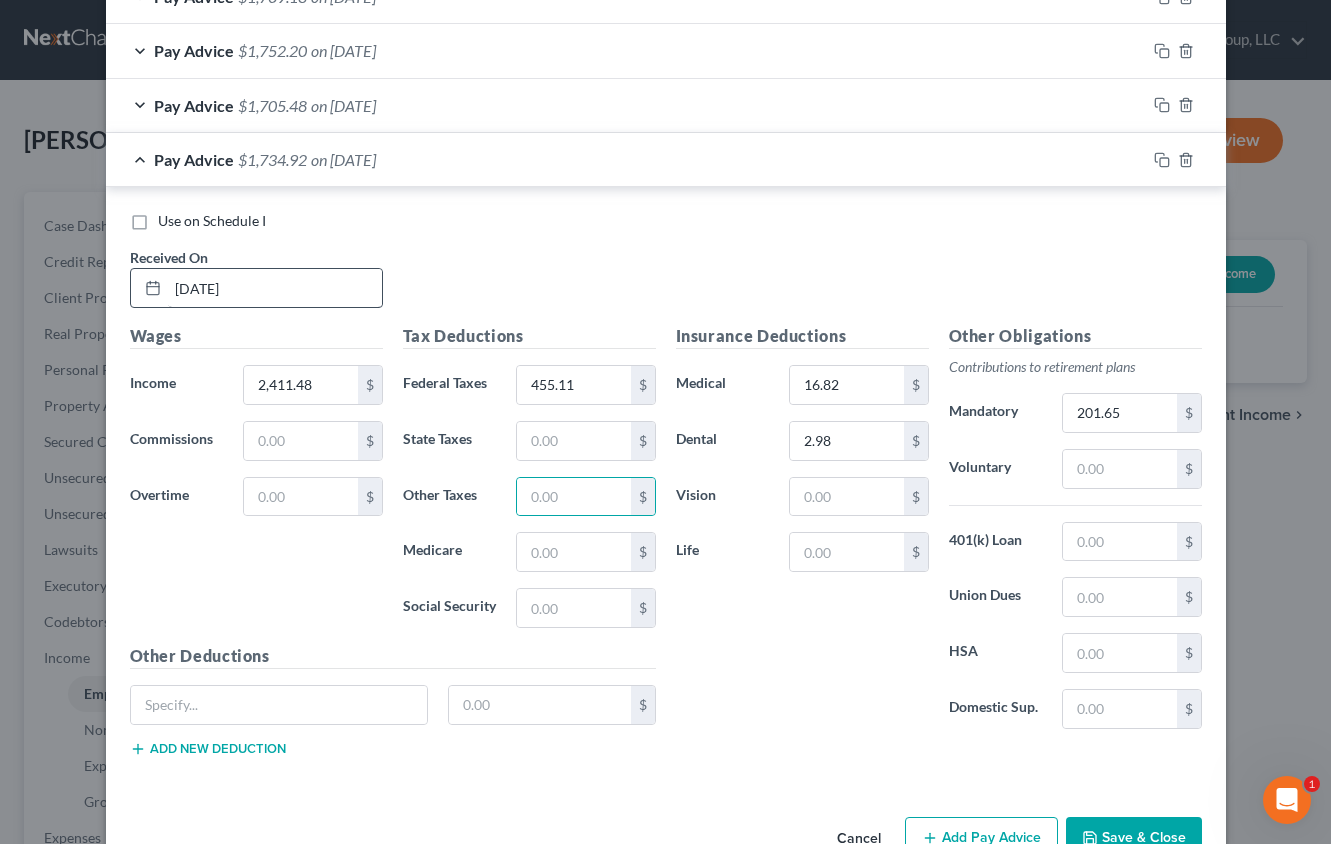 type 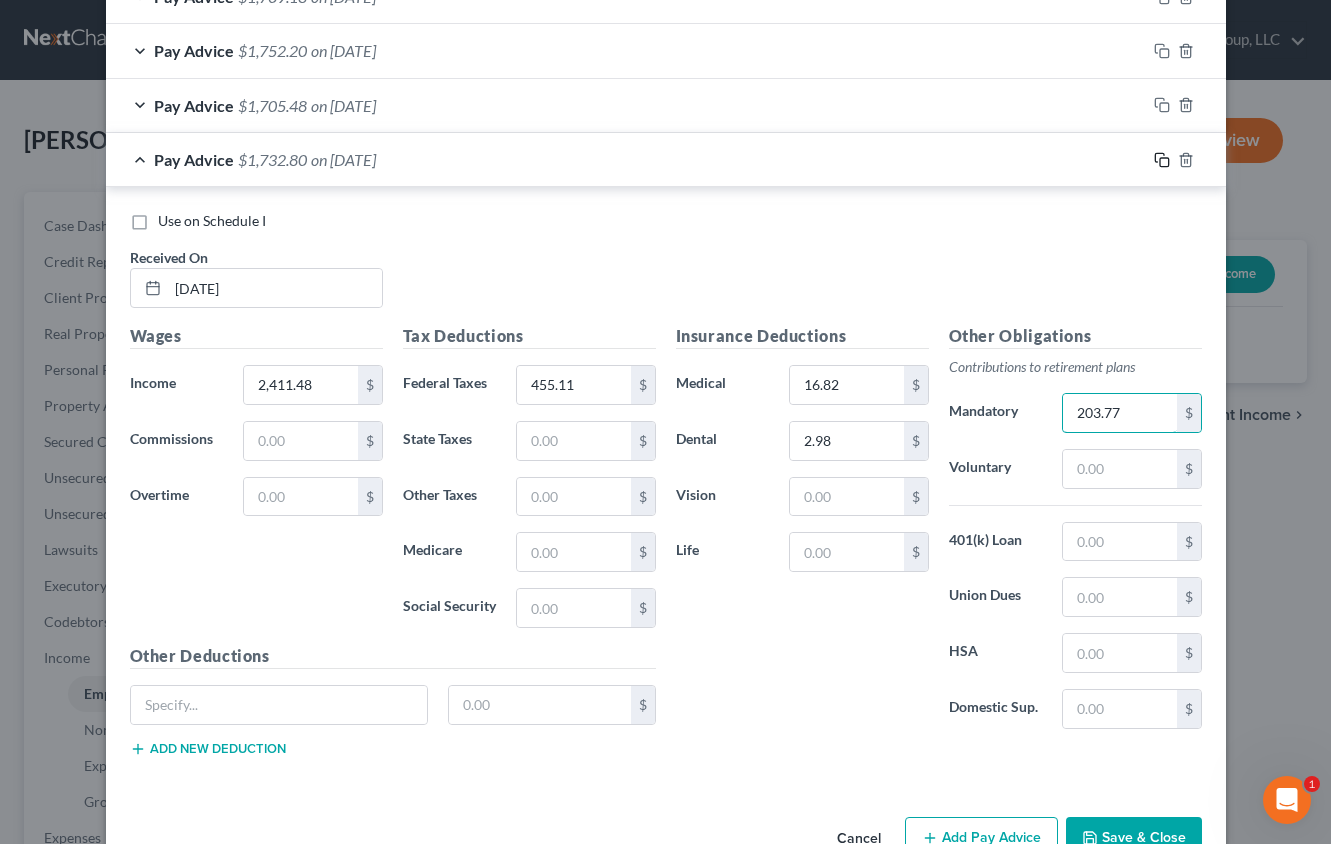 type on "203.77" 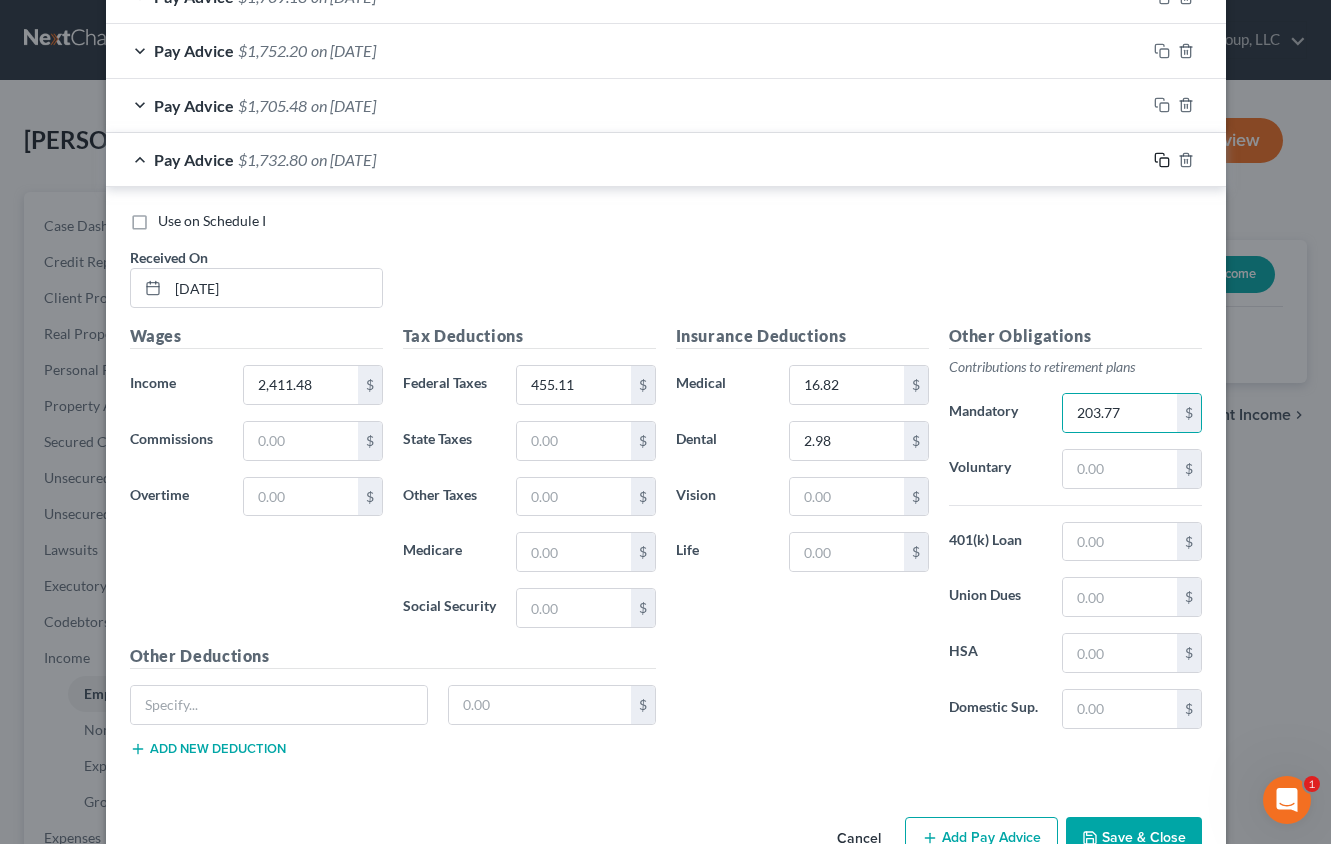 click 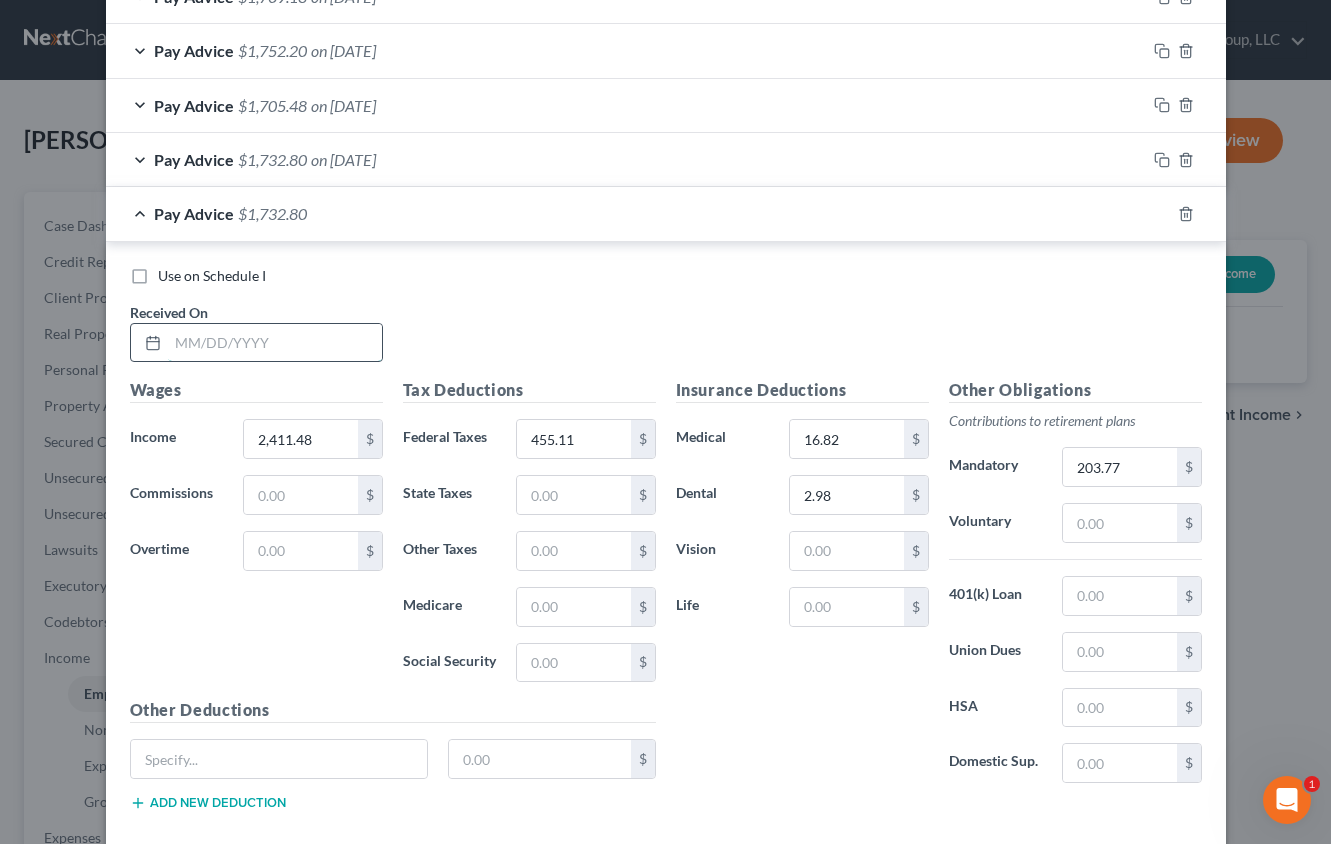 click at bounding box center [275, 343] 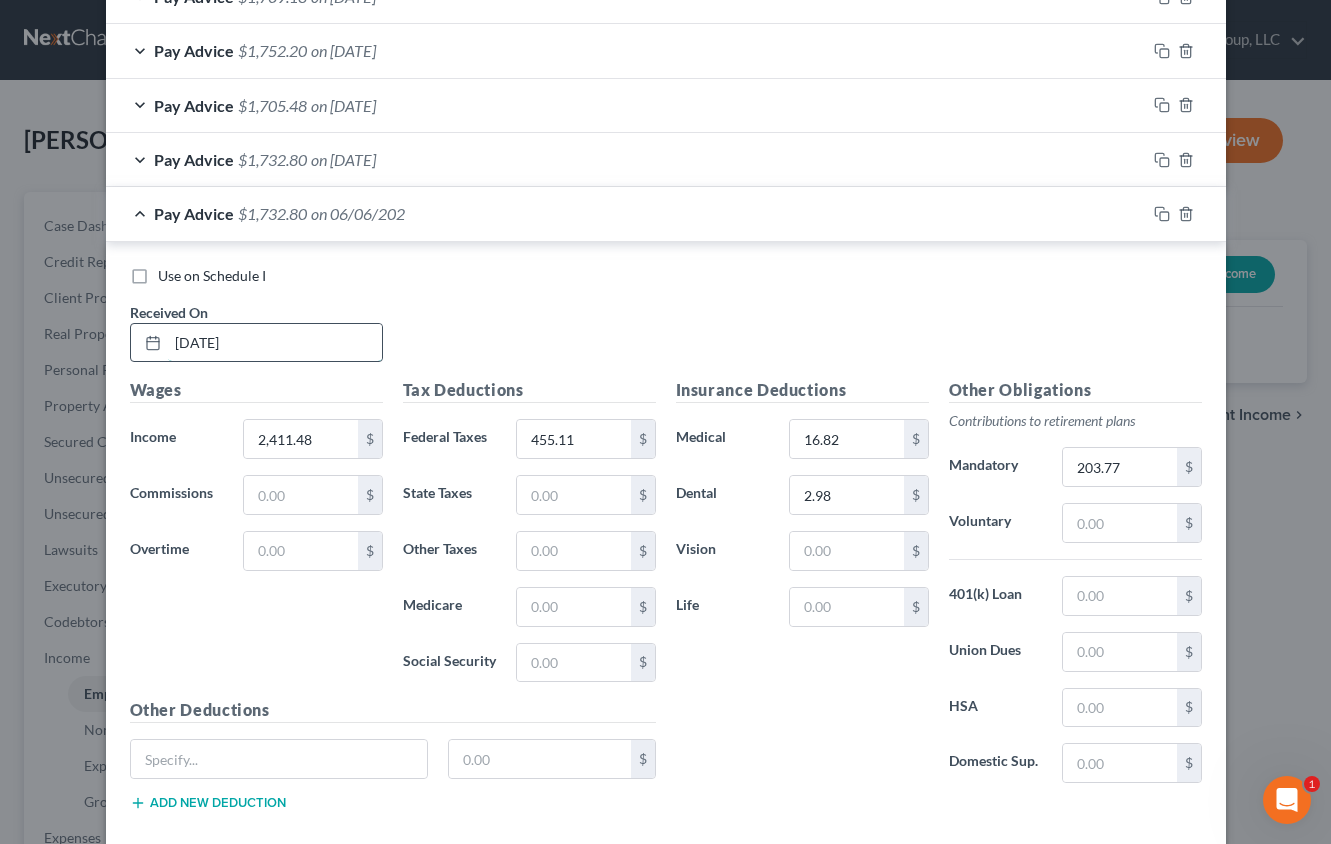 type on "[DATE]" 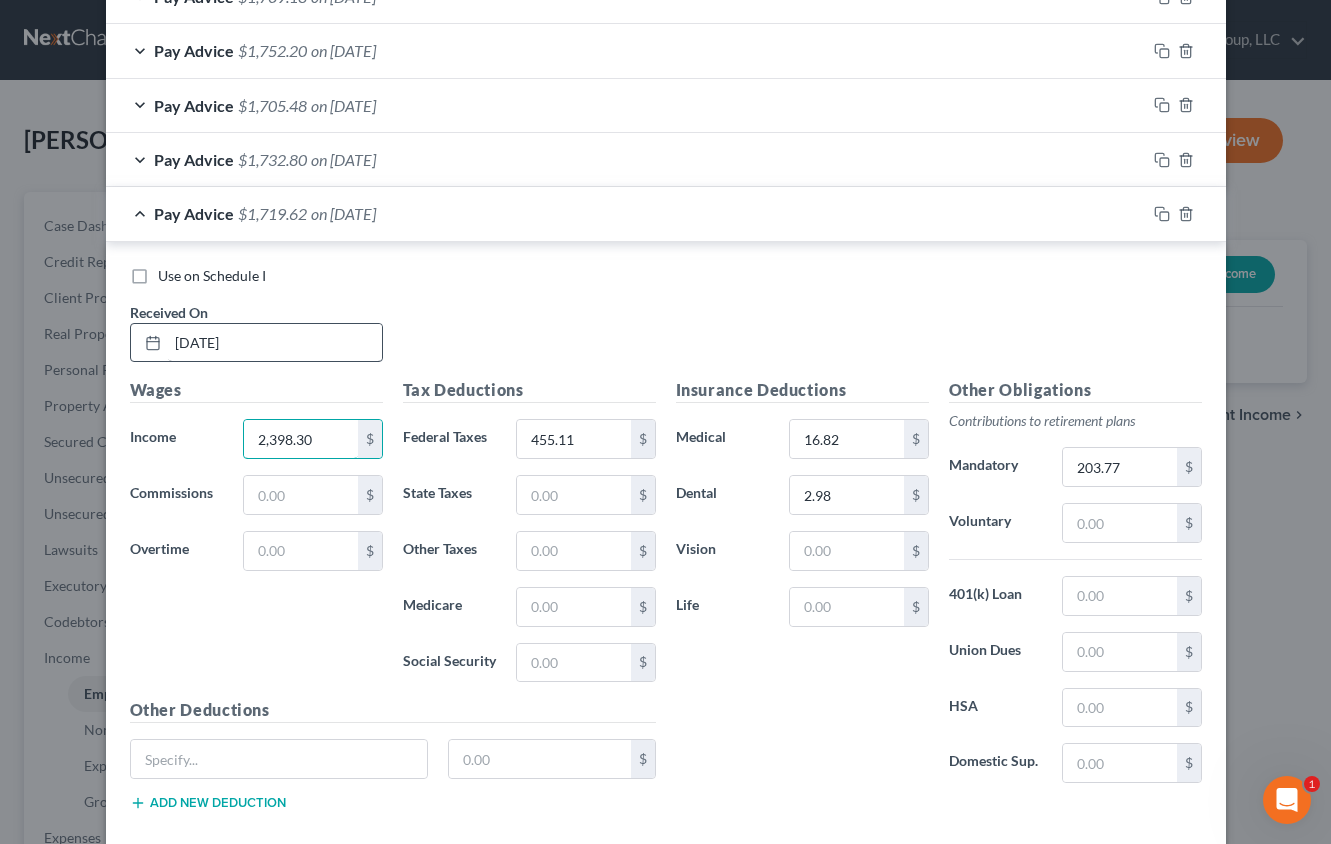 type on "2,398.30" 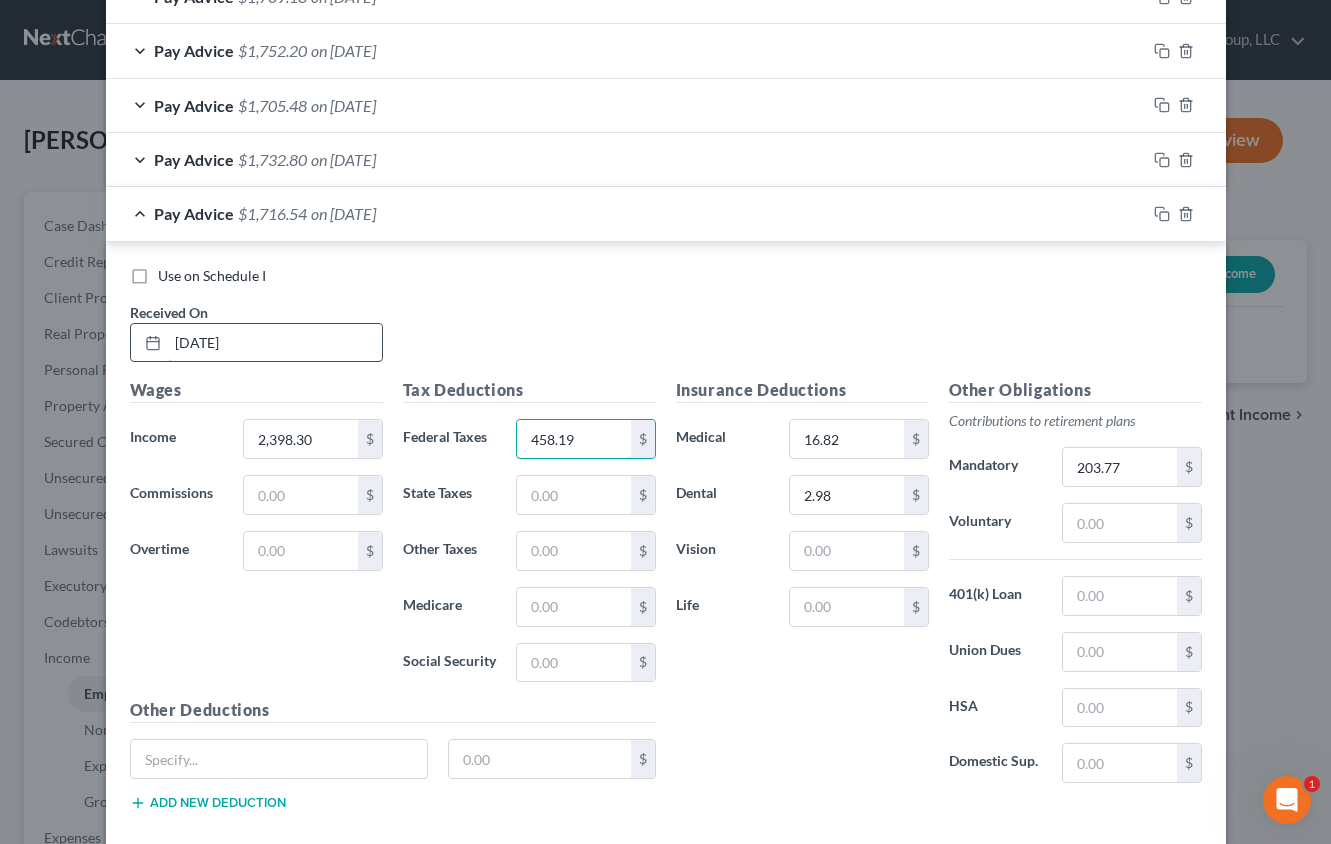 type on "458.19" 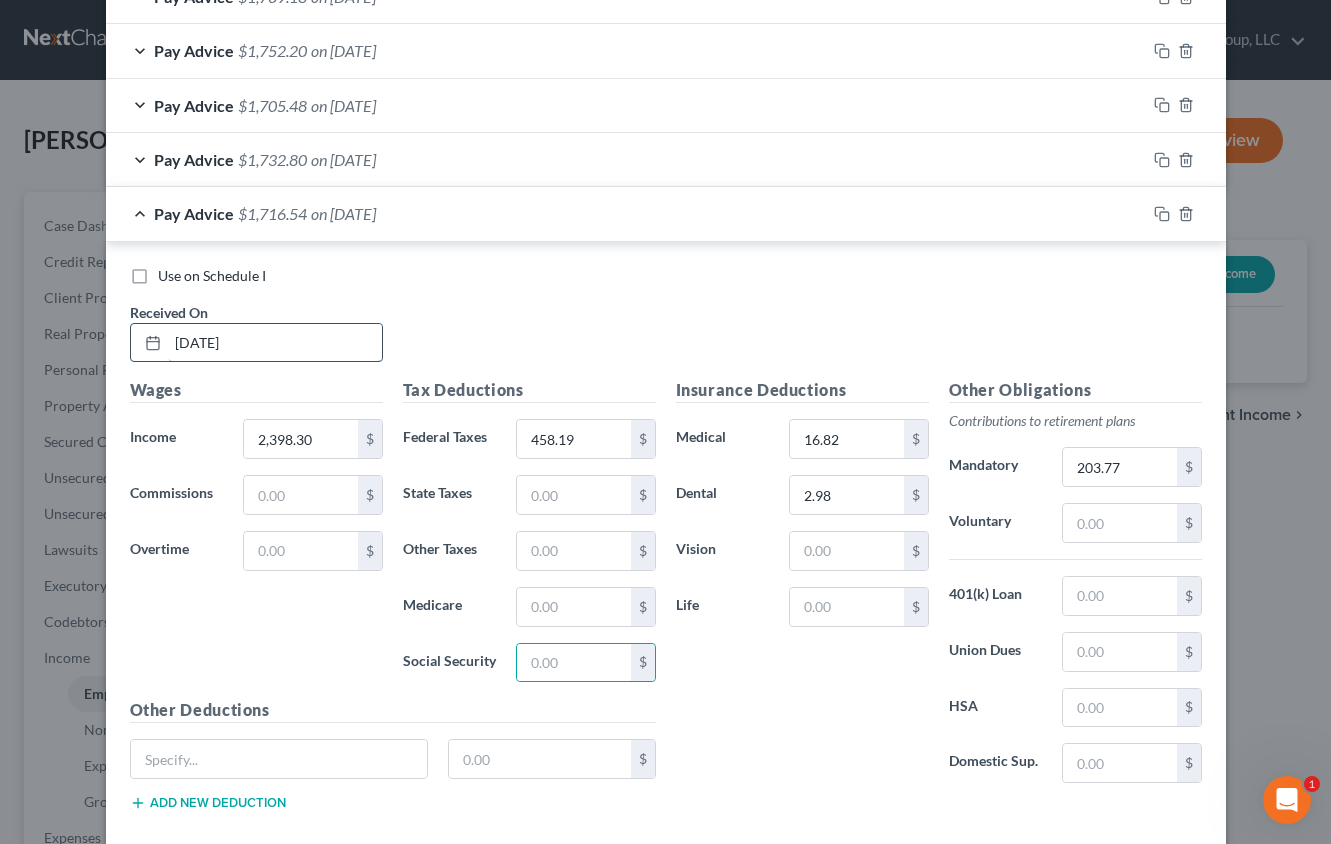 type 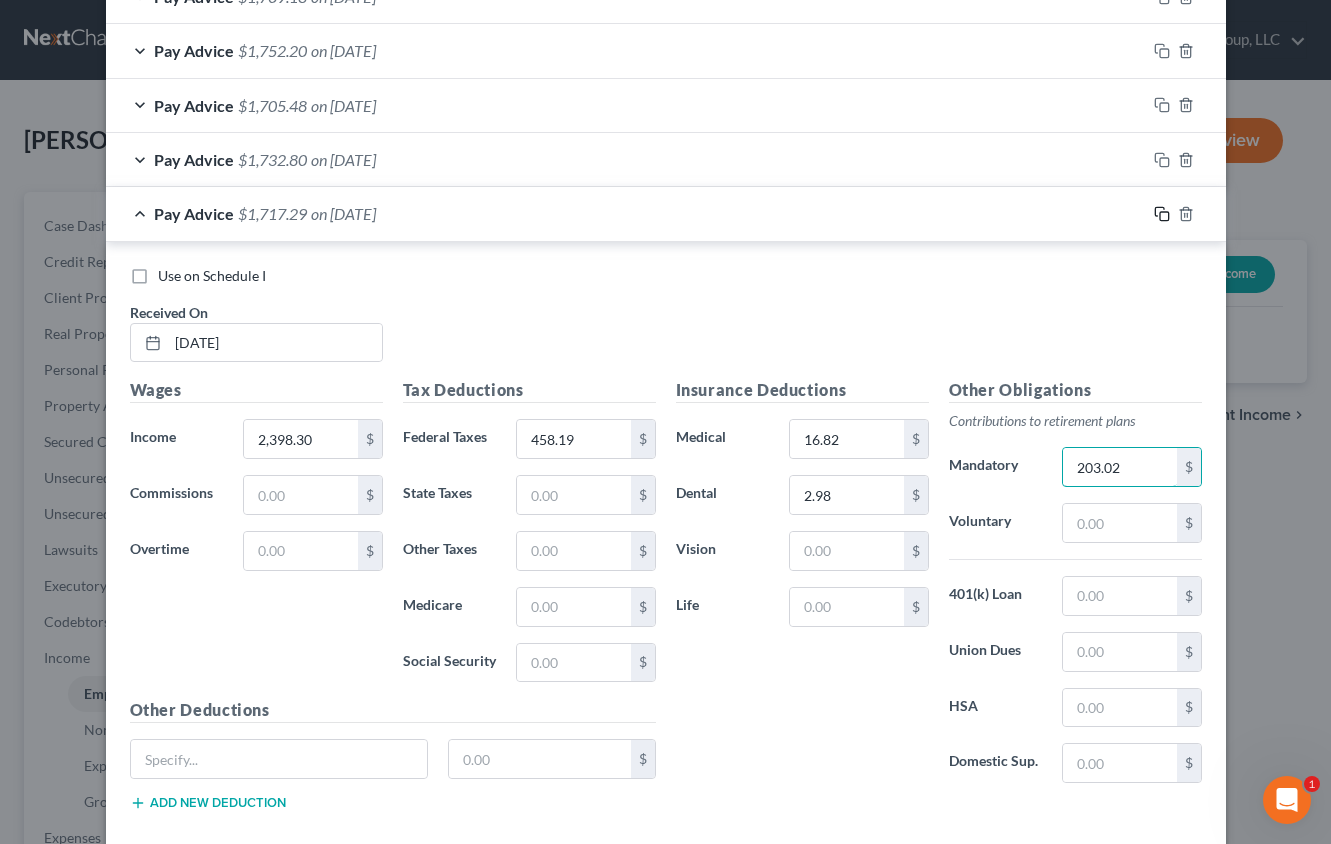 type on "203.02" 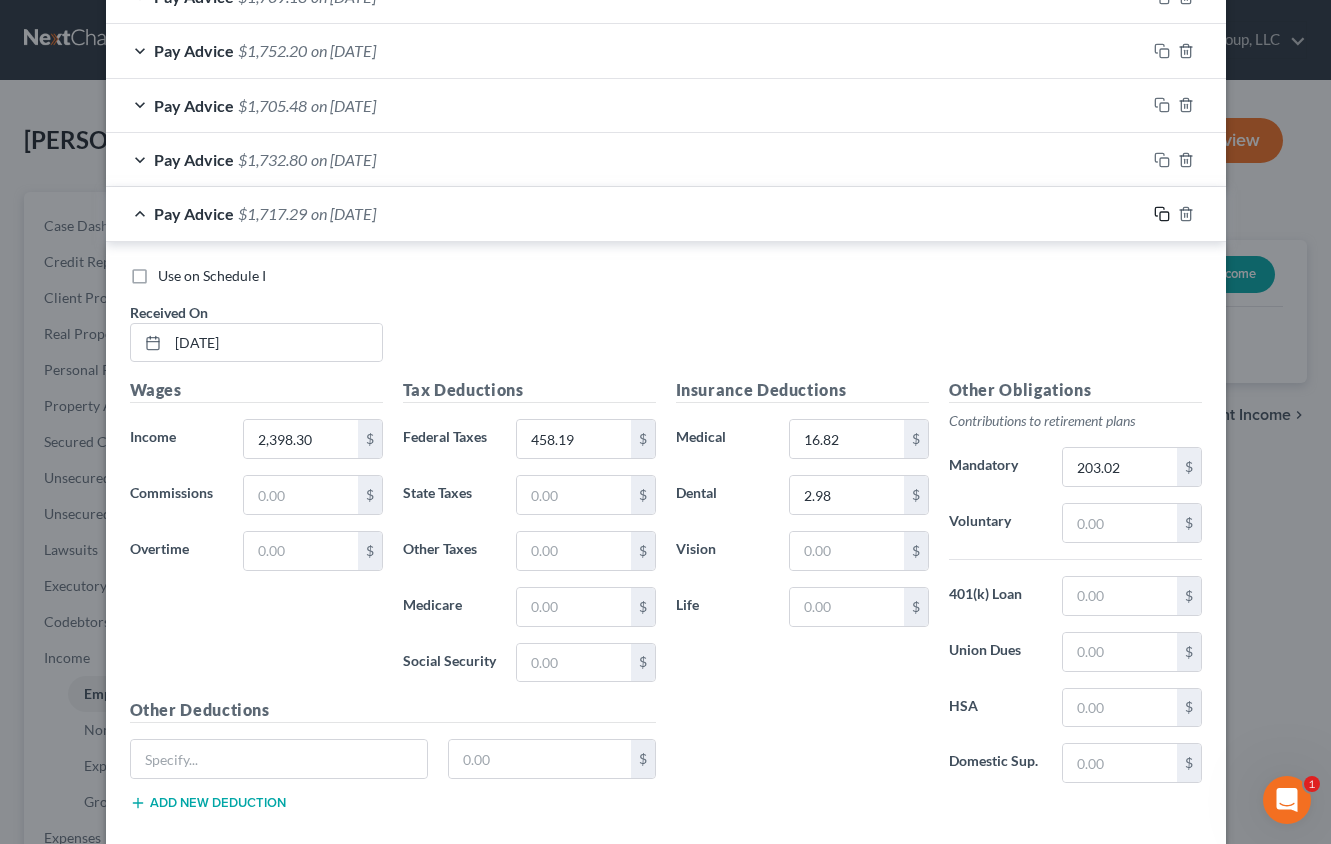 click 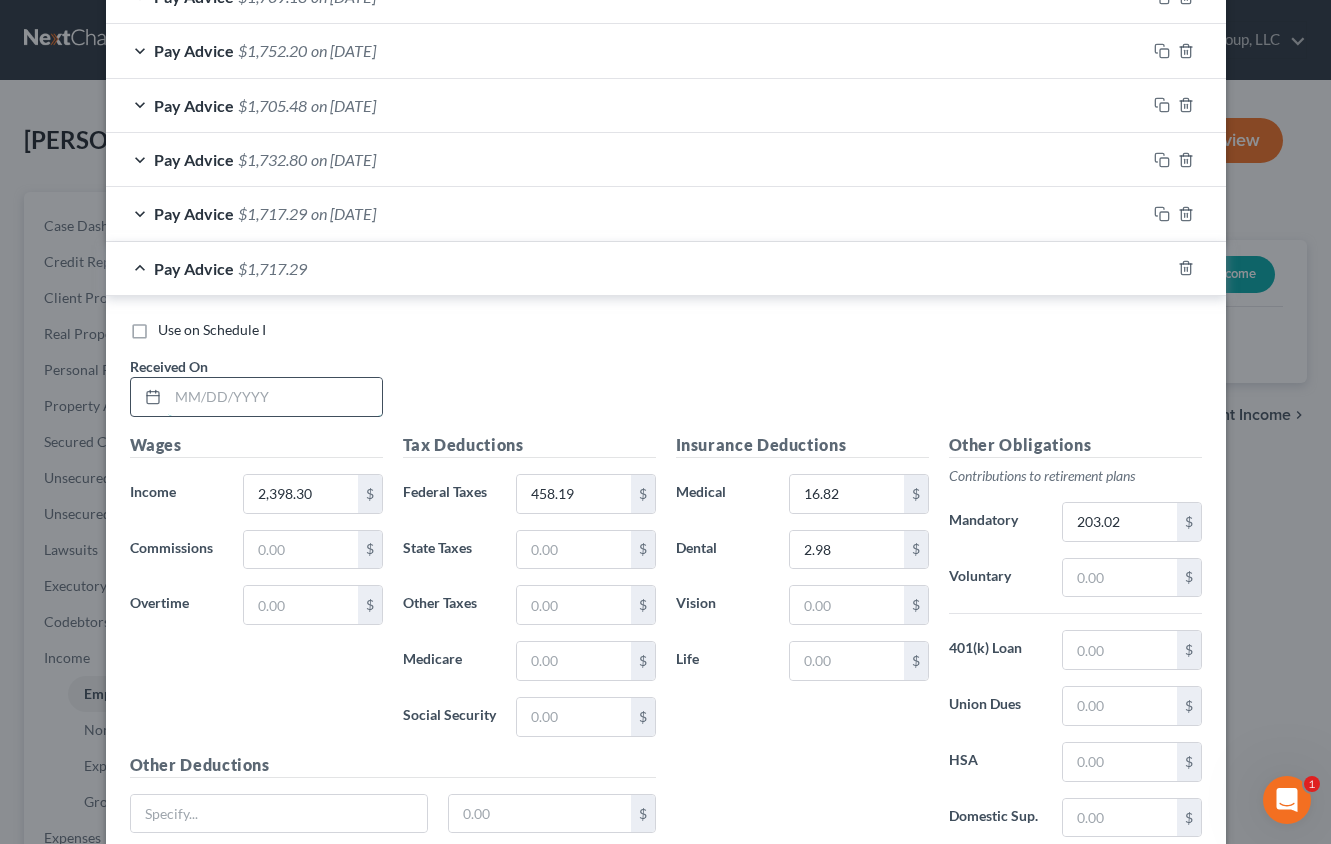 click at bounding box center [275, 397] 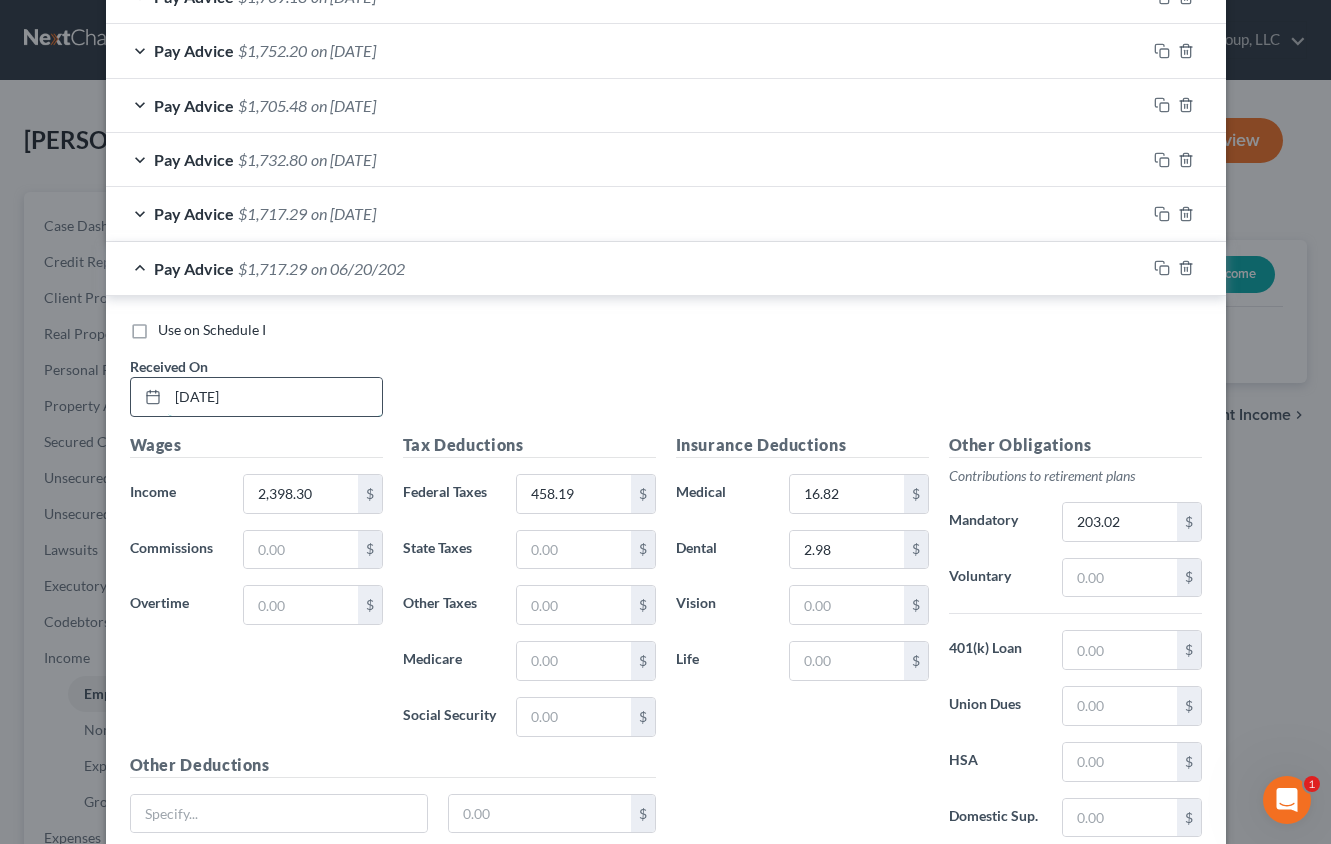 type on "[DATE]" 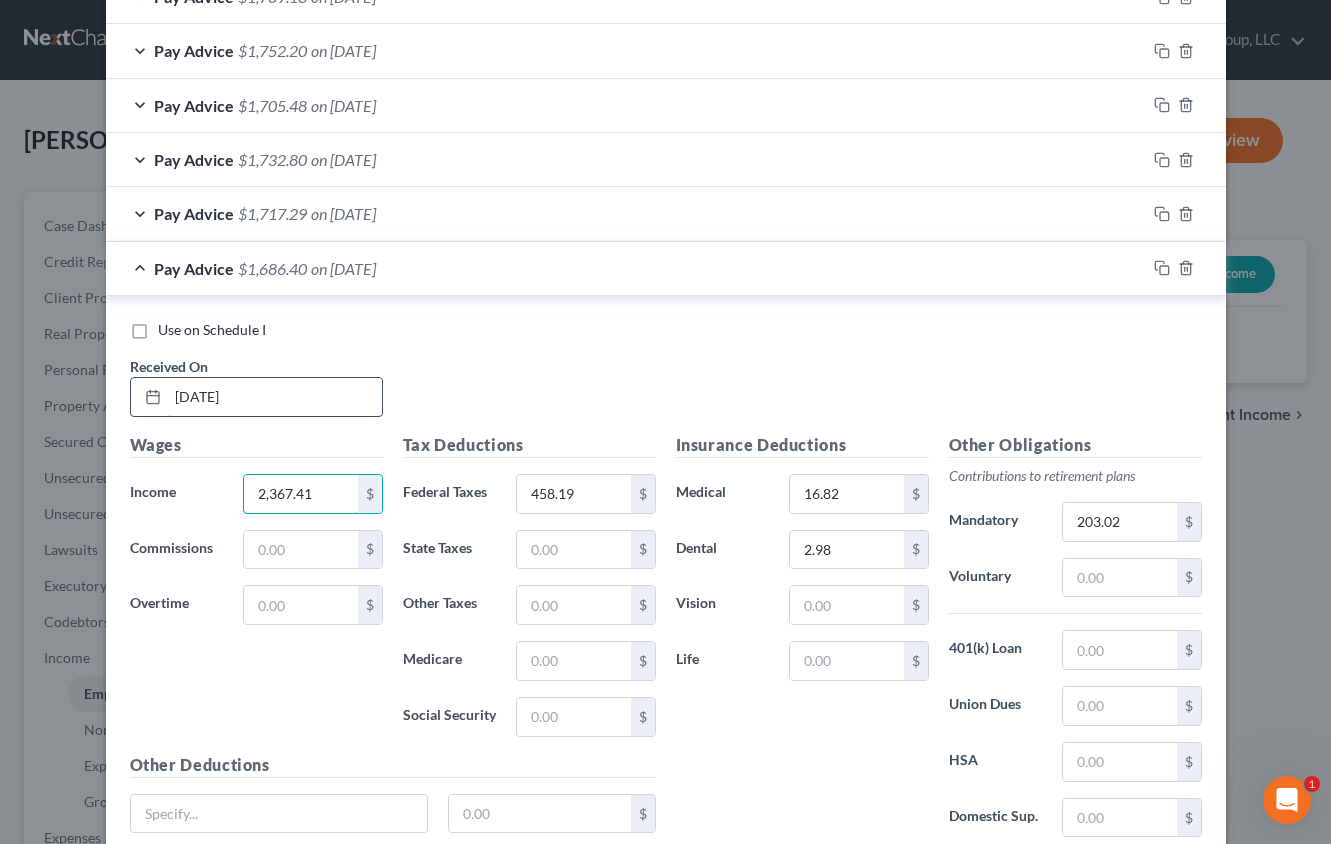 type on "2,367.41" 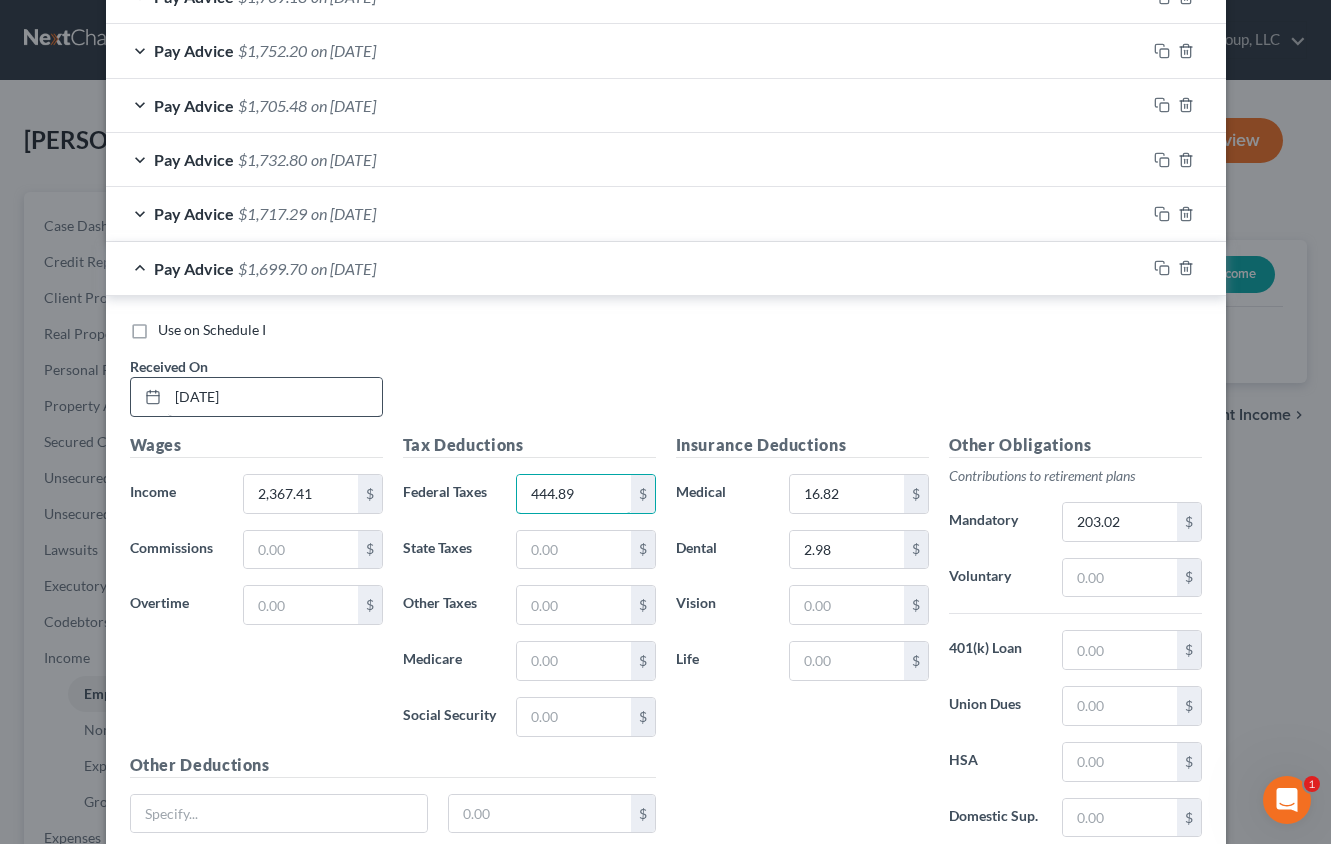 type on "444.89" 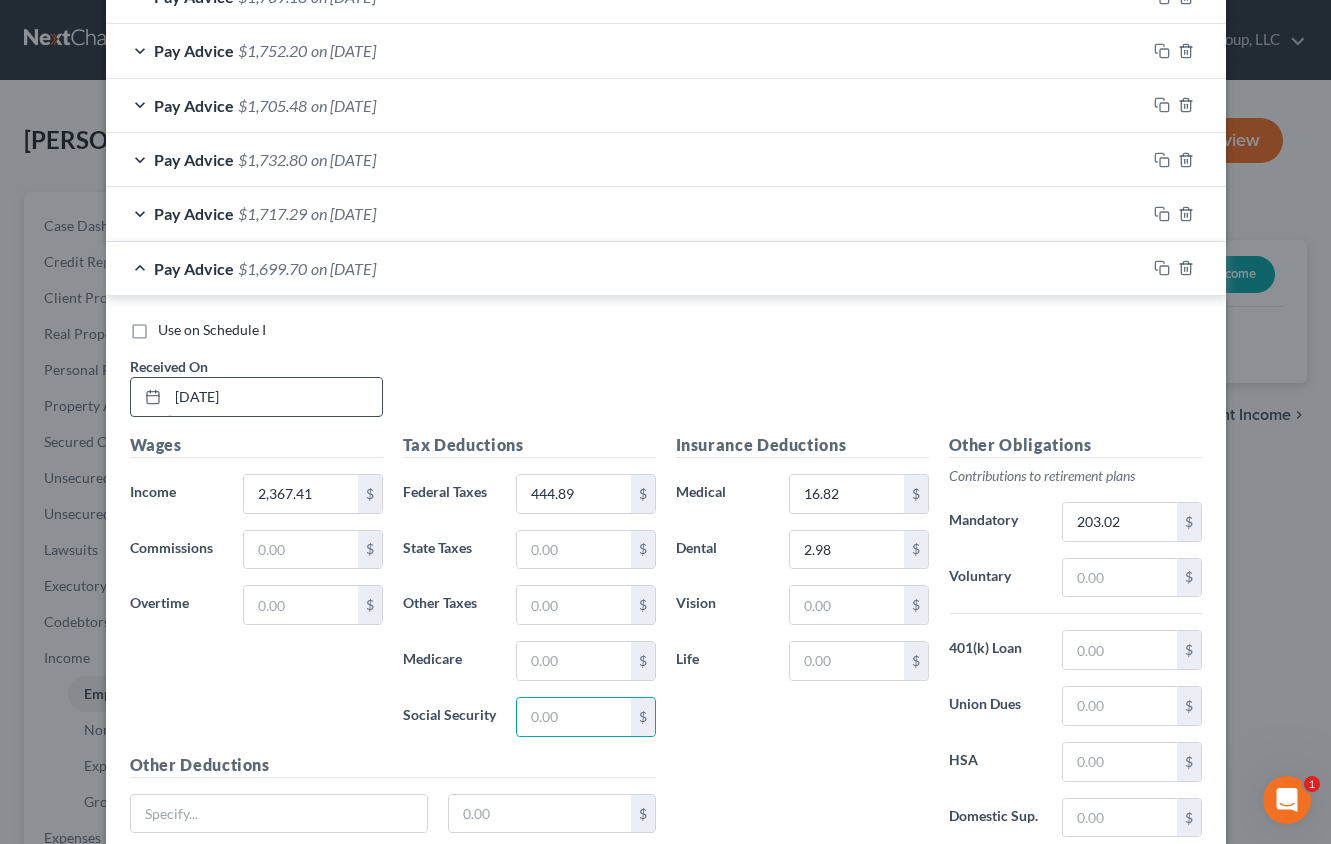 type 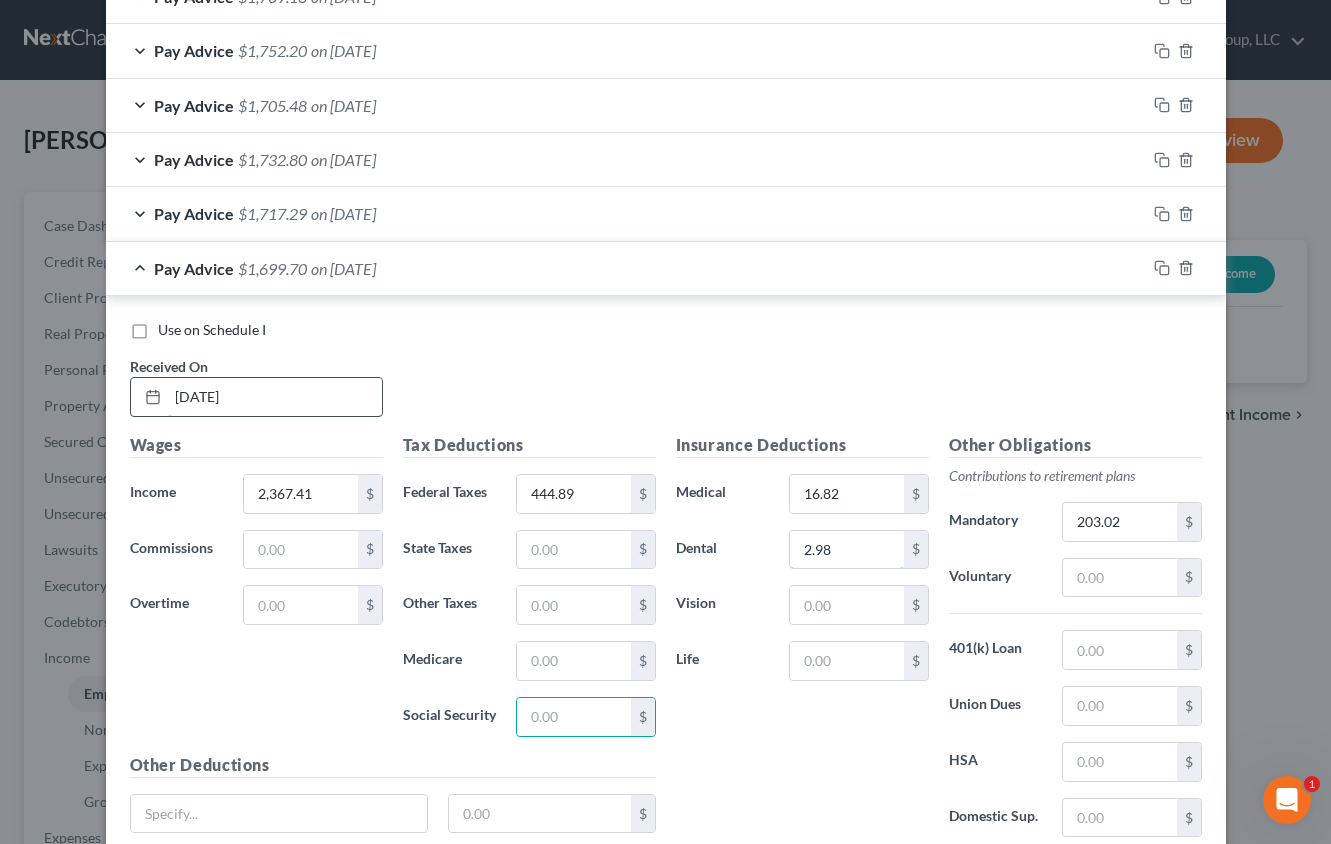 scroll, scrollTop: 1856, scrollLeft: 0, axis: vertical 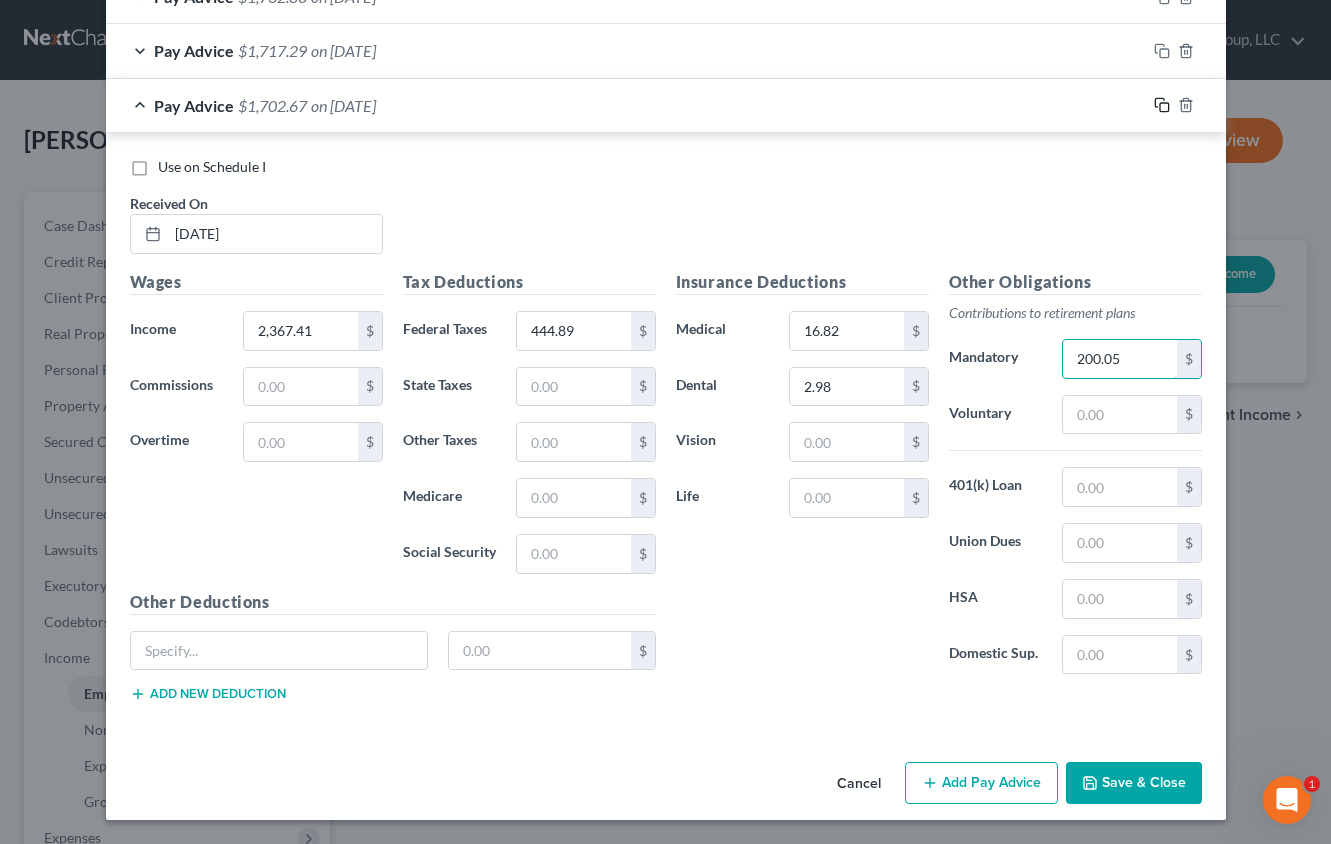 type on "200.05" 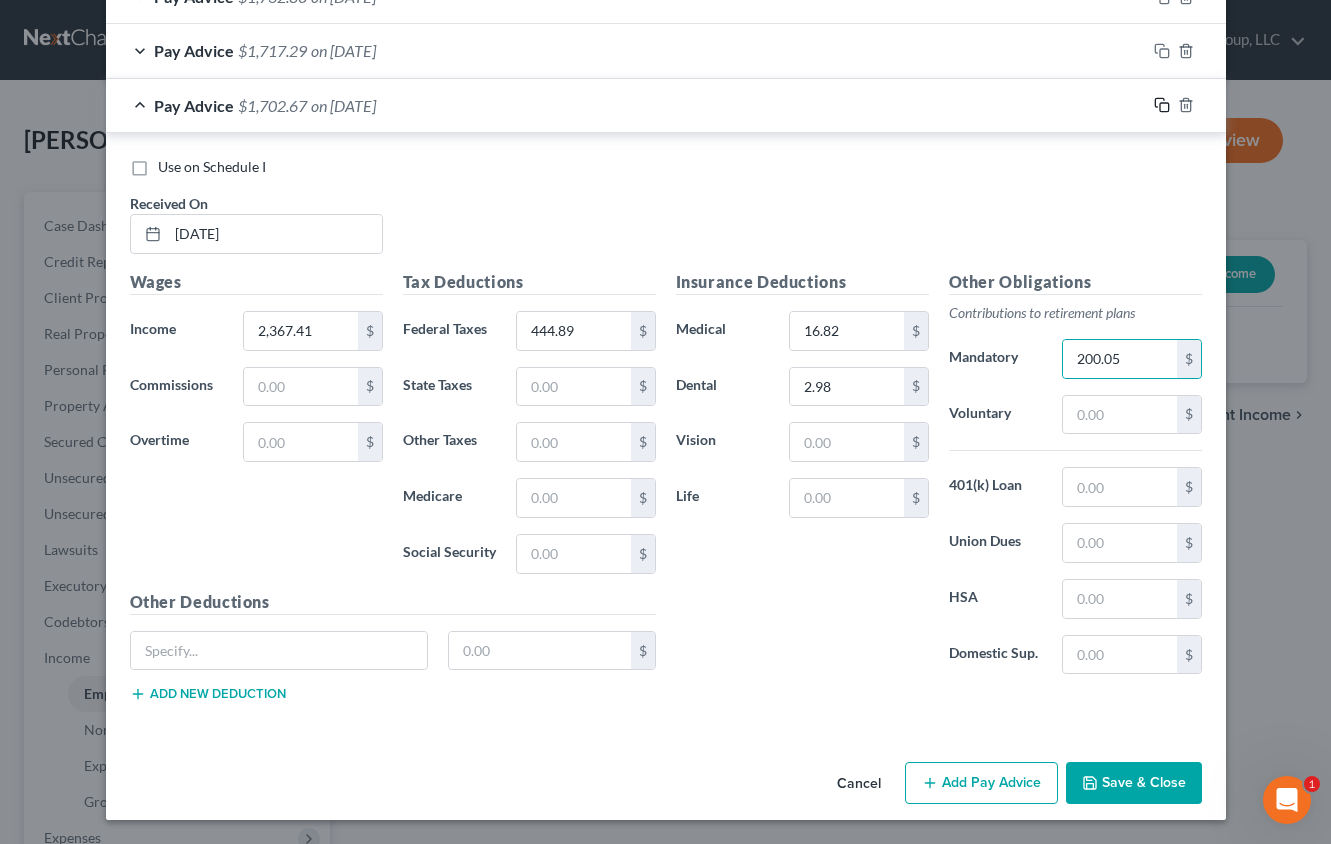 click 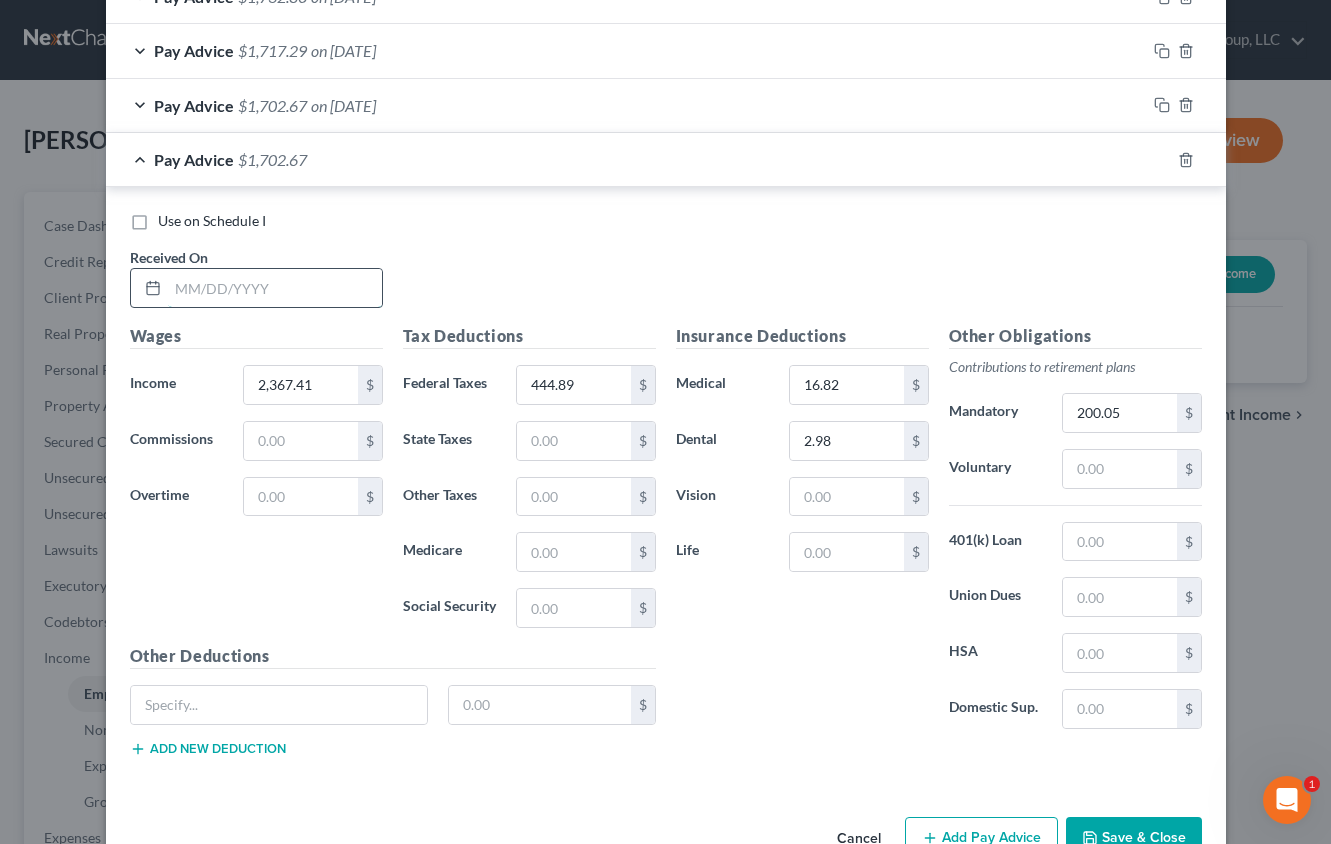 click at bounding box center [275, 288] 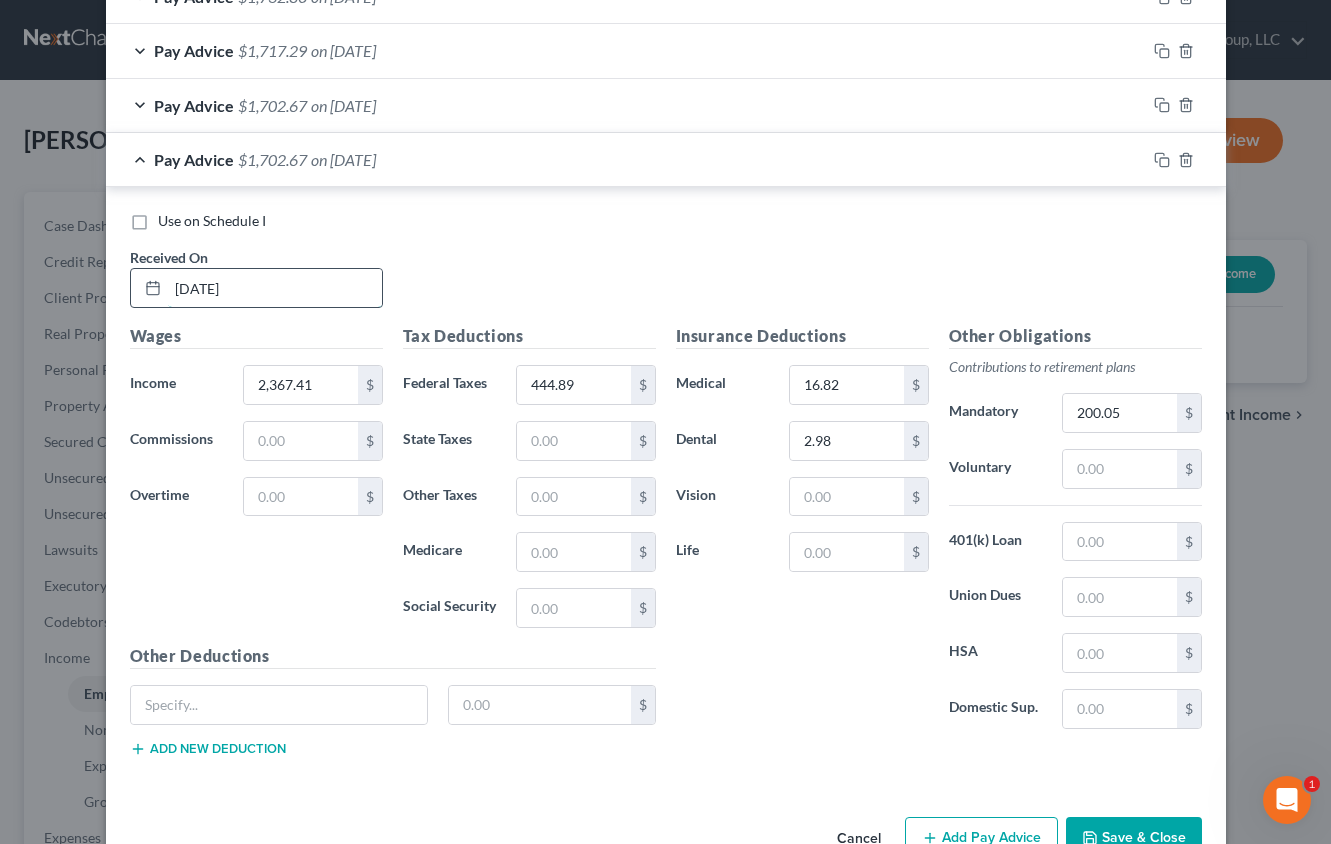 type on "[DATE]" 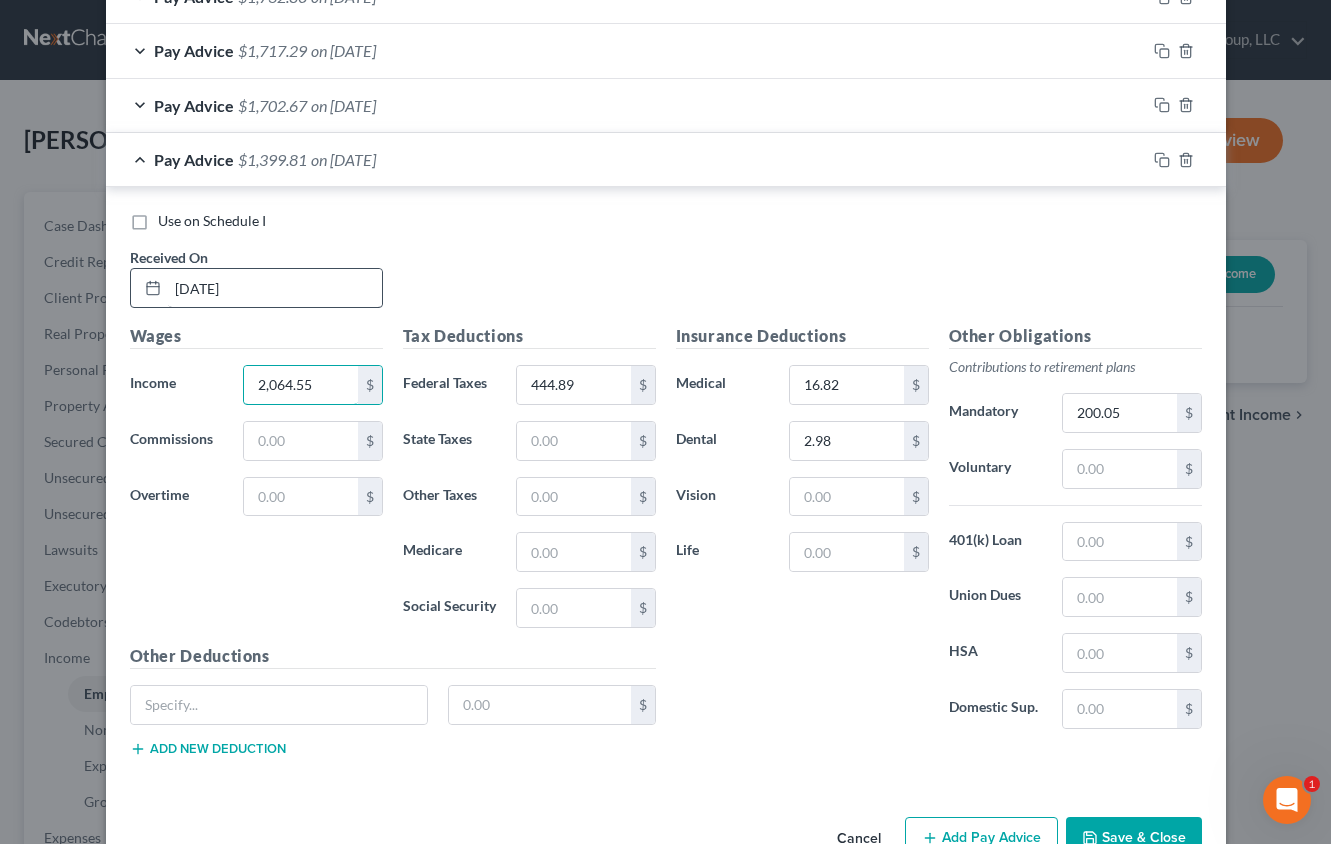 type on "2,064.55" 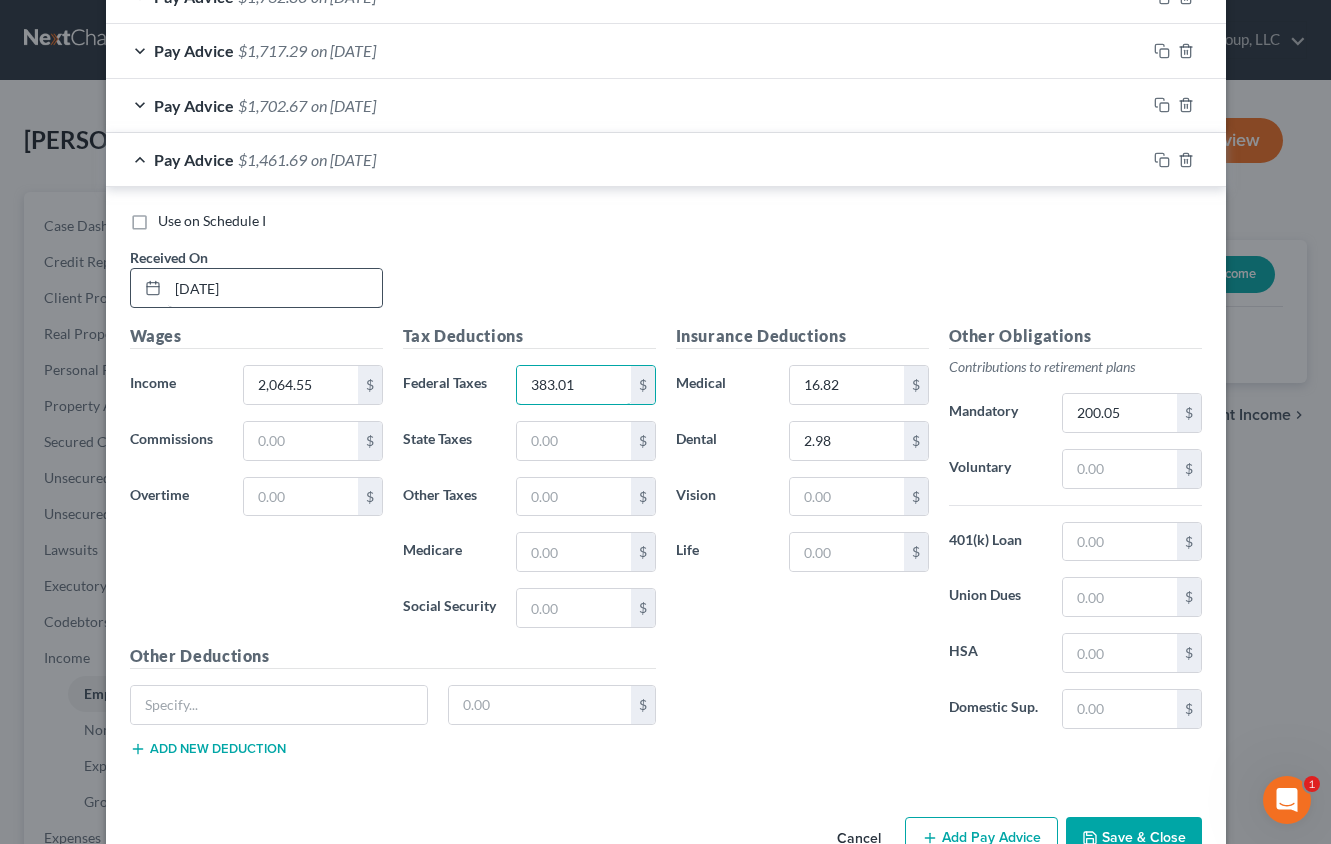 type on "383.01" 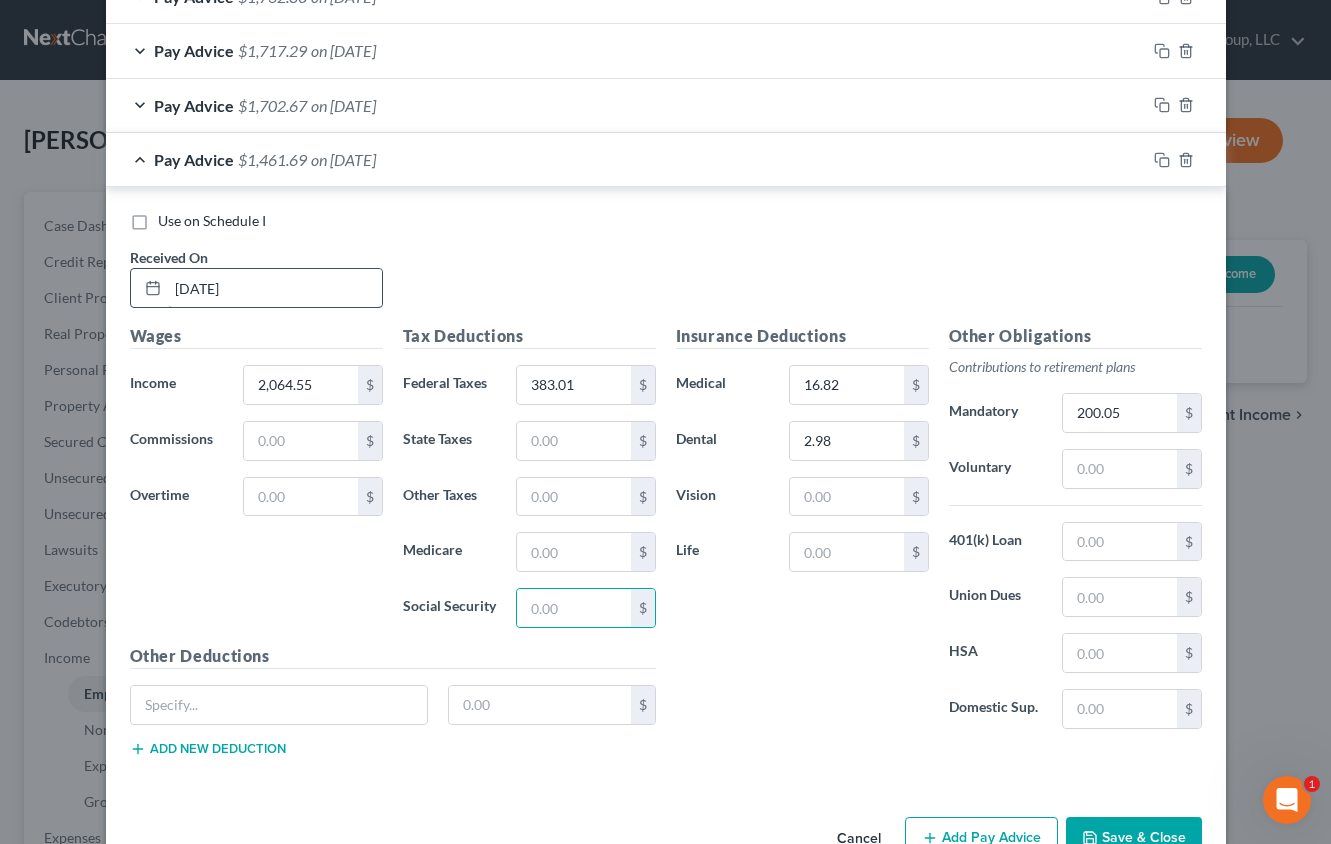 type 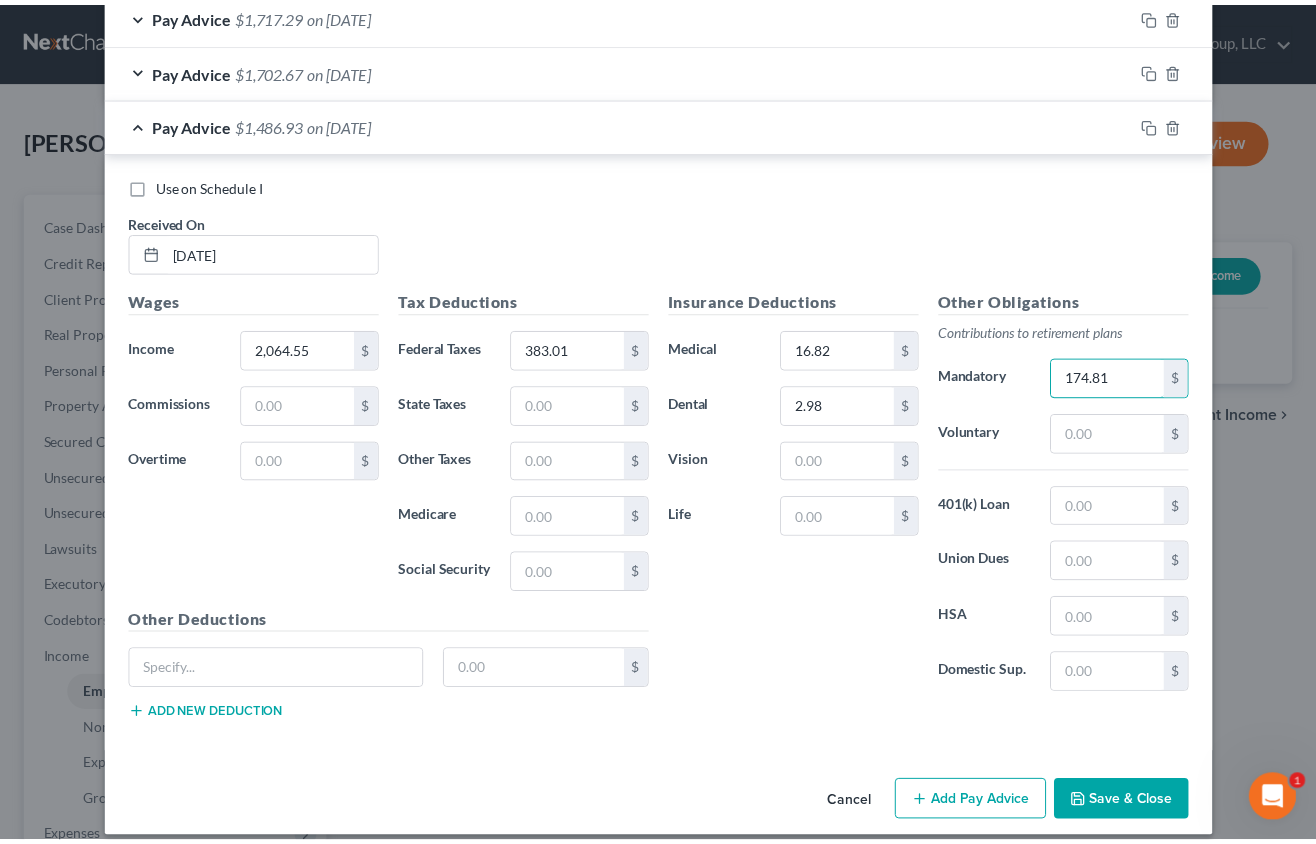 scroll, scrollTop: 1910, scrollLeft: 0, axis: vertical 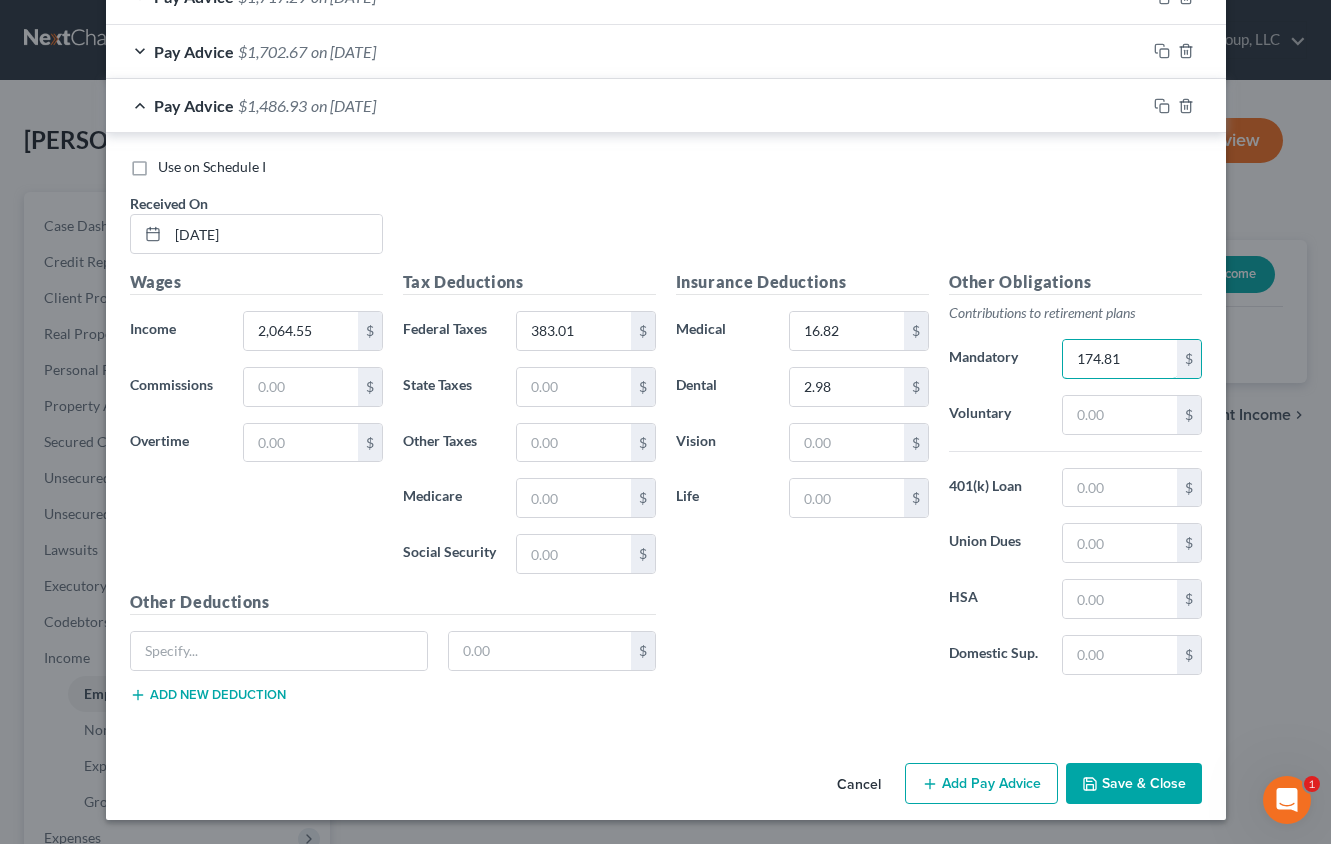 type on "174.81" 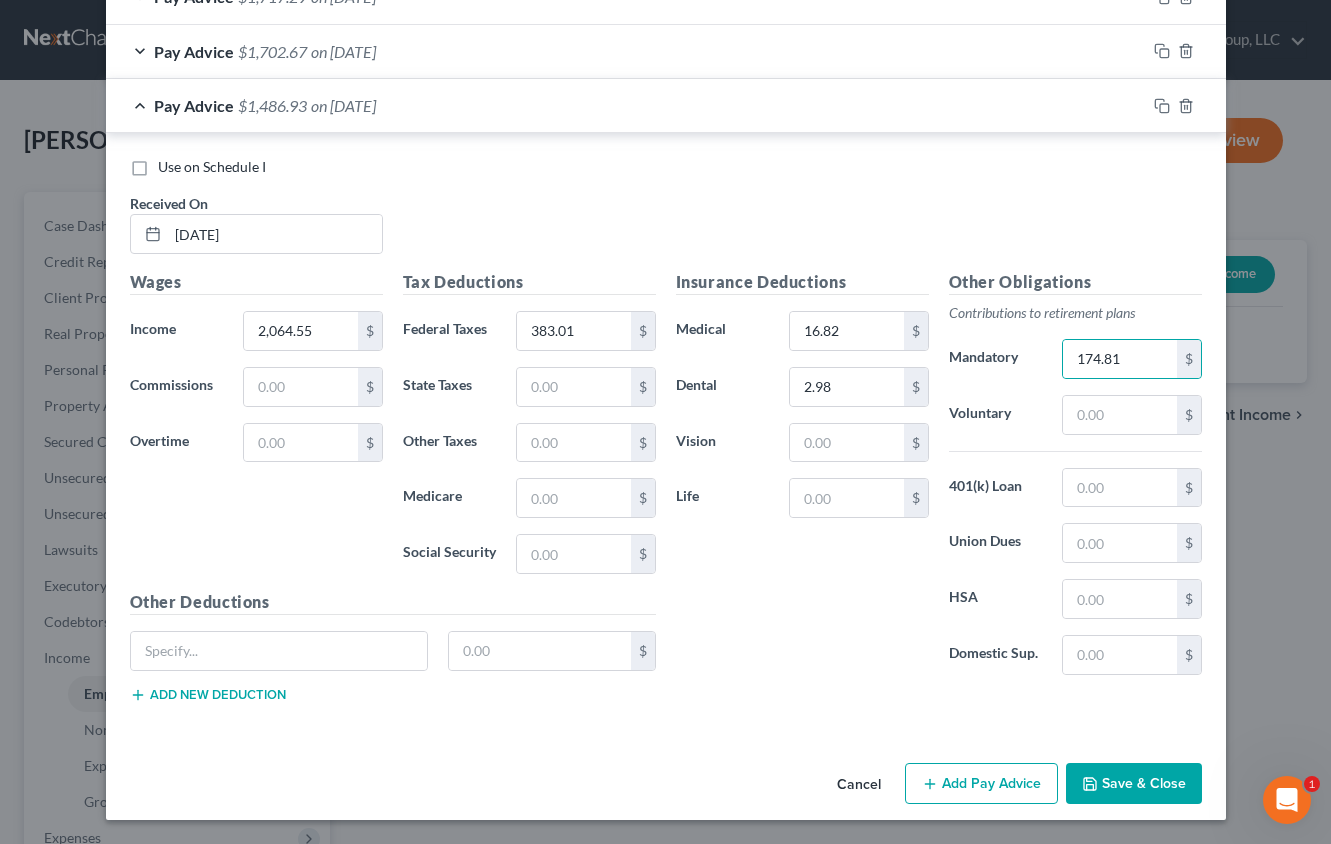 click on "Save & Close" at bounding box center [1134, 784] 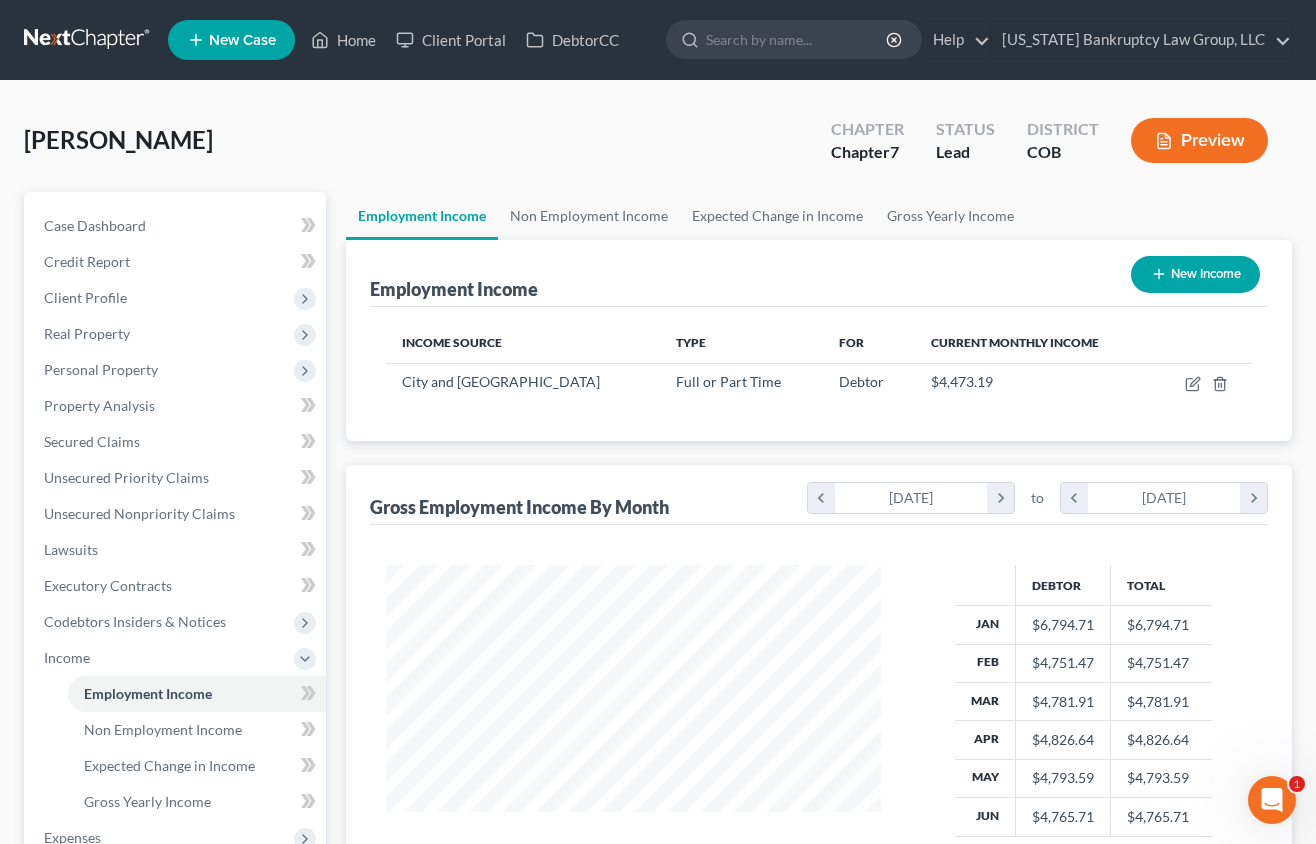 scroll, scrollTop: 359, scrollLeft: 528, axis: both 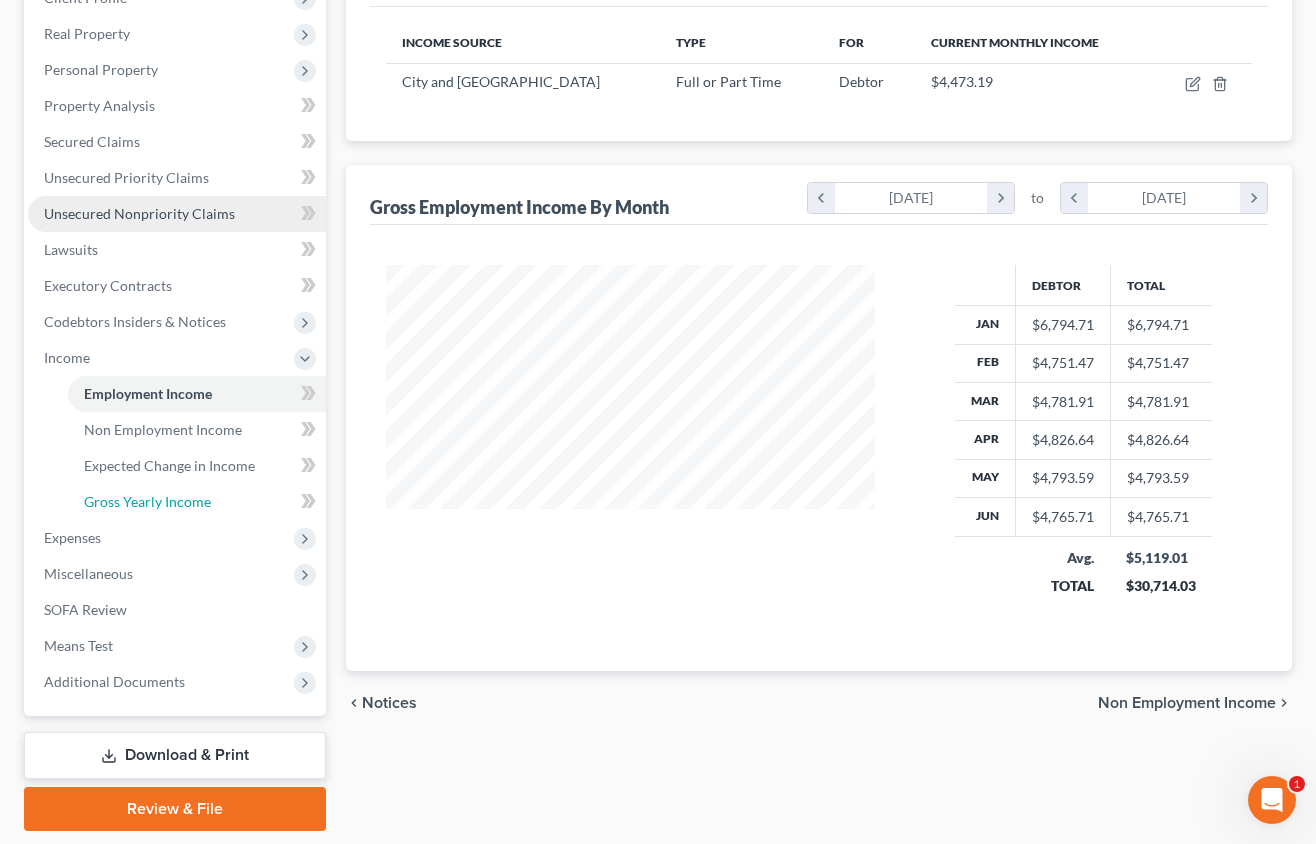 click on "Gross Yearly Income" at bounding box center [147, 501] 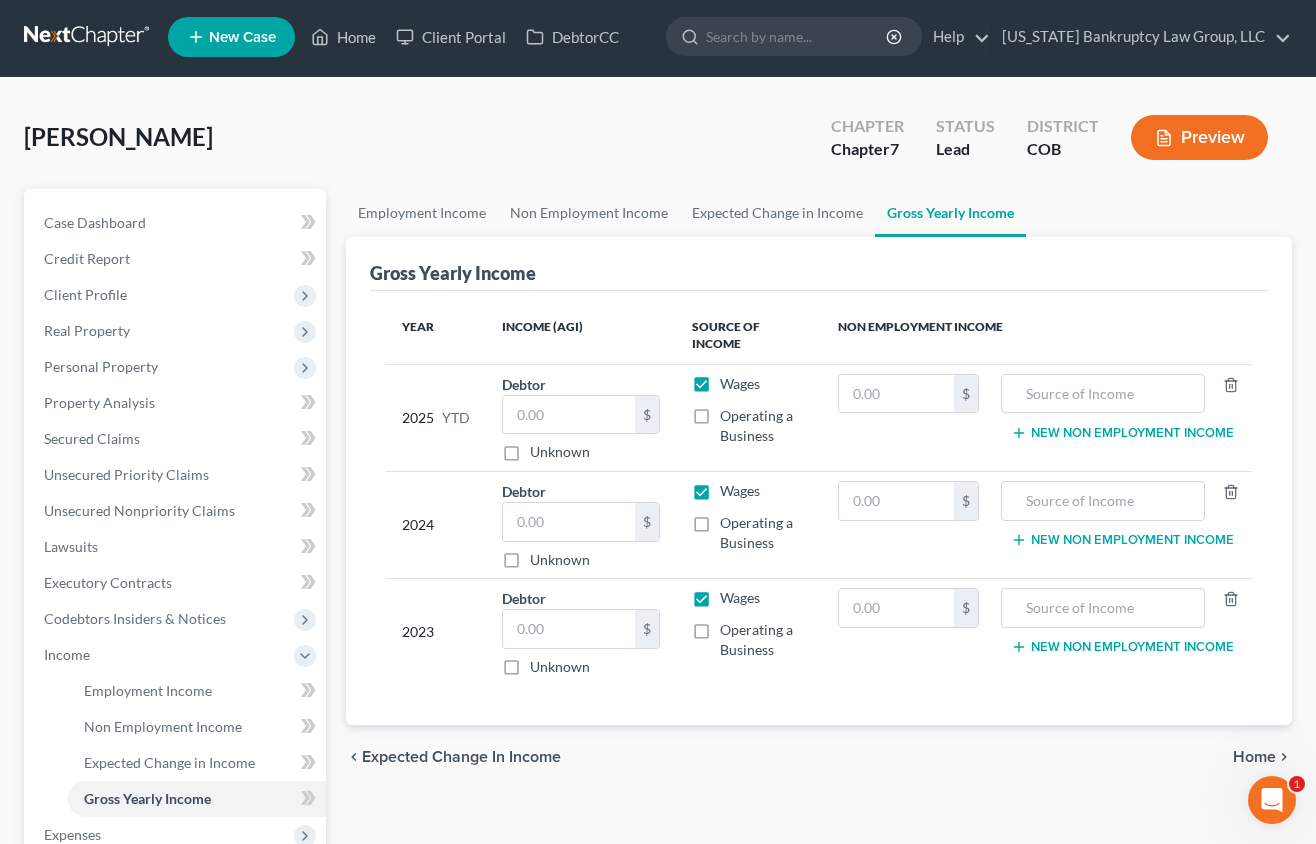 scroll, scrollTop: 0, scrollLeft: 0, axis: both 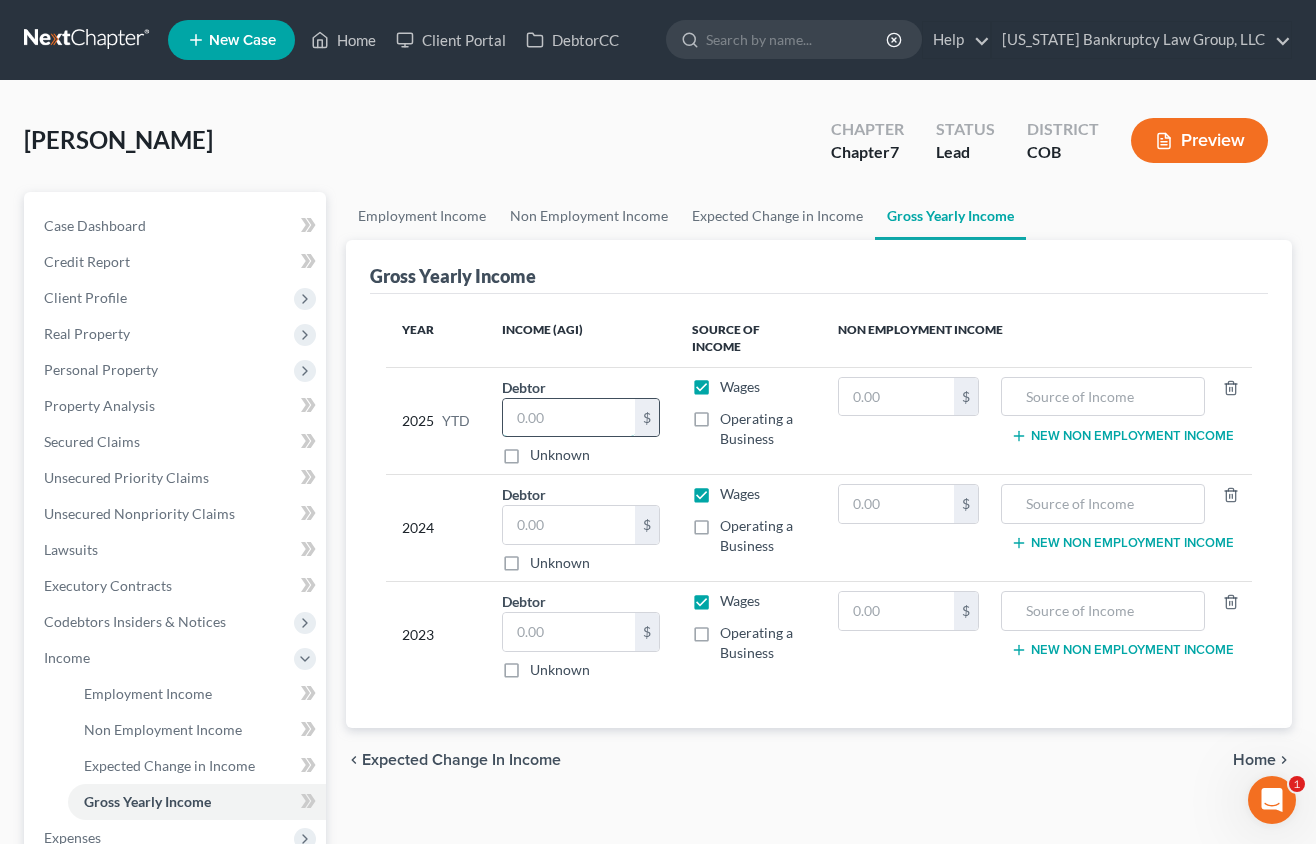 click at bounding box center [569, 418] 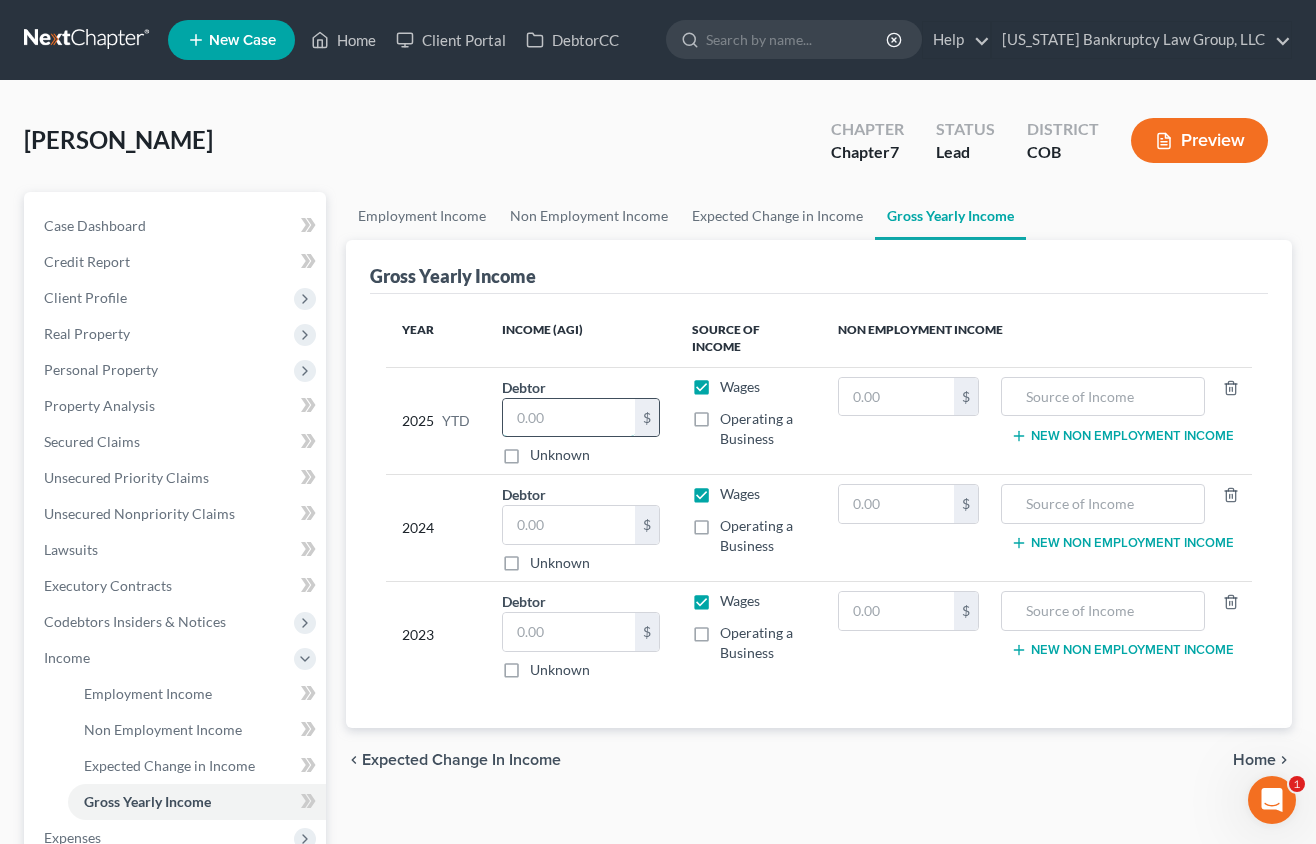 type on "2" 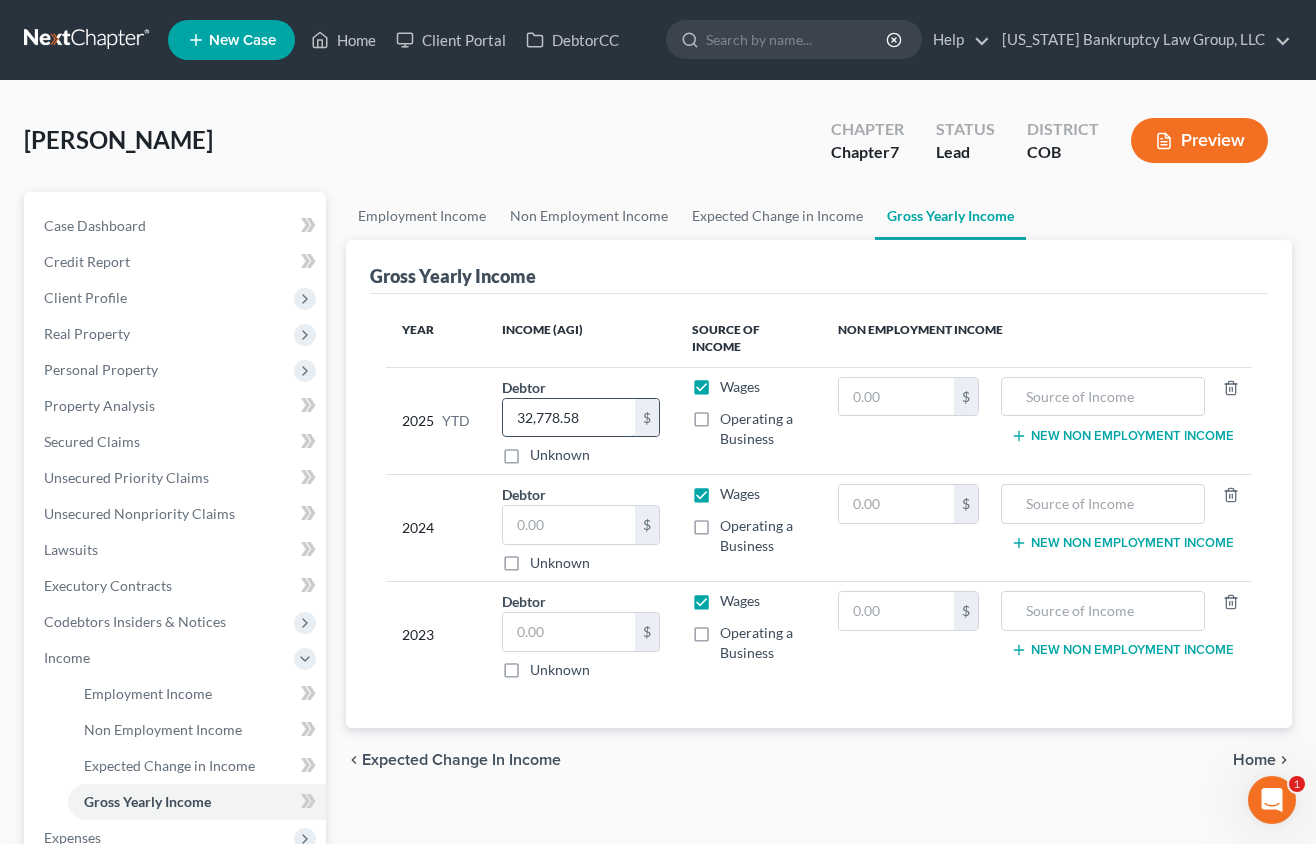 type on "32,778.58" 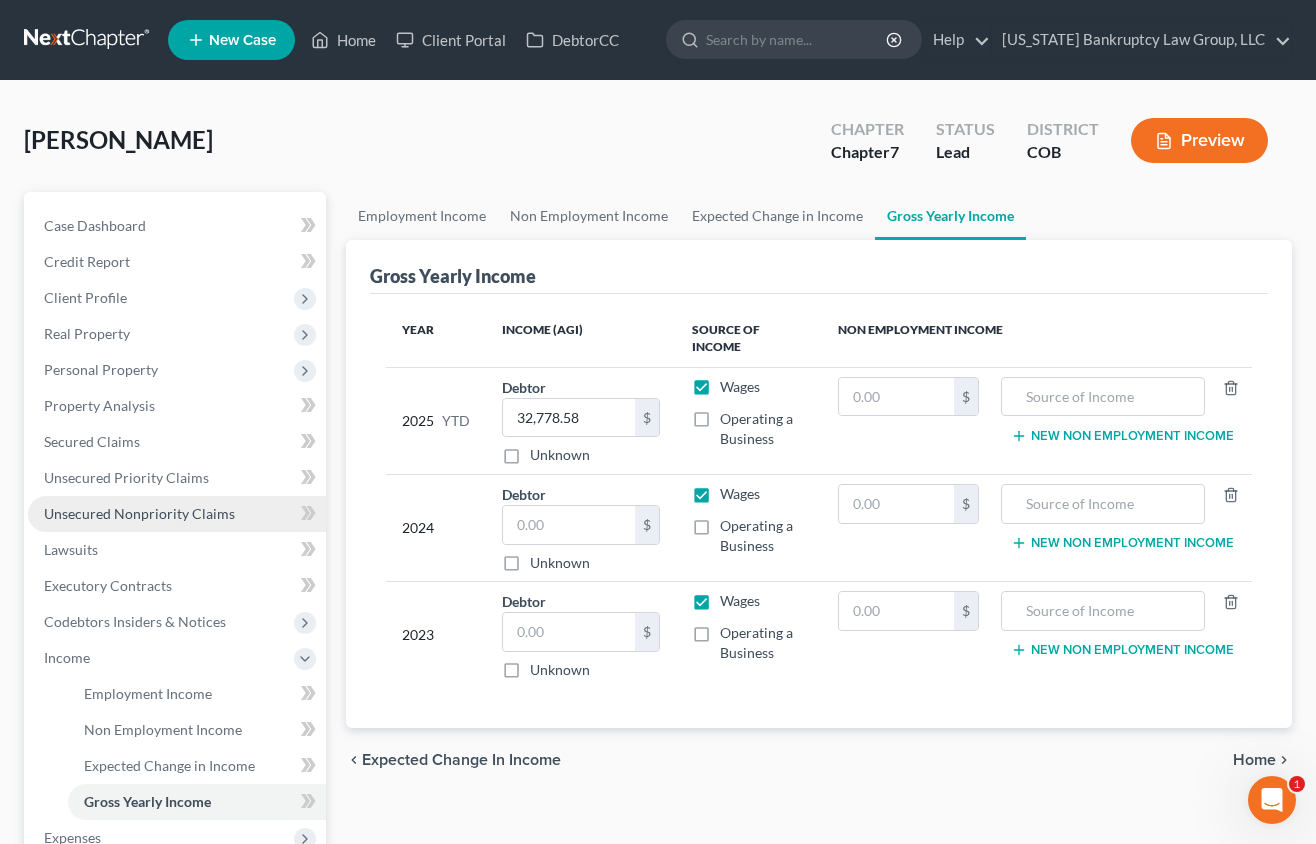 click on "Unsecured Nonpriority Claims" at bounding box center [139, 513] 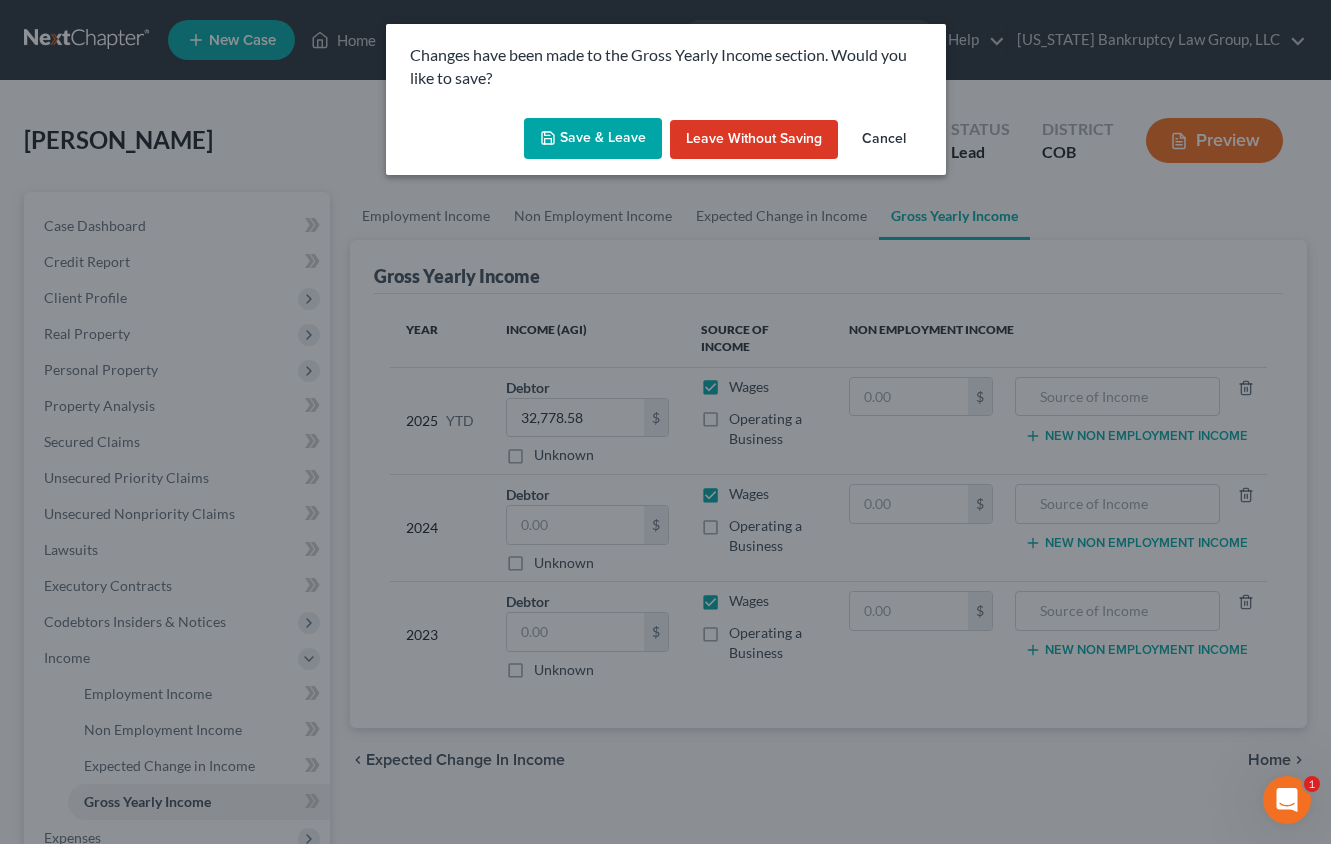 click on "Save & Leave" at bounding box center [593, 139] 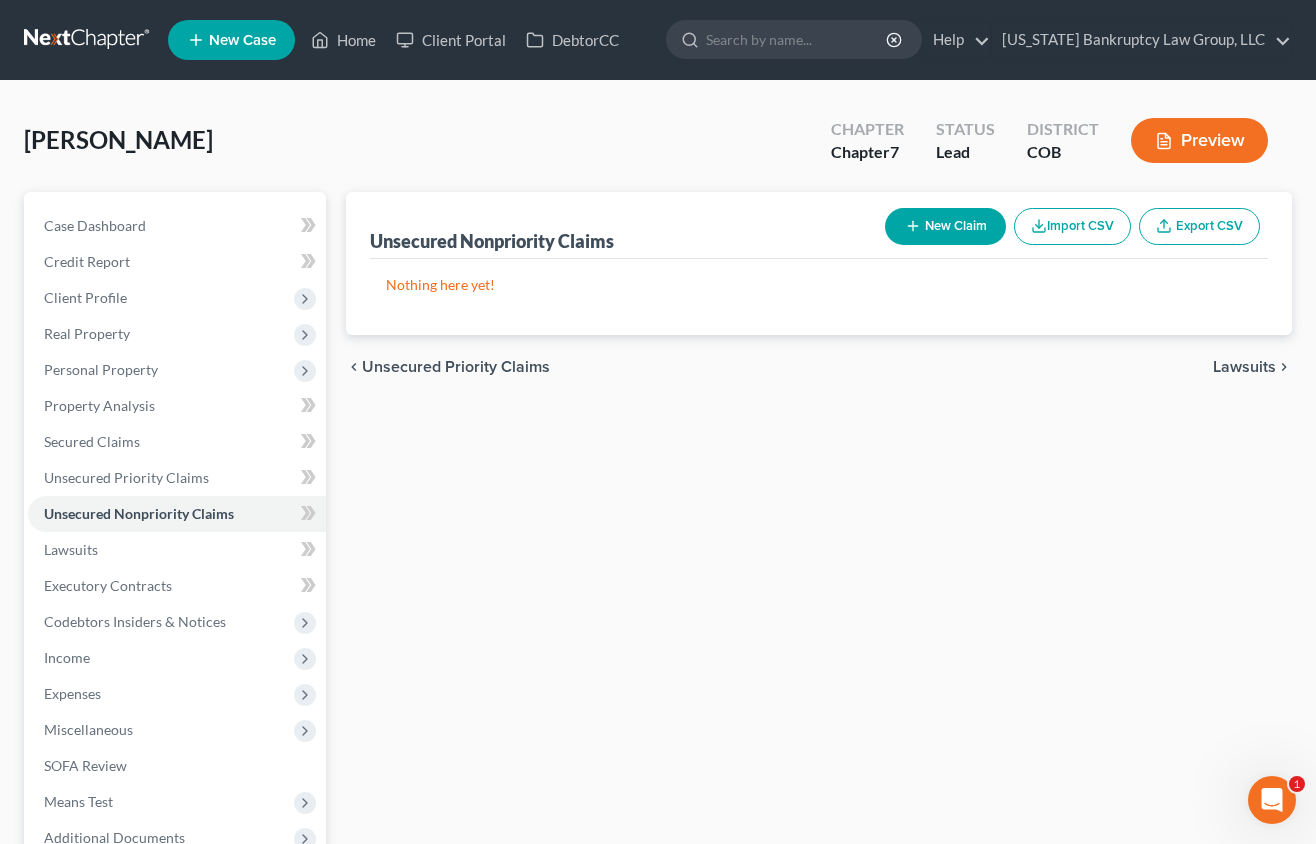click on "New Claim" at bounding box center (945, 226) 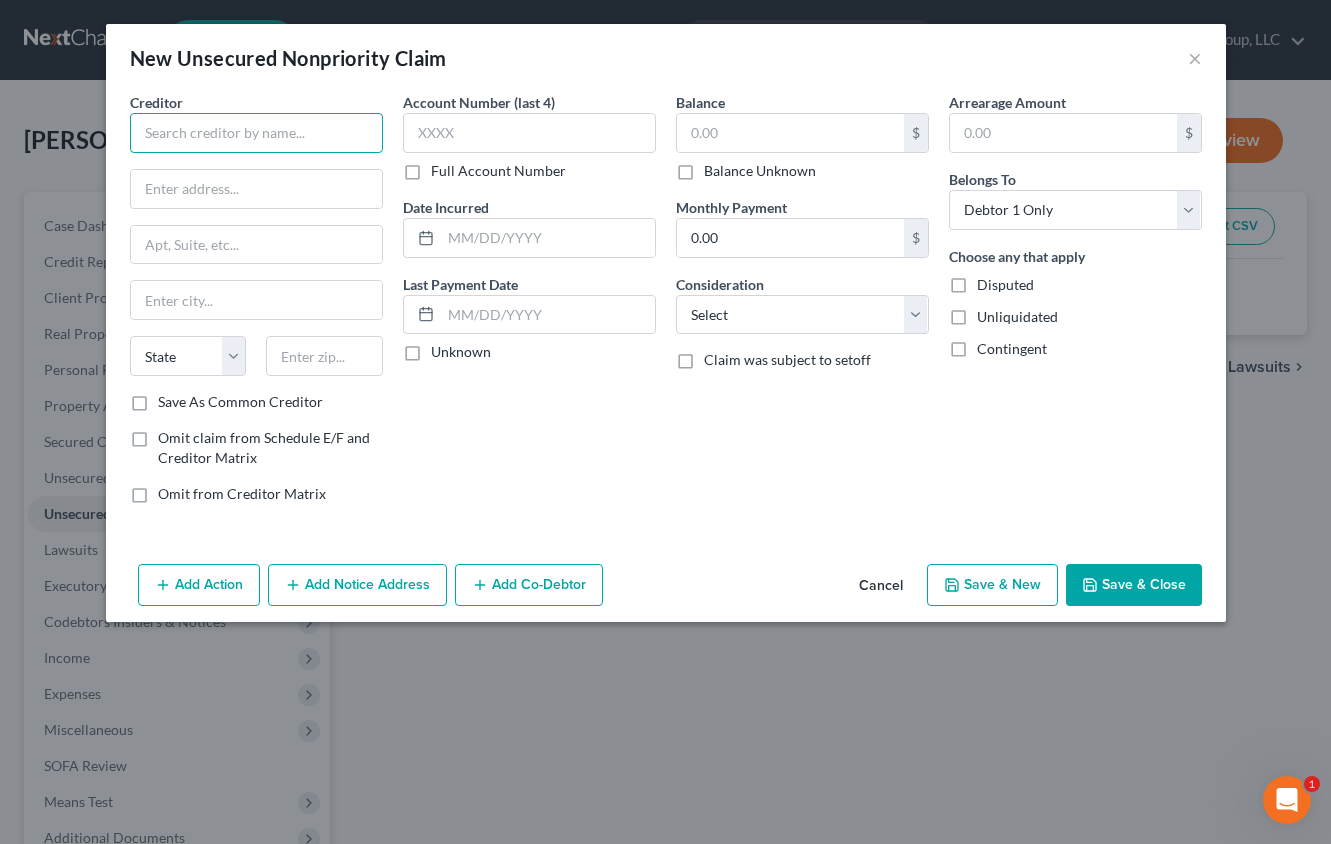 click at bounding box center (256, 133) 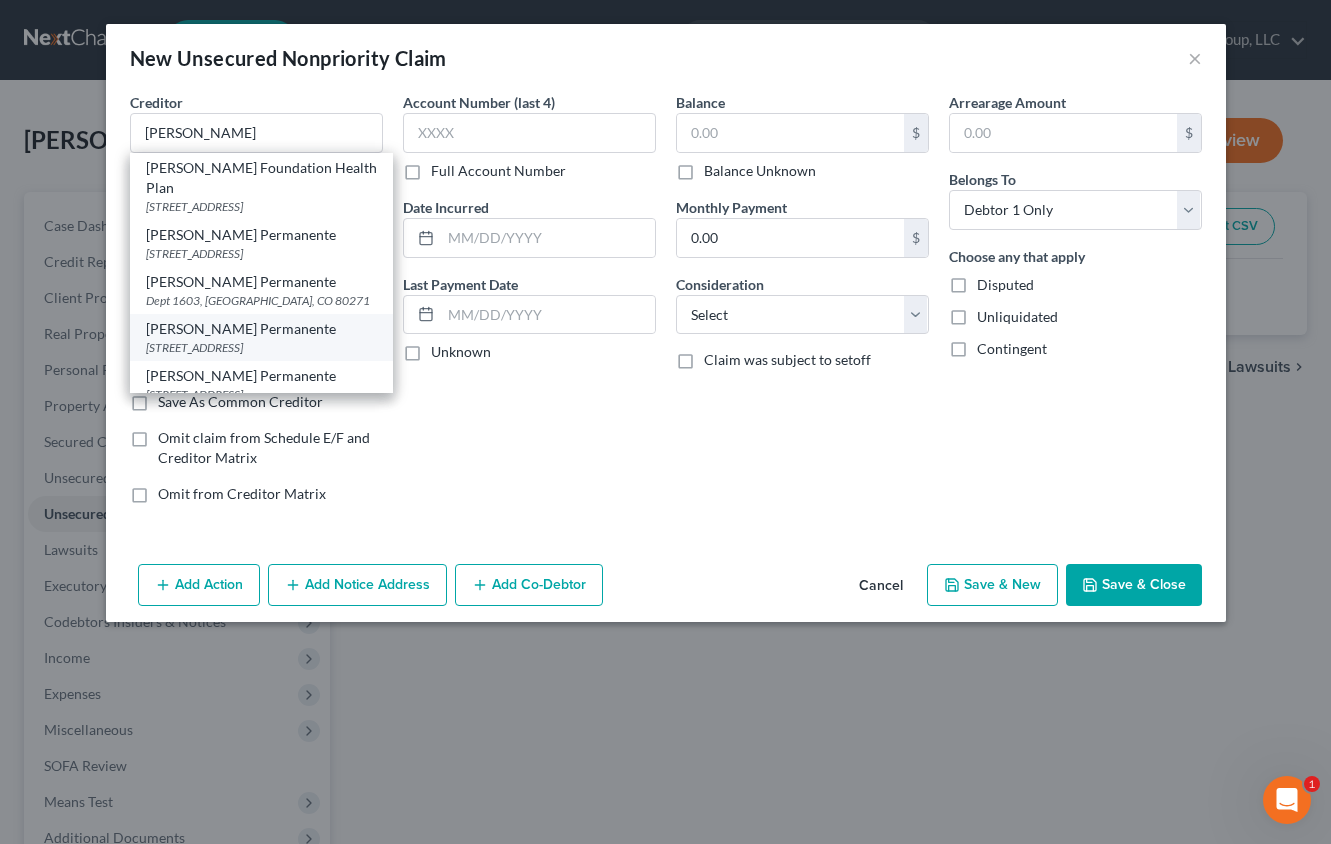 click on "[PERSON_NAME] Permanente" at bounding box center [261, 329] 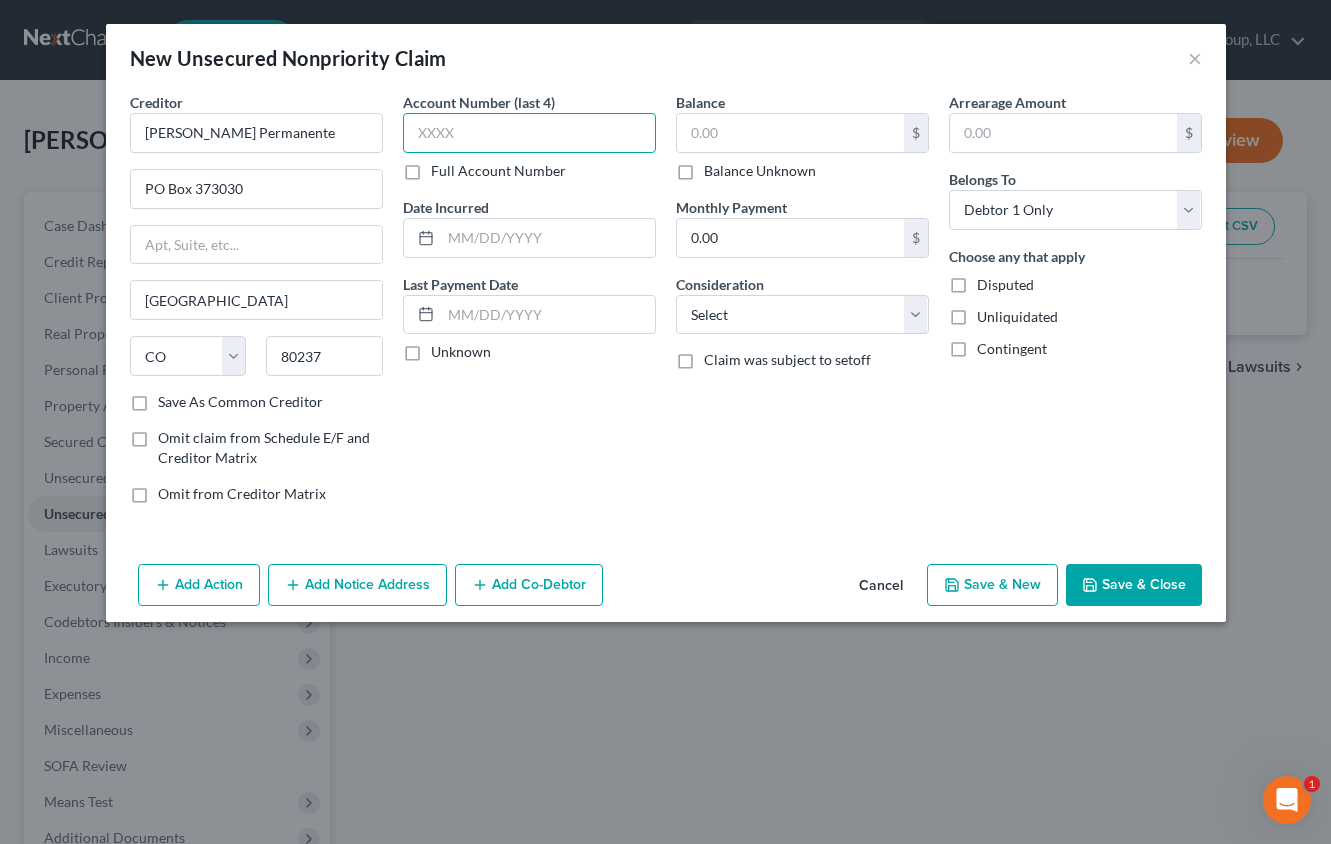 click at bounding box center [529, 133] 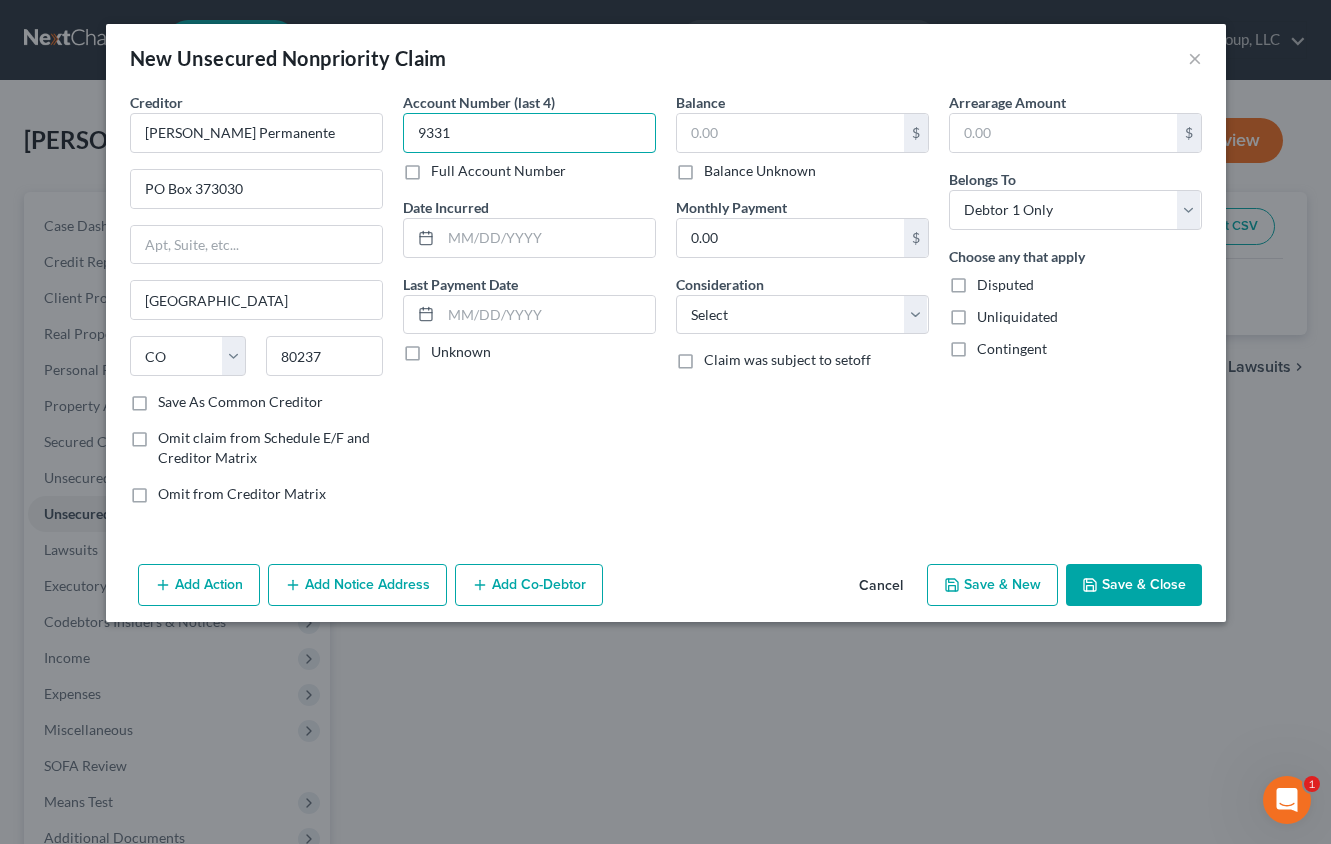 type on "9331" 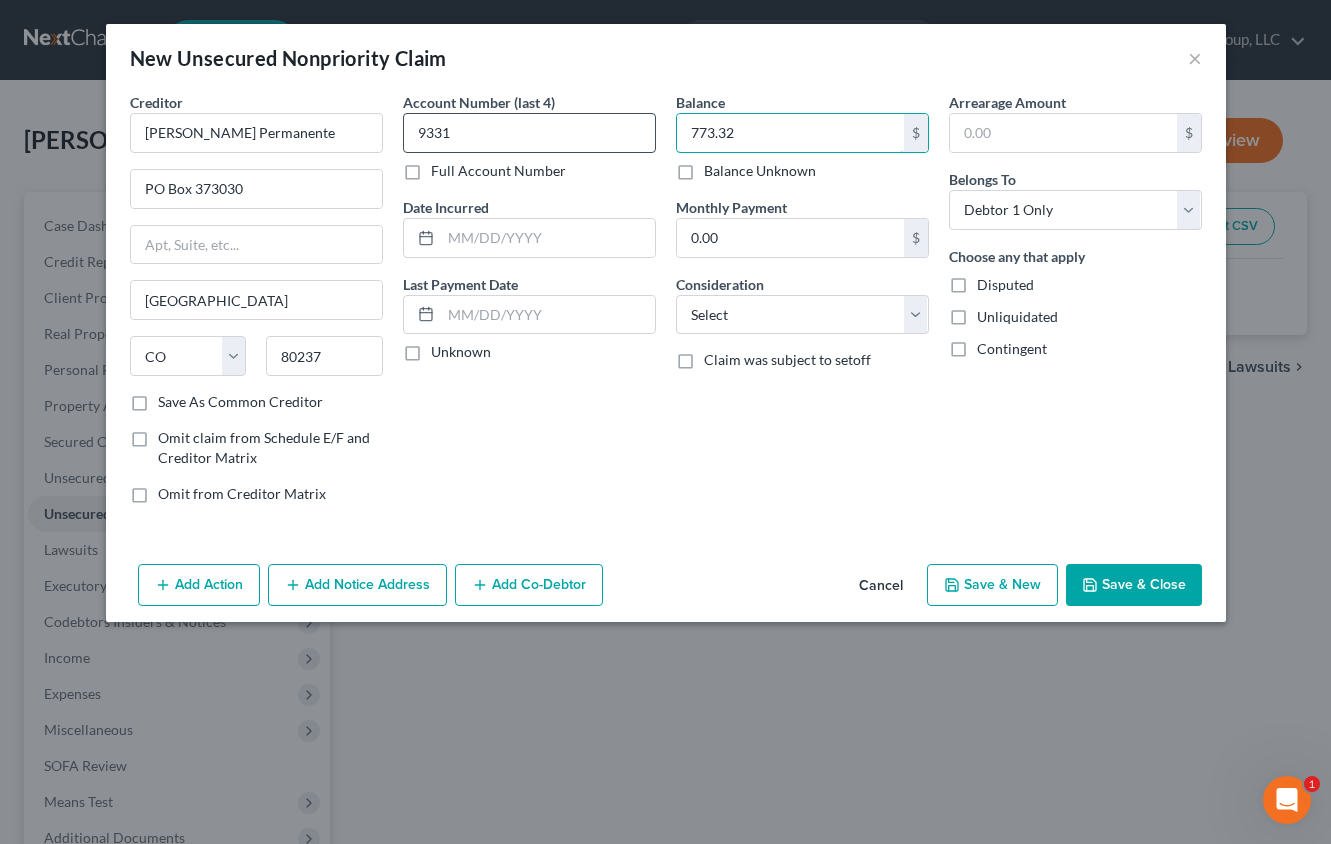 type on "773.32" 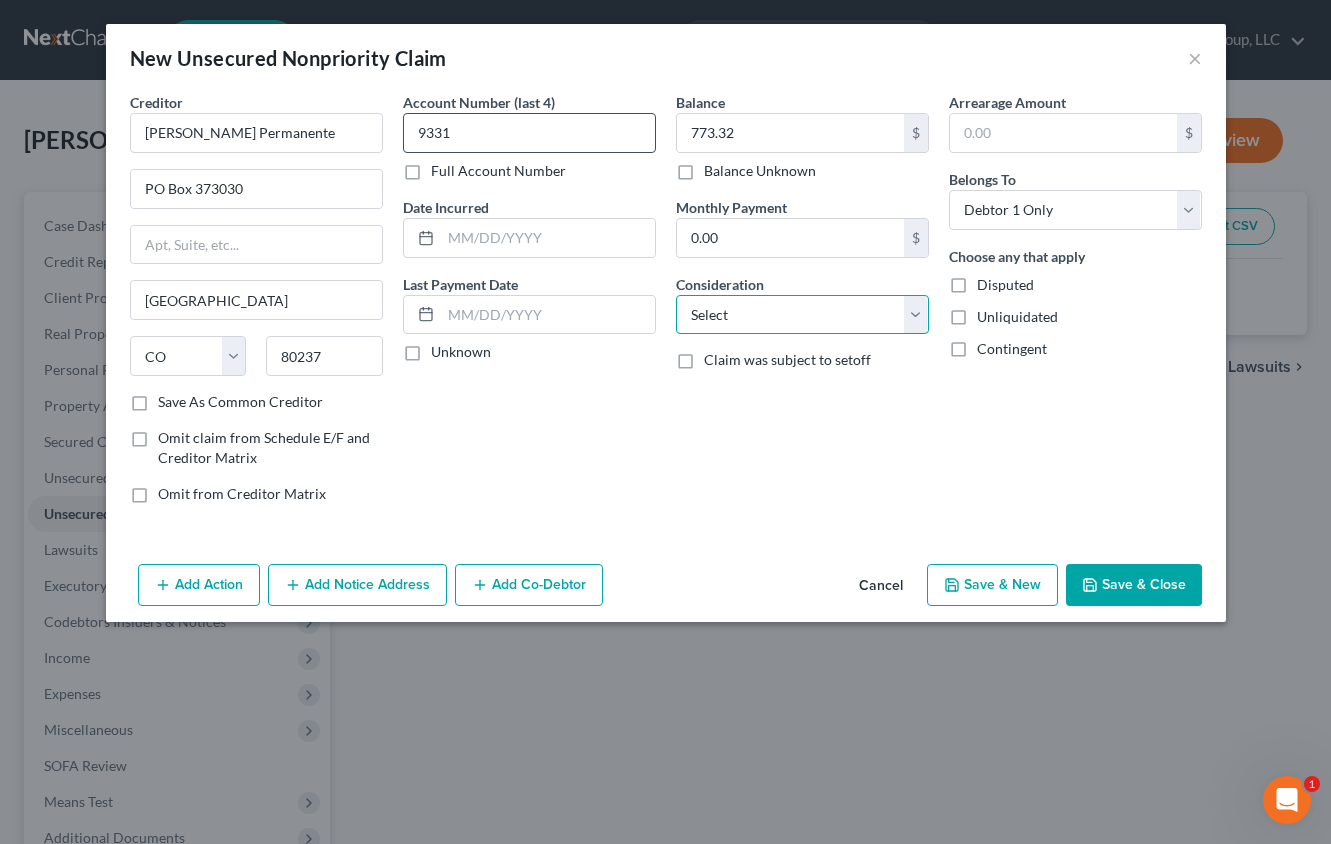 select on "9" 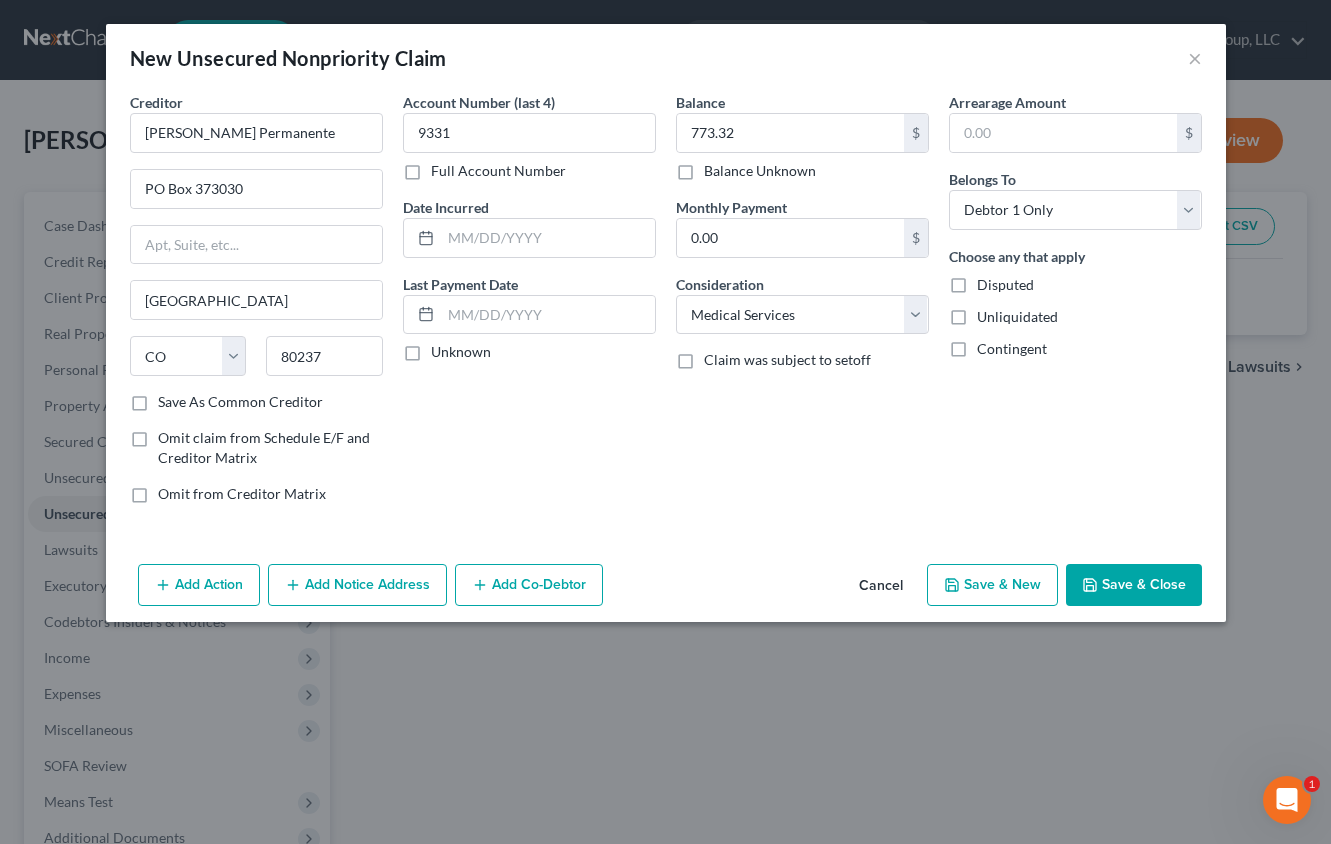 click on "Save & Close" at bounding box center [1134, 585] 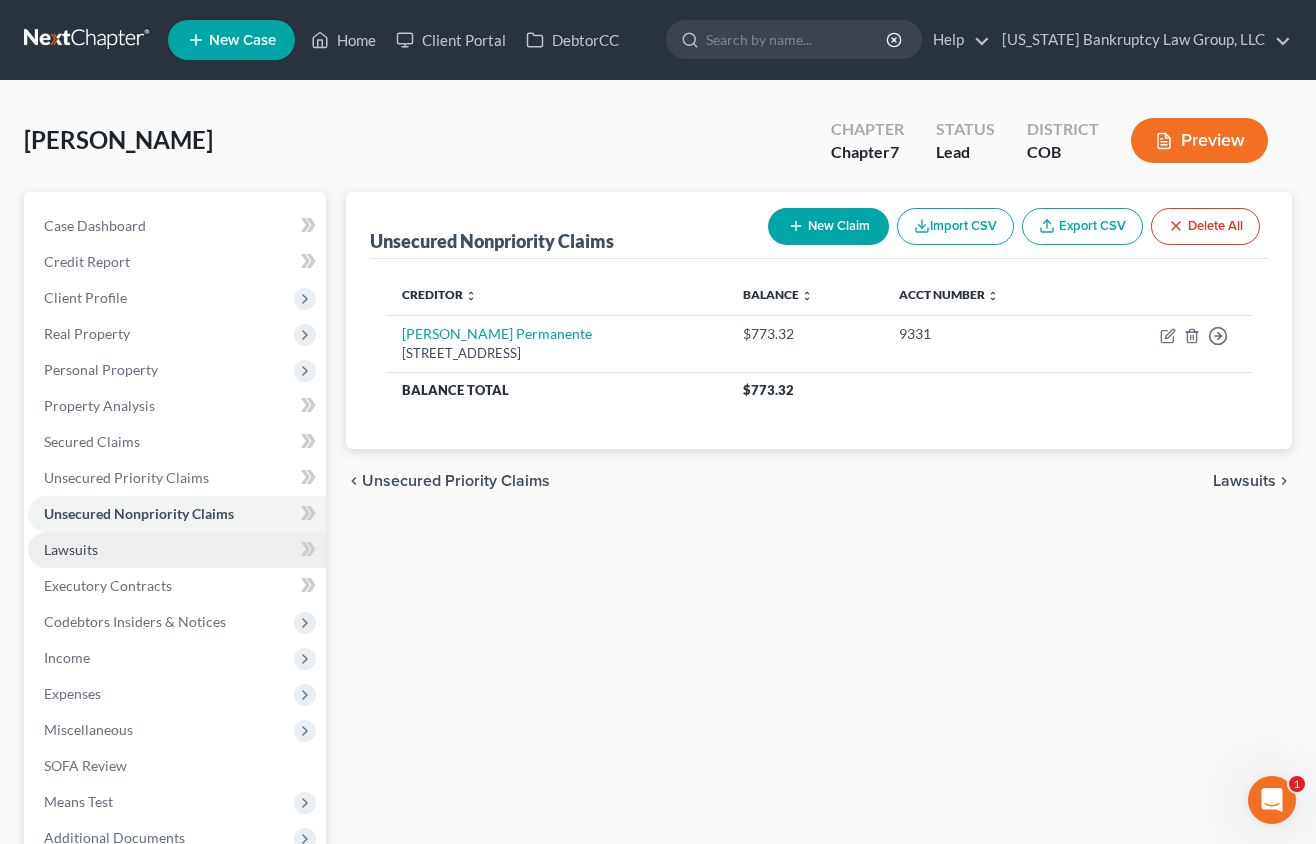 click on "Lawsuits" at bounding box center [71, 549] 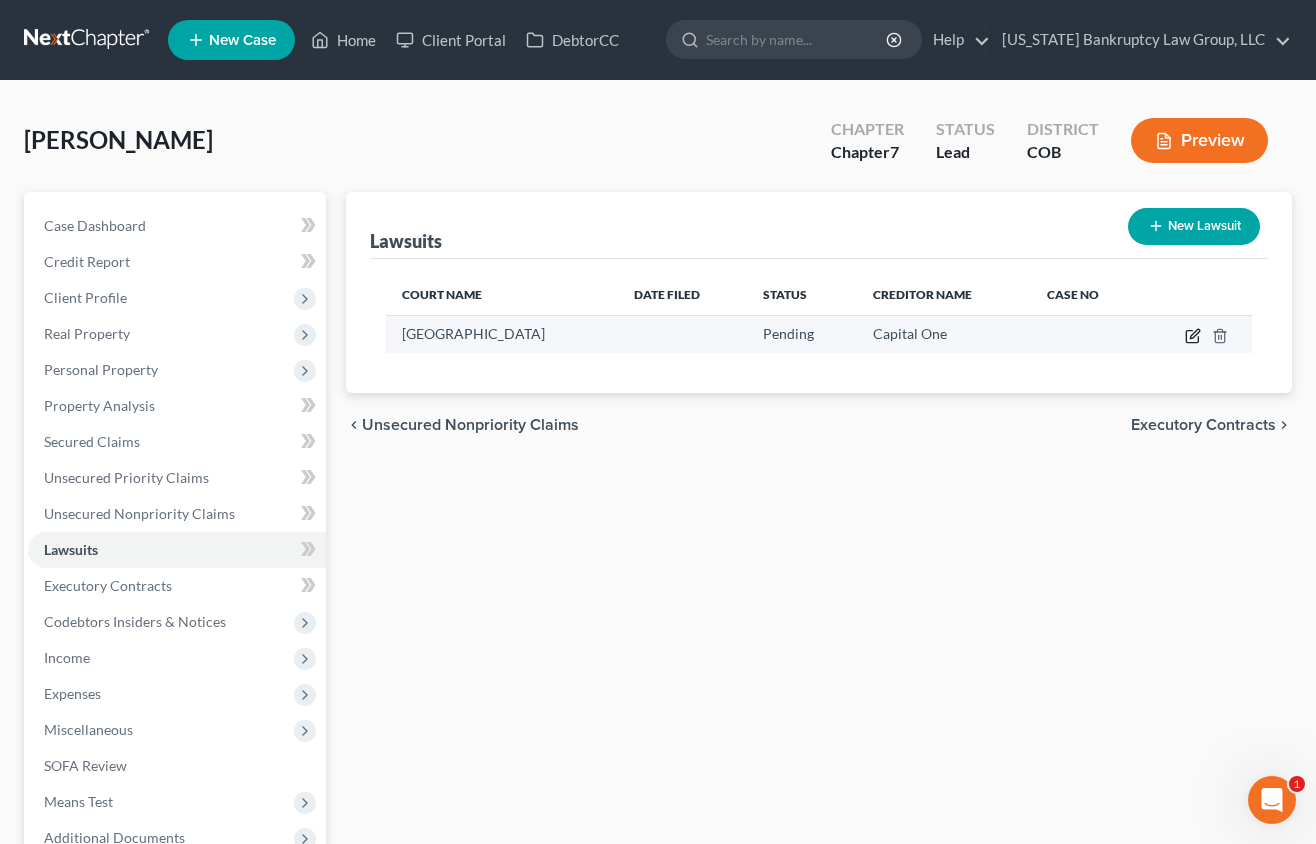 click 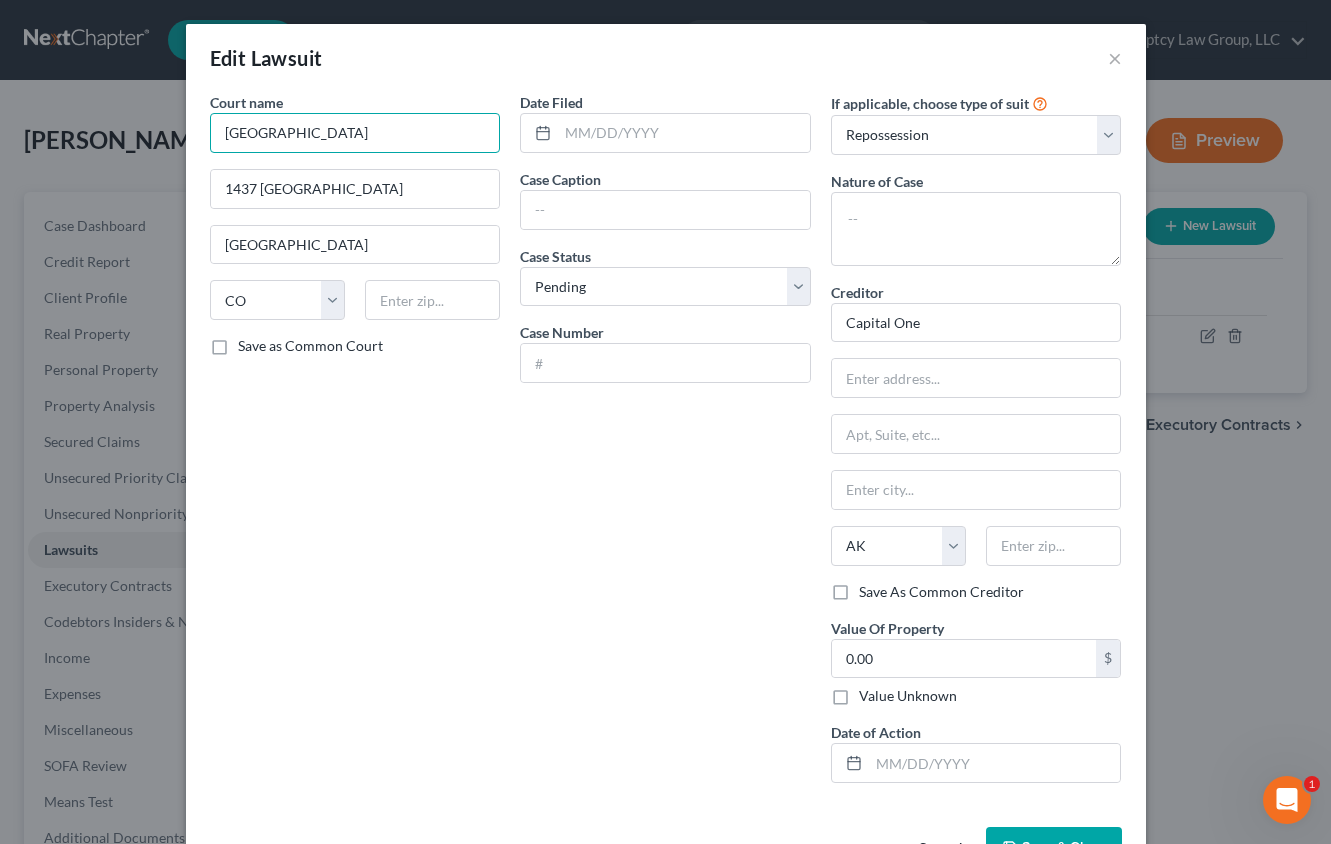 click on "[GEOGRAPHIC_DATA]" at bounding box center (355, 133) 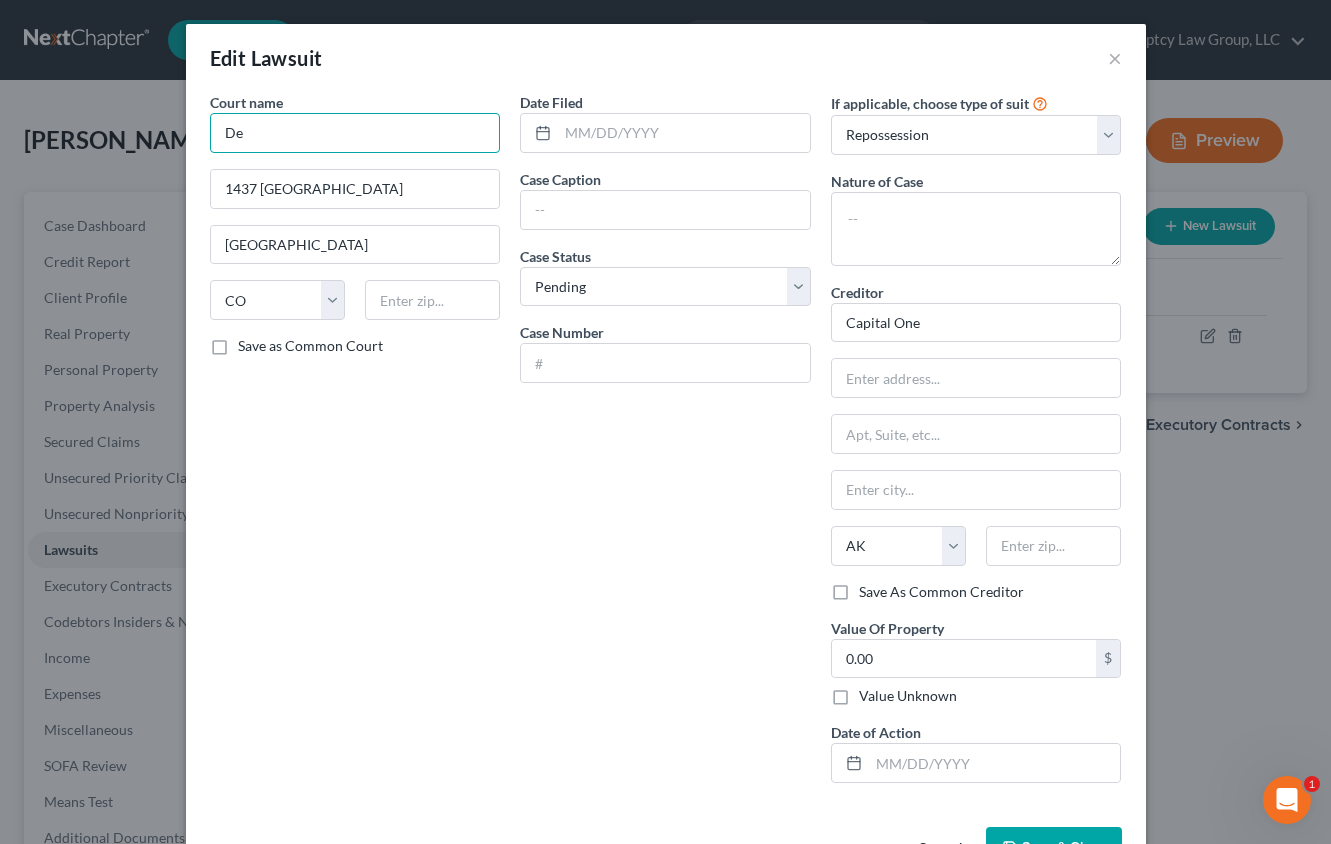 type on "D" 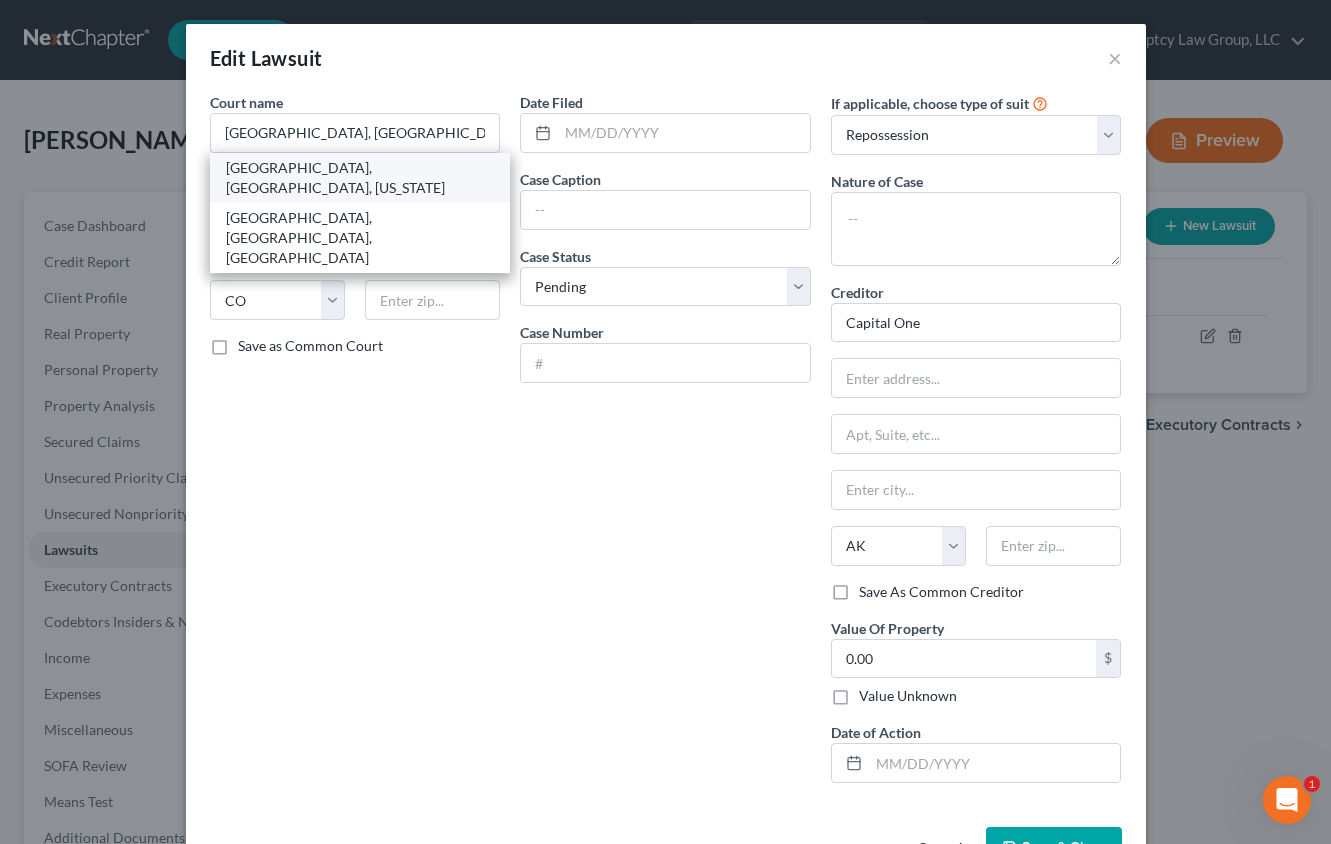 click on "[GEOGRAPHIC_DATA], [GEOGRAPHIC_DATA], [US_STATE]" at bounding box center (360, 178) 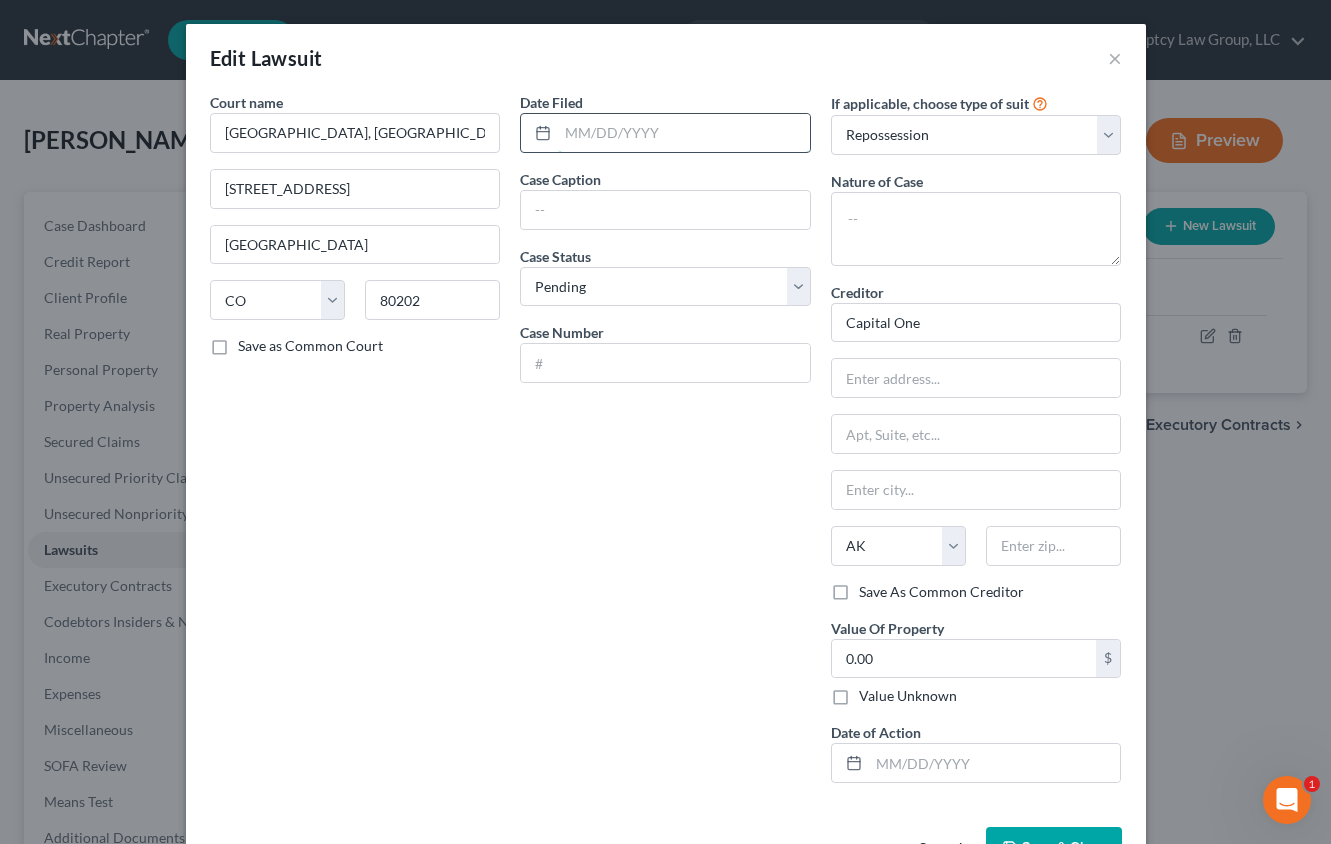 drag, startPoint x: 734, startPoint y: 124, endPoint x: 692, endPoint y: 135, distance: 43.416588 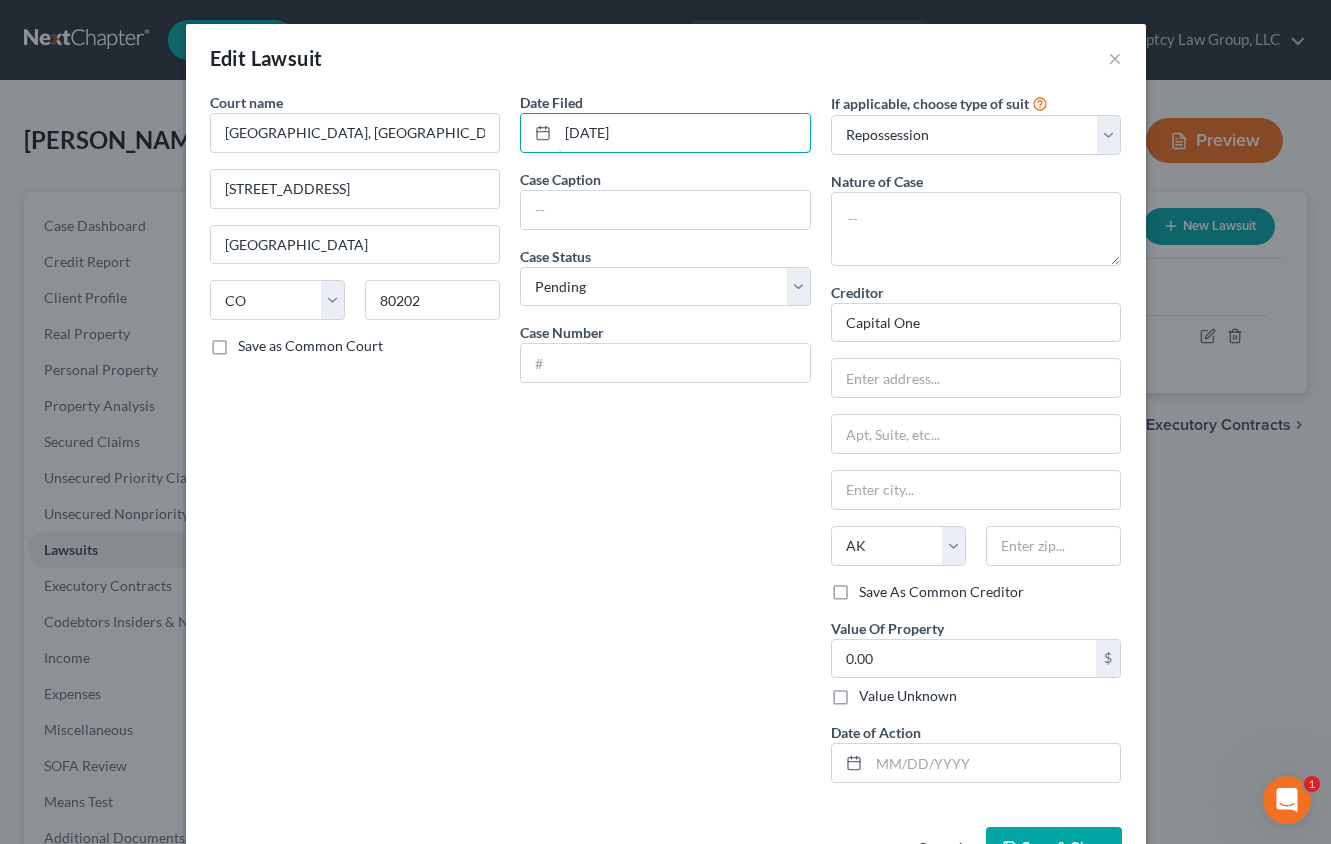 type on "[DATE]" 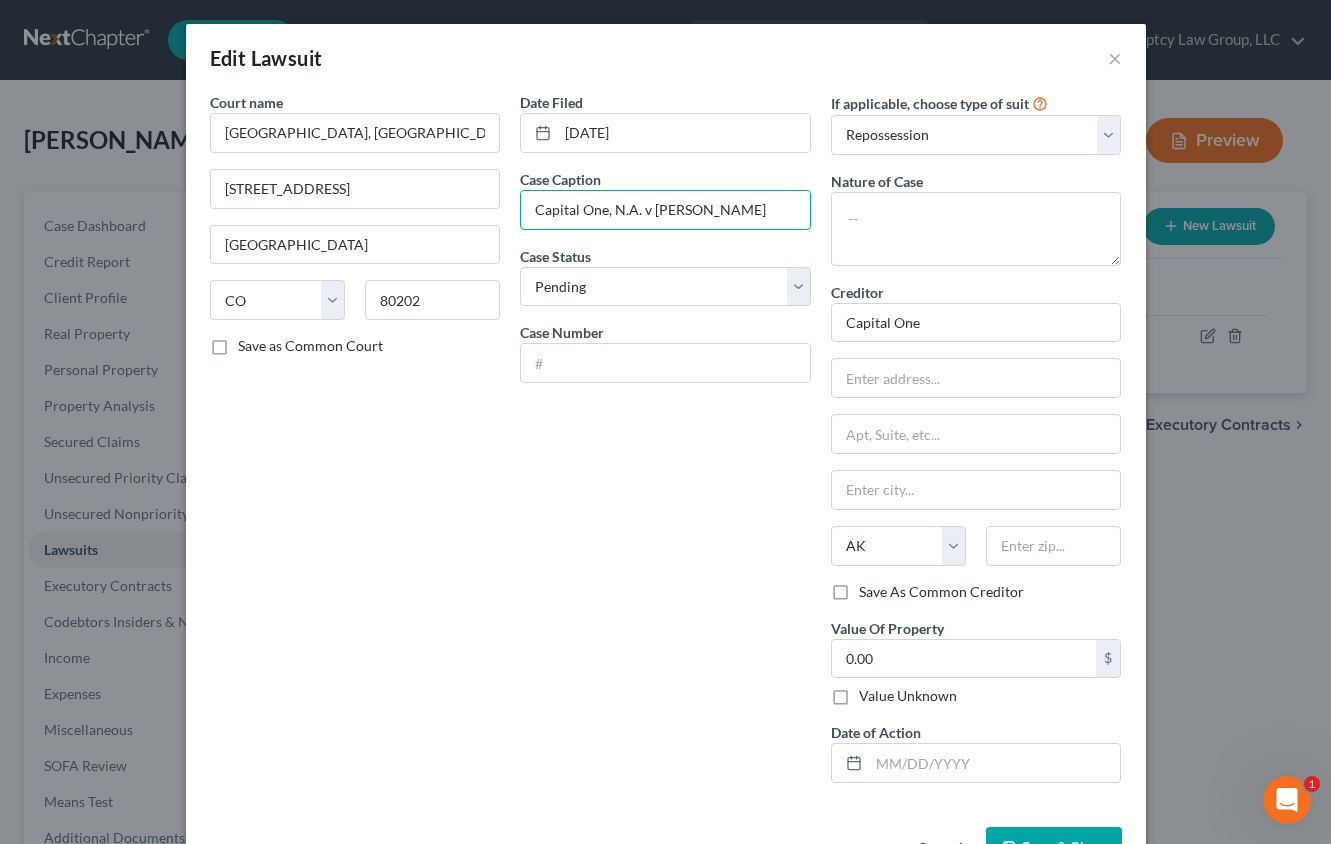 type on "Capital One, N.A. v [PERSON_NAME]" 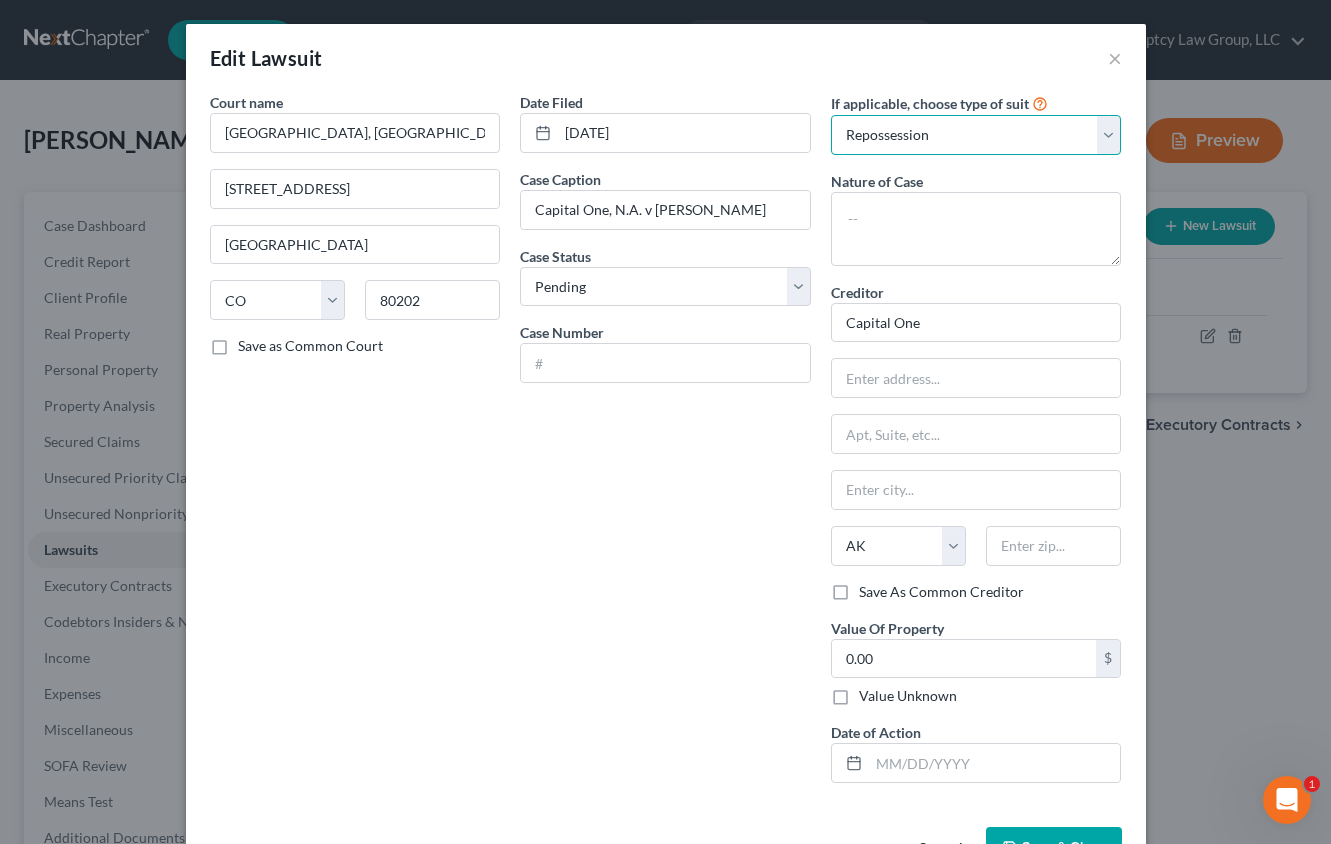 click on "Select Repossession Garnishment Foreclosure Attached, Seized, Or Levied Other" at bounding box center [976, 135] 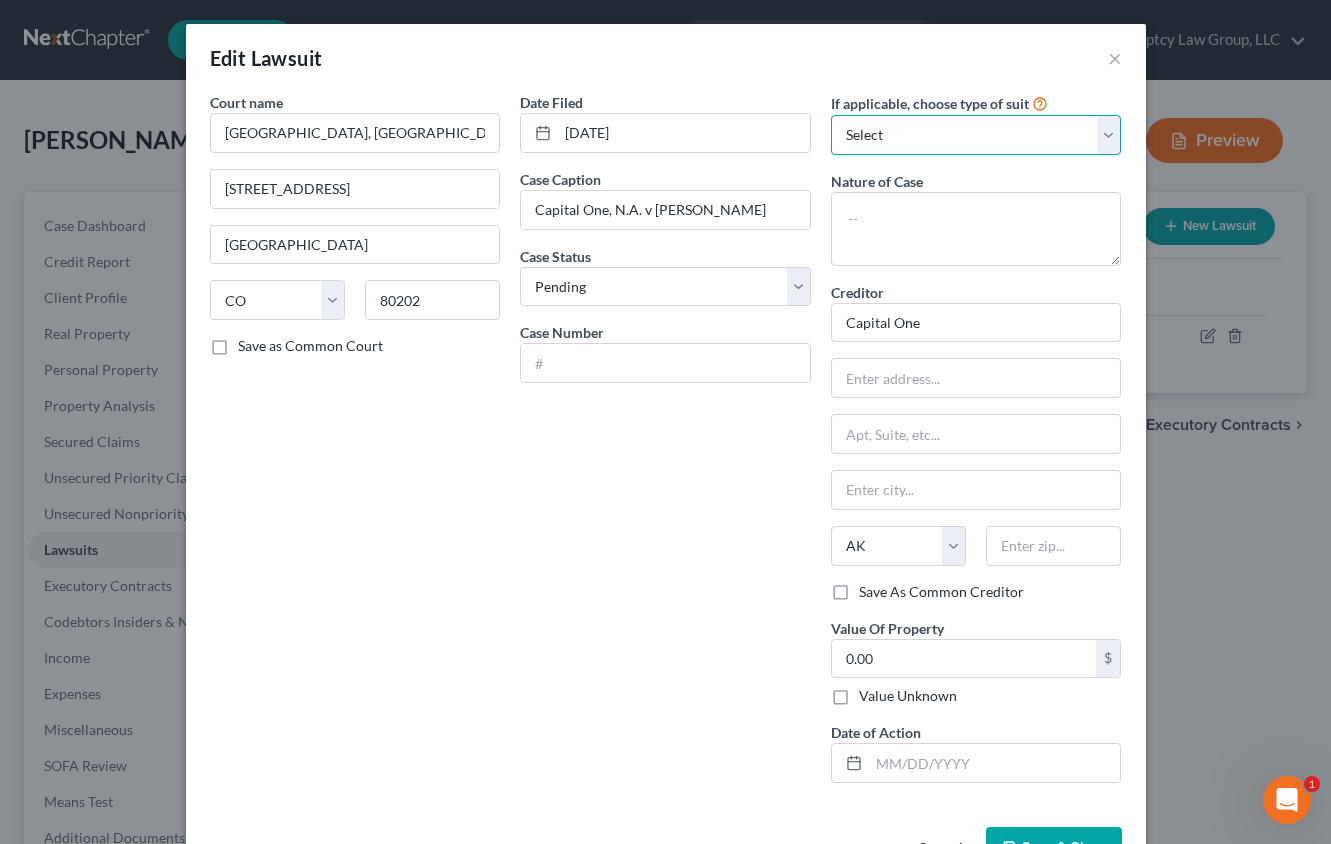 click on "Select Repossession Garnishment Foreclosure Attached, Seized, Or Levied Other" at bounding box center [976, 135] 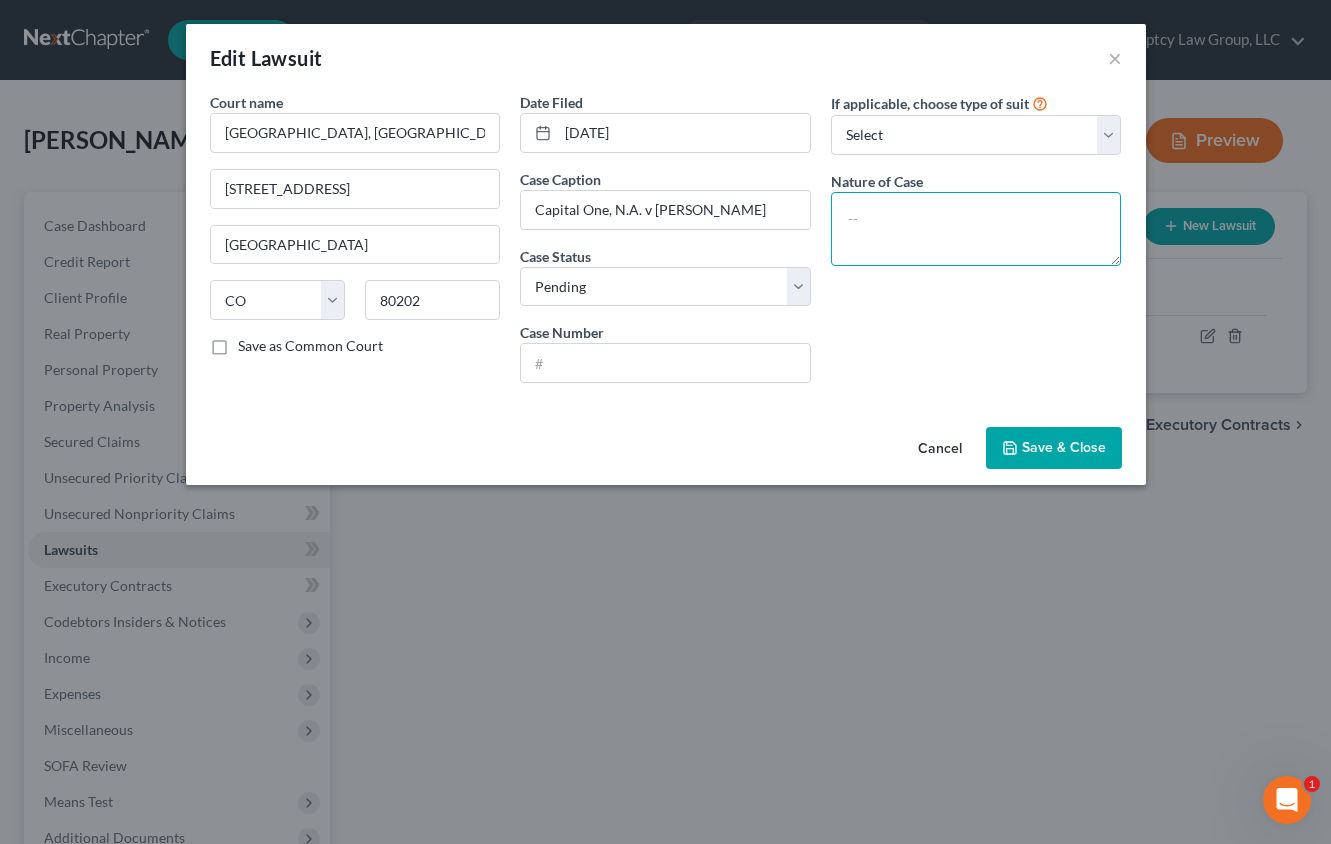 click at bounding box center (976, 229) 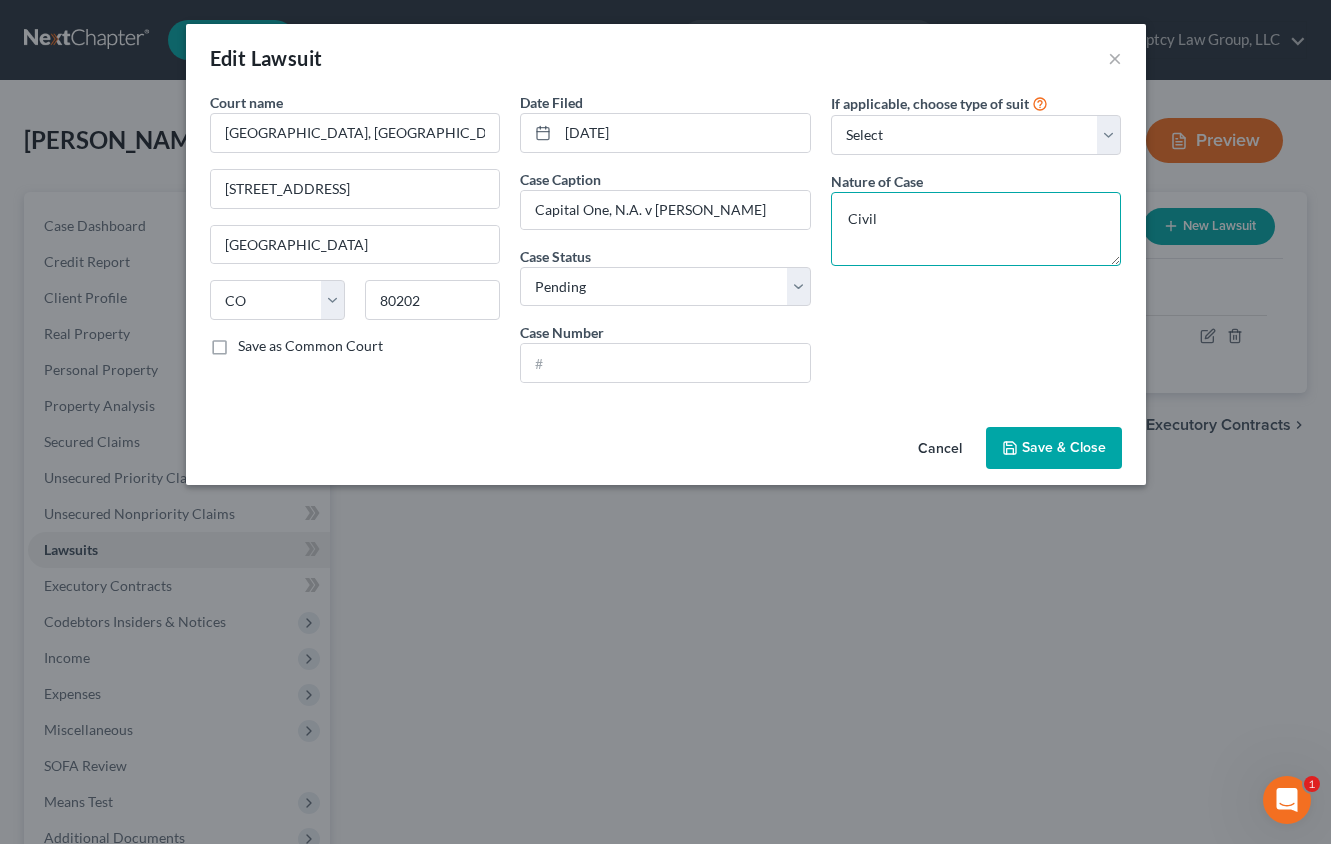 type on "Civil" 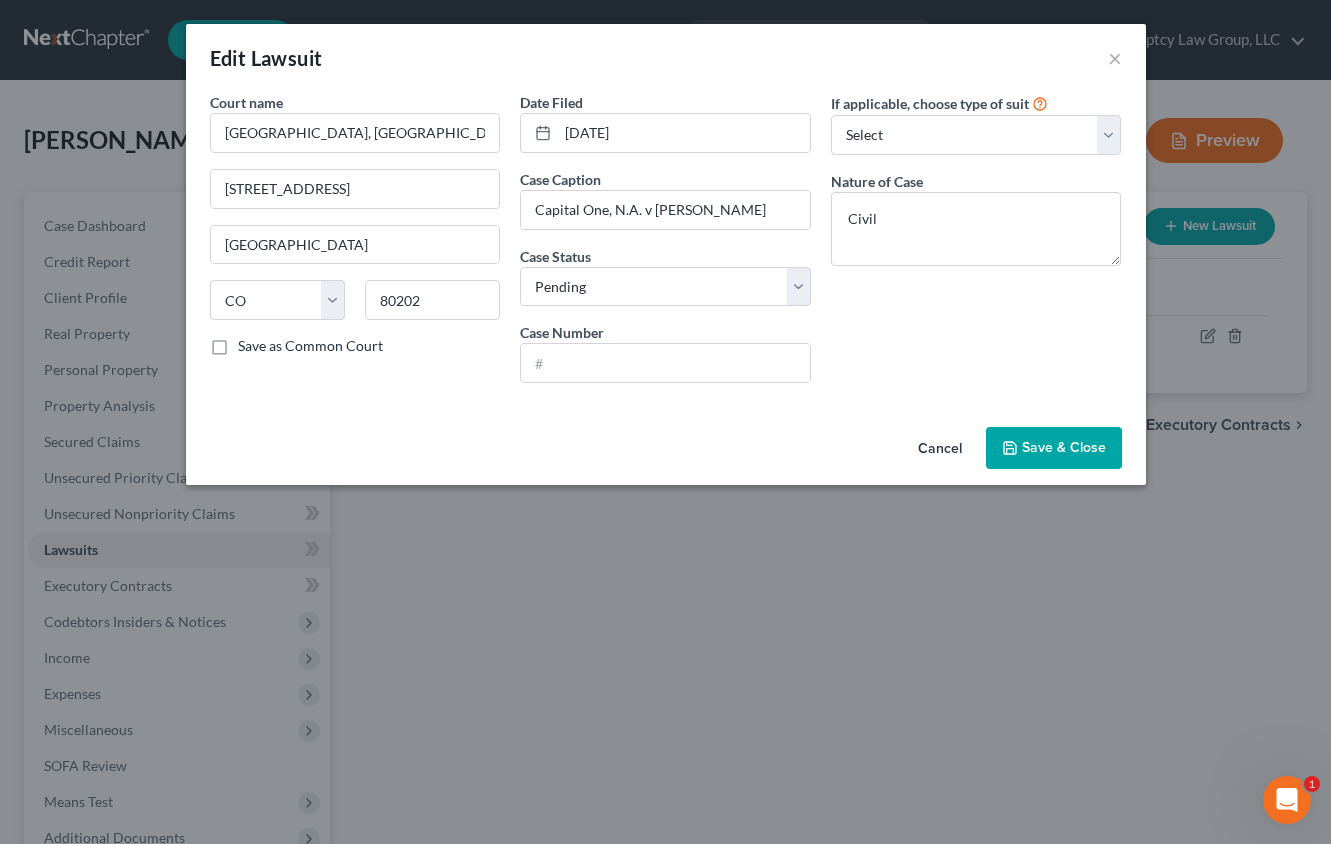 click on "Save & Close" at bounding box center (1064, 447) 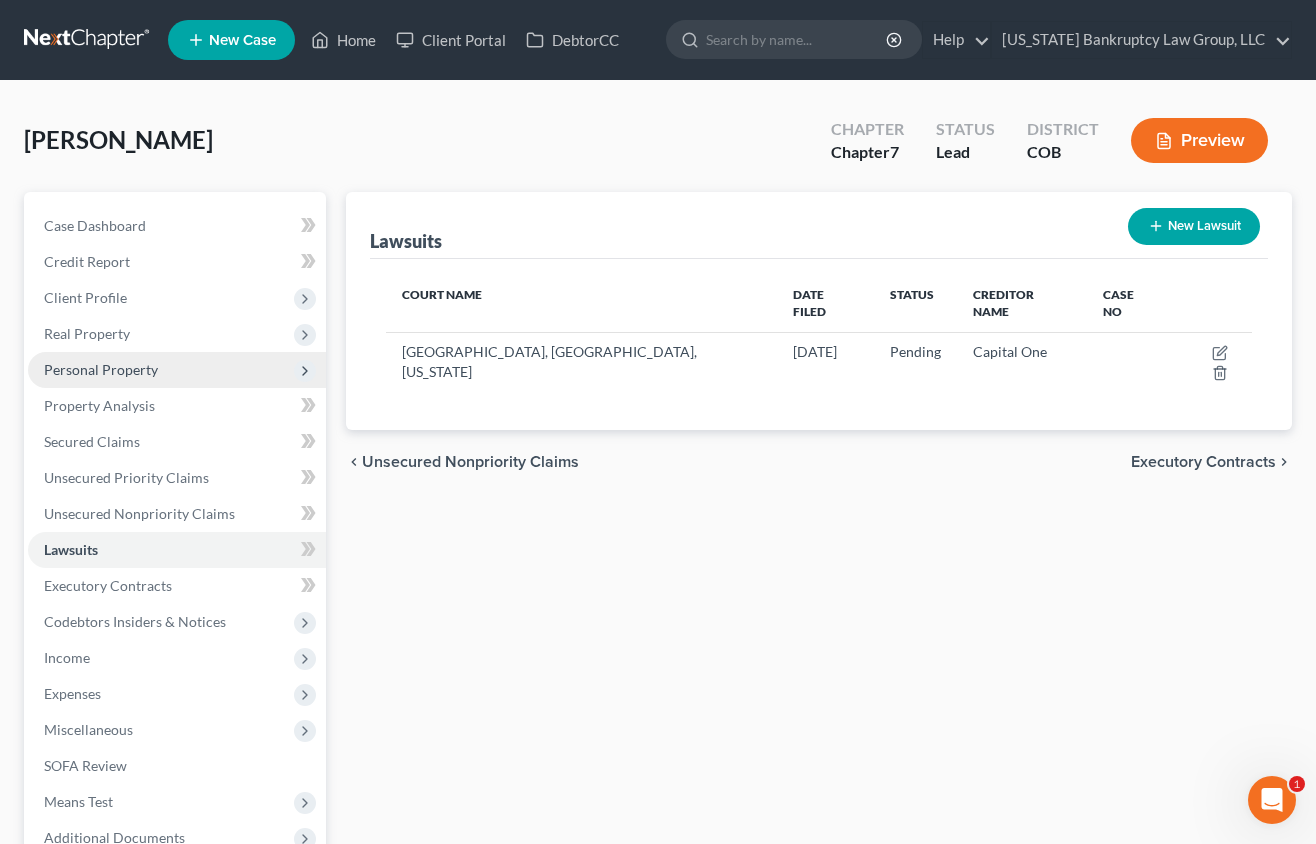click on "Personal Property" at bounding box center [101, 369] 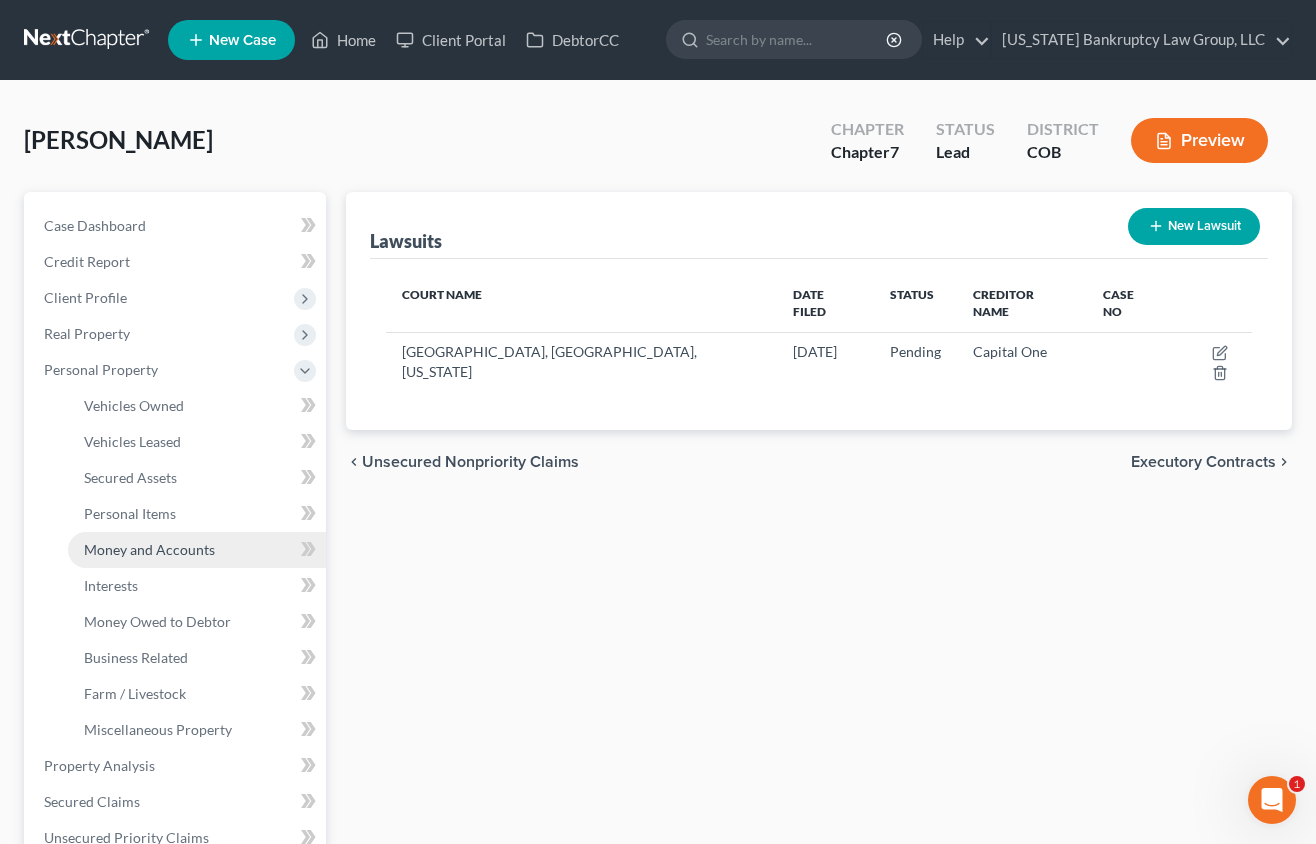 click on "Money and Accounts" at bounding box center (149, 549) 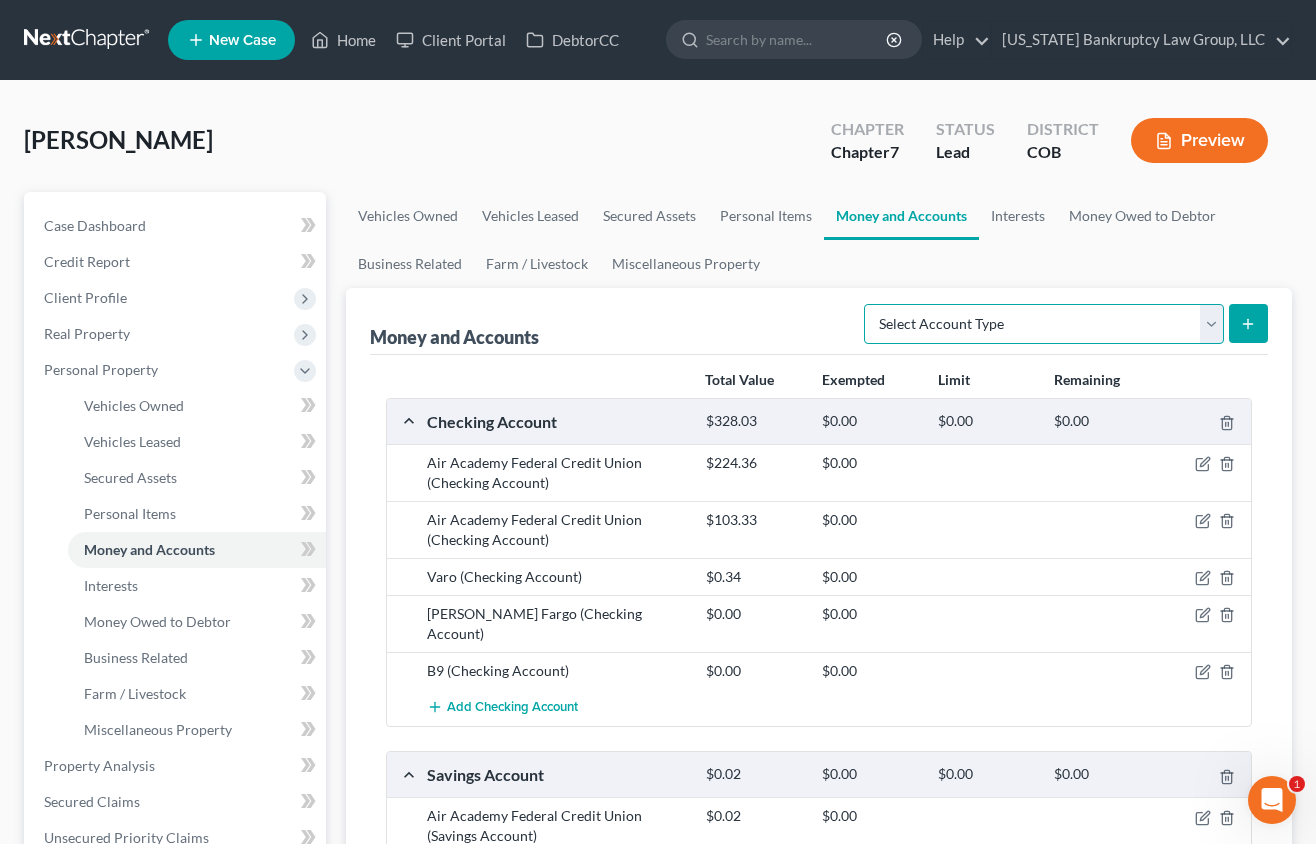 click on "Select Account Type Brokerage Cash on Hand Certificates of Deposit Checking Account Money Market Other (Credit Union, Health Savings Account, etc) Safe Deposit Box Savings Account Security Deposits or Prepayments" at bounding box center (1044, 324) 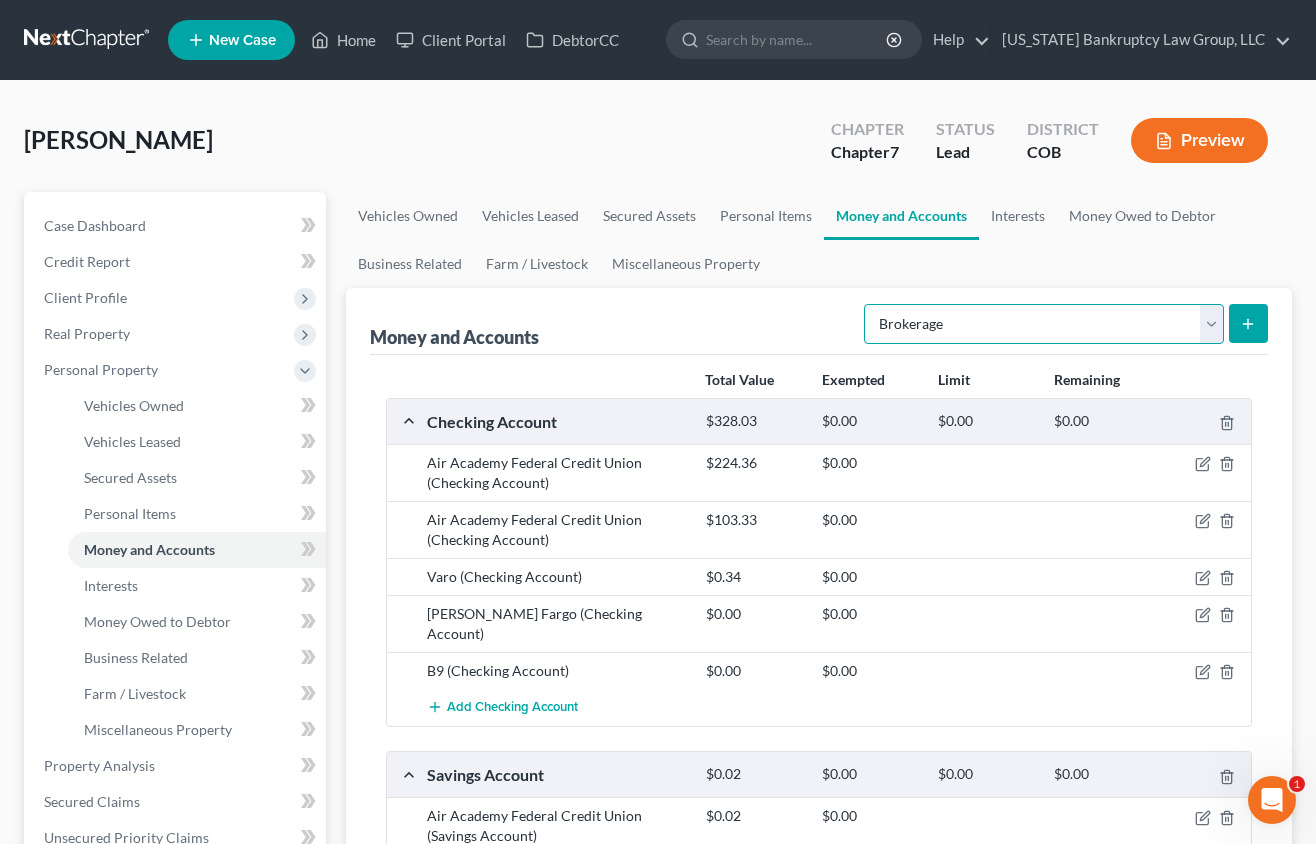 click on "Select Account Type Brokerage Cash on Hand Certificates of Deposit Checking Account Money Market Other (Credit Union, Health Savings Account, etc) Safe Deposit Box Savings Account Security Deposits or Prepayments" at bounding box center [1044, 324] 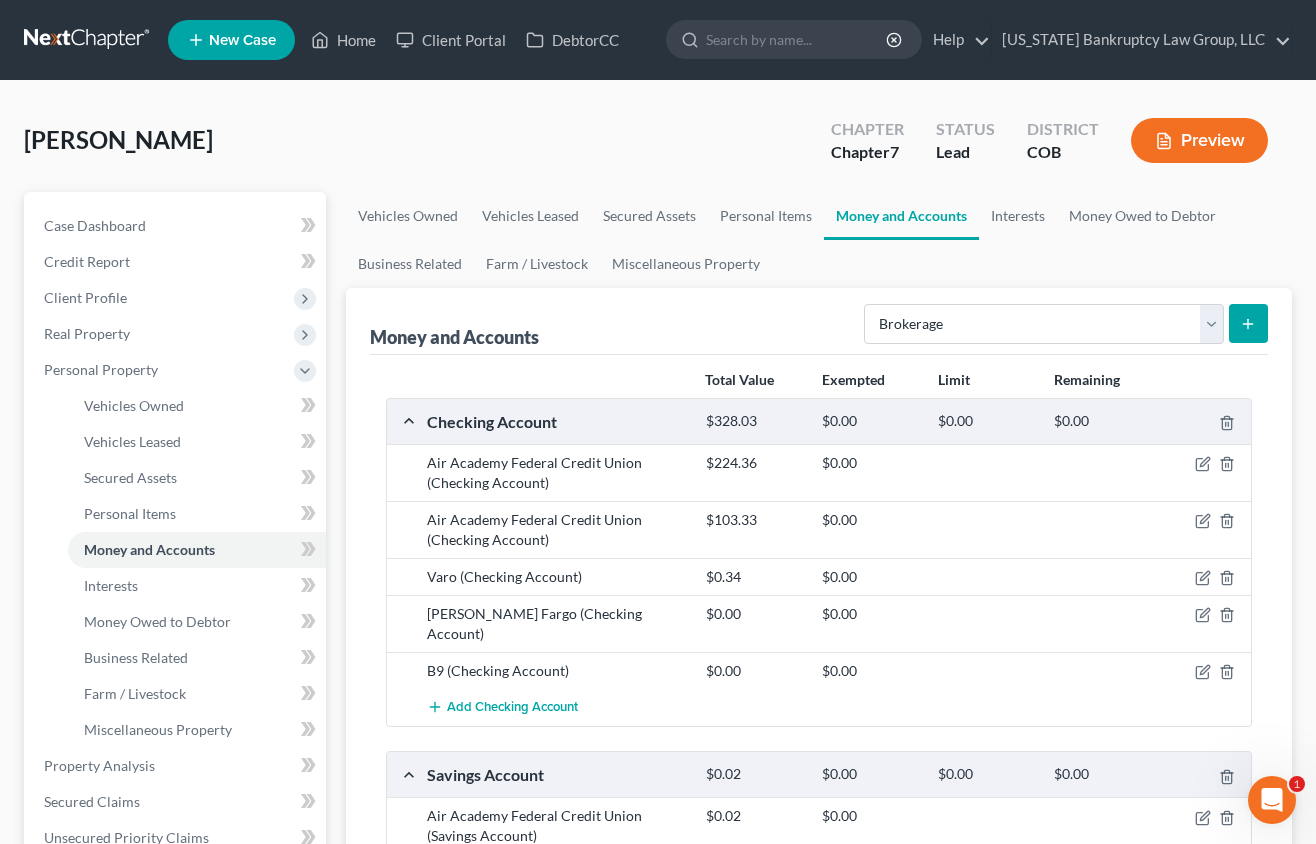 click 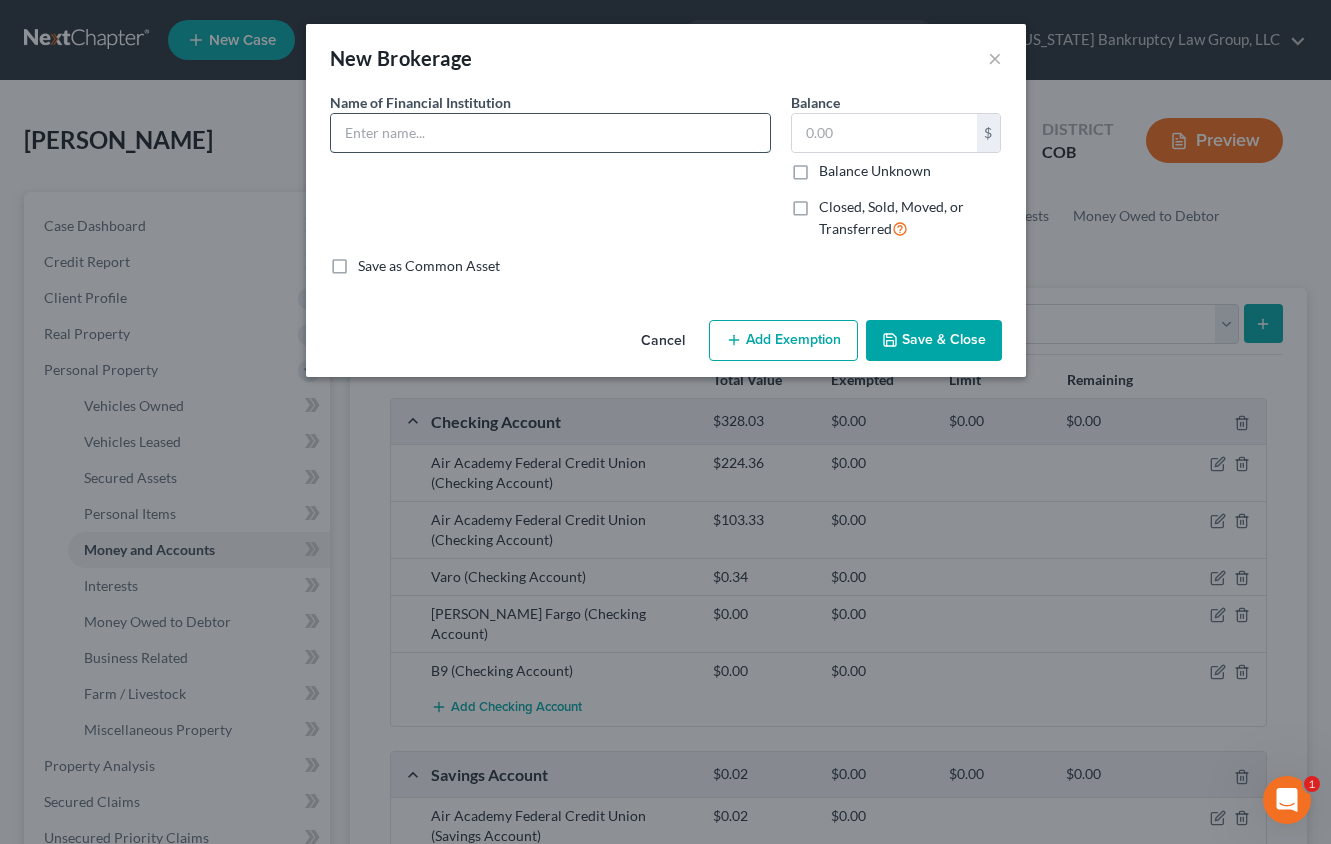 click at bounding box center [550, 133] 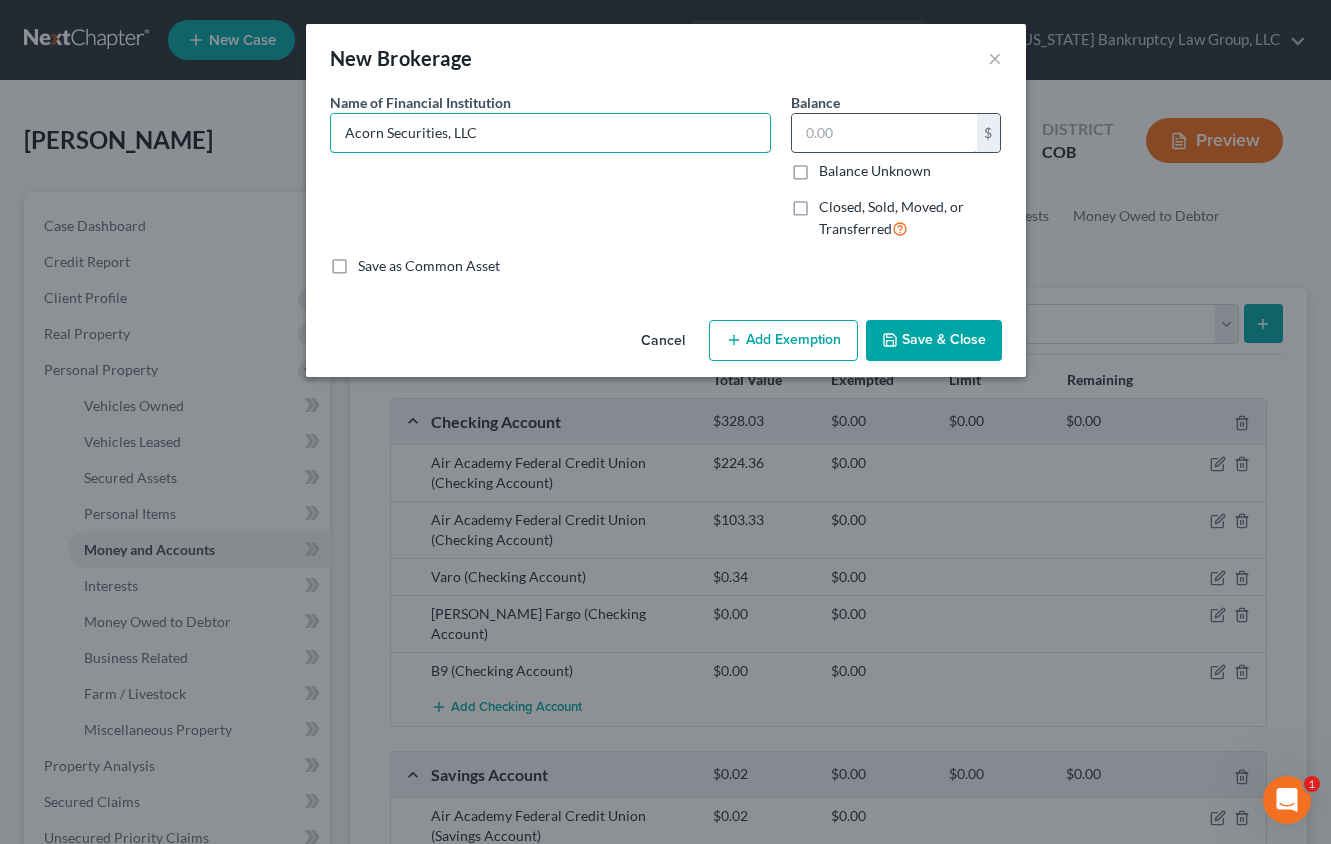 type on "Acorn Securities, LLC" 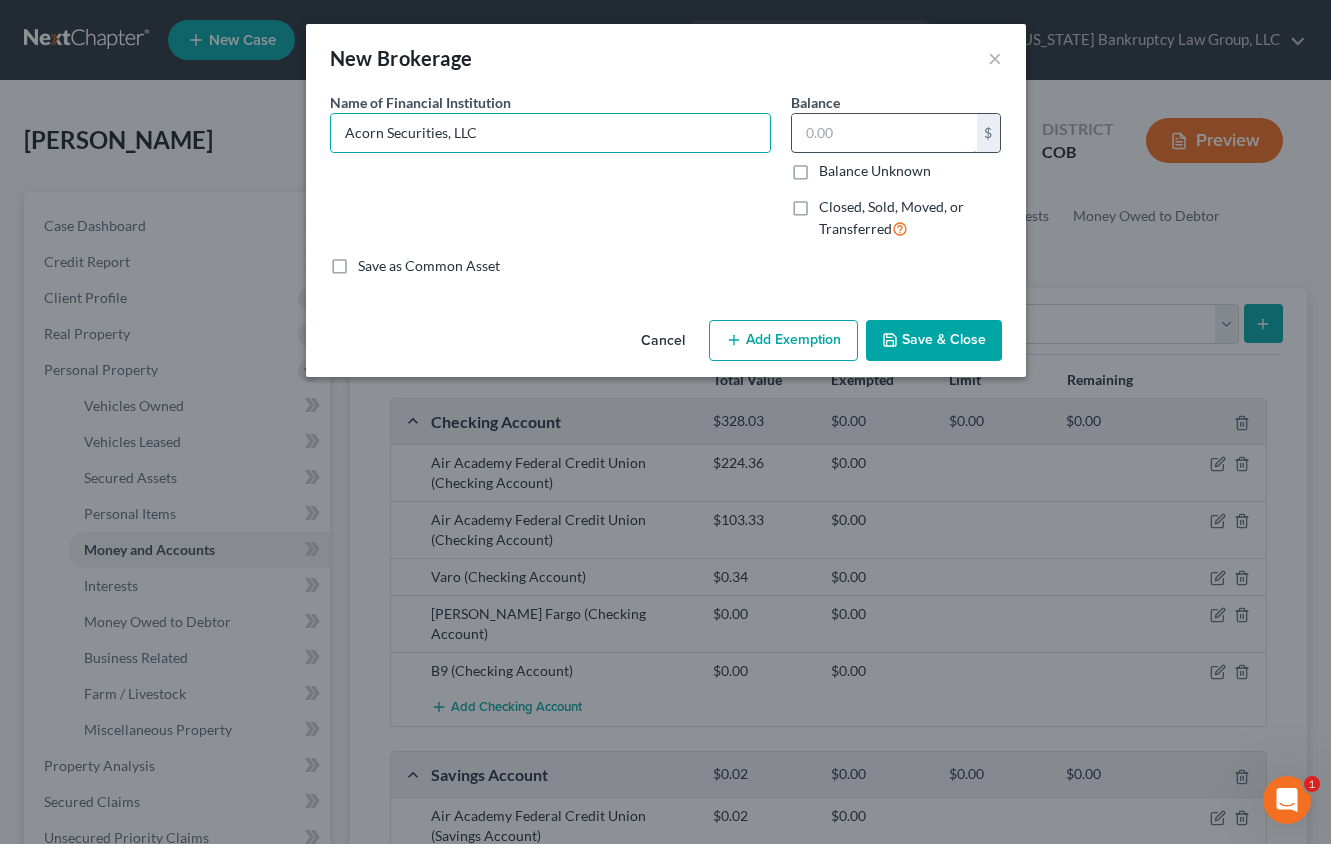 click at bounding box center (884, 133) 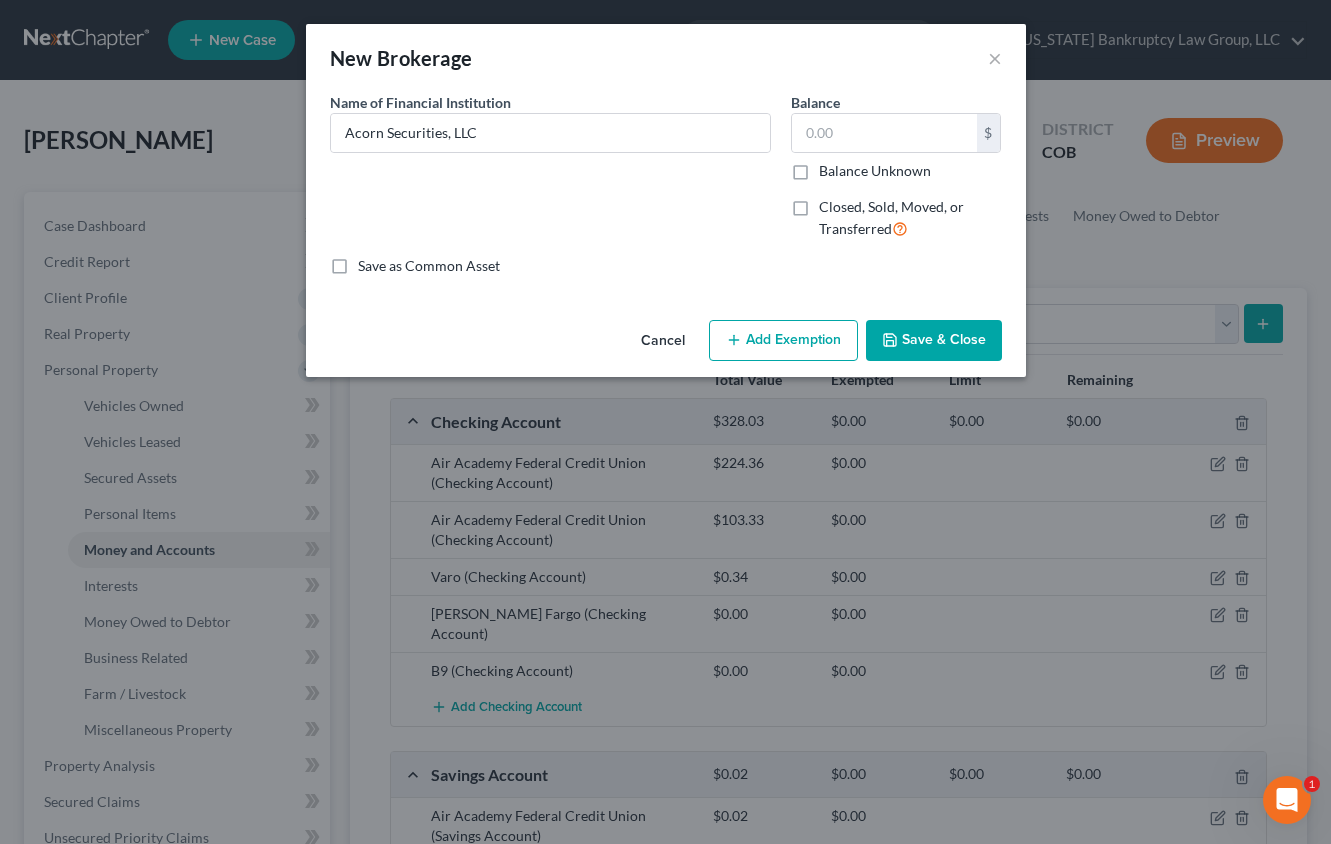 click on "Balance Unknown" at bounding box center [875, 171] 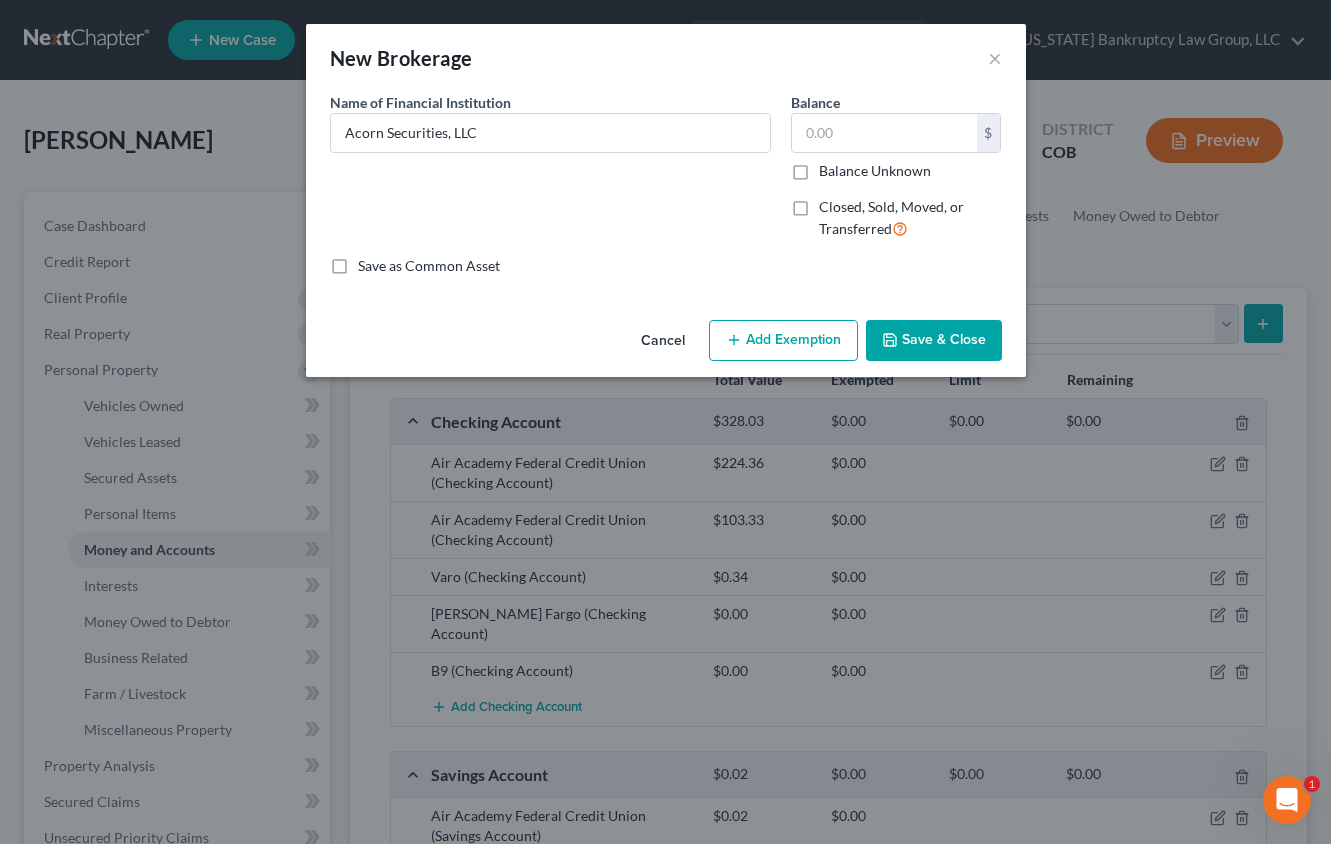 click on "Balance Unknown" at bounding box center [833, 167] 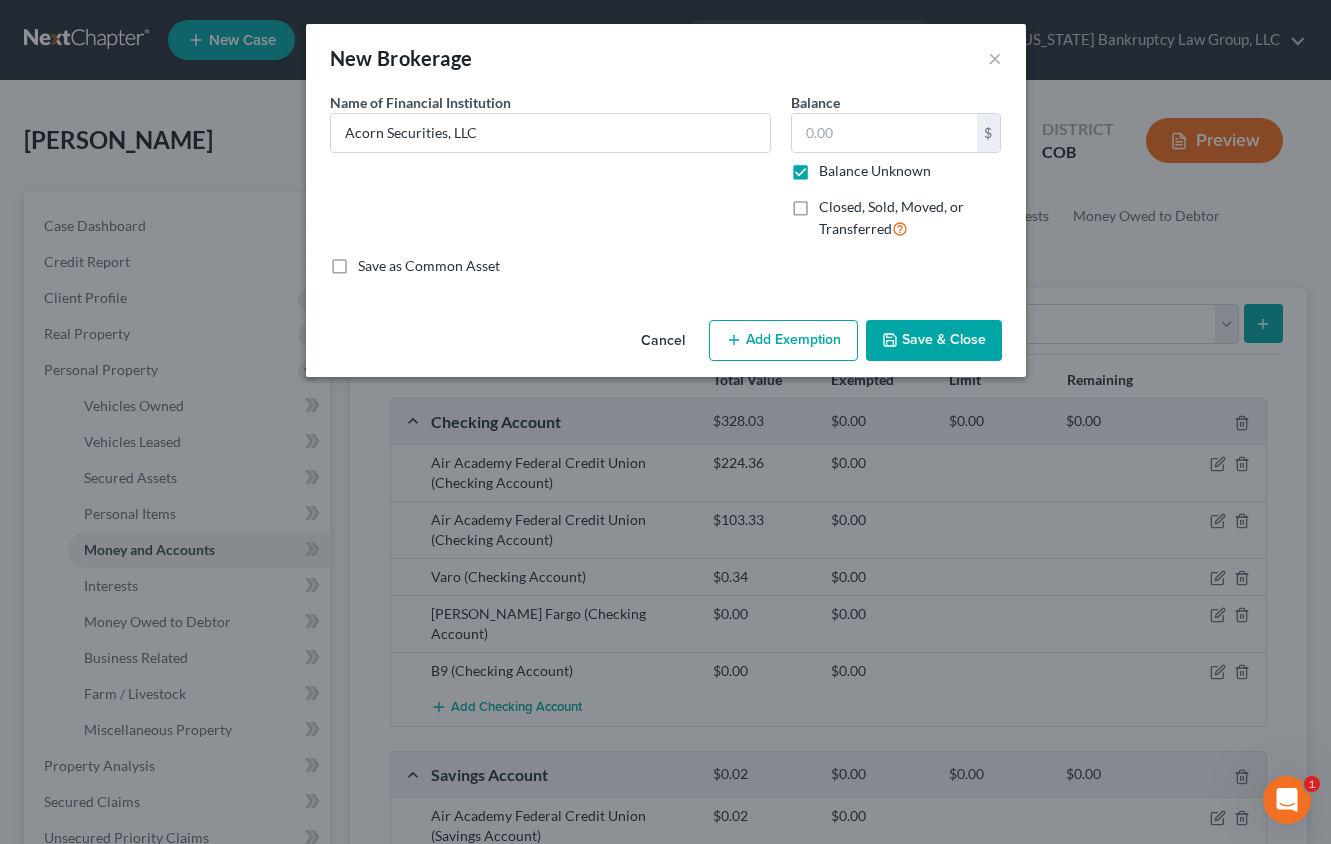 type on "0.00" 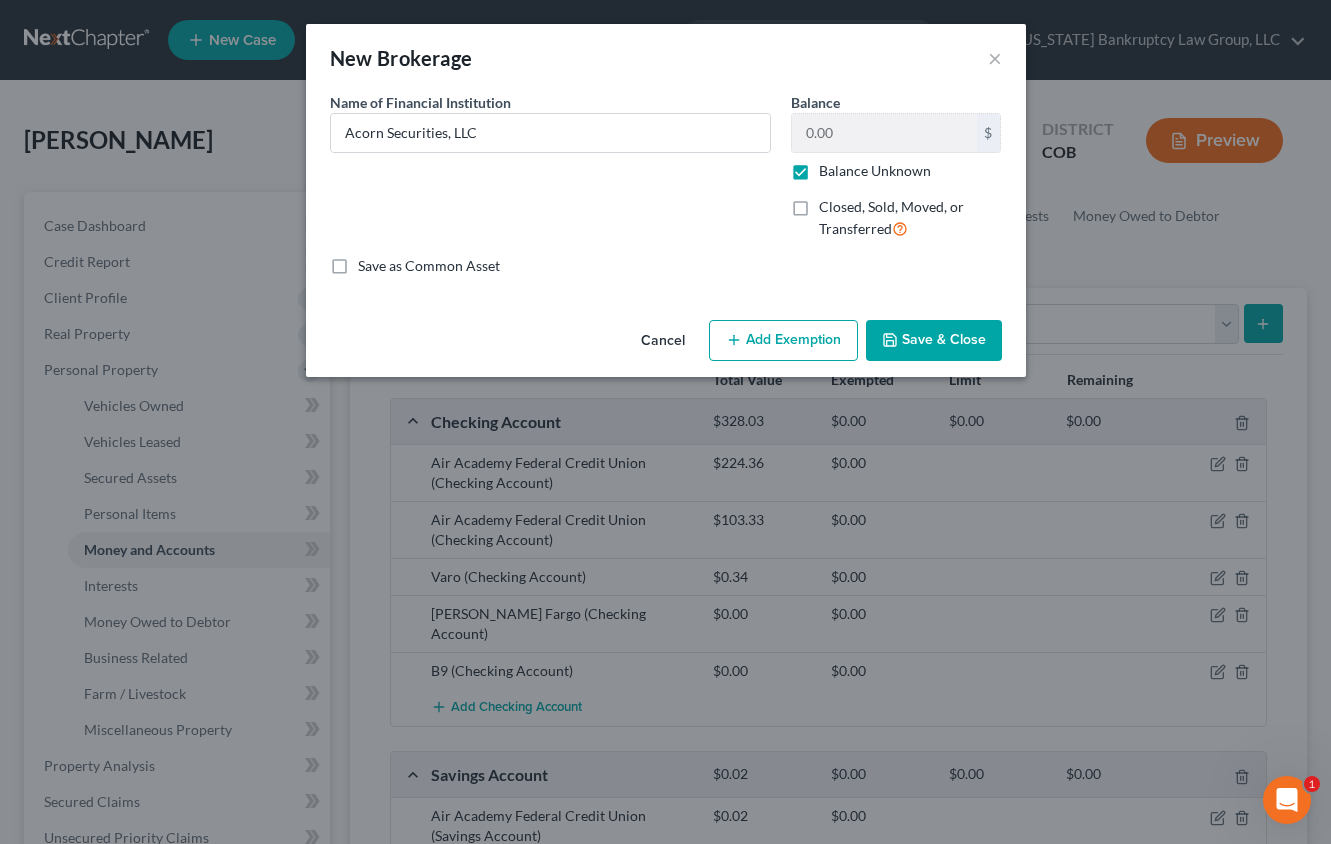 click on "Save & Close" at bounding box center (934, 341) 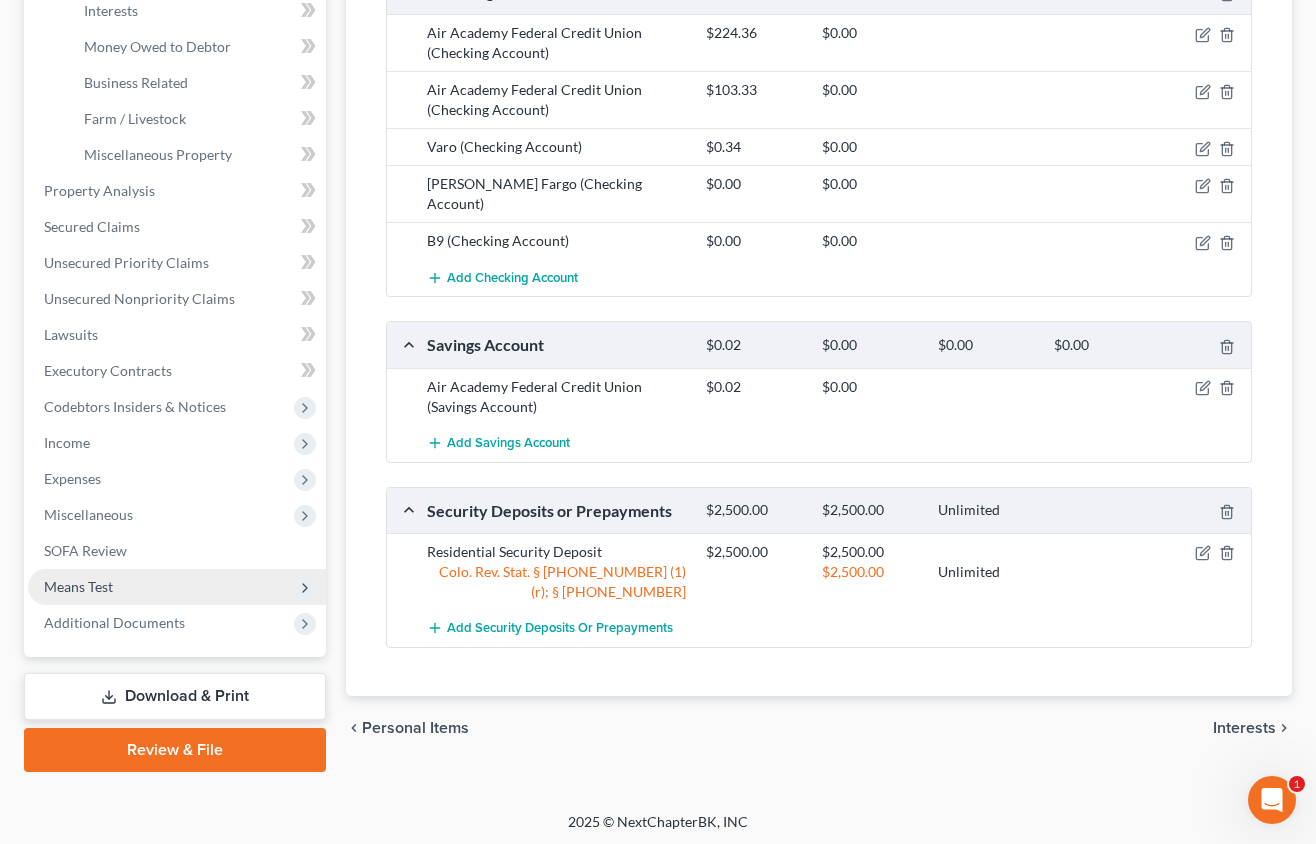 scroll, scrollTop: 579, scrollLeft: 0, axis: vertical 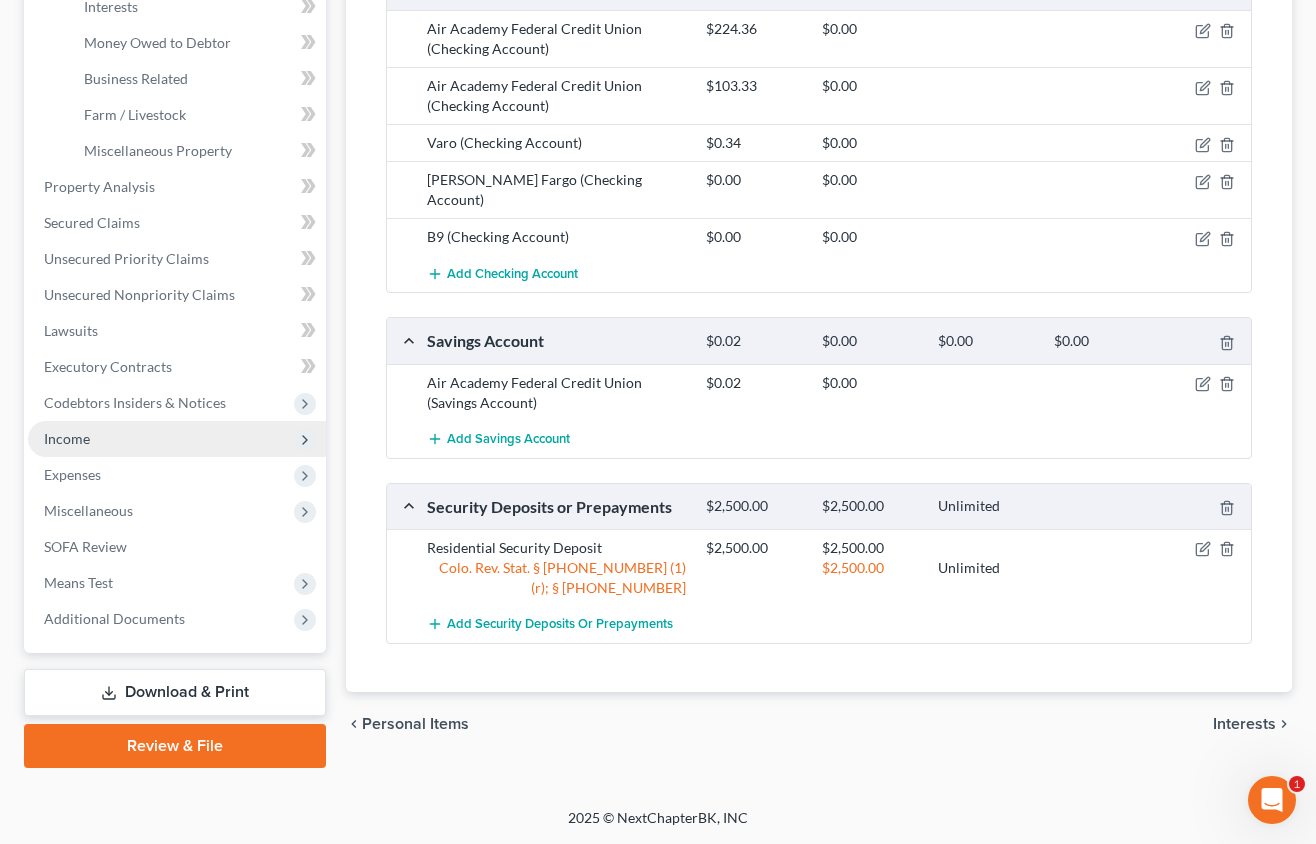 click on "Income" at bounding box center [67, 438] 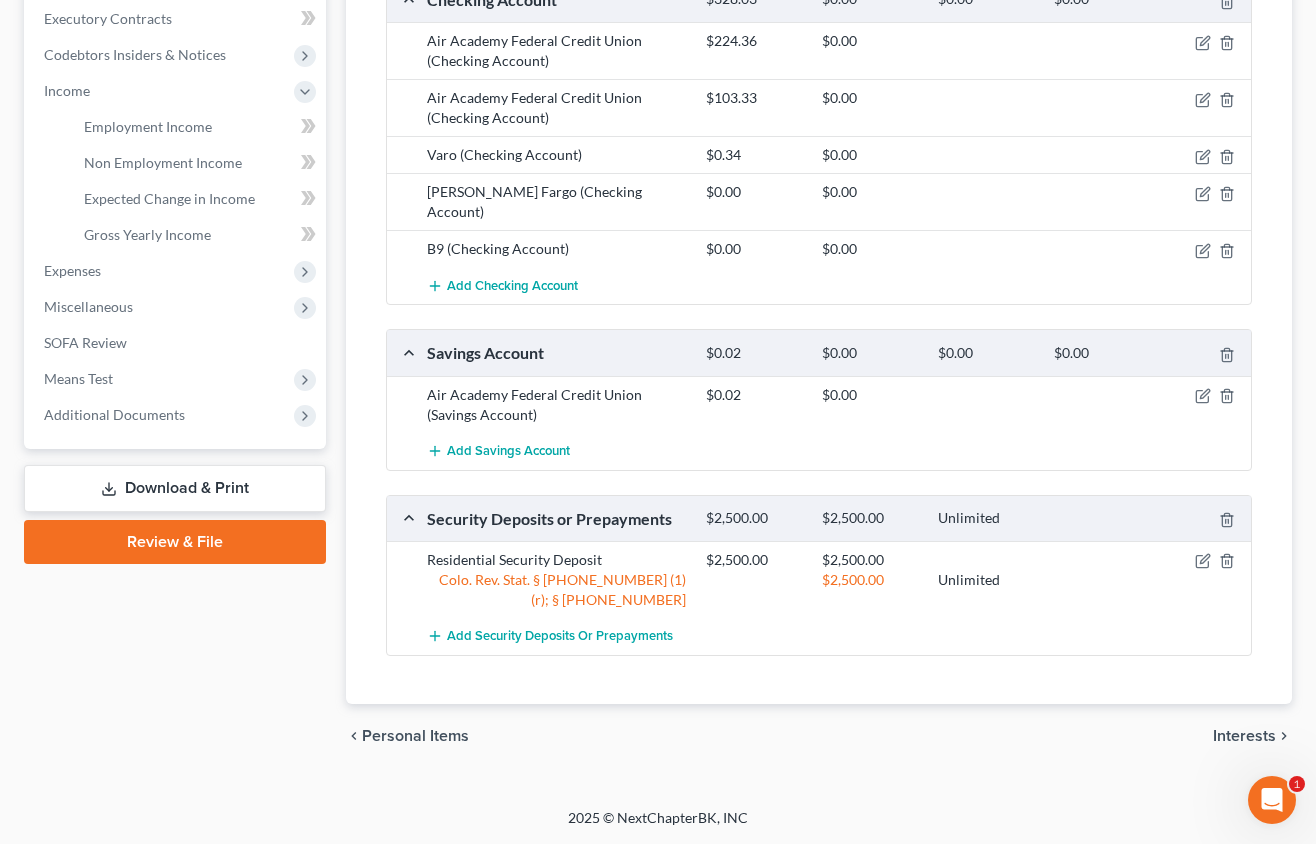 scroll, scrollTop: 547, scrollLeft: 0, axis: vertical 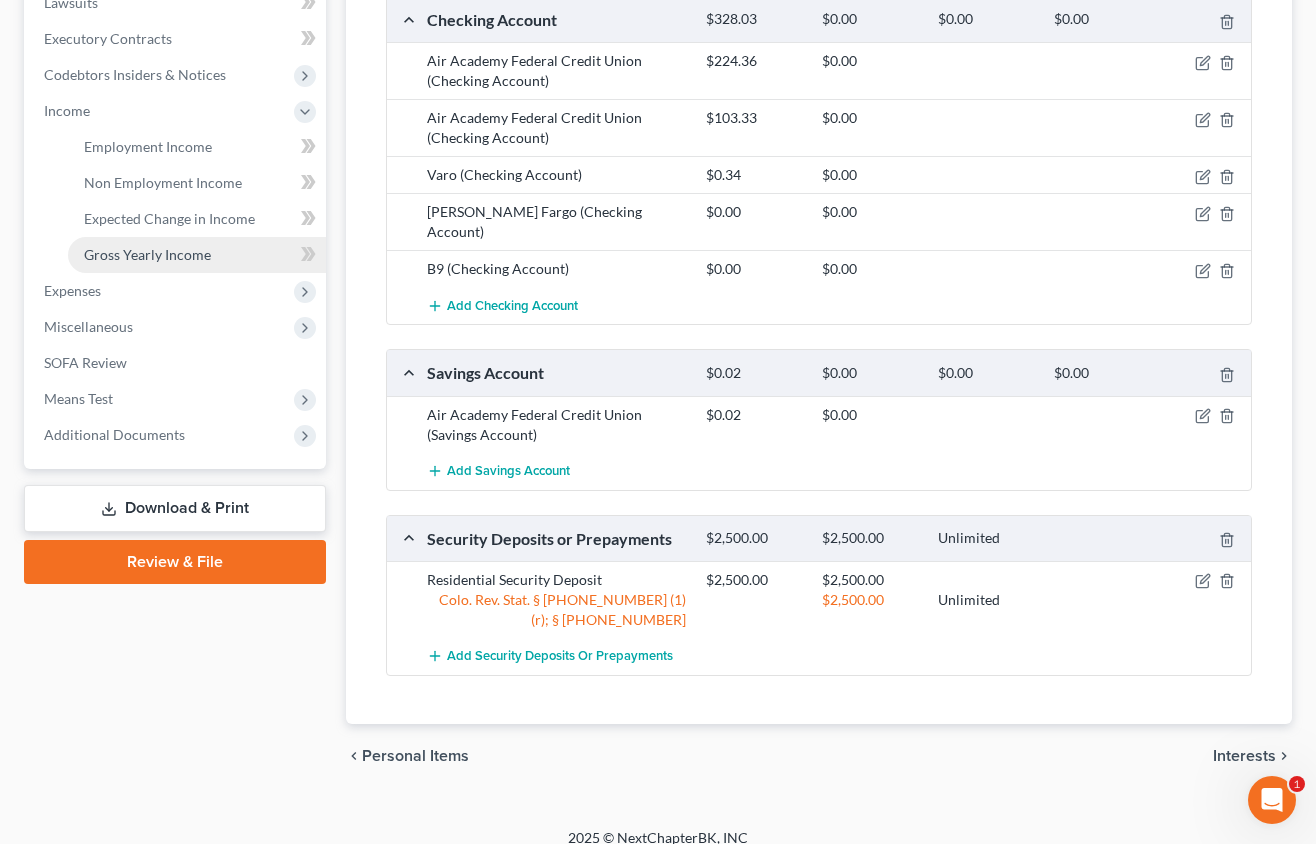 click on "Gross Yearly Income" at bounding box center (147, 254) 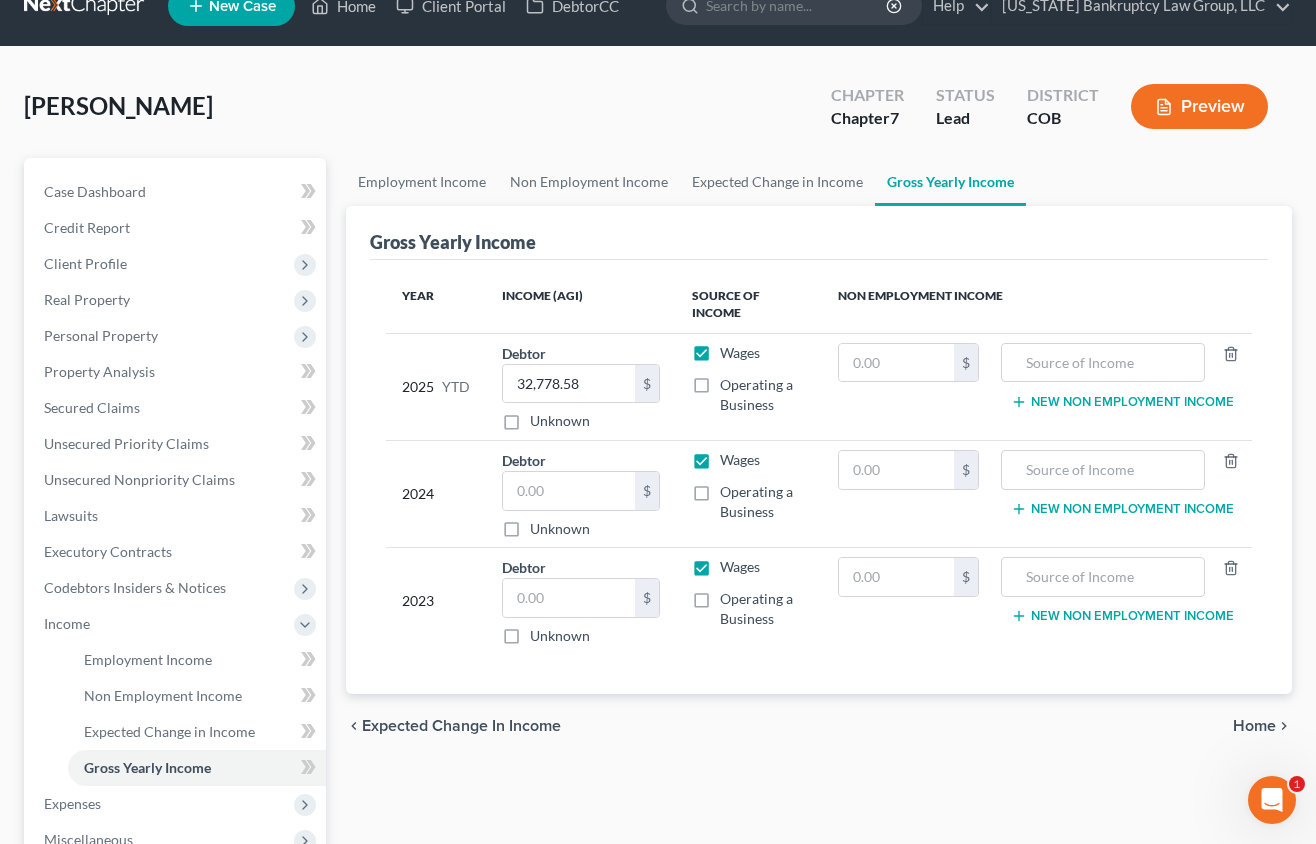 scroll, scrollTop: 0, scrollLeft: 0, axis: both 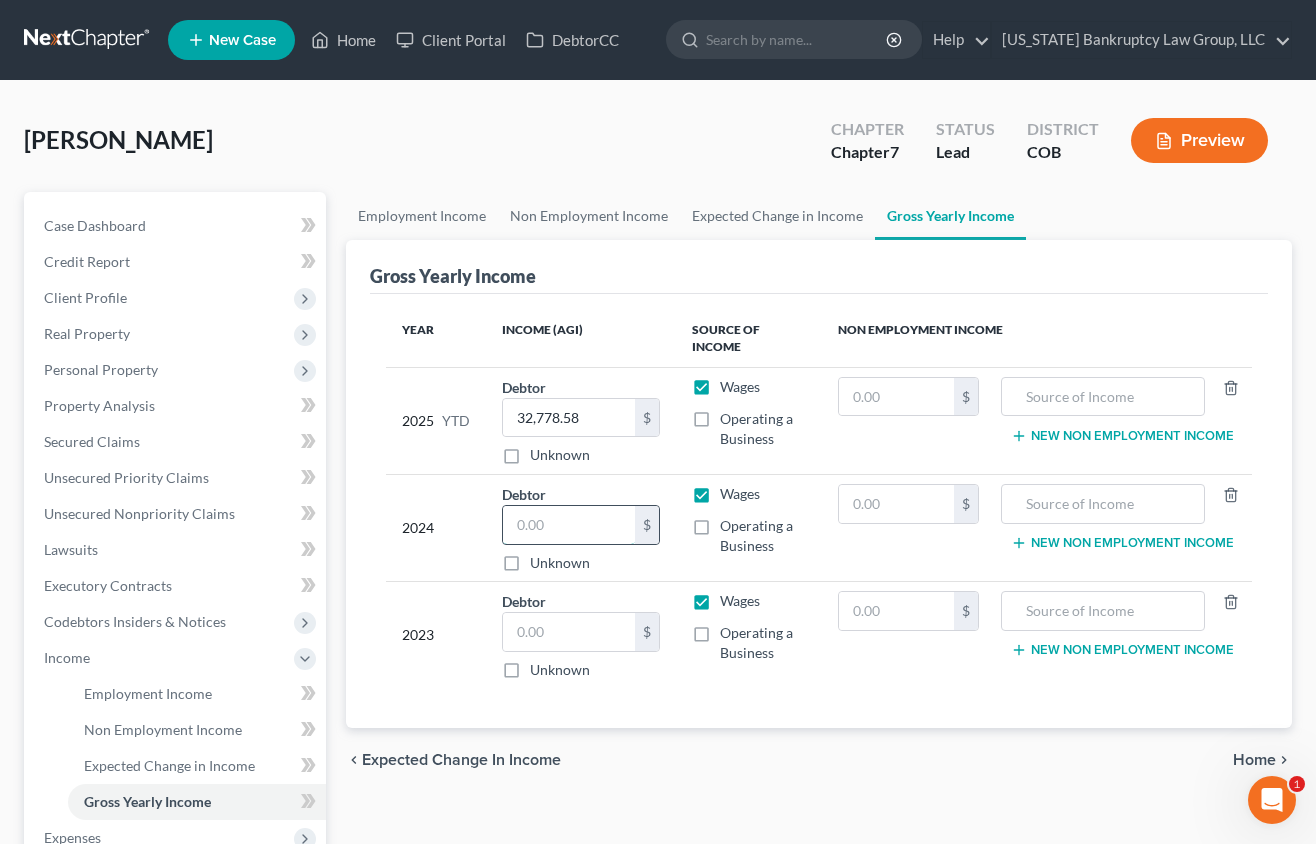 click at bounding box center (569, 525) 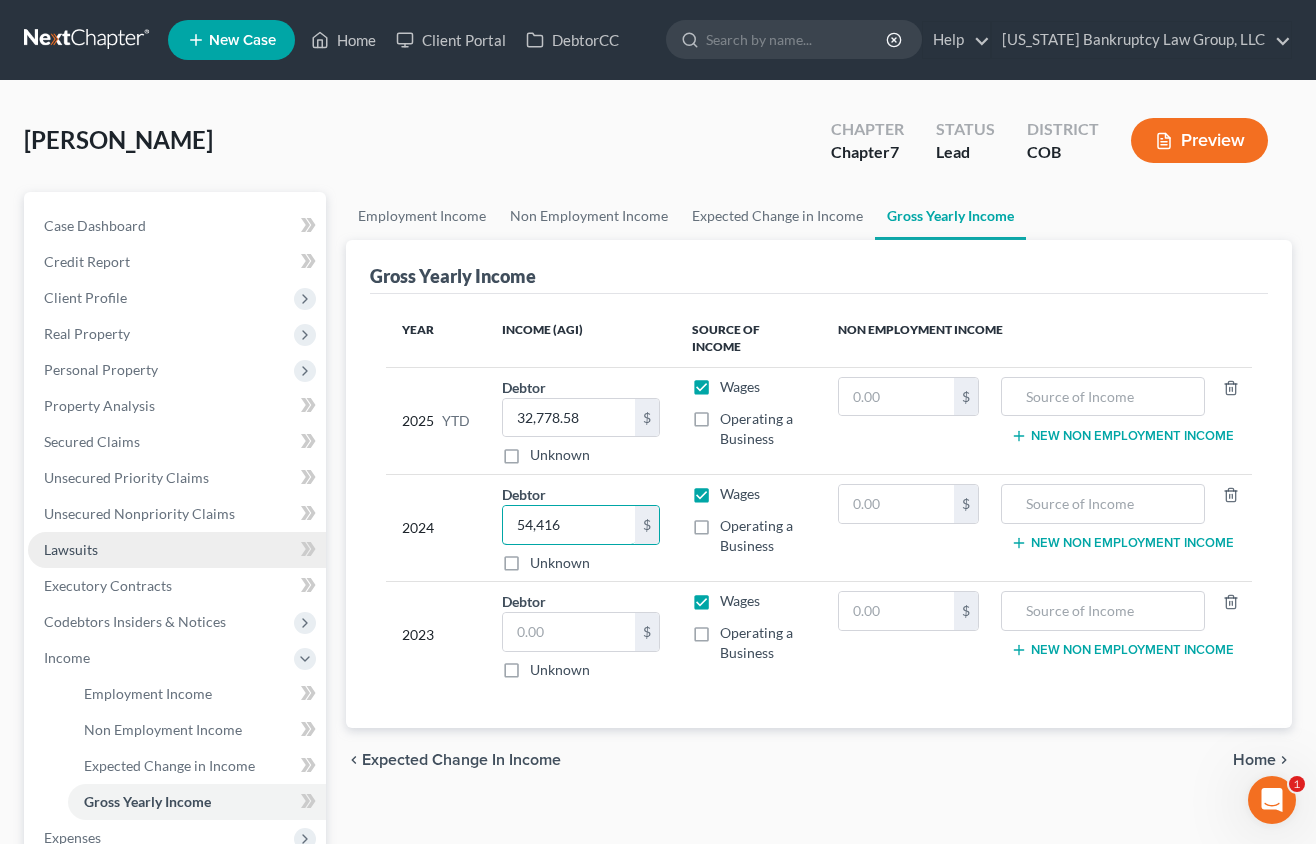 type on "54,416" 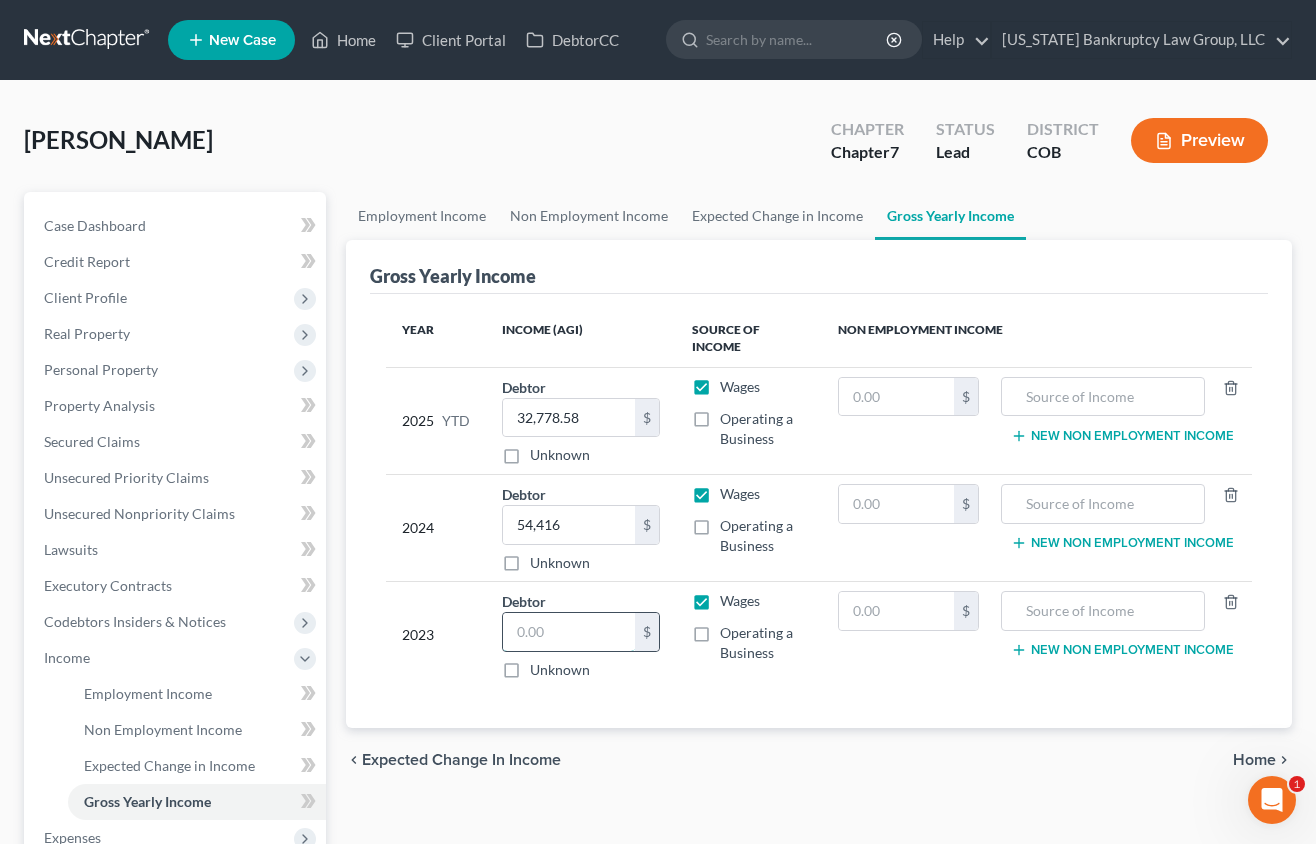 click at bounding box center (569, 632) 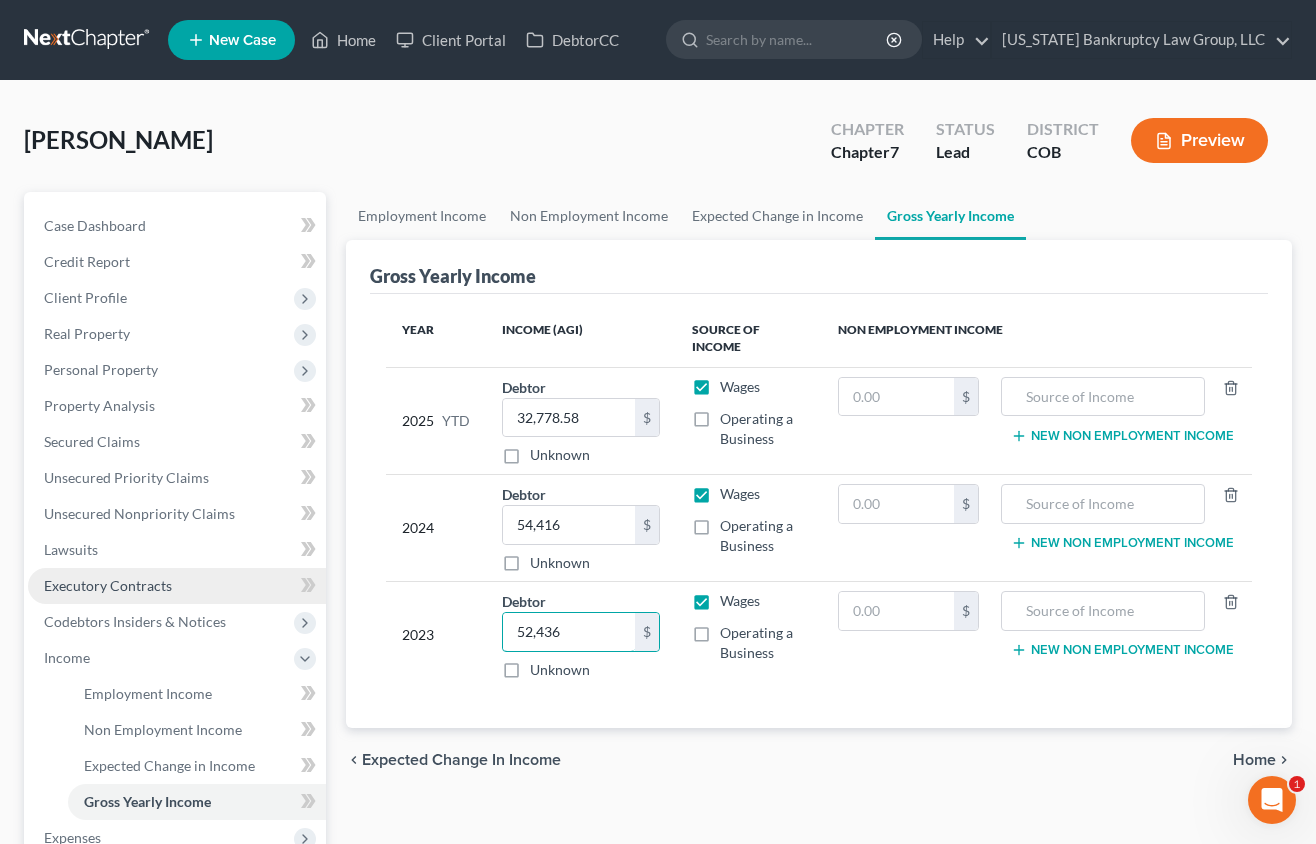 type on "52,436" 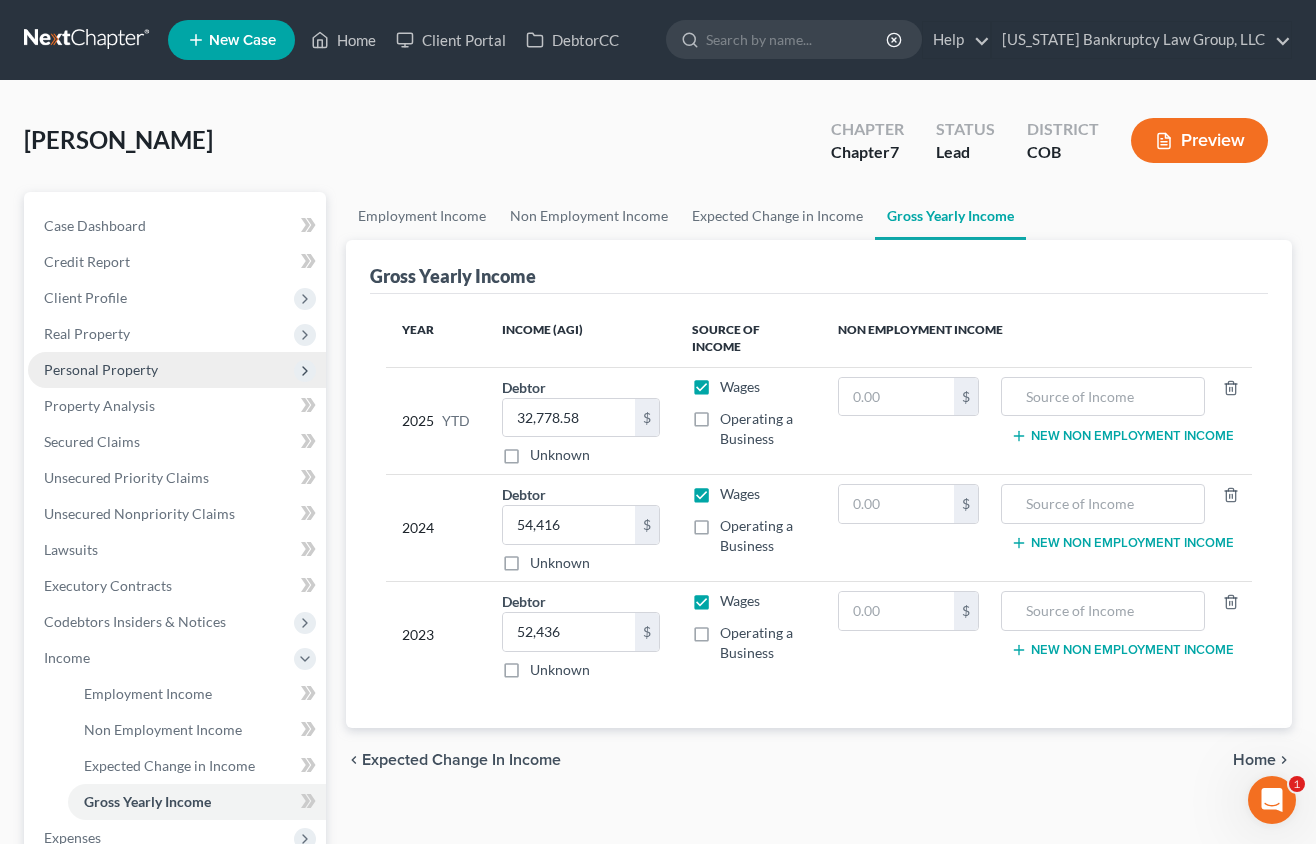 click on "Personal Property" at bounding box center [101, 369] 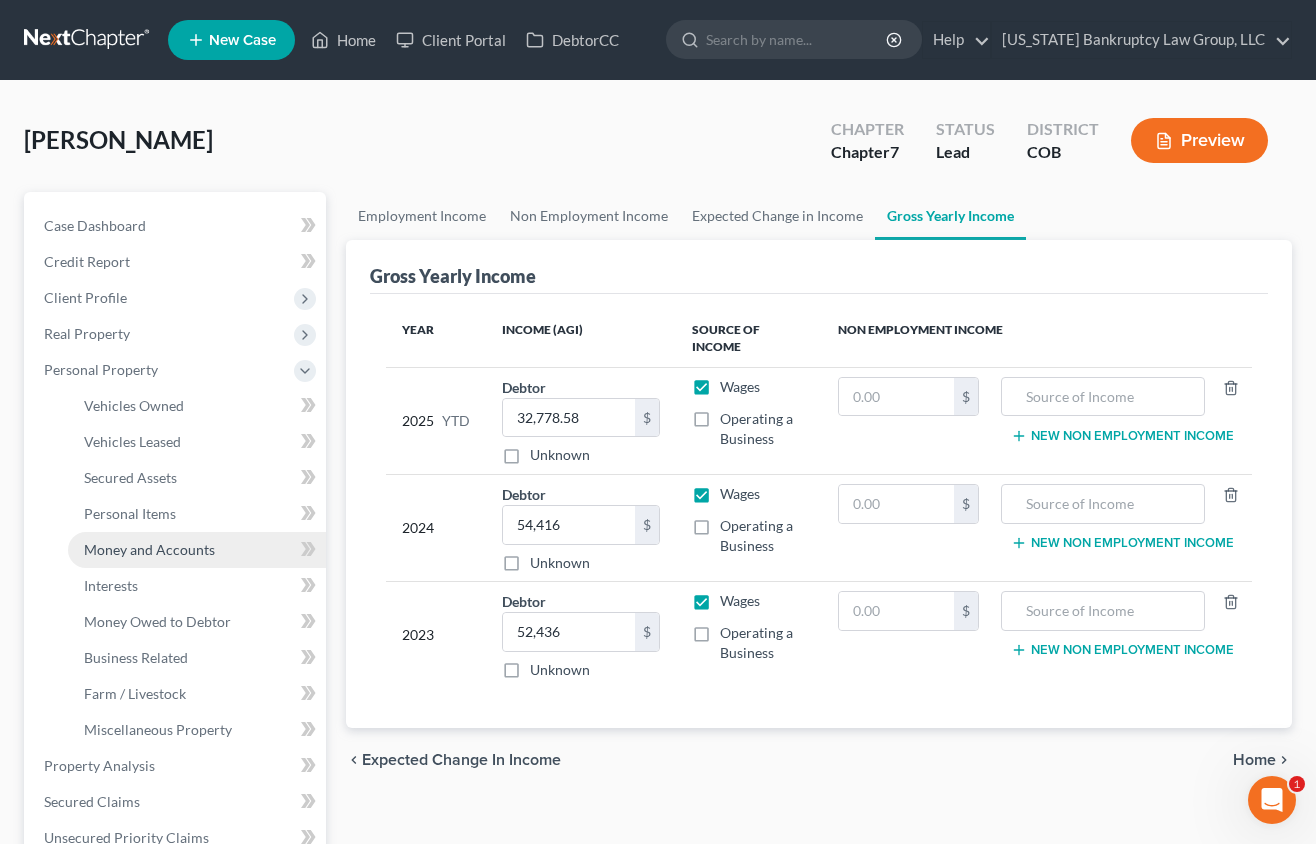 click on "Money and Accounts" at bounding box center [149, 549] 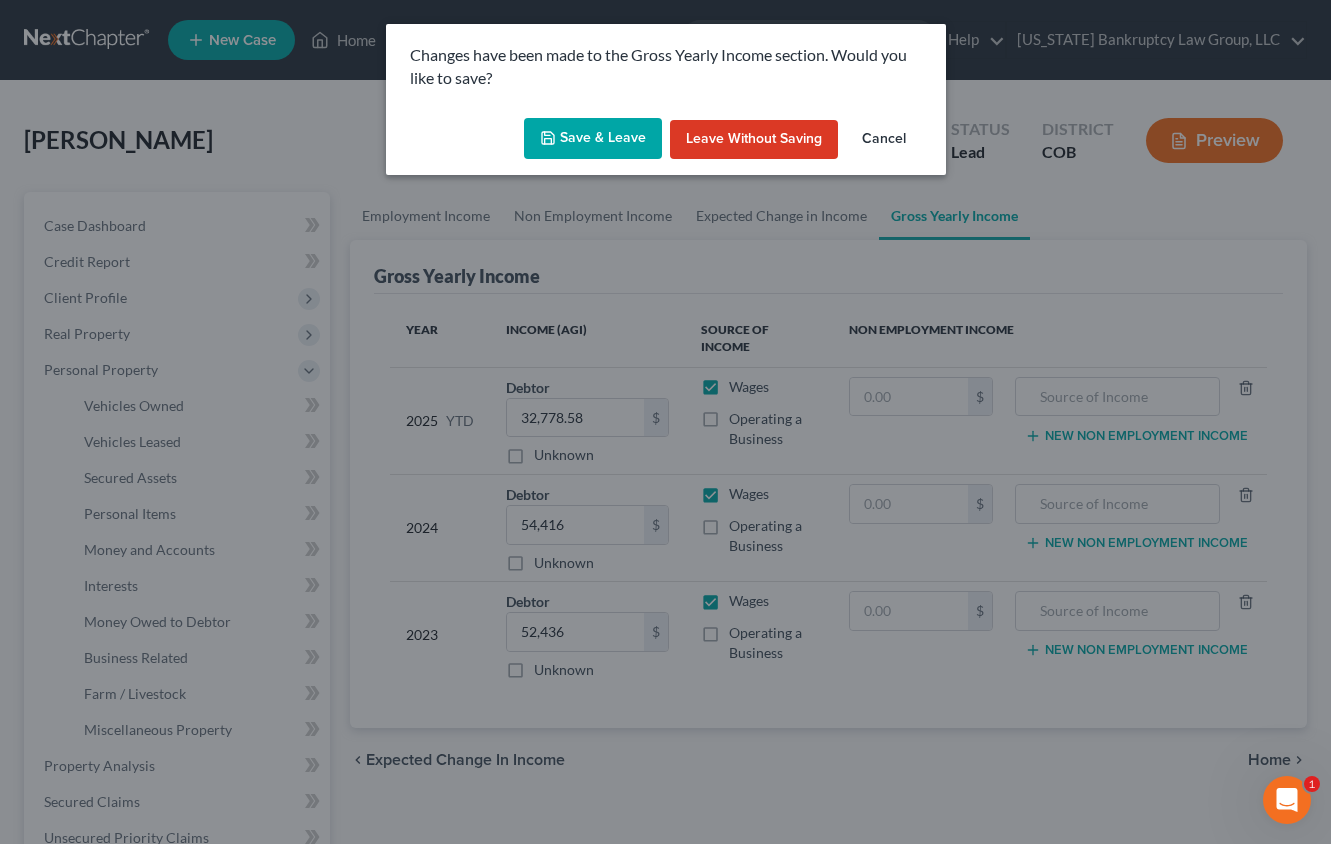 click on "Save & Leave" at bounding box center [593, 139] 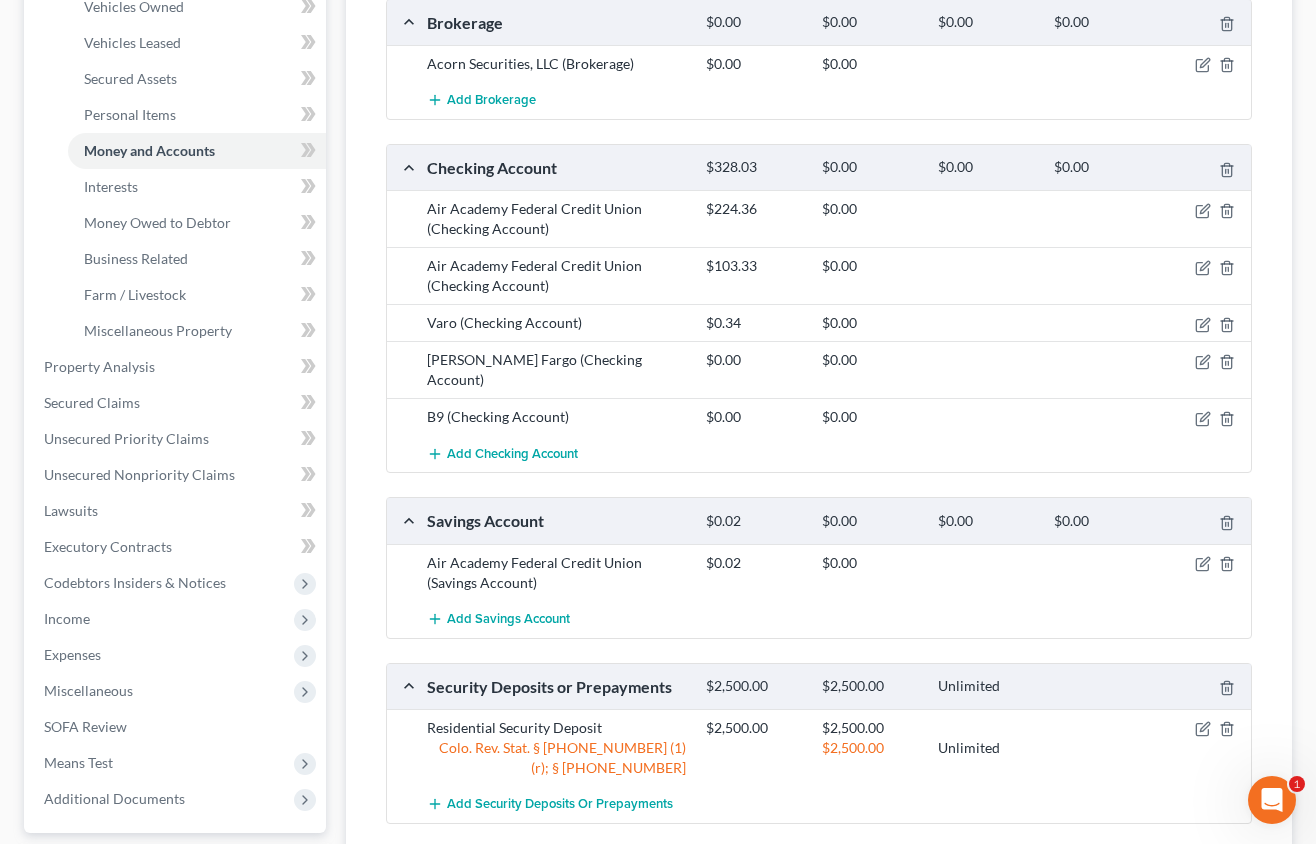 scroll, scrollTop: 400, scrollLeft: 0, axis: vertical 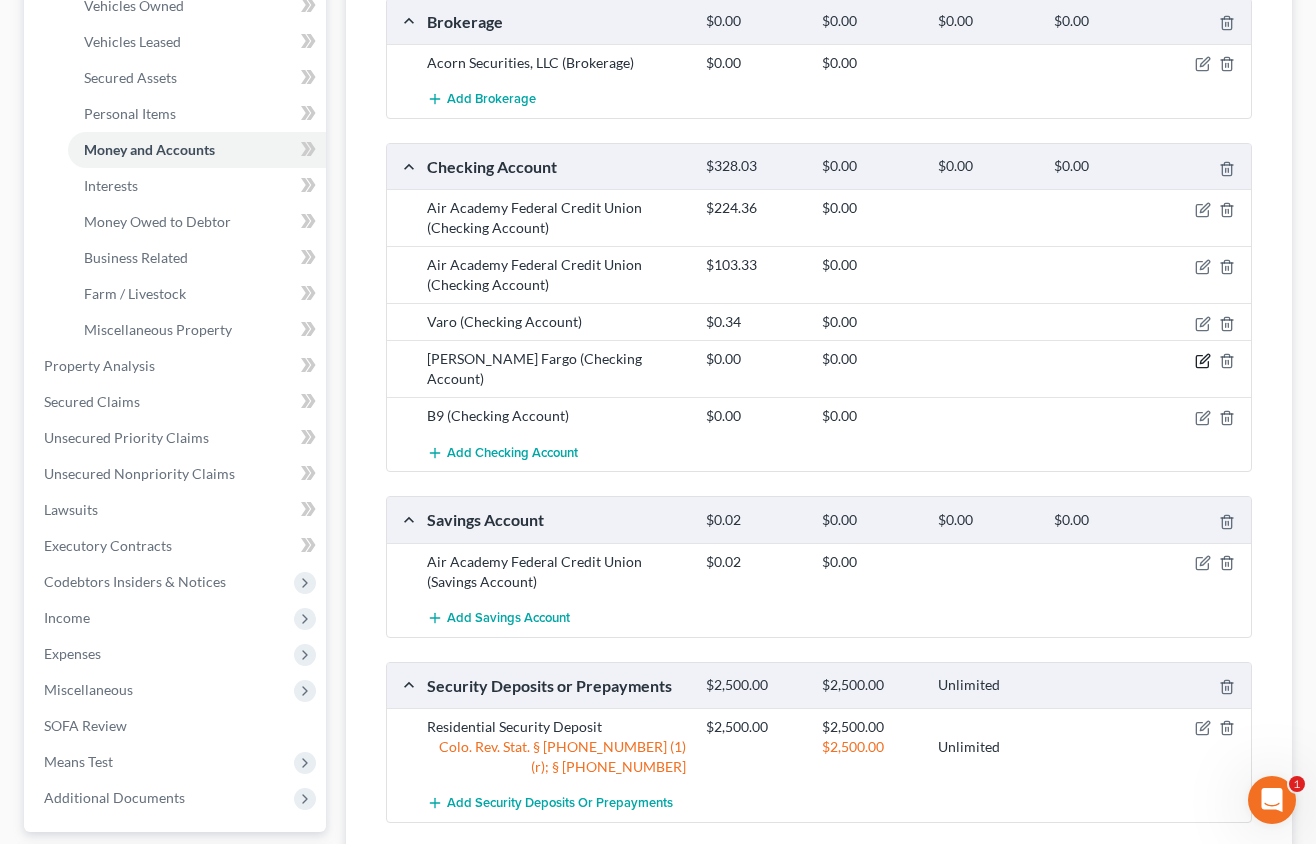click 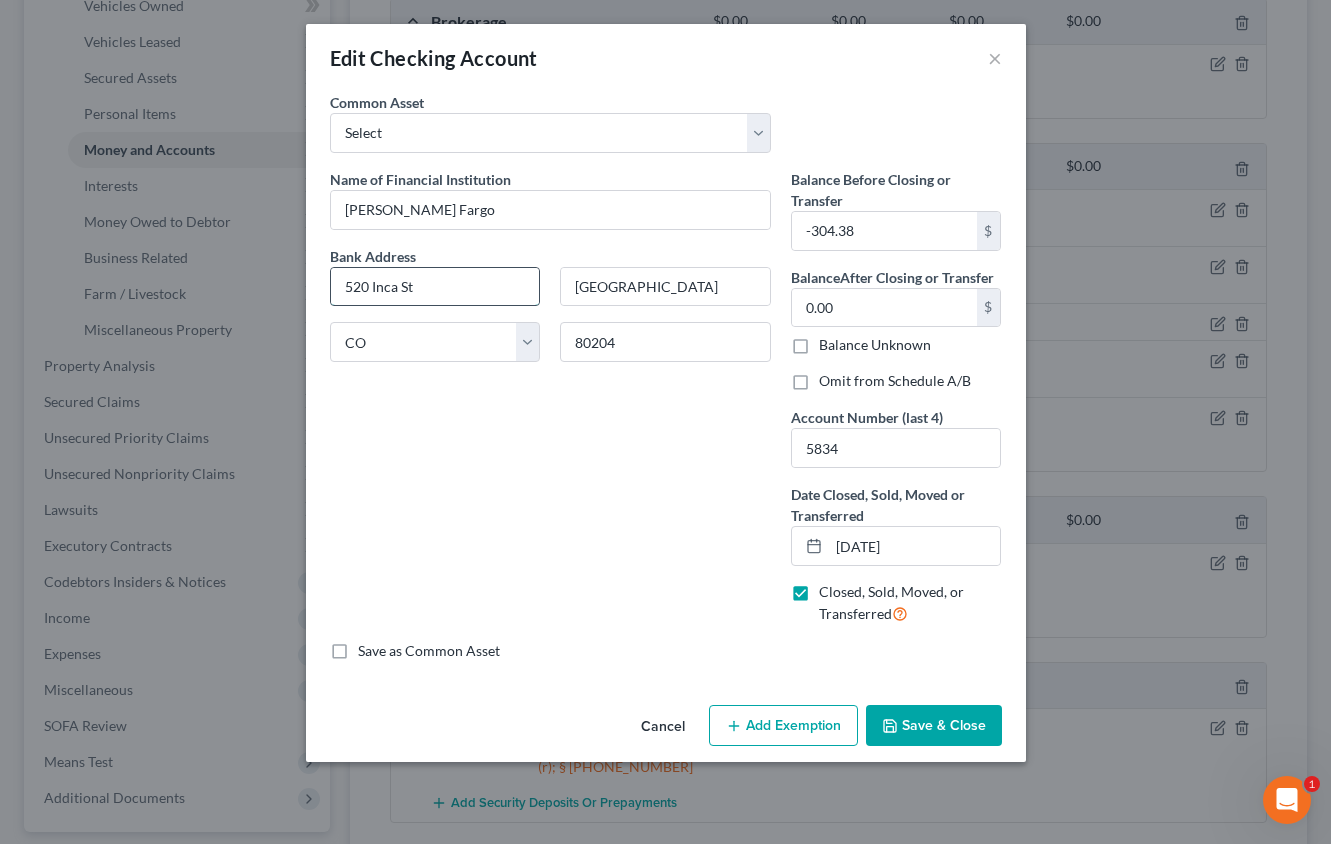 drag, startPoint x: 461, startPoint y: 291, endPoint x: 357, endPoint y: 291, distance: 104 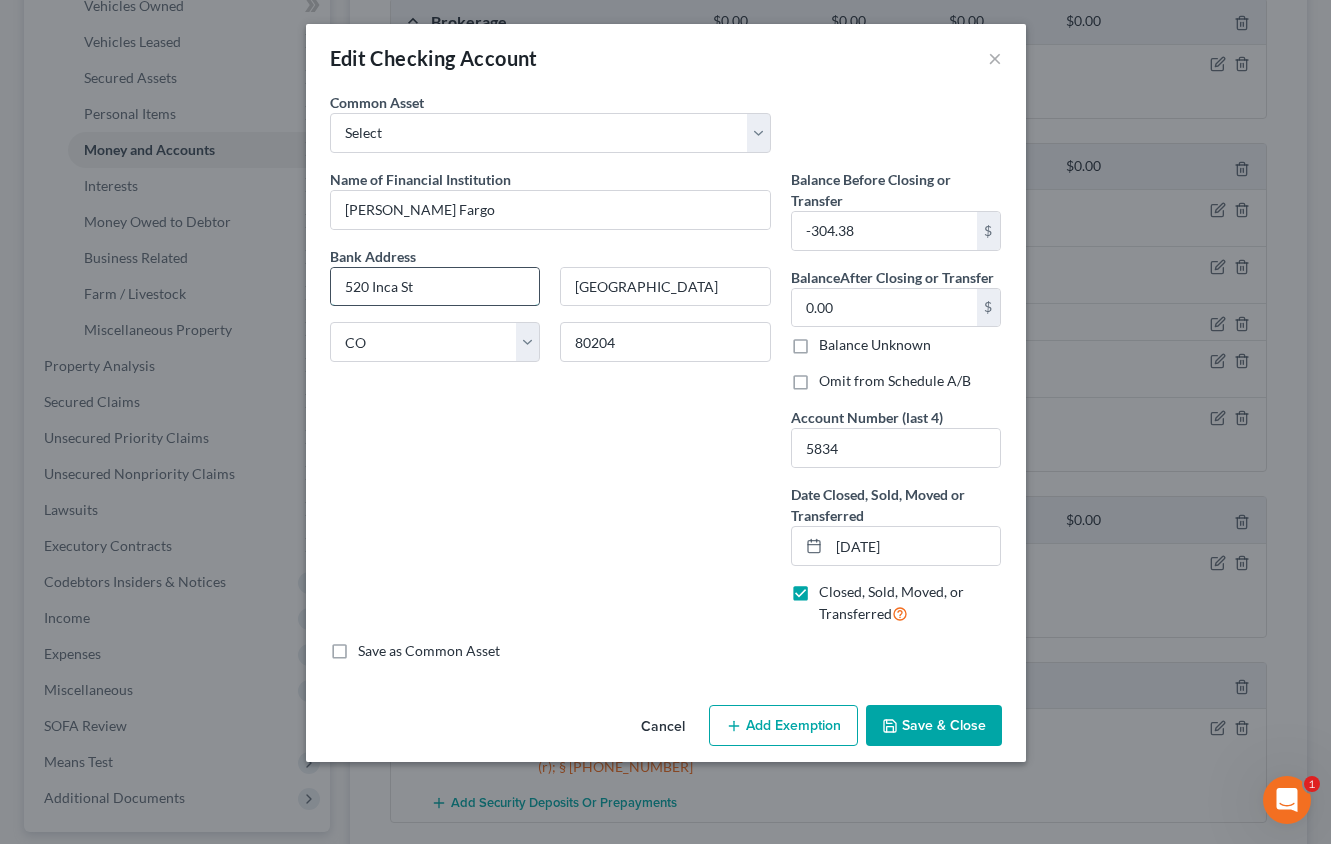 click on "520 Inca St" at bounding box center (435, 287) 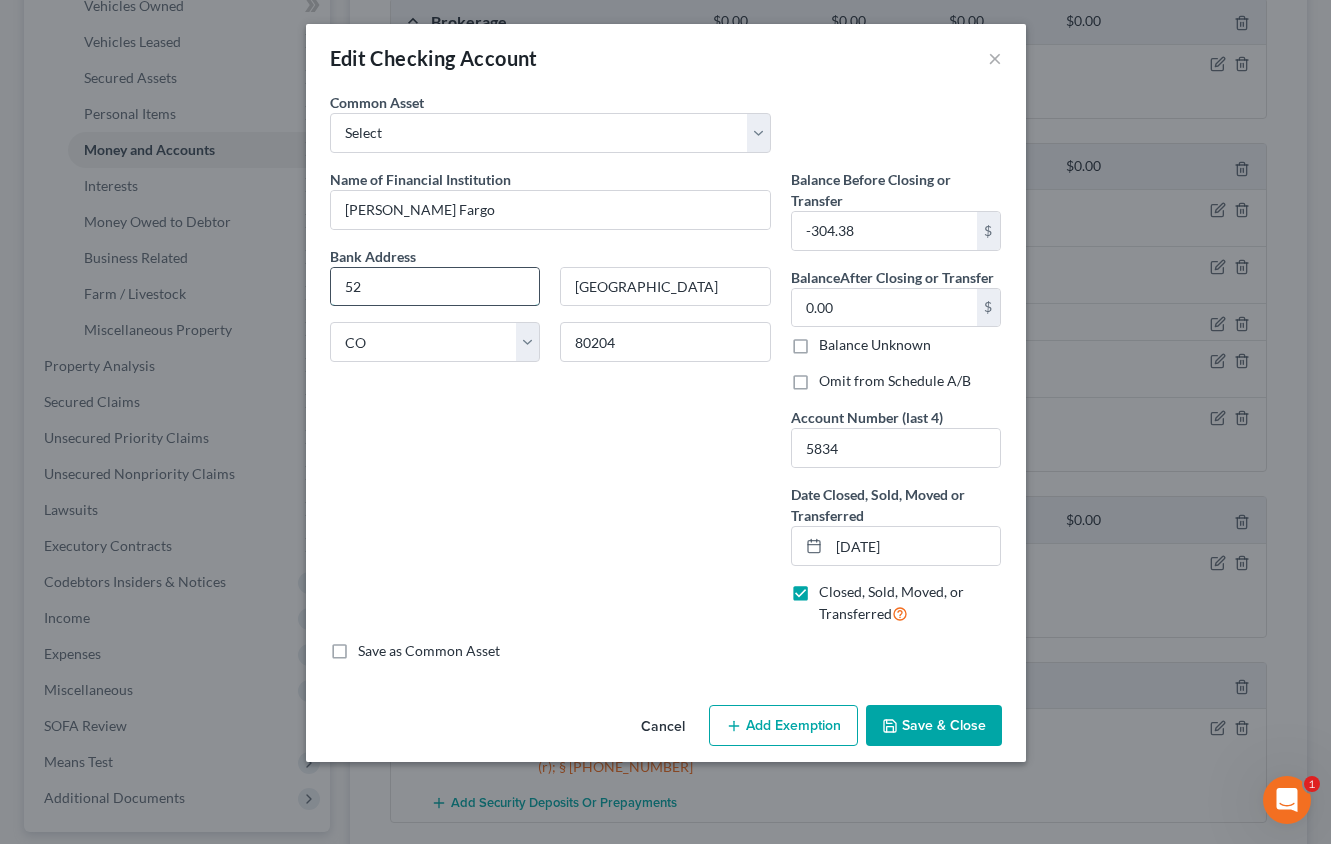 type on "5" 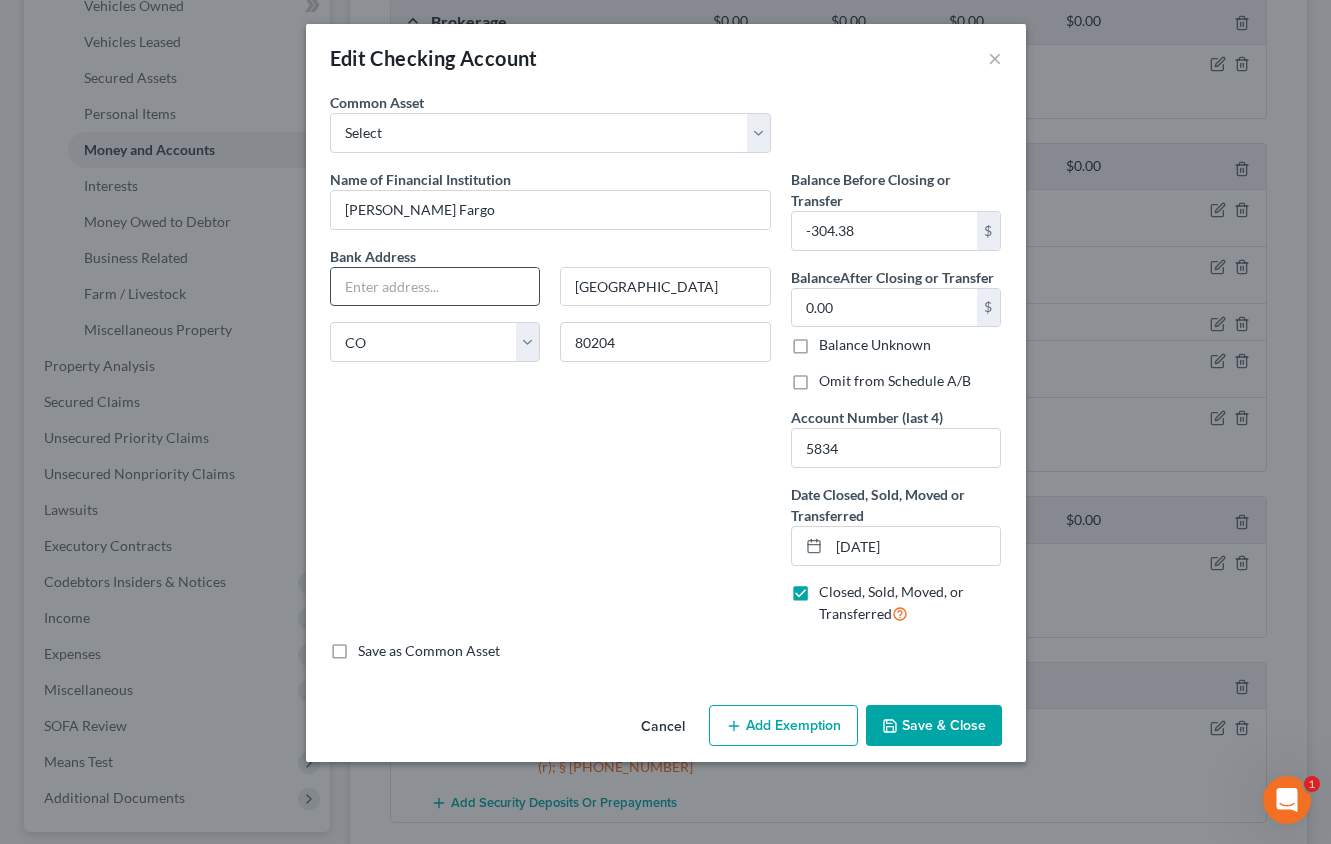 type 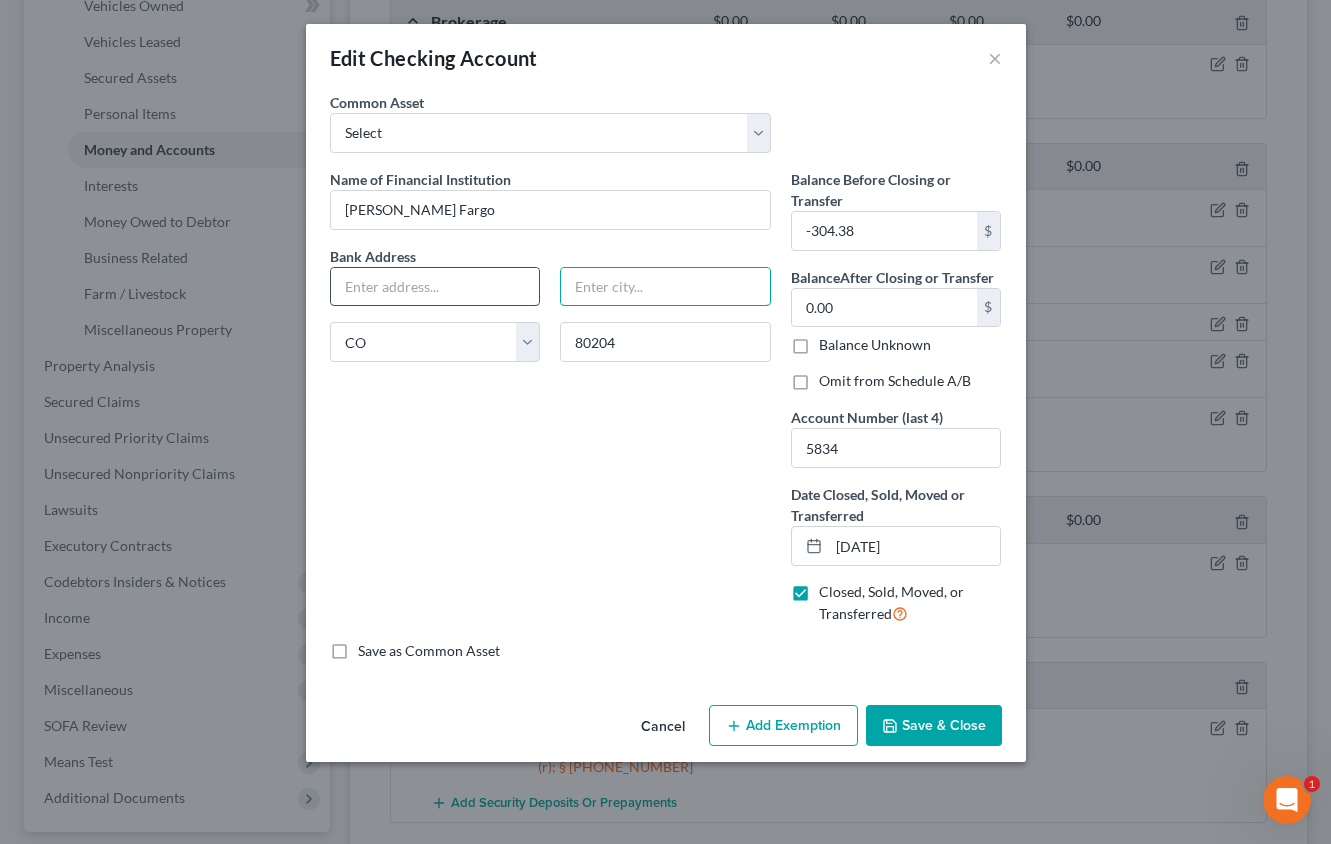 type 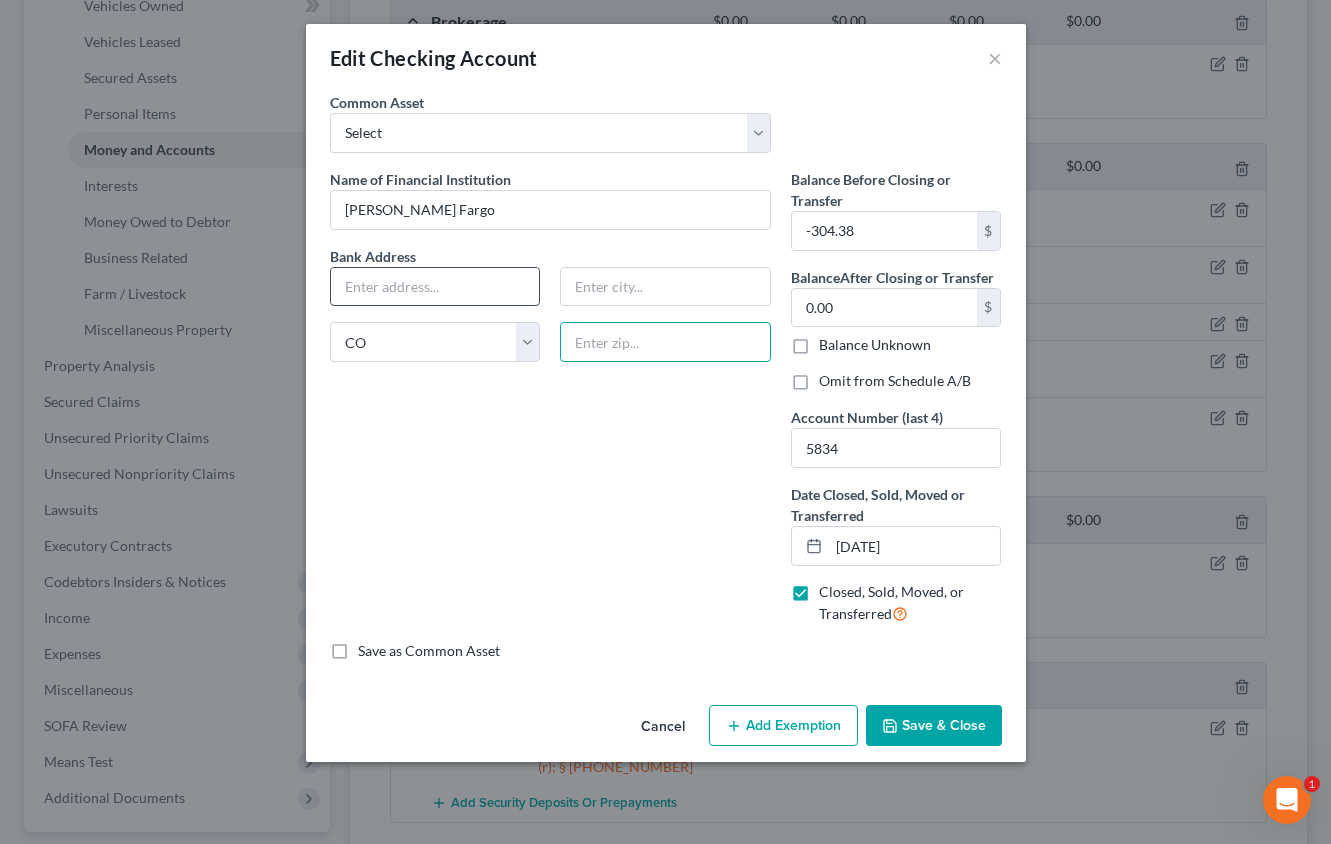 type 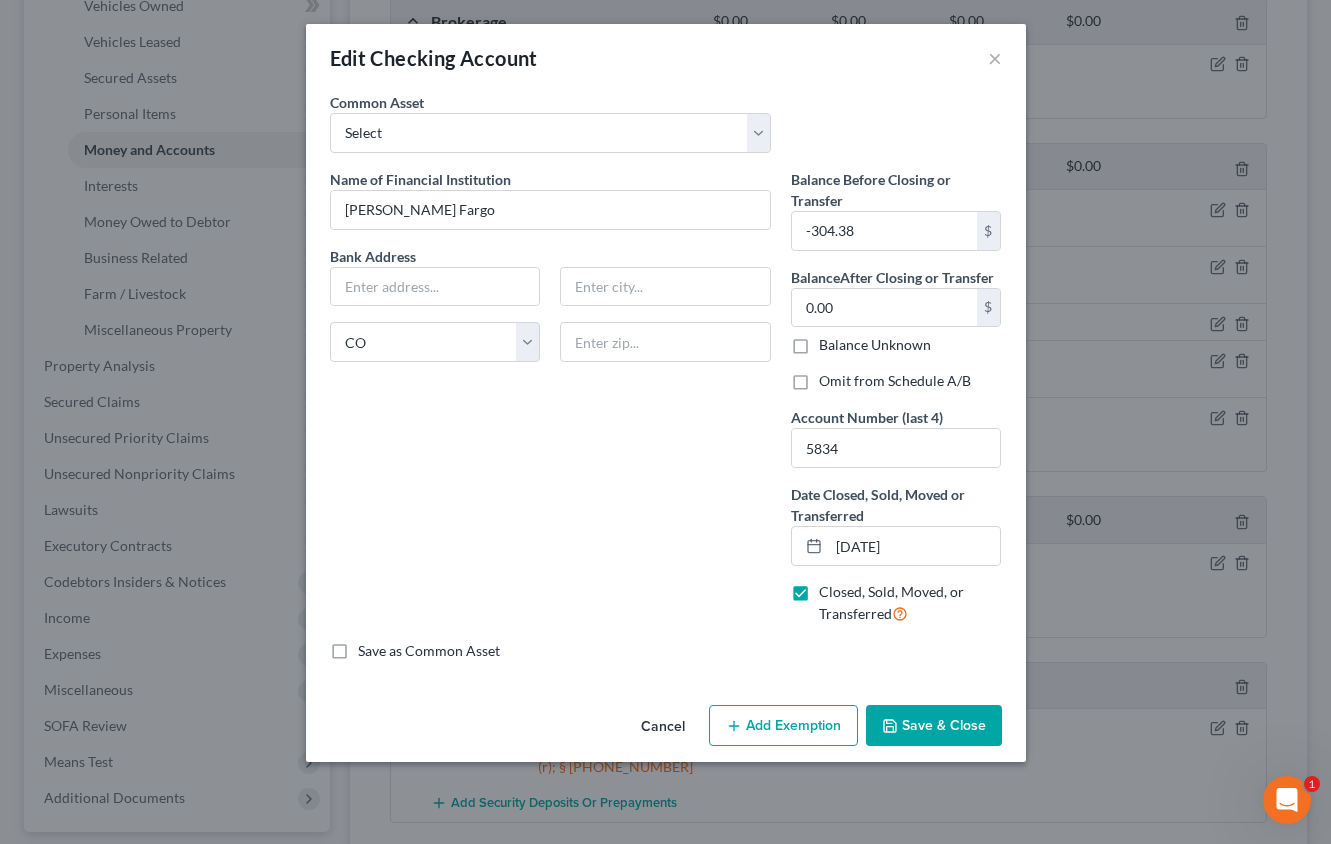 click on "Save & Close" at bounding box center [934, 726] 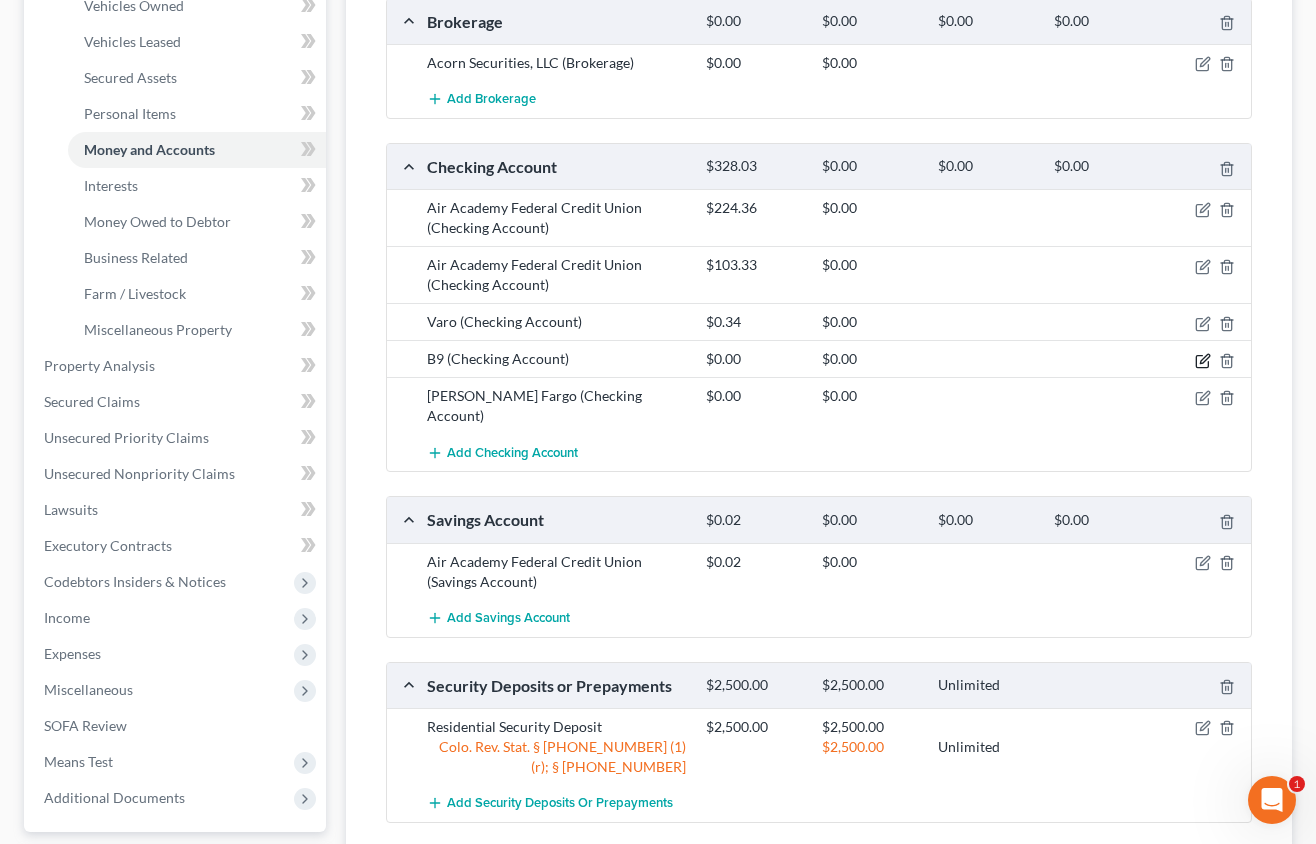 click 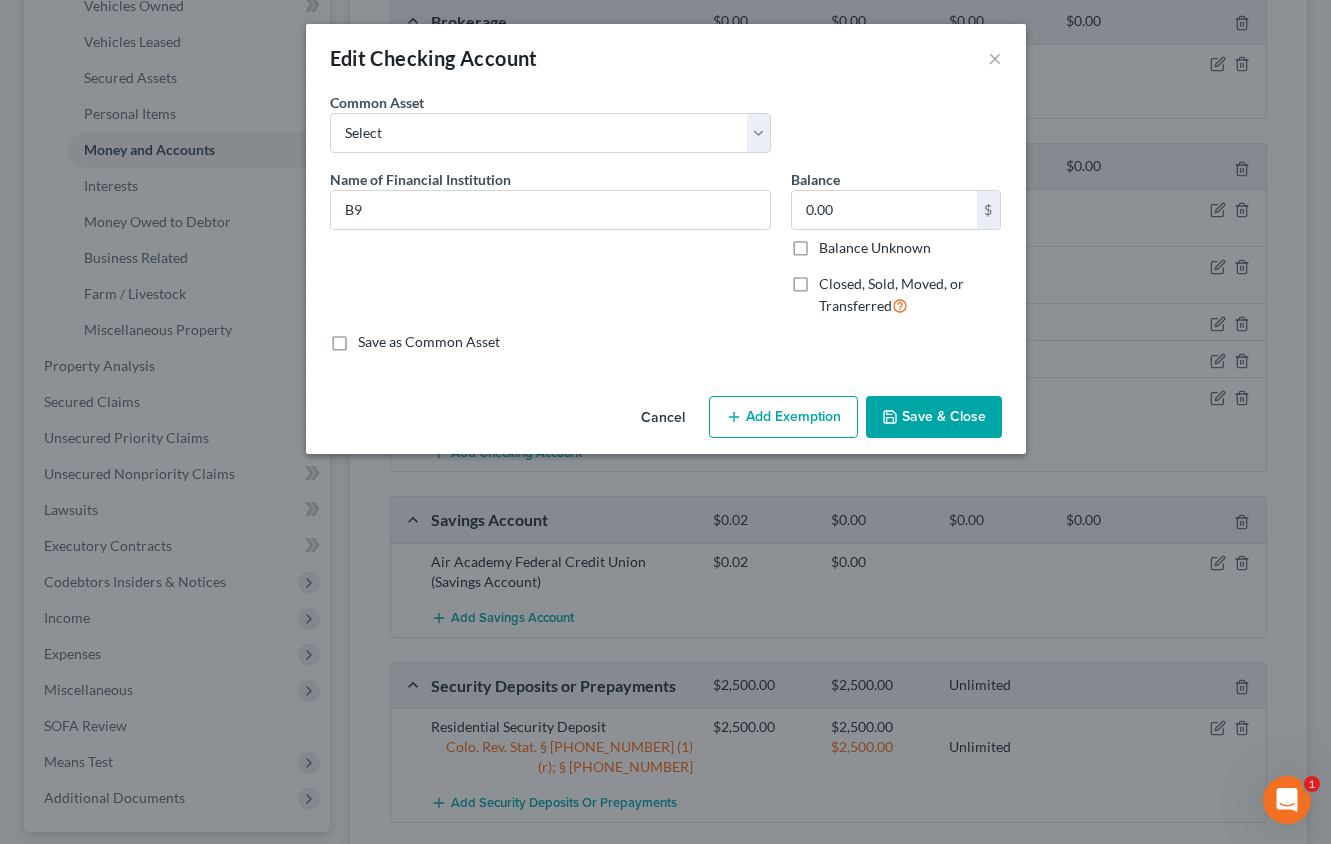 click on "Save & Close" at bounding box center [934, 417] 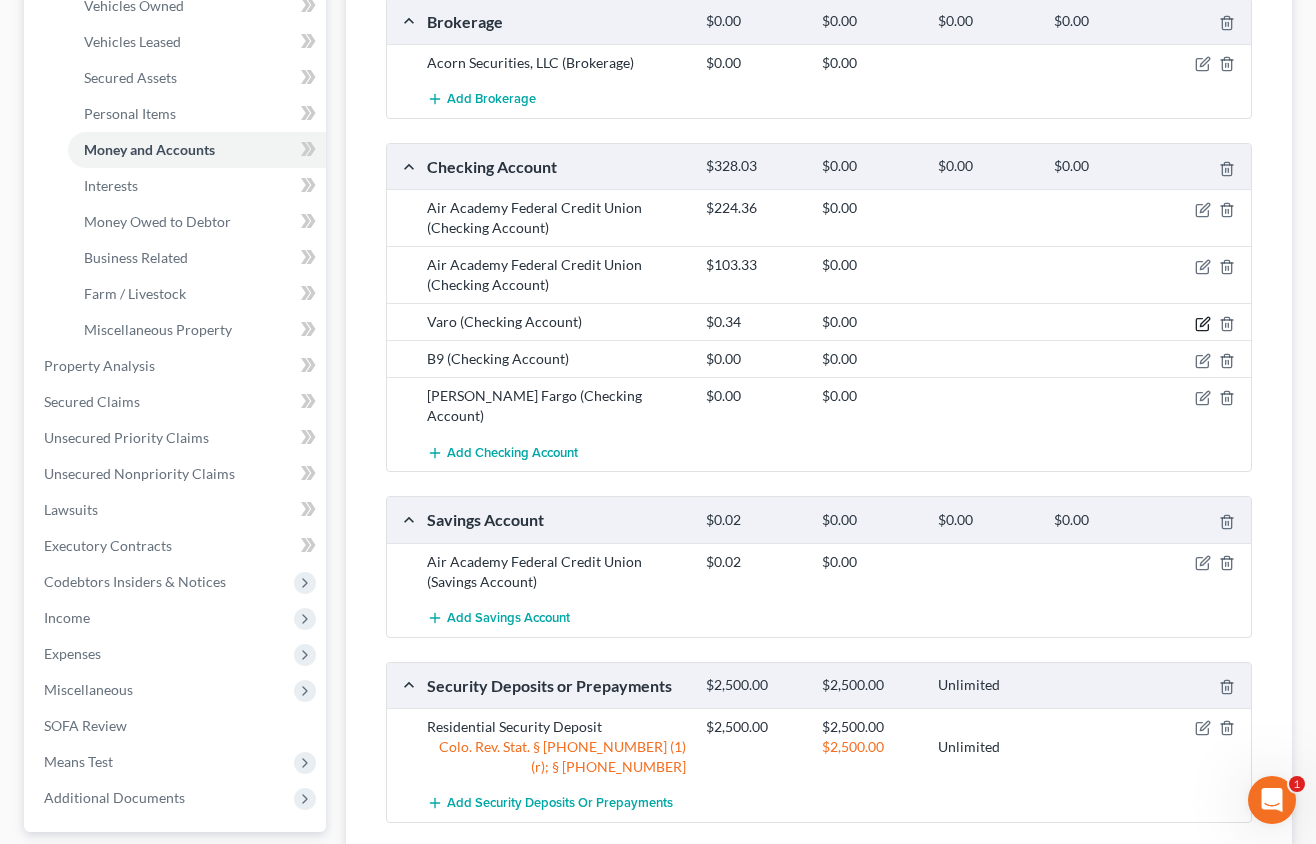 click 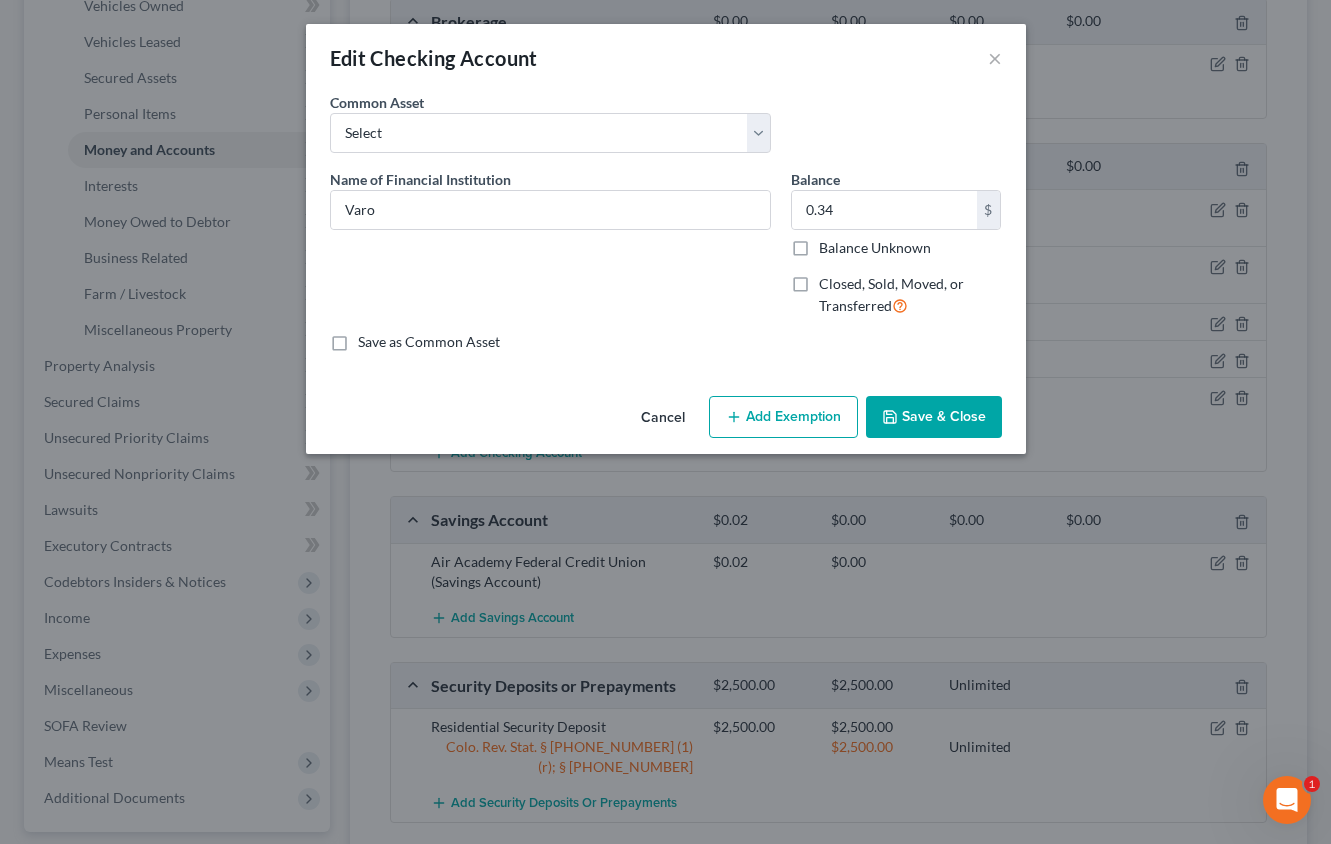 click on "Save & Close" at bounding box center (934, 417) 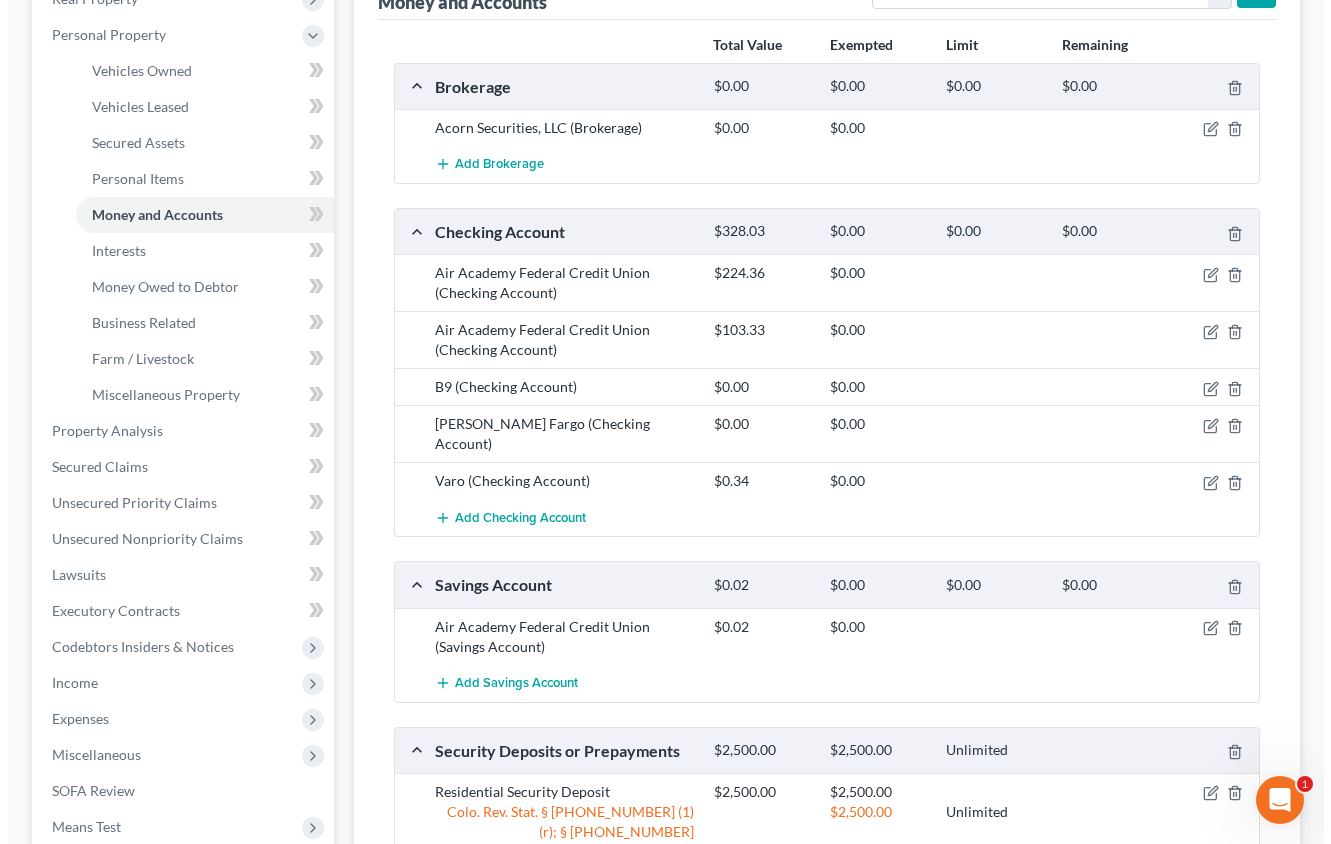 scroll, scrollTop: 300, scrollLeft: 0, axis: vertical 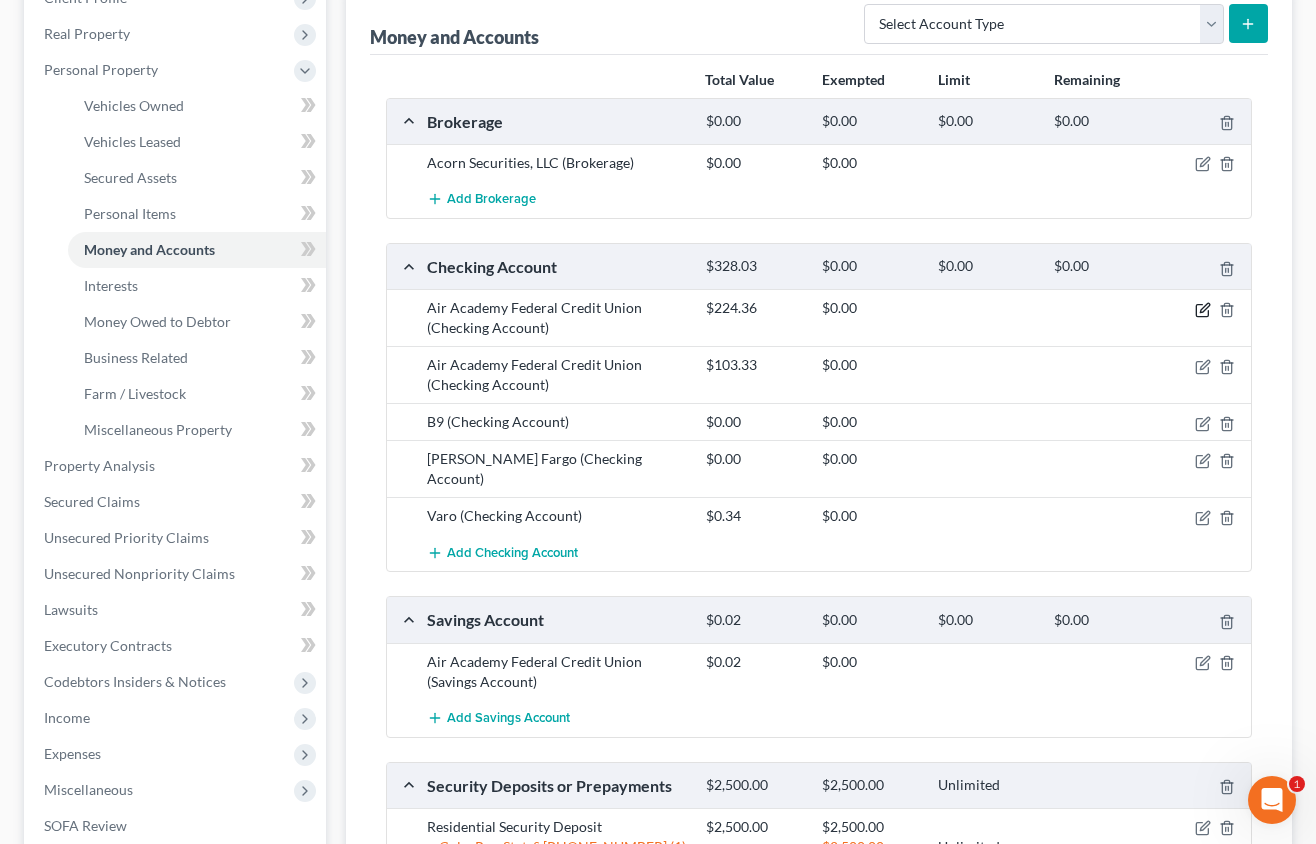 click 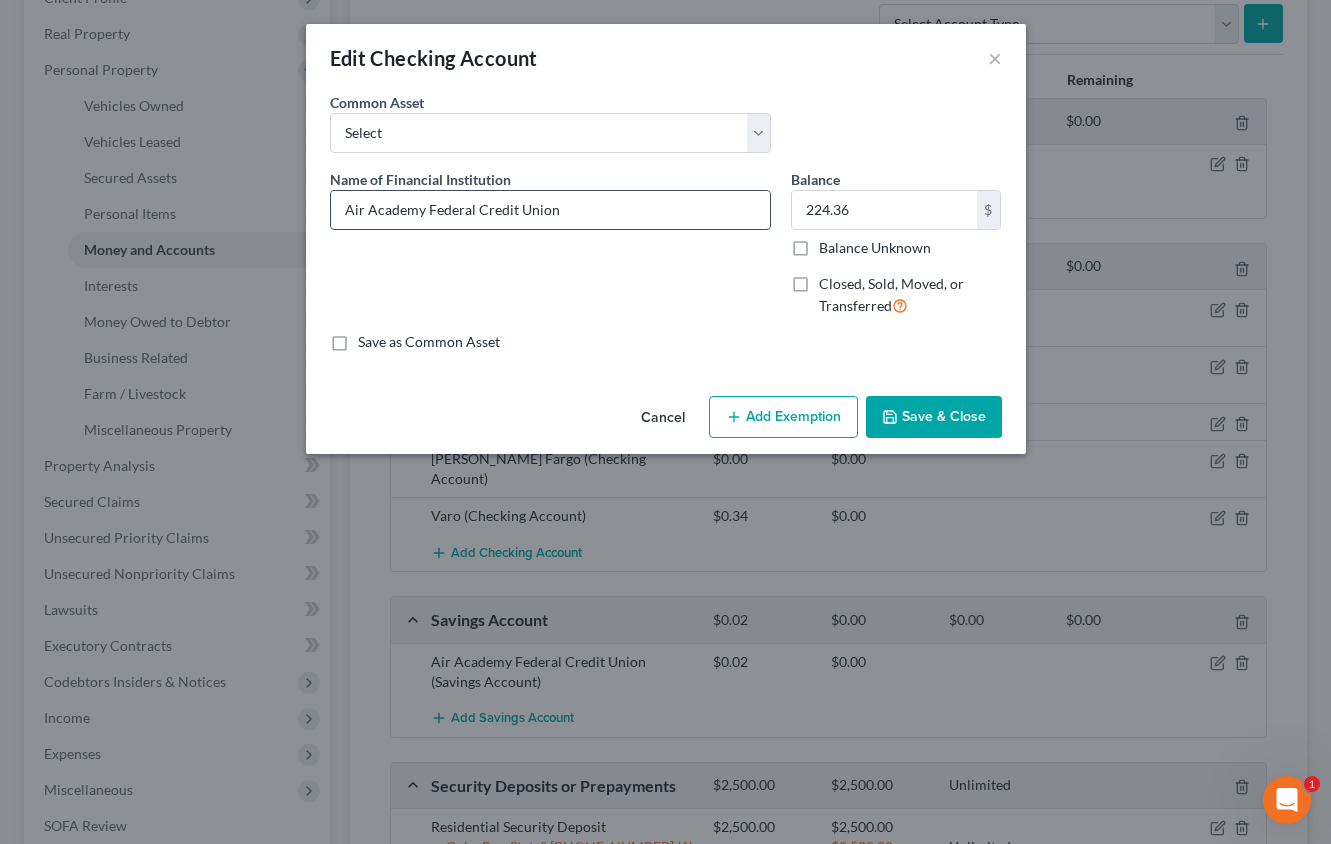 click on "Air Academy Federal Credit Union" at bounding box center (550, 210) 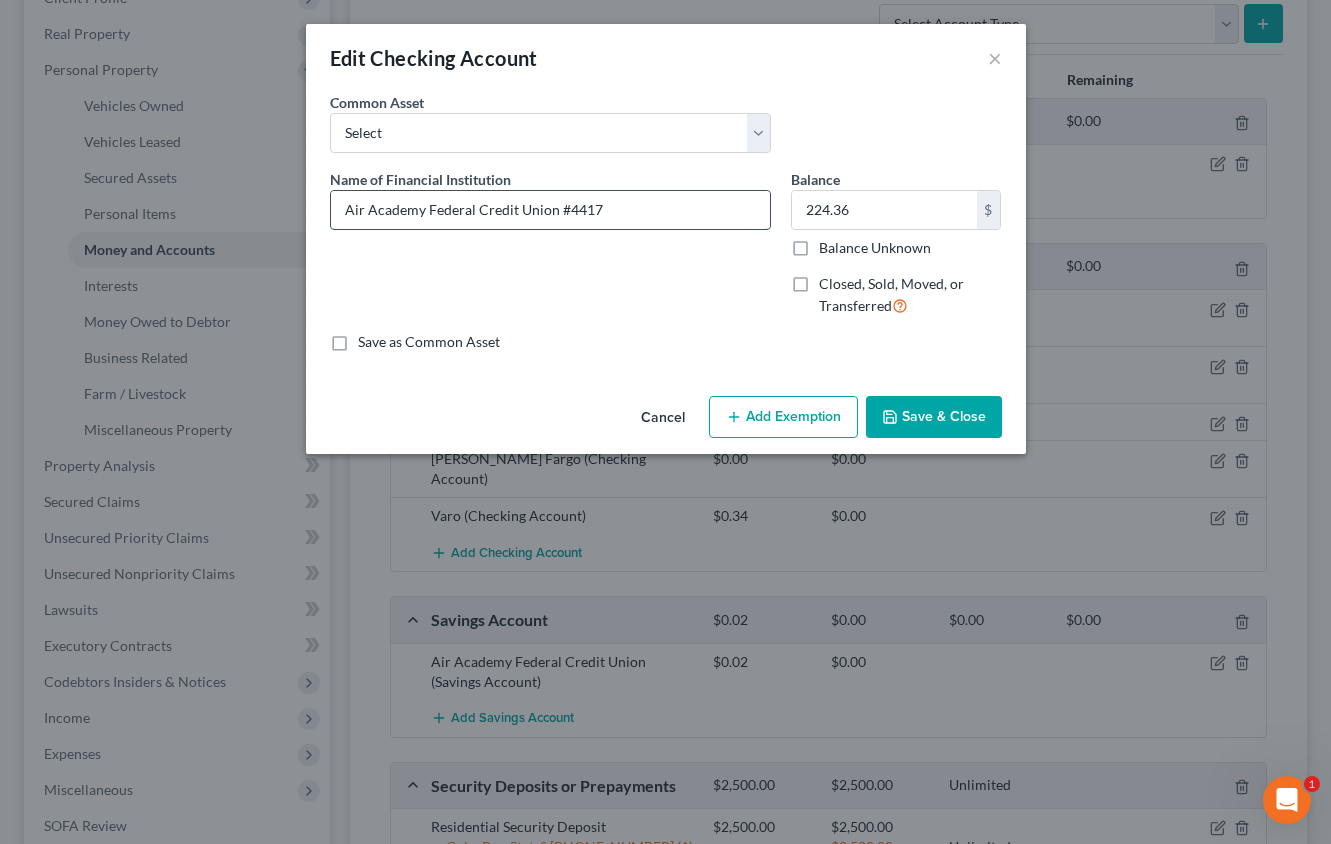 type on "Air Academy Federal Credit Union #4417" 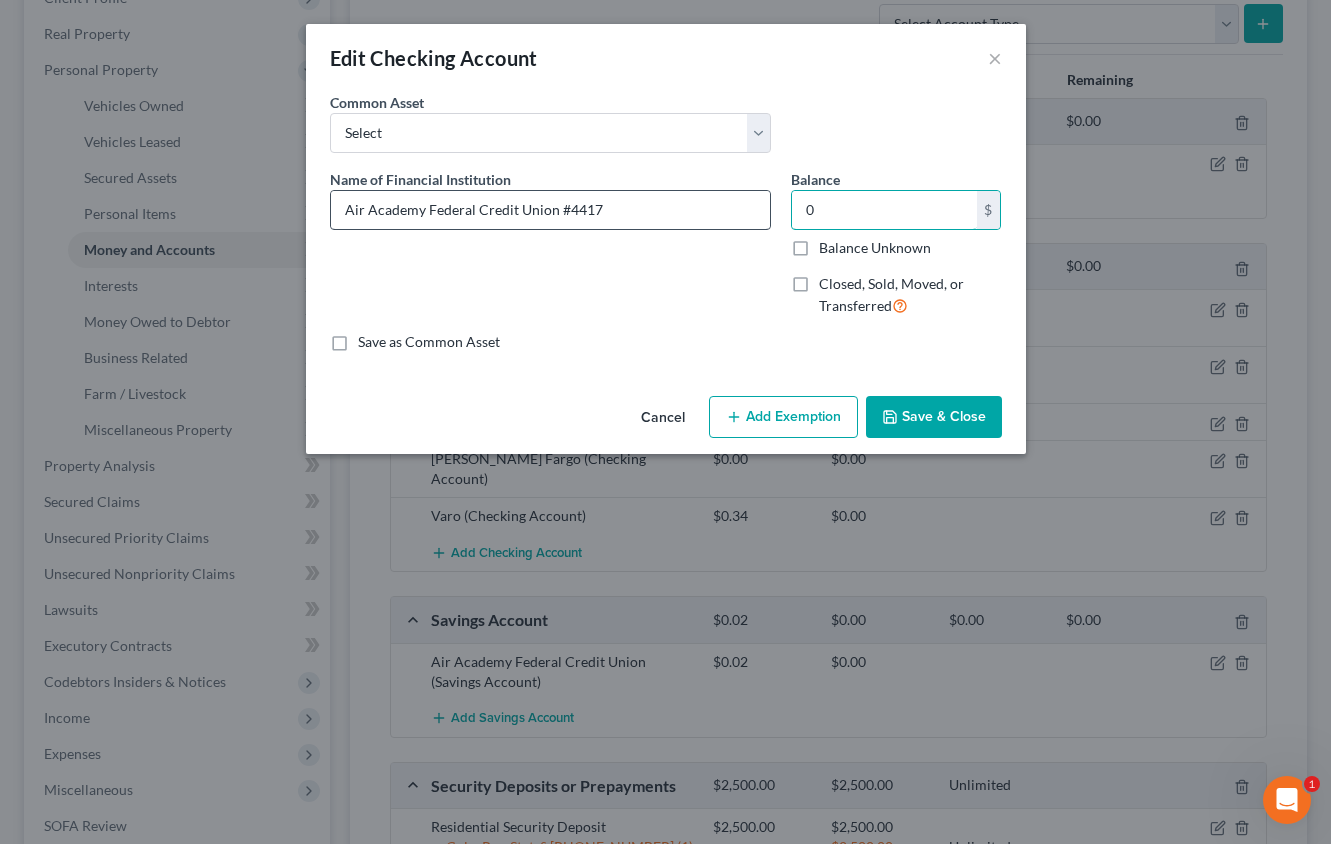 type on "0" 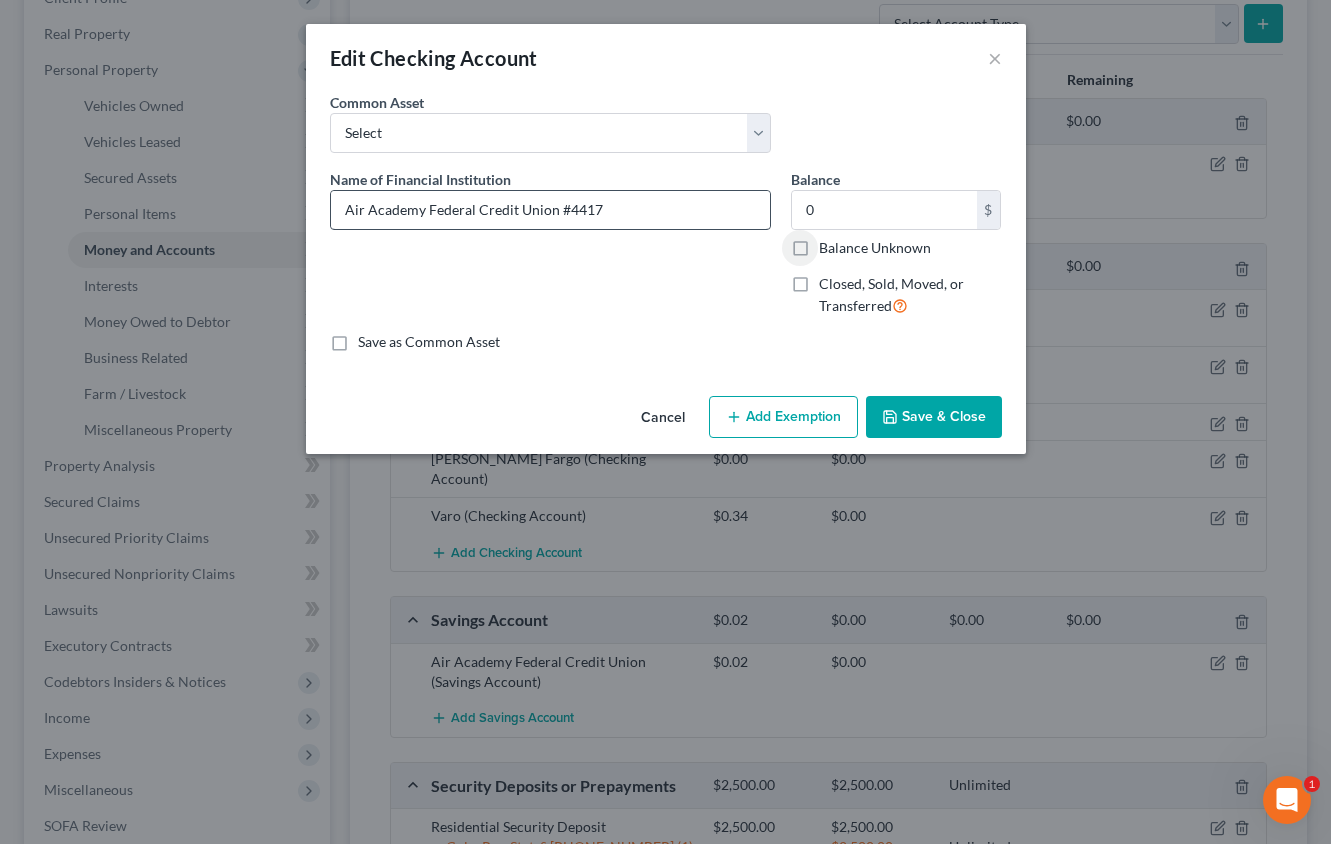 click on "Balance Unknown" at bounding box center (833, 244) 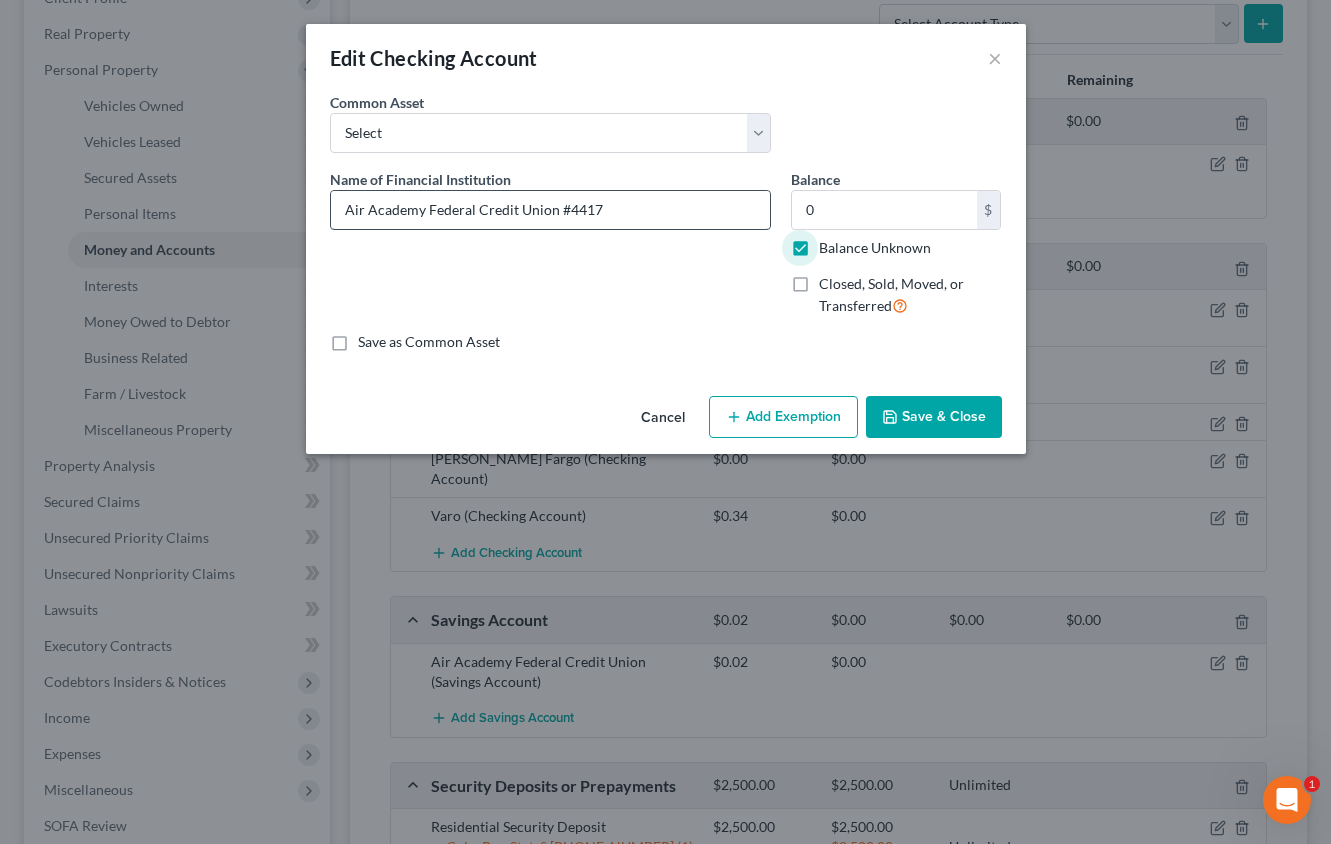type on "0.00" 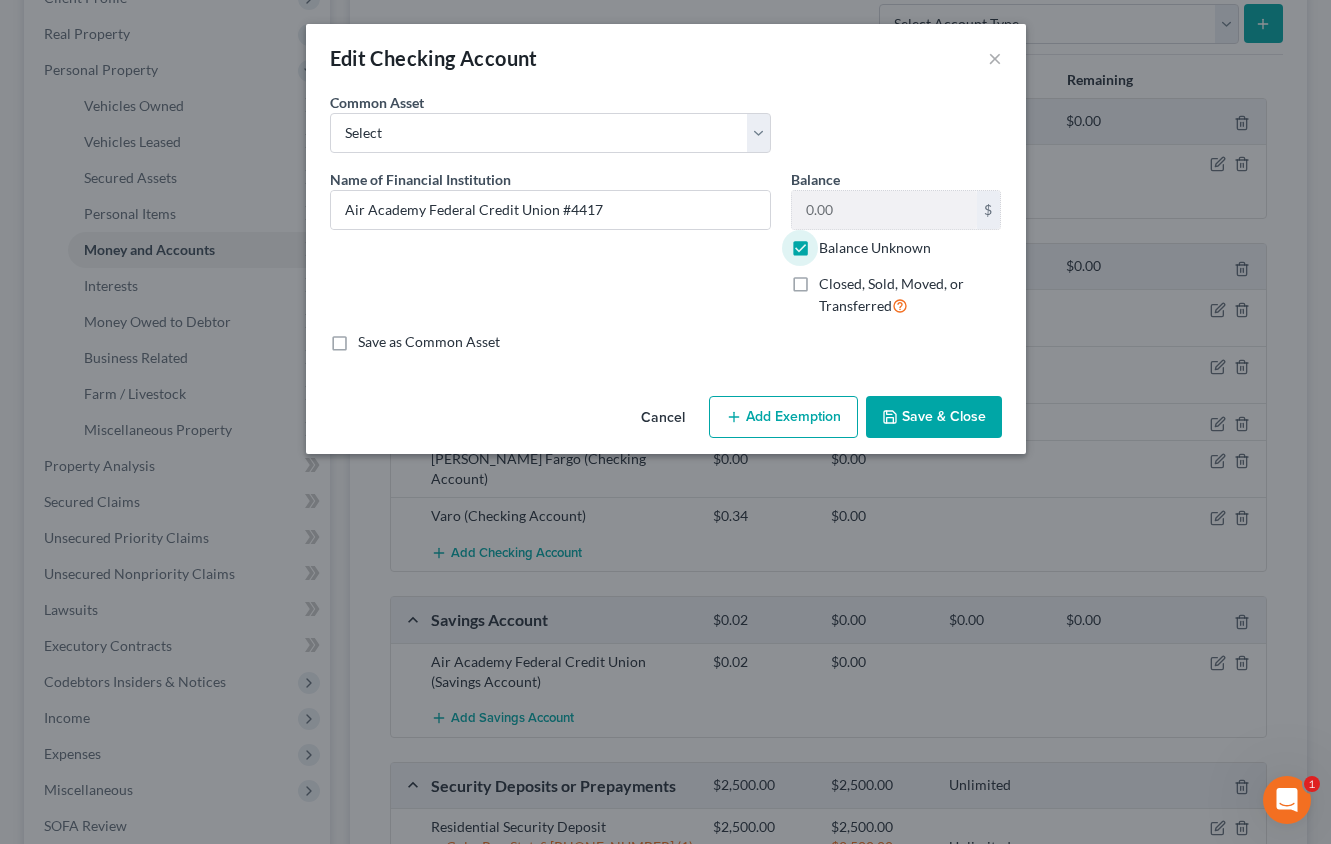 click on "Add Exemption" at bounding box center [783, 417] 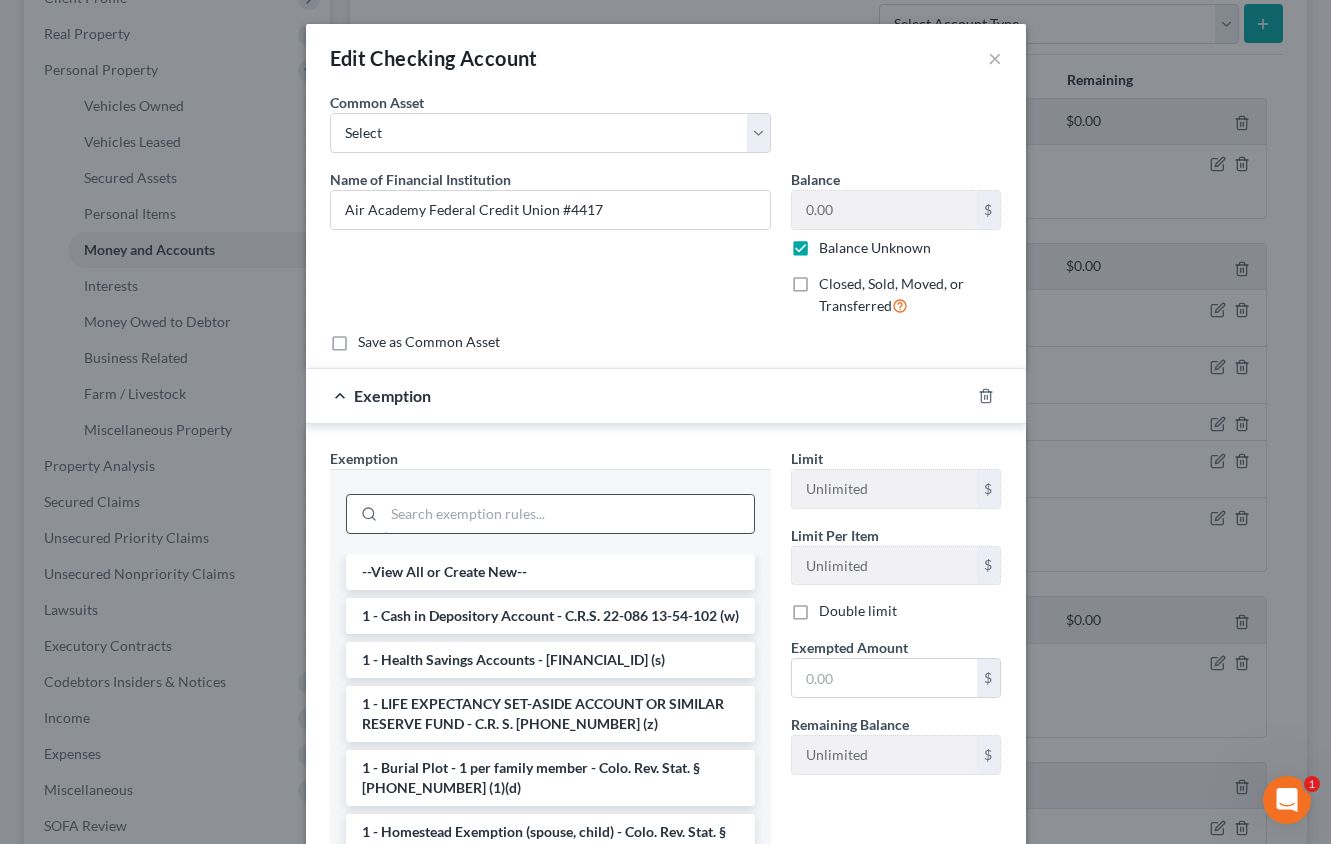 click at bounding box center (569, 514) 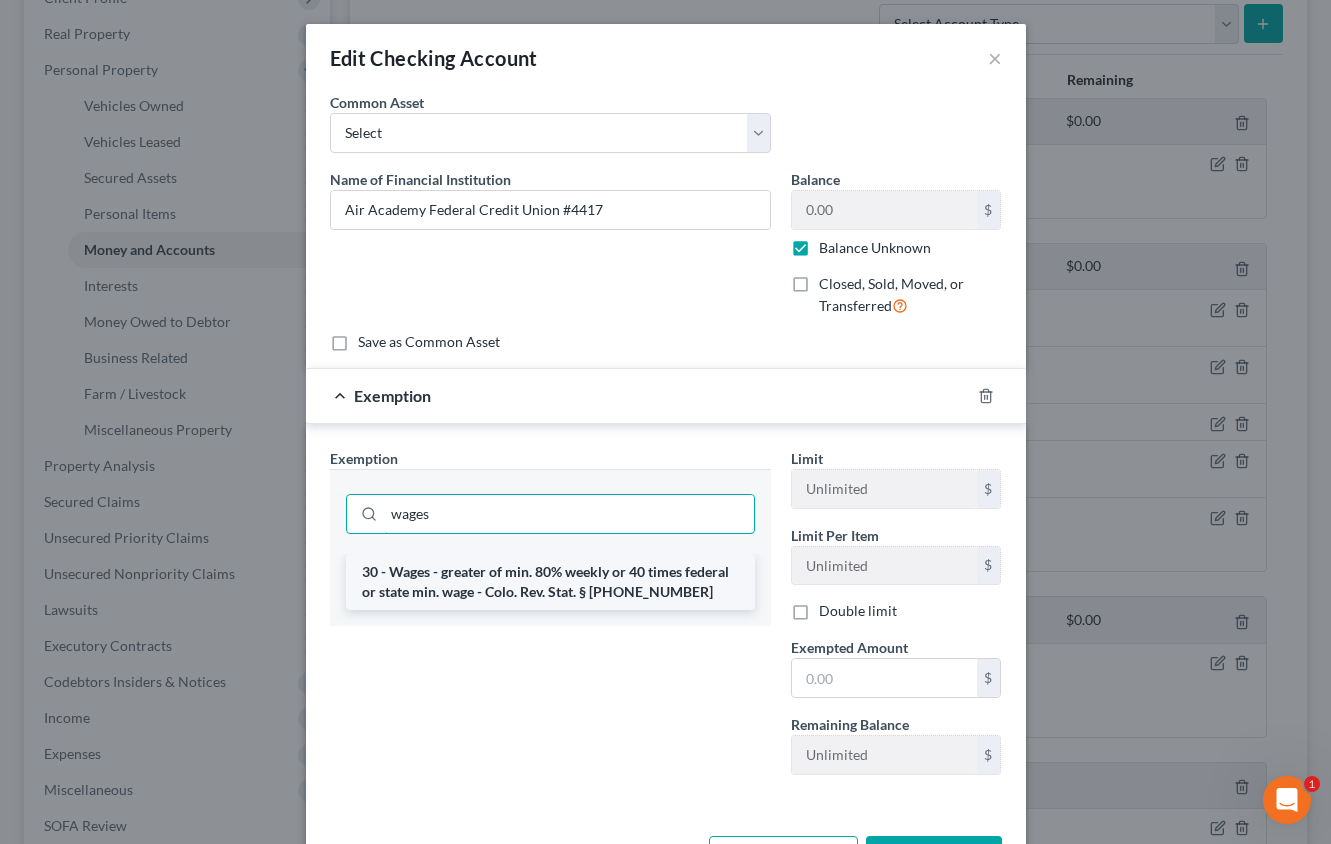 type on "wages" 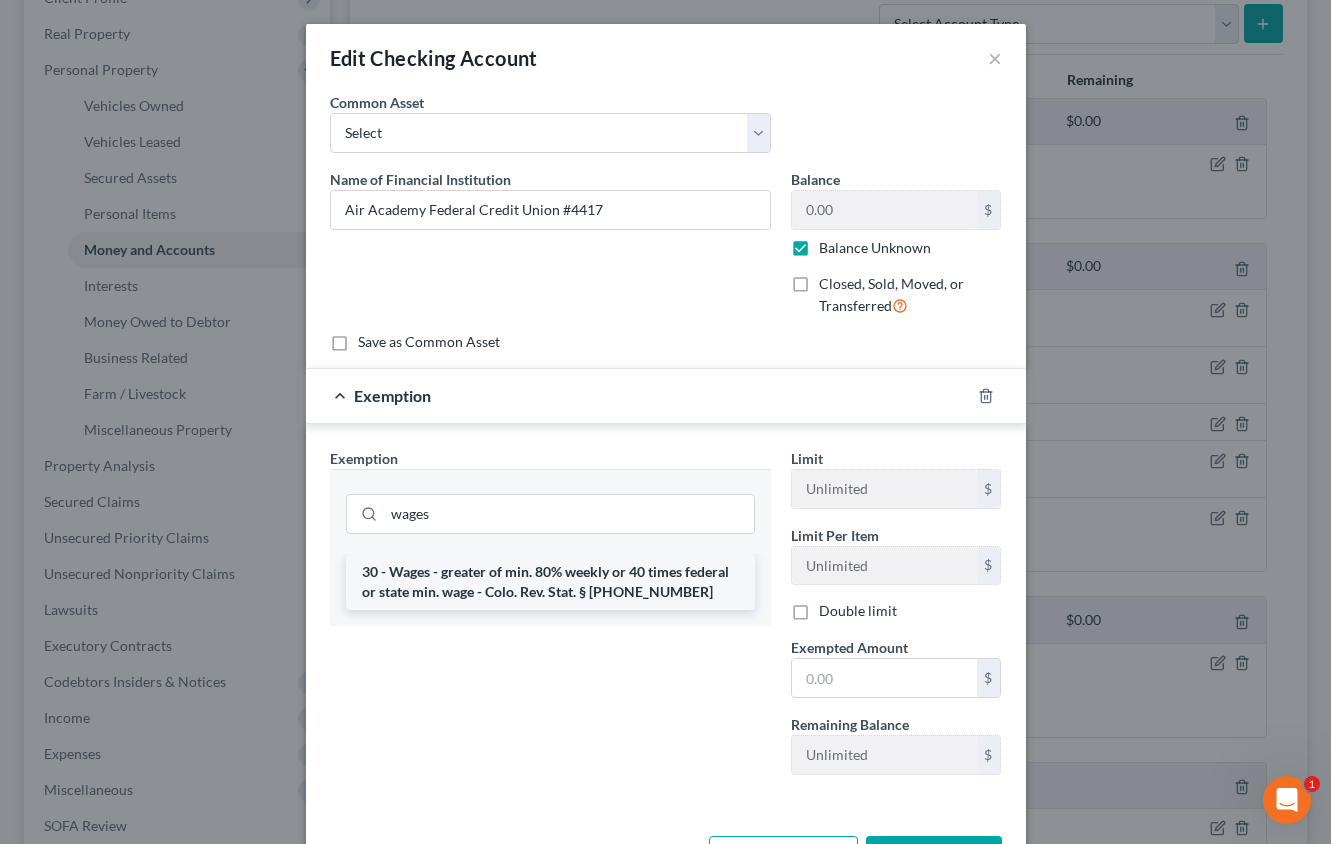 click on "30 - Wages - greater of min. 80% weekly or 40 times federal or state min. wage - Colo. Rev. Stat. § [PHONE_NUMBER]" at bounding box center [550, 582] 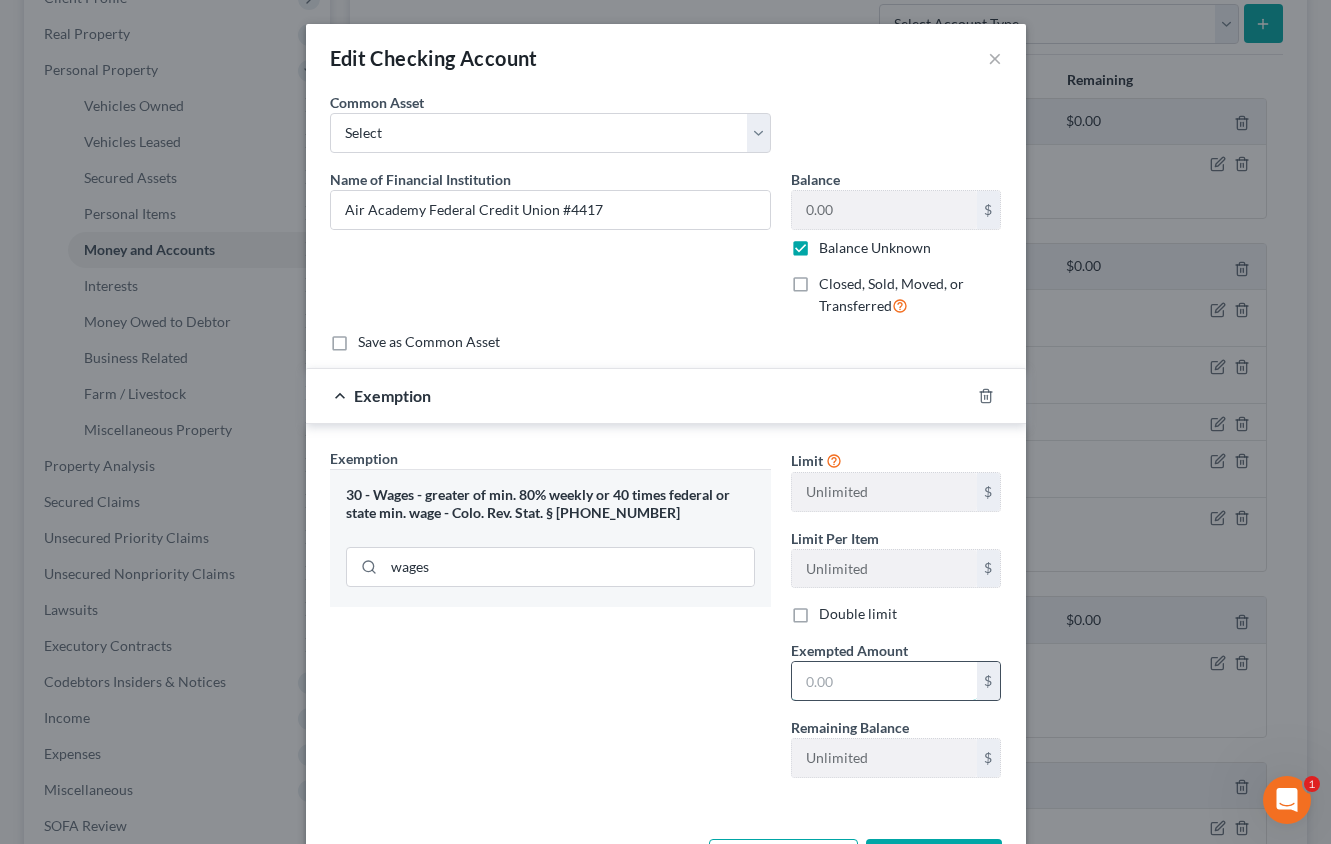 click at bounding box center [884, 681] 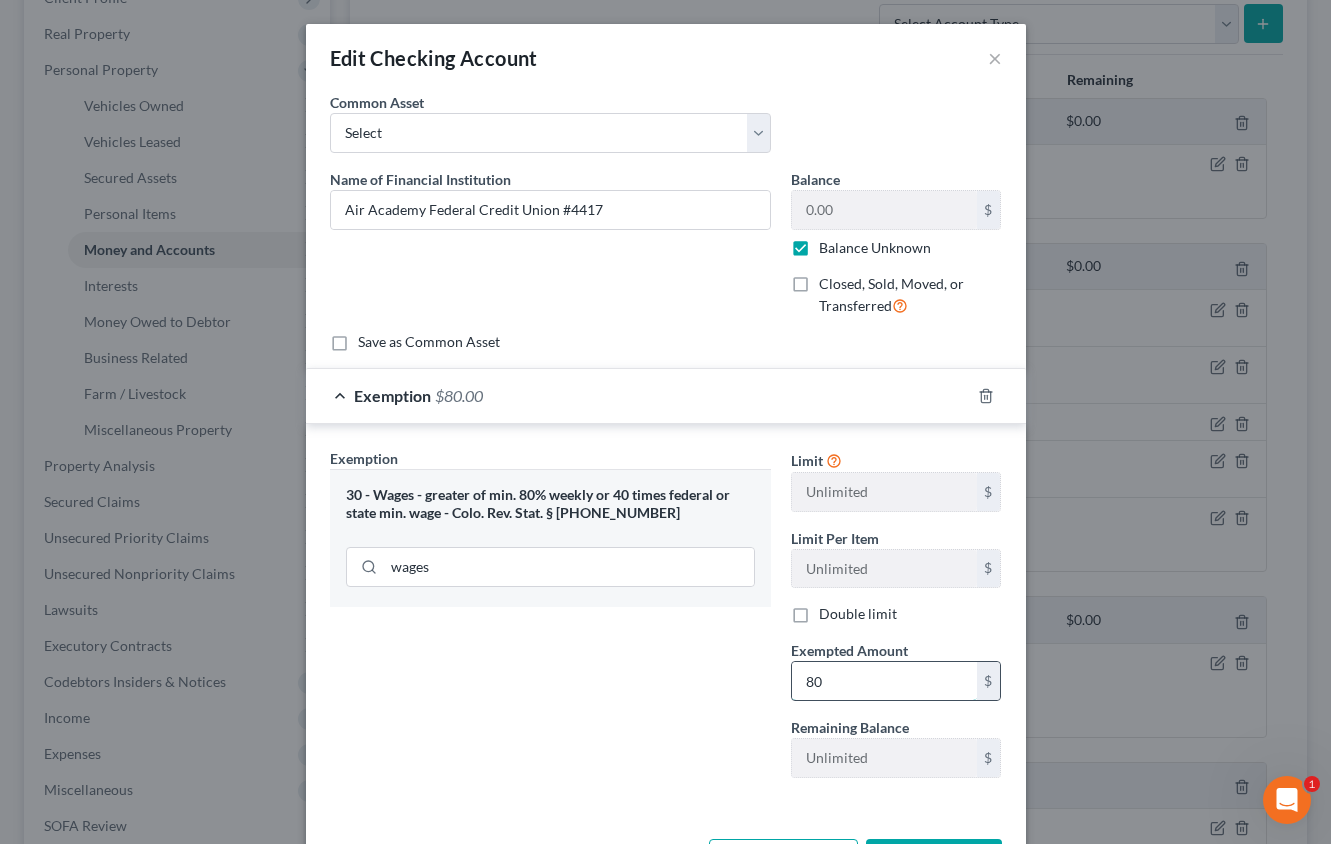 type on "80" 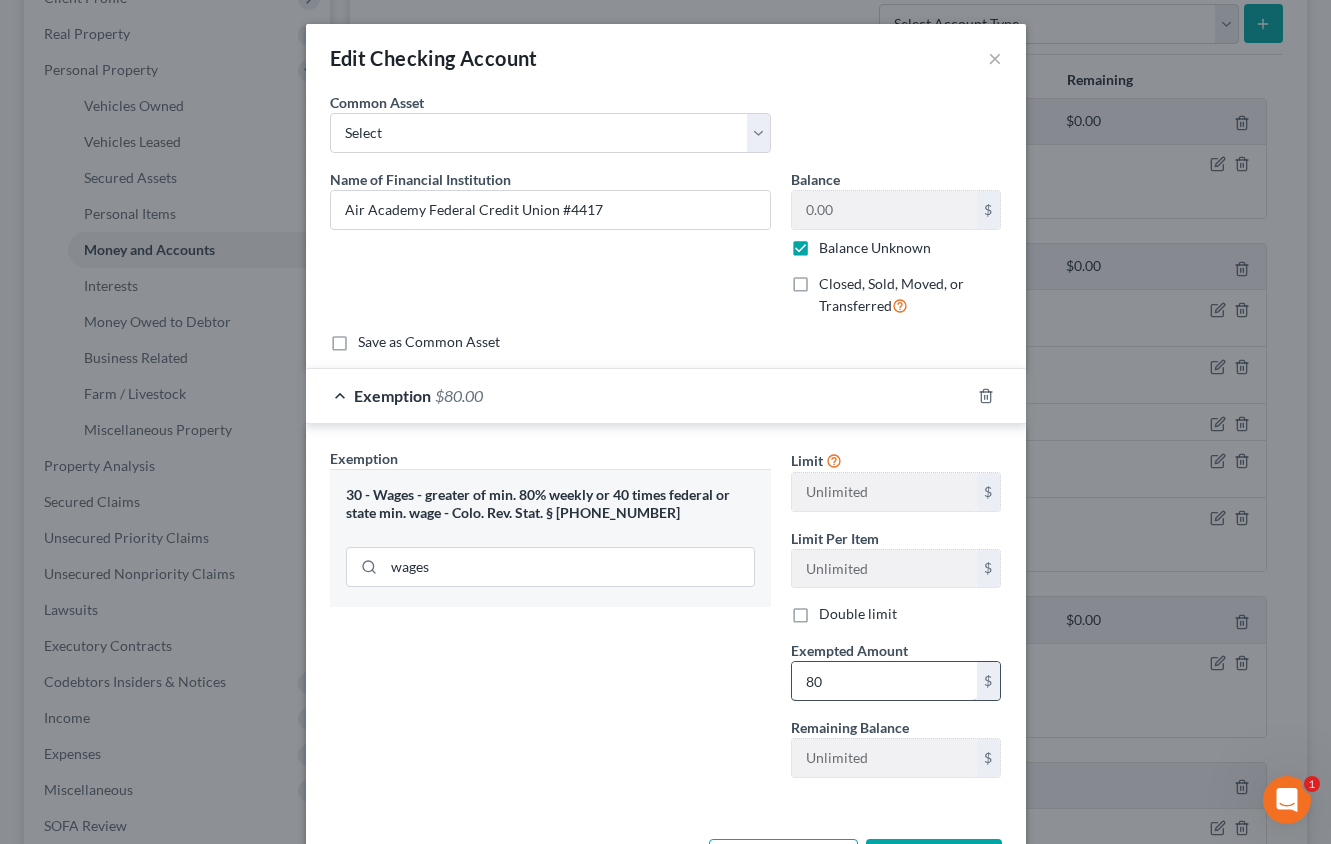 type 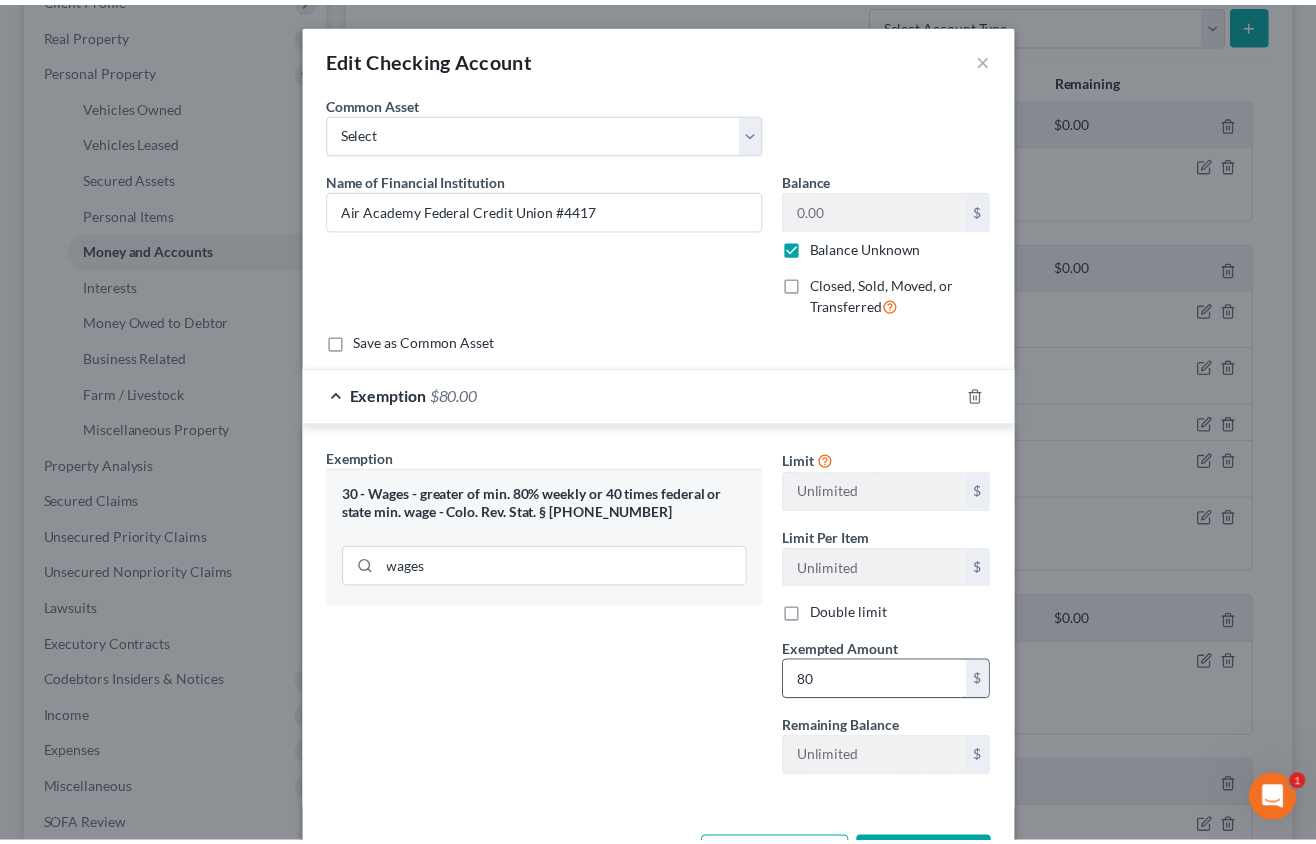 scroll, scrollTop: 36, scrollLeft: 0, axis: vertical 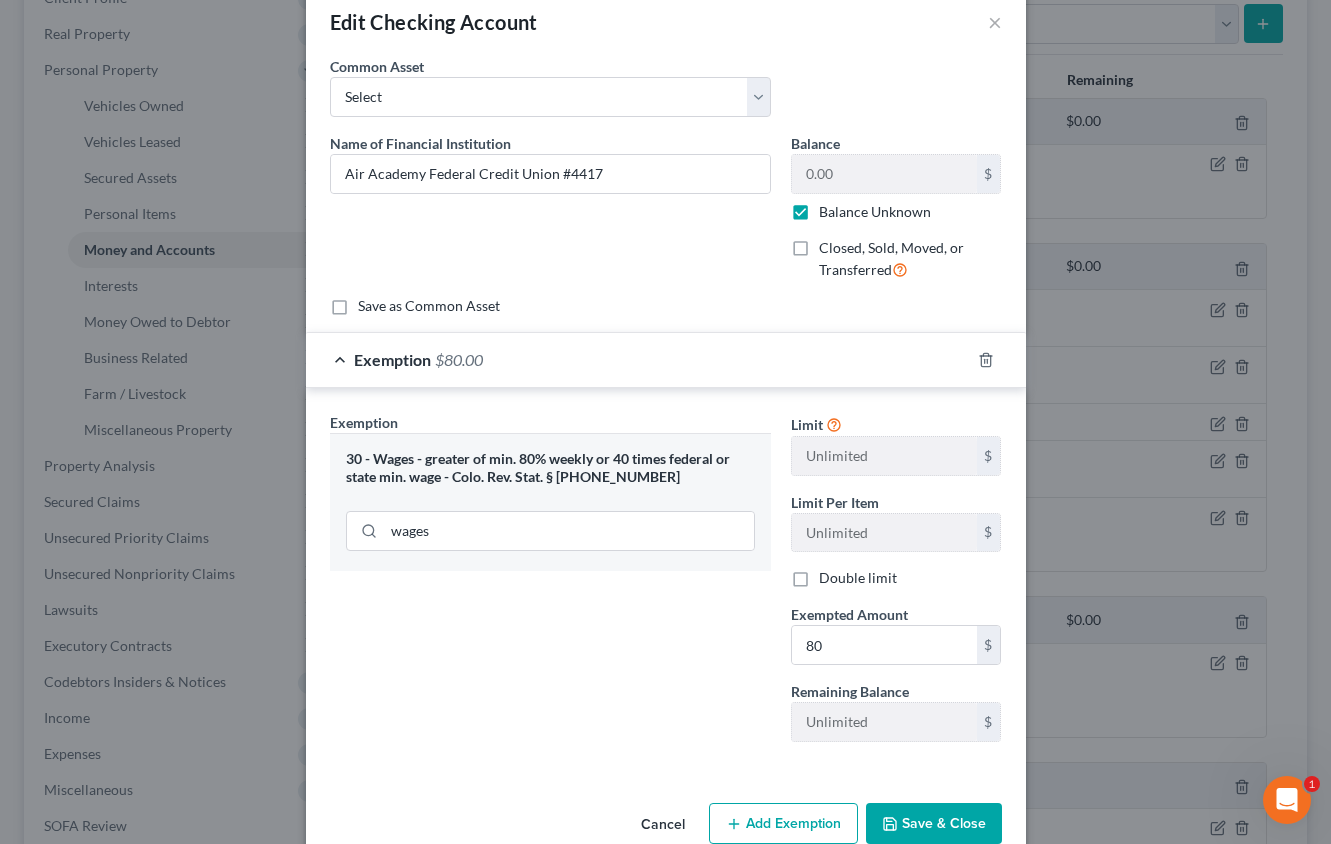 click on "Save & Close" at bounding box center [934, 824] 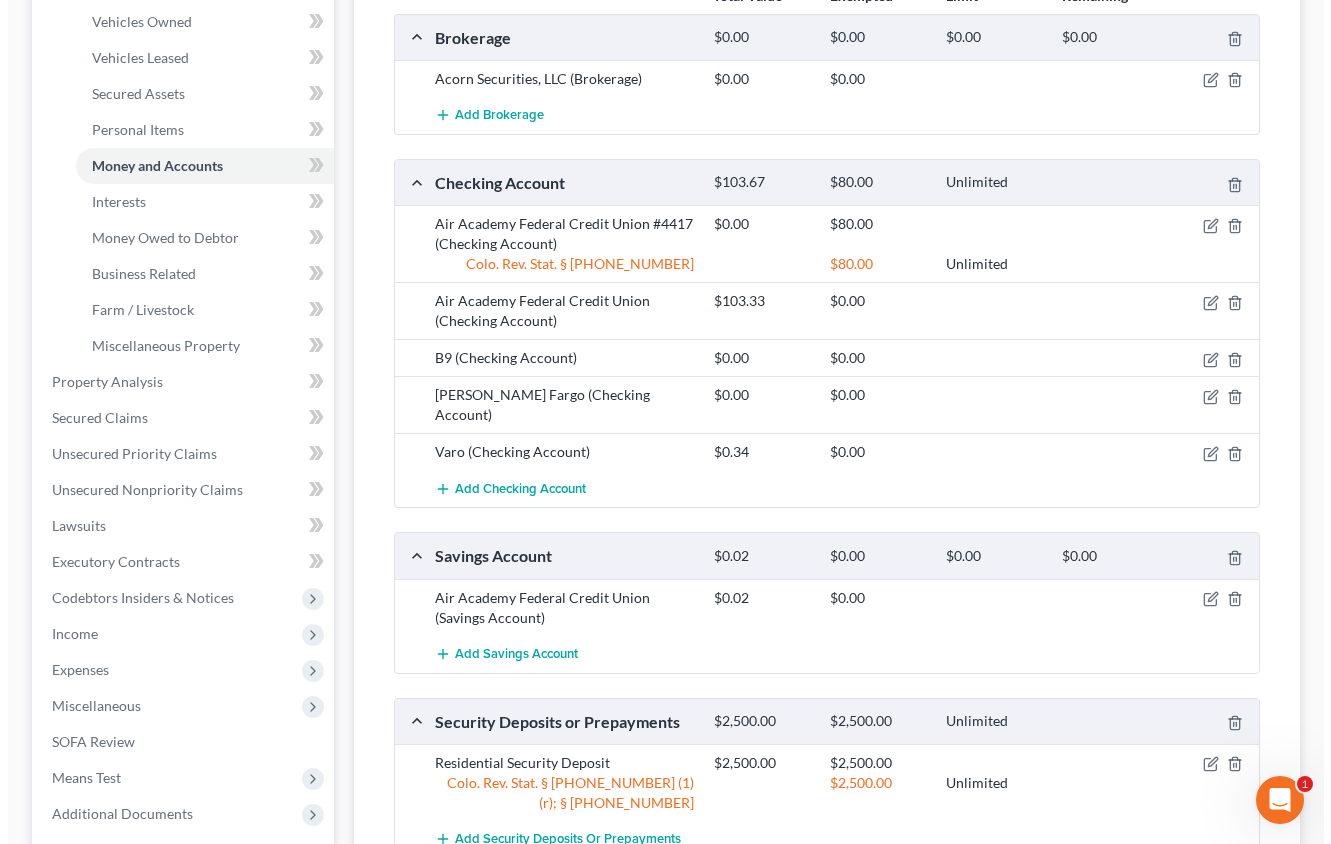 scroll, scrollTop: 500, scrollLeft: 0, axis: vertical 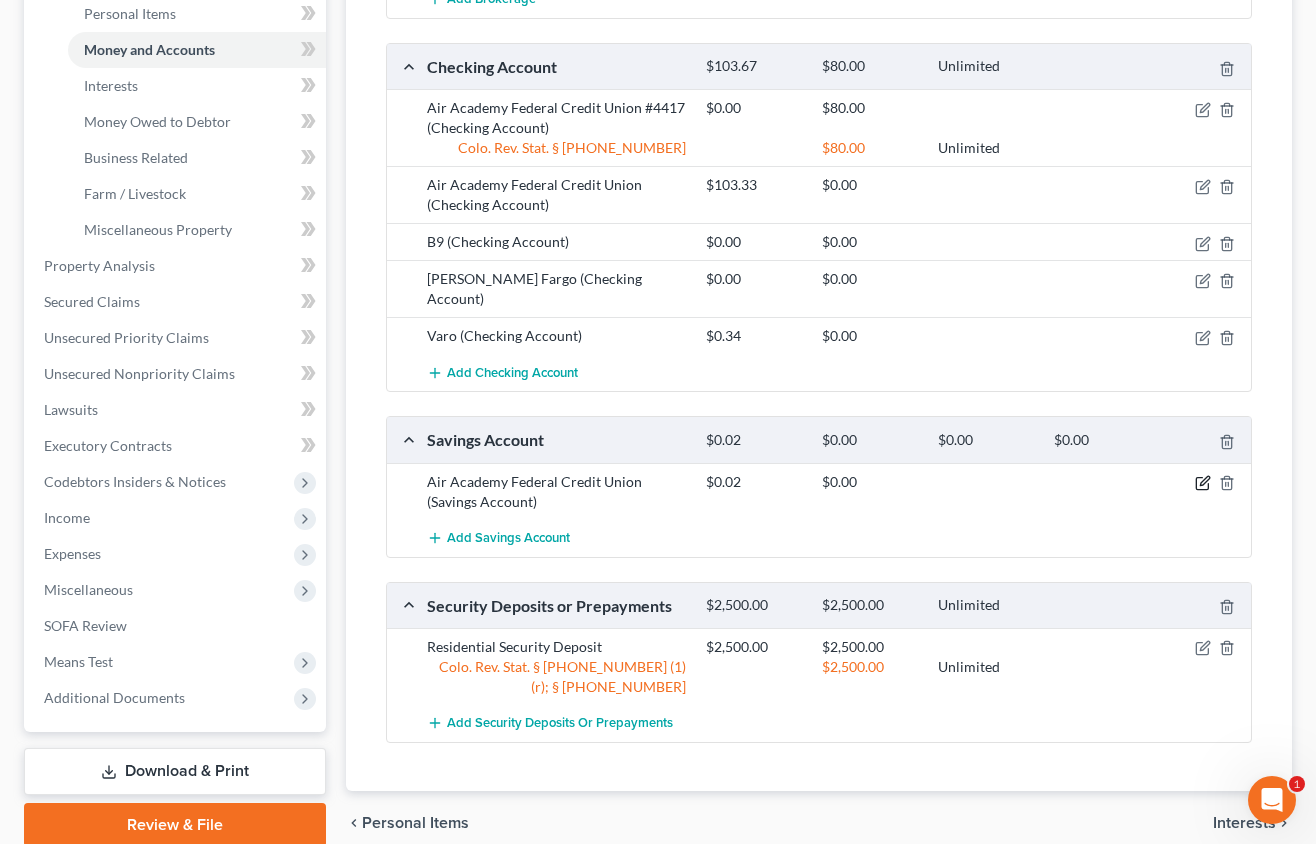 click 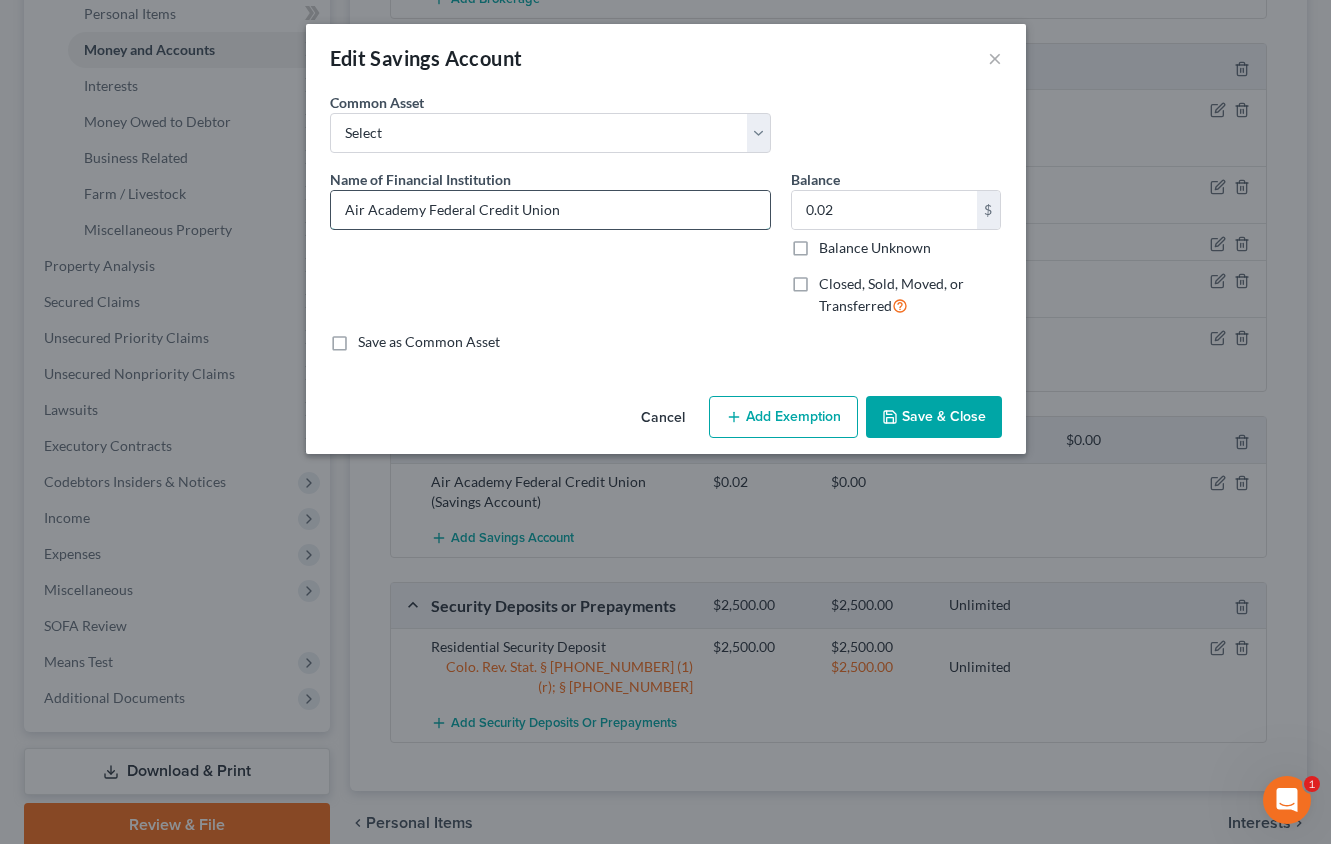 click on "Air Academy Federal Credit Union" at bounding box center [550, 210] 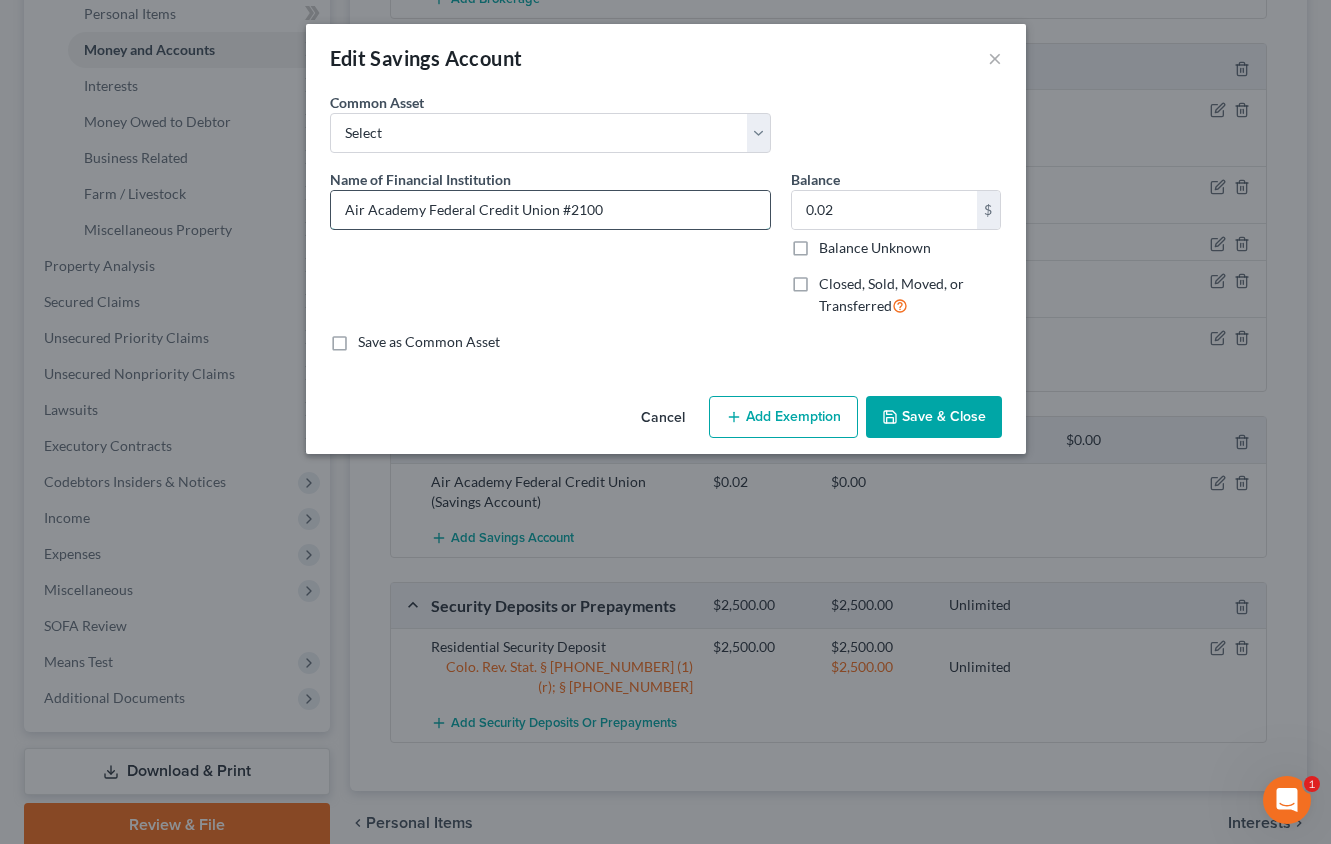 type on "Air Academy Federal Credit Union #2100" 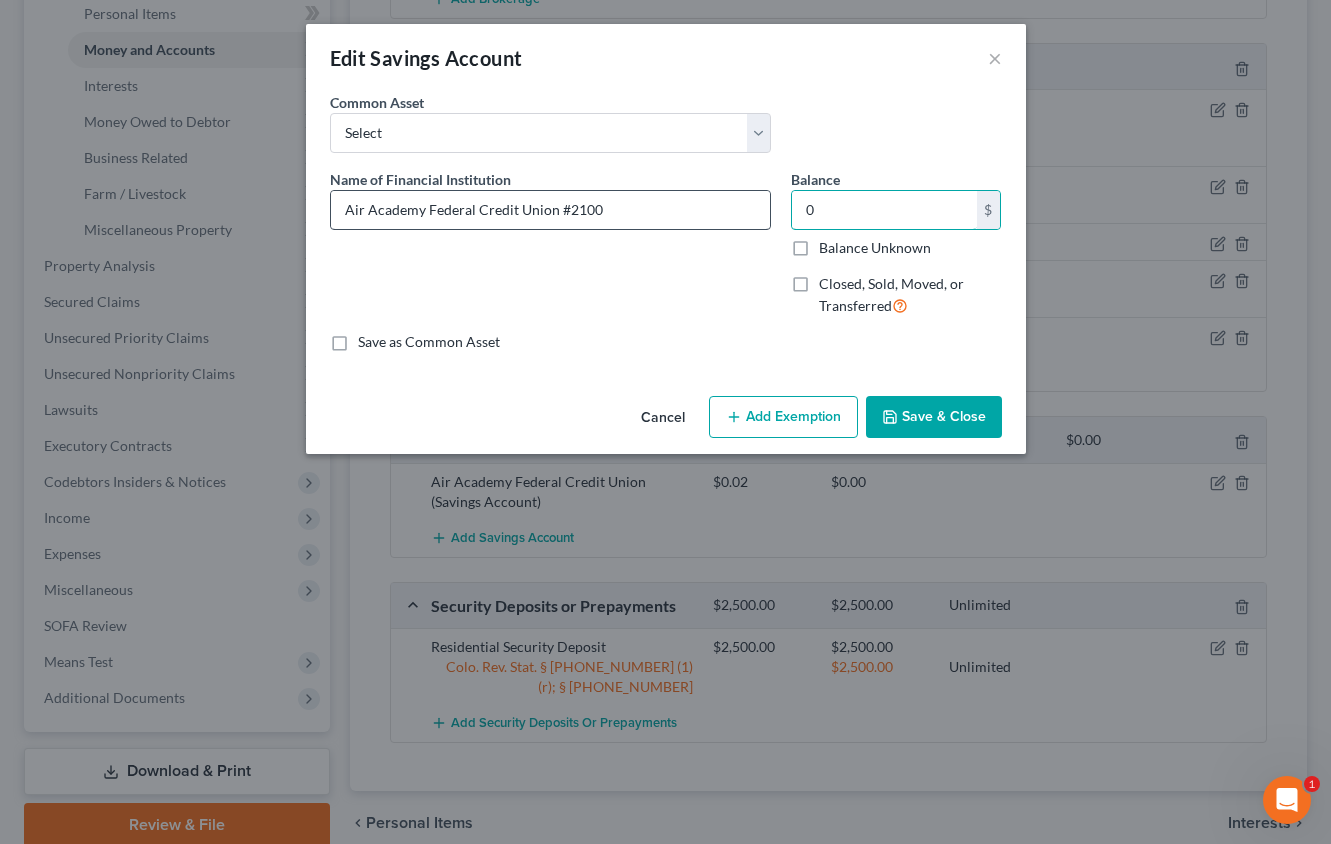 type on "0" 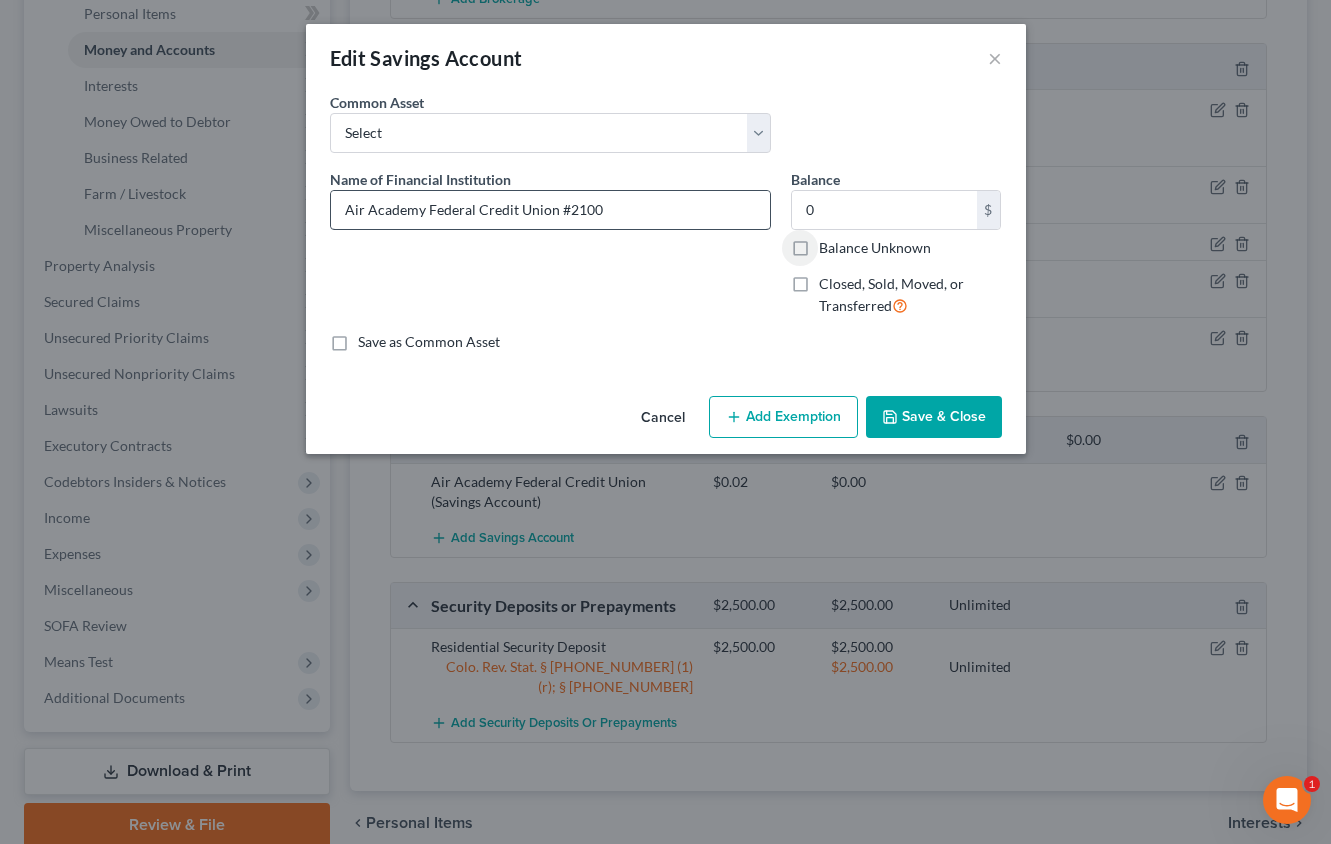 click on "Balance Unknown" at bounding box center (833, 244) 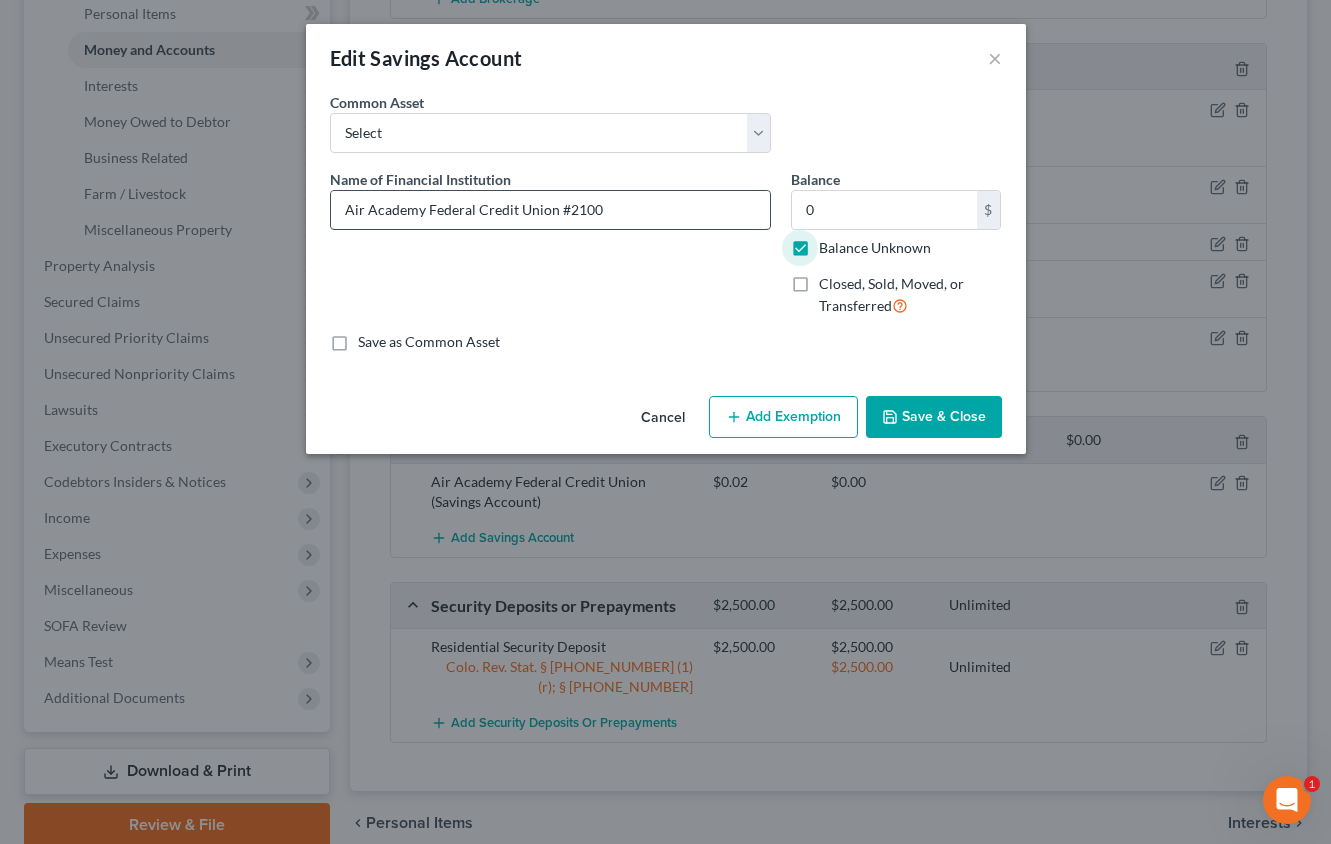 type on "0.00" 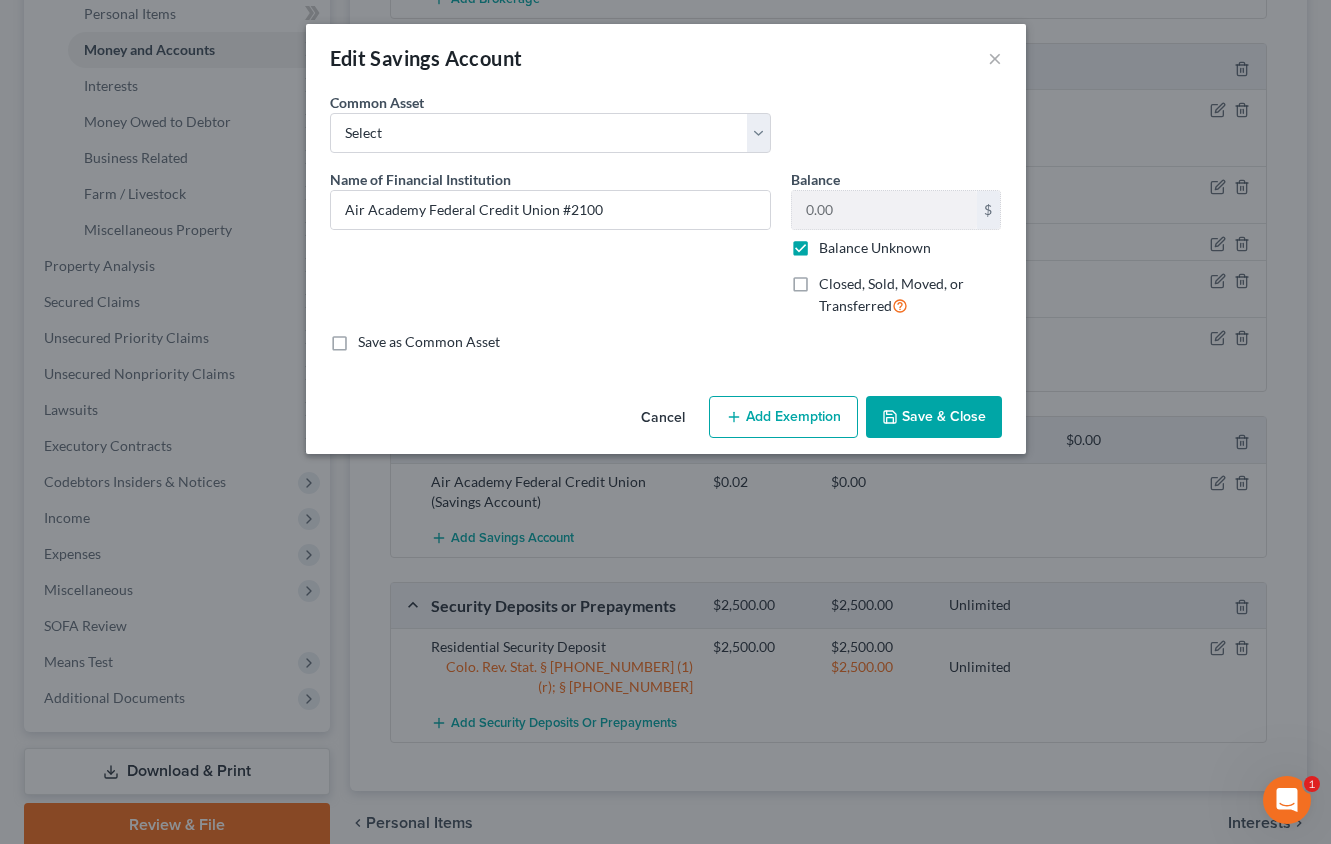 click on "Add Exemption" at bounding box center [783, 417] 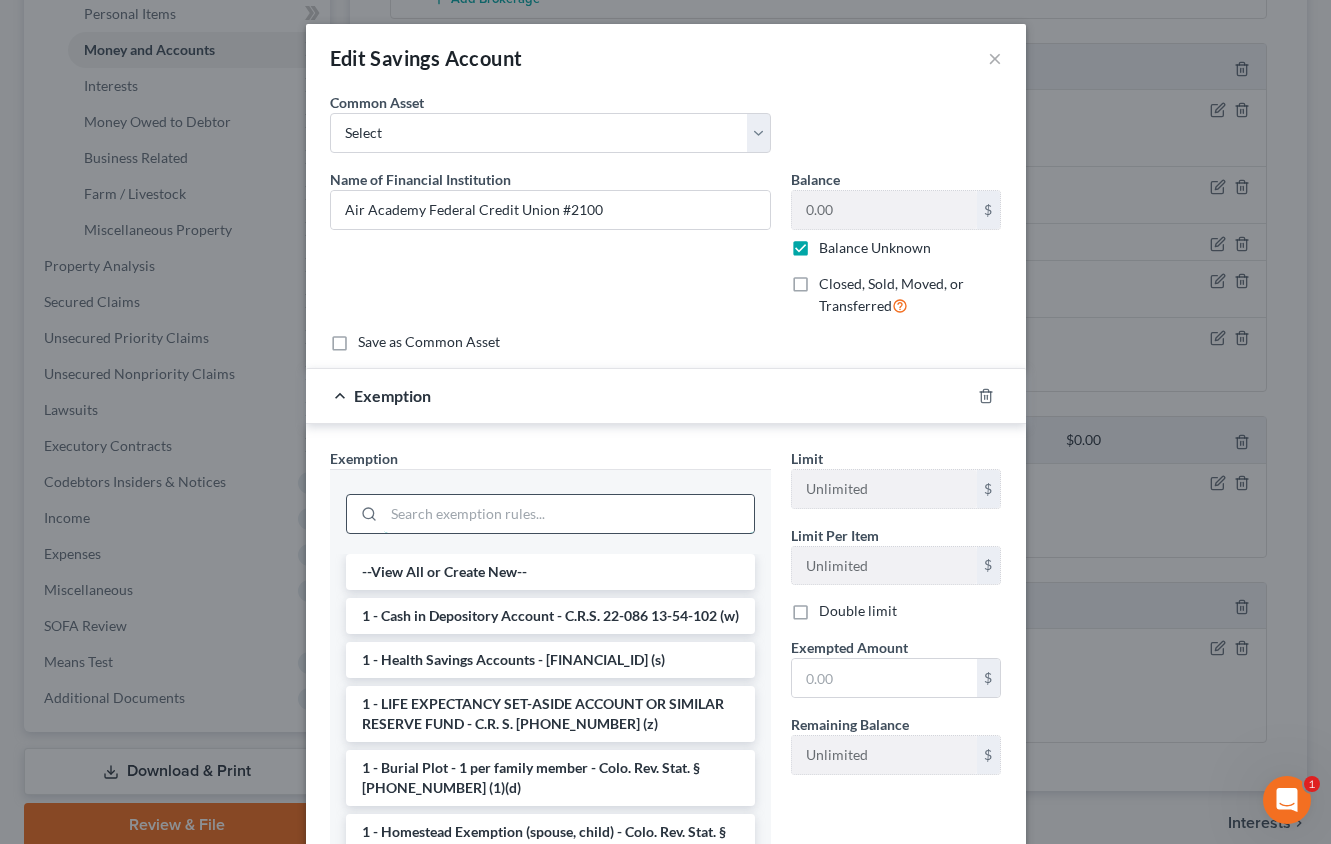 click at bounding box center (569, 514) 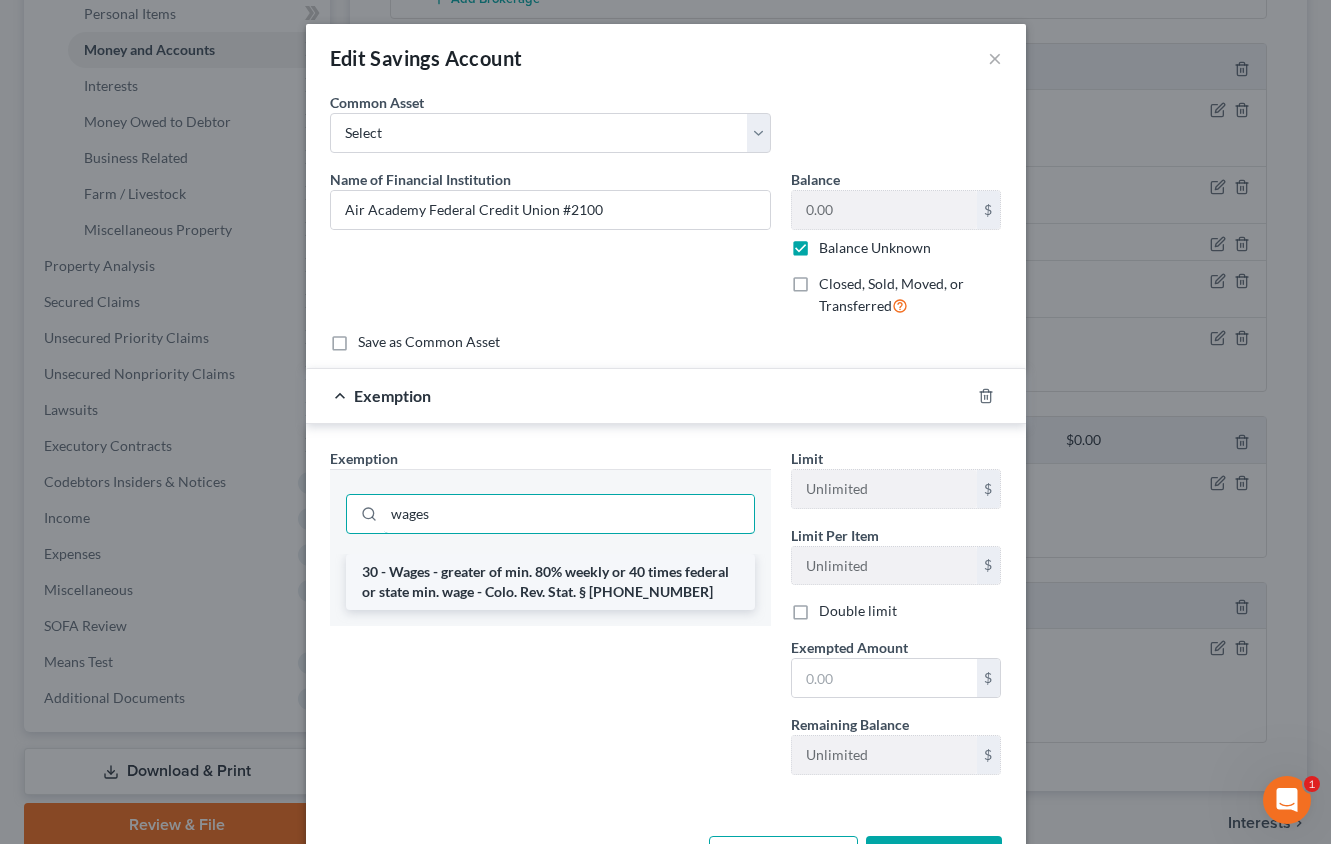 type on "wages" 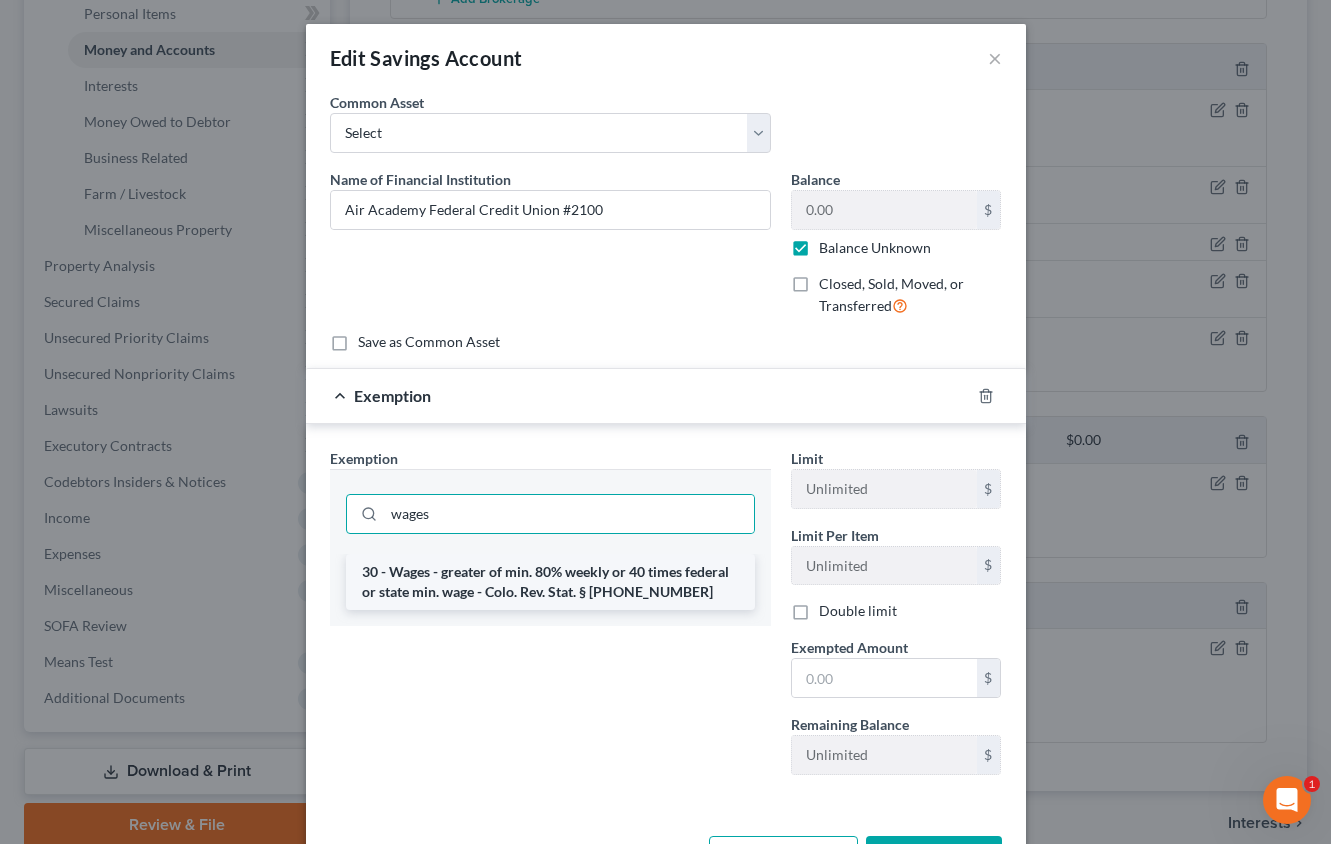 click on "30 - Wages - greater of min. 80% weekly or 40 times federal or state min. wage - Colo. Rev. Stat. § [PHONE_NUMBER]" at bounding box center (550, 582) 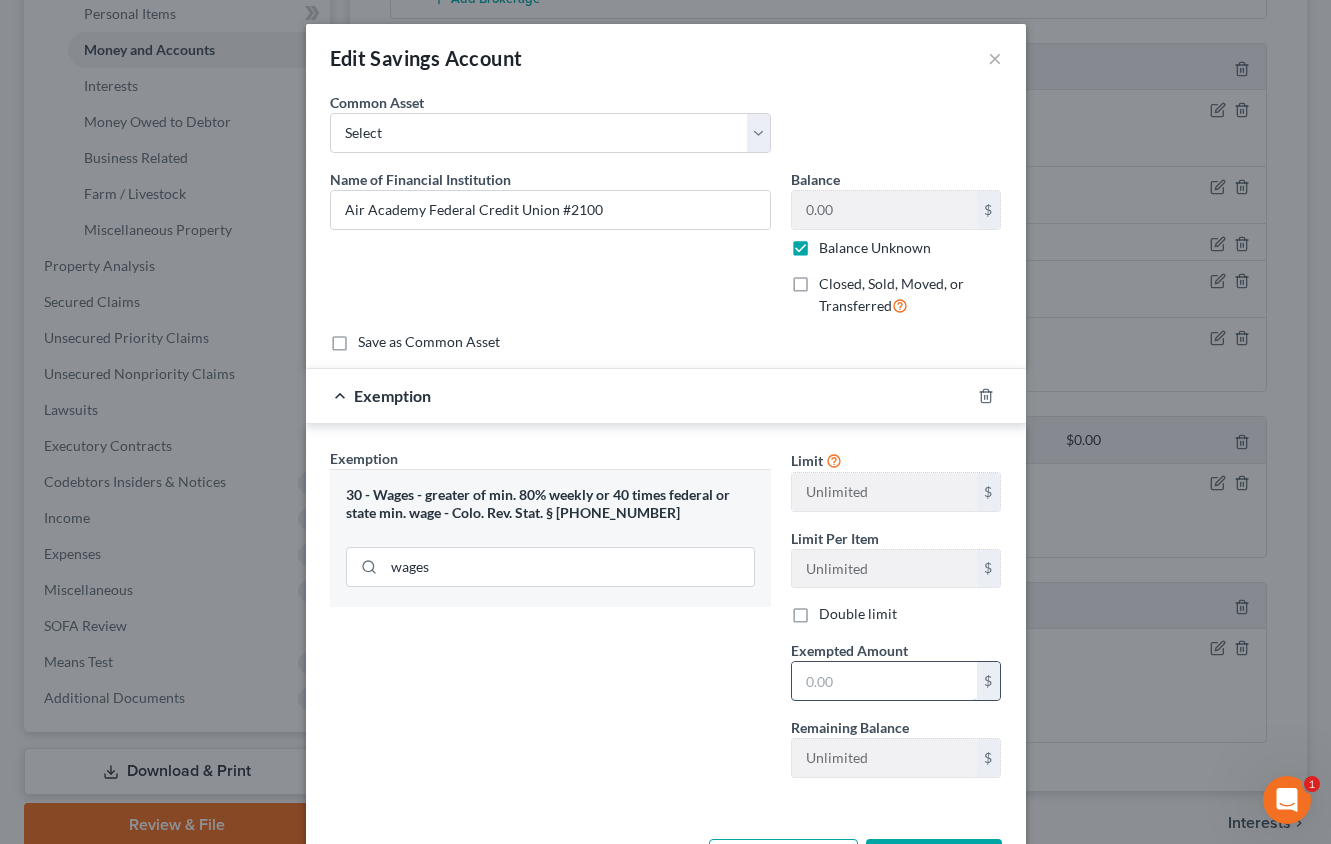 click at bounding box center (884, 681) 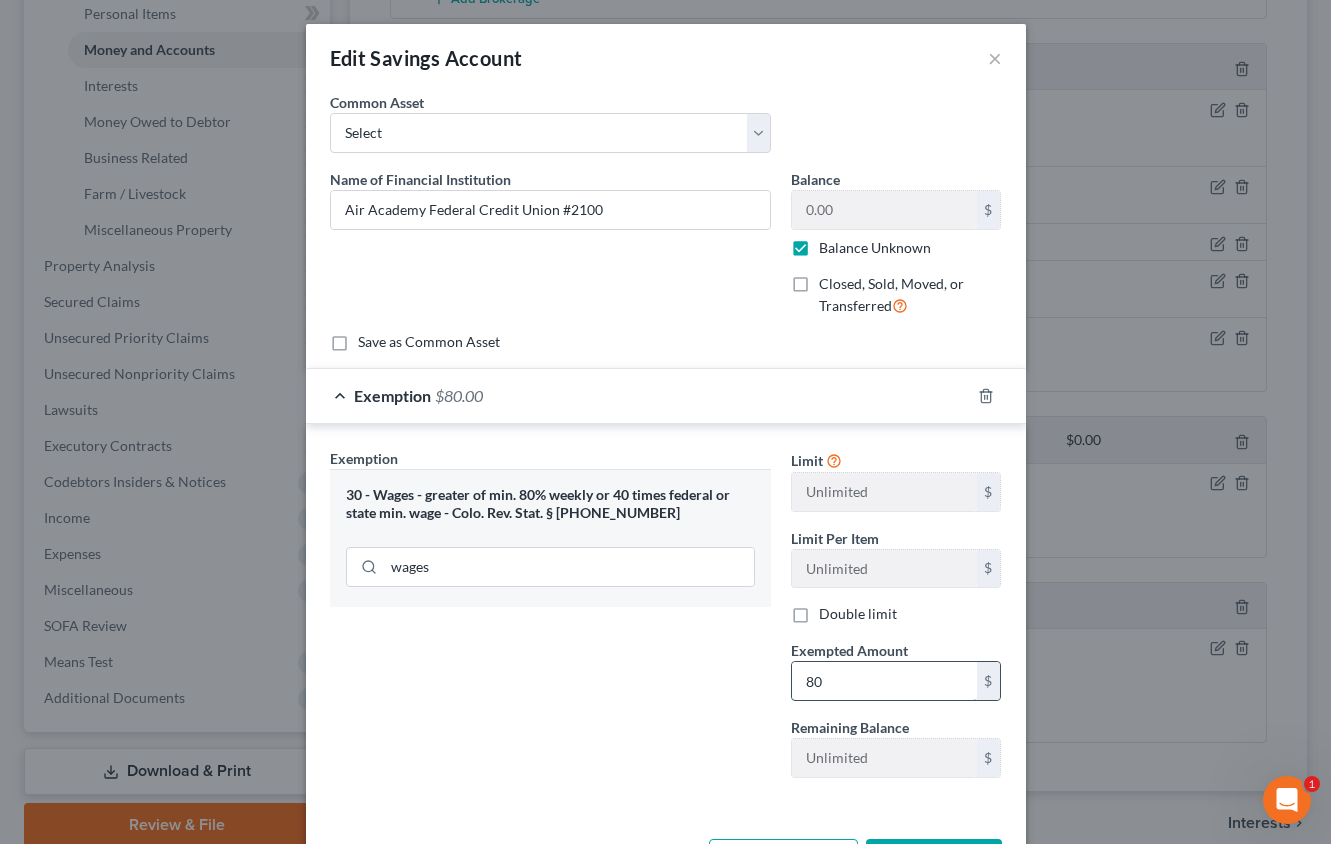 type on "80" 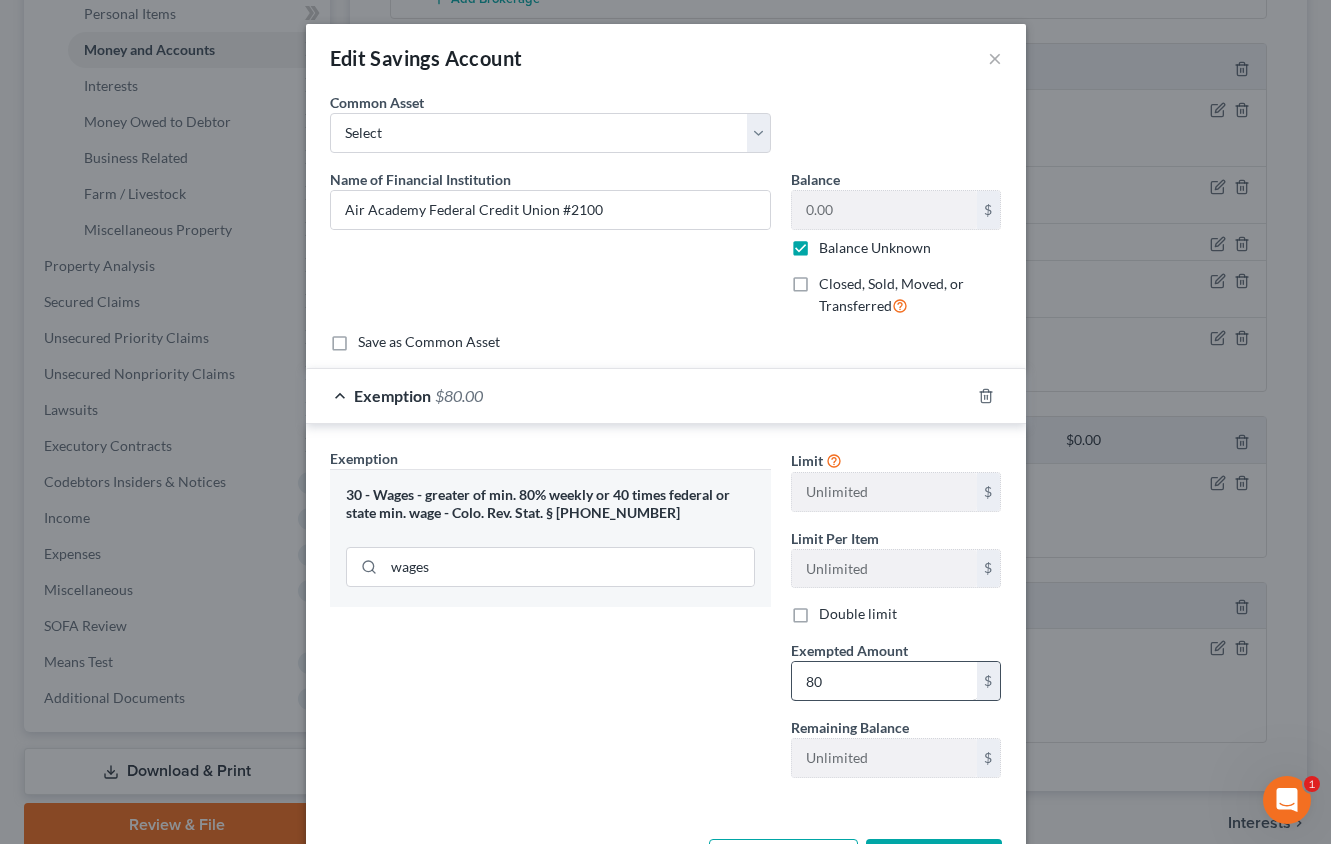 scroll, scrollTop: 36, scrollLeft: 0, axis: vertical 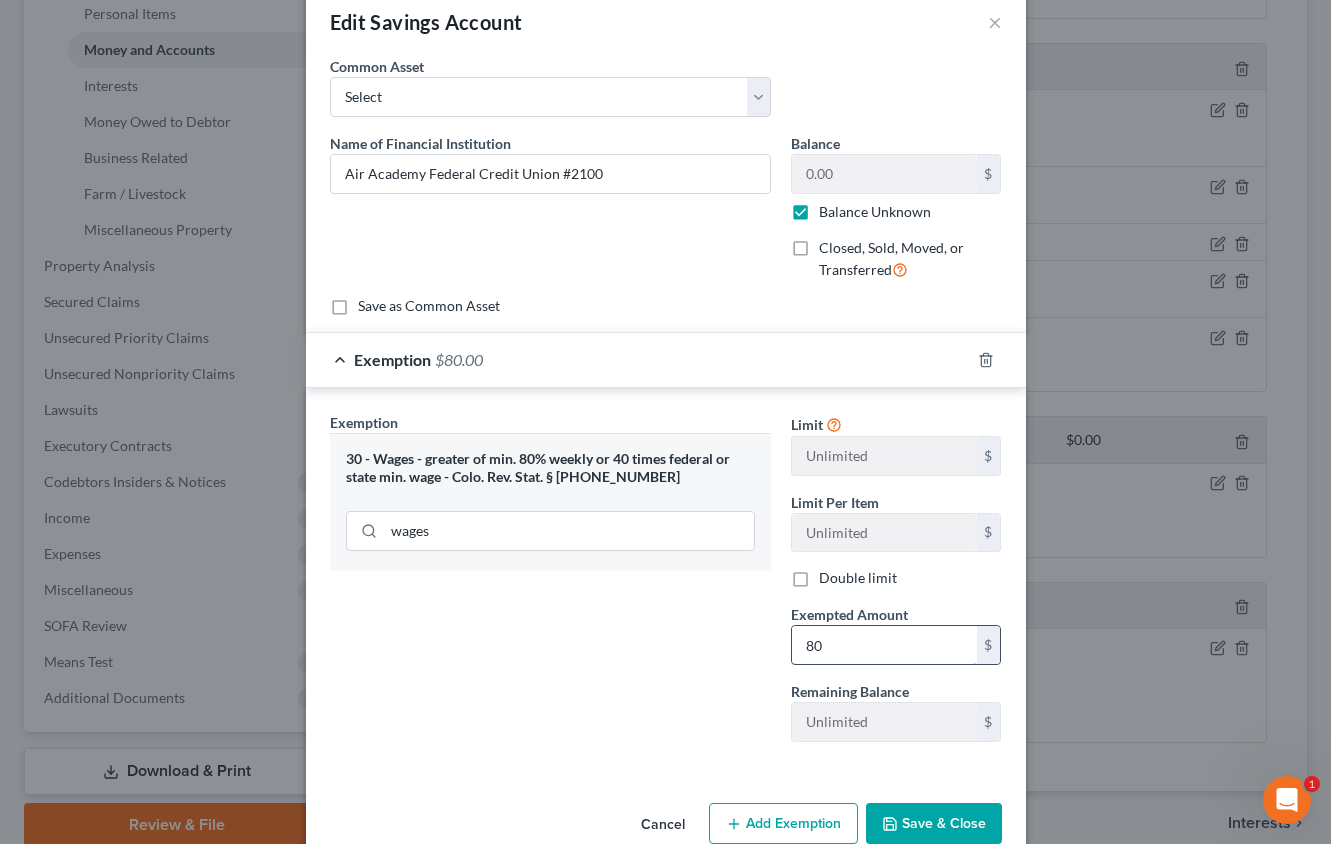 type 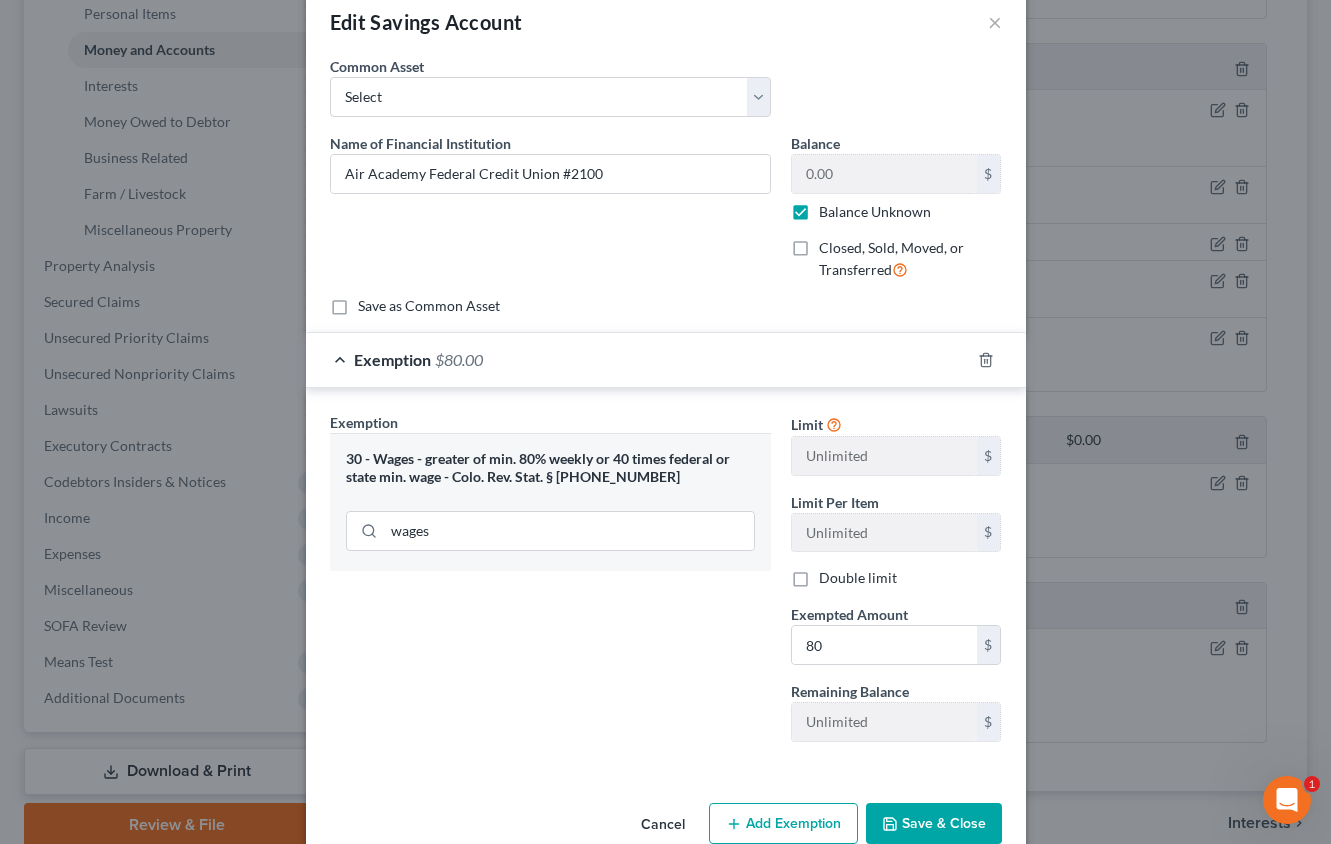 click on "Save & Close" at bounding box center [934, 824] 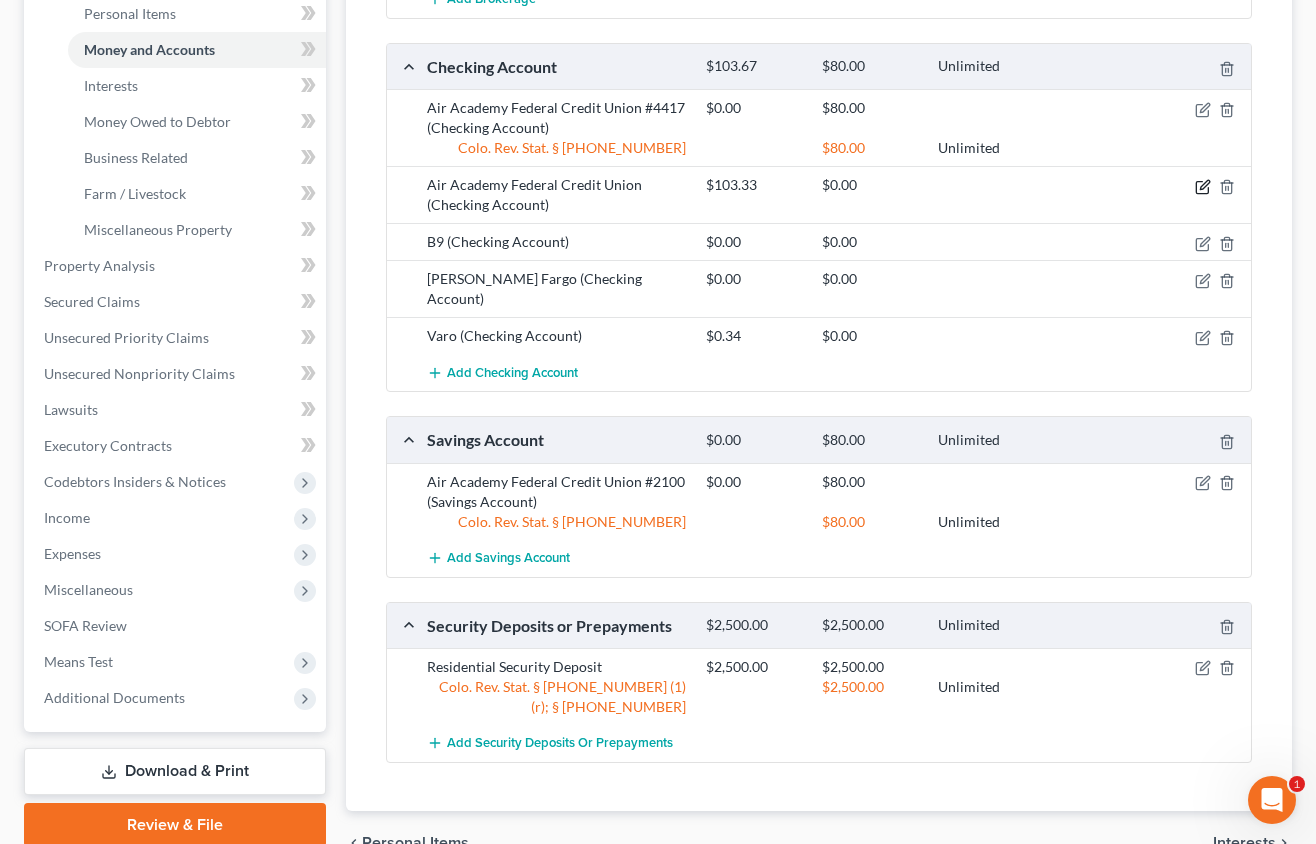 click 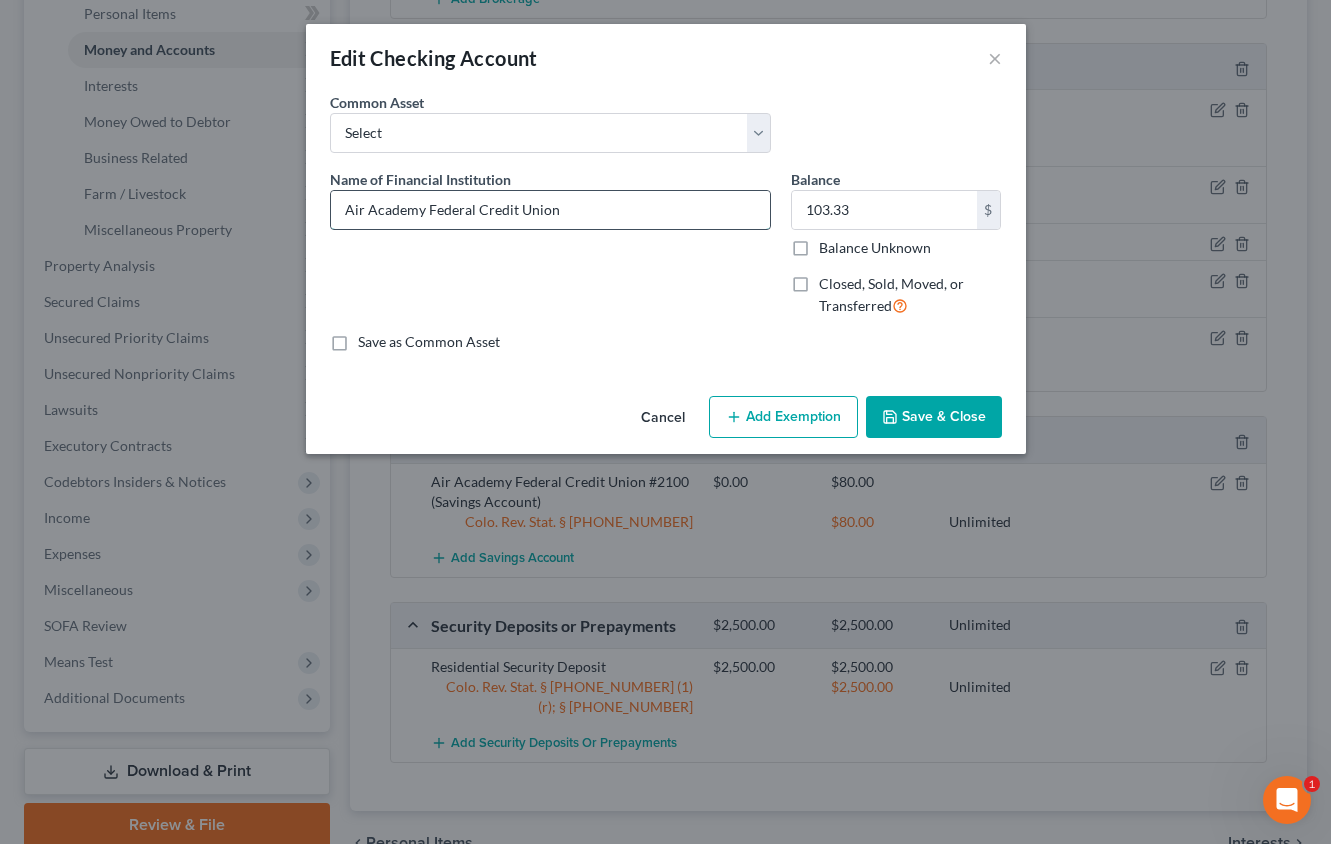 click on "Air Academy Federal Credit Union" at bounding box center [550, 210] 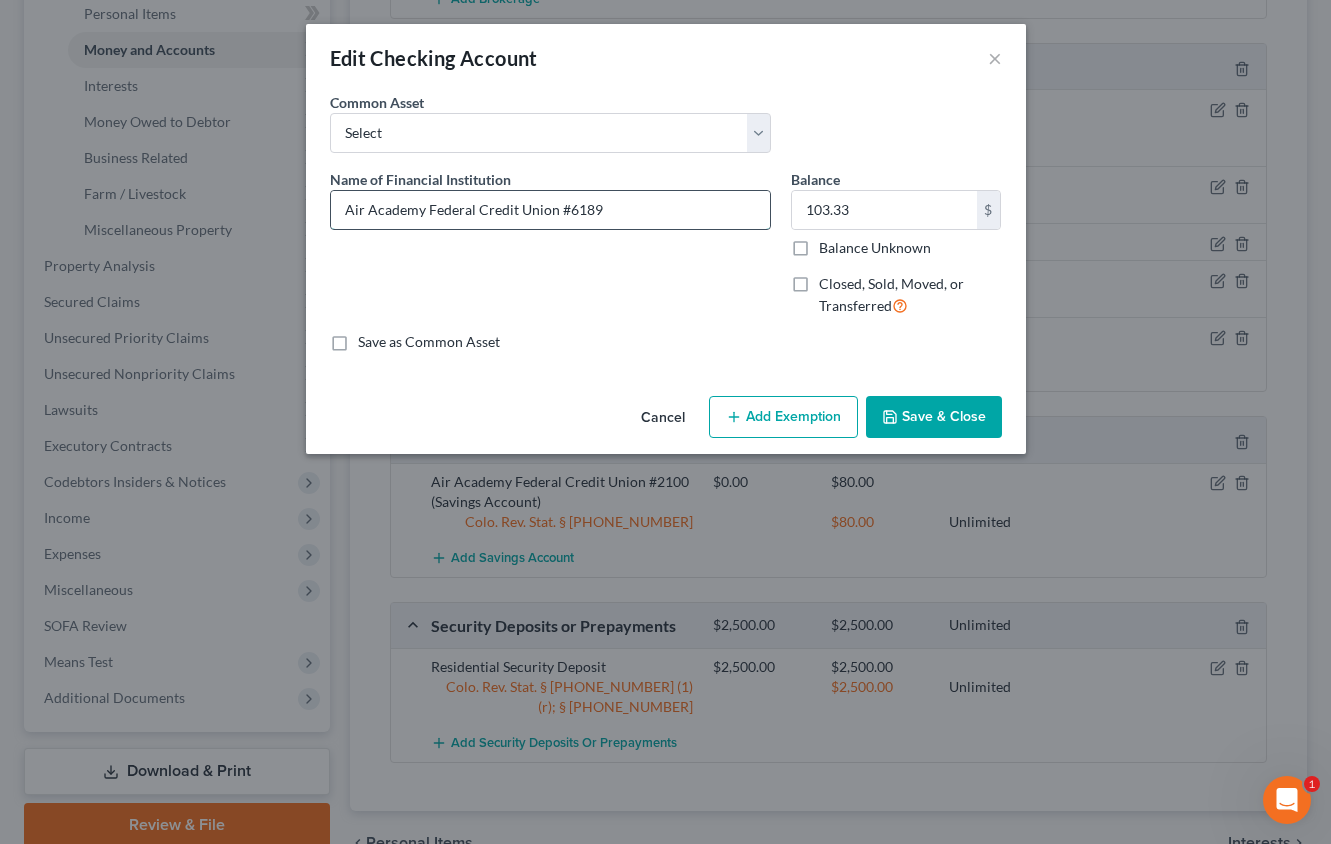 type on "Air Academy Federal Credit Union #6189" 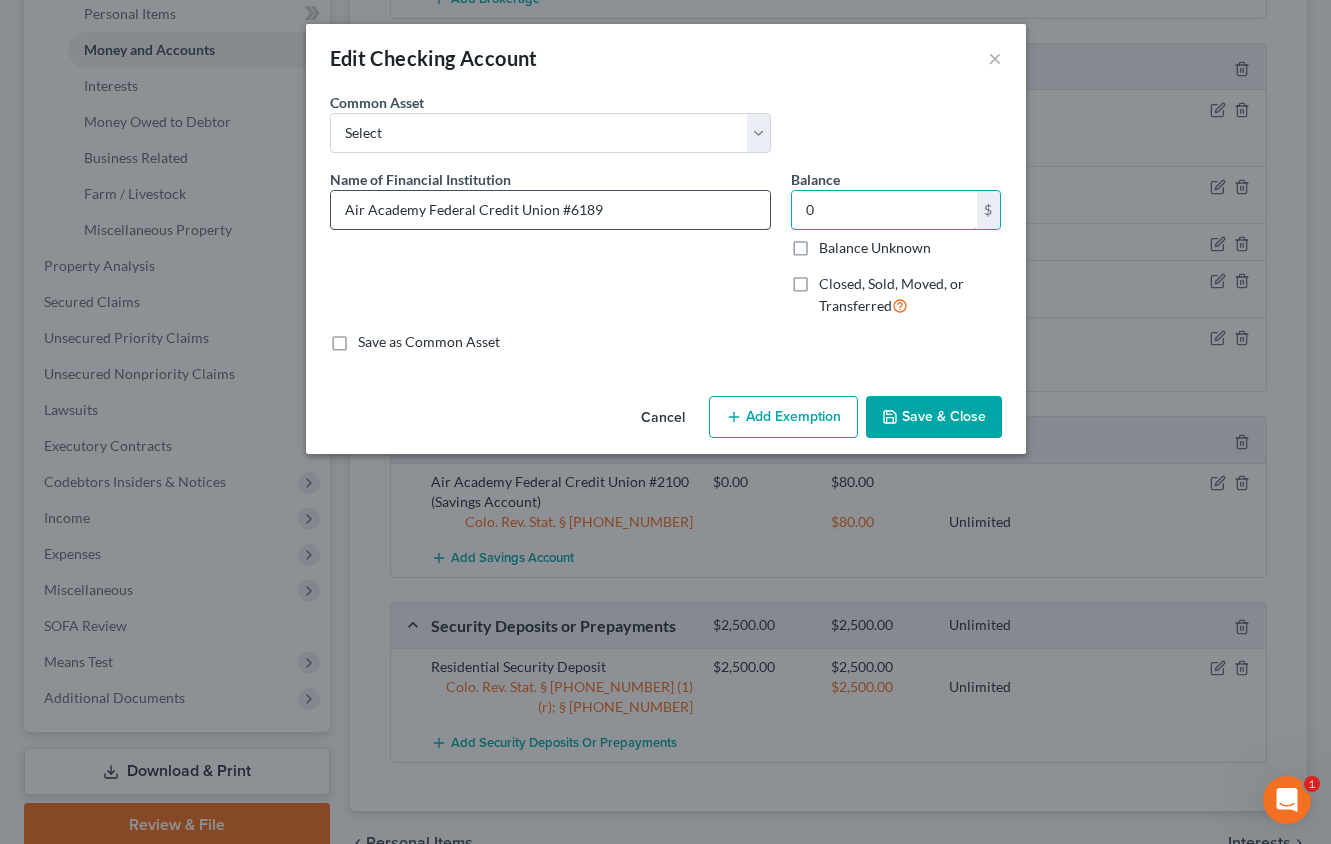 type on "0" 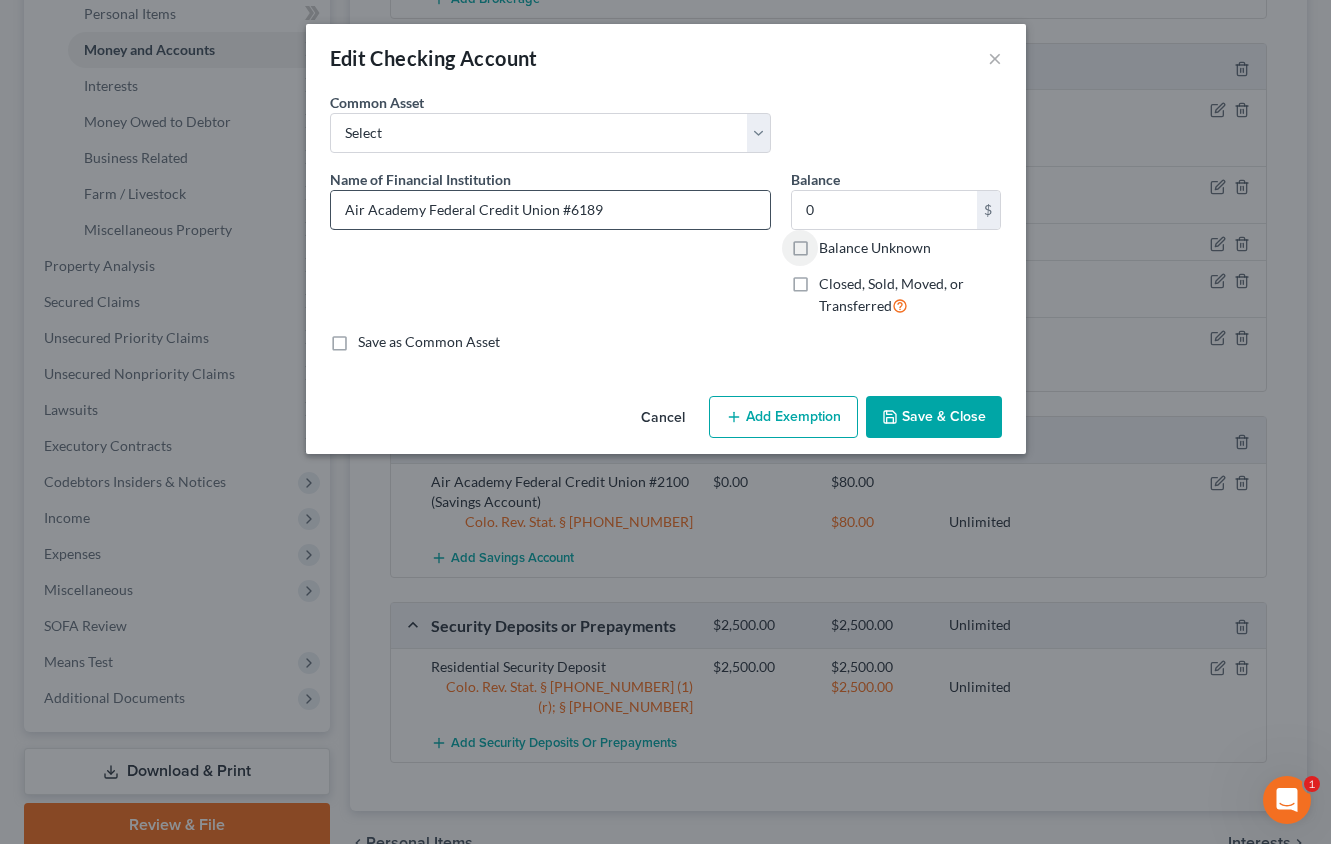 click on "Balance Unknown" at bounding box center (833, 244) 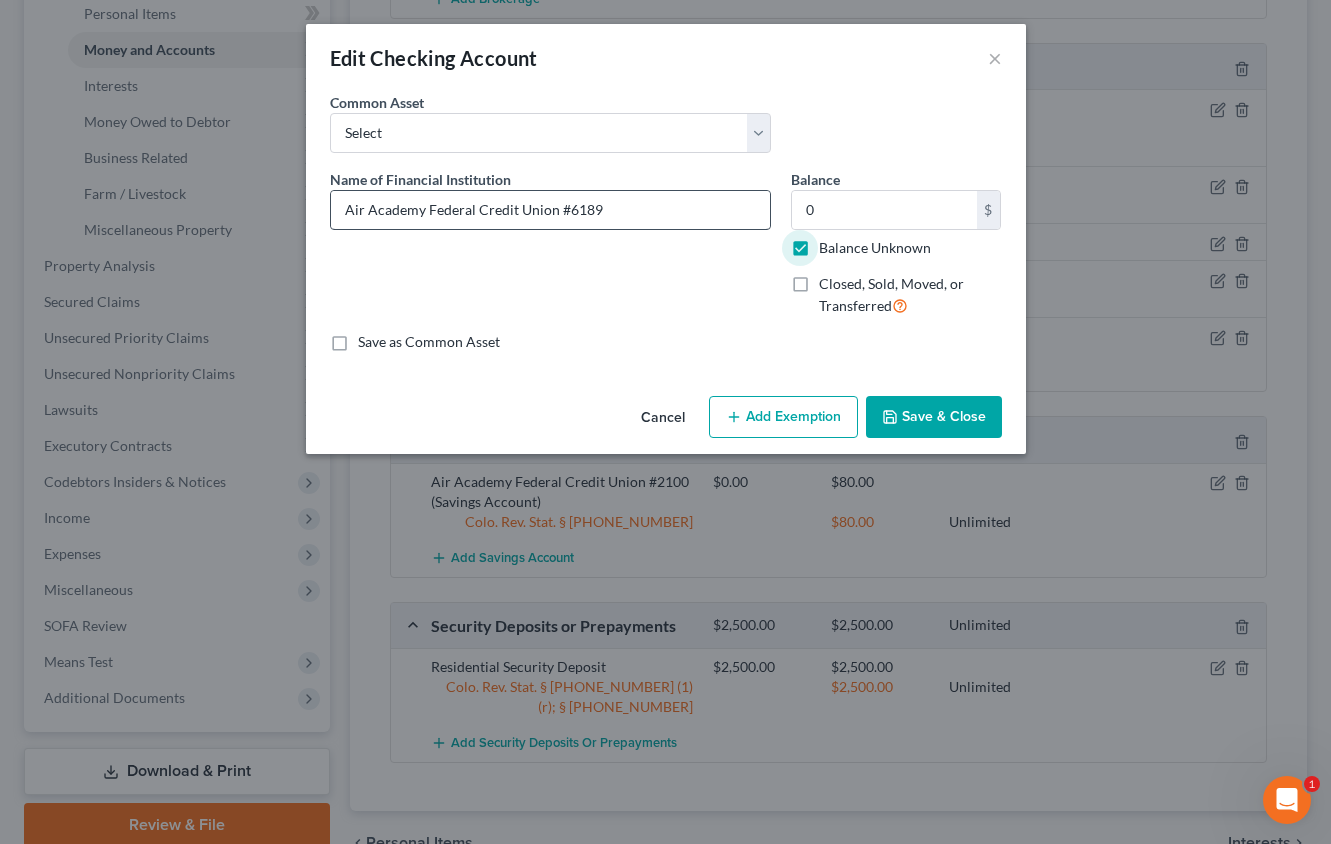 type on "0.00" 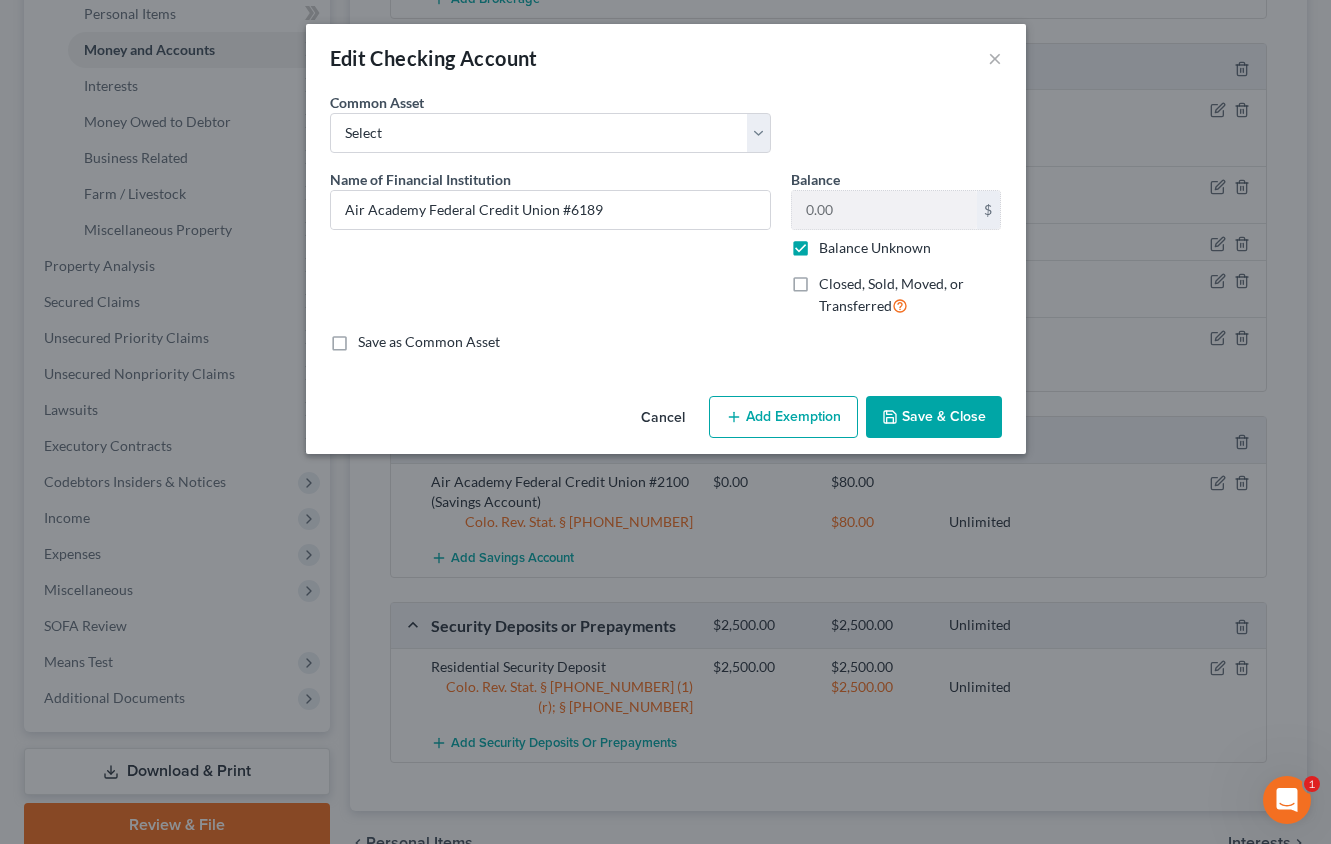 click on "Add Exemption" at bounding box center (783, 417) 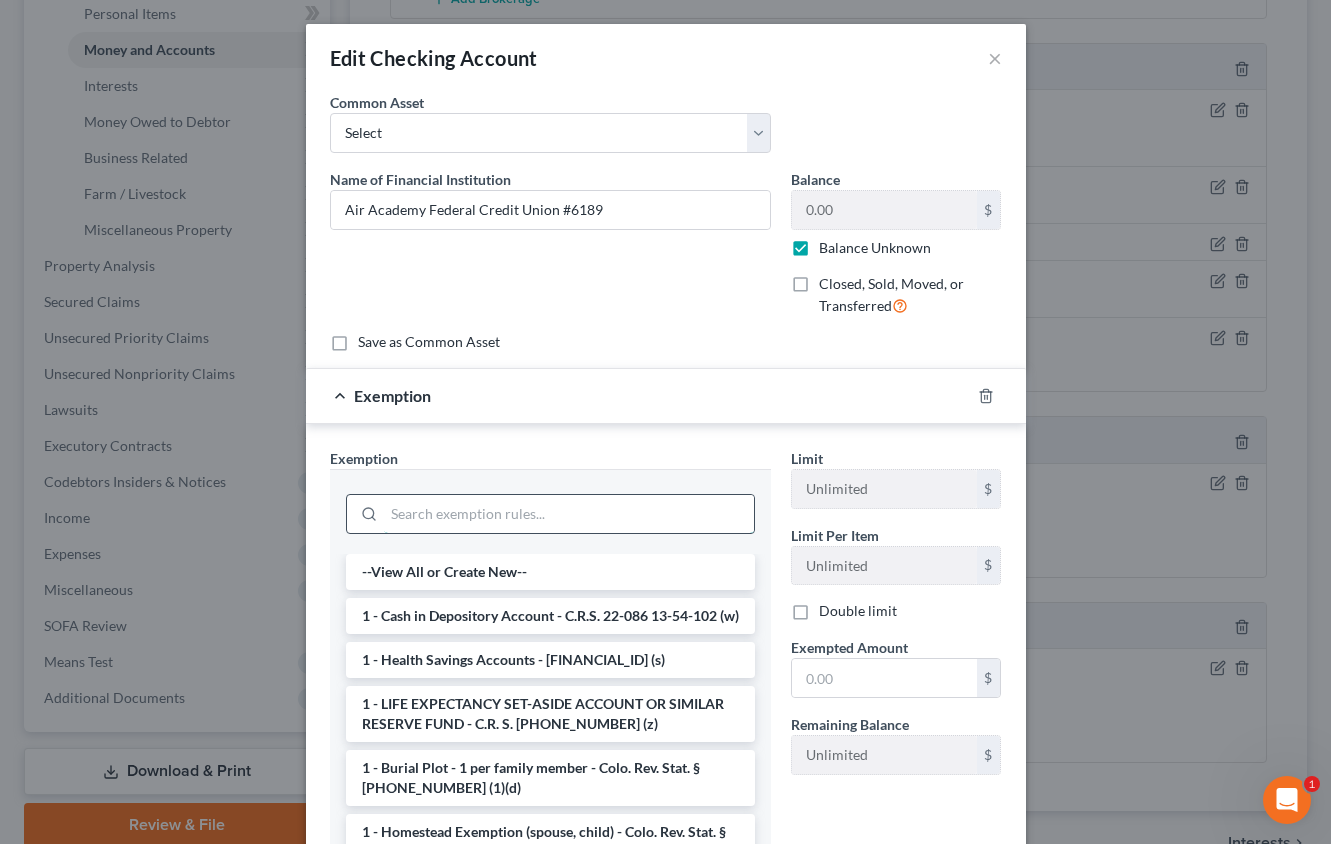click at bounding box center [569, 514] 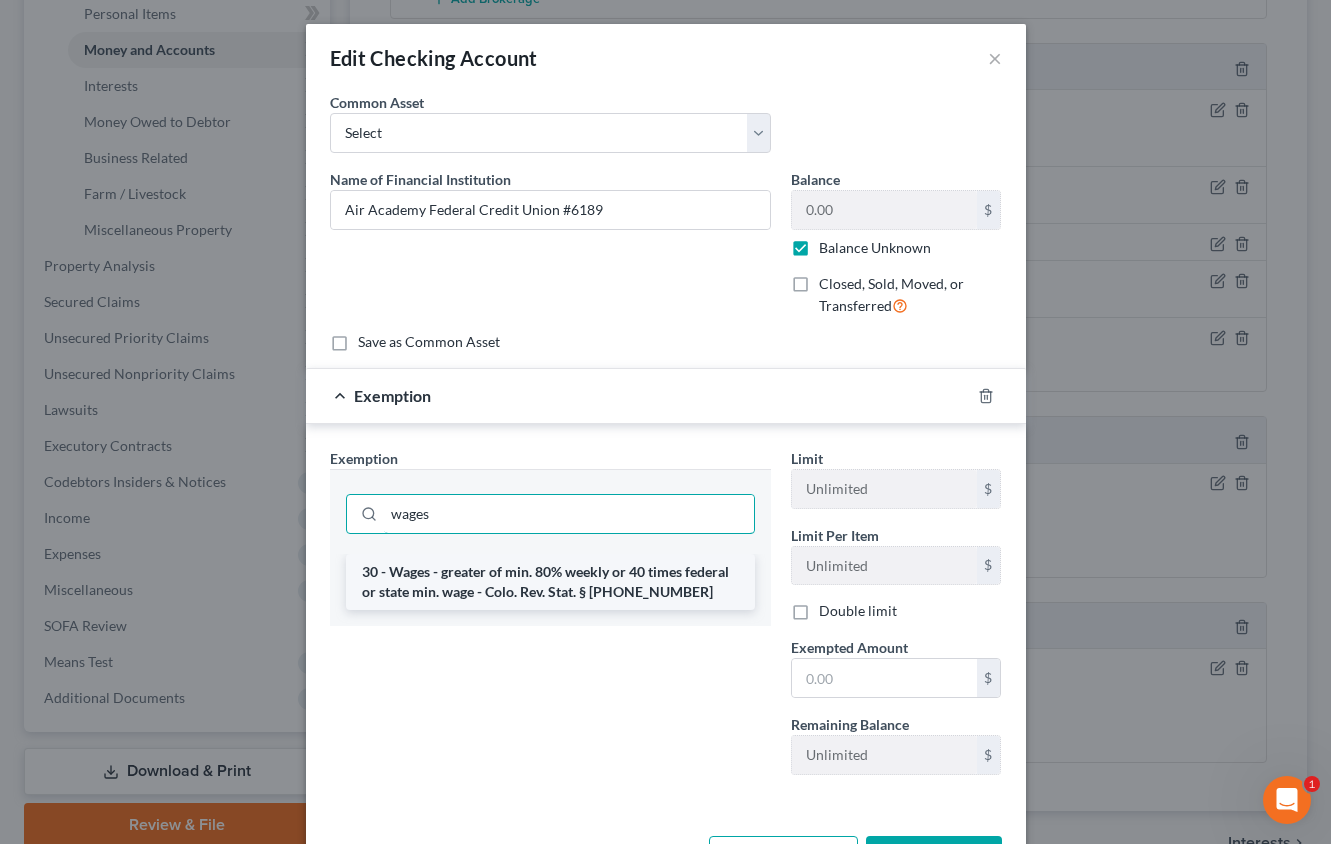 type on "wages" 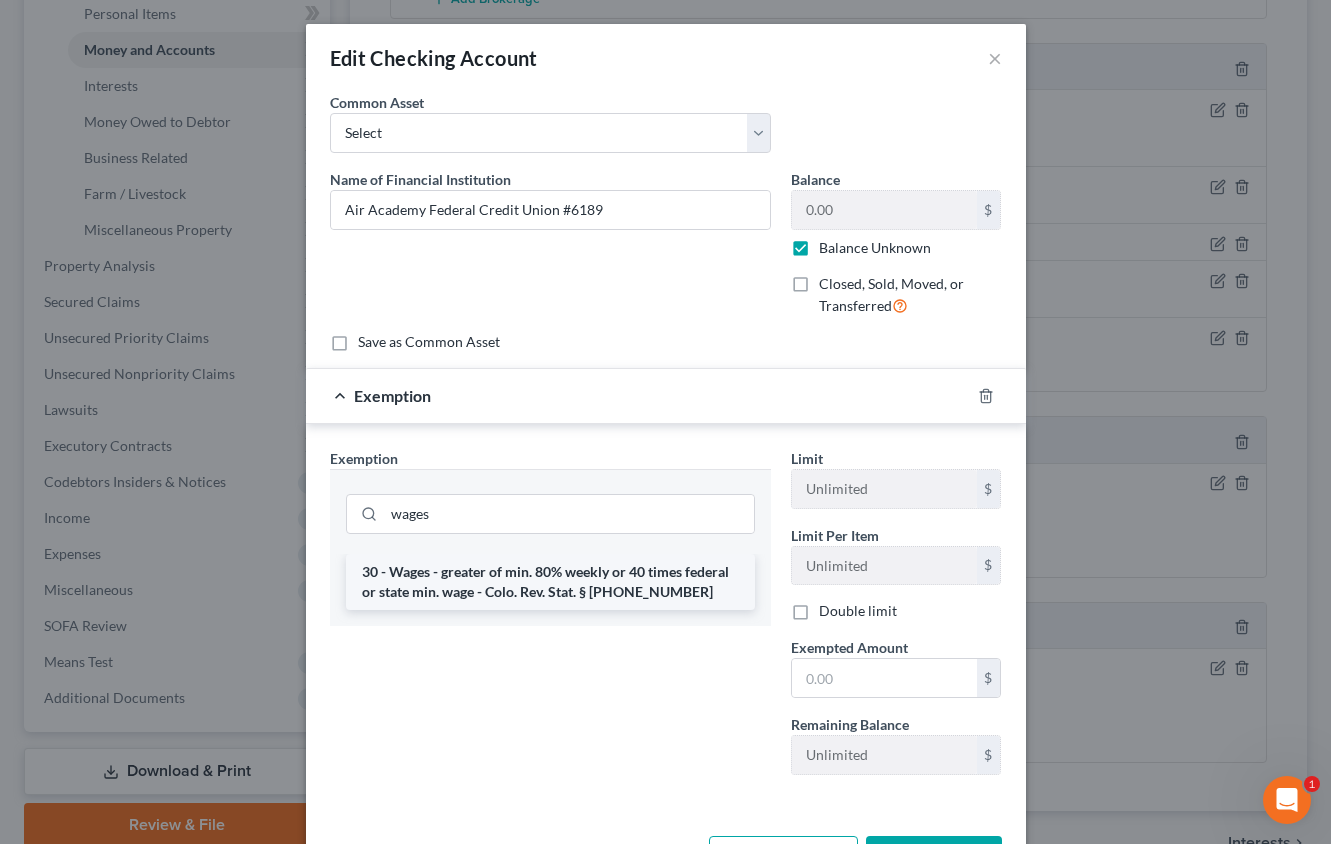 click on "30 - Wages - greater of min. 80% weekly or 40 times federal or state min. wage - Colo. Rev. Stat. § [PHONE_NUMBER]" at bounding box center (550, 582) 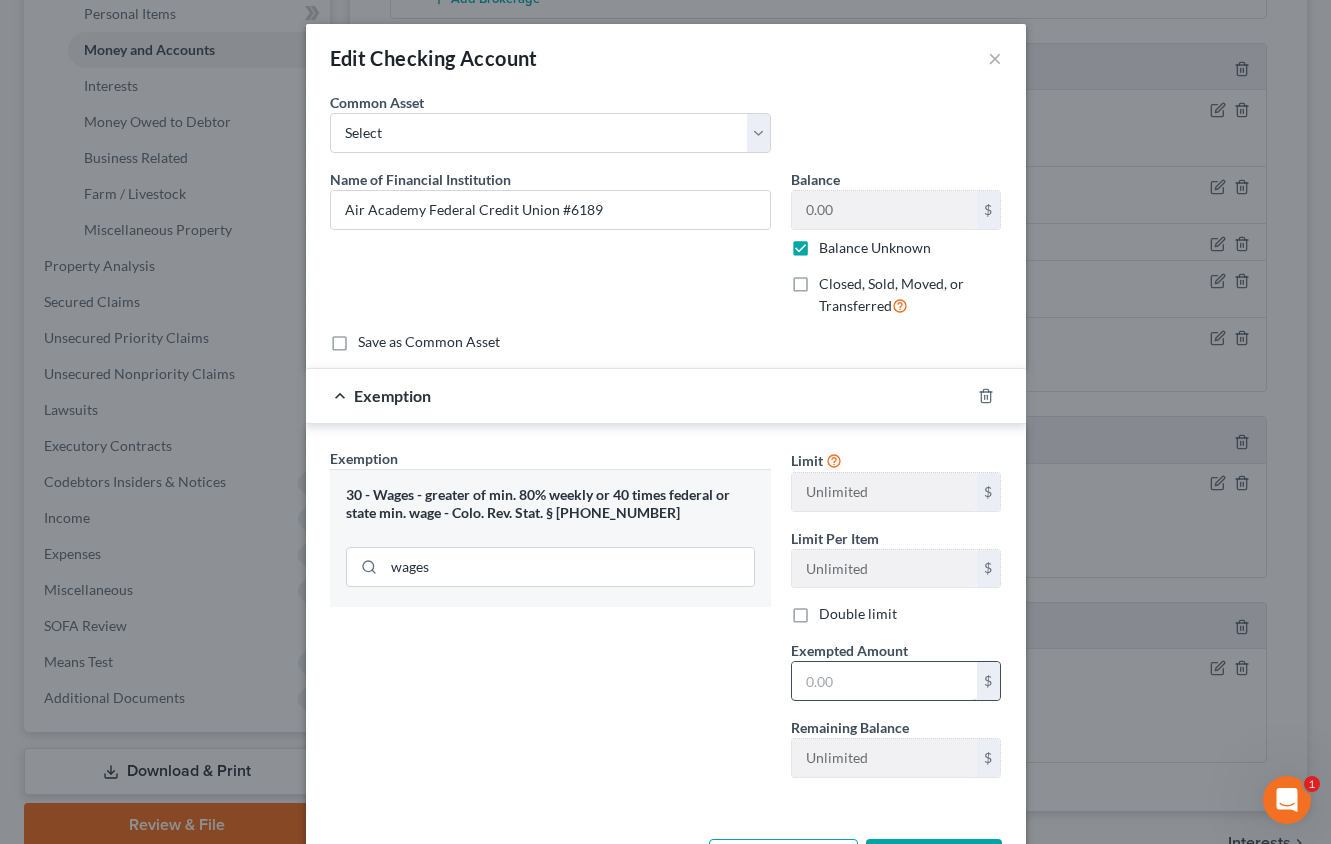 click at bounding box center (884, 681) 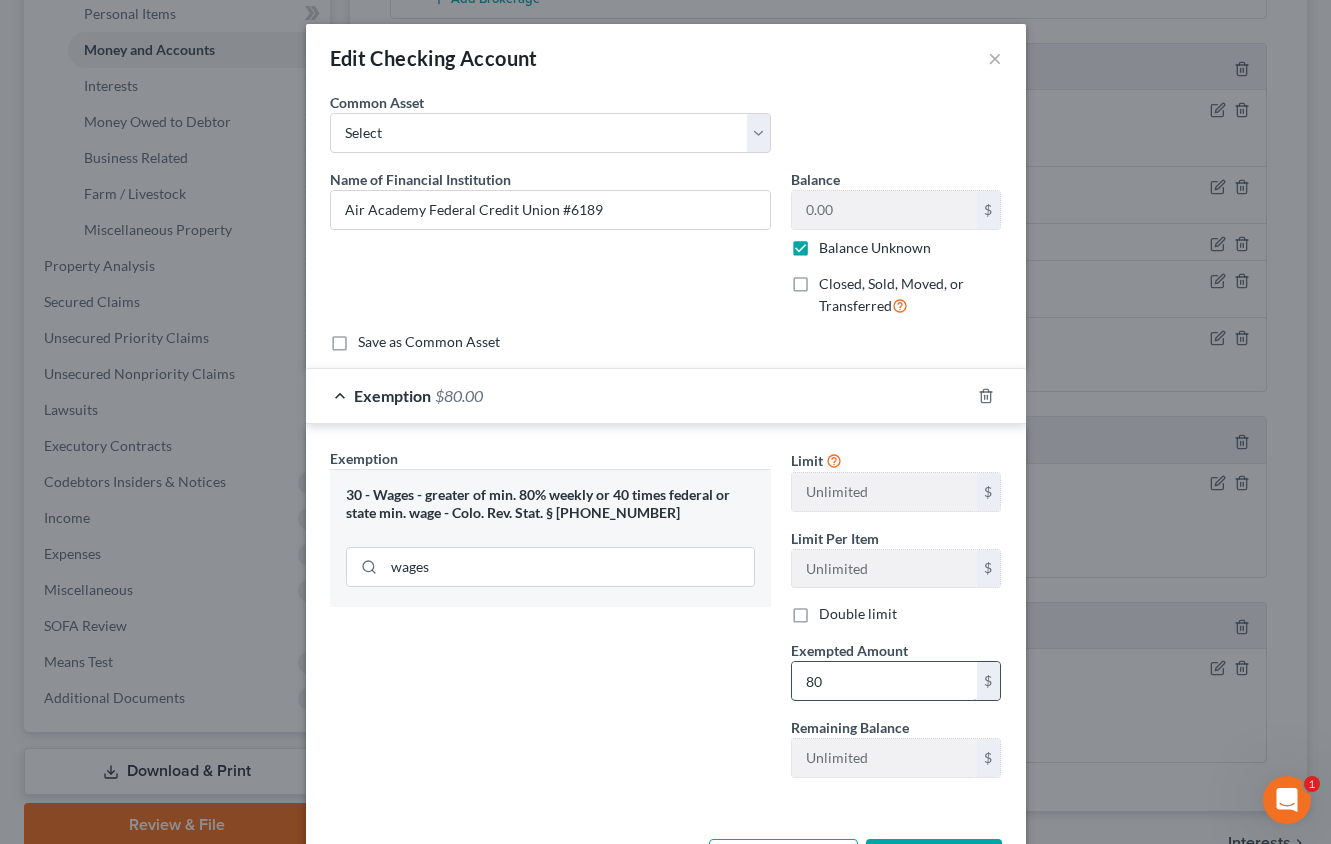 type on "80" 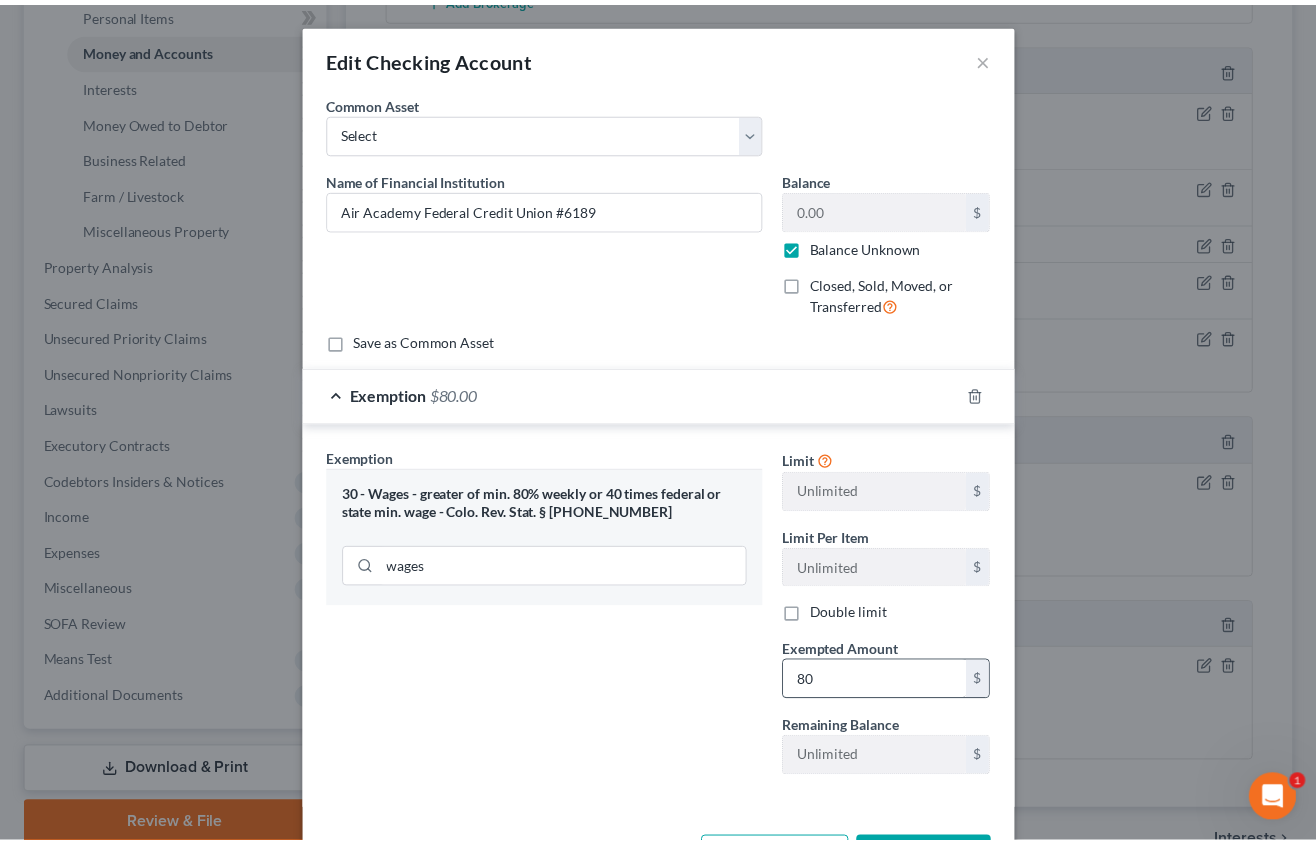scroll, scrollTop: 36, scrollLeft: 0, axis: vertical 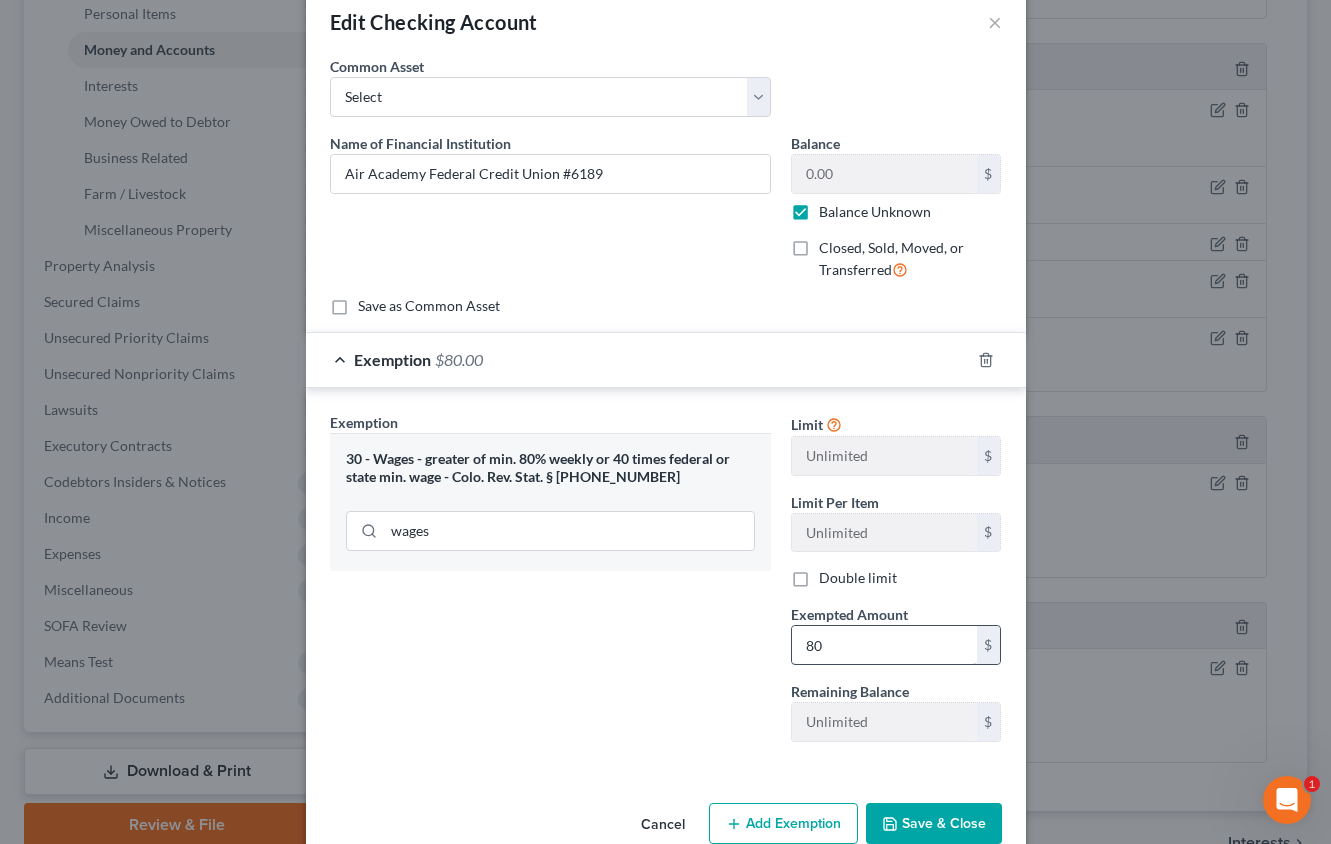 type 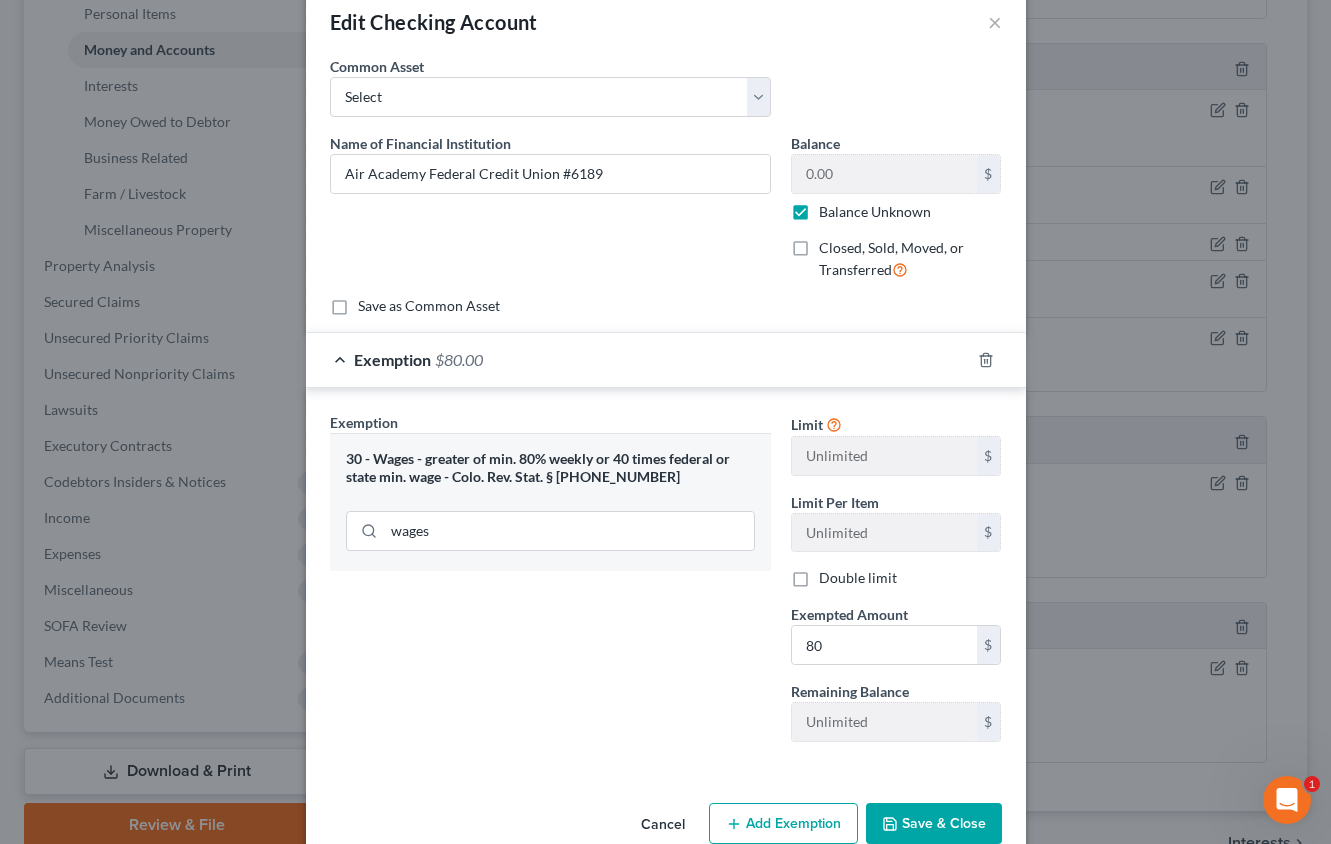click on "Save & Close" at bounding box center (934, 824) 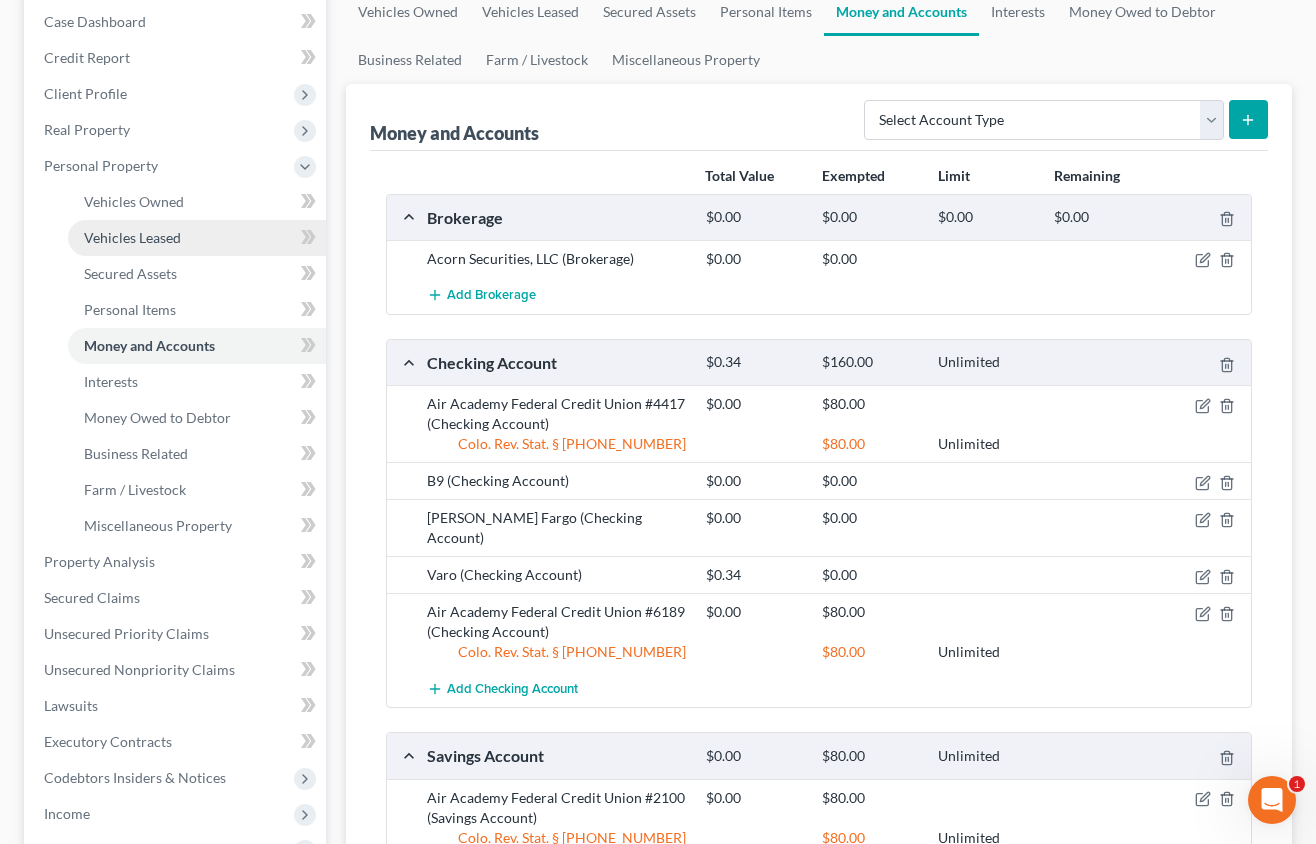 scroll, scrollTop: 200, scrollLeft: 0, axis: vertical 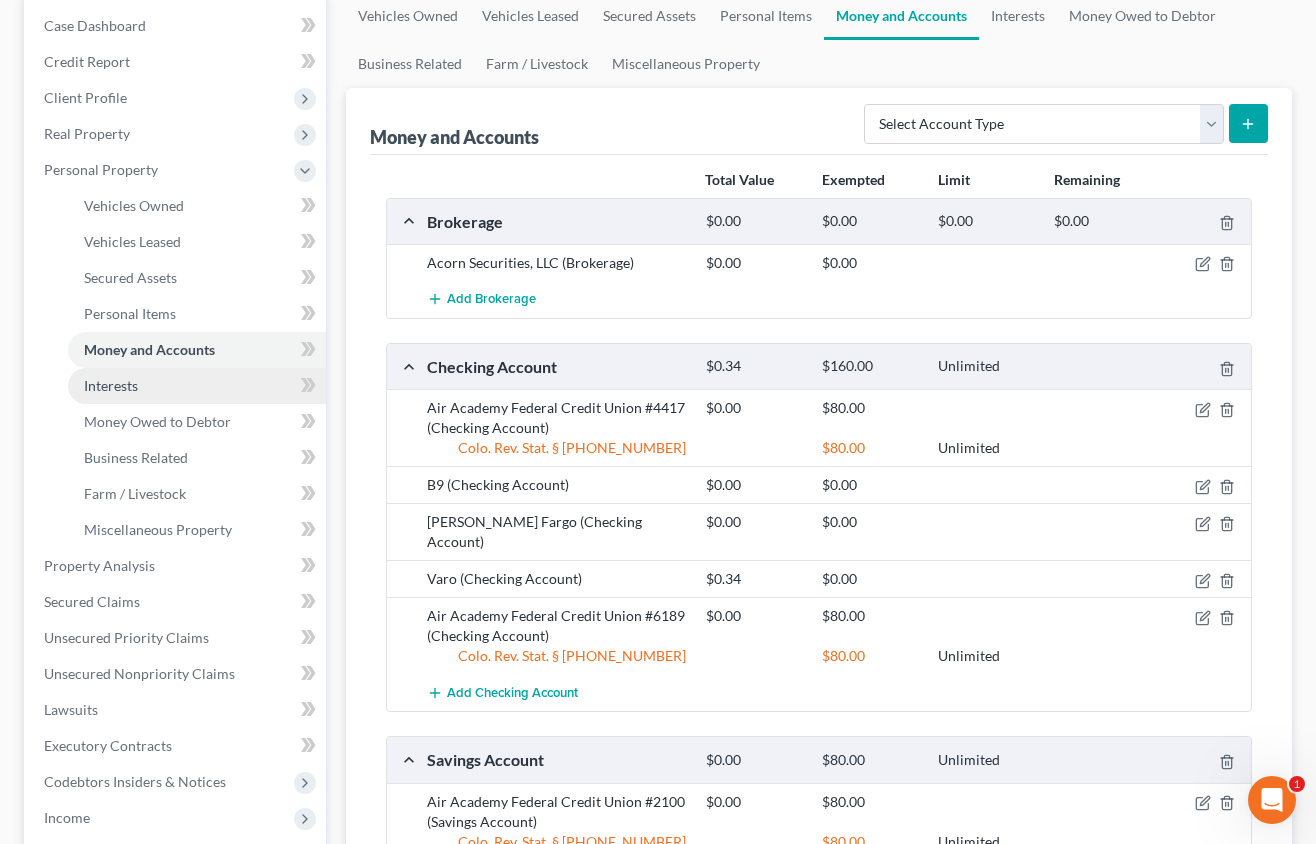 click on "Interests" at bounding box center (111, 385) 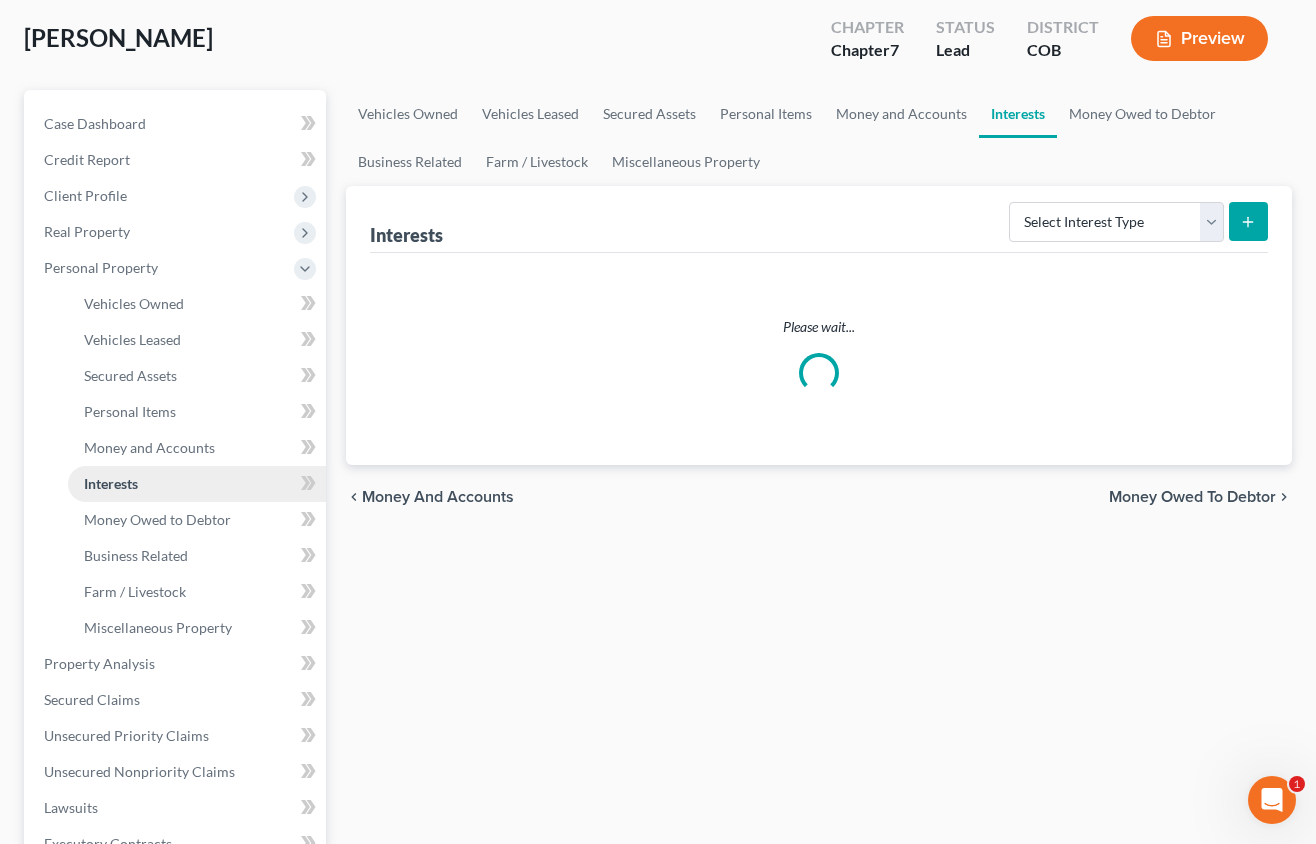 scroll, scrollTop: 0, scrollLeft: 0, axis: both 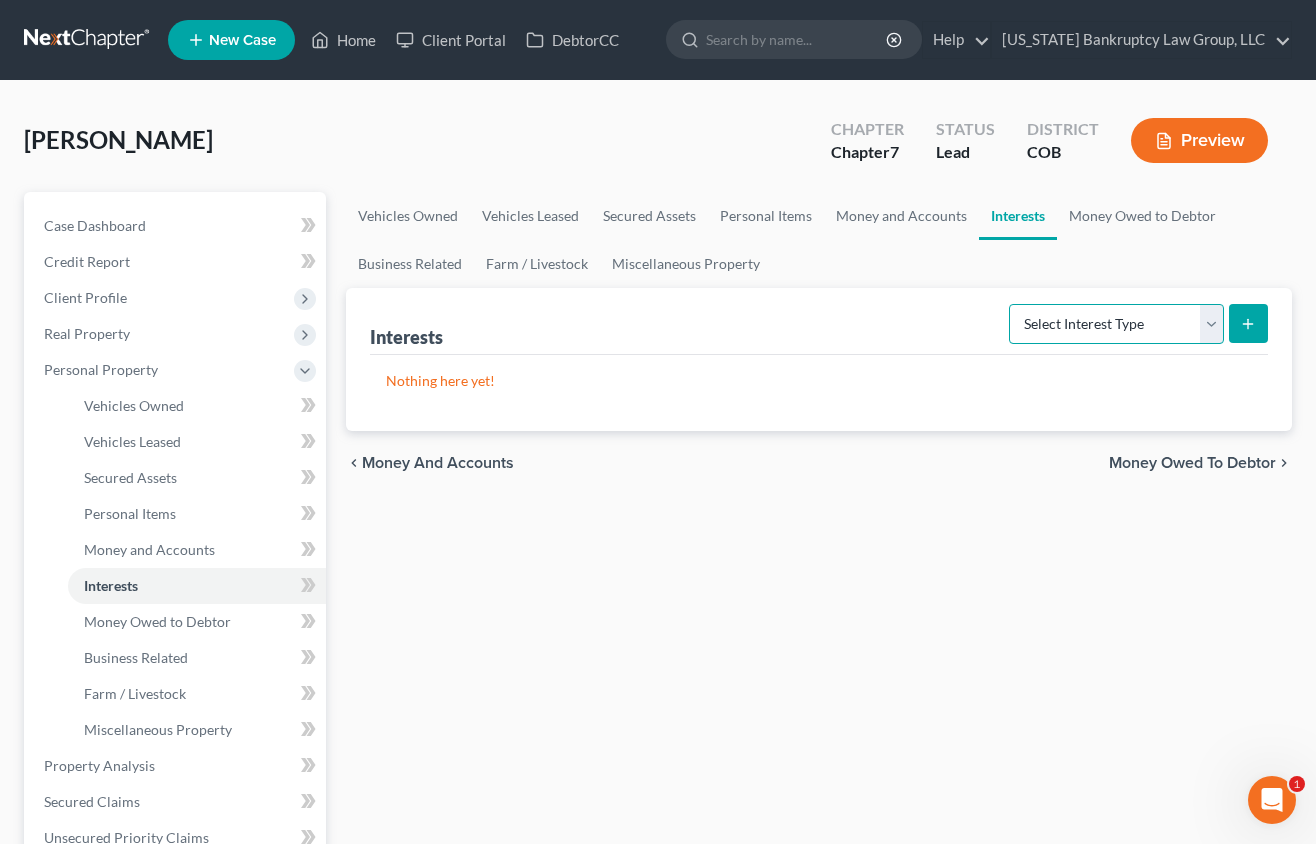 click on "Select Interest Type 401K Annuity Bond Education IRA Government Bond Government Pension Plan Incorporated Business IRA Joint Venture (Active) Joint Venture (Inactive) [PERSON_NAME] Mutual Fund Other Retirement Plan Partnership (Active) Partnership (Inactive) Pension Plan Stock Term Life Insurance Unincorporated Business Whole Life Insurance" at bounding box center [1116, 324] 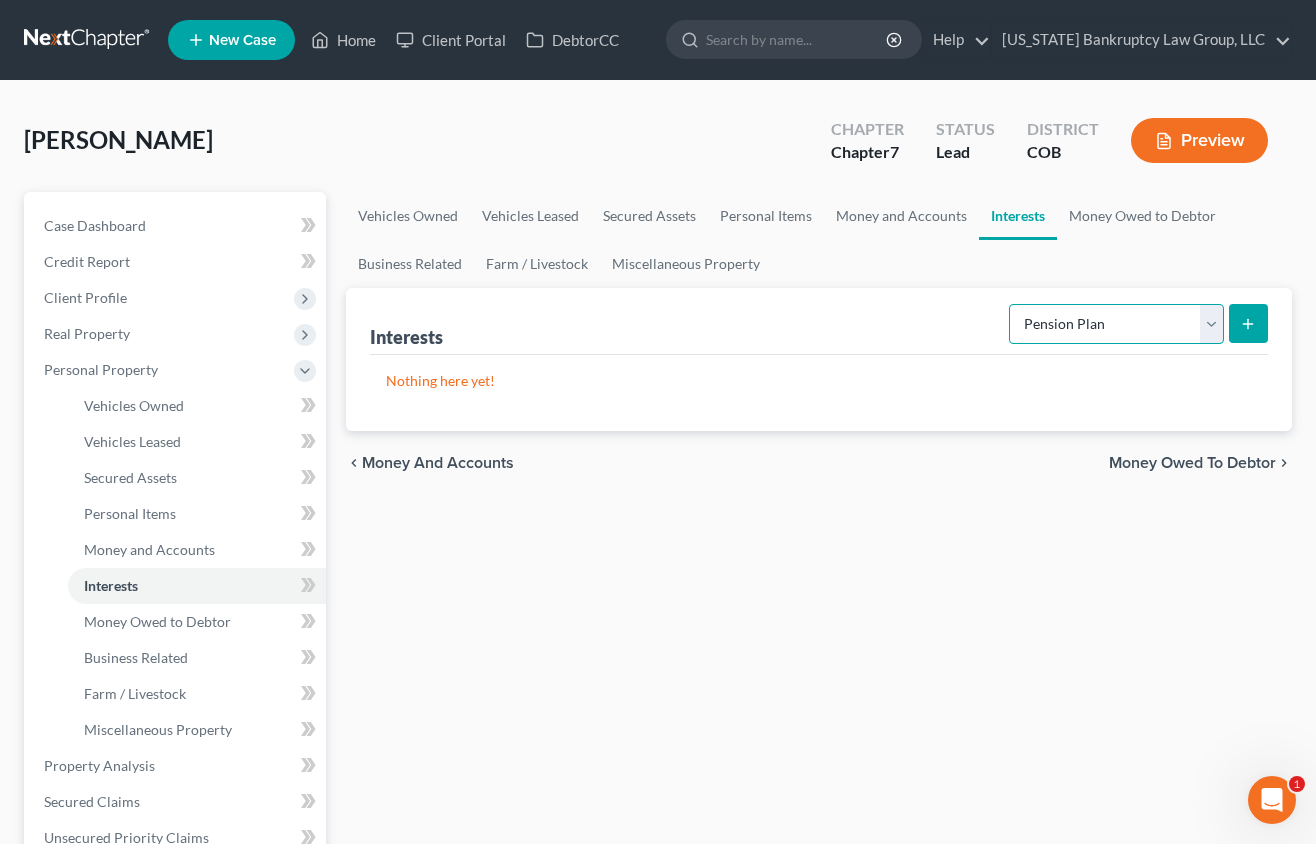 click on "Select Interest Type 401K Annuity Bond Education IRA Government Bond Government Pension Plan Incorporated Business IRA Joint Venture (Active) Joint Venture (Inactive) [PERSON_NAME] Mutual Fund Other Retirement Plan Partnership (Active) Partnership (Inactive) Pension Plan Stock Term Life Insurance Unincorporated Business Whole Life Insurance" at bounding box center [1116, 324] 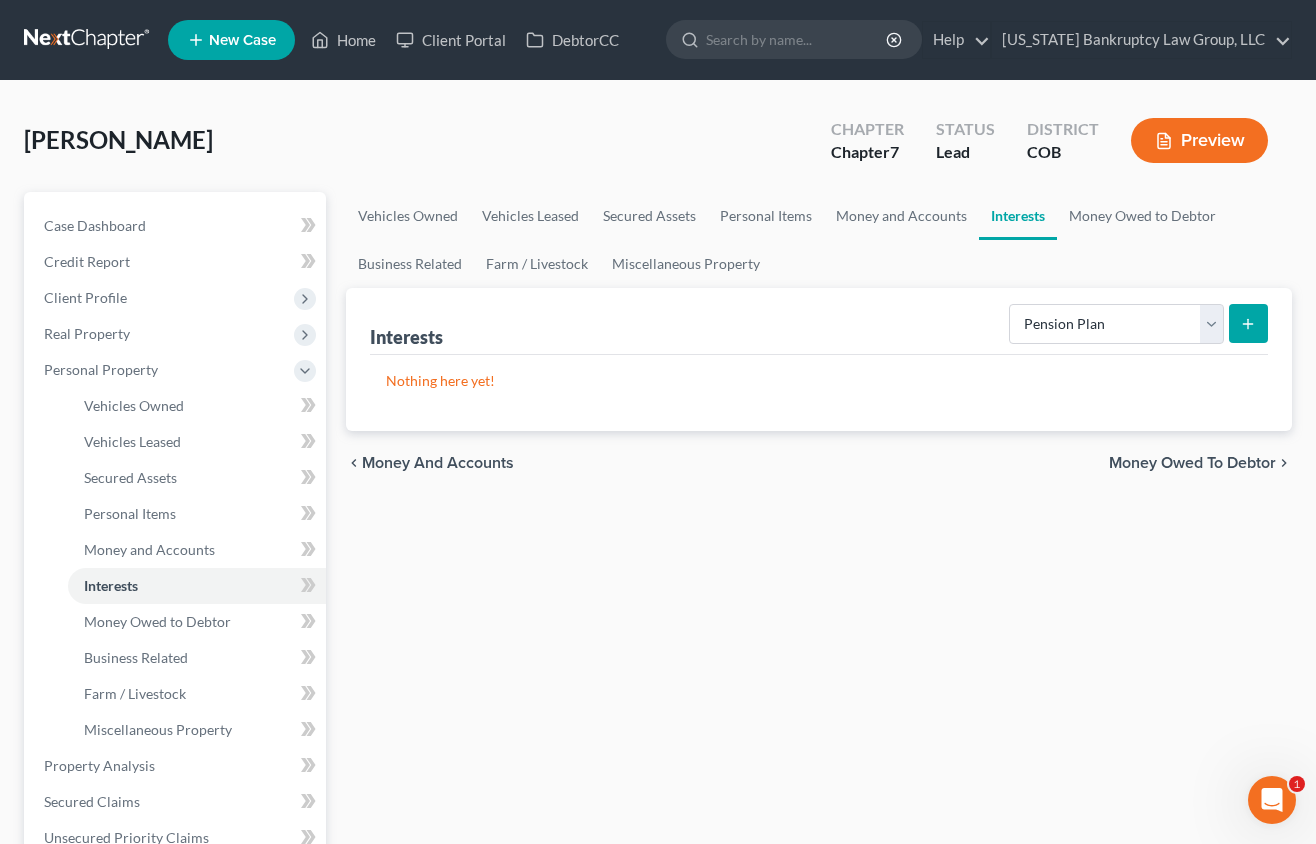 click 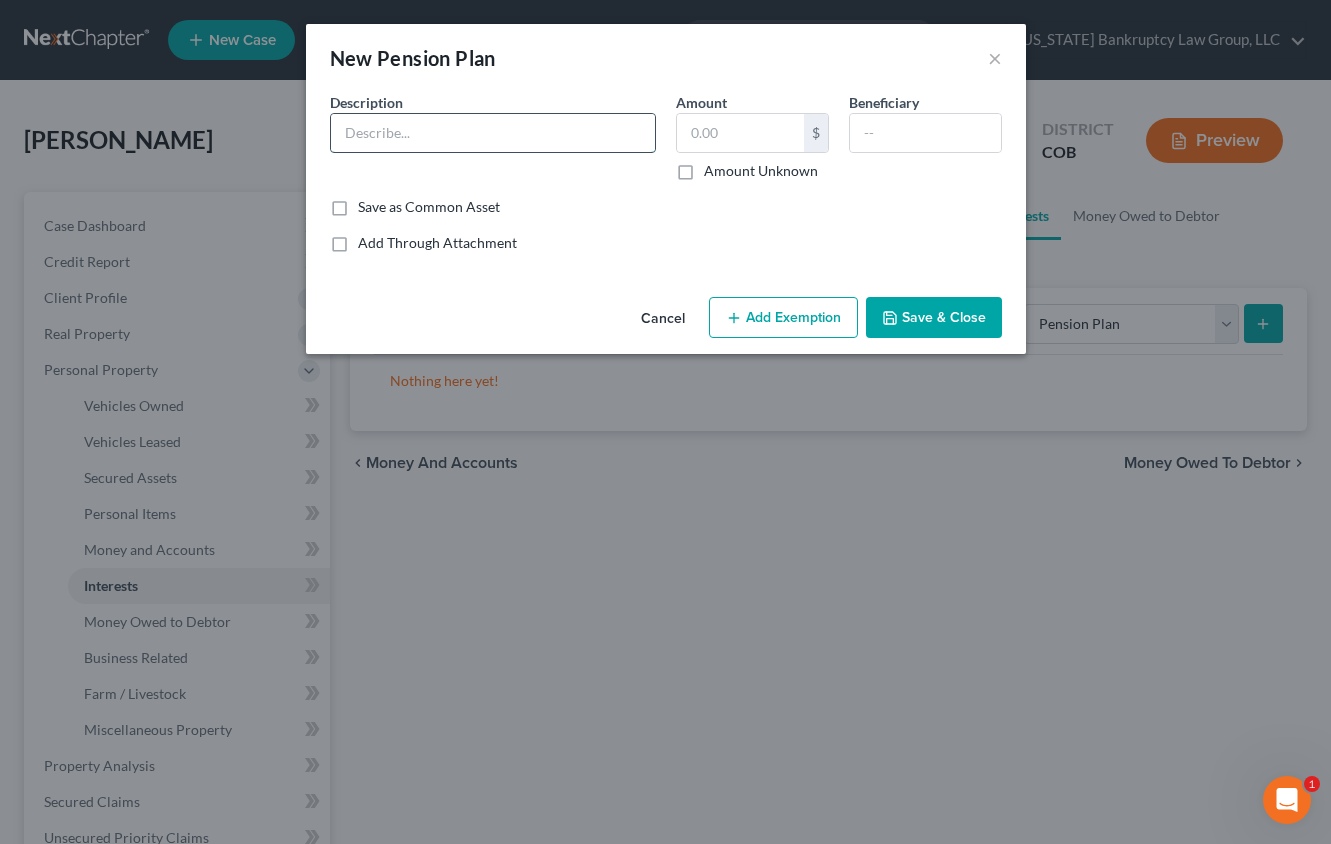 click at bounding box center [493, 133] 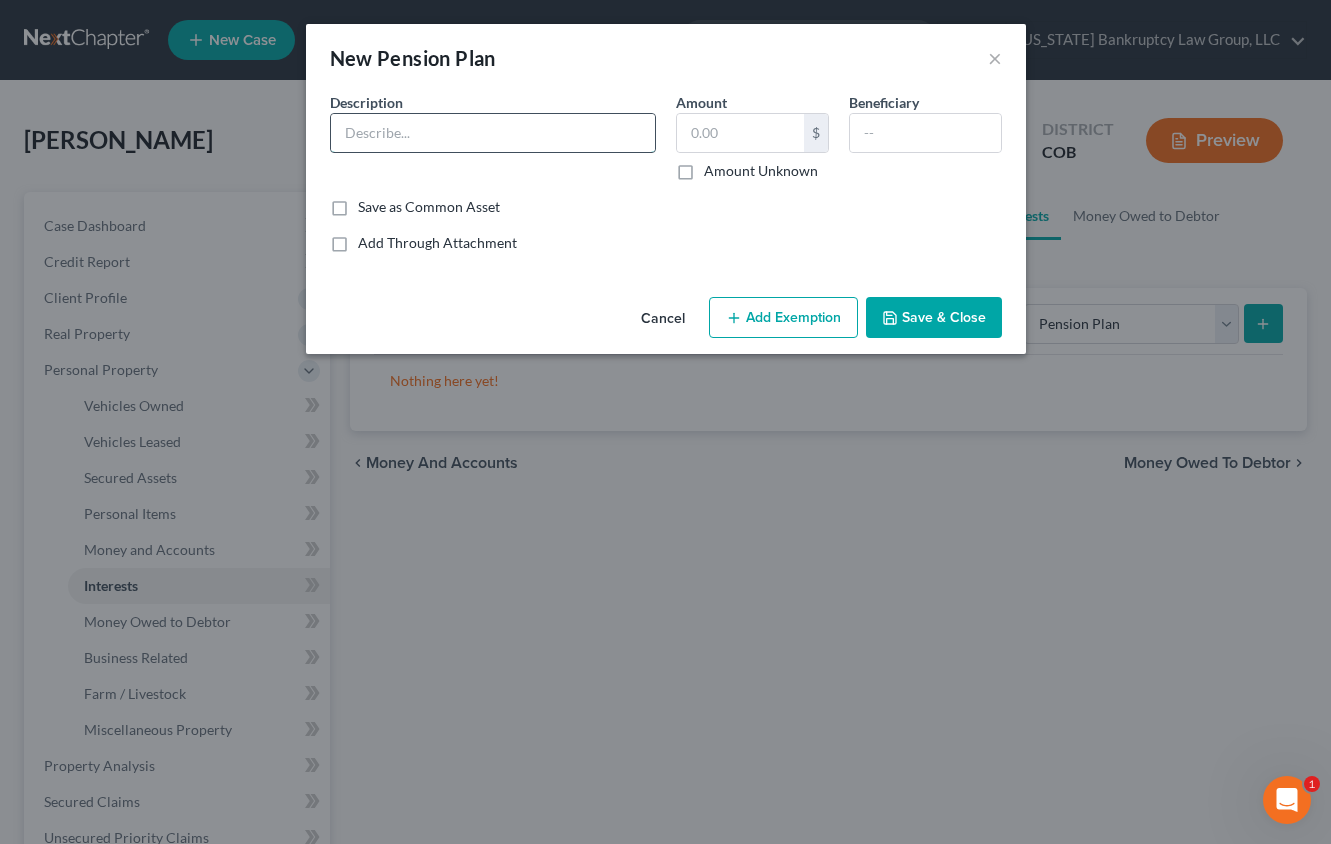 type 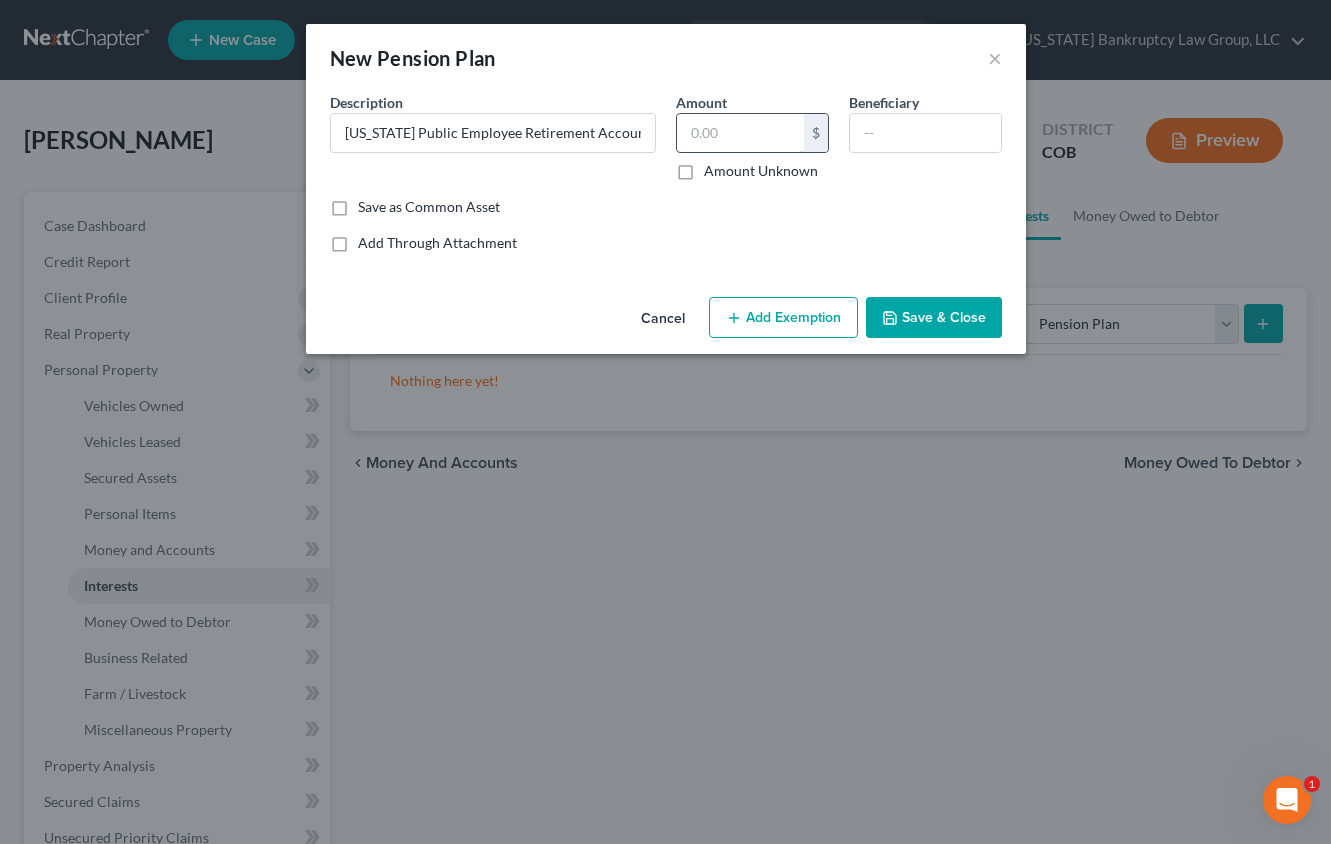 click at bounding box center [740, 133] 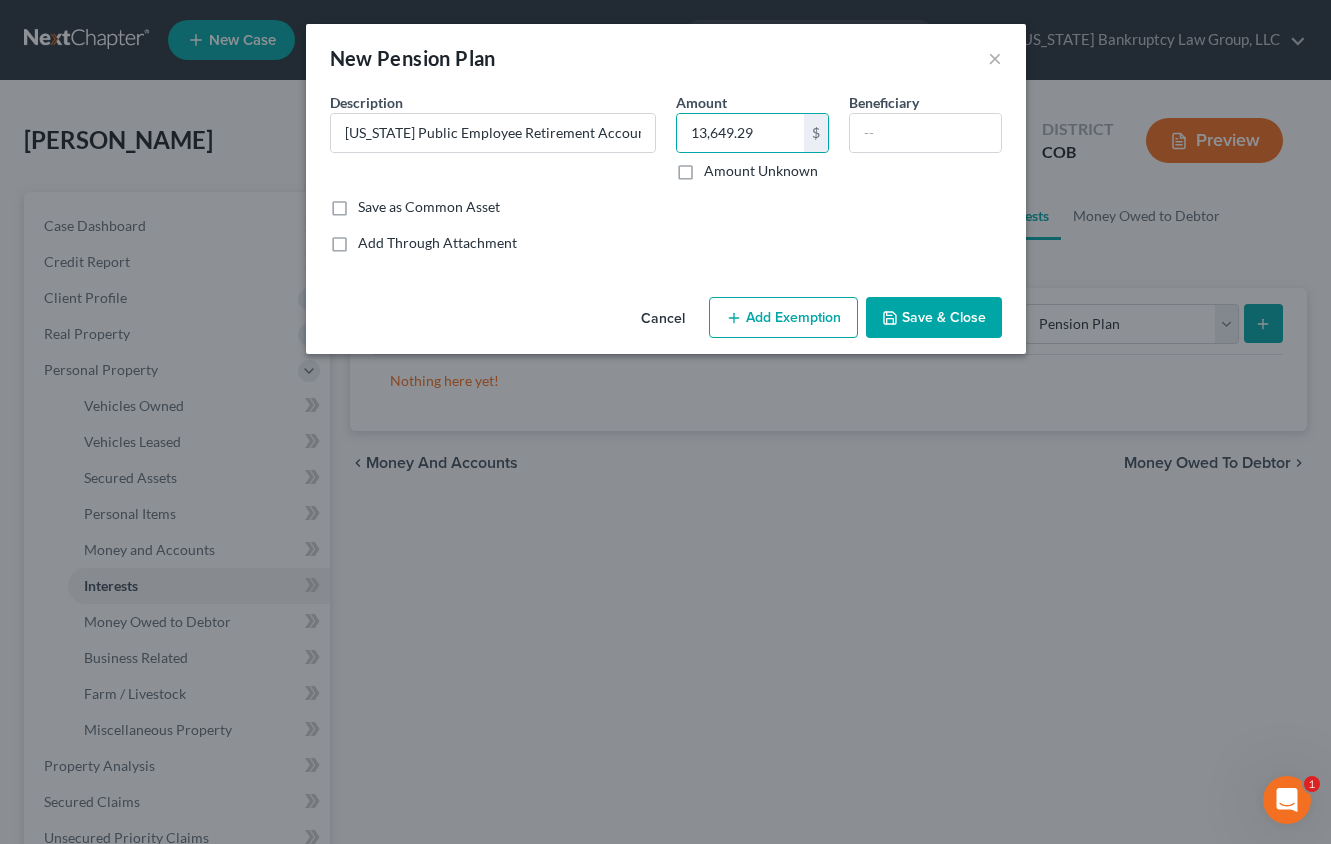 click on "Add Exemption" at bounding box center (783, 318) 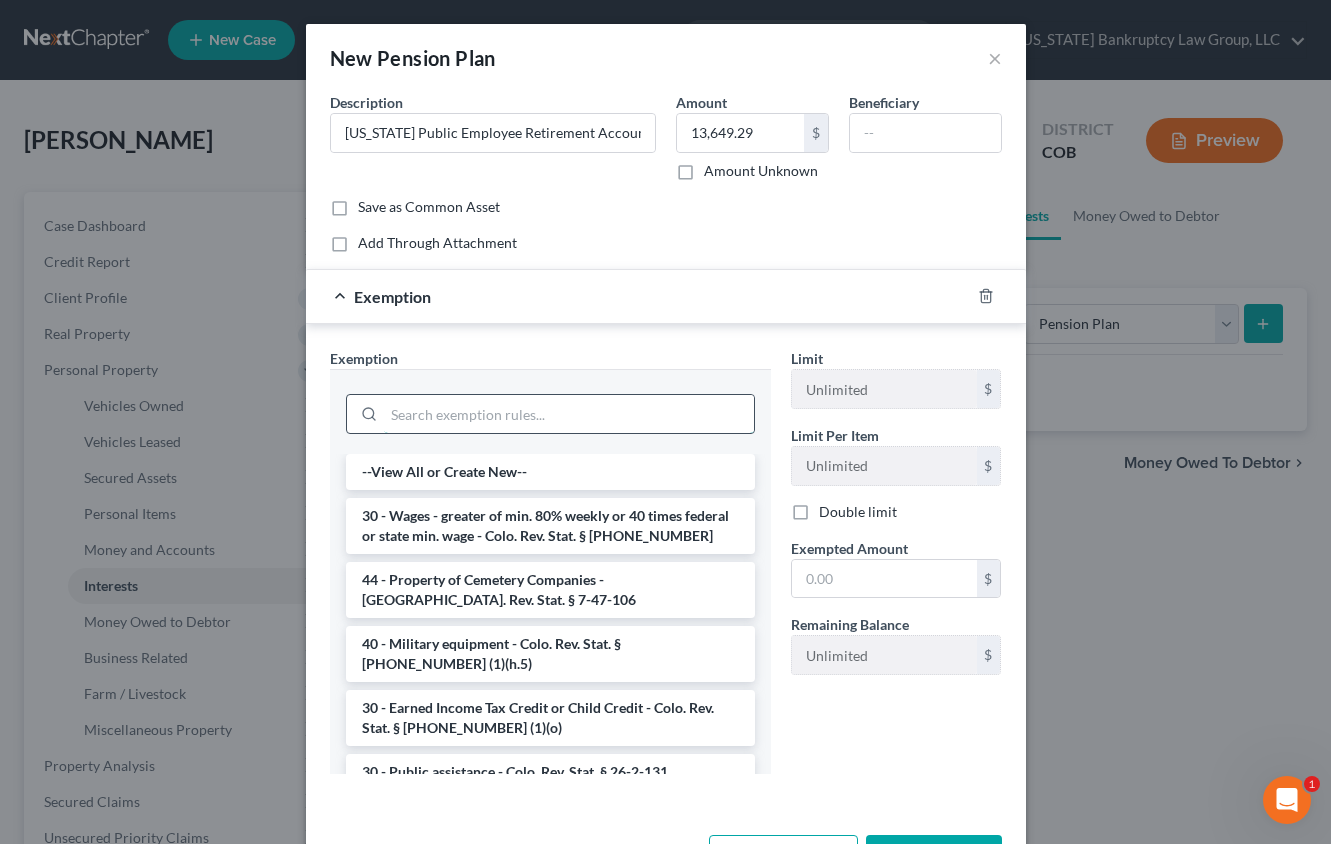 click at bounding box center [569, 414] 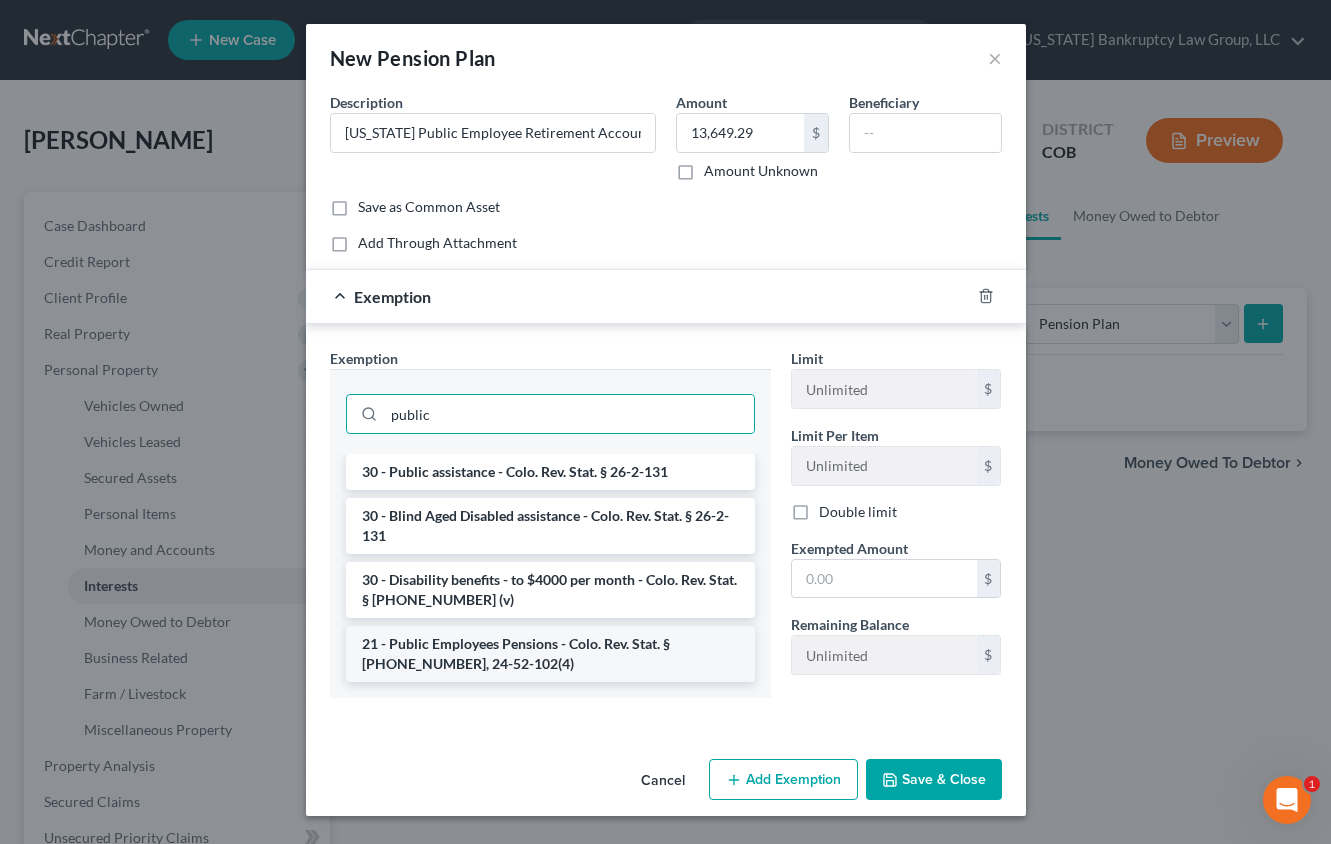 click on "21 - Public Employees Pensions - Colo. Rev. Stat. § [PHONE_NUMBER], 24-52-102(4)" at bounding box center [550, 654] 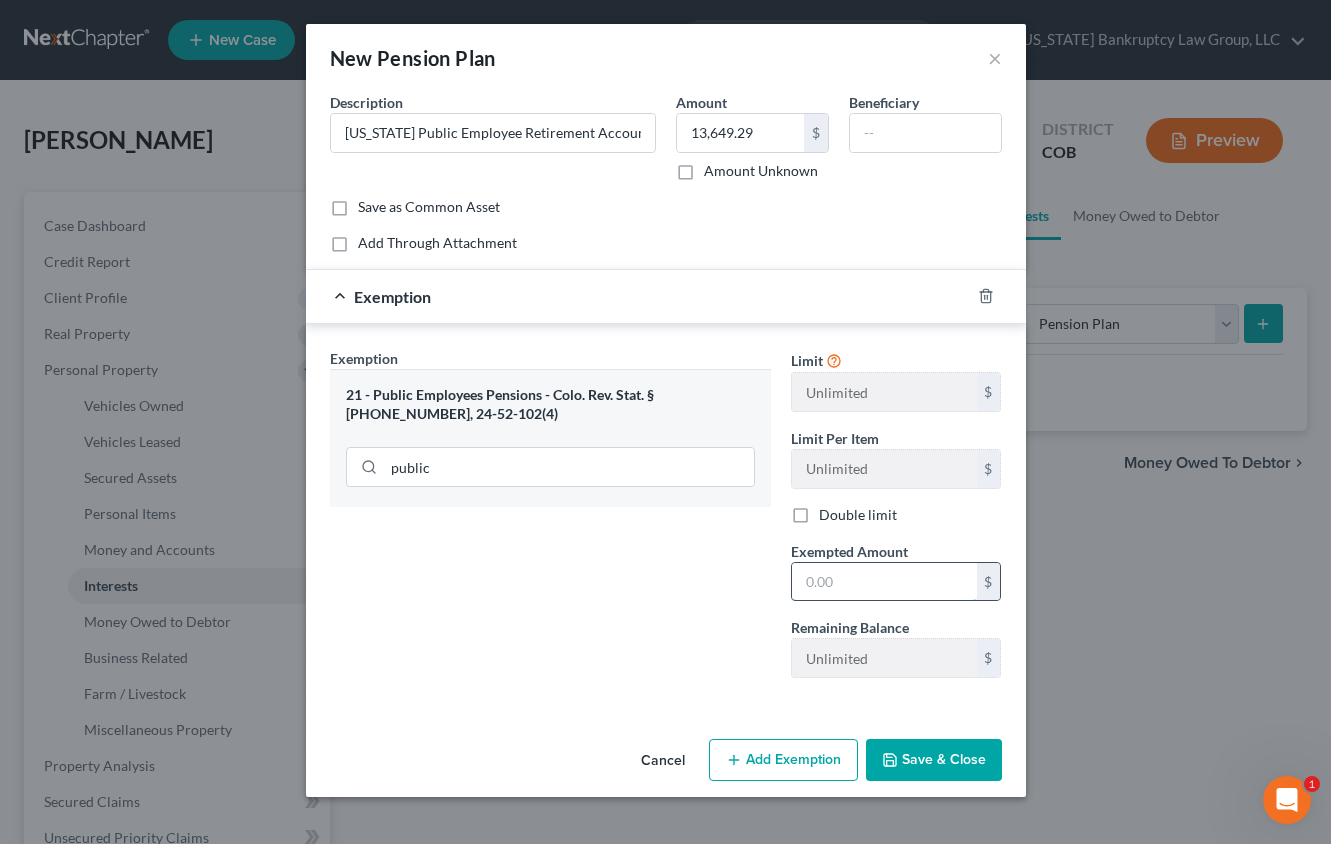click at bounding box center [884, 582] 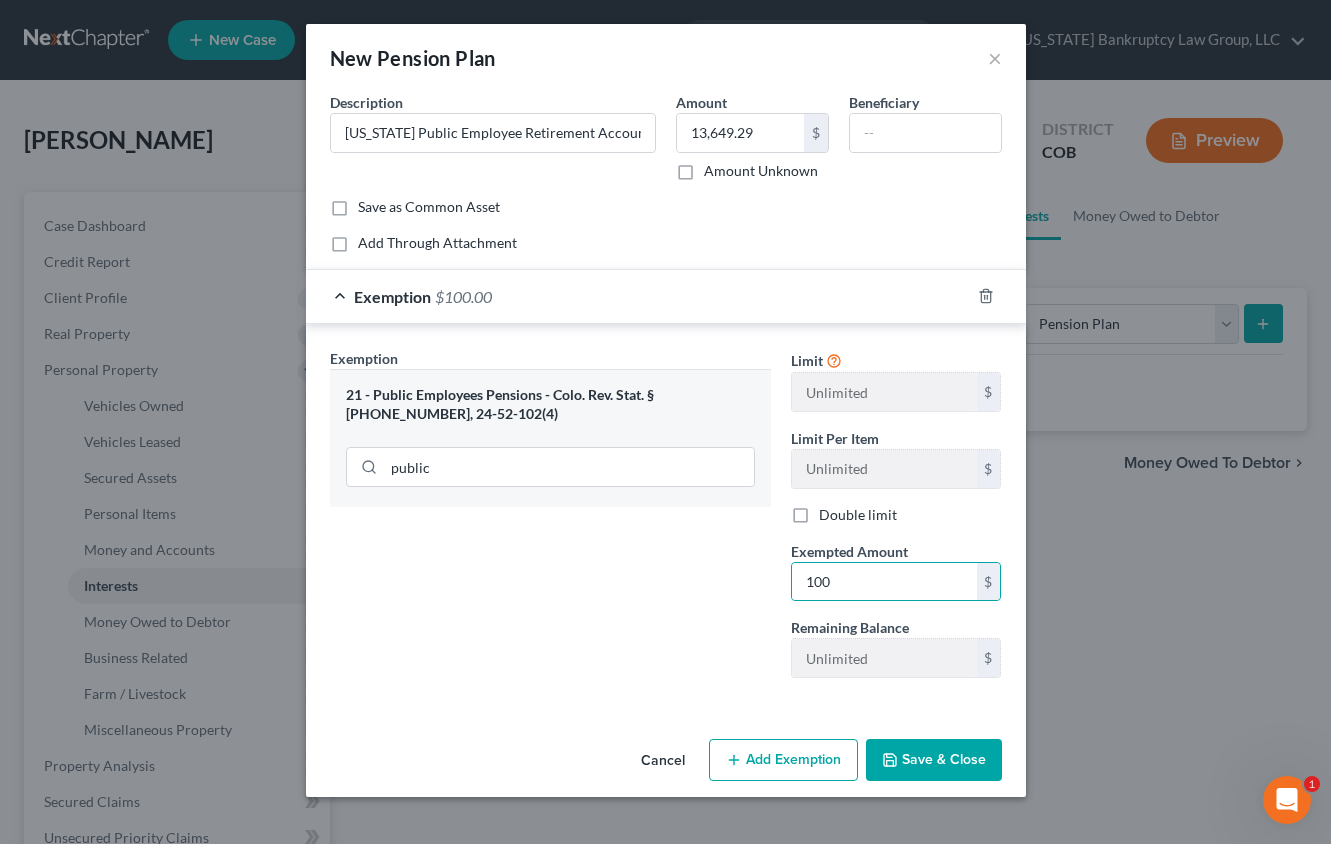 click on "Exemption Set must be selected for CA.
Exemption
*
21 - Public Employees Pensions - Colo. Rev. Stat. § [PHONE_NUMBER], 24-52-102(4)         public" at bounding box center [550, 521] 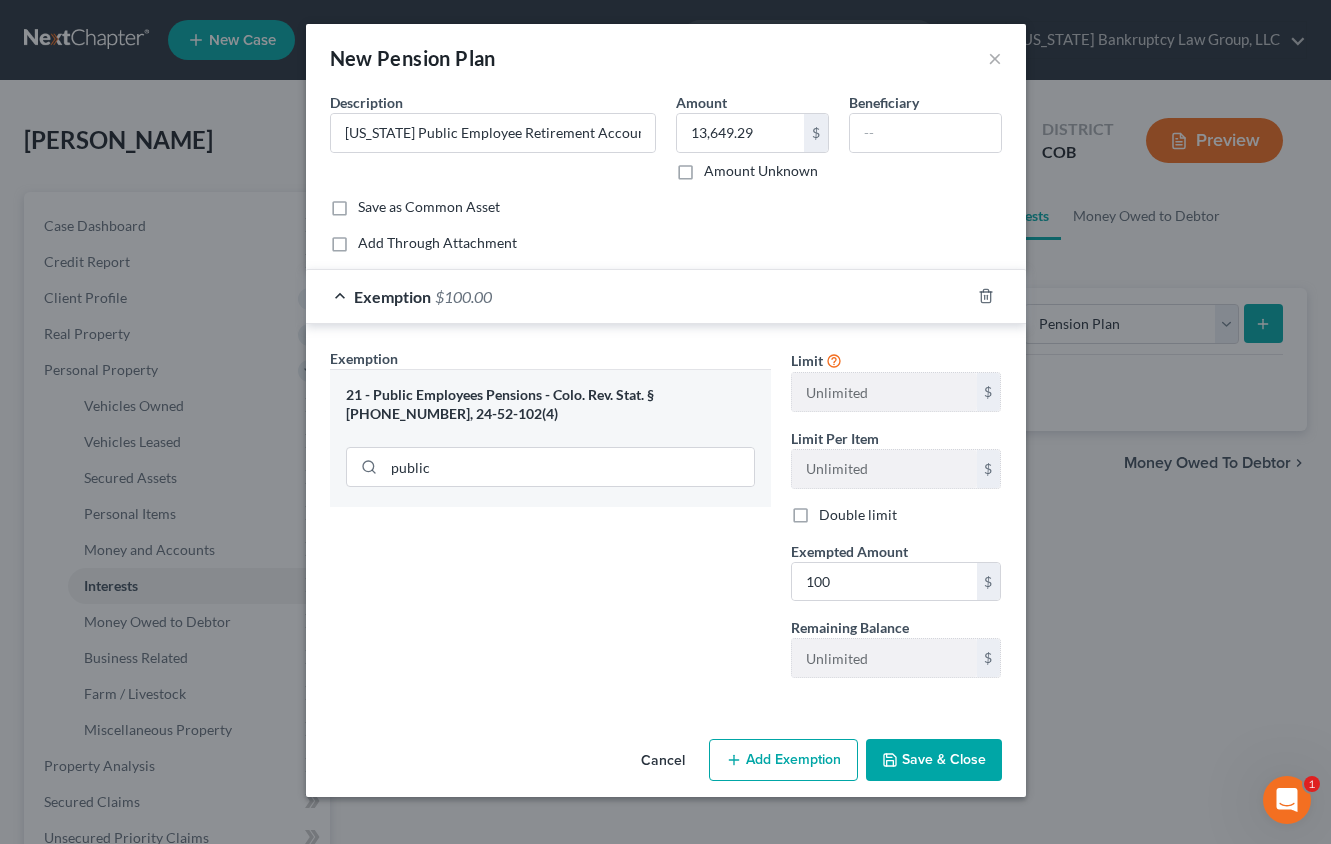 click on "Save & Close" at bounding box center [934, 760] 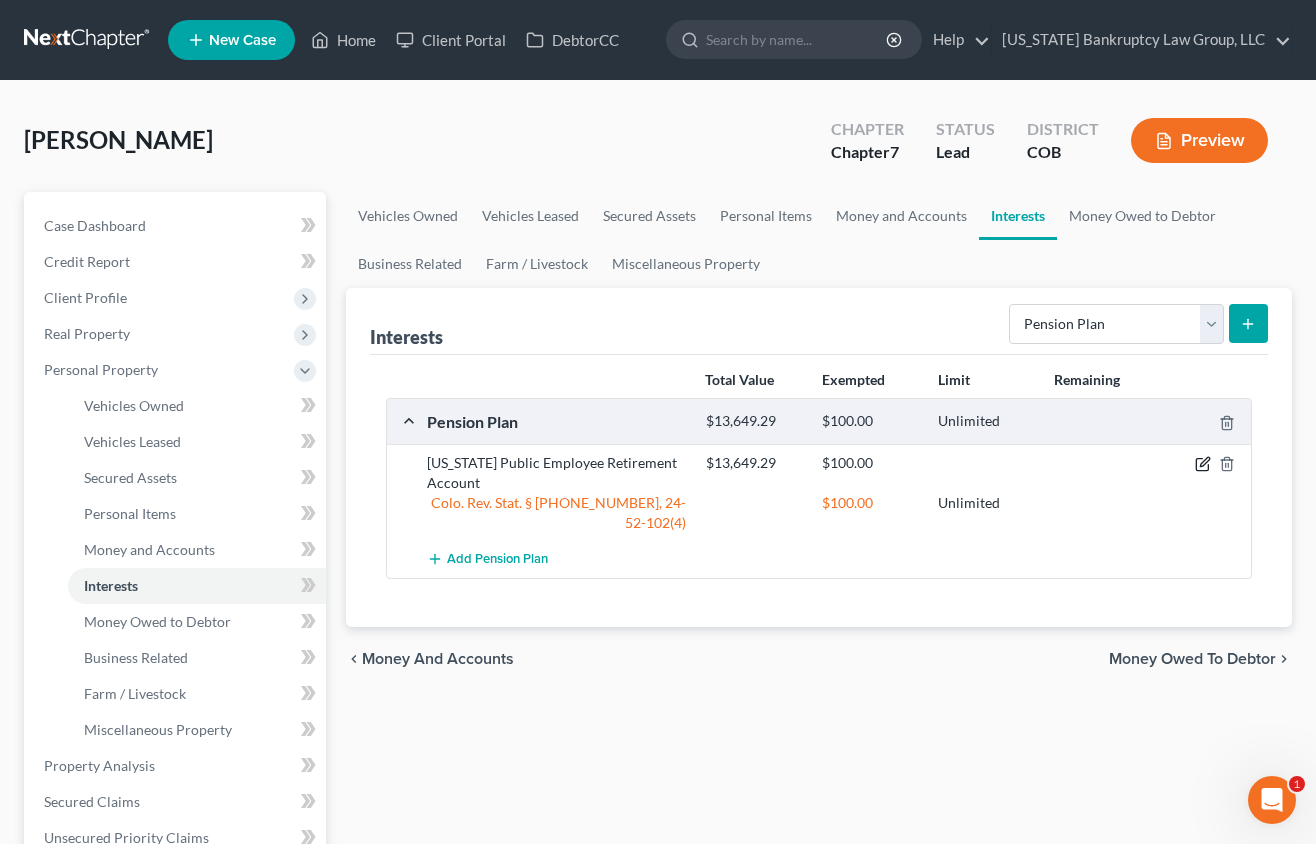 click 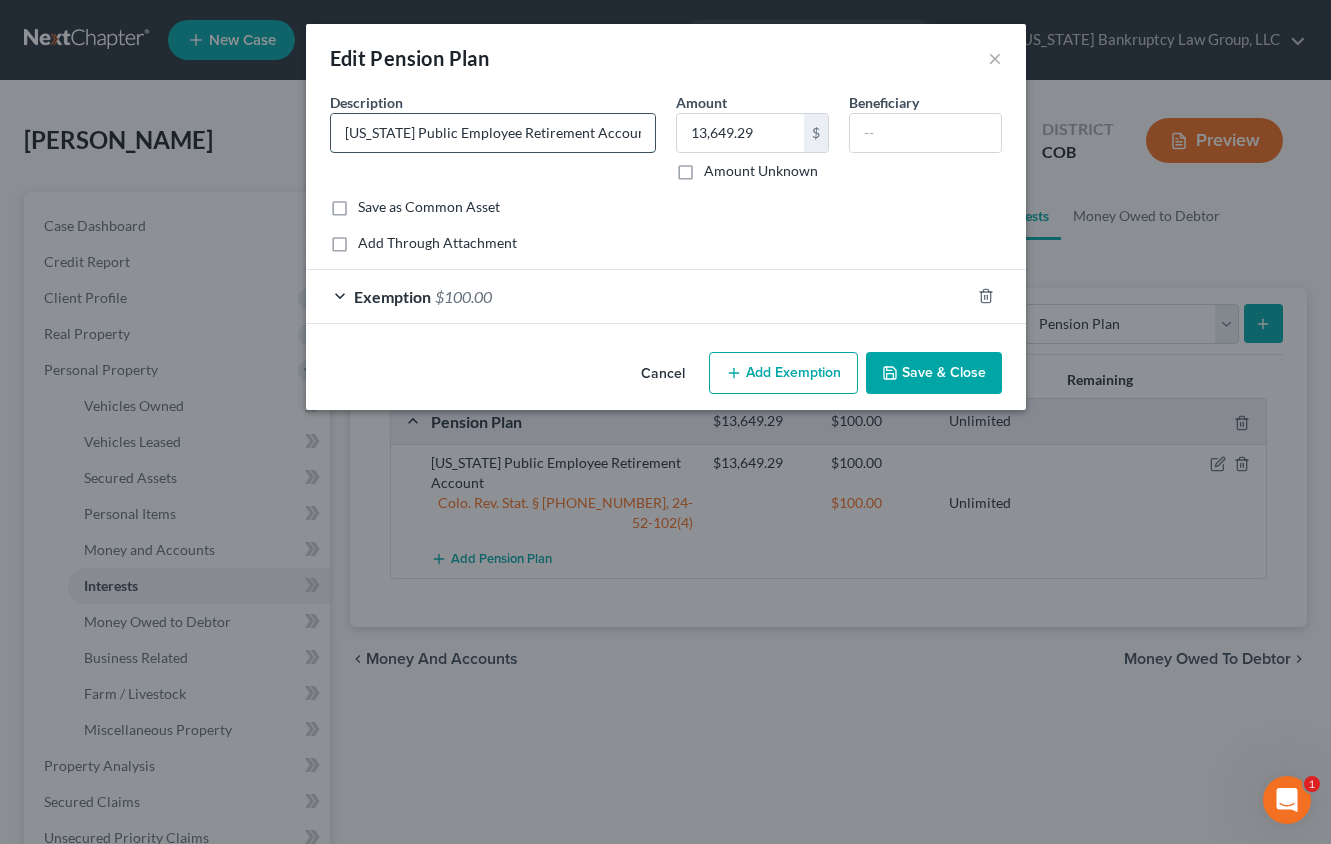 click on "[US_STATE] Public Employee Retirement Account" at bounding box center [493, 133] 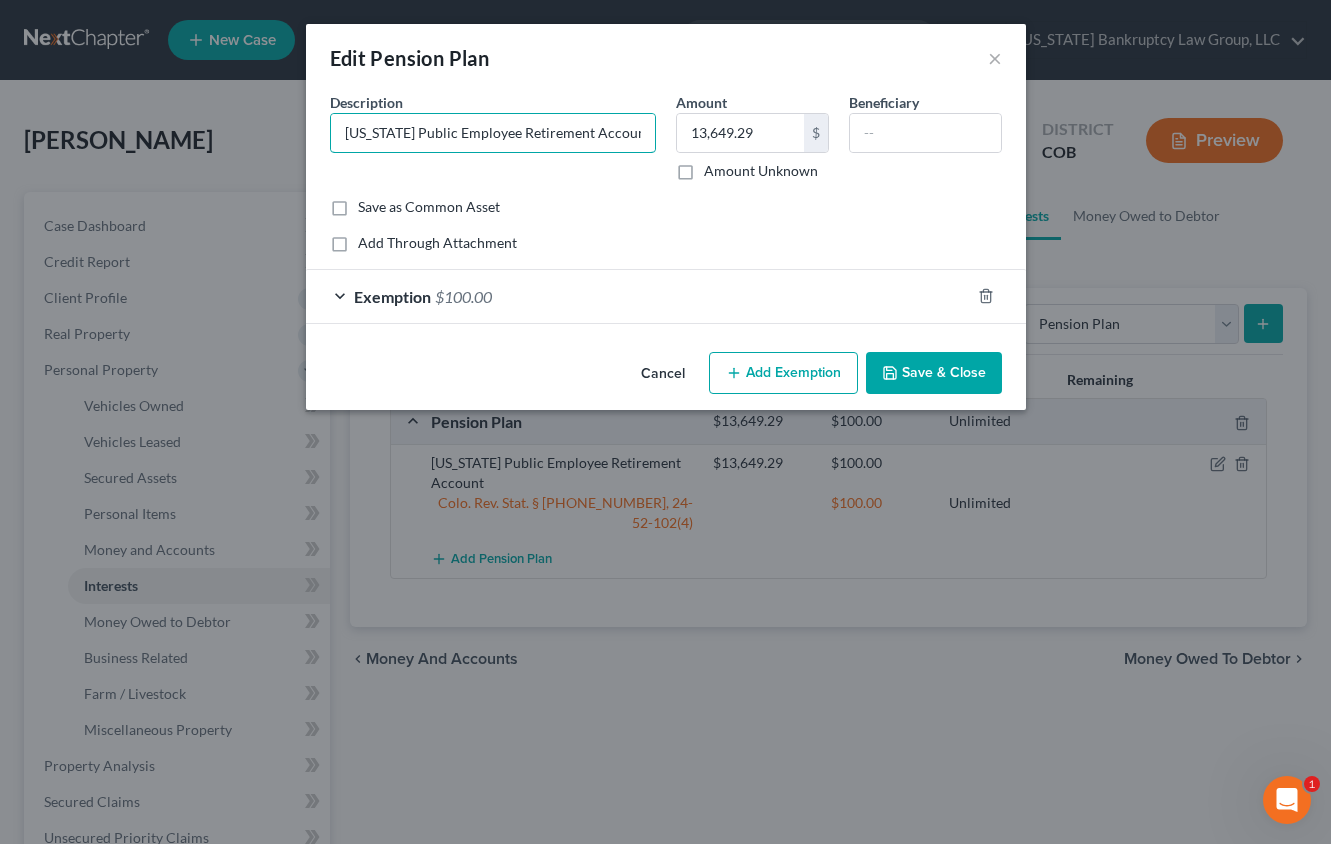 drag, startPoint x: 636, startPoint y: 129, endPoint x: 311, endPoint y: 142, distance: 325.2599 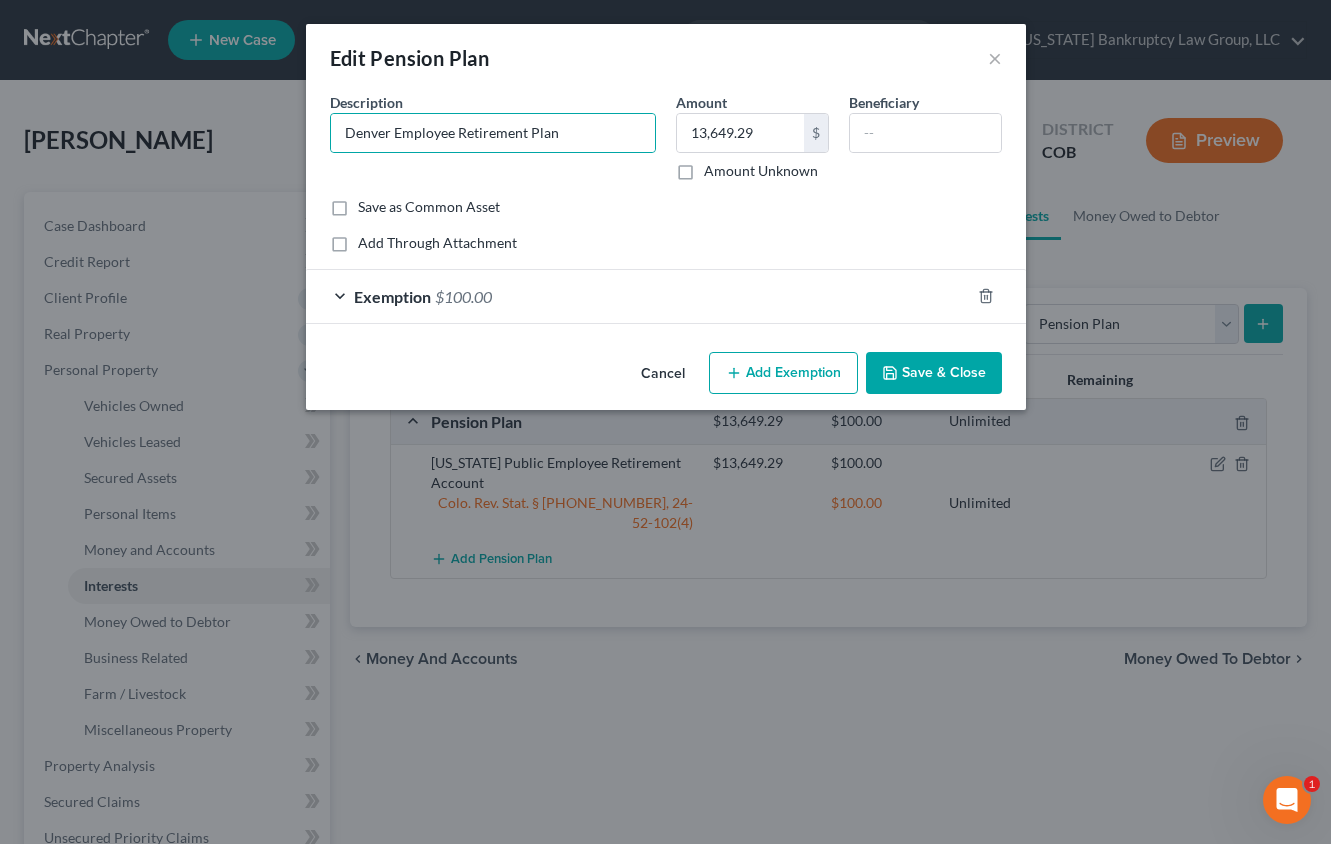 click on "Save & Close" at bounding box center (934, 373) 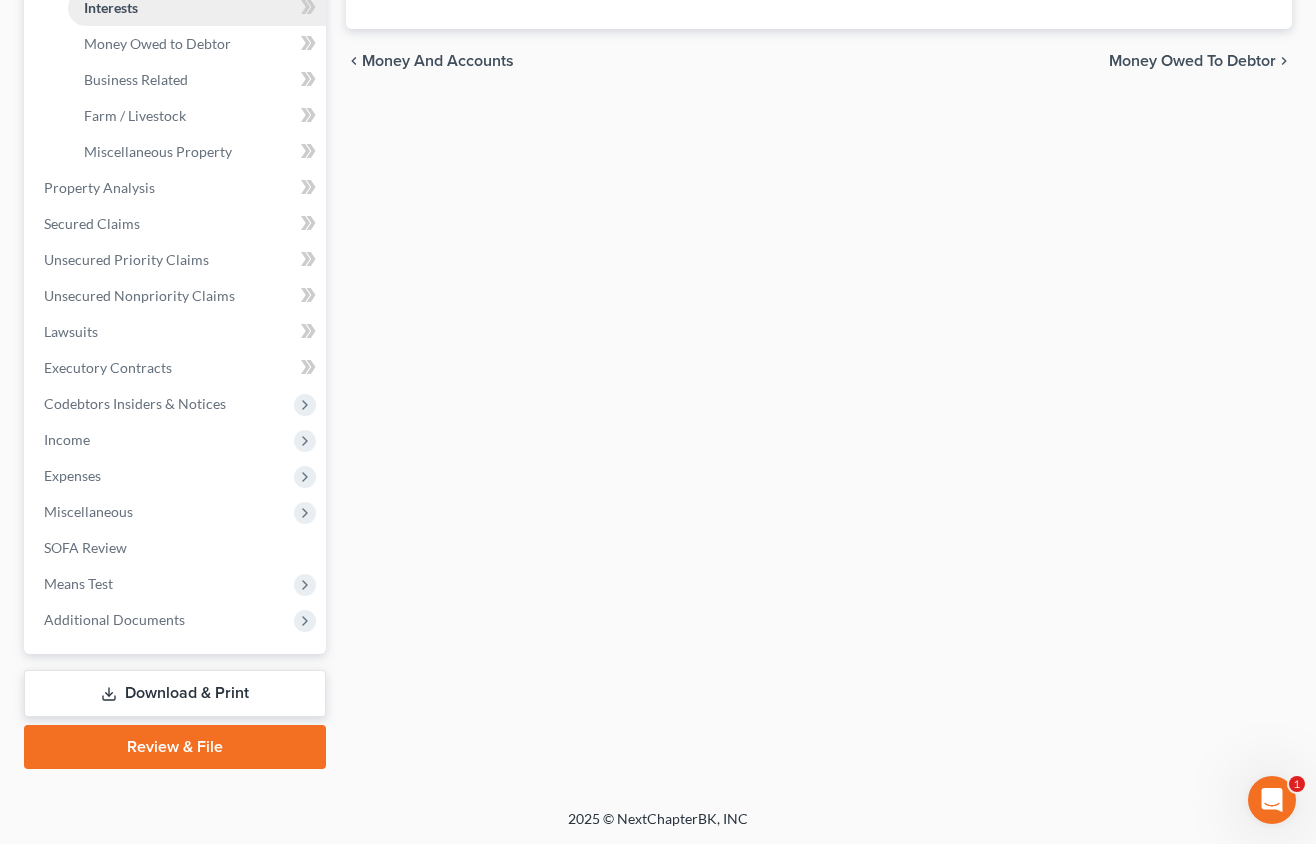scroll, scrollTop: 579, scrollLeft: 0, axis: vertical 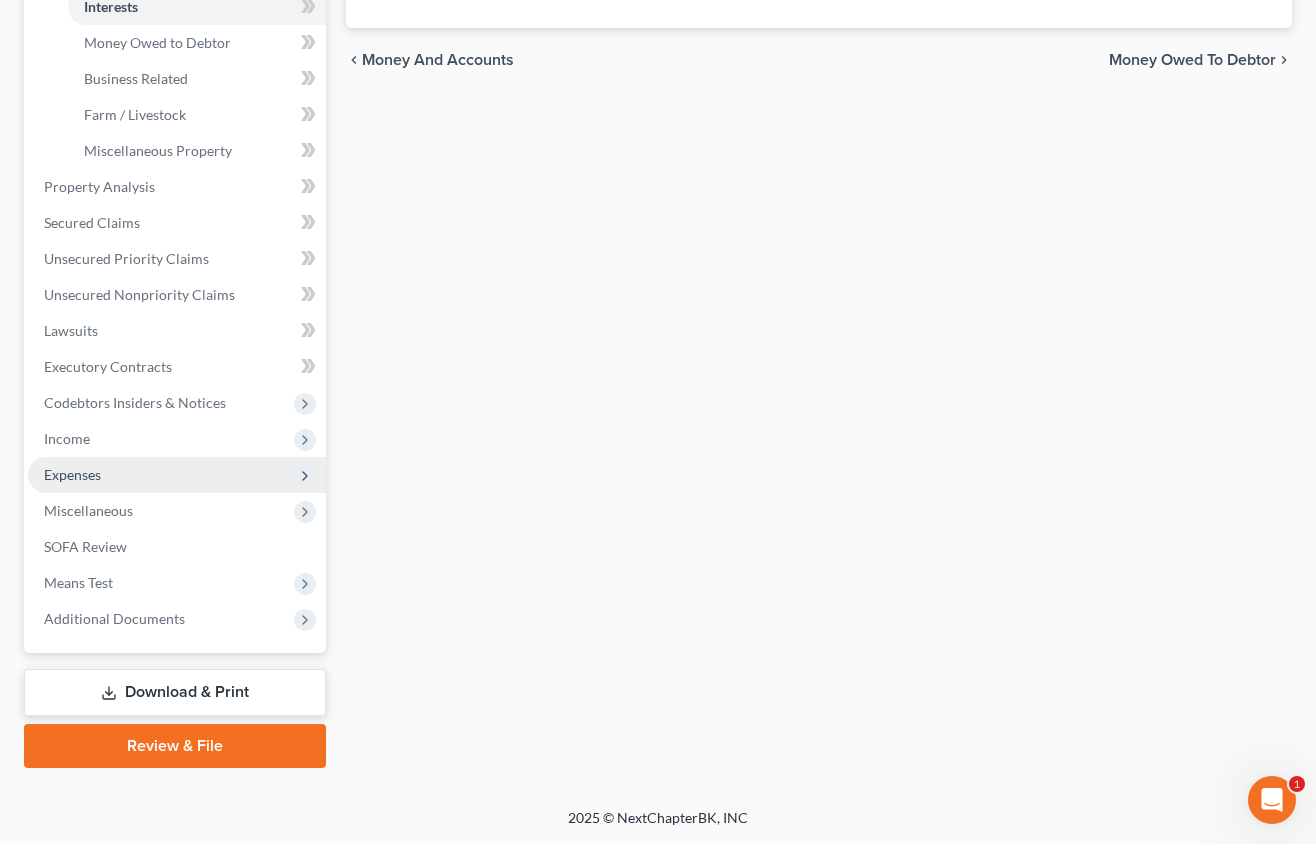 click on "Expenses" at bounding box center [72, 474] 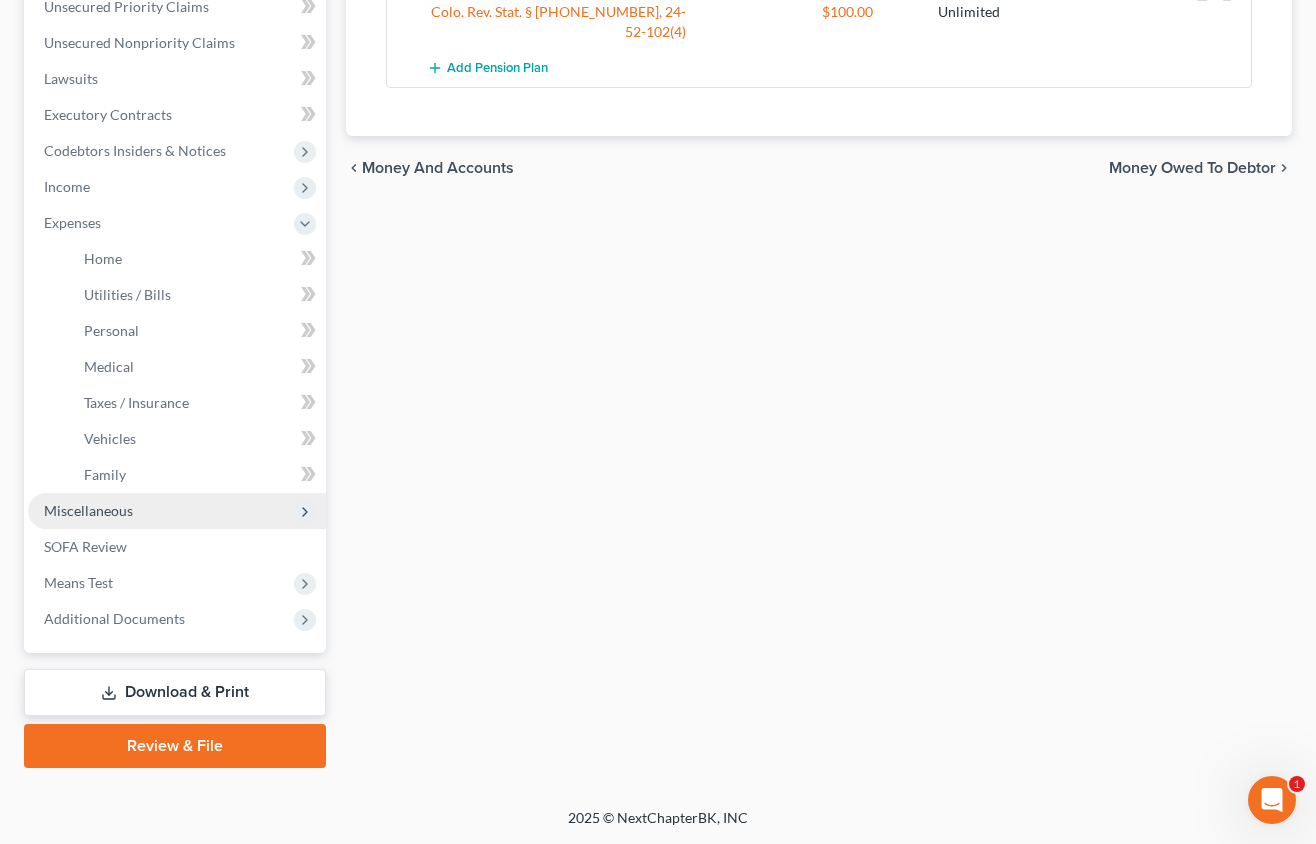 scroll, scrollTop: 471, scrollLeft: 0, axis: vertical 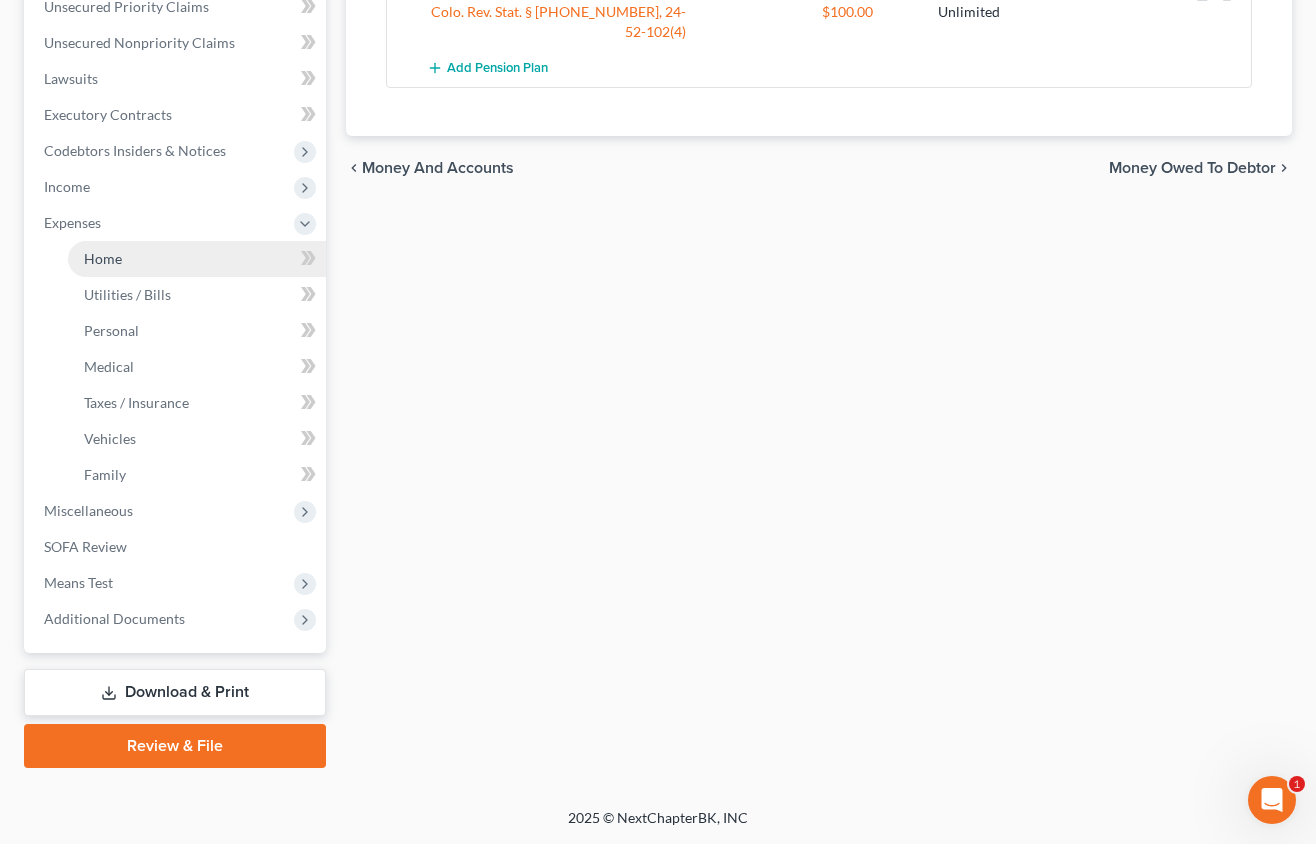 click on "Home" at bounding box center [103, 258] 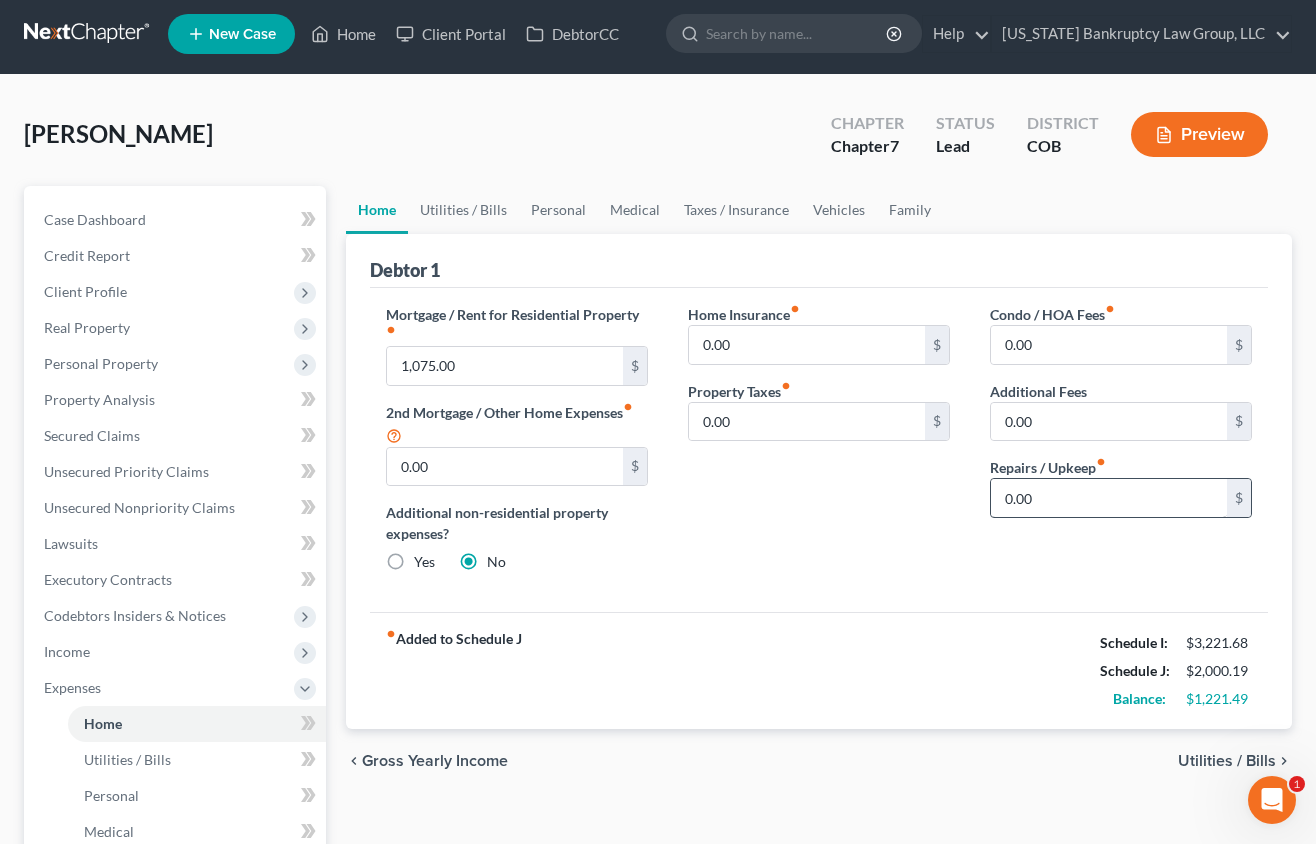 scroll, scrollTop: 0, scrollLeft: 0, axis: both 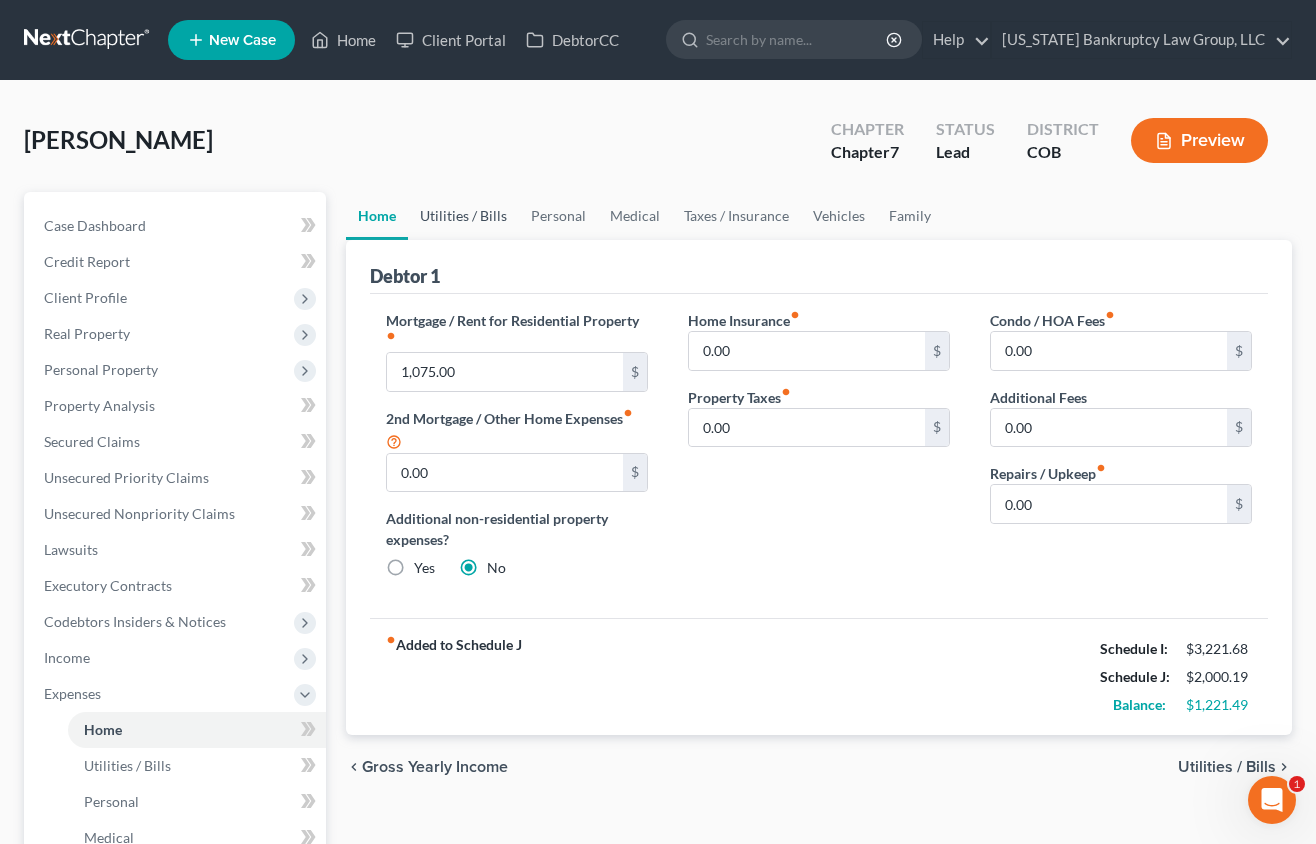 click on "Utilities / Bills" at bounding box center [463, 216] 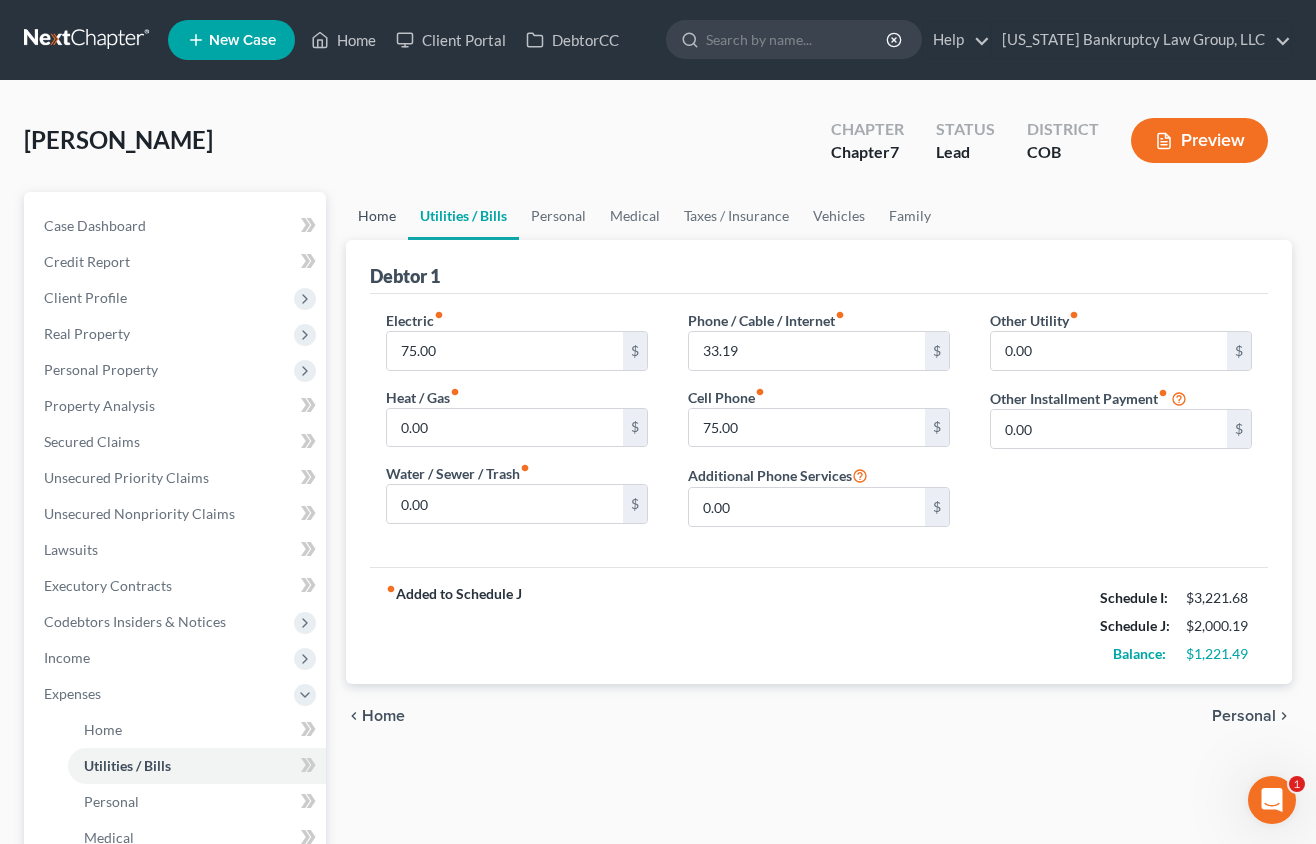 click on "Home" at bounding box center (377, 216) 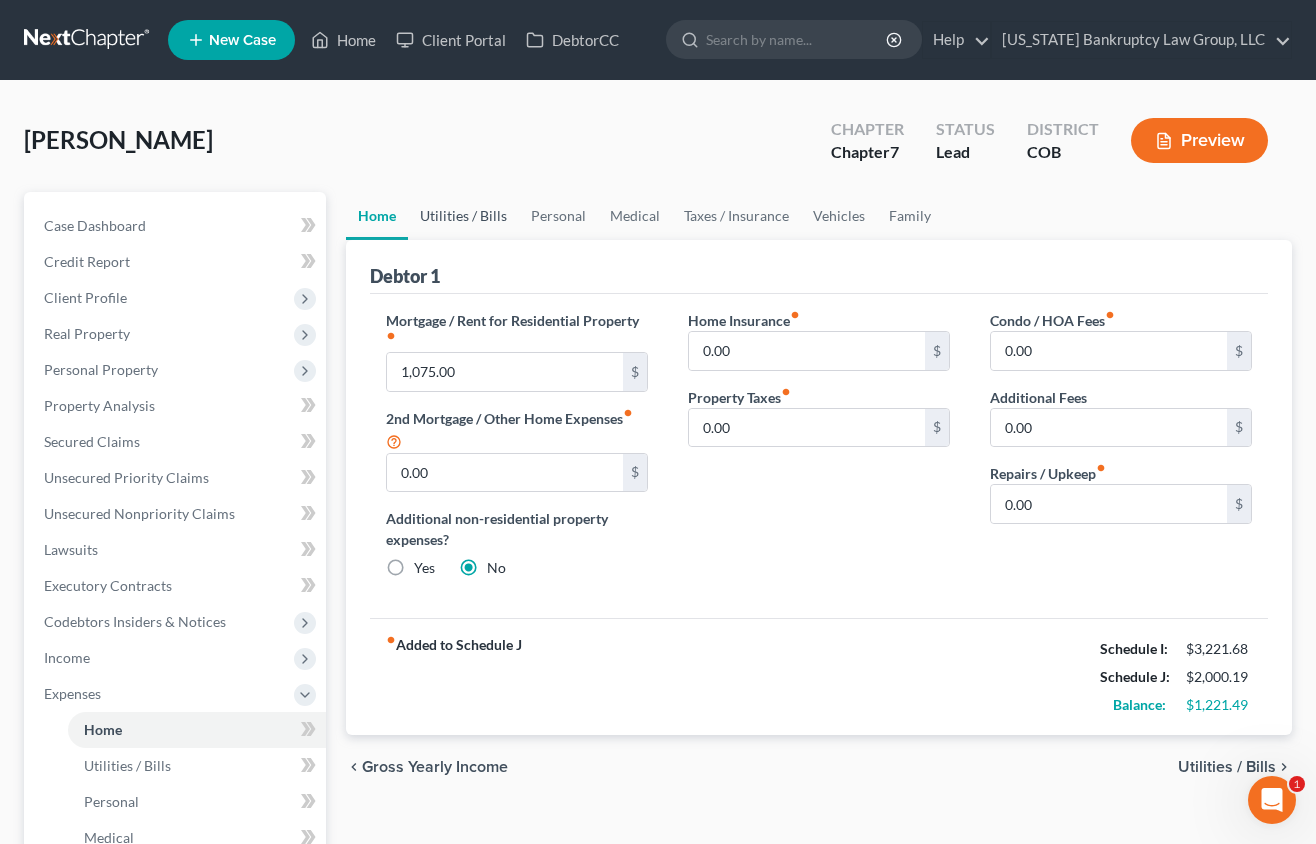 click on "Utilities / Bills" at bounding box center [463, 216] 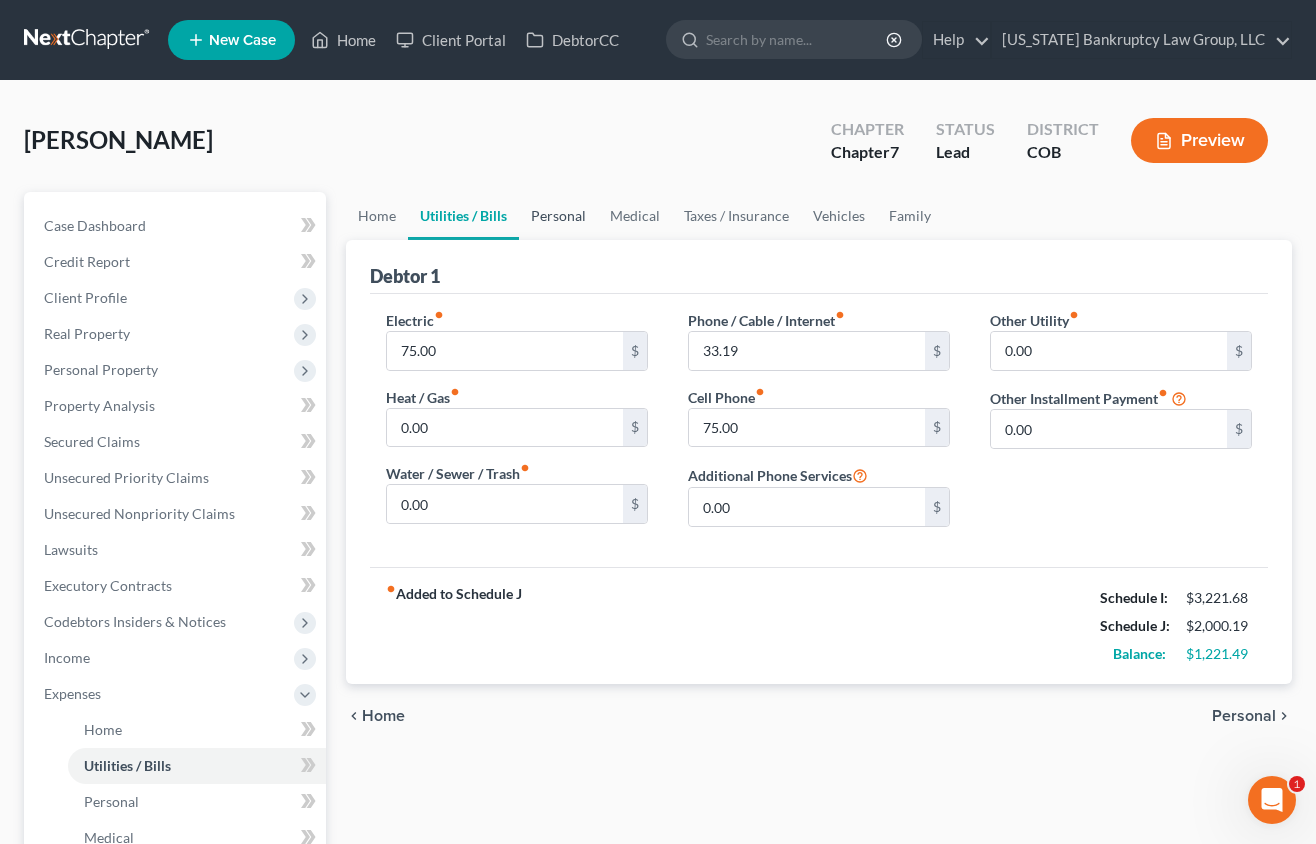 click on "Personal" at bounding box center [558, 216] 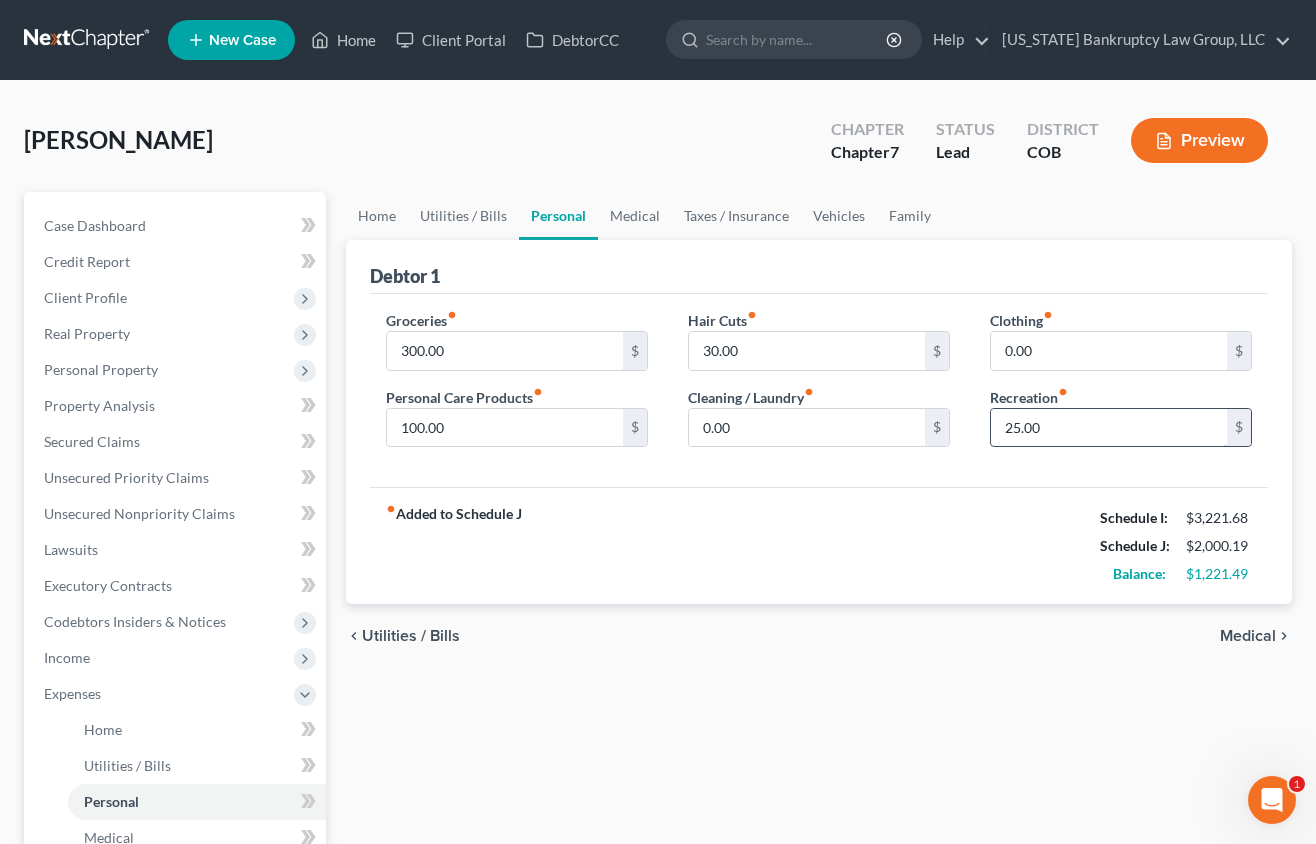 click on "25.00" at bounding box center [1109, 428] 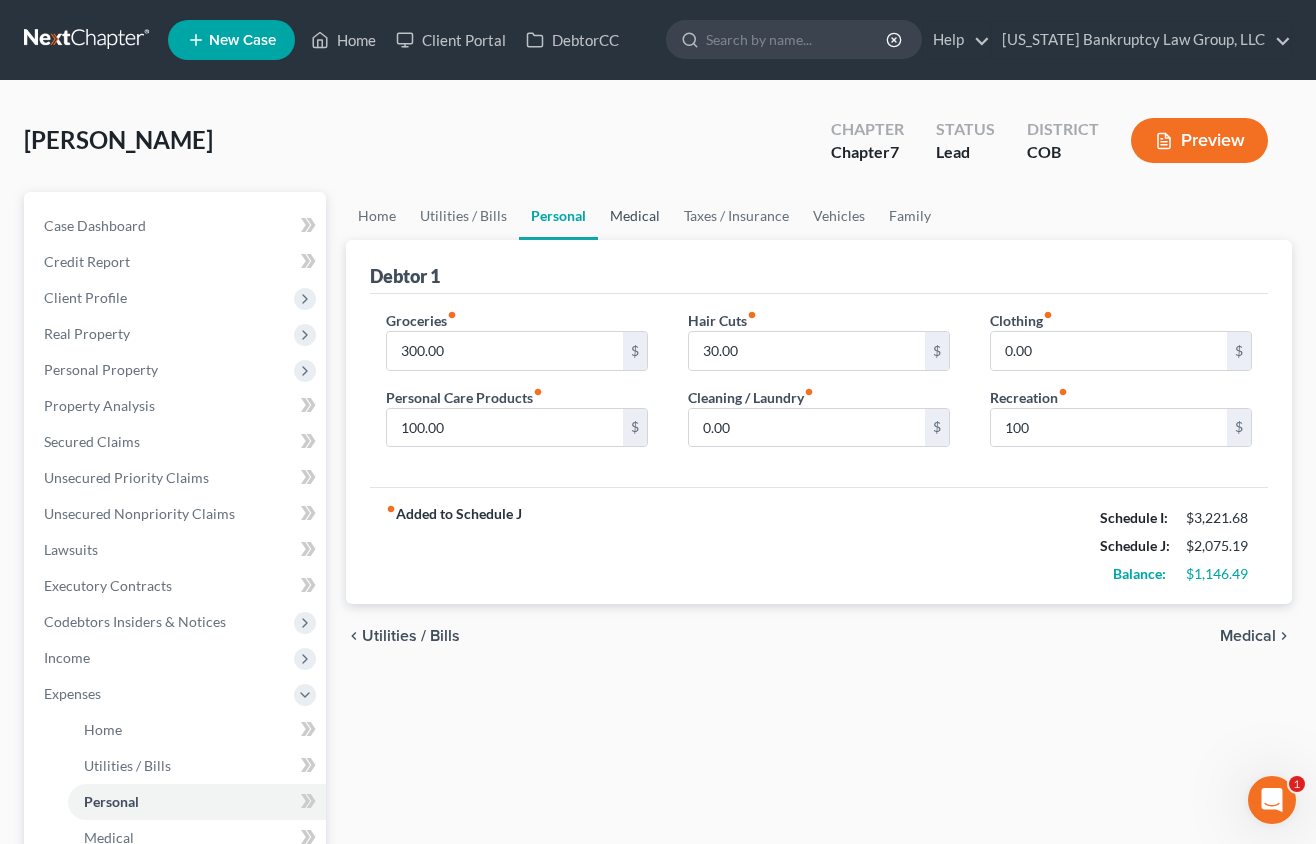 click on "Medical" at bounding box center [635, 216] 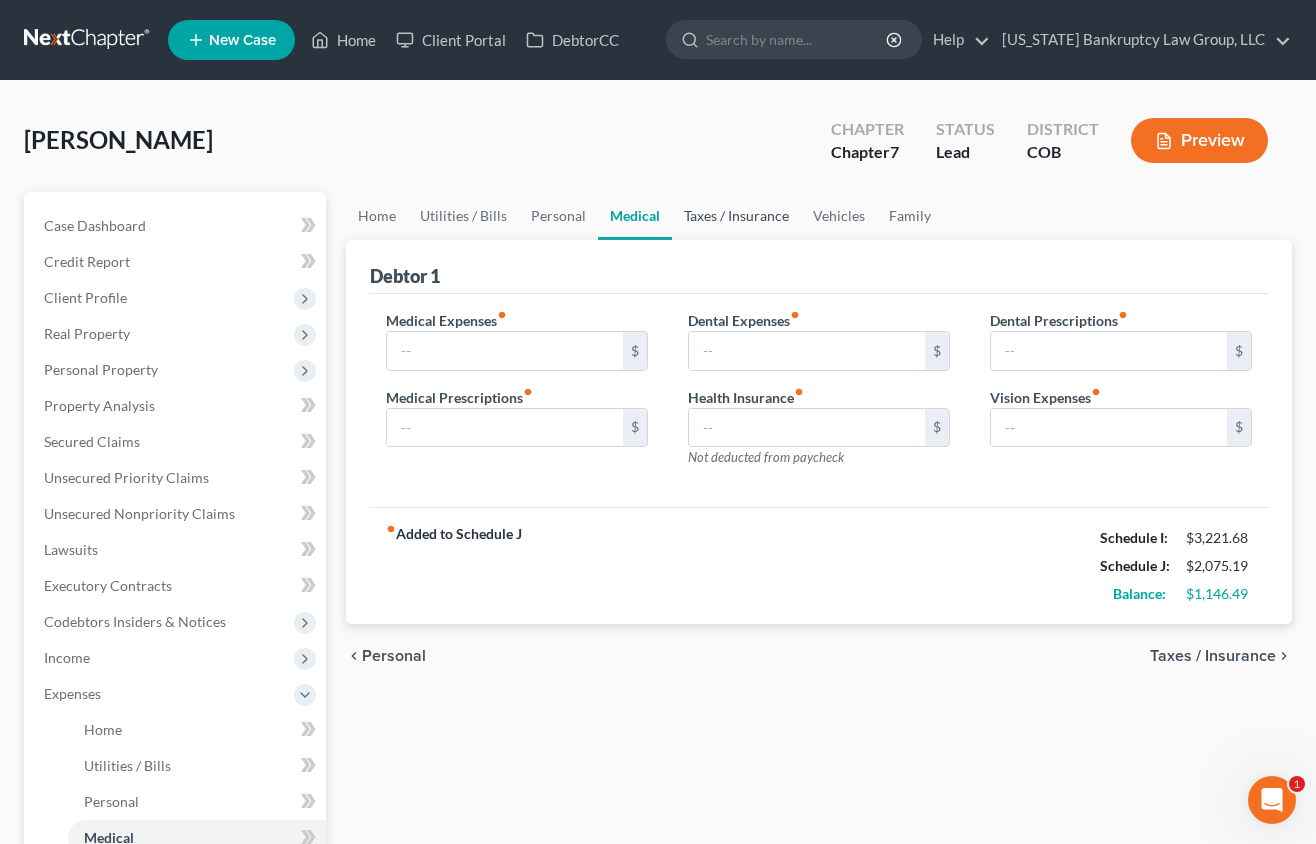 click on "Taxes / Insurance" at bounding box center (736, 216) 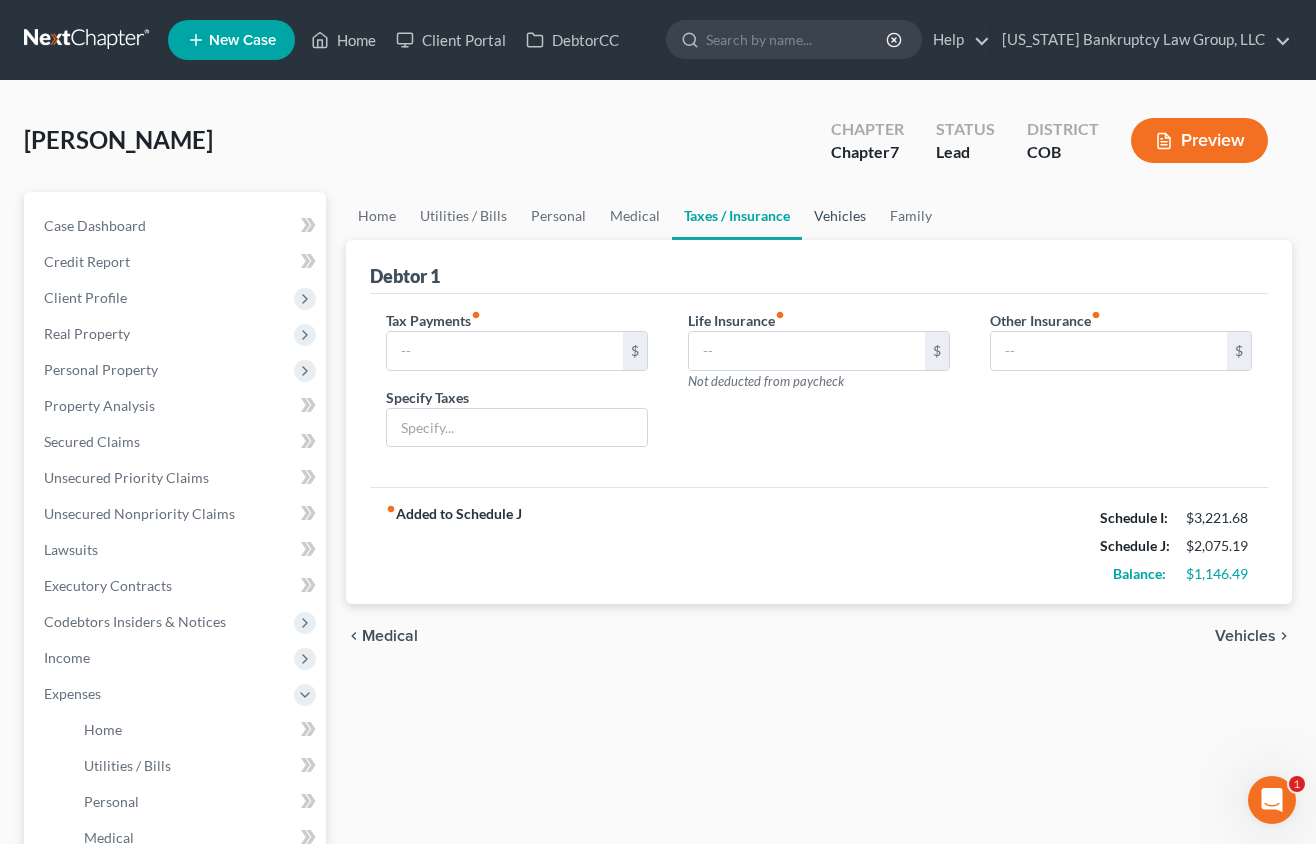 click on "Vehicles" at bounding box center (840, 216) 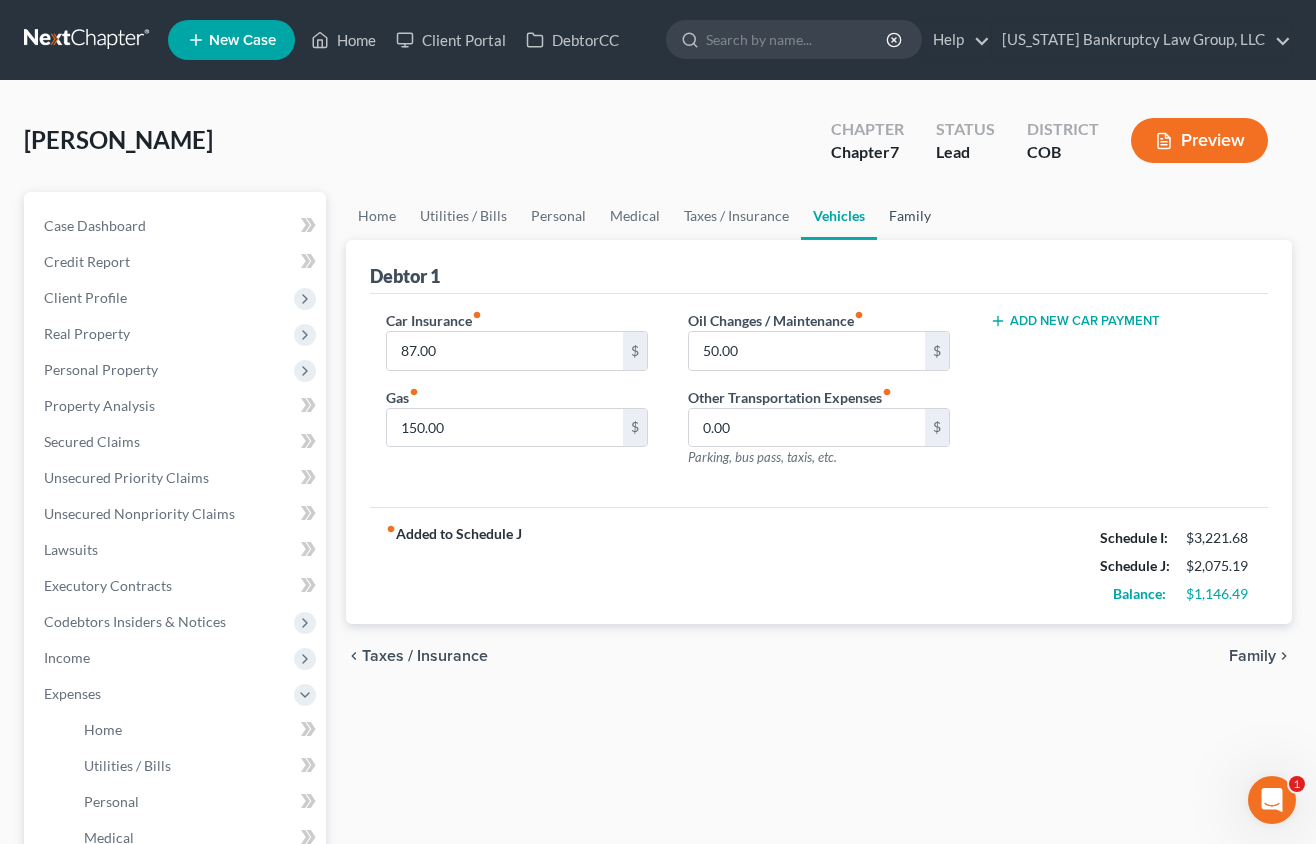 click on "Family" at bounding box center [910, 216] 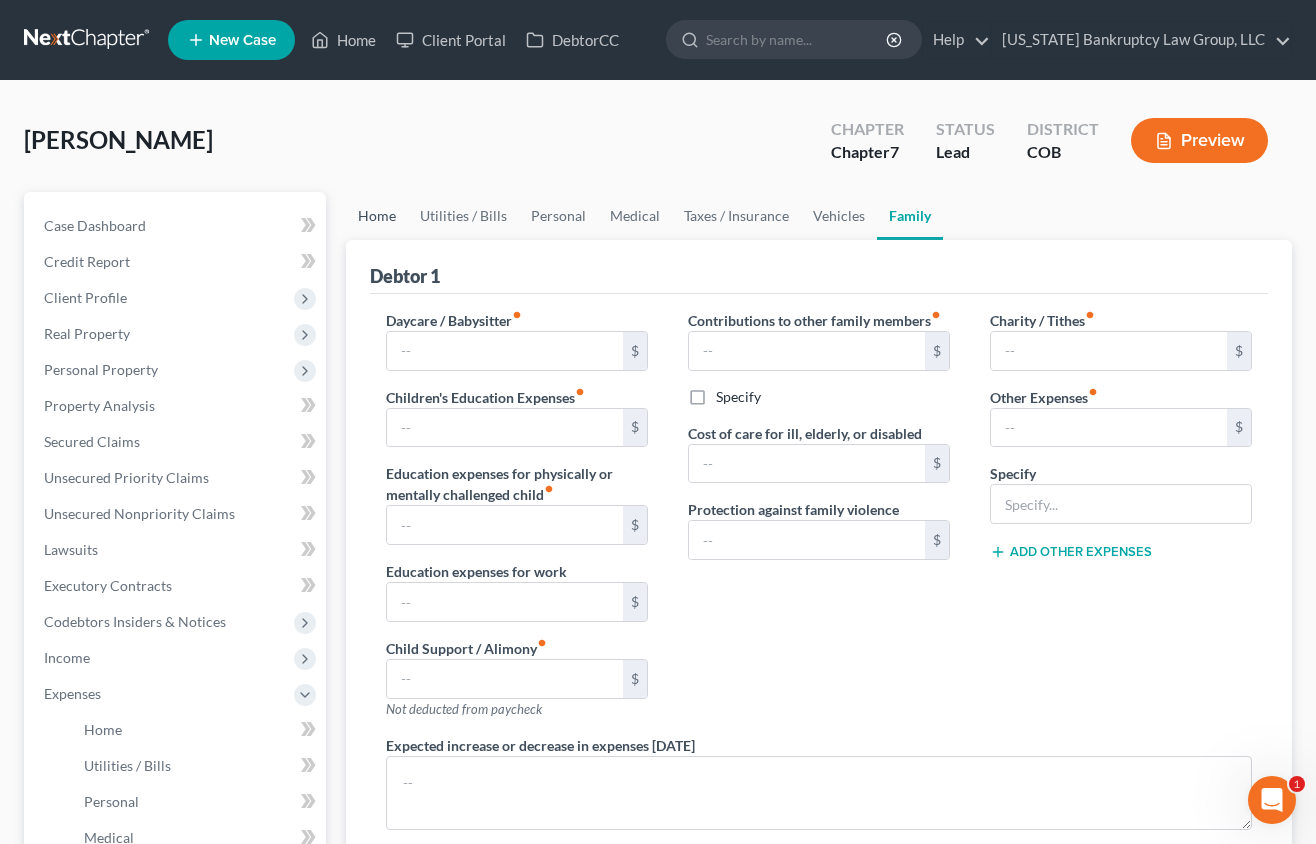 click on "Home" at bounding box center (377, 216) 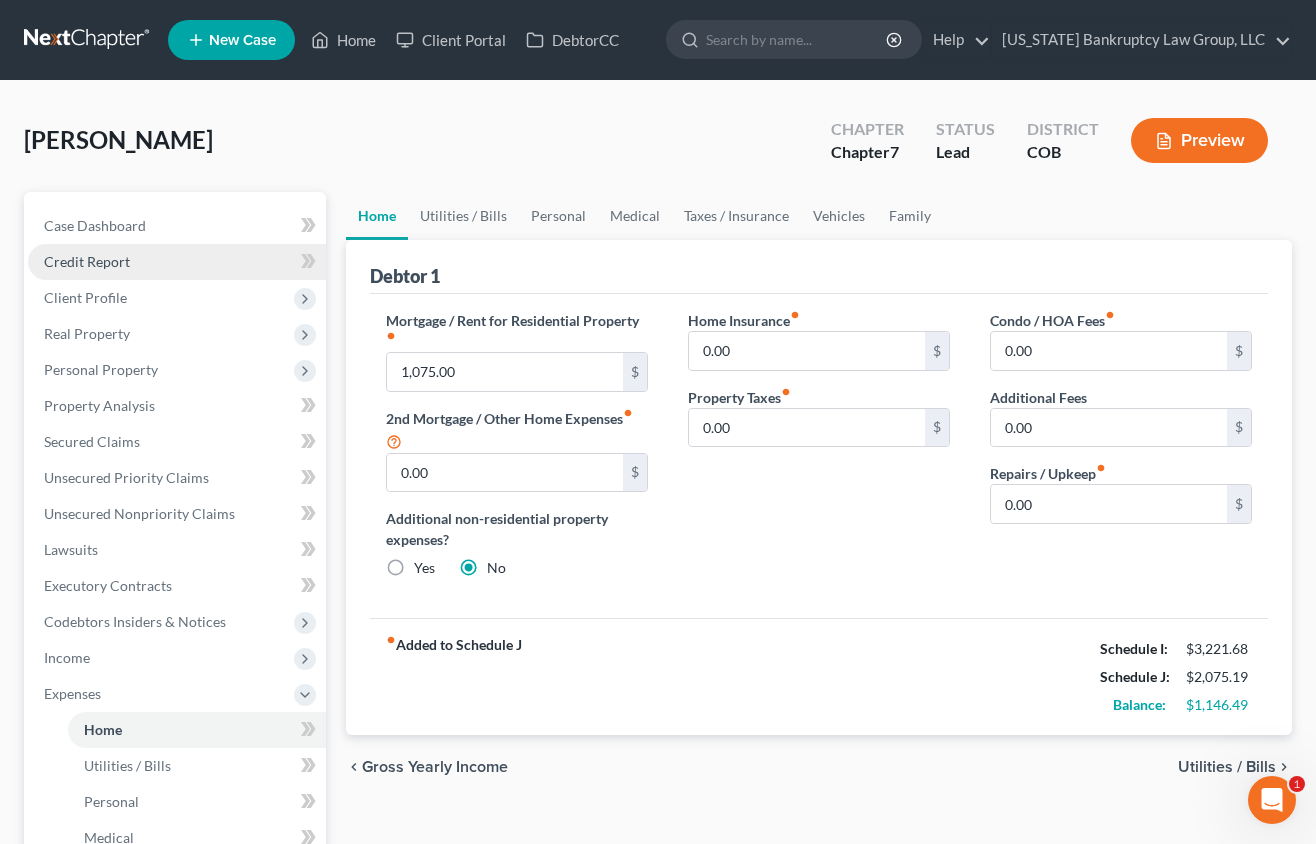 click on "Credit Report" at bounding box center (87, 261) 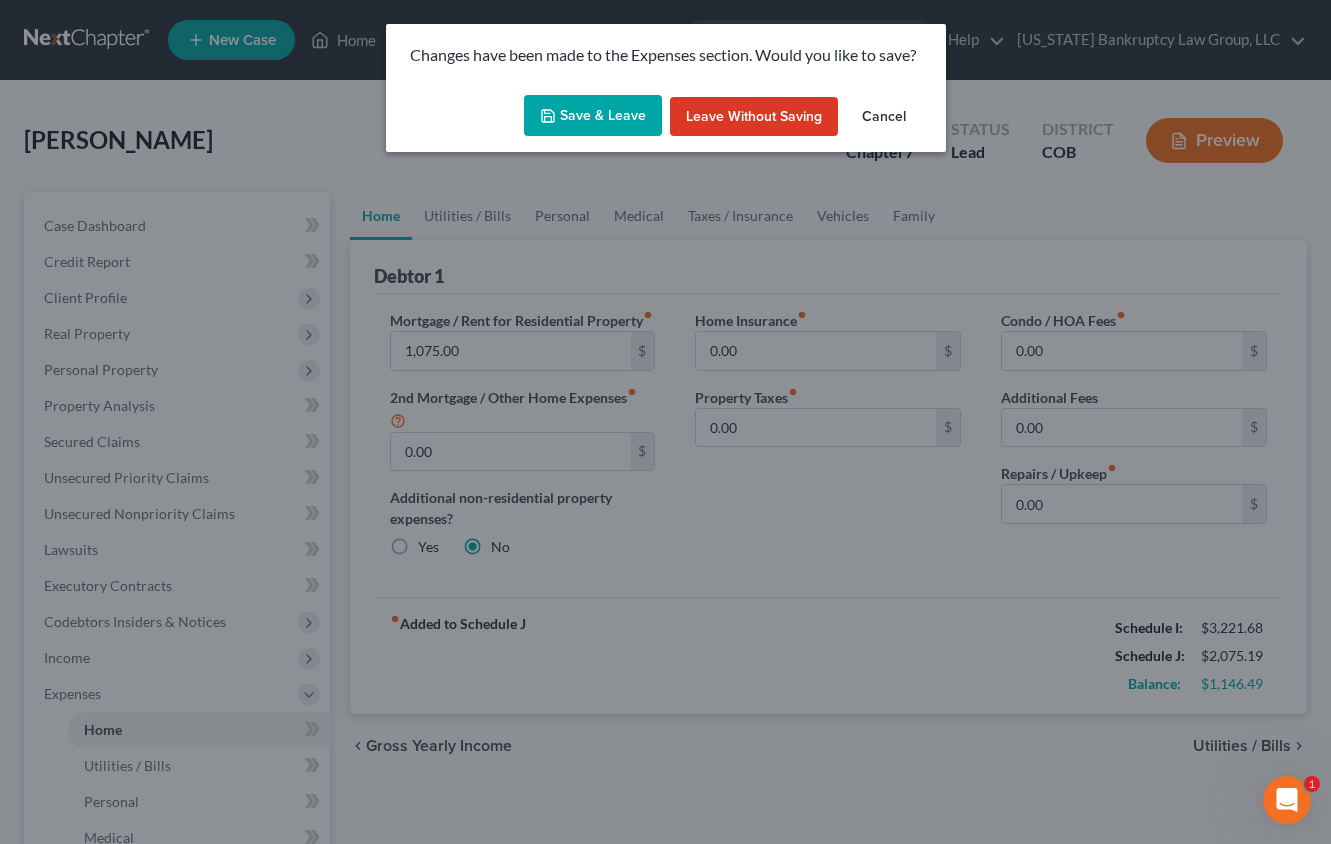 click on "Save & Leave" at bounding box center (593, 116) 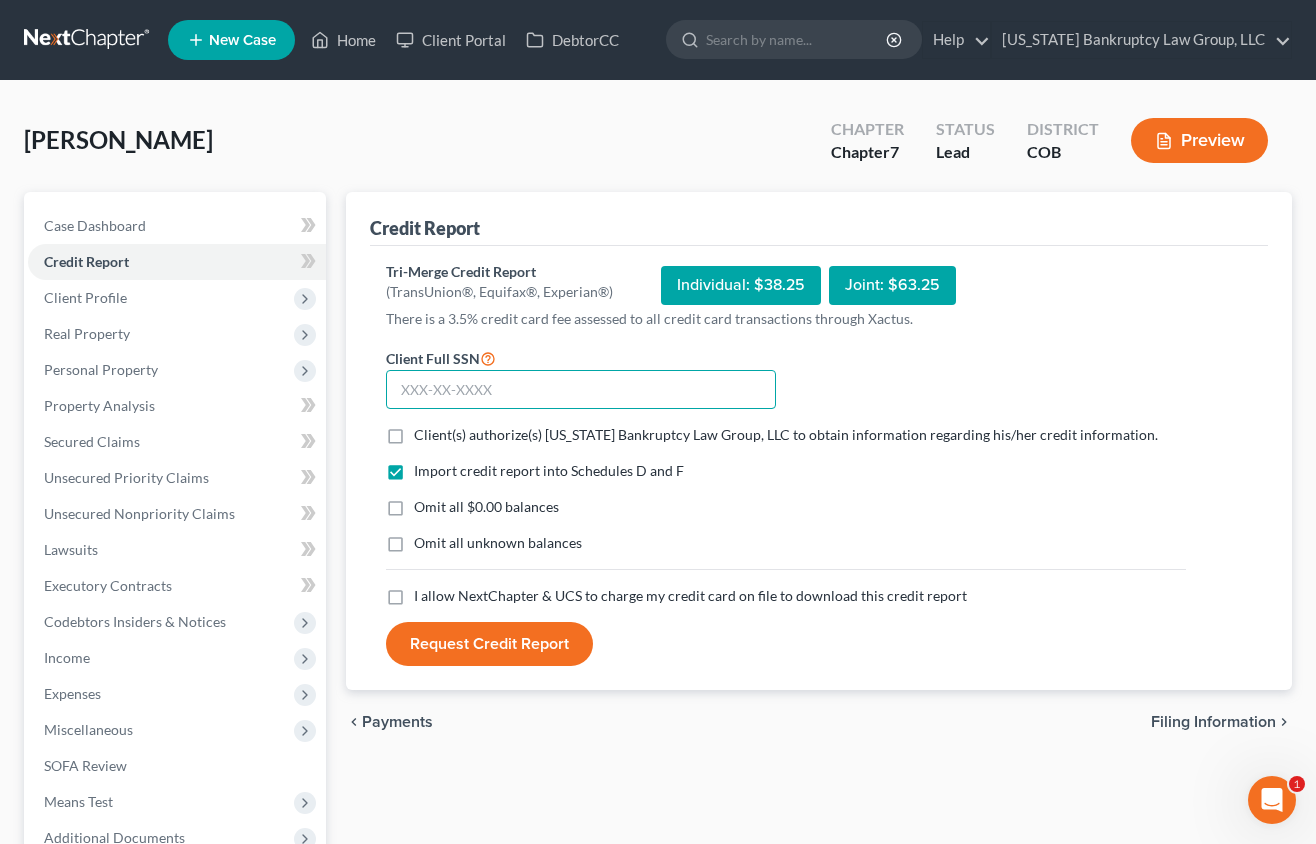 click at bounding box center (581, 390) 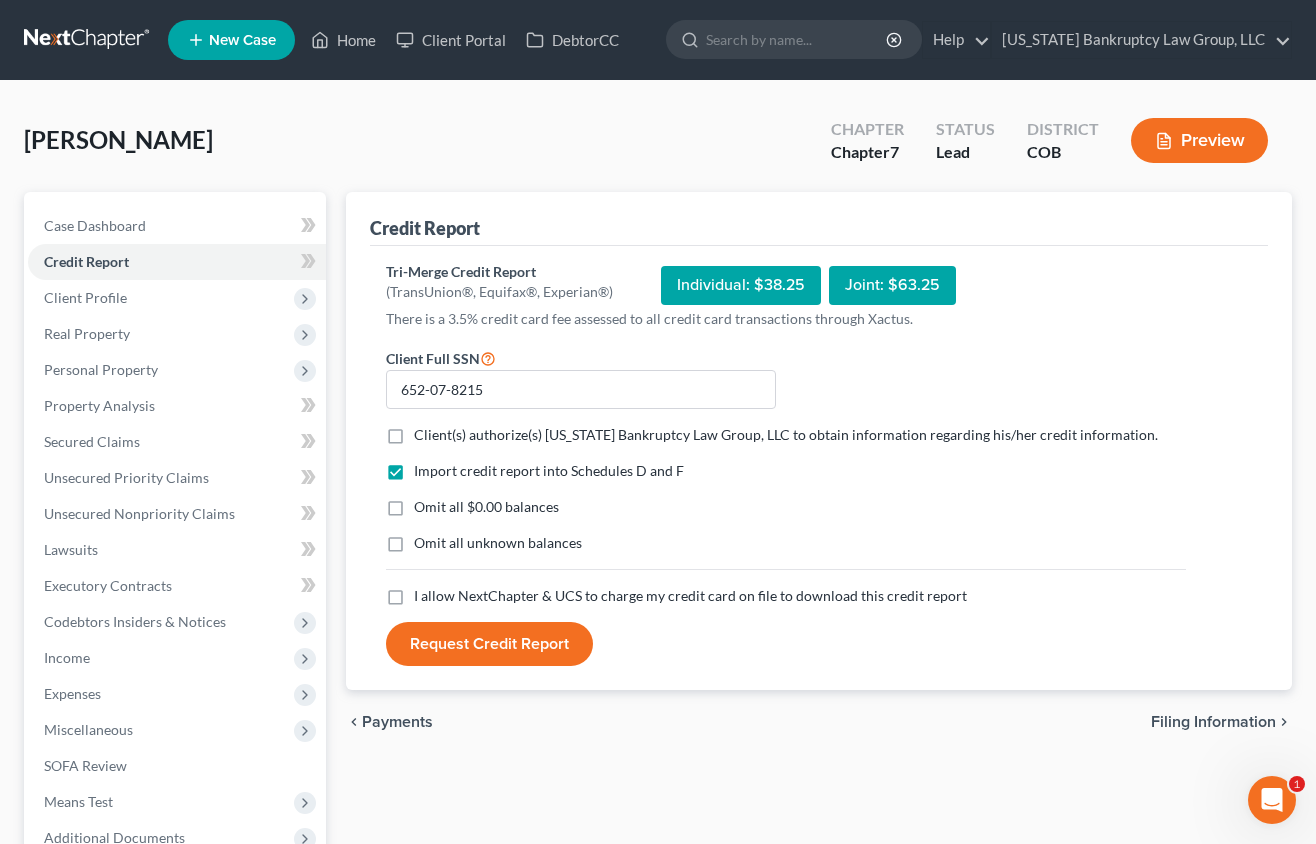 click on "Client(s) authorize(s) [US_STATE] Bankruptcy Law Group, LLC to obtain information regarding his/her credit information.
*" at bounding box center [786, 435] 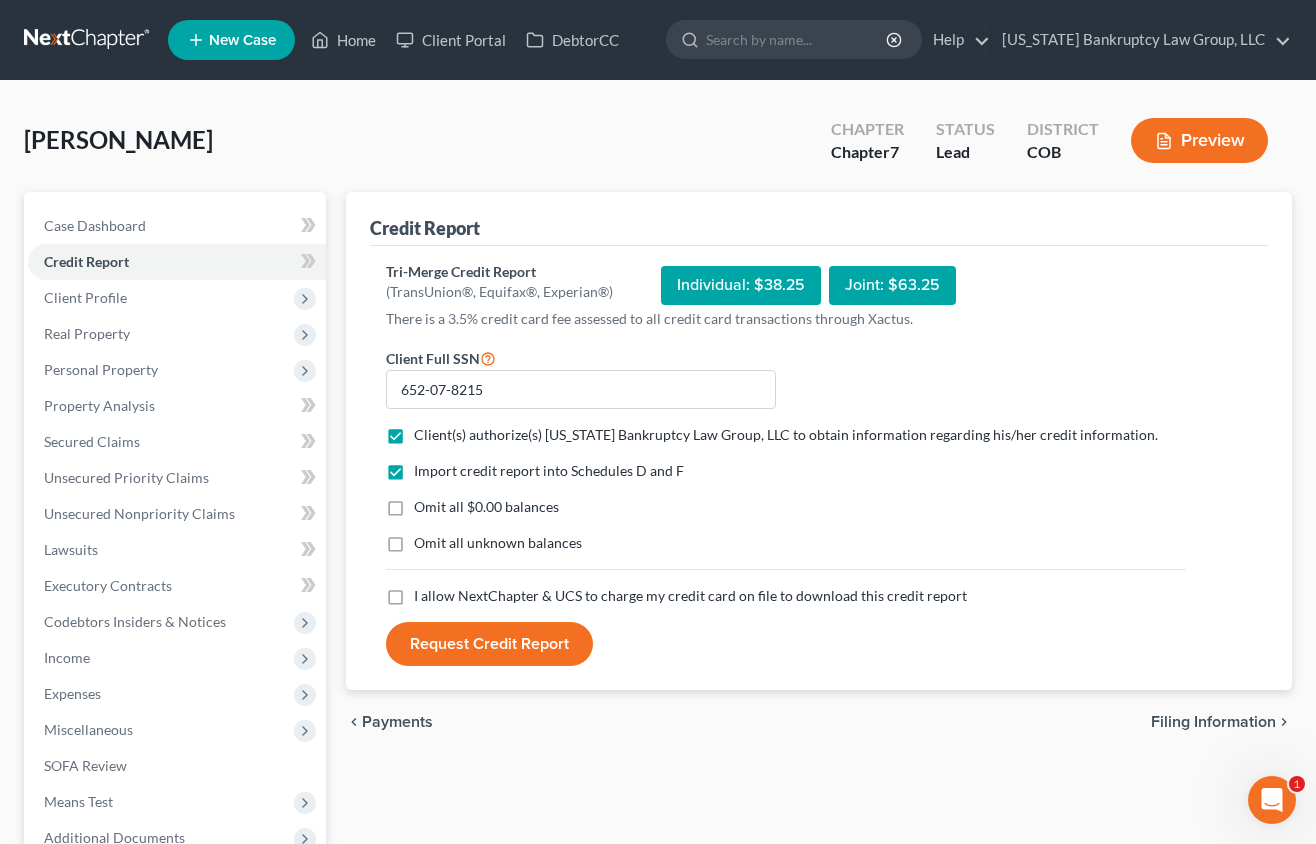 click on "Omit all $0.00 balances" at bounding box center [486, 507] 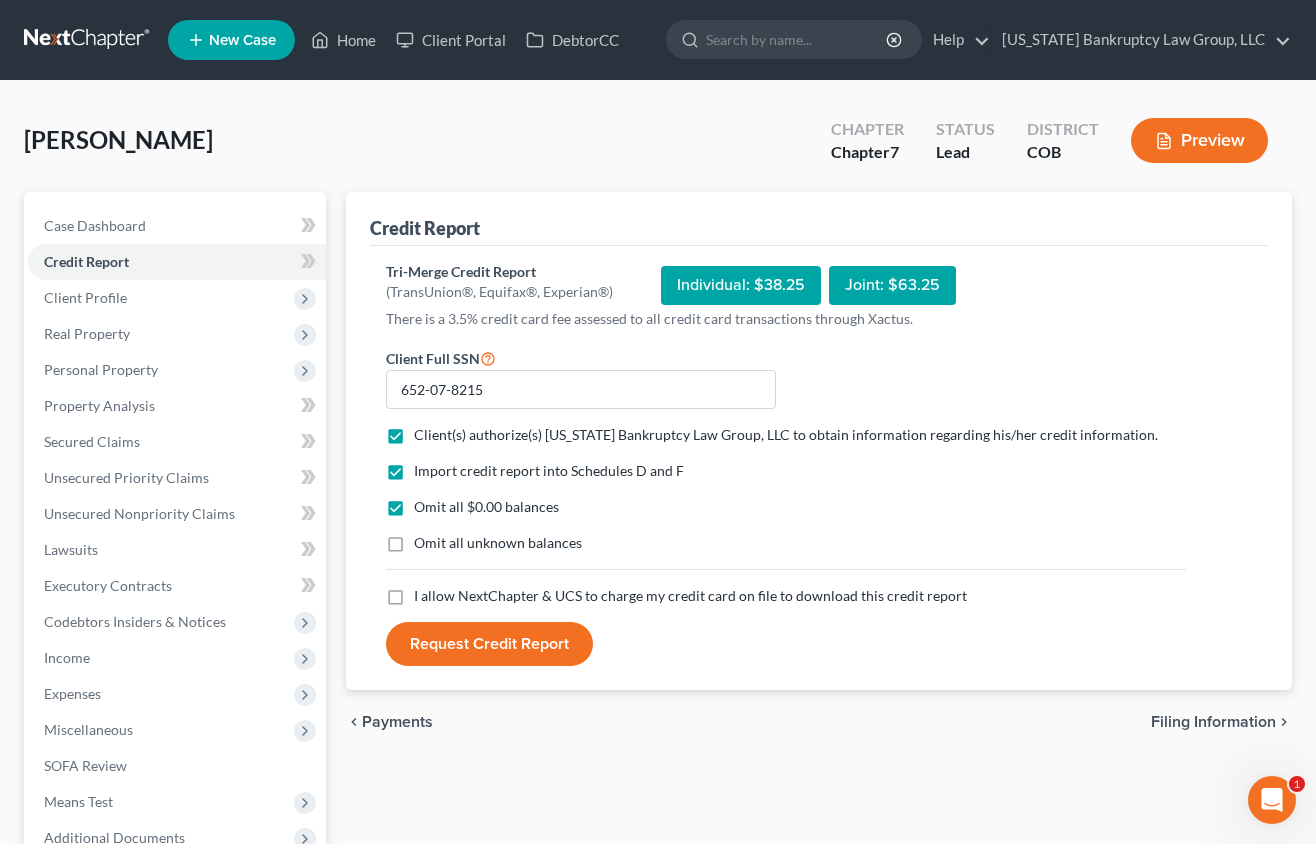 click on "Omit all unknown balances" at bounding box center [498, 543] 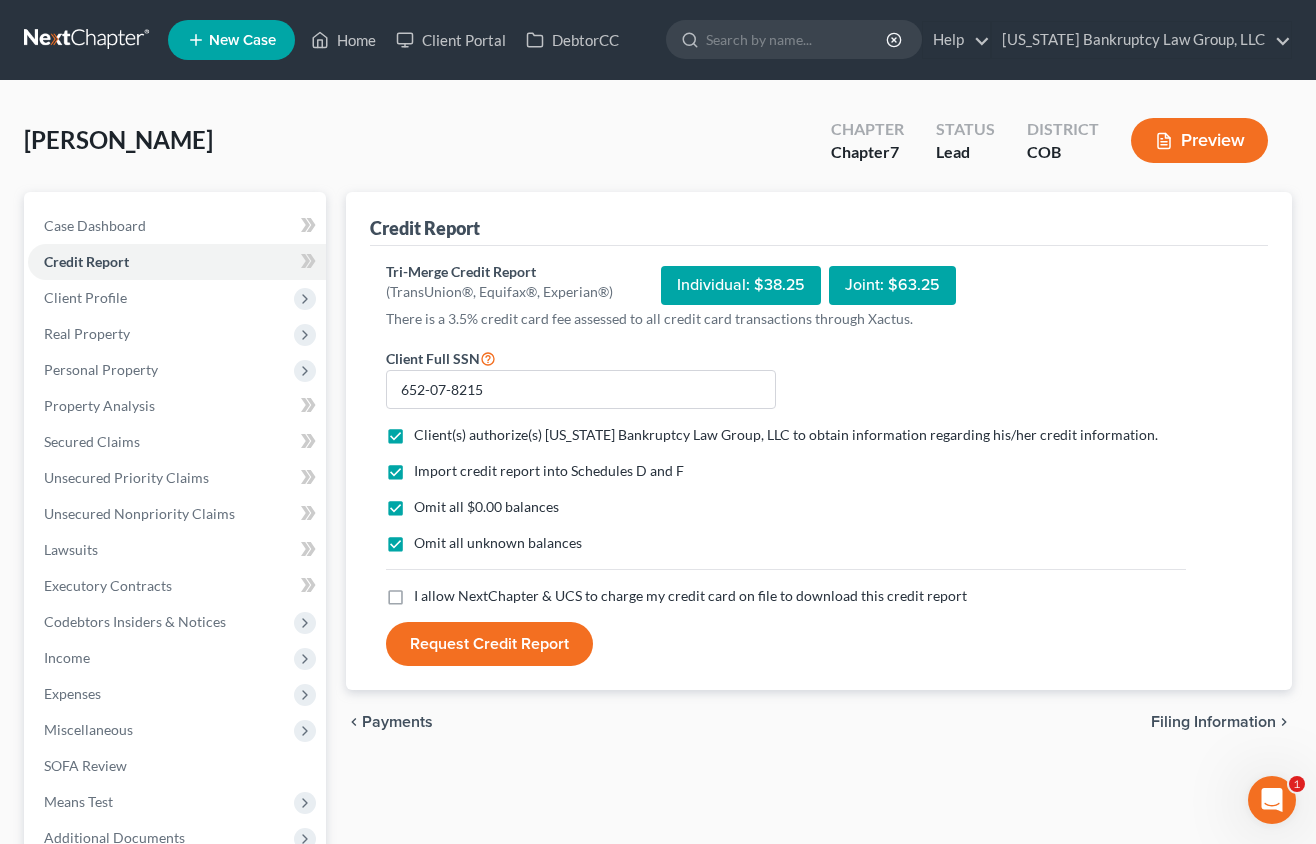 click on "I allow NextChapter & UCS to charge my credit card on file to download this credit report
*" at bounding box center [690, 596] 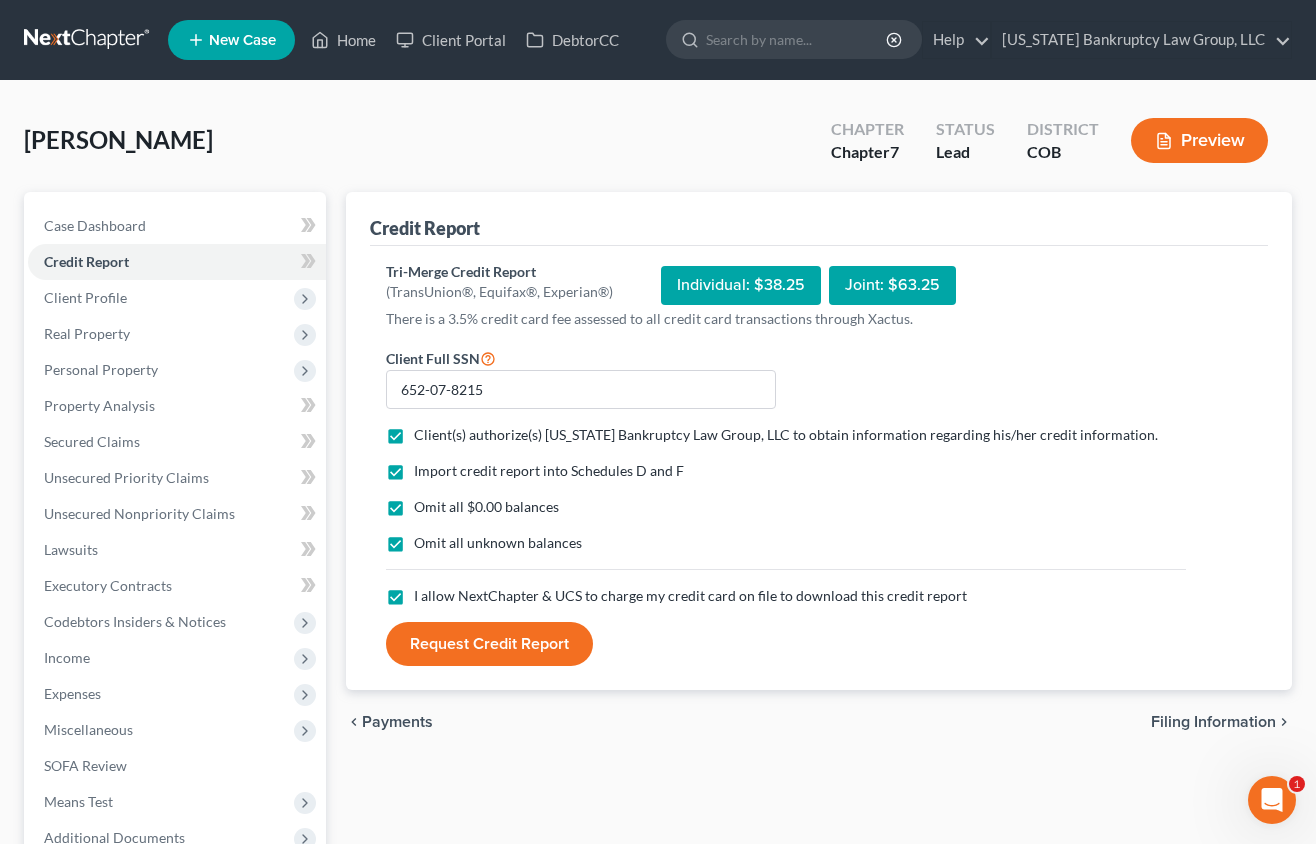 click on "Request Credit Report" at bounding box center [489, 644] 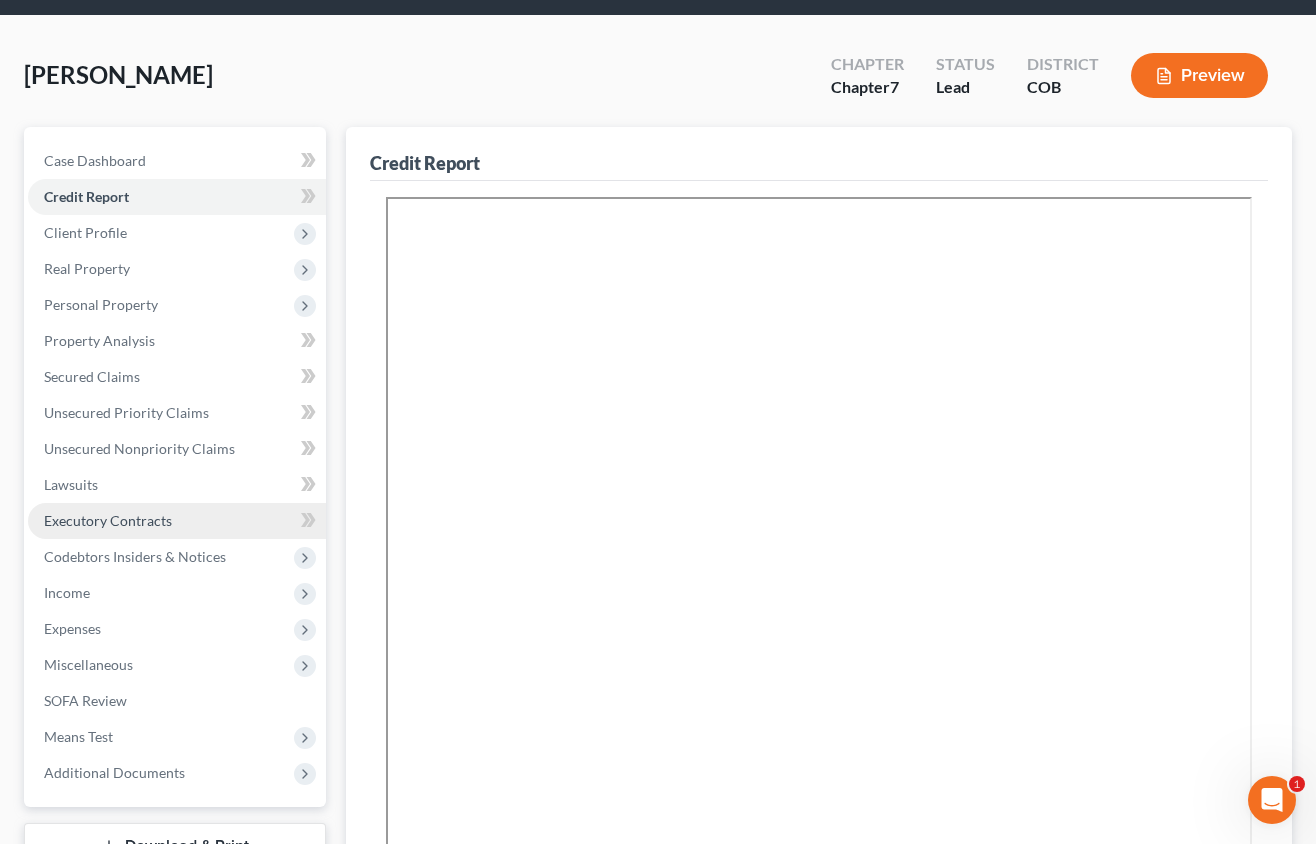 scroll, scrollTop: 100, scrollLeft: 0, axis: vertical 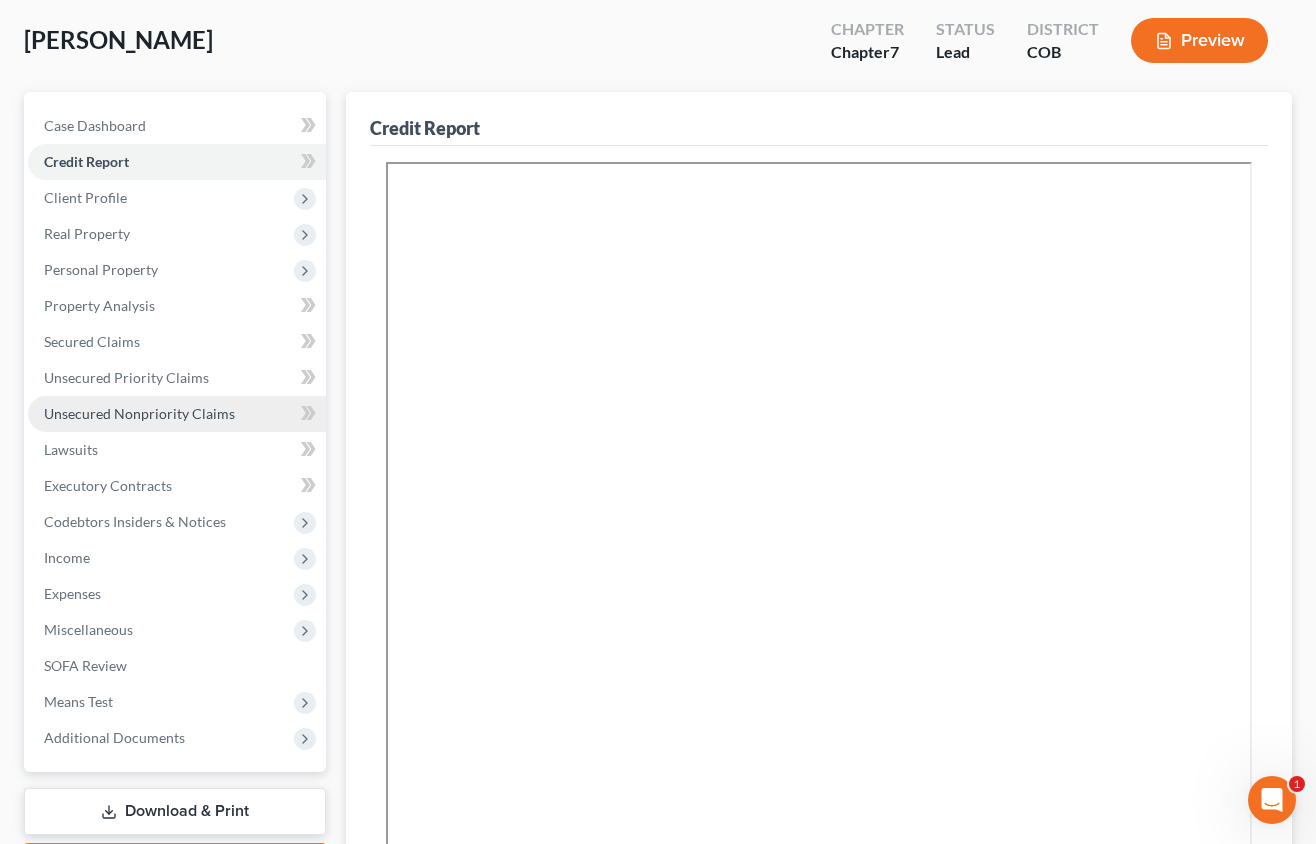 click on "Unsecured Nonpriority Claims" at bounding box center (177, 414) 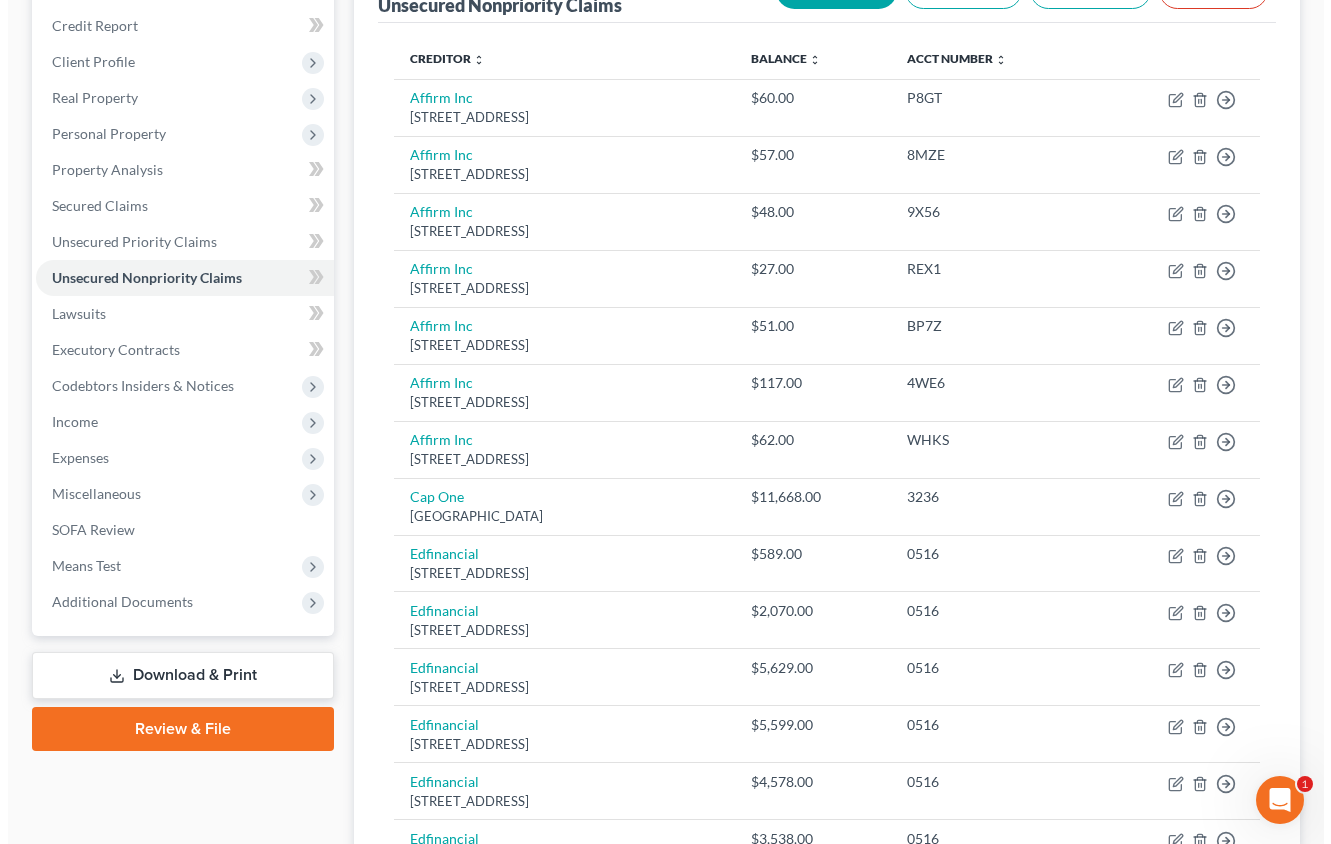 scroll, scrollTop: 284, scrollLeft: 0, axis: vertical 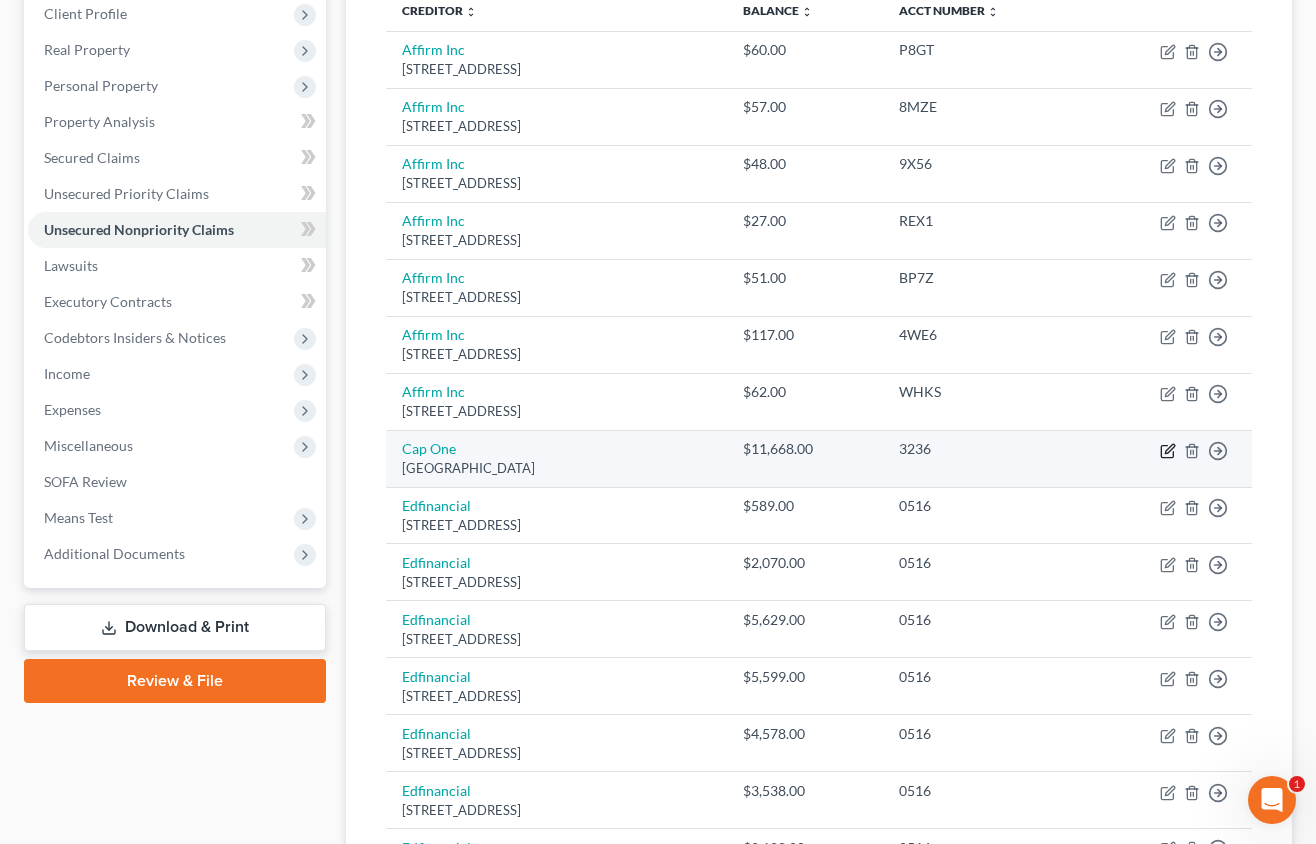 click 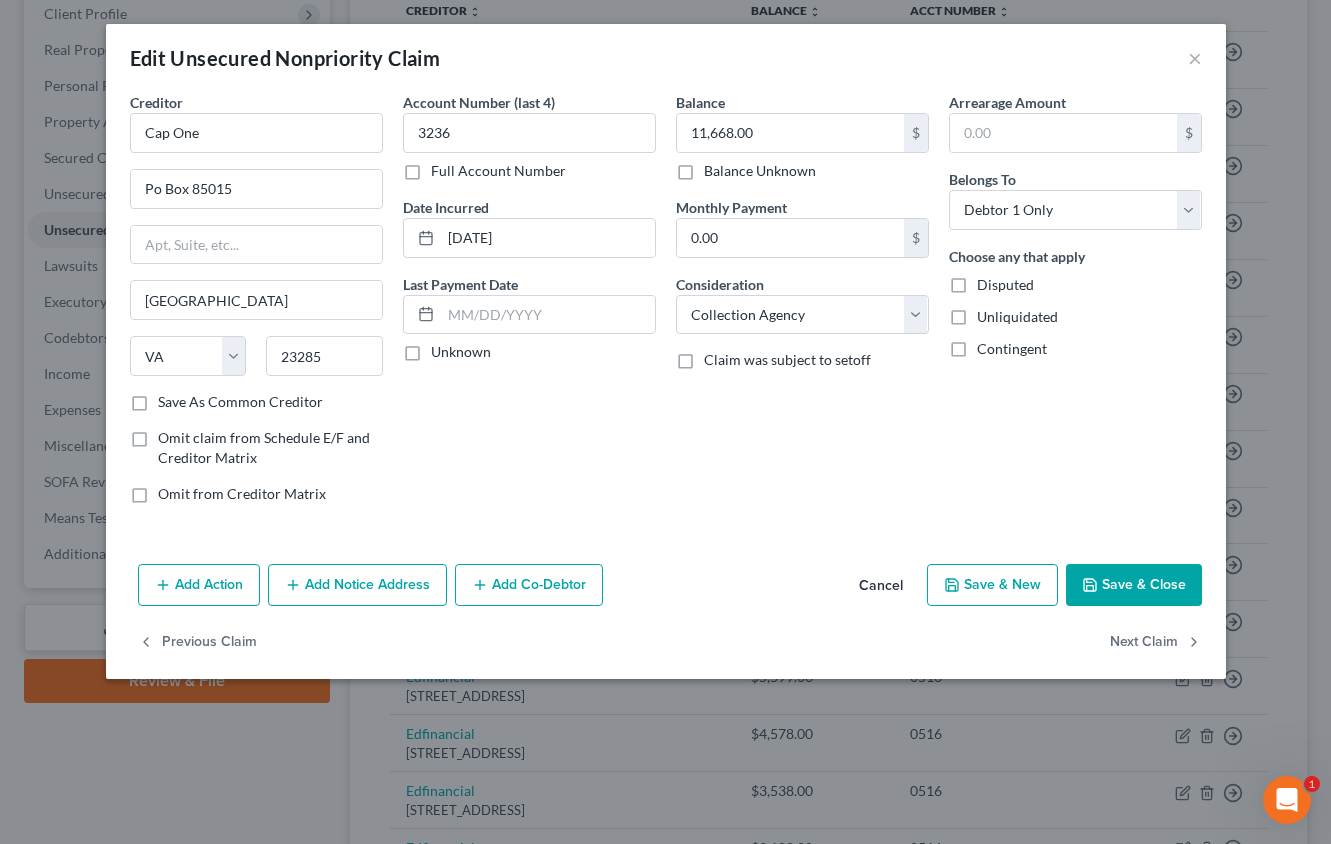 click on "Add Notice Address" at bounding box center [357, 585] 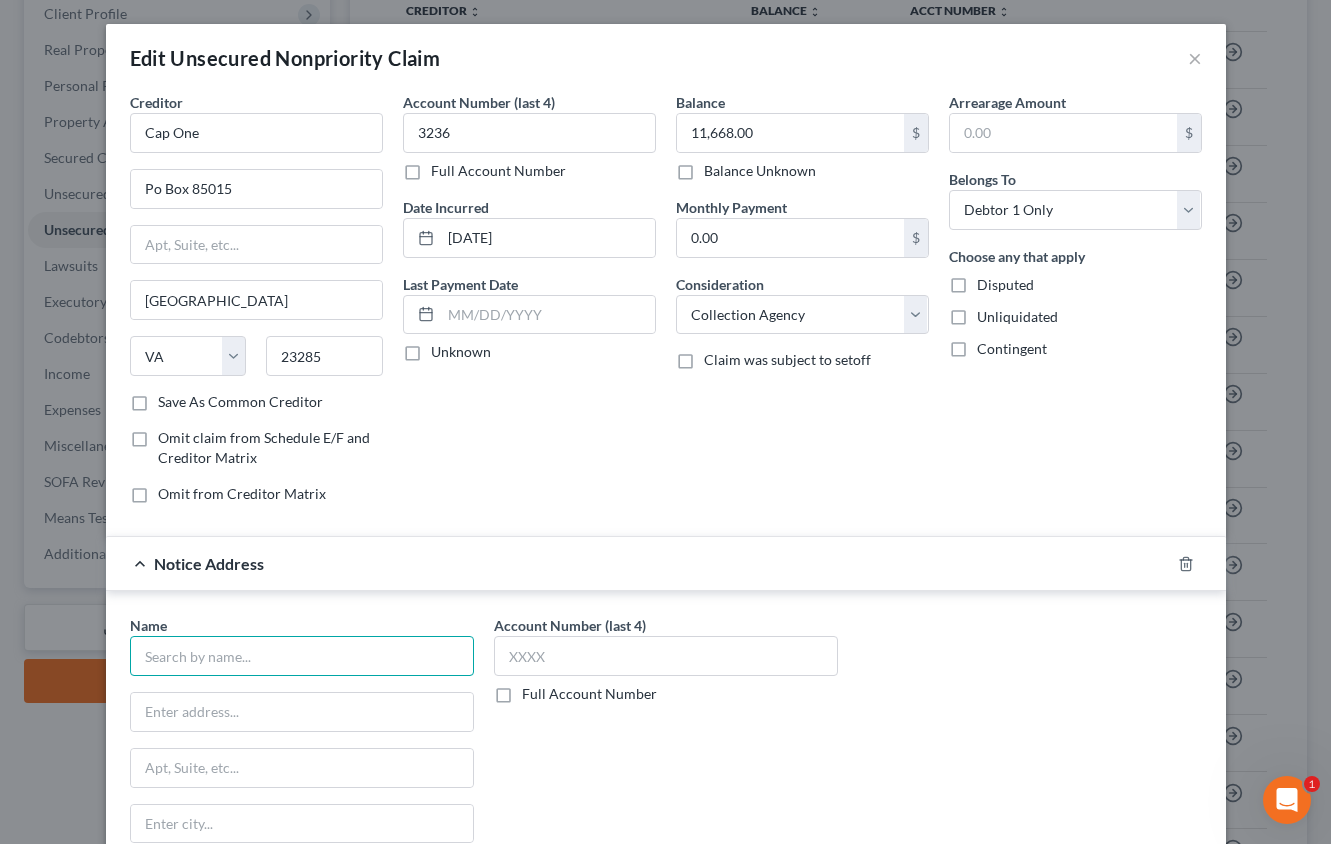 click at bounding box center (302, 656) 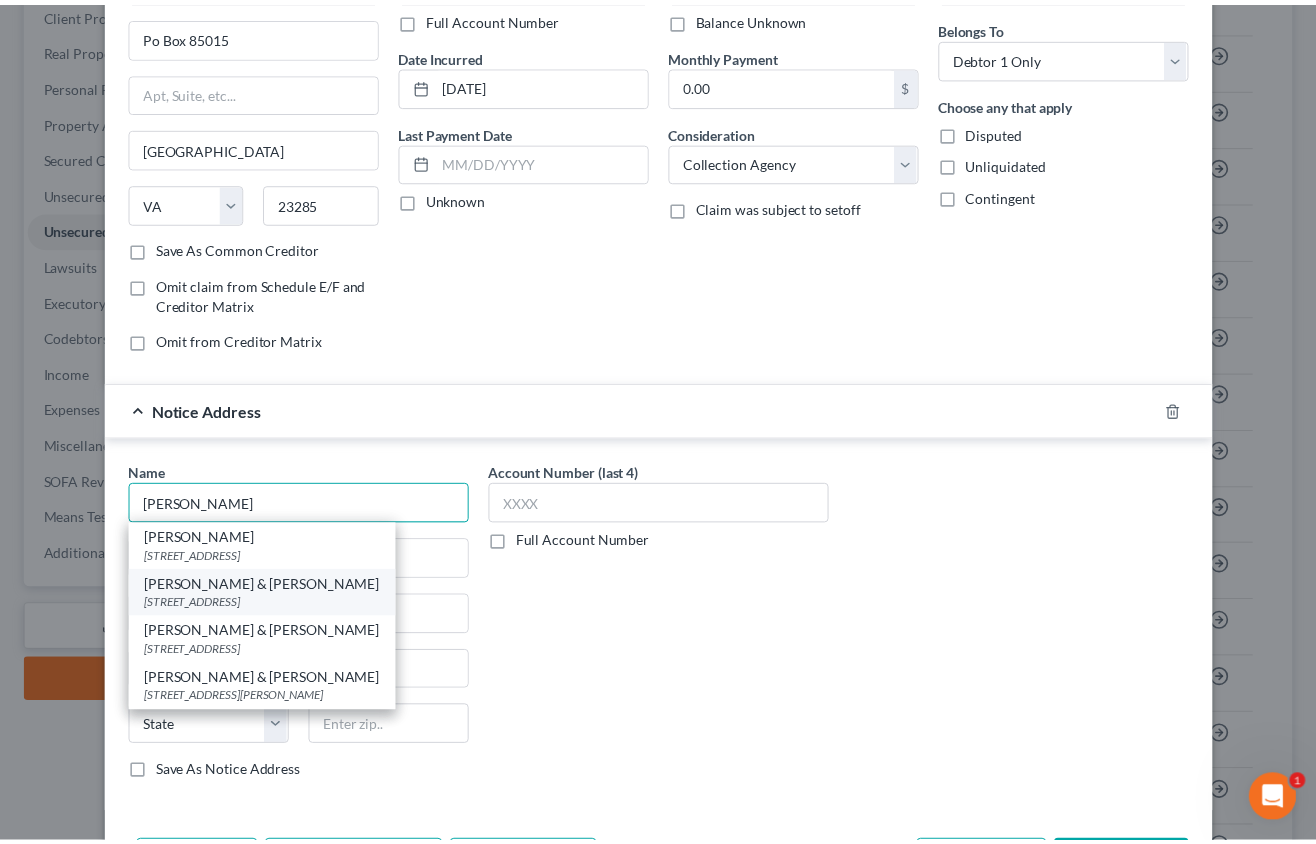 scroll, scrollTop: 200, scrollLeft: 0, axis: vertical 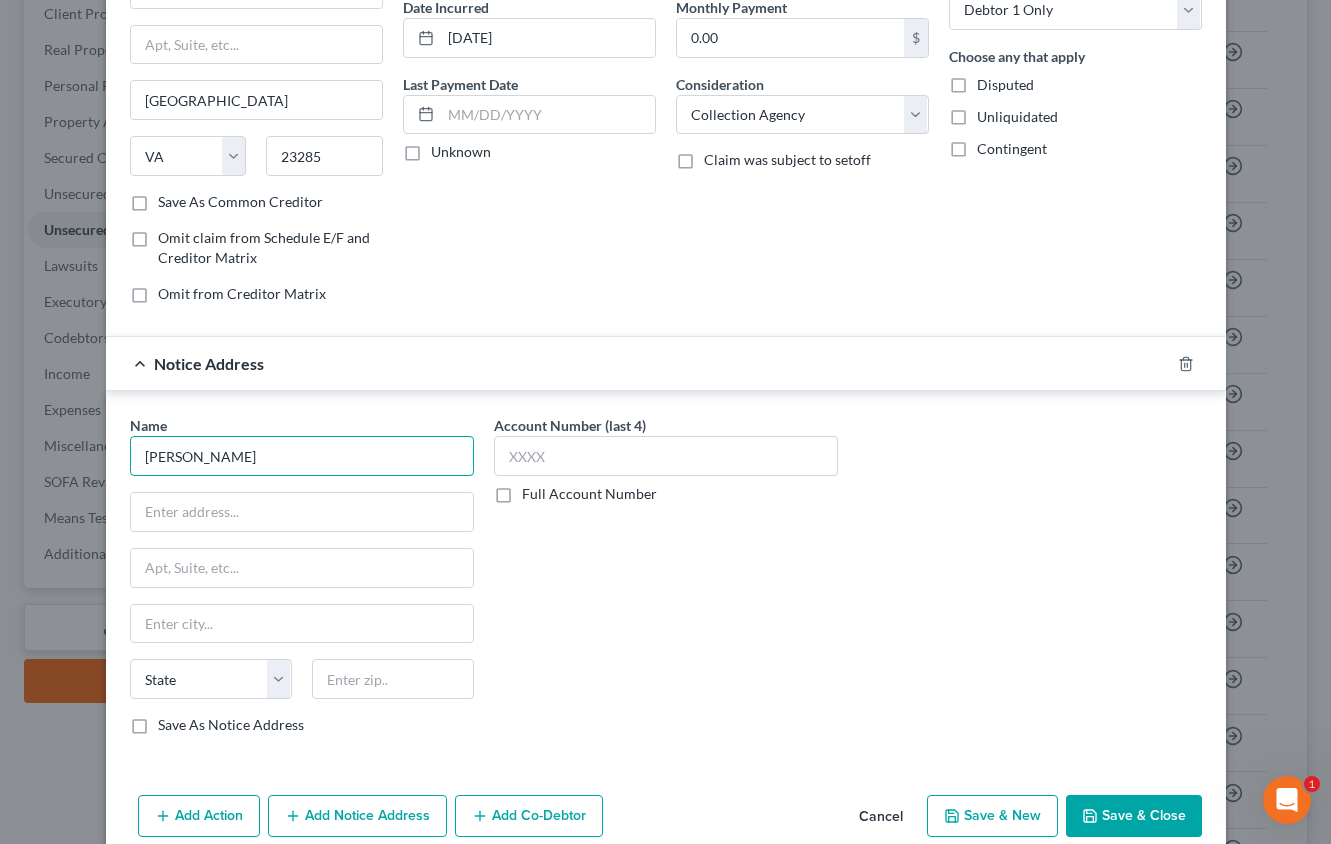 click on "[PERSON_NAME]" at bounding box center [302, 456] 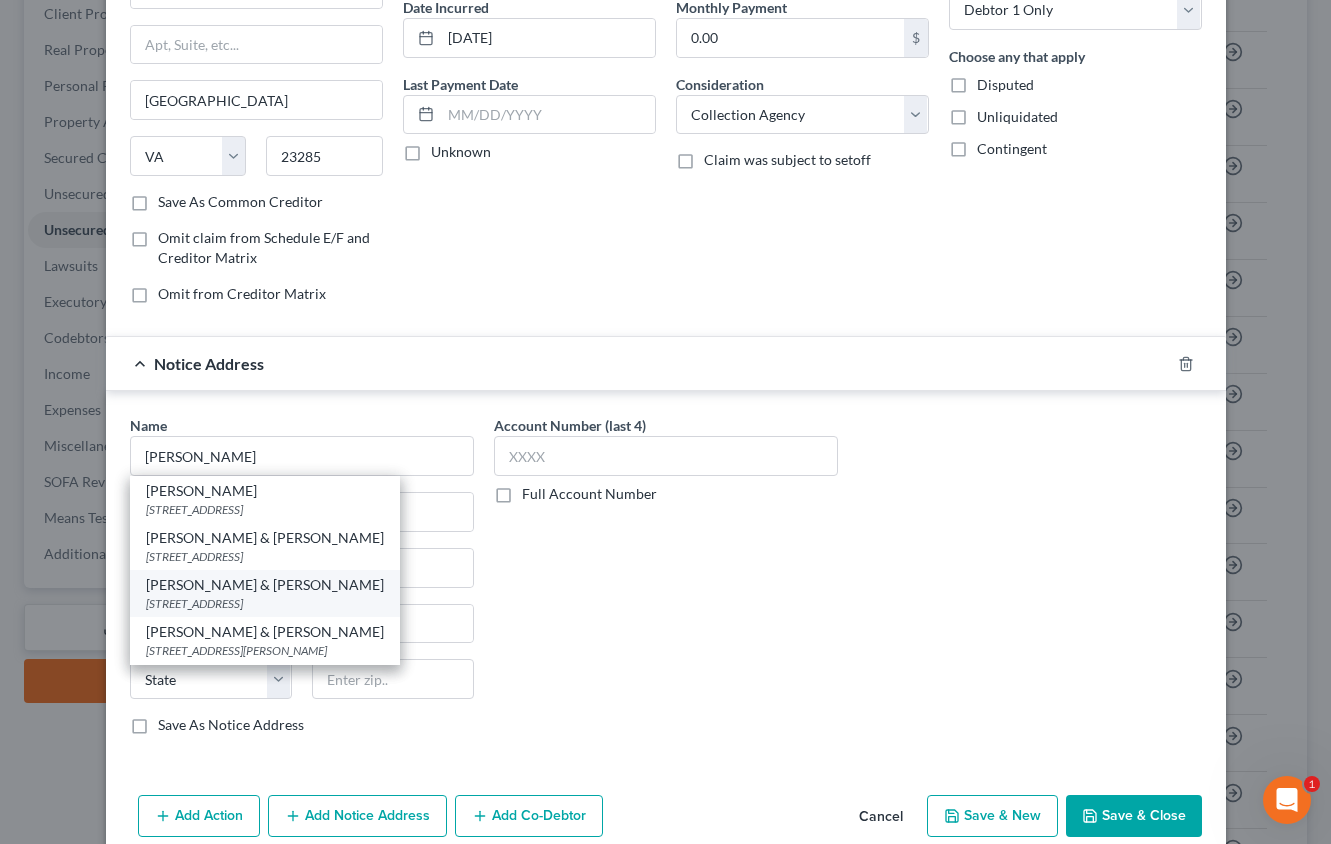 click on "[STREET_ADDRESS]" at bounding box center [265, 603] 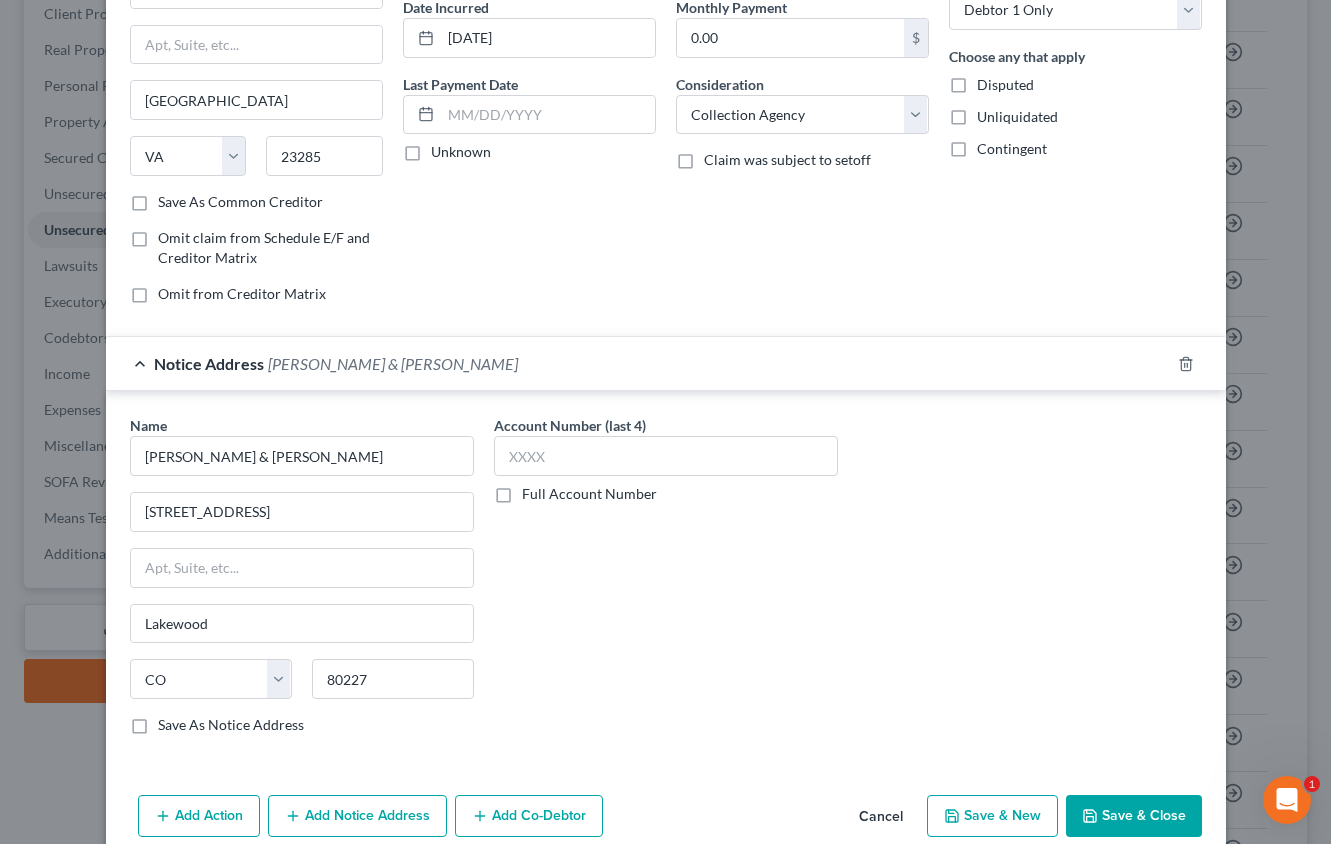 click on "Save & Close" at bounding box center (1134, 816) 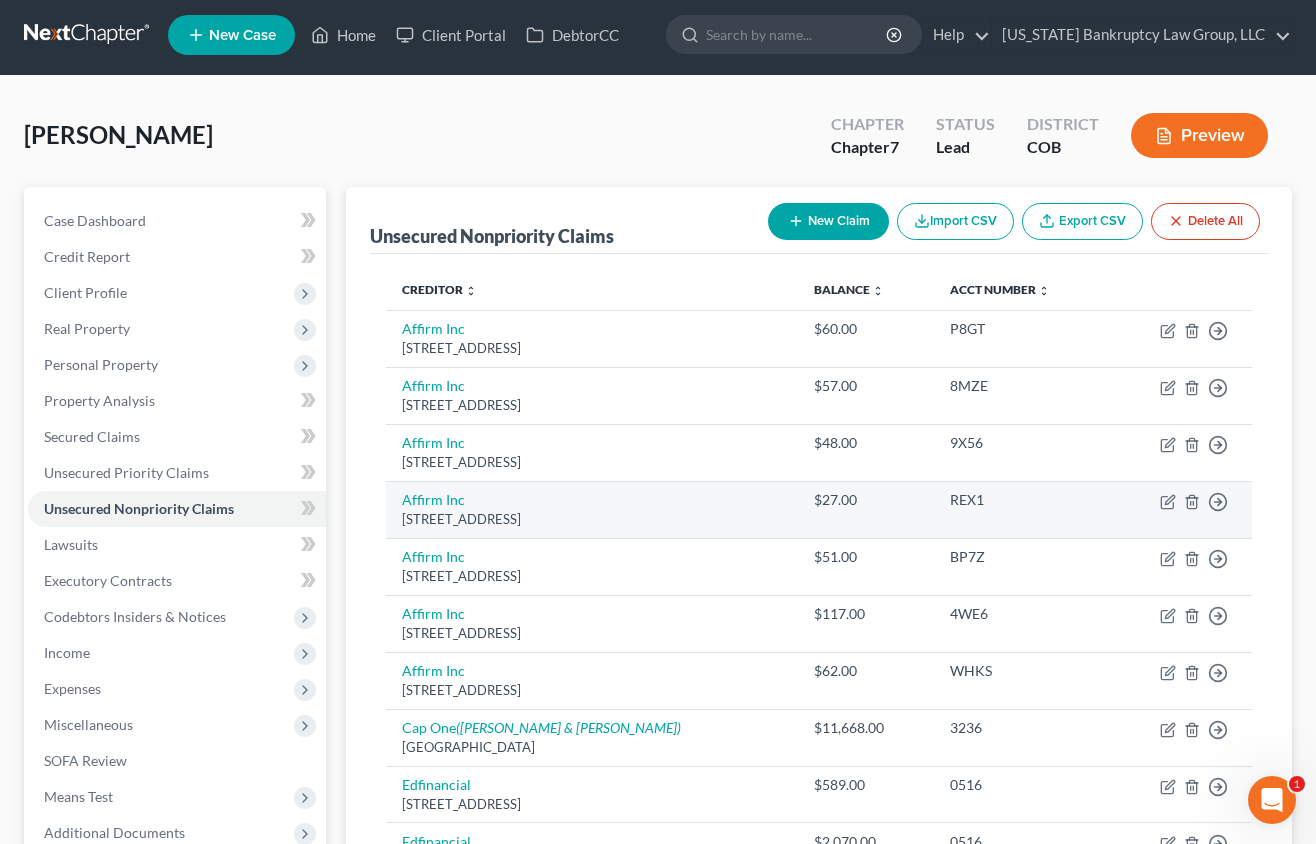 scroll, scrollTop: 0, scrollLeft: 0, axis: both 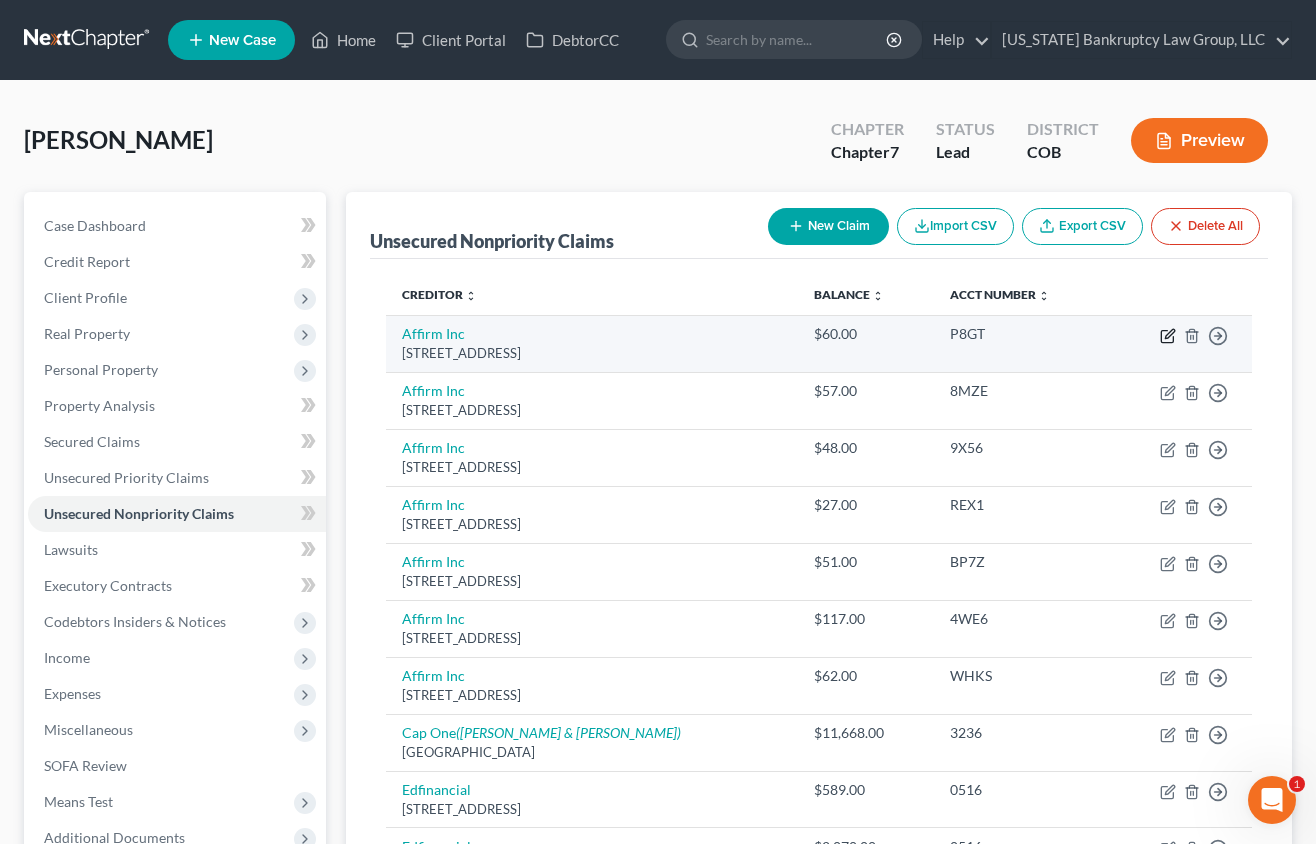 click 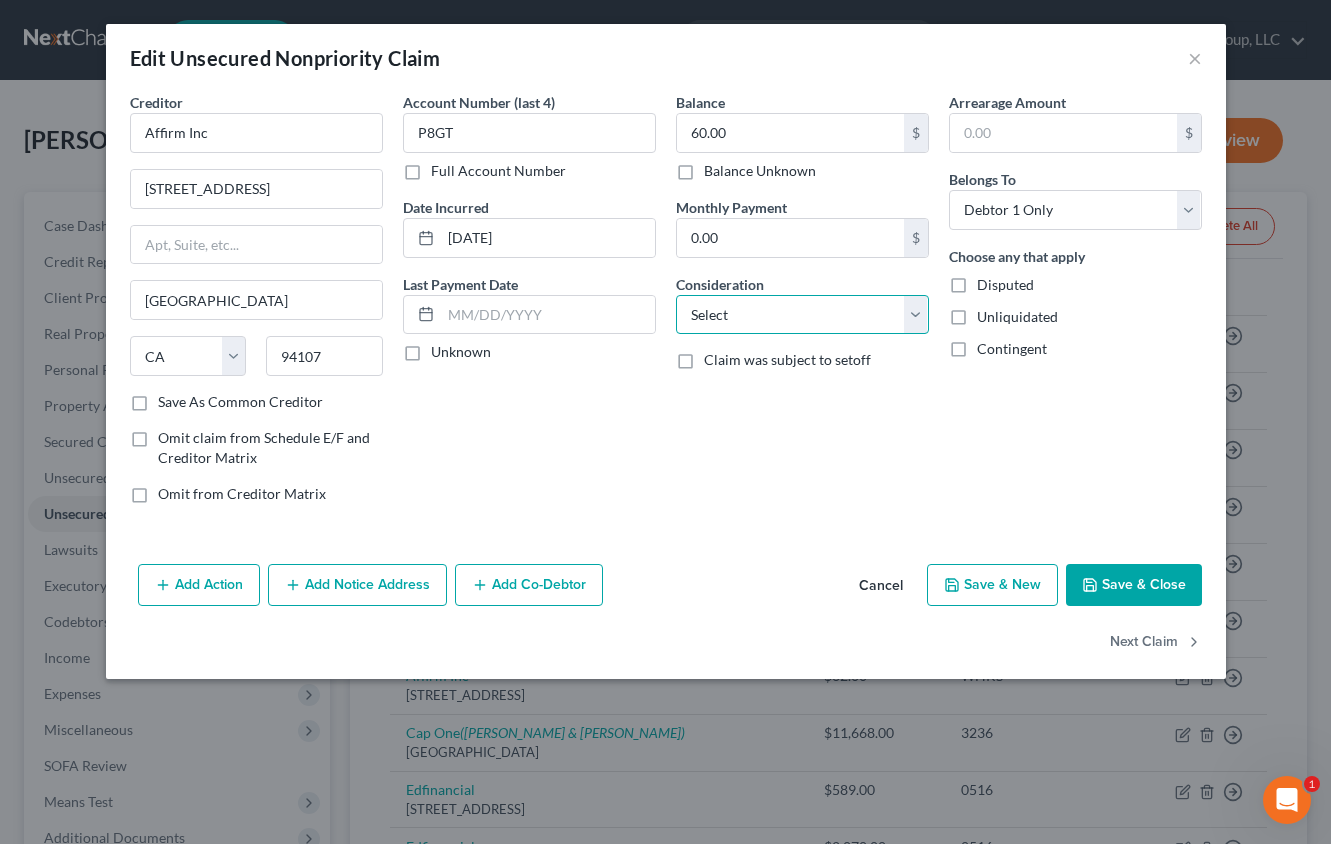click on "Select Cable / Satellite Services Collection Agency Credit Card Debt Debt Counseling / Attorneys Deficiency Balance Domestic Support Obligations Home / Car Repairs Income Taxes Judgment Liens Medical Services Monies Loaned / Advanced Mortgage Obligation From Divorce Or Separation Obligation To Pensions Other Overdrawn Bank Account Promised To Help Pay Creditors Student Loans Suppliers And Vendors Telephone / Internet Services Utility Services" at bounding box center (802, 315) 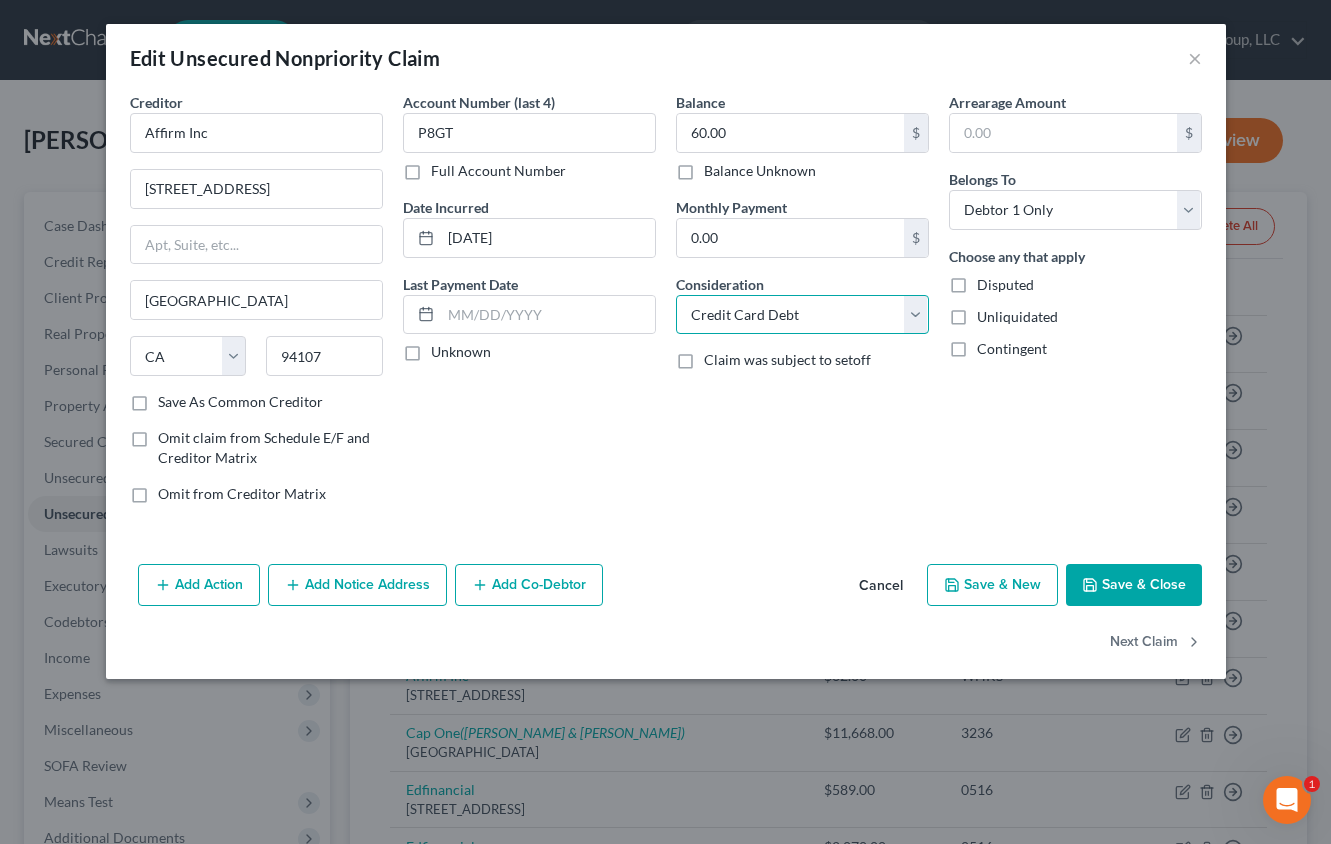 click on "Select Cable / Satellite Services Collection Agency Credit Card Debt Debt Counseling / Attorneys Deficiency Balance Domestic Support Obligations Home / Car Repairs Income Taxes Judgment Liens Medical Services Monies Loaned / Advanced Mortgage Obligation From Divorce Or Separation Obligation To Pensions Other Overdrawn Bank Account Promised To Help Pay Creditors Student Loans Suppliers And Vendors Telephone / Internet Services Utility Services" at bounding box center (802, 315) 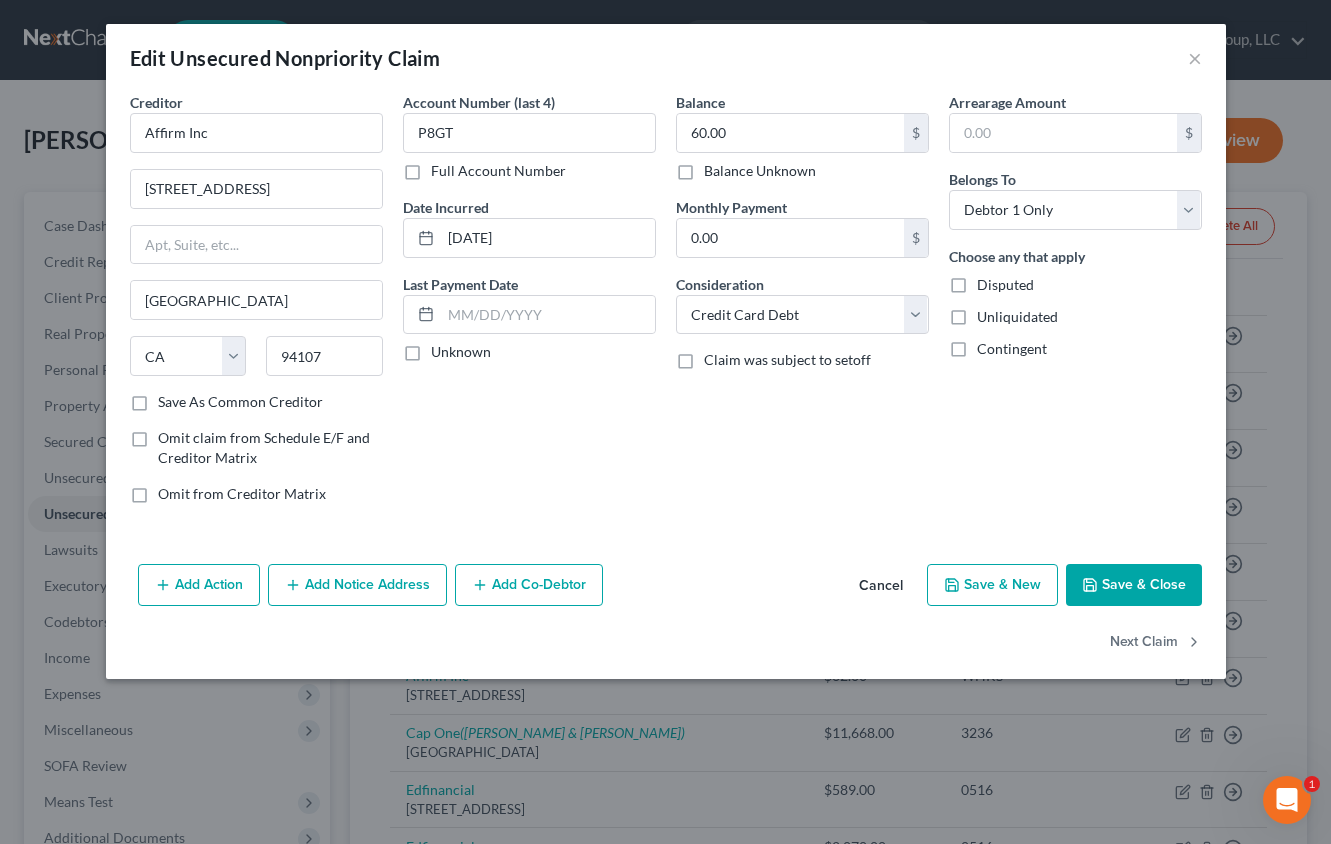click on "Save & Close" at bounding box center (1134, 585) 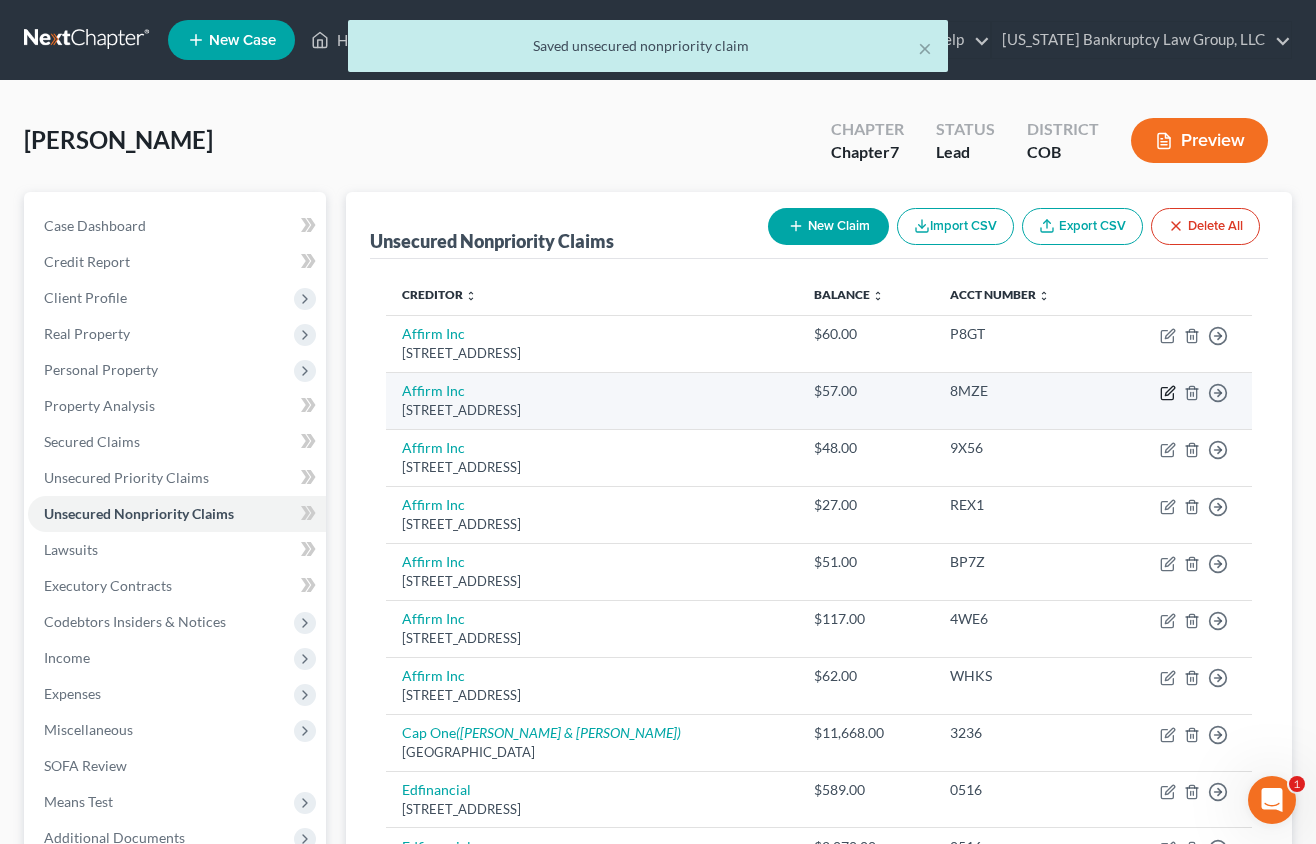 click 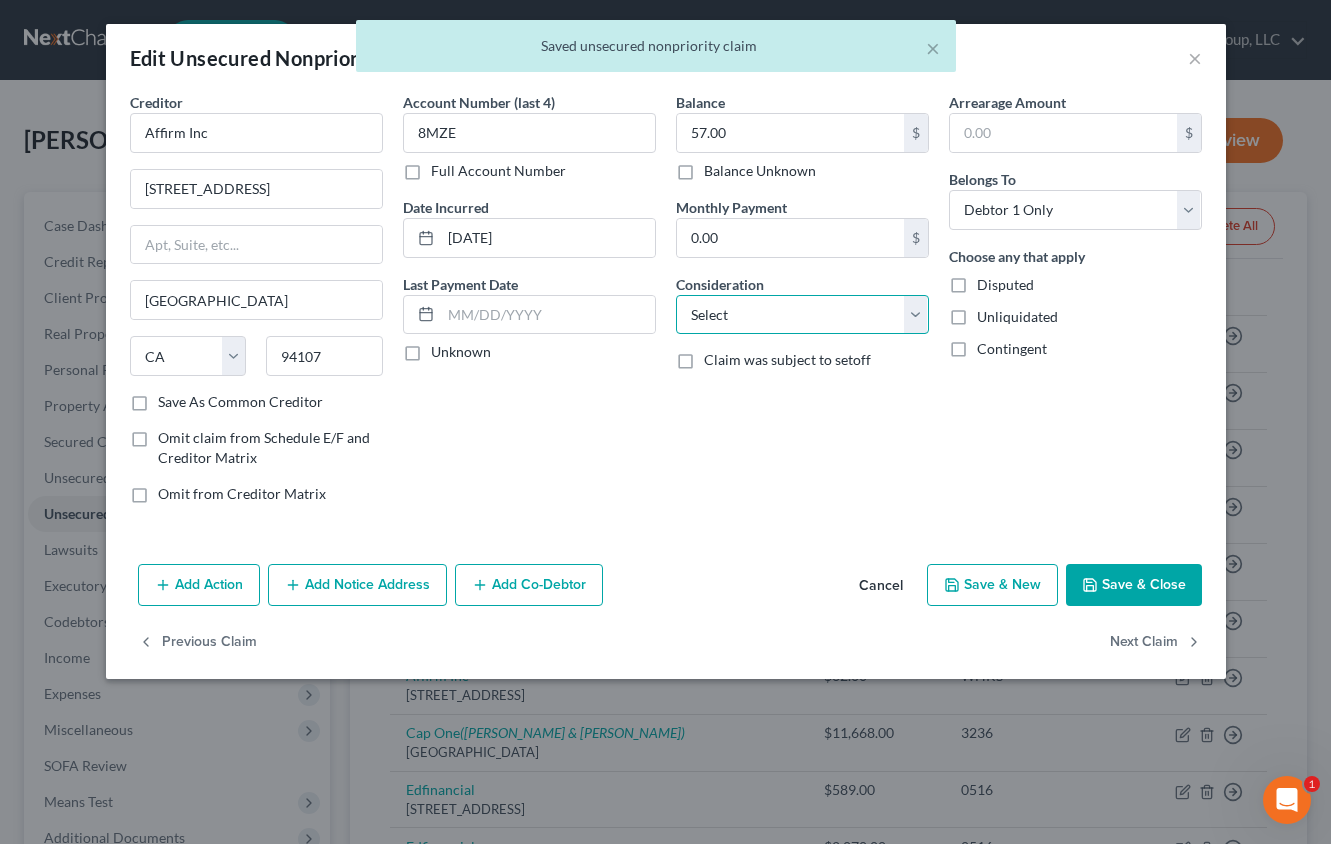 click on "Select Cable / Satellite Services Collection Agency Credit Card Debt Debt Counseling / Attorneys Deficiency Balance Domestic Support Obligations Home / Car Repairs Income Taxes Judgment Liens Medical Services Monies Loaned / Advanced Mortgage Obligation From Divorce Or Separation Obligation To Pensions Other Overdrawn Bank Account Promised To Help Pay Creditors Student Loans Suppliers And Vendors Telephone / Internet Services Utility Services" at bounding box center [802, 315] 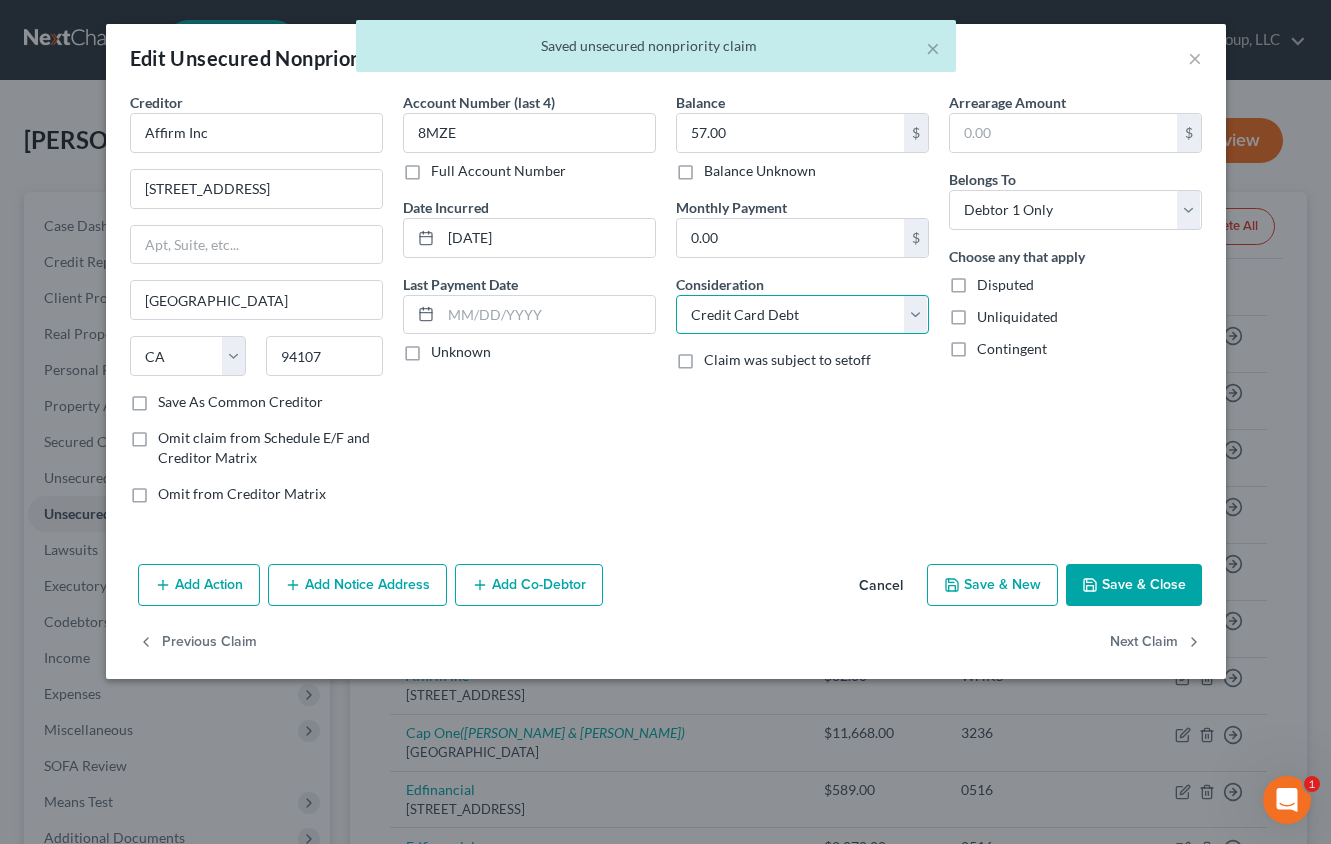 click on "Select Cable / Satellite Services Collection Agency Credit Card Debt Debt Counseling / Attorneys Deficiency Balance Domestic Support Obligations Home / Car Repairs Income Taxes Judgment Liens Medical Services Monies Loaned / Advanced Mortgage Obligation From Divorce Or Separation Obligation To Pensions Other Overdrawn Bank Account Promised To Help Pay Creditors Student Loans Suppliers And Vendors Telephone / Internet Services Utility Services" at bounding box center (802, 315) 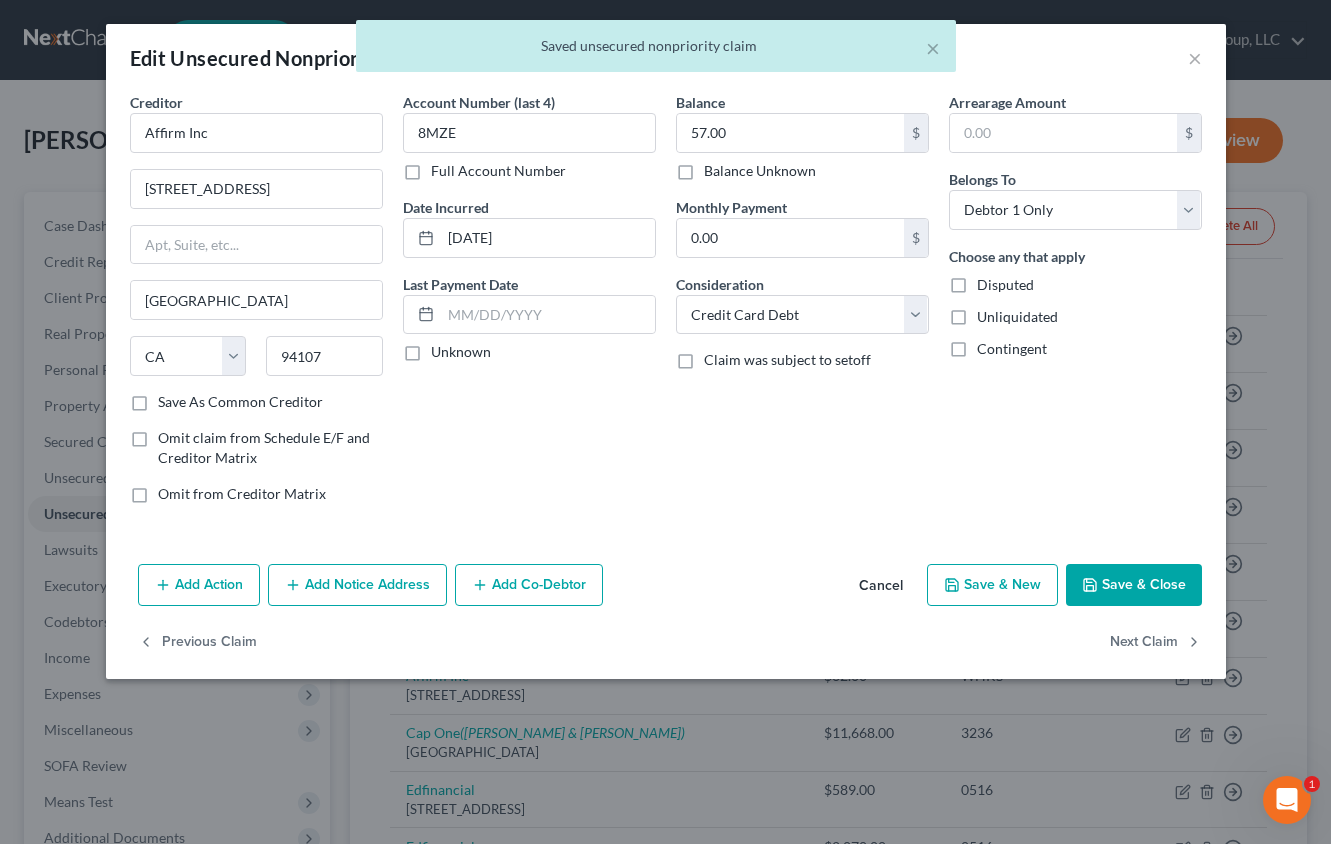 click on "Save & Close" at bounding box center (1134, 585) 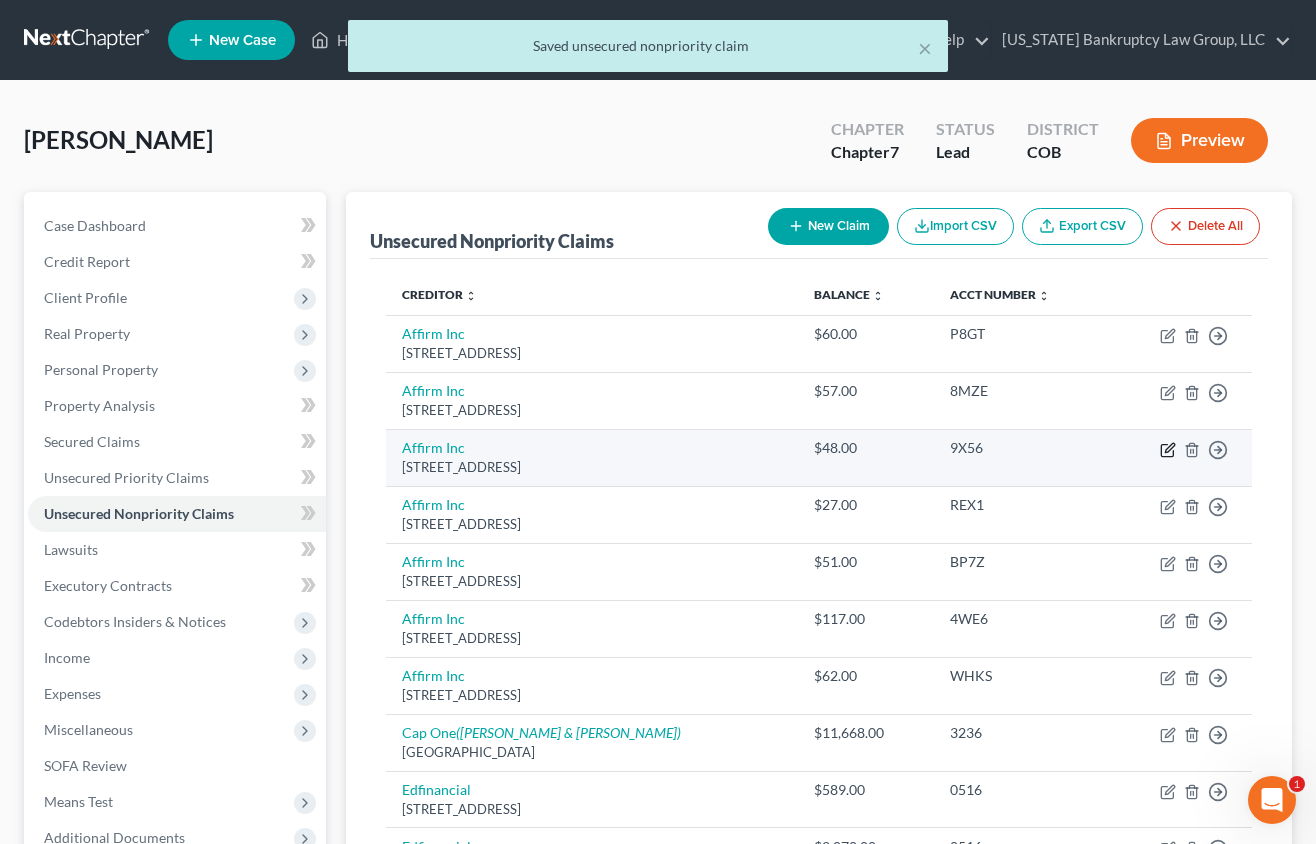 click 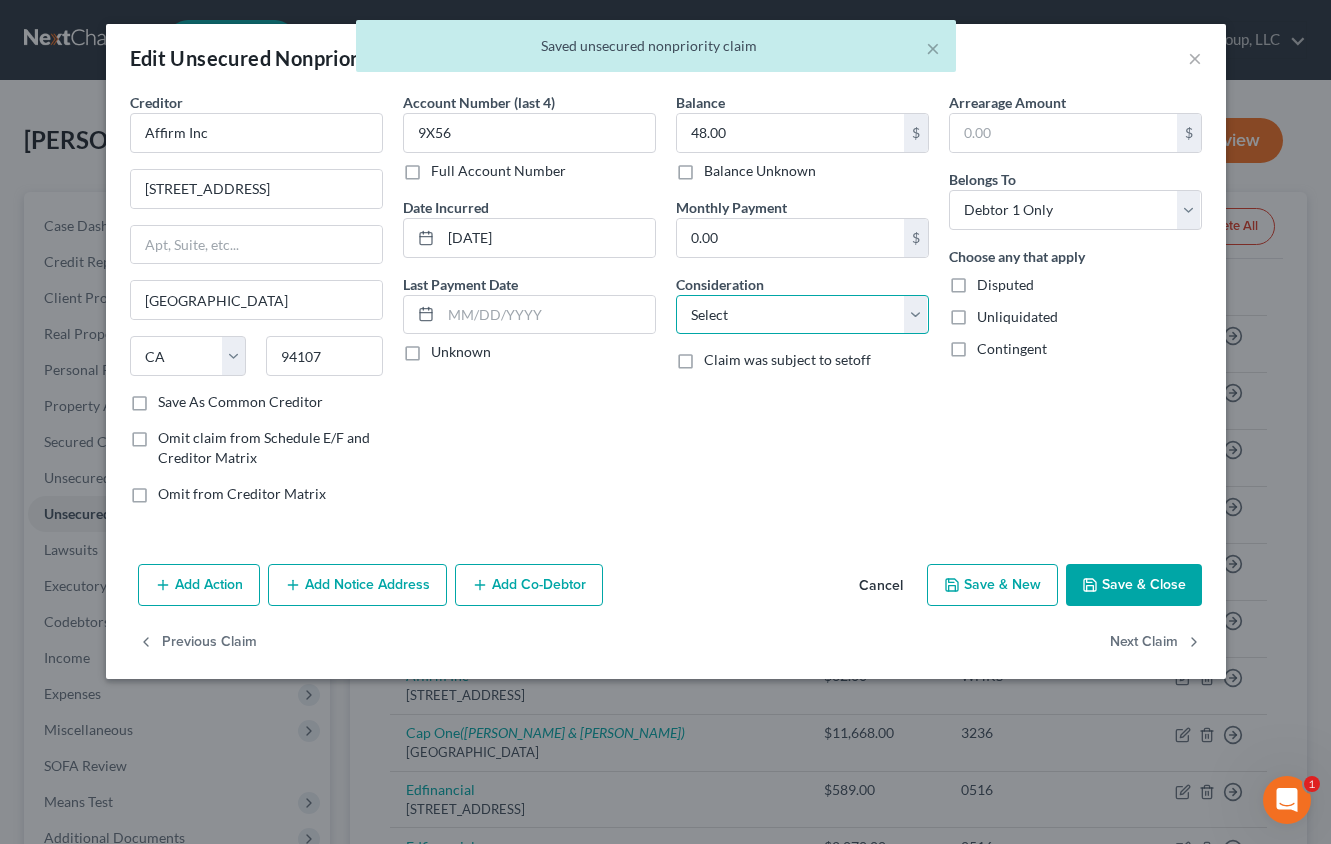 click on "Select Cable / Satellite Services Collection Agency Credit Card Debt Debt Counseling / Attorneys Deficiency Balance Domestic Support Obligations Home / Car Repairs Income Taxes Judgment Liens Medical Services Monies Loaned / Advanced Mortgage Obligation From Divorce Or Separation Obligation To Pensions Other Overdrawn Bank Account Promised To Help Pay Creditors Student Loans Suppliers And Vendors Telephone / Internet Services Utility Services" at bounding box center [802, 315] 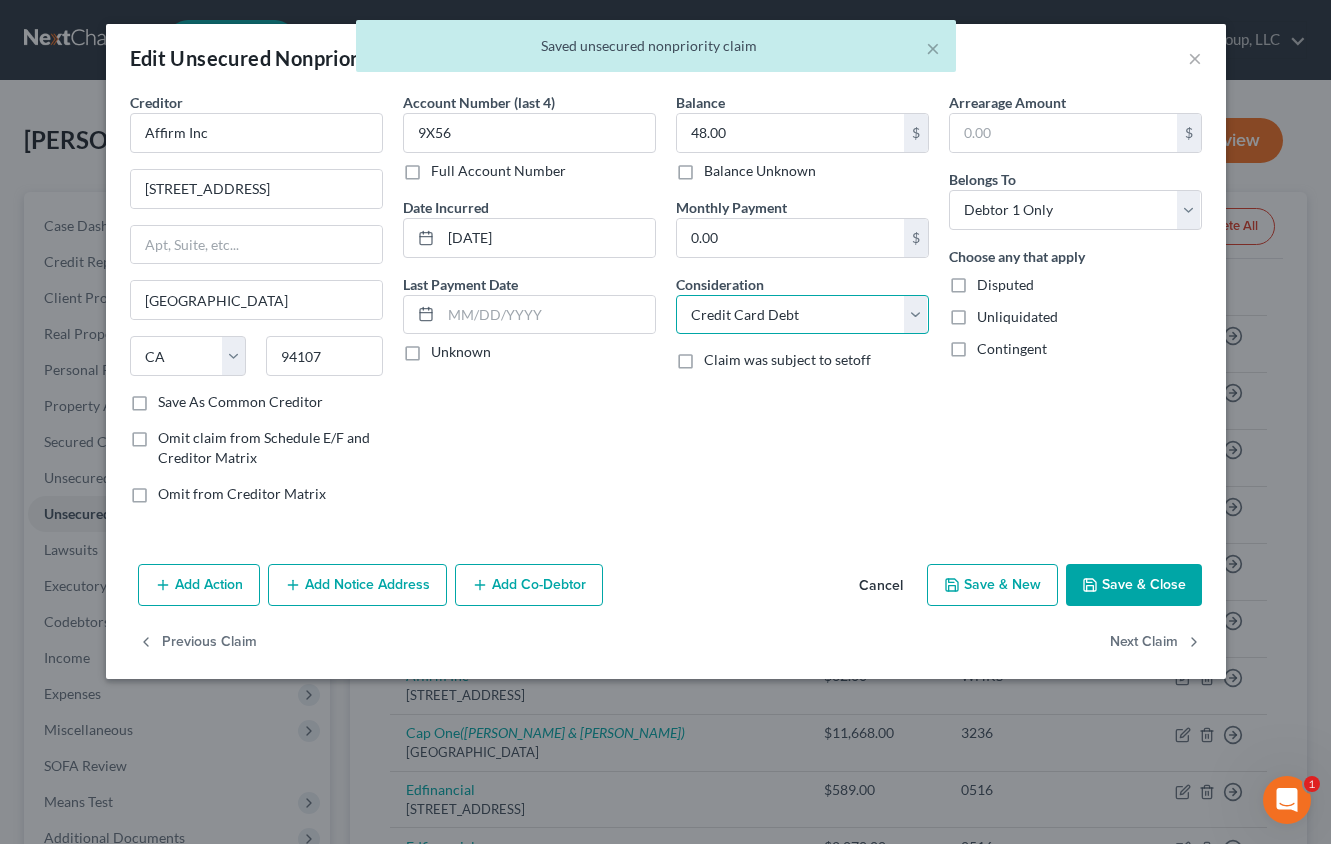 click on "Select Cable / Satellite Services Collection Agency Credit Card Debt Debt Counseling / Attorneys Deficiency Balance Domestic Support Obligations Home / Car Repairs Income Taxes Judgment Liens Medical Services Monies Loaned / Advanced Mortgage Obligation From Divorce Or Separation Obligation To Pensions Other Overdrawn Bank Account Promised To Help Pay Creditors Student Loans Suppliers And Vendors Telephone / Internet Services Utility Services" at bounding box center [802, 315] 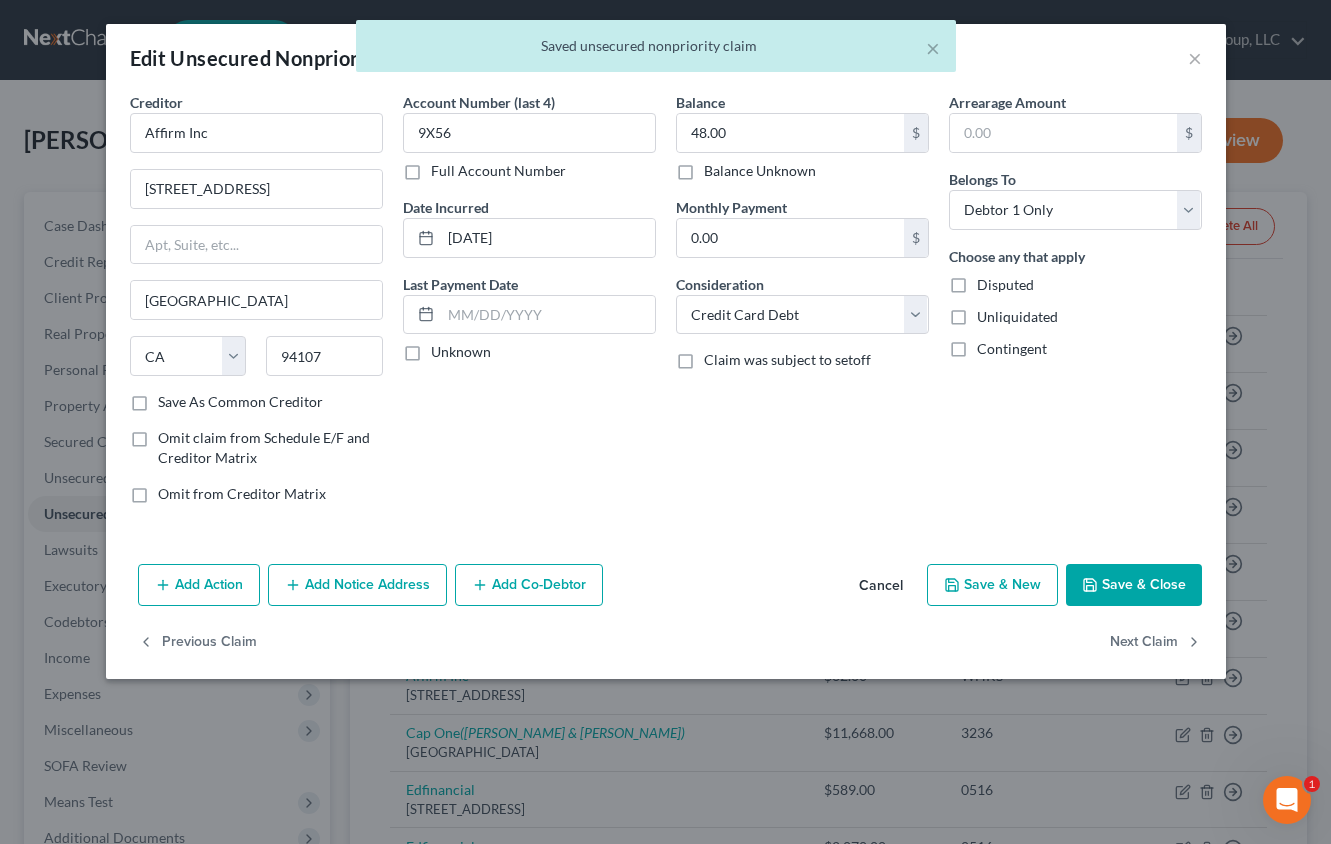 click on "Save & Close" at bounding box center (1134, 585) 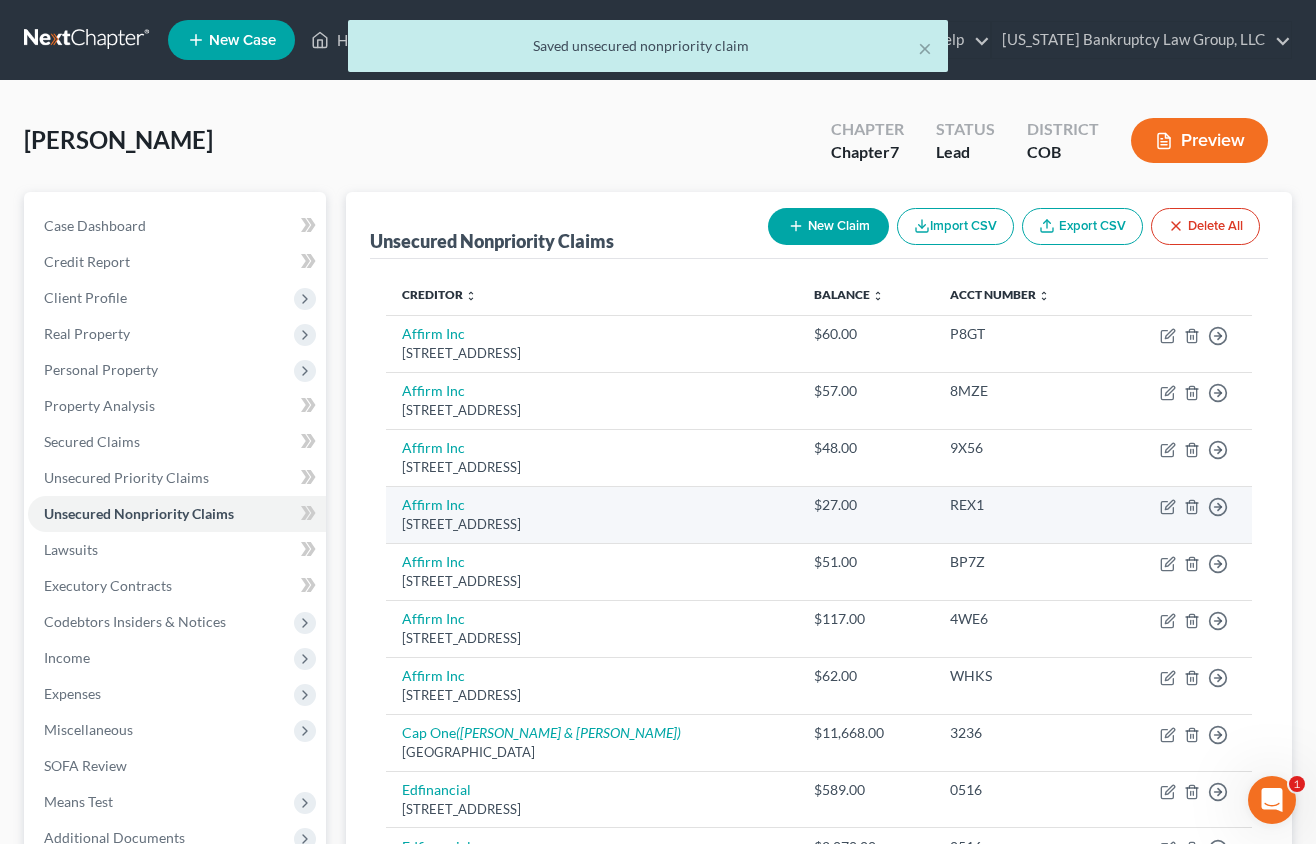 click on "Move to D Move to E Move to G Move to Notice Only" at bounding box center [1180, 514] 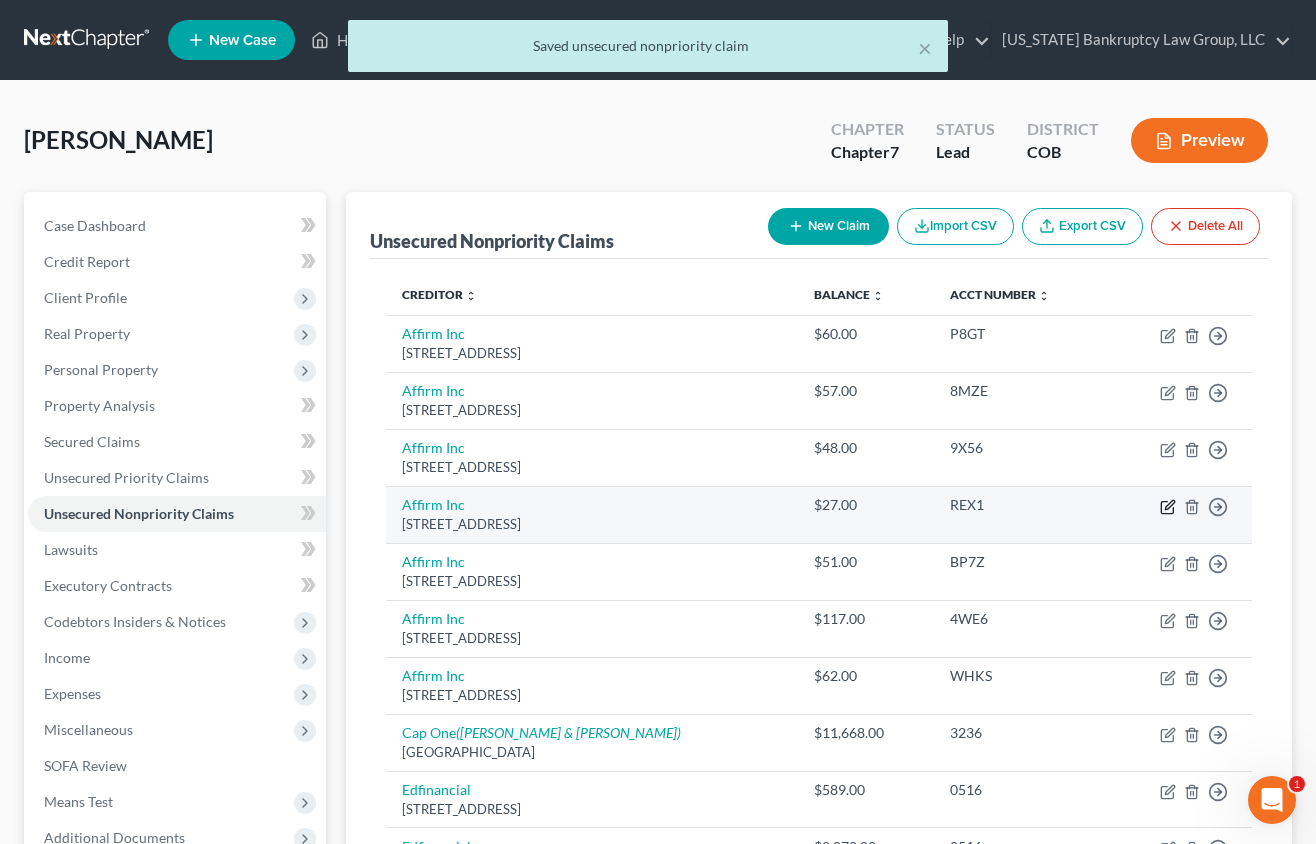 click 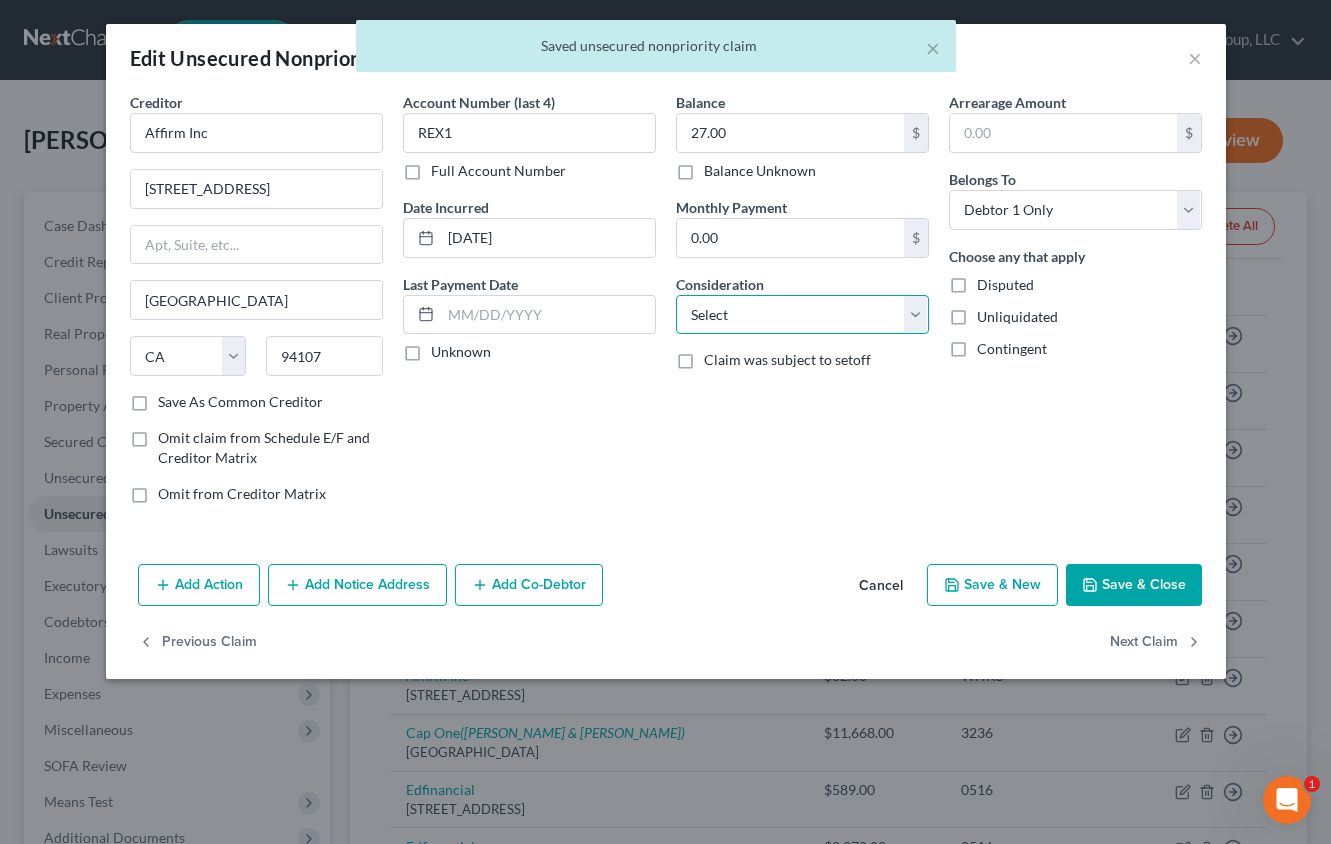 click on "Select Cable / Satellite Services Collection Agency Credit Card Debt Debt Counseling / Attorneys Deficiency Balance Domestic Support Obligations Home / Car Repairs Income Taxes Judgment Liens Medical Services Monies Loaned / Advanced Mortgage Obligation From Divorce Or Separation Obligation To Pensions Other Overdrawn Bank Account Promised To Help Pay Creditors Student Loans Suppliers And Vendors Telephone / Internet Services Utility Services" at bounding box center [802, 315] 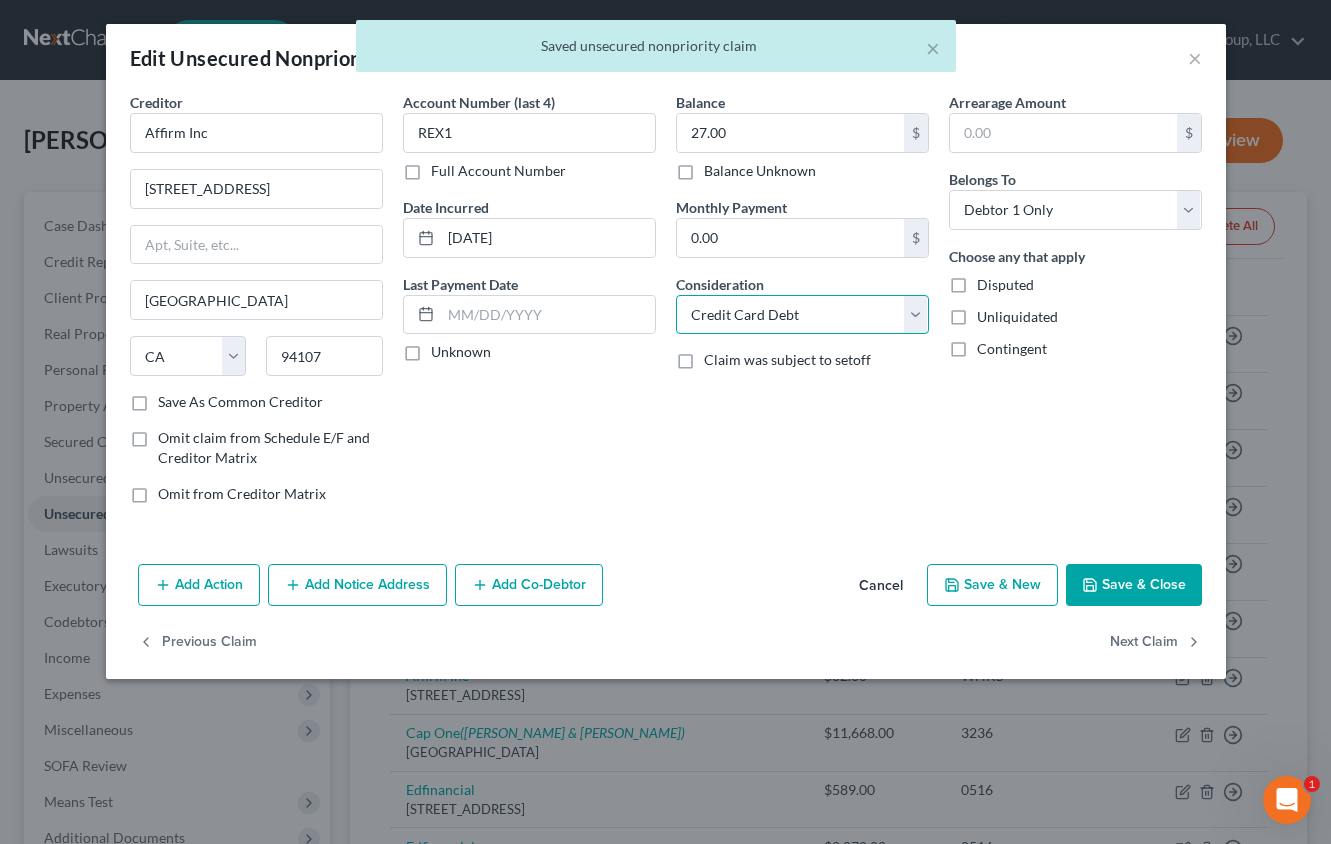 click on "Select Cable / Satellite Services Collection Agency Credit Card Debt Debt Counseling / Attorneys Deficiency Balance Domestic Support Obligations Home / Car Repairs Income Taxes Judgment Liens Medical Services Monies Loaned / Advanced Mortgage Obligation From Divorce Or Separation Obligation To Pensions Other Overdrawn Bank Account Promised To Help Pay Creditors Student Loans Suppliers And Vendors Telephone / Internet Services Utility Services" at bounding box center [802, 315] 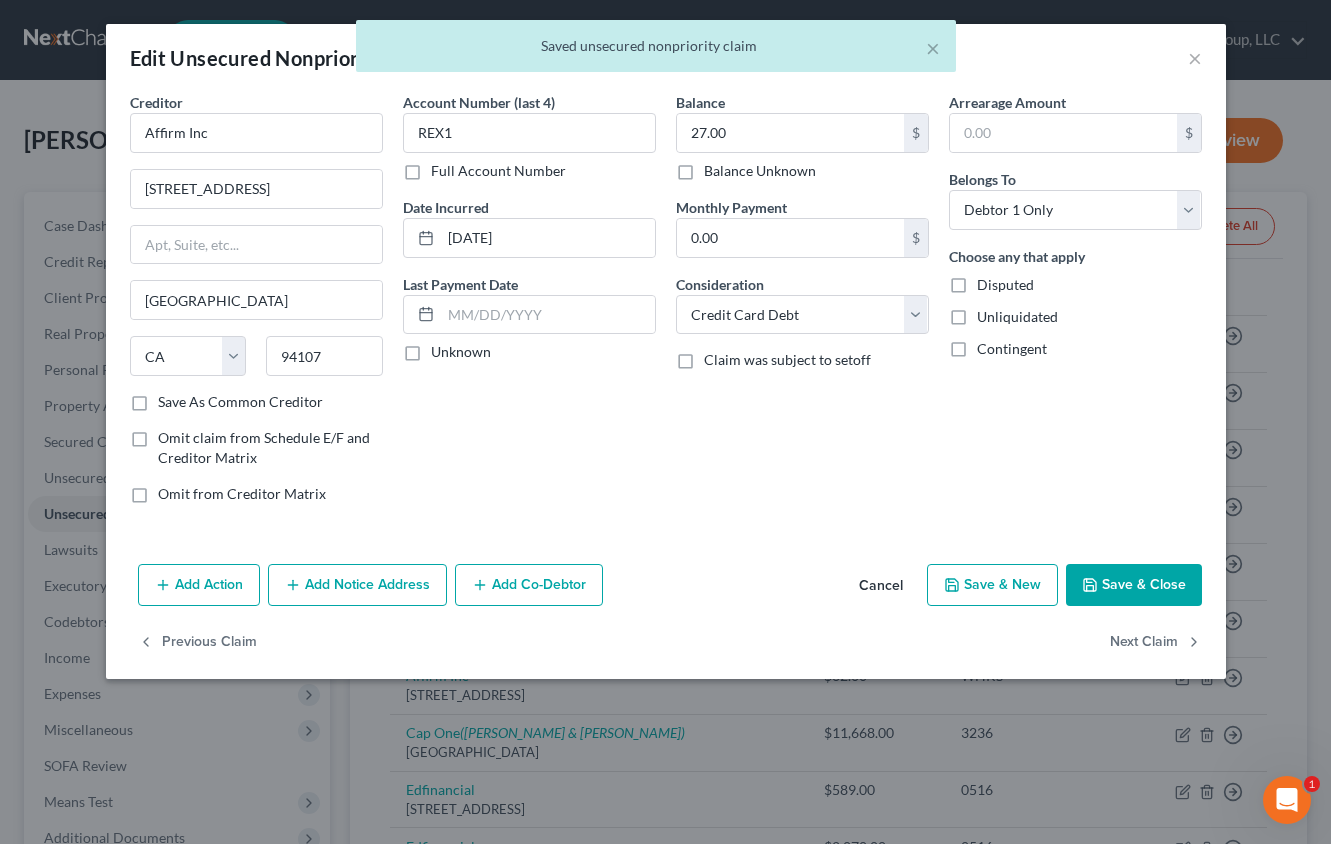 click on "Save & Close" at bounding box center [1134, 585] 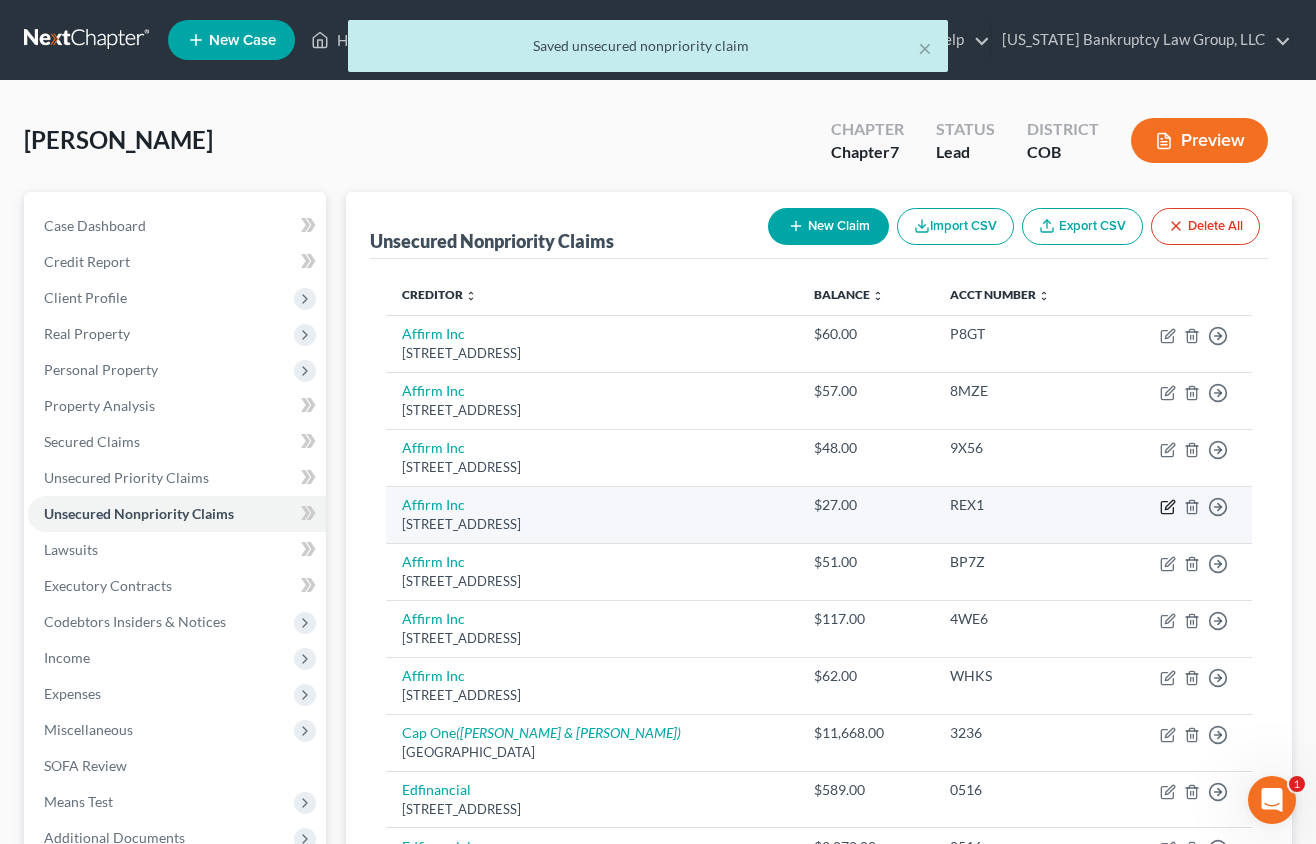 click 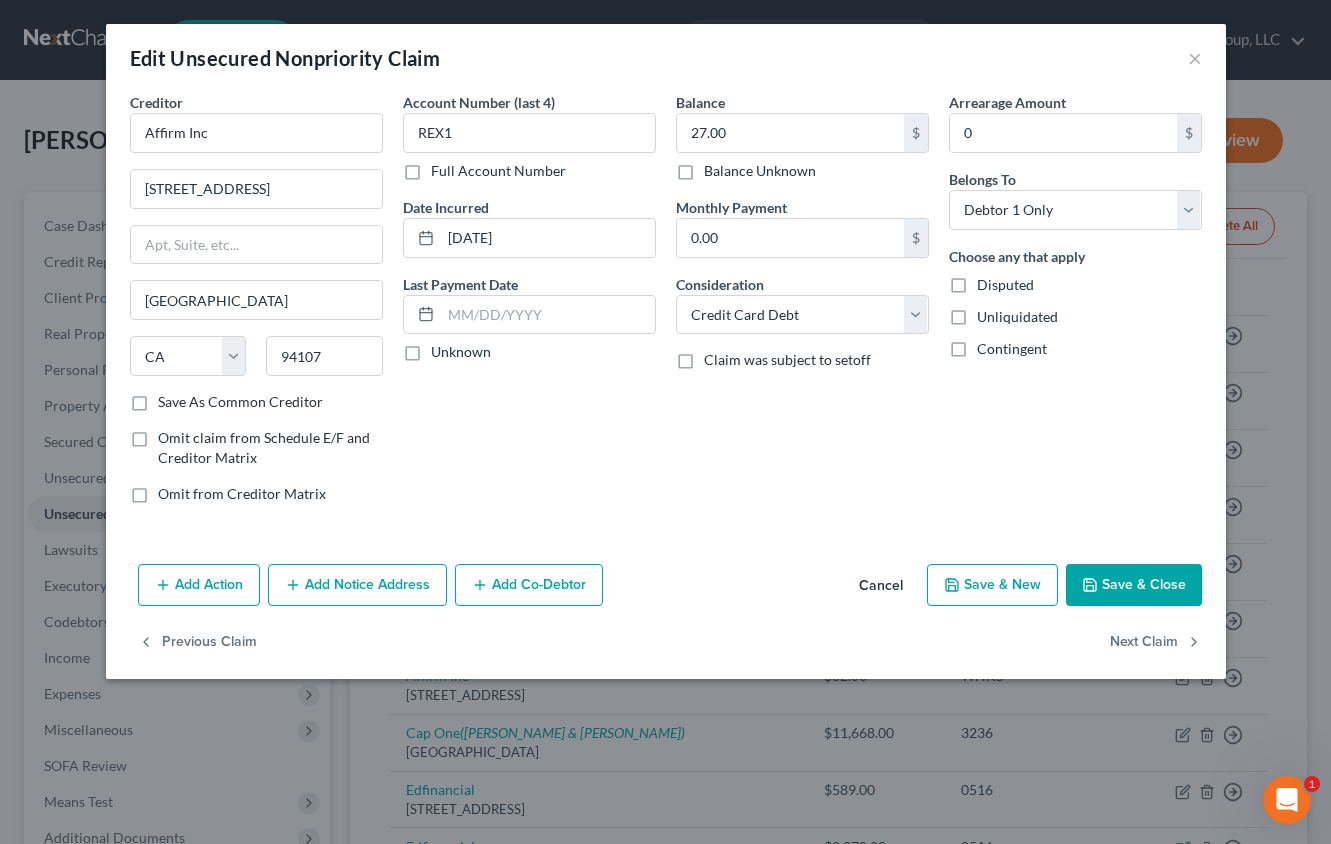 click on "Save & Close" at bounding box center (1134, 585) 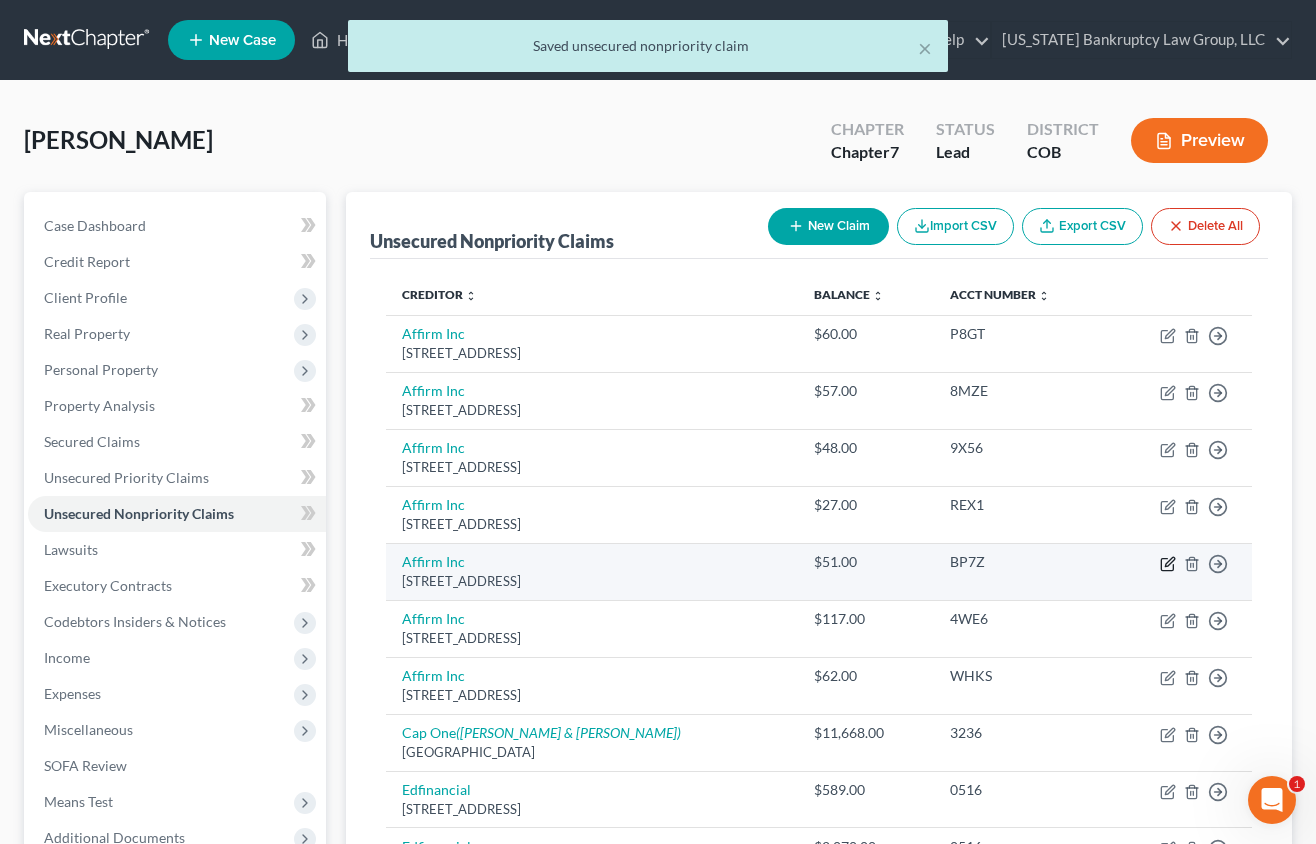click 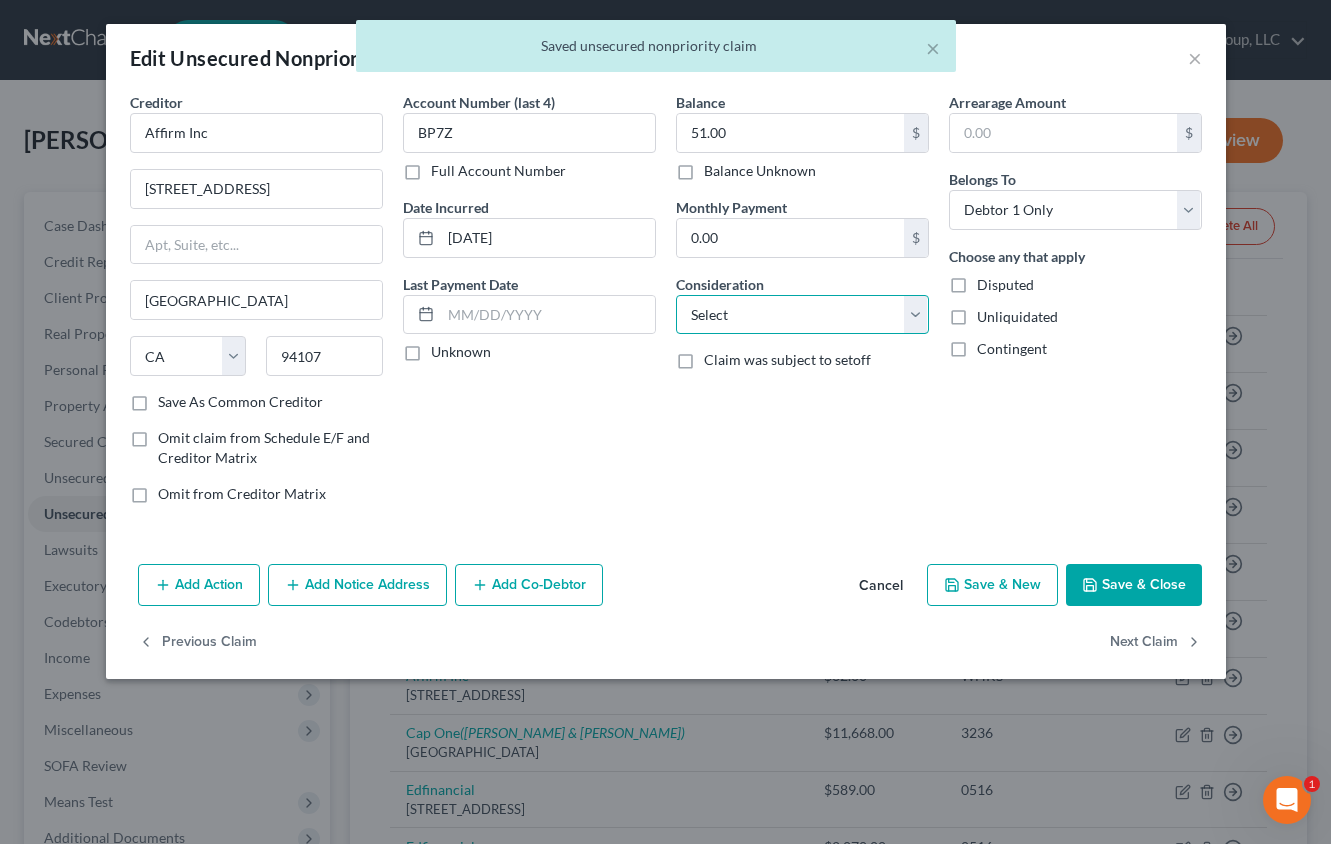 click on "Select Cable / Satellite Services Collection Agency Credit Card Debt Debt Counseling / Attorneys Deficiency Balance Domestic Support Obligations Home / Car Repairs Income Taxes Judgment Liens Medical Services Monies Loaned / Advanced Mortgage Obligation From Divorce Or Separation Obligation To Pensions Other Overdrawn Bank Account Promised To Help Pay Creditors Student Loans Suppliers And Vendors Telephone / Internet Services Utility Services" at bounding box center (802, 315) 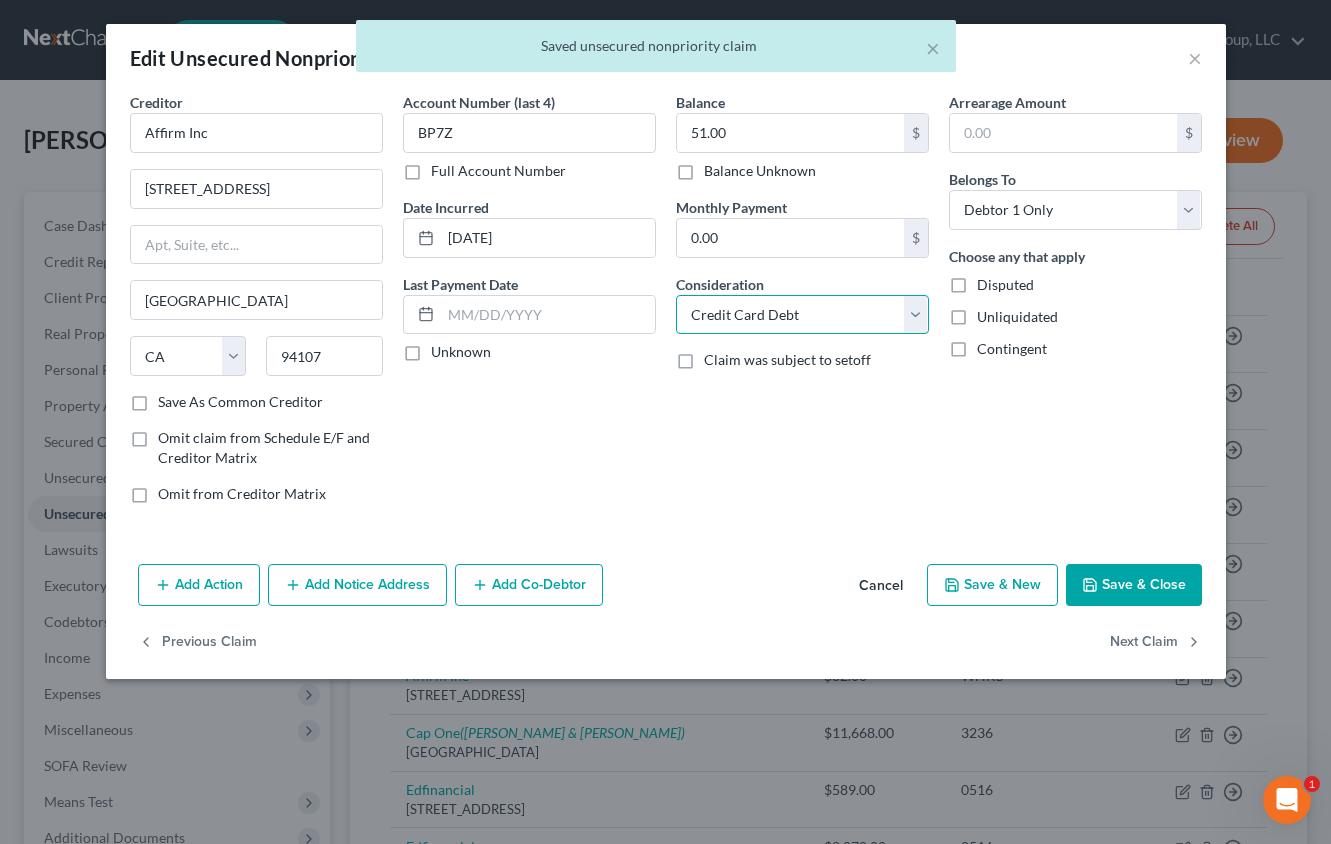 click on "Select Cable / Satellite Services Collection Agency Credit Card Debt Debt Counseling / Attorneys Deficiency Balance Domestic Support Obligations Home / Car Repairs Income Taxes Judgment Liens Medical Services Monies Loaned / Advanced Mortgage Obligation From Divorce Or Separation Obligation To Pensions Other Overdrawn Bank Account Promised To Help Pay Creditors Student Loans Suppliers And Vendors Telephone / Internet Services Utility Services" at bounding box center (802, 315) 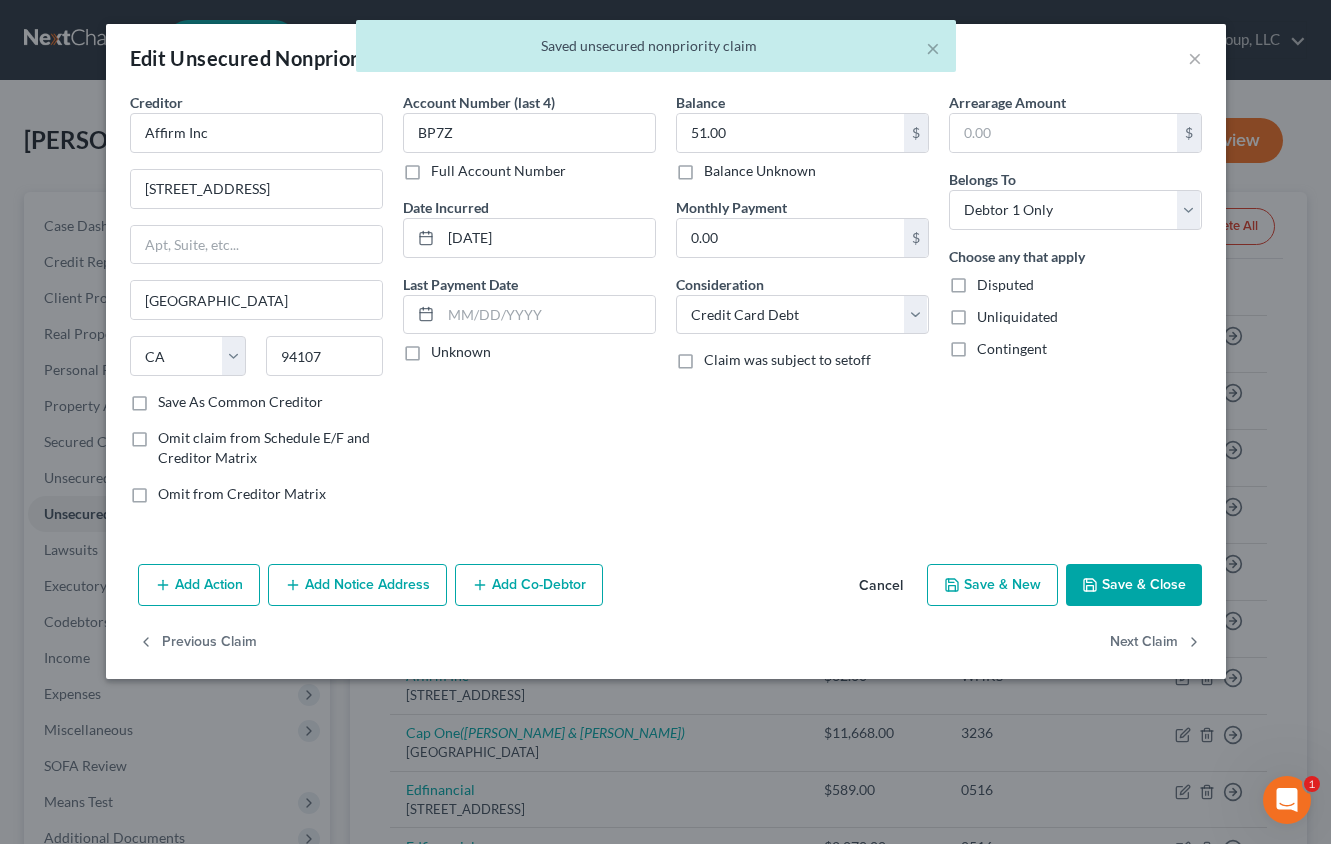 click on "Save & Close" at bounding box center (1134, 585) 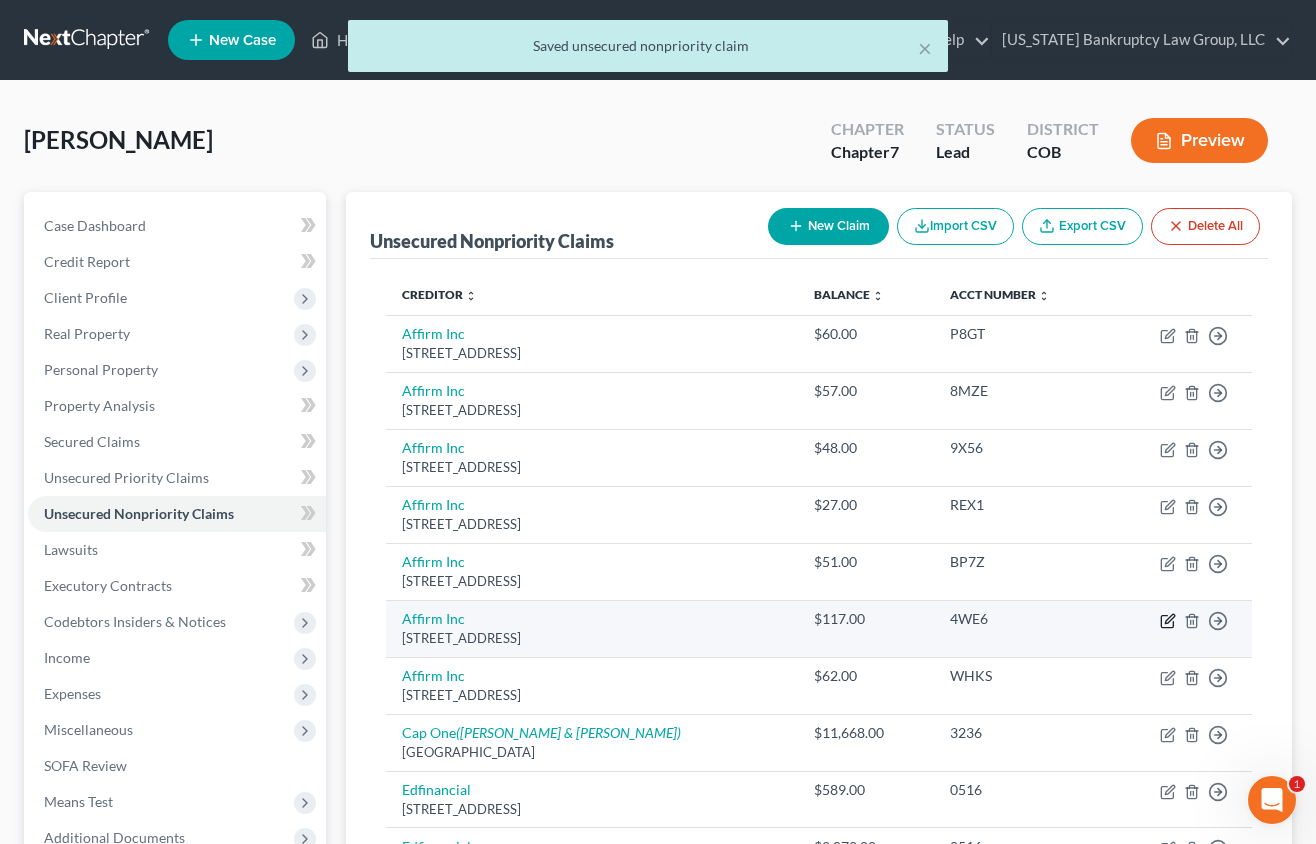 click 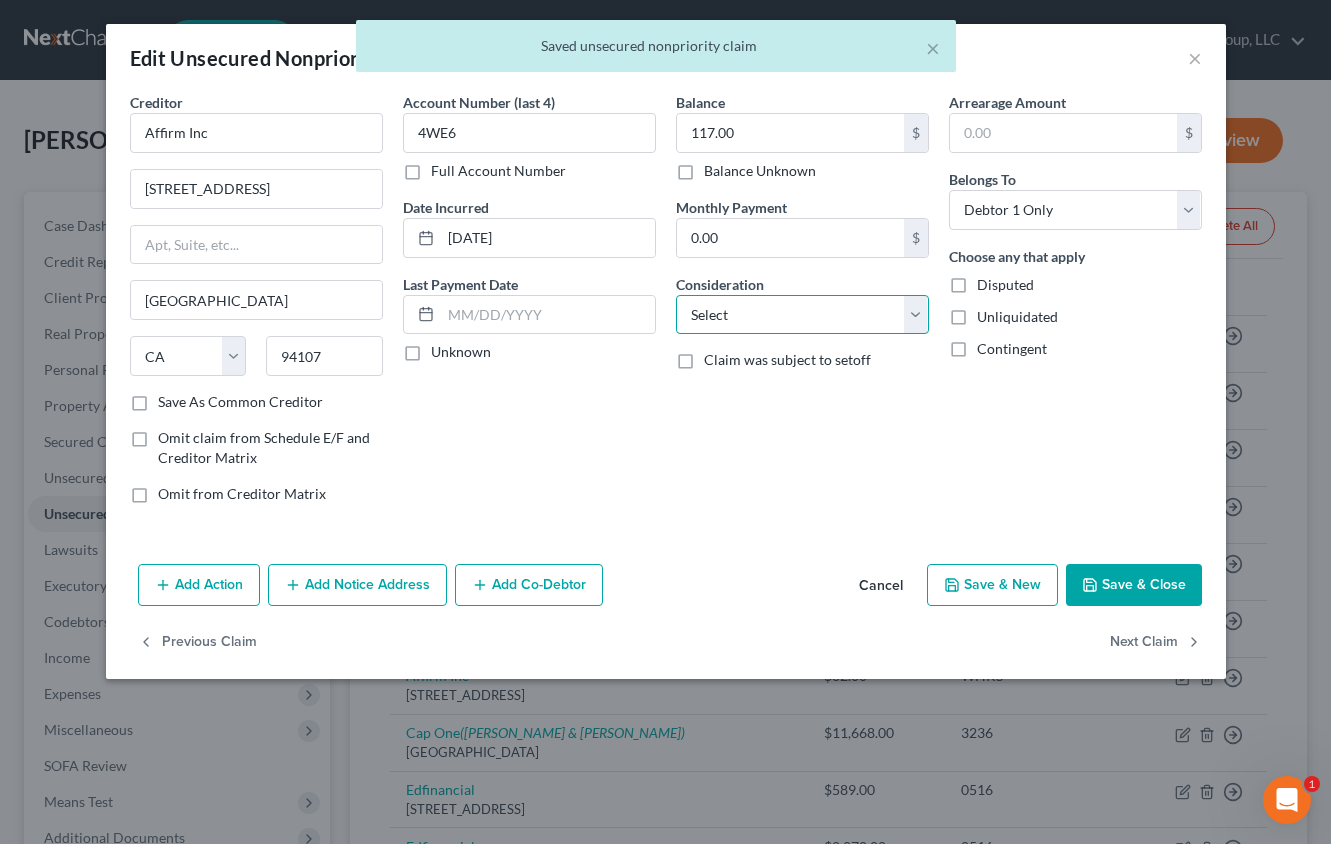 click on "Select Cable / Satellite Services Collection Agency Credit Card Debt Debt Counseling / Attorneys Deficiency Balance Domestic Support Obligations Home / Car Repairs Income Taxes Judgment Liens Medical Services Monies Loaned / Advanced Mortgage Obligation From Divorce Or Separation Obligation To Pensions Other Overdrawn Bank Account Promised To Help Pay Creditors Student Loans Suppliers And Vendors Telephone / Internet Services Utility Services" at bounding box center (802, 315) 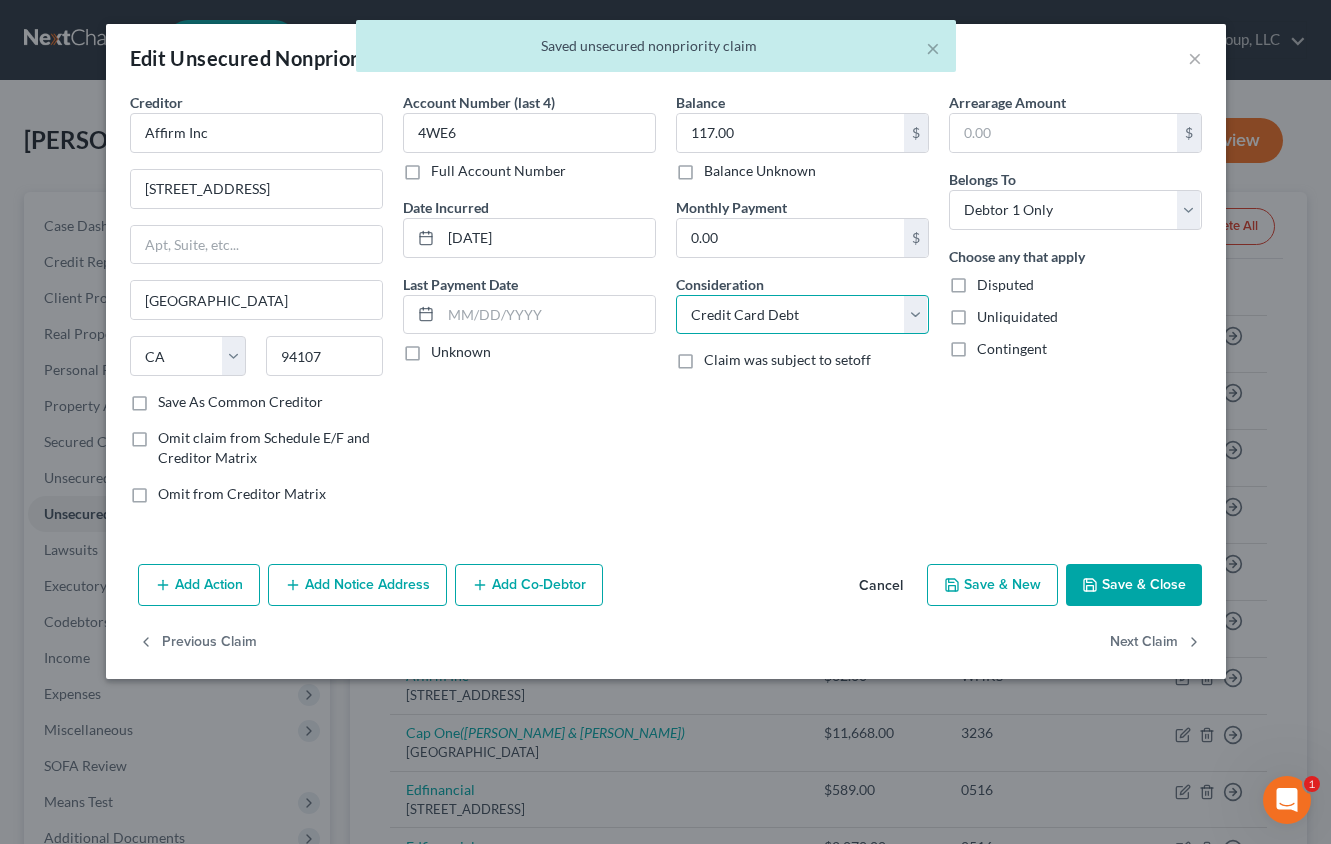 click on "Select Cable / Satellite Services Collection Agency Credit Card Debt Debt Counseling / Attorneys Deficiency Balance Domestic Support Obligations Home / Car Repairs Income Taxes Judgment Liens Medical Services Monies Loaned / Advanced Mortgage Obligation From Divorce Or Separation Obligation To Pensions Other Overdrawn Bank Account Promised To Help Pay Creditors Student Loans Suppliers And Vendors Telephone / Internet Services Utility Services" at bounding box center (802, 315) 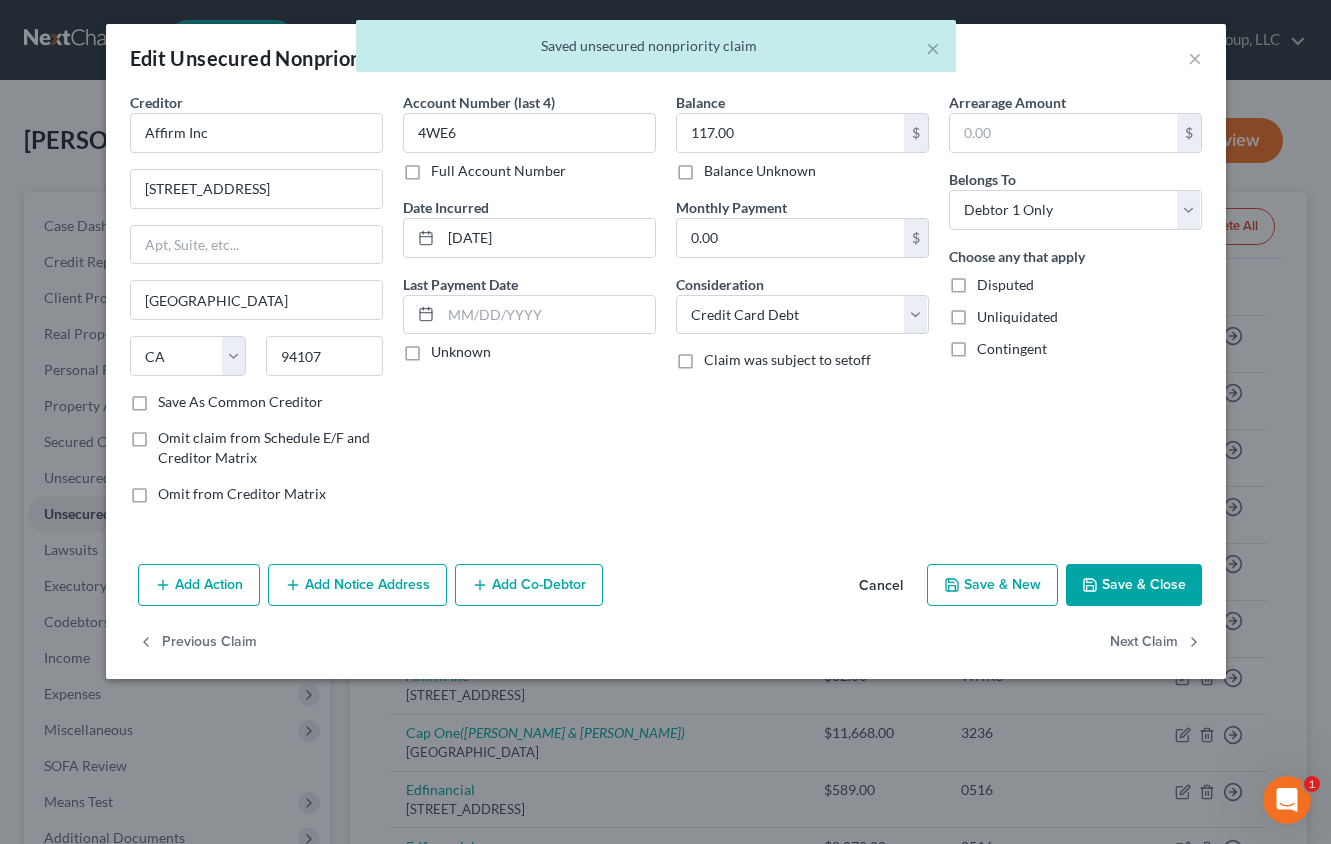 click on "Save & Close" at bounding box center [1134, 585] 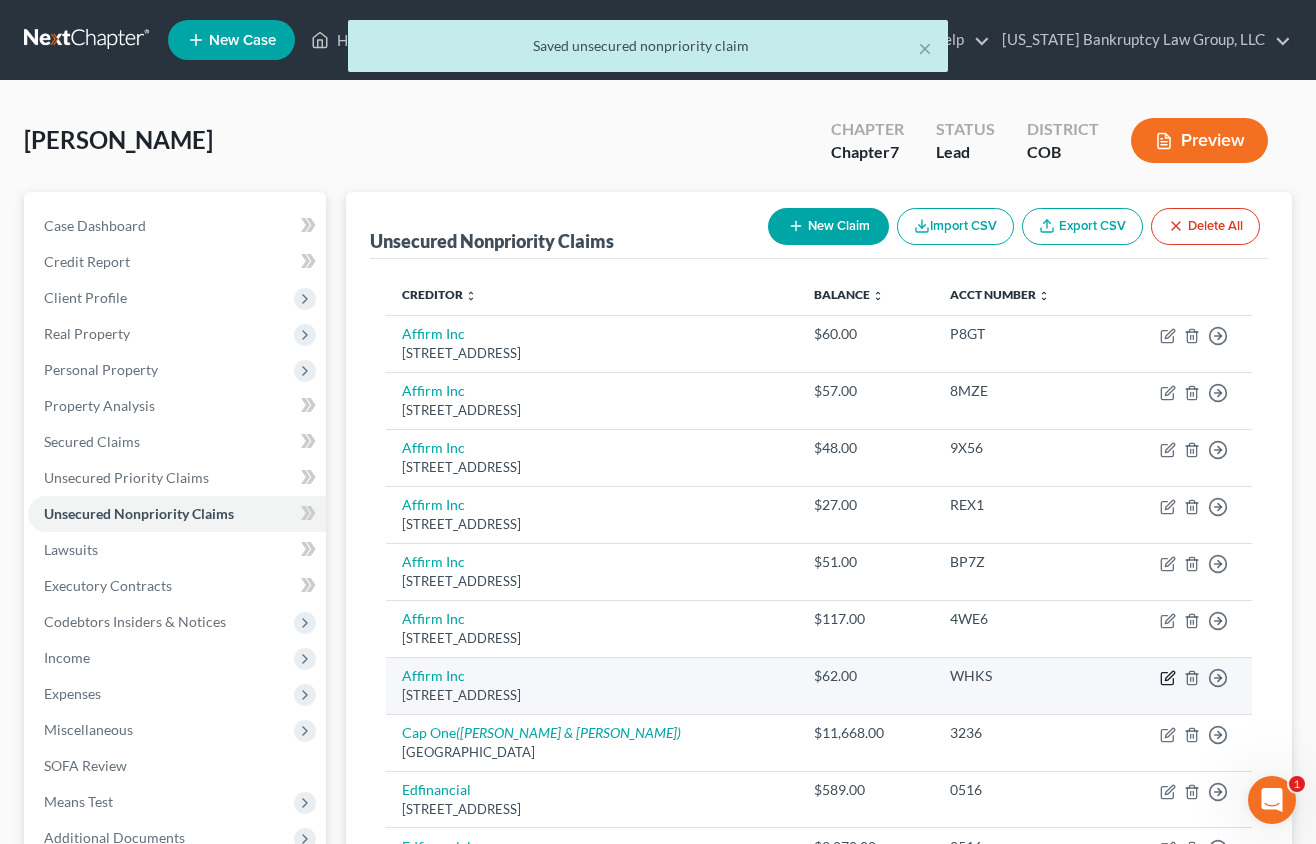 click 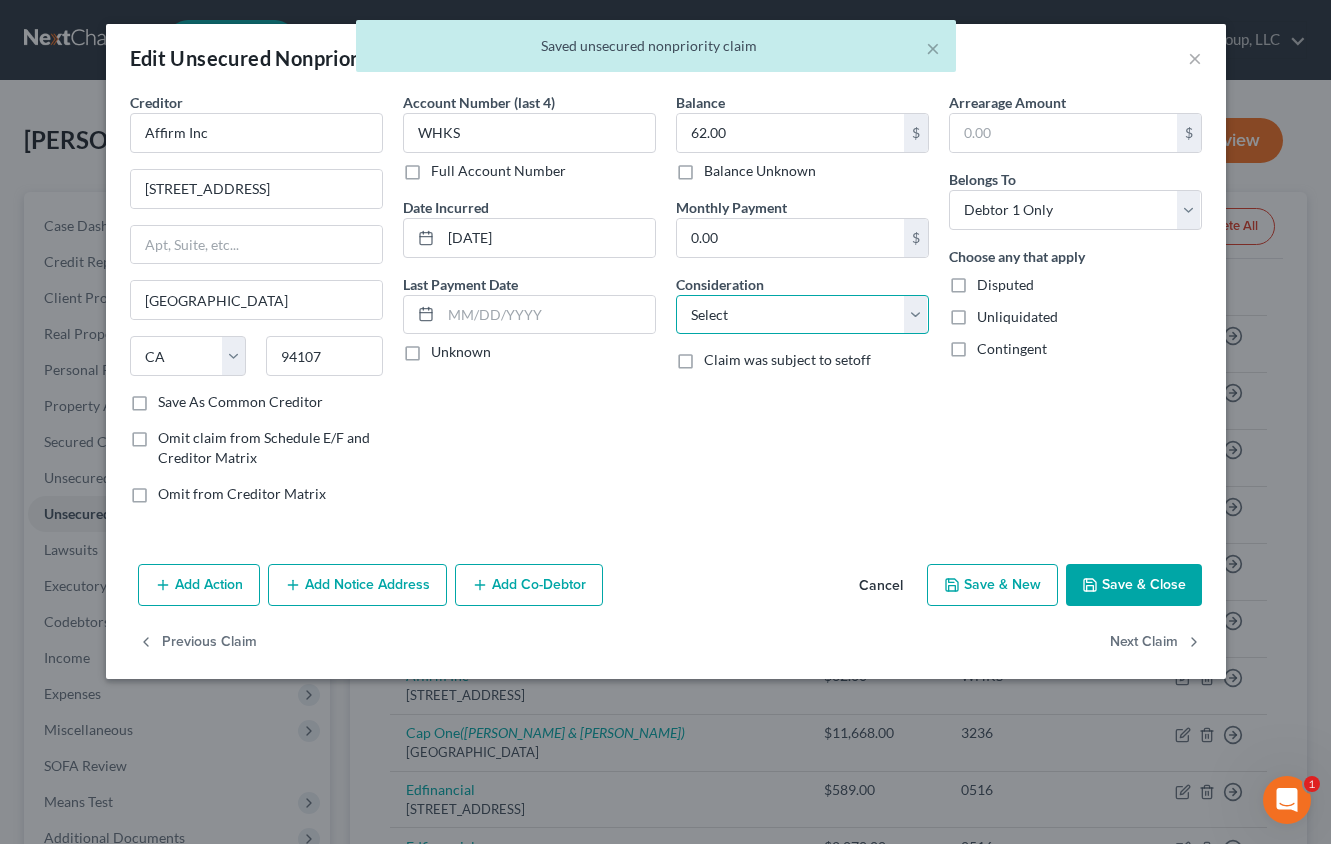 click on "Select Cable / Satellite Services Collection Agency Credit Card Debt Debt Counseling / Attorneys Deficiency Balance Domestic Support Obligations Home / Car Repairs Income Taxes Judgment Liens Medical Services Monies Loaned / Advanced Mortgage Obligation From Divorce Or Separation Obligation To Pensions Other Overdrawn Bank Account Promised To Help Pay Creditors Student Loans Suppliers And Vendors Telephone / Internet Services Utility Services" at bounding box center (802, 315) 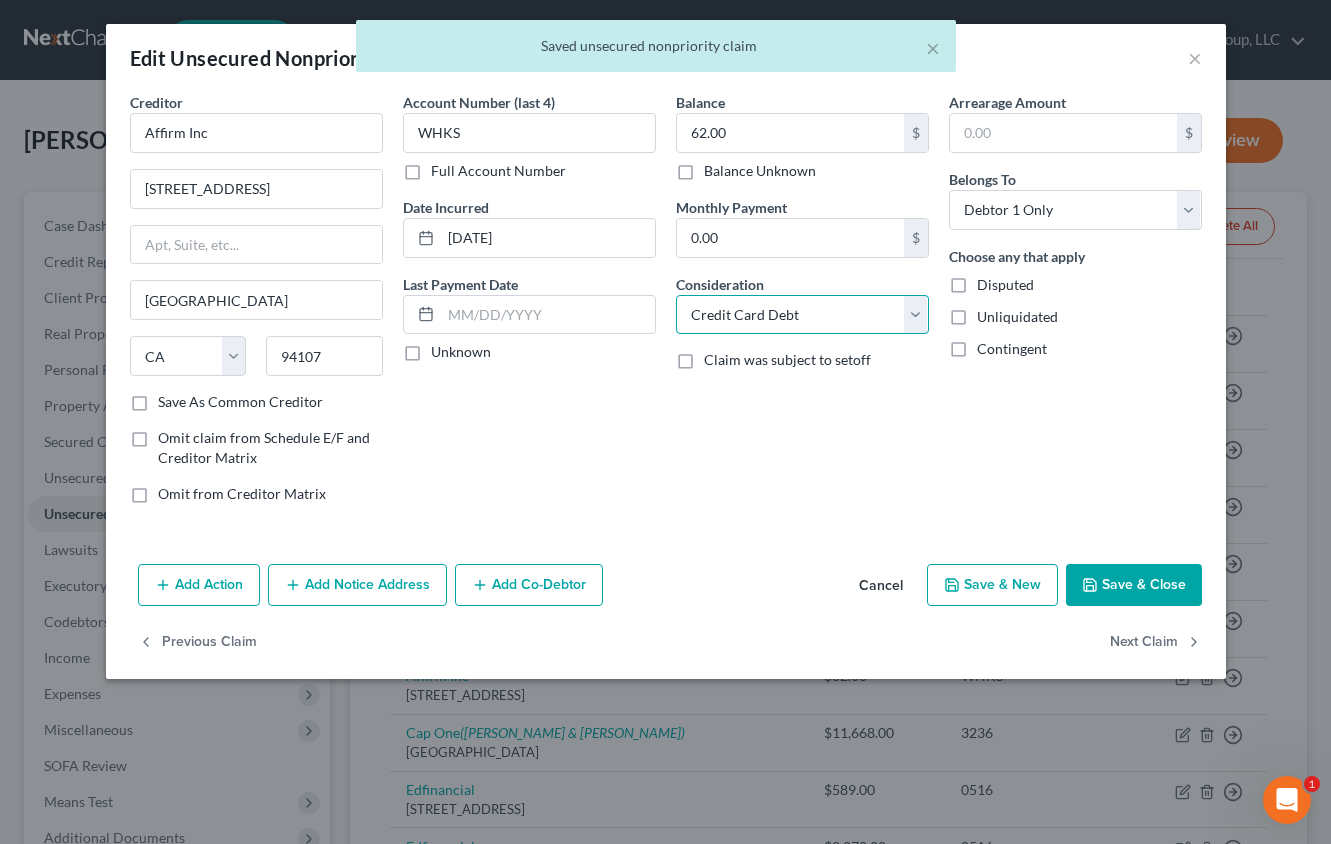 click on "Select Cable / Satellite Services Collection Agency Credit Card Debt Debt Counseling / Attorneys Deficiency Balance Domestic Support Obligations Home / Car Repairs Income Taxes Judgment Liens Medical Services Monies Loaned / Advanced Mortgage Obligation From Divorce Or Separation Obligation To Pensions Other Overdrawn Bank Account Promised To Help Pay Creditors Student Loans Suppliers And Vendors Telephone / Internet Services Utility Services" at bounding box center (802, 315) 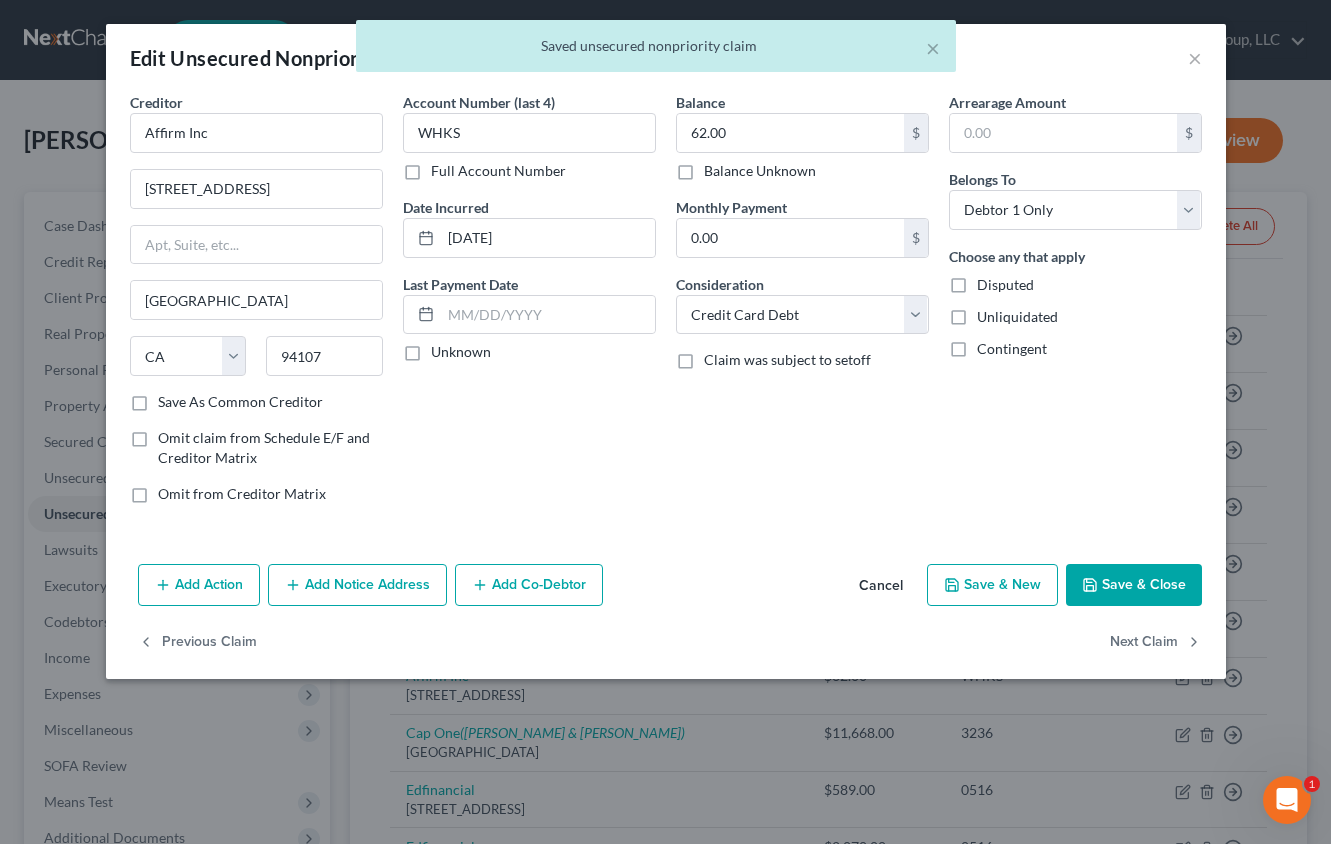 click on "Save & Close" at bounding box center [1134, 585] 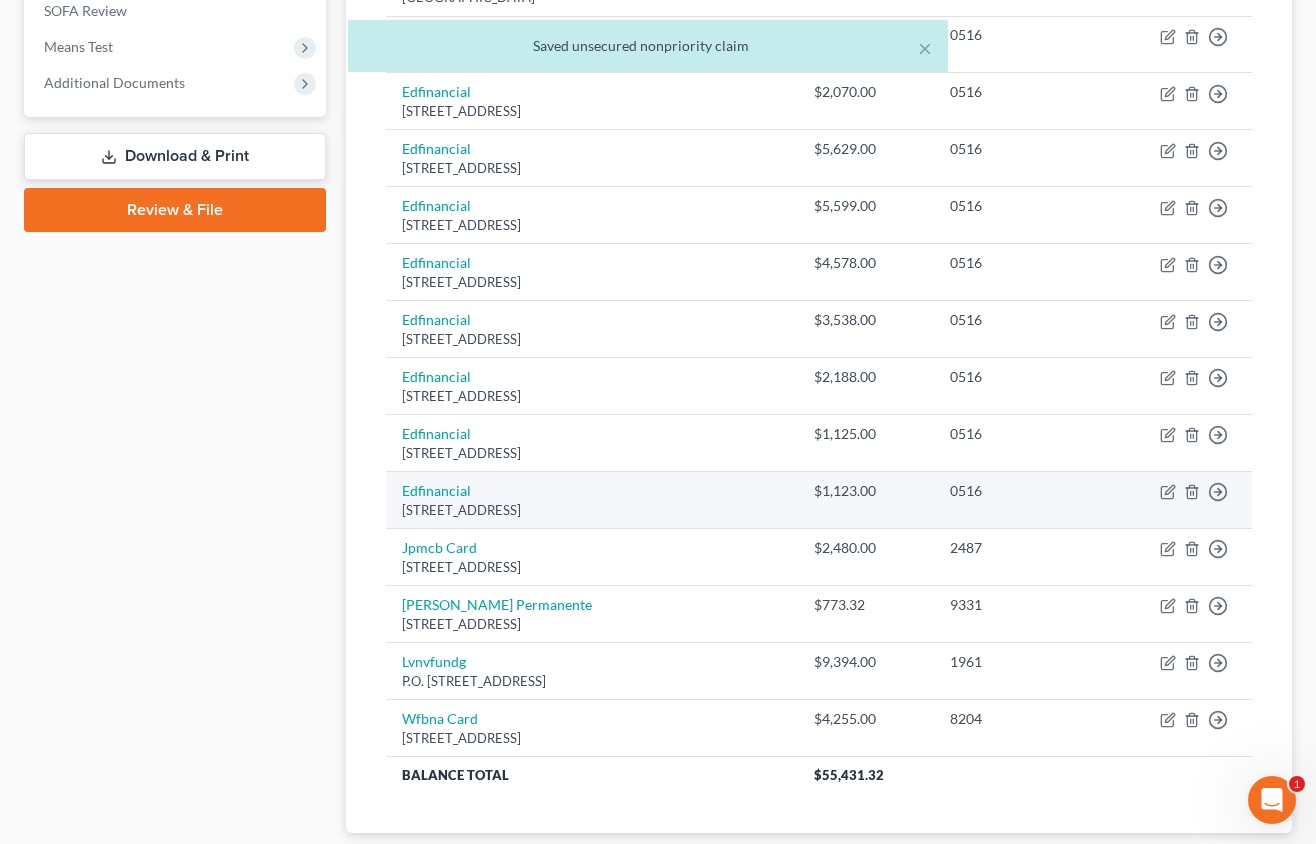 scroll, scrollTop: 800, scrollLeft: 0, axis: vertical 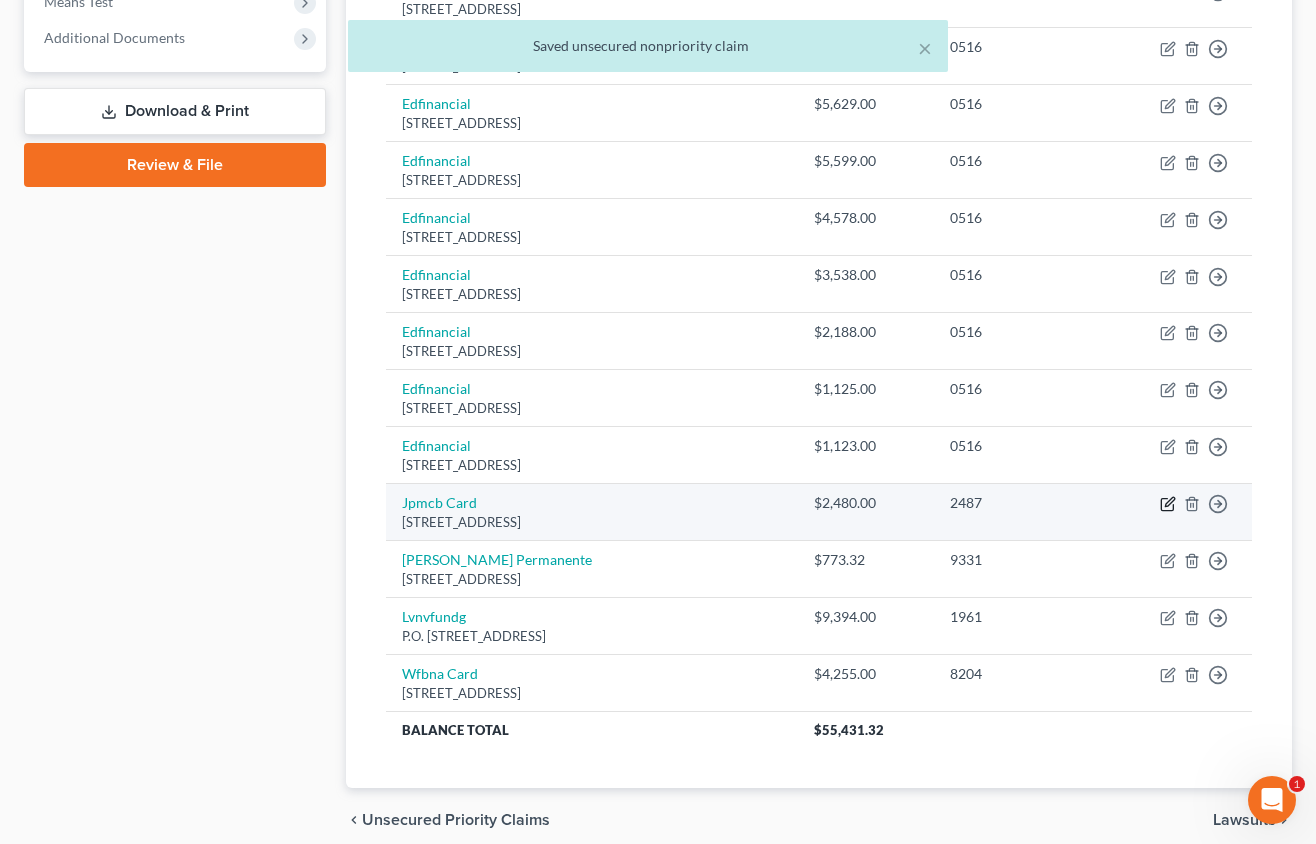 click 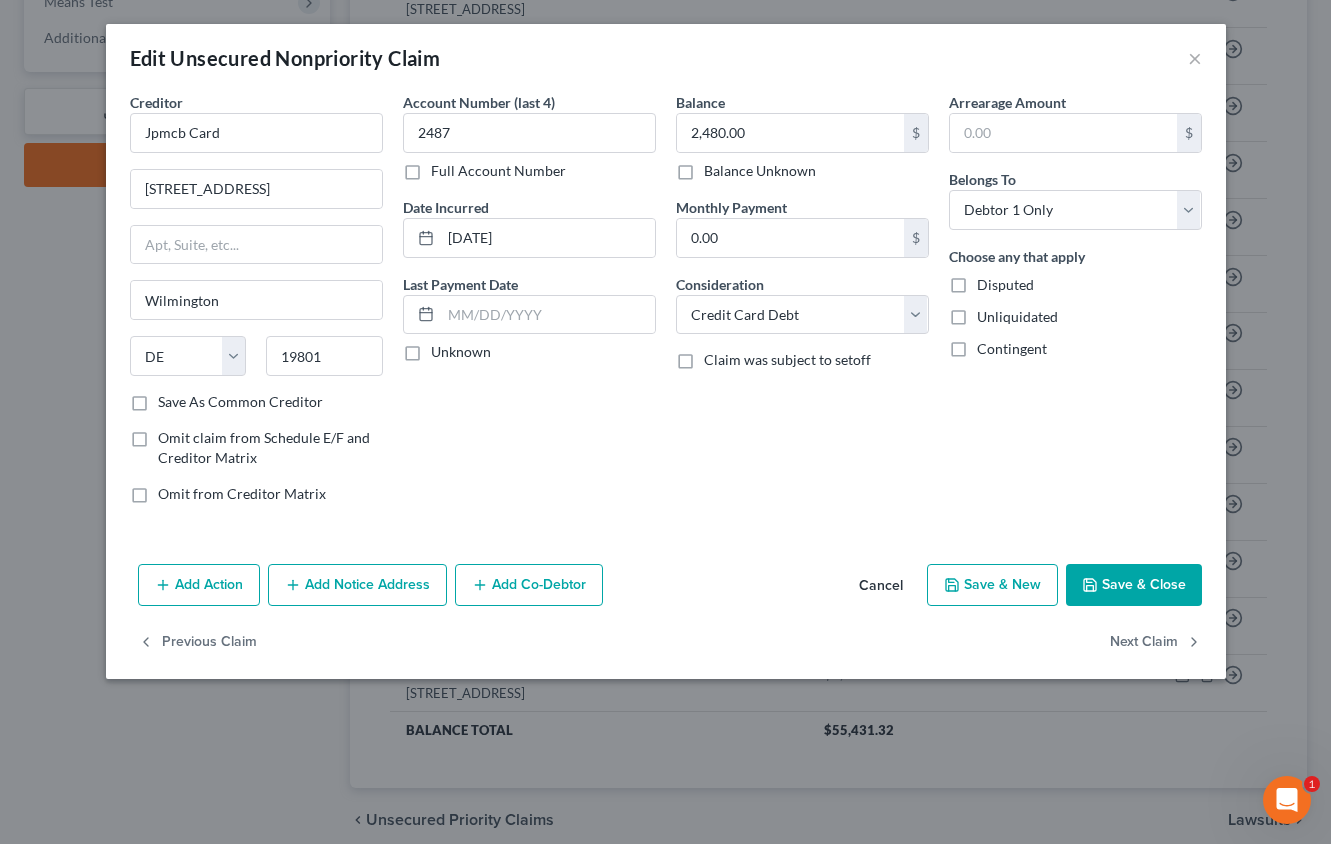 click on "Save & Close" at bounding box center (1134, 585) 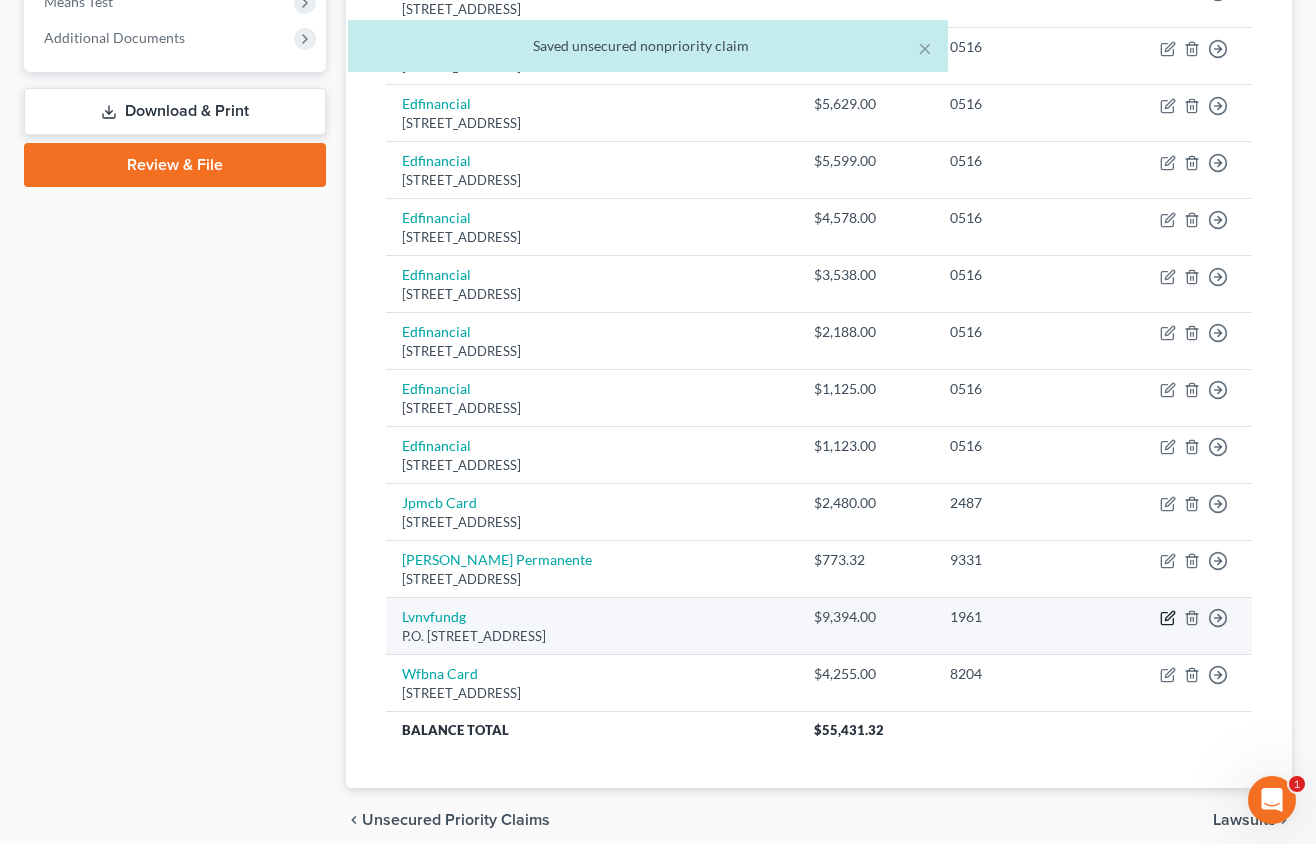 click 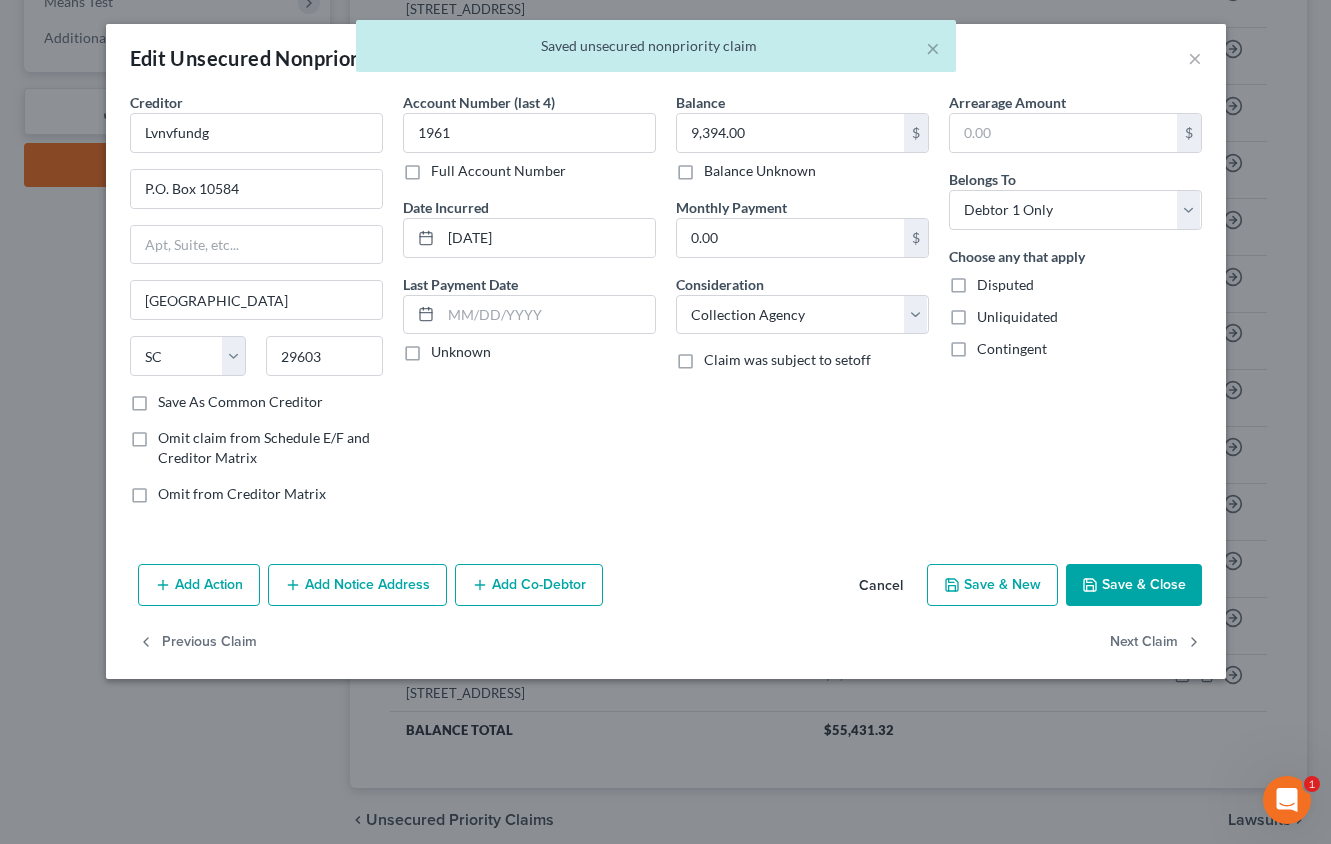click on "Save & Close" at bounding box center [1134, 585] 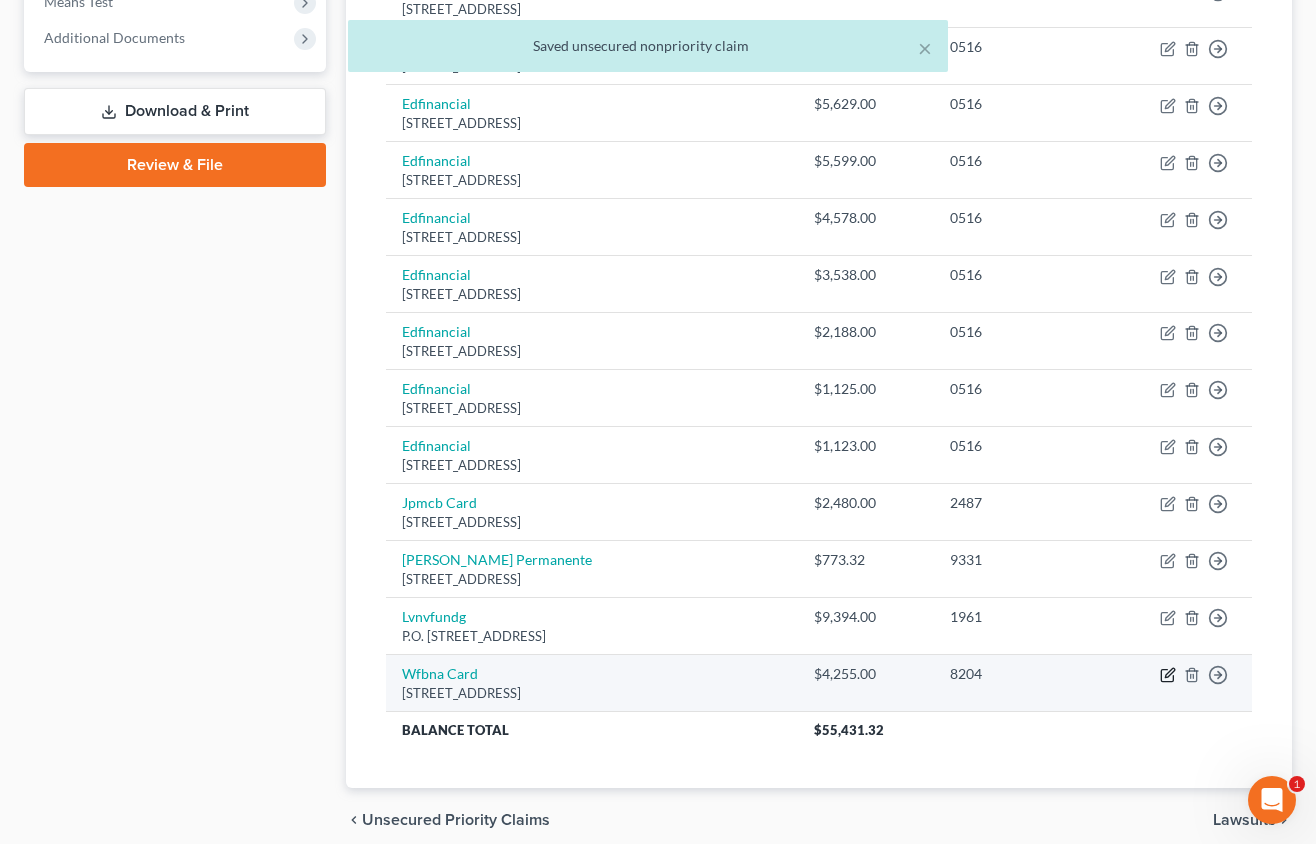 click 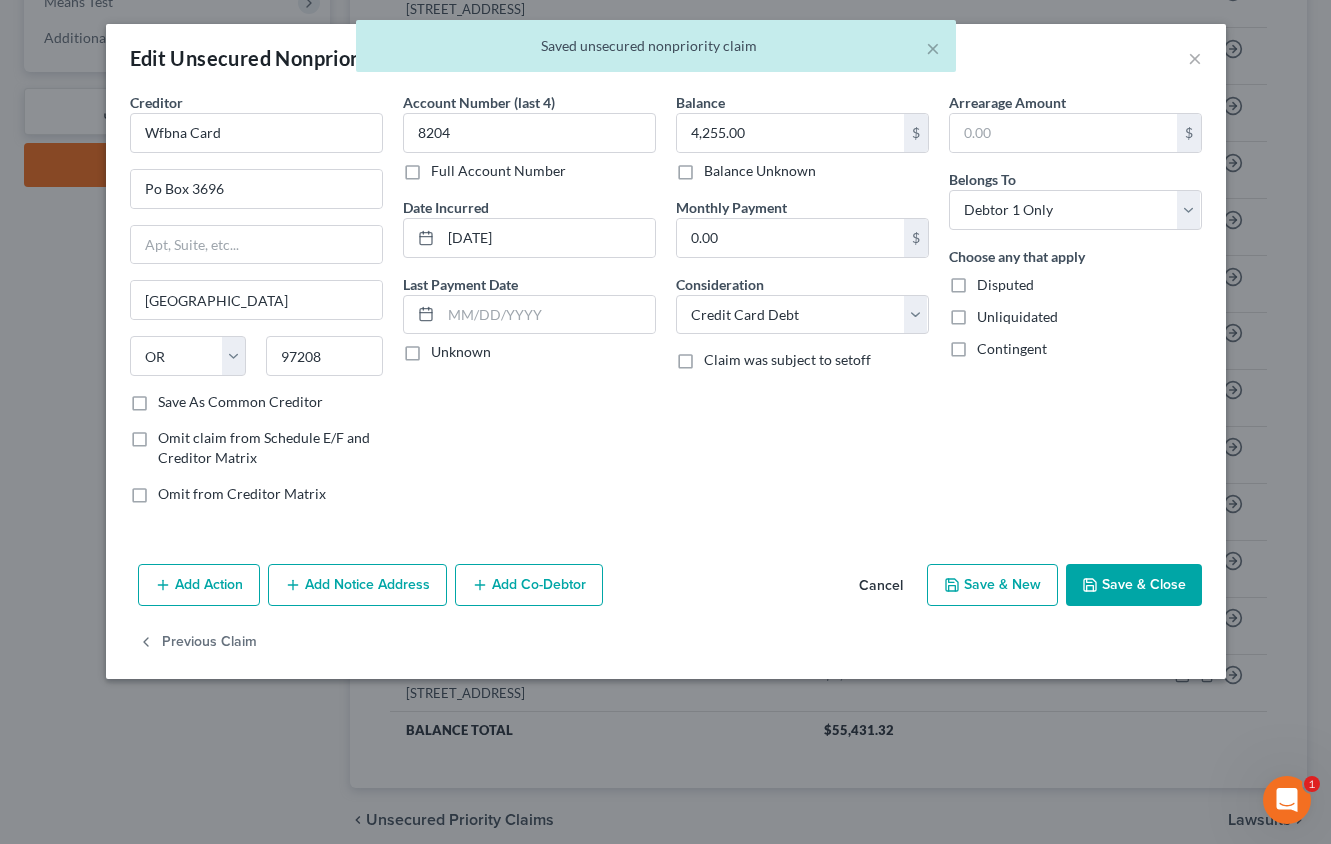 click on "Save & Close" at bounding box center [1134, 585] 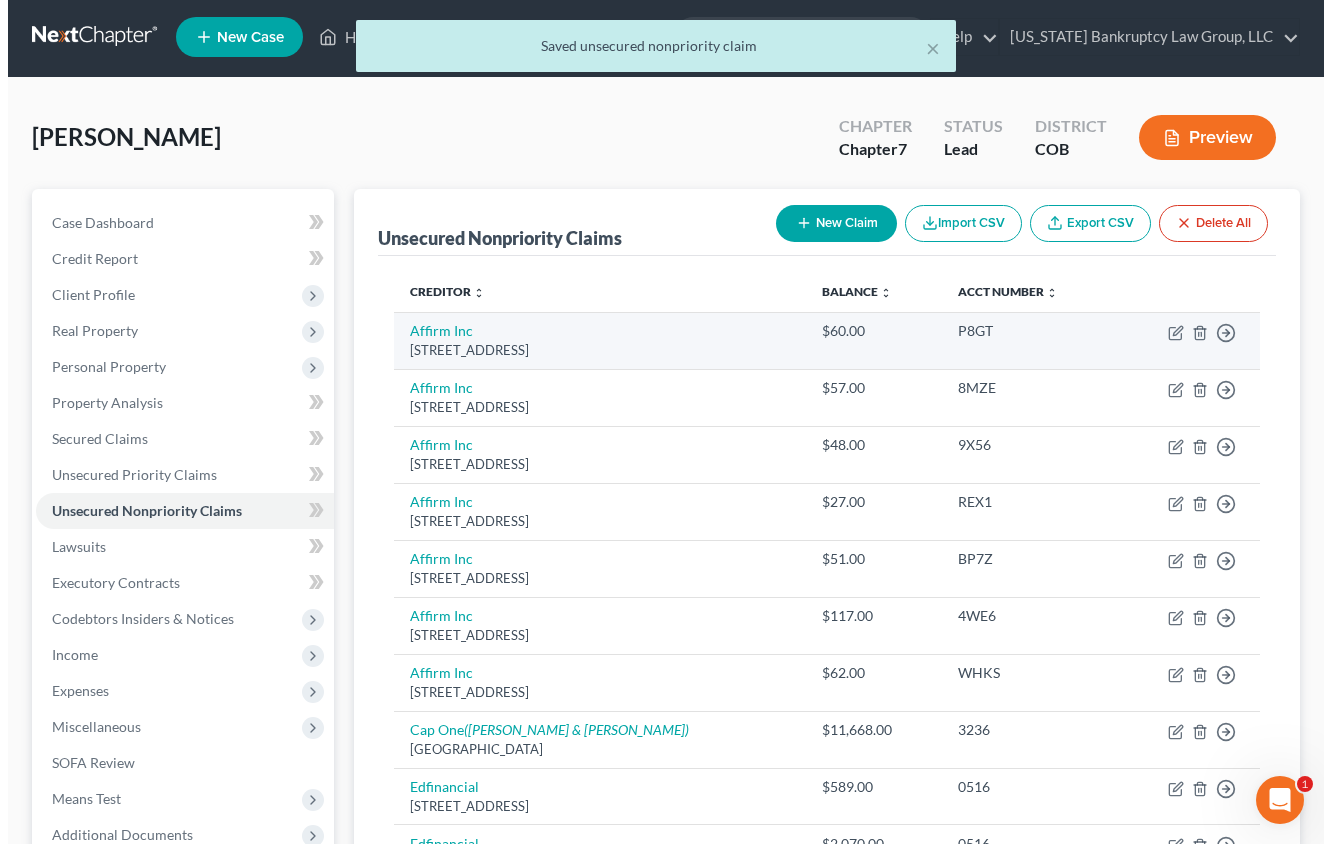 scroll, scrollTop: 0, scrollLeft: 0, axis: both 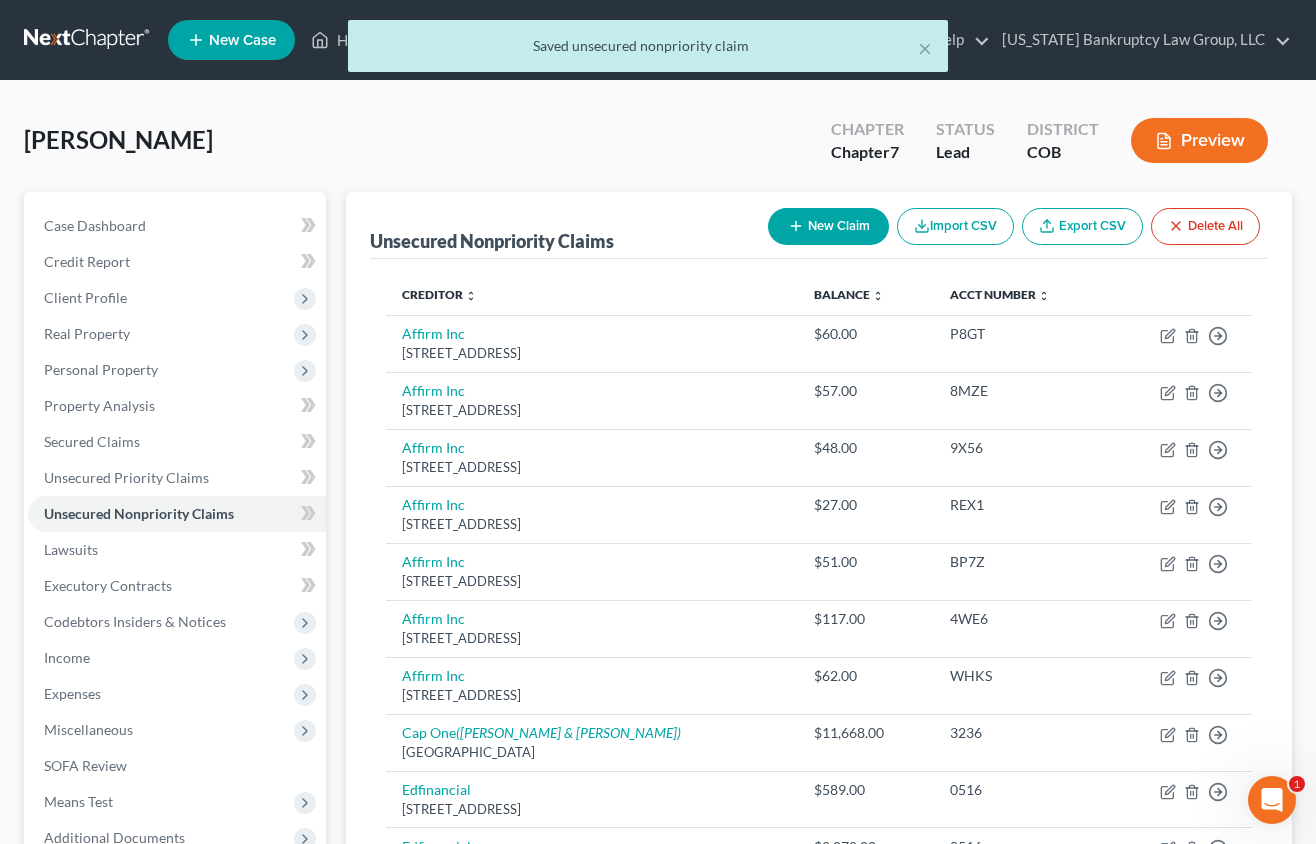 click on "New Claim" at bounding box center (828, 226) 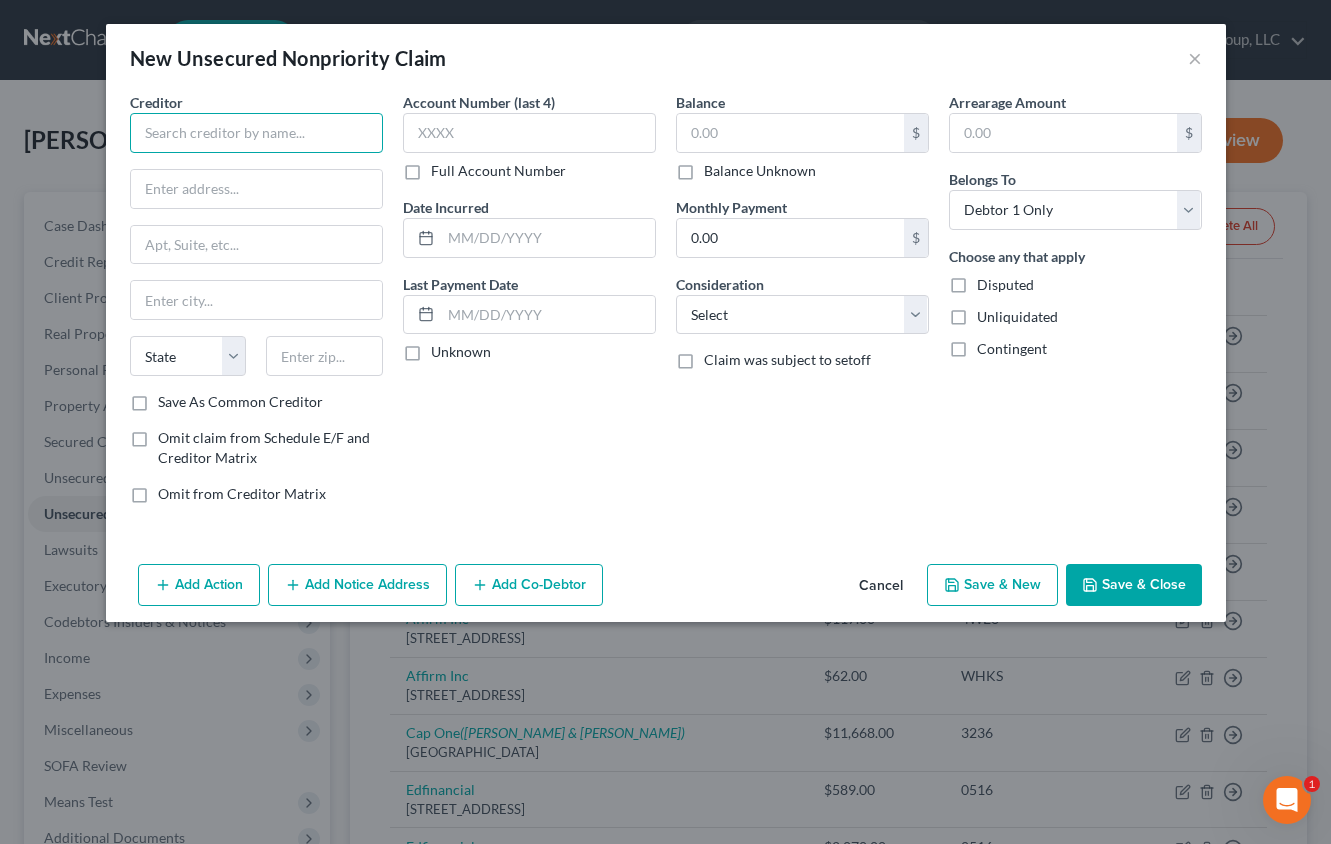 click at bounding box center [256, 133] 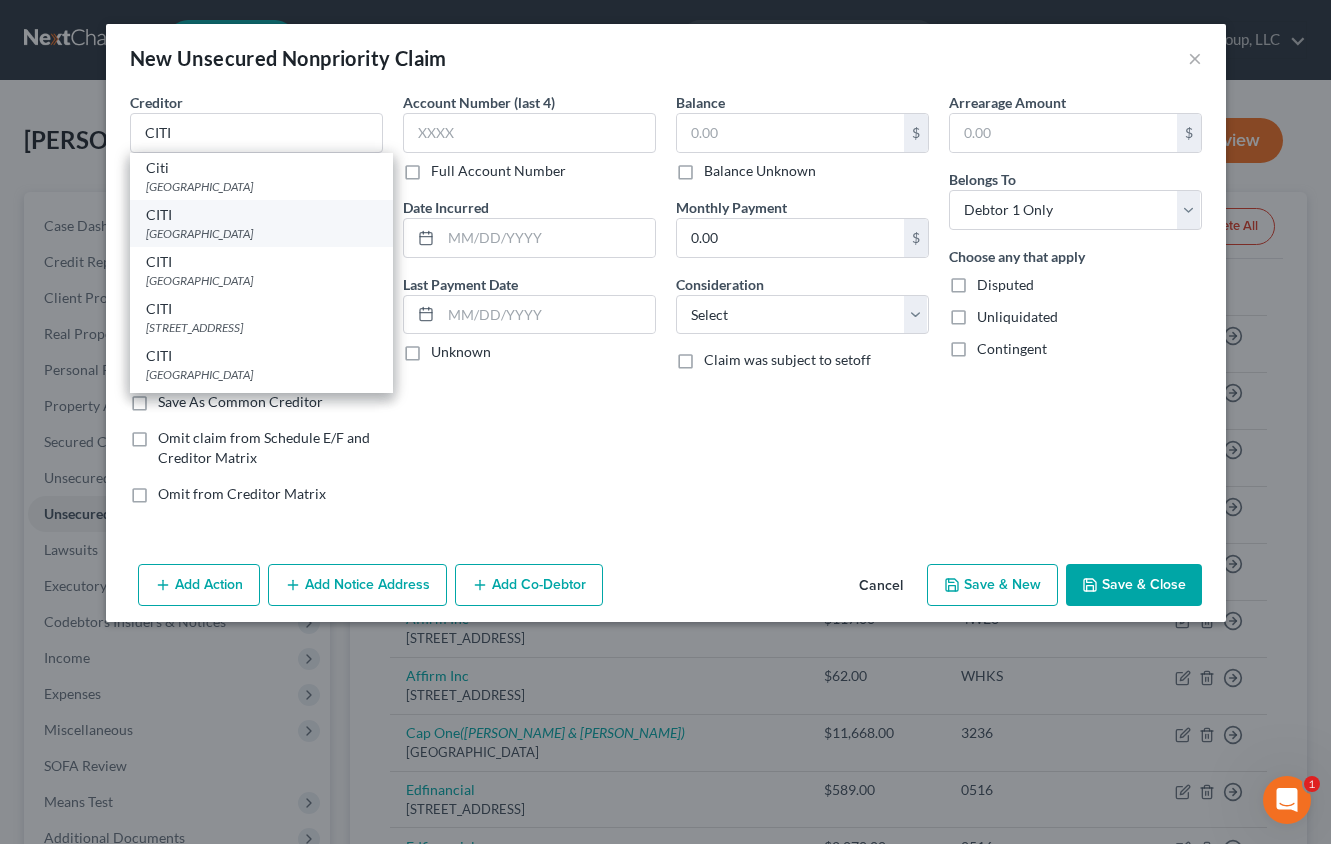 click on "[GEOGRAPHIC_DATA]" at bounding box center [261, 233] 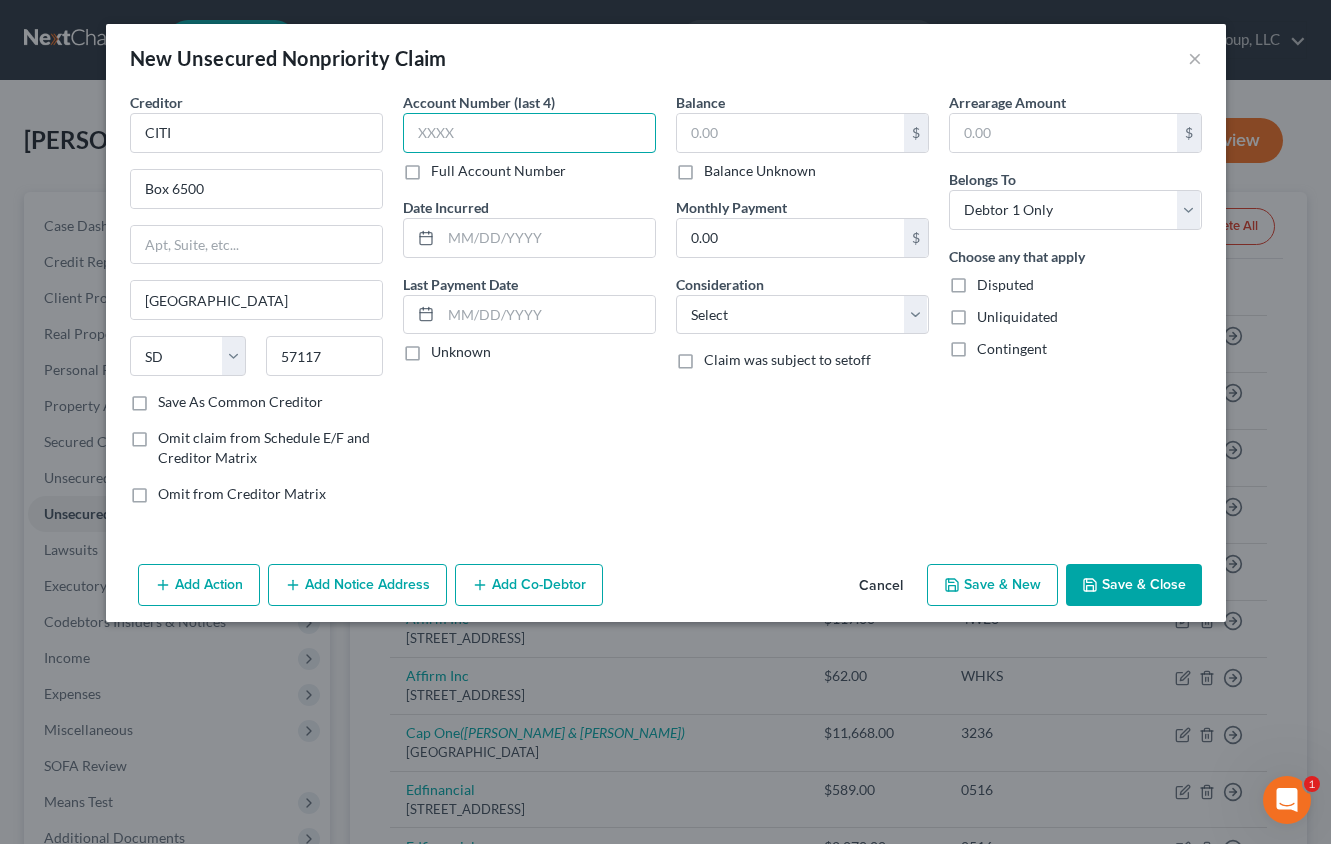 click at bounding box center [529, 133] 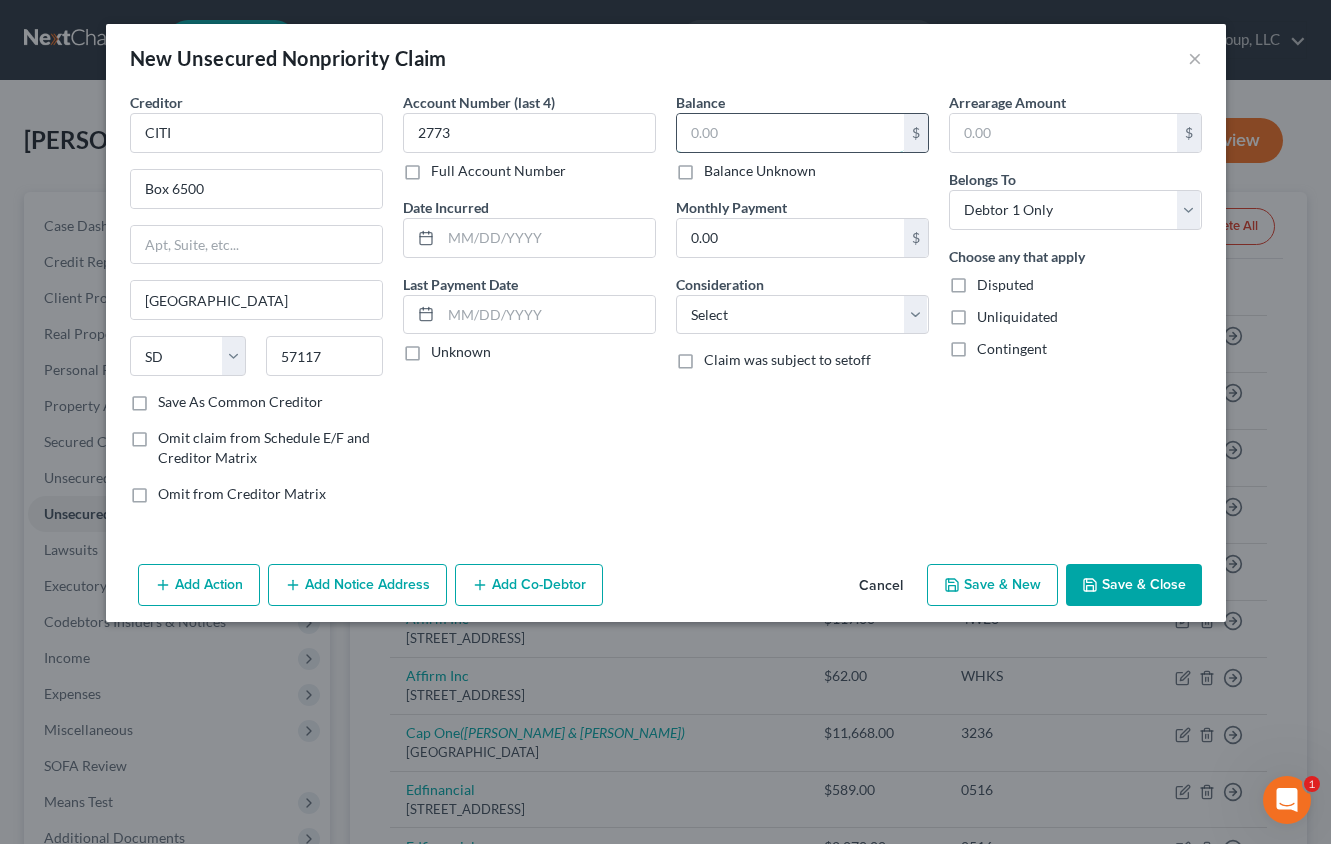 click at bounding box center [790, 133] 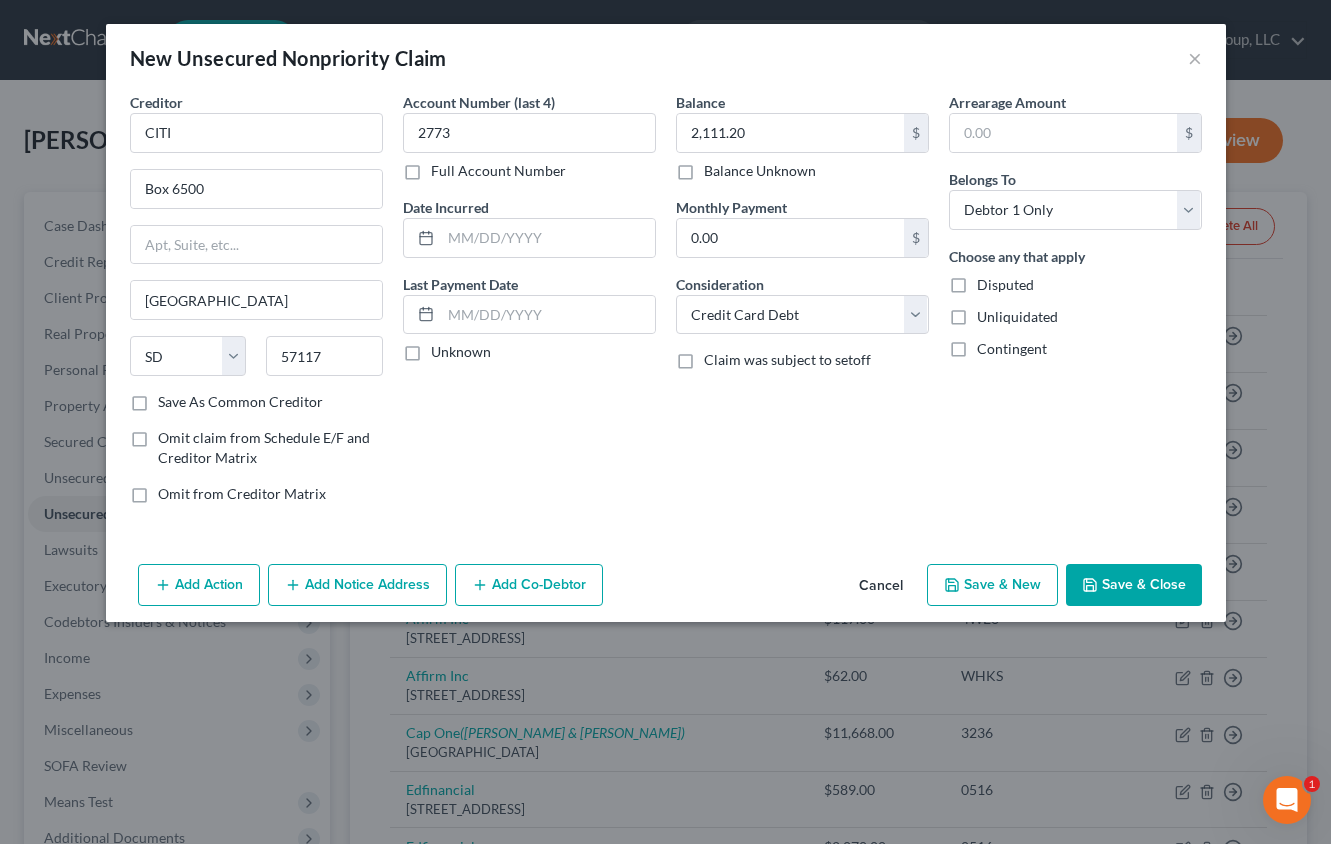 click on "Add Notice Address" at bounding box center (357, 585) 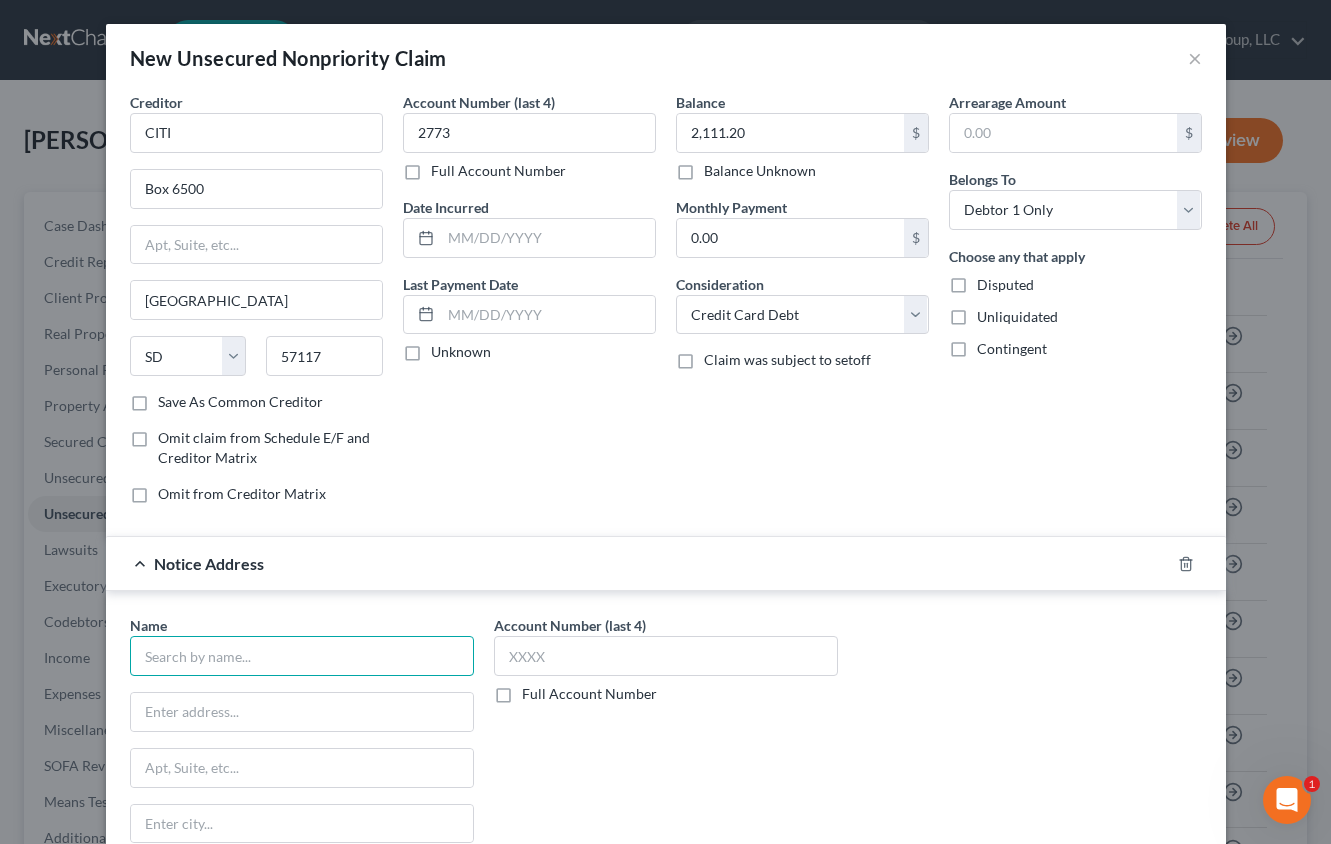 click at bounding box center (302, 656) 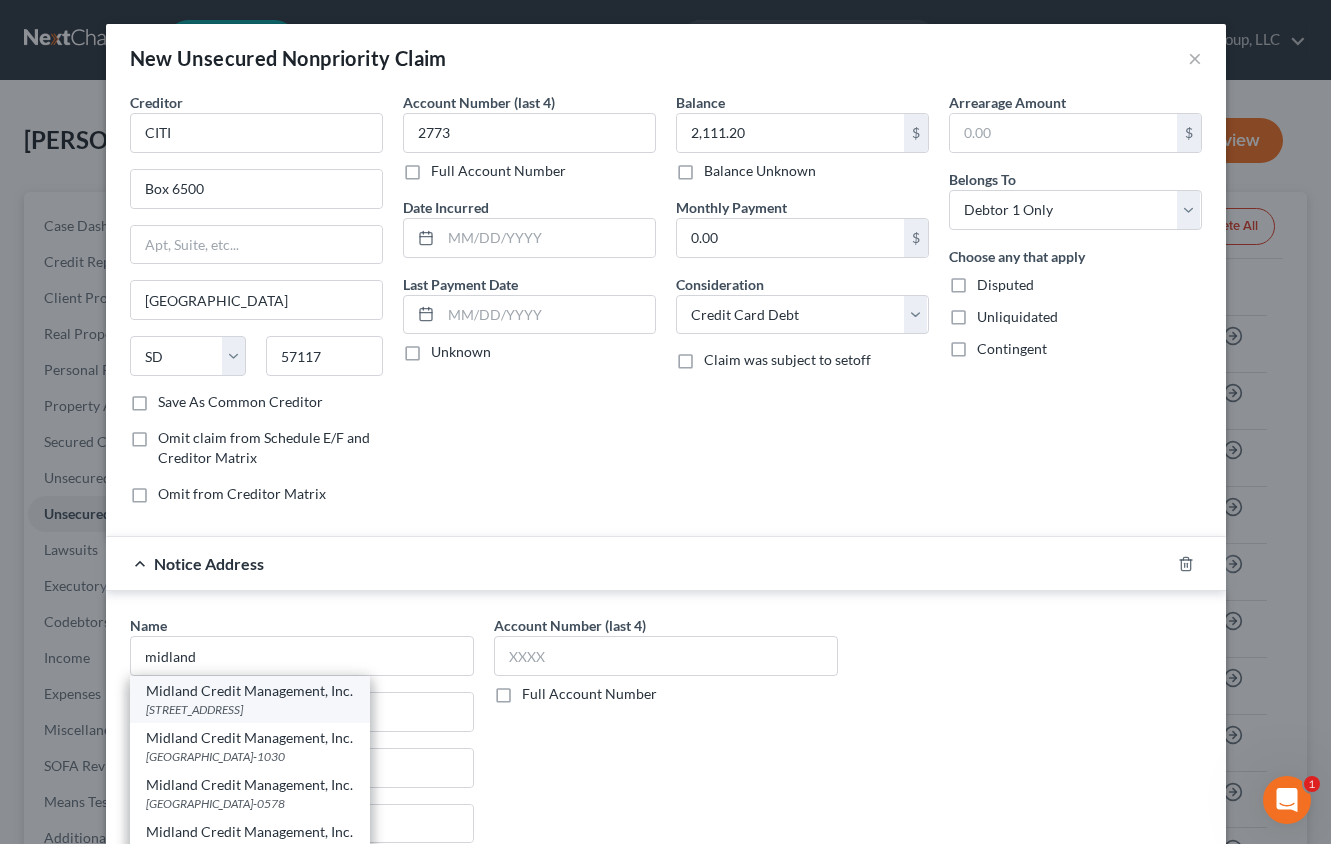 click on "[STREET_ADDRESS]" at bounding box center (250, 709) 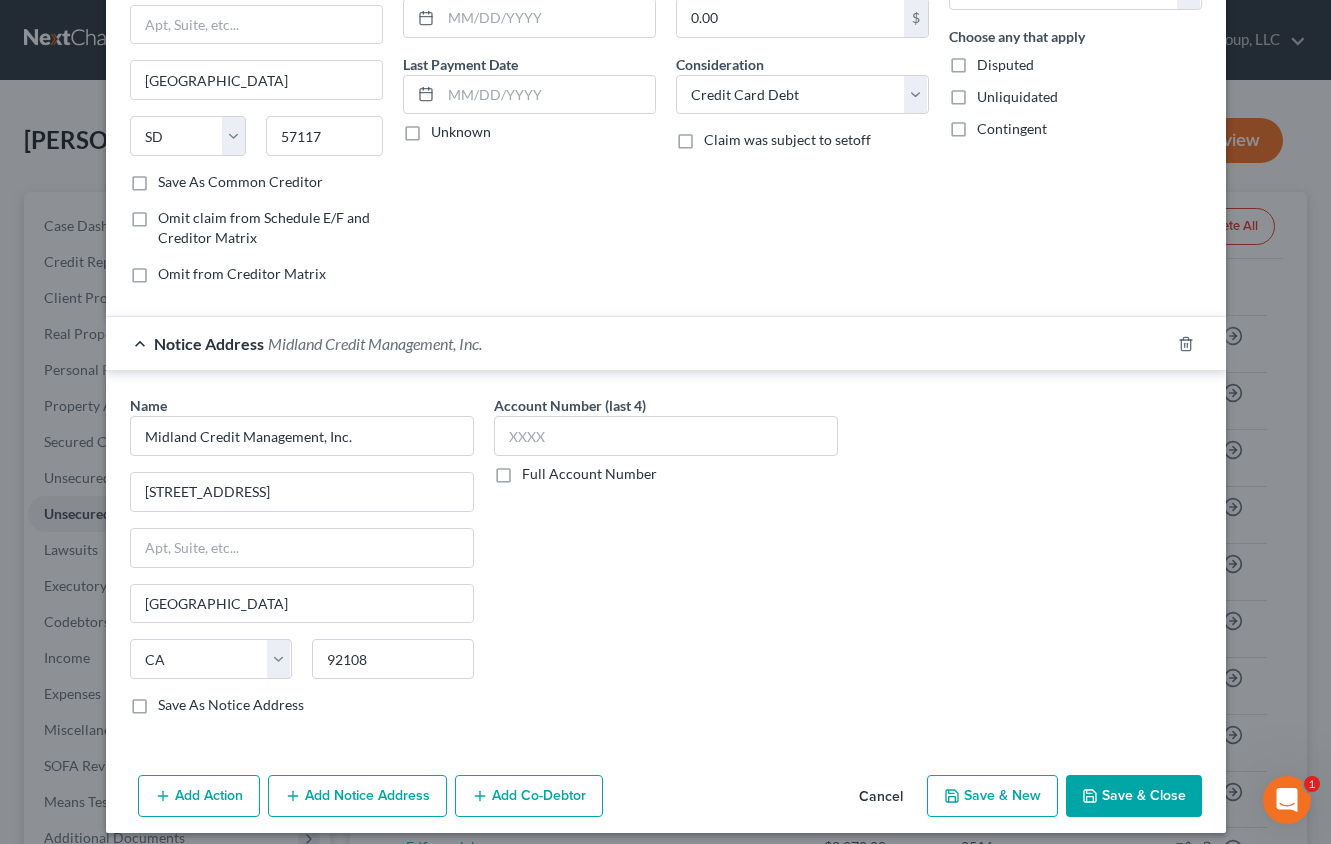 scroll, scrollTop: 233, scrollLeft: 0, axis: vertical 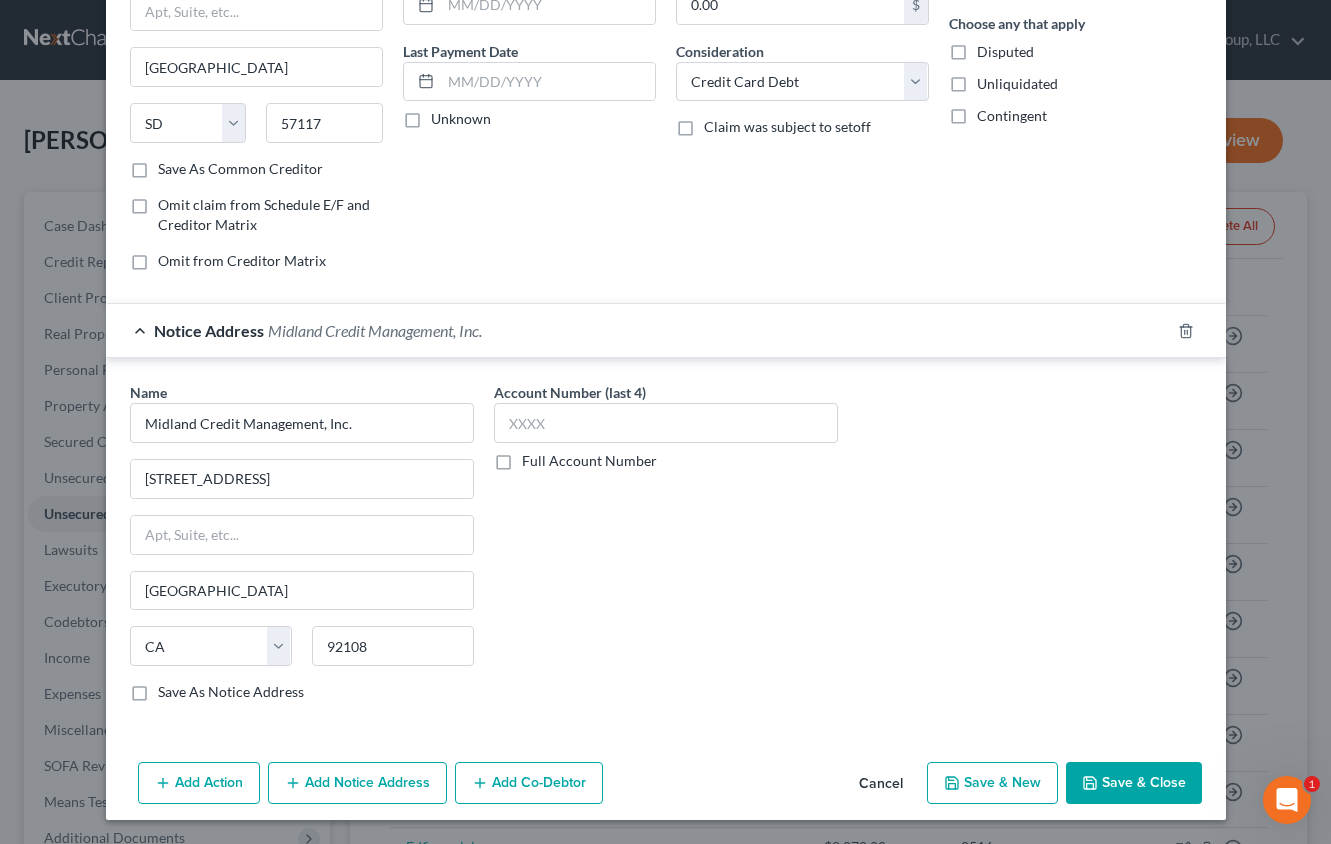 click on "New Unsecured Nonpriority Claim  × Creditor *    CITI                      Box 6500 [GEOGRAPHIC_DATA] [US_STATE] AK [GEOGRAPHIC_DATA] [GEOGRAPHIC_DATA] [GEOGRAPHIC_DATA] CO [GEOGRAPHIC_DATA] DE [GEOGRAPHIC_DATA] [GEOGRAPHIC_DATA] [GEOGRAPHIC_DATA] GU HI ID [GEOGRAPHIC_DATA] IN [GEOGRAPHIC_DATA] [GEOGRAPHIC_DATA] [GEOGRAPHIC_DATA] [GEOGRAPHIC_DATA] MD [GEOGRAPHIC_DATA] [GEOGRAPHIC_DATA] [GEOGRAPHIC_DATA] [GEOGRAPHIC_DATA] [GEOGRAPHIC_DATA] MT [GEOGRAPHIC_DATA] [GEOGRAPHIC_DATA] [GEOGRAPHIC_DATA] [GEOGRAPHIC_DATA] [GEOGRAPHIC_DATA] [GEOGRAPHIC_DATA] [GEOGRAPHIC_DATA] [GEOGRAPHIC_DATA] [GEOGRAPHIC_DATA] [GEOGRAPHIC_DATA] OR [GEOGRAPHIC_DATA] PR RI SC SD [GEOGRAPHIC_DATA] [GEOGRAPHIC_DATA] [GEOGRAPHIC_DATA] VI [GEOGRAPHIC_DATA] [GEOGRAPHIC_DATA] [GEOGRAPHIC_DATA] WV [GEOGRAPHIC_DATA] WY 57117 Save As Common Creditor Omit claim from Schedule E/F and Creditor Matrix Omit from Creditor Matrix
Account Number (last 4)
2773
Full Account Number
Date Incurred         Last Payment Date         Unknown Balance
2,111.20 $
Balance Unknown
Balance Undetermined
2,111.20 $
Balance Unknown
Monthly Payment 0.00 $ Consideration Select Cable / Satellite Services Collection Agency Credit Card Debt Debt Counseling / Attorneys Deficiency Balance Domestic Support Obligations Home / Car Repairs Income Taxes Judgment Liens Medical Services Monies Loaned / Advanced Mortgage Obligation From Divorce Or Separation $" at bounding box center (666, 305) 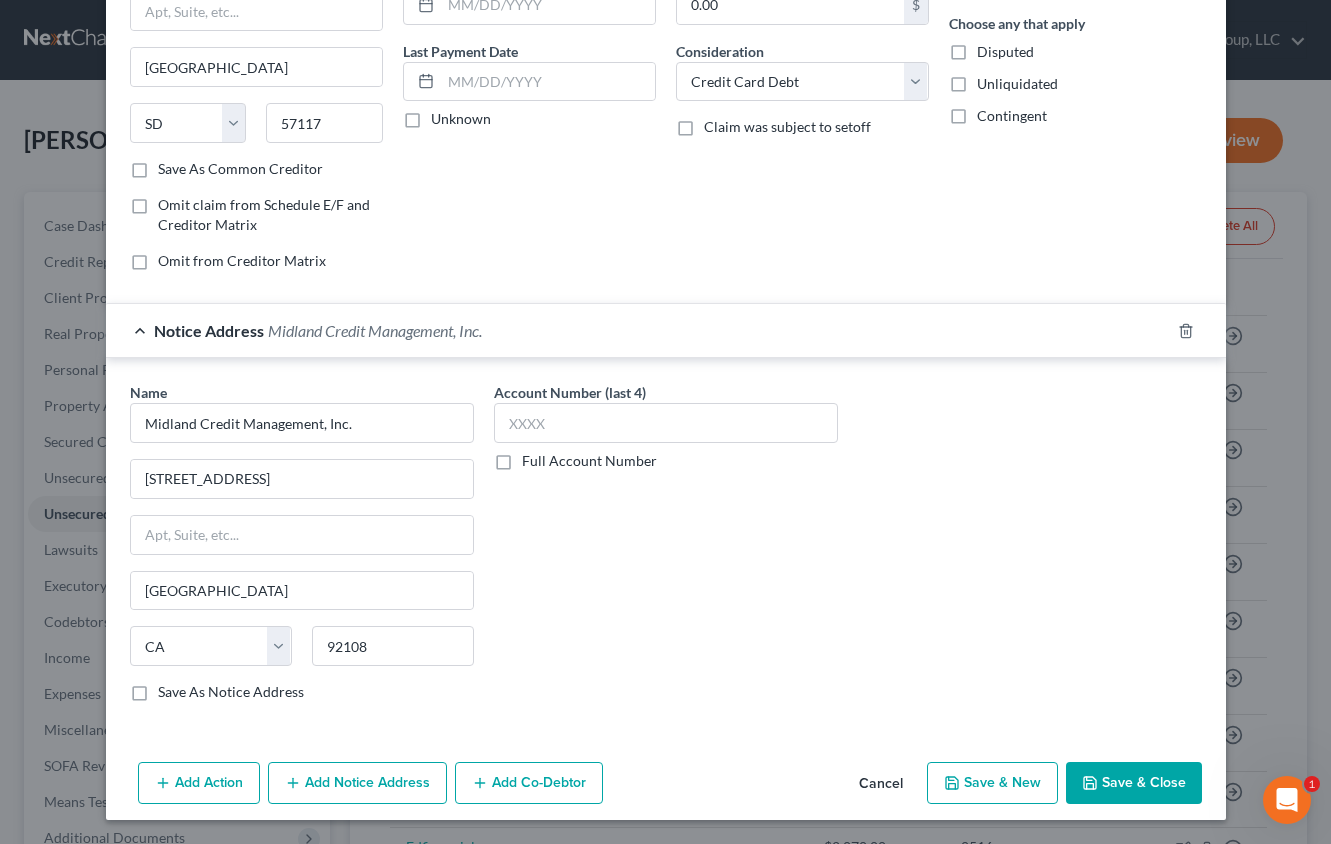 click on "Save & Close" at bounding box center [1134, 783] 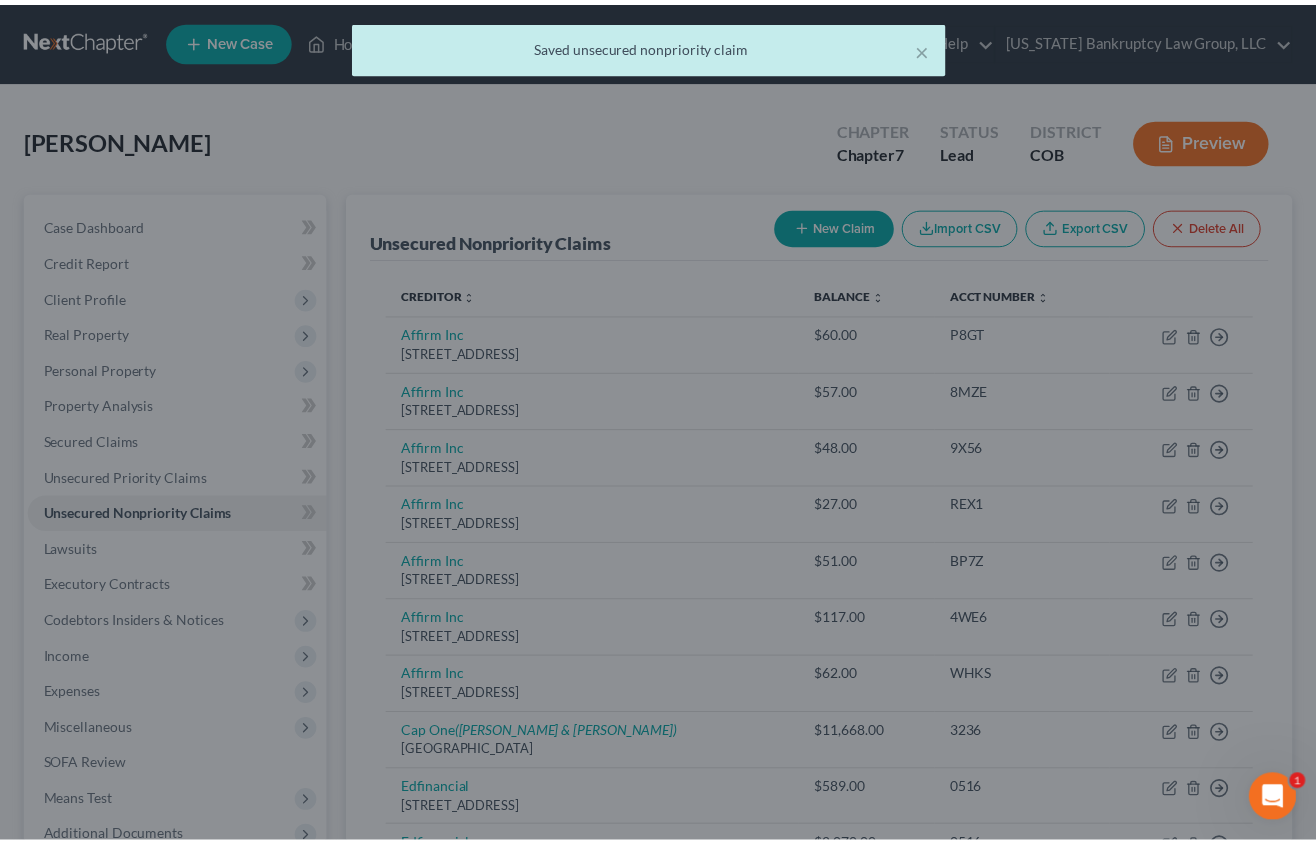 scroll, scrollTop: 0, scrollLeft: 0, axis: both 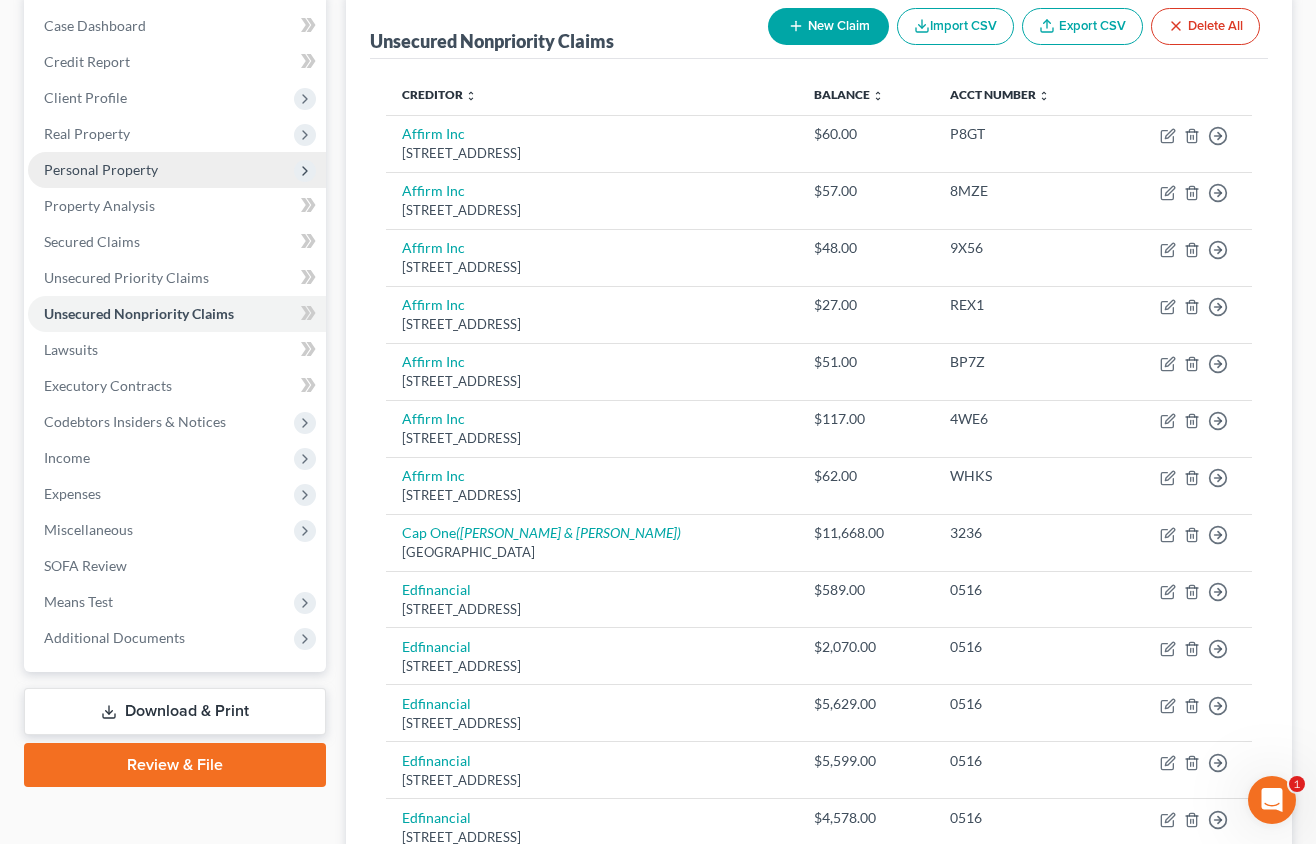 click on "Personal Property" at bounding box center (101, 169) 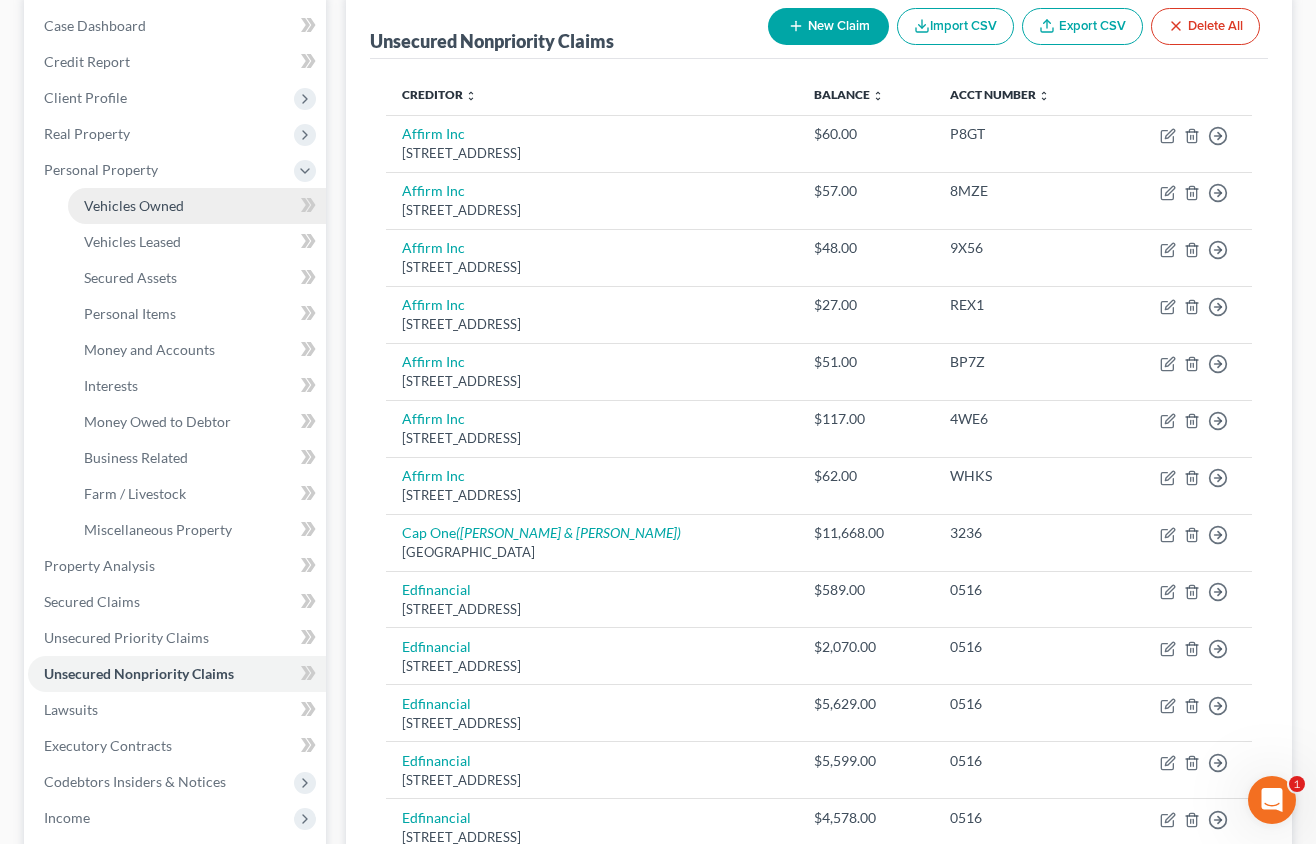 click on "Vehicles Owned" at bounding box center (134, 205) 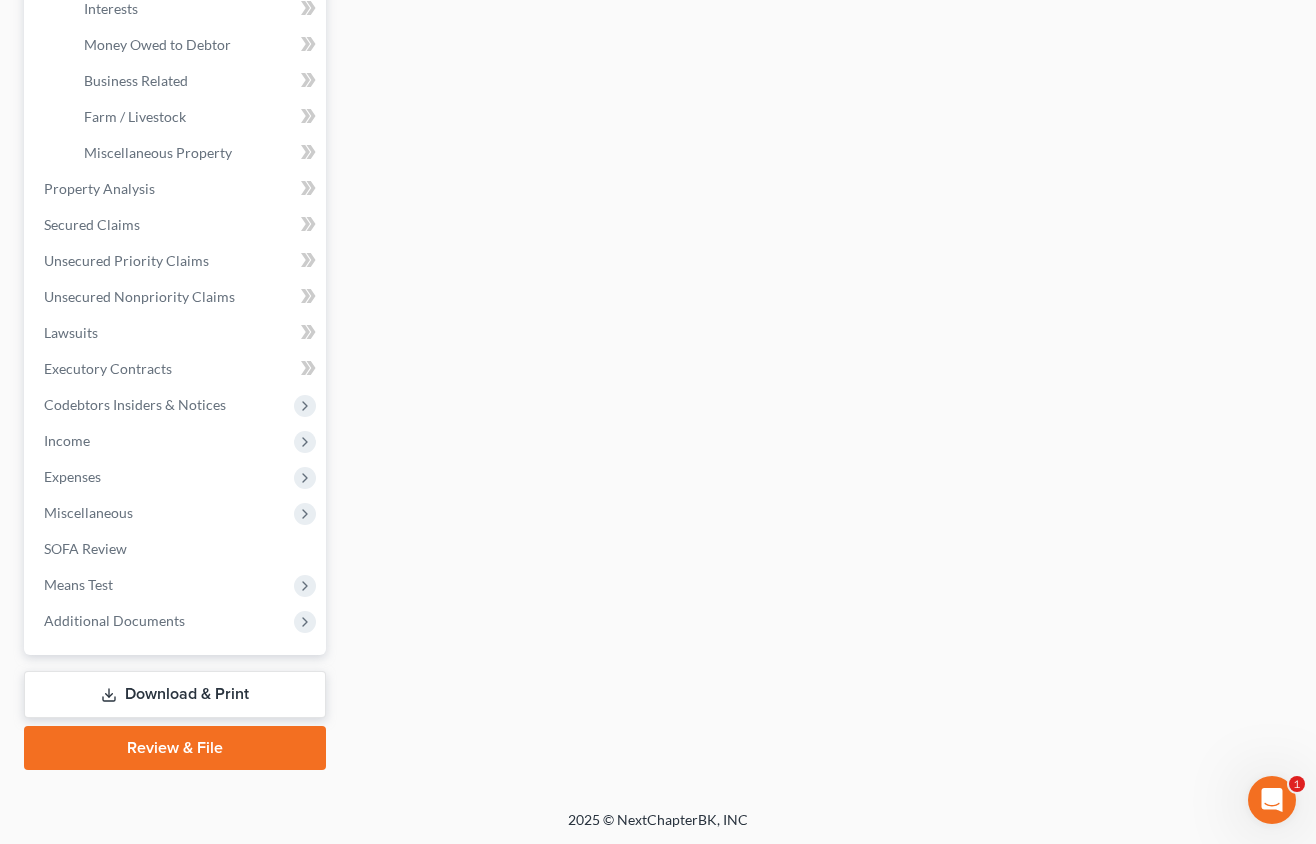 scroll, scrollTop: 579, scrollLeft: 0, axis: vertical 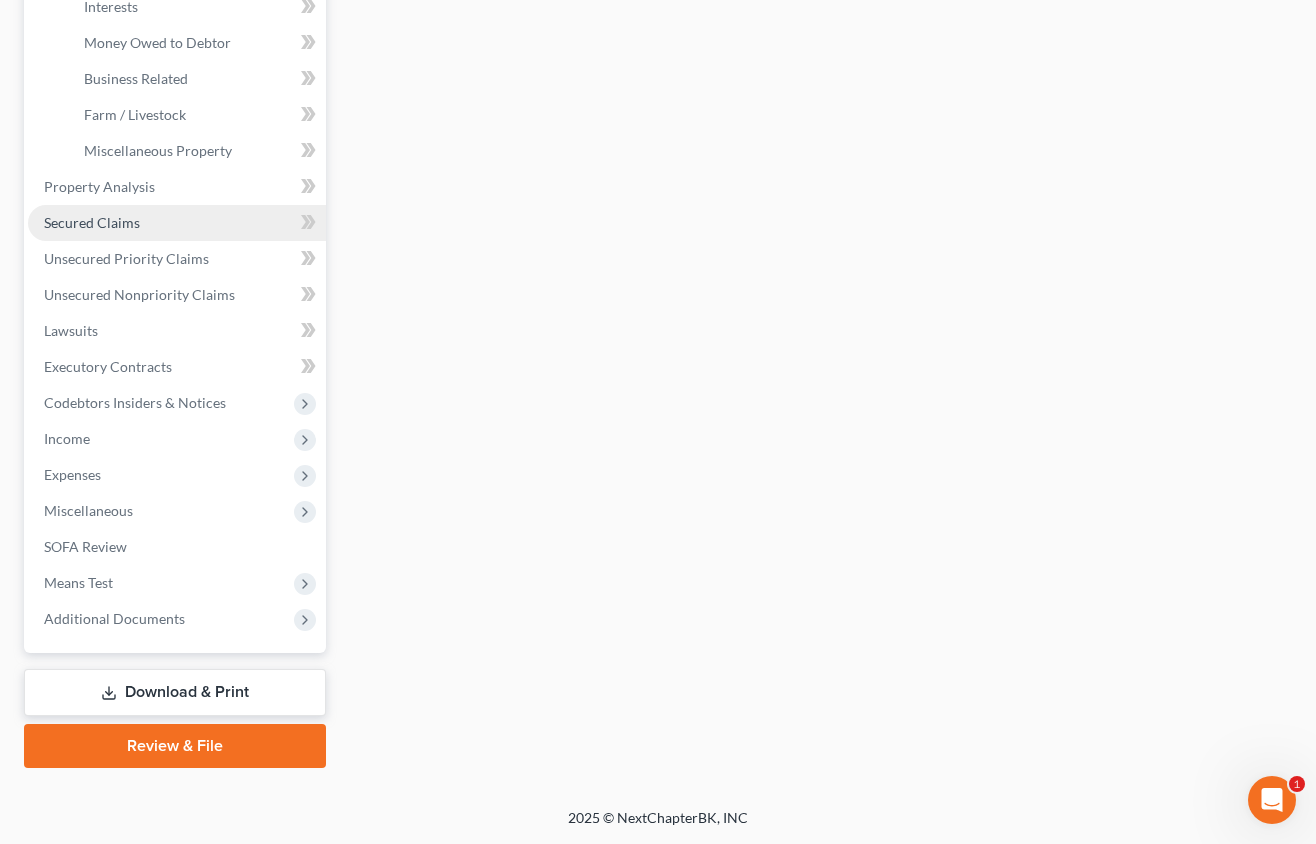 click on "Secured Claims" at bounding box center (92, 222) 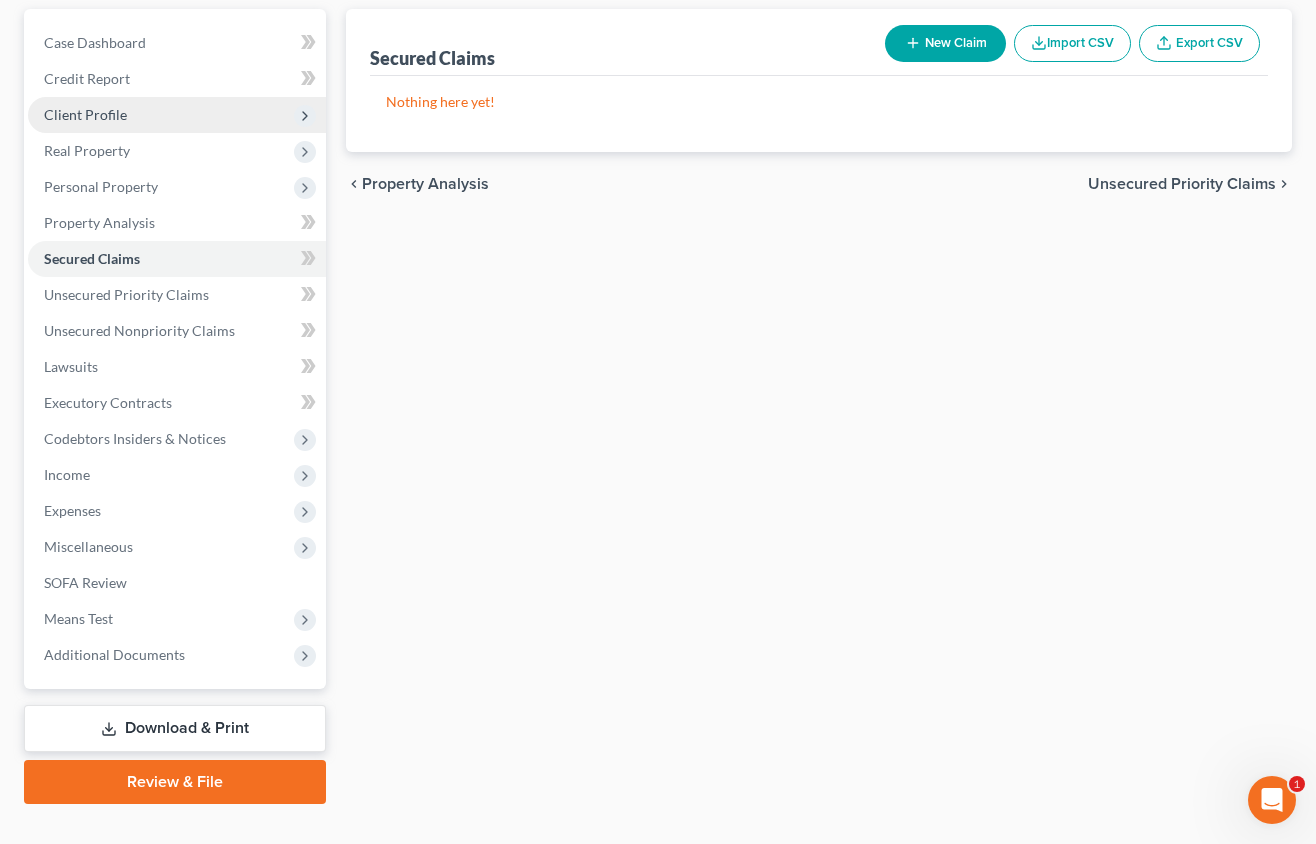 scroll, scrollTop: 219, scrollLeft: 0, axis: vertical 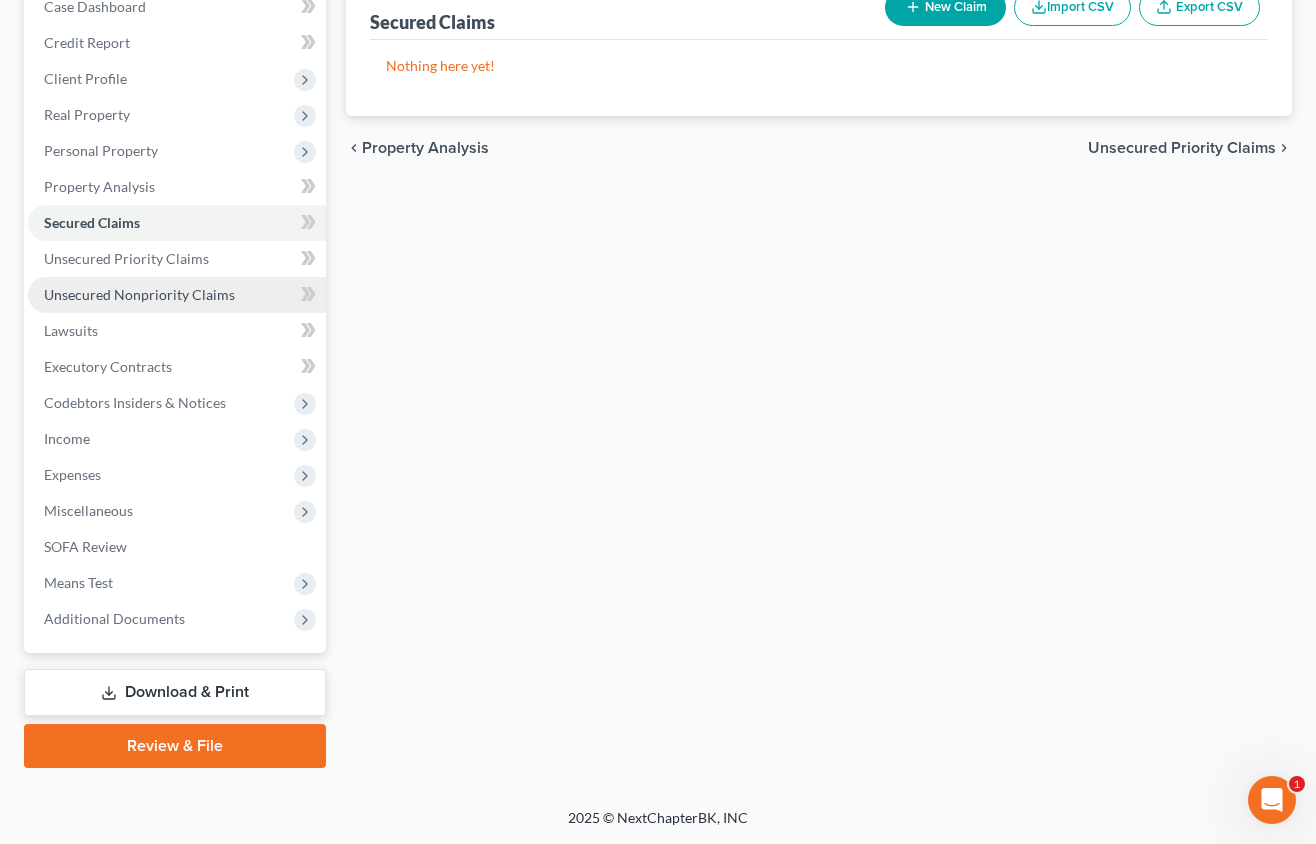 click on "Unsecured Nonpriority Claims" at bounding box center [139, 294] 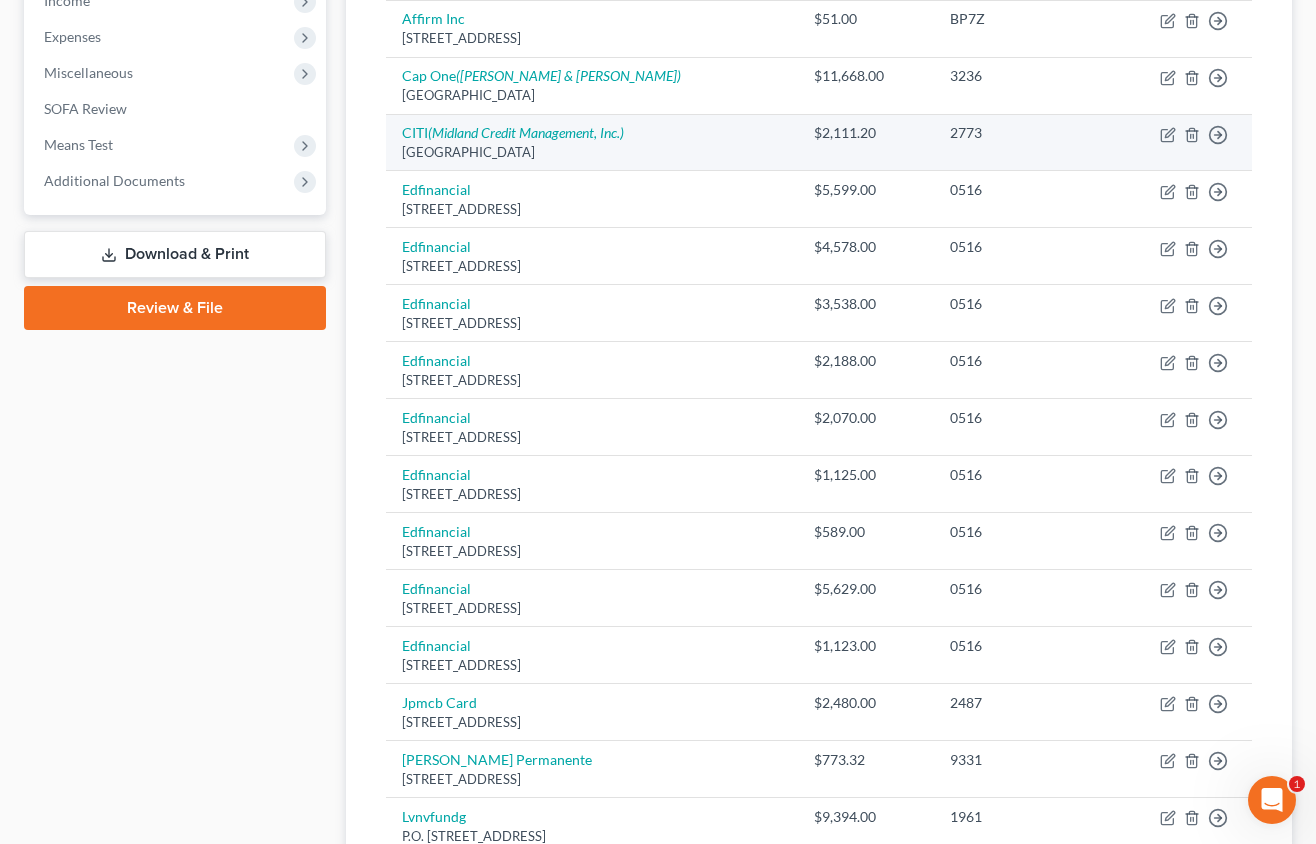 scroll, scrollTop: 700, scrollLeft: 0, axis: vertical 